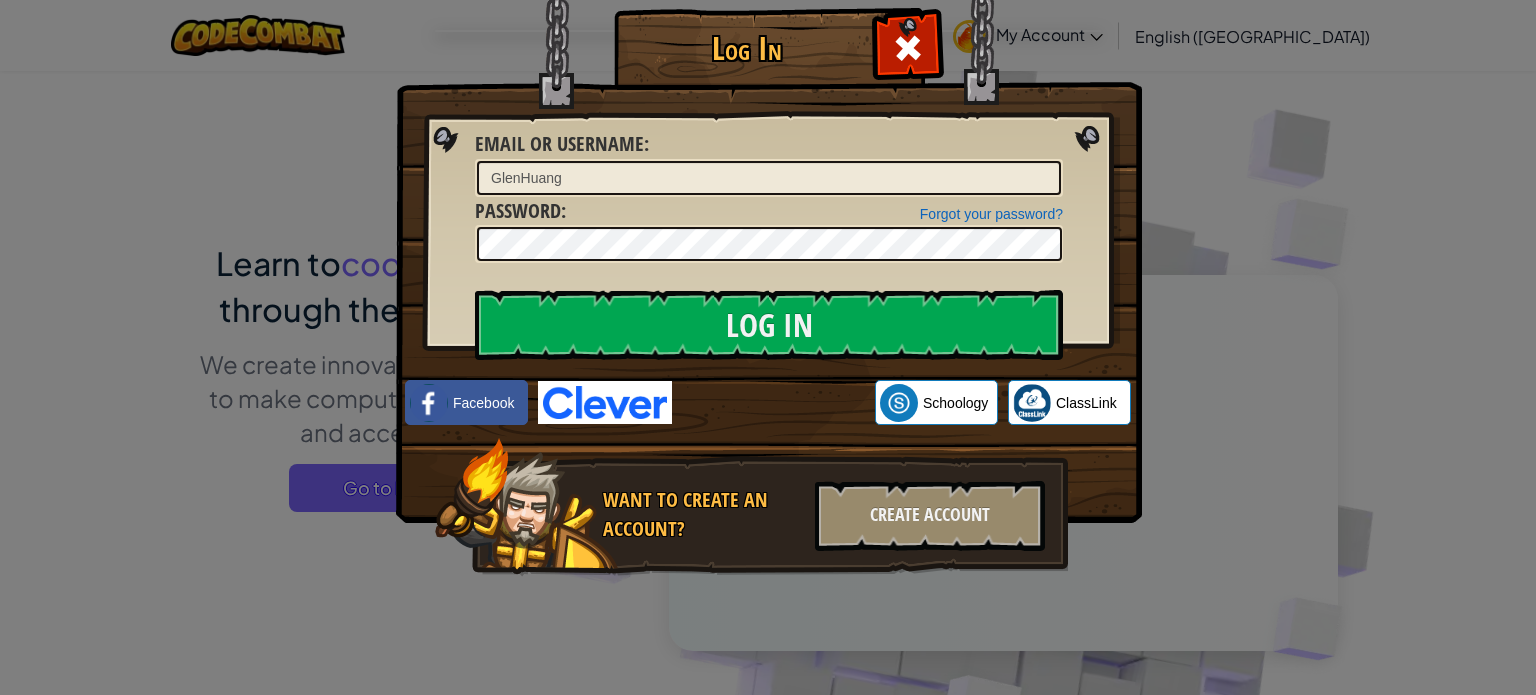 scroll, scrollTop: 0, scrollLeft: 0, axis: both 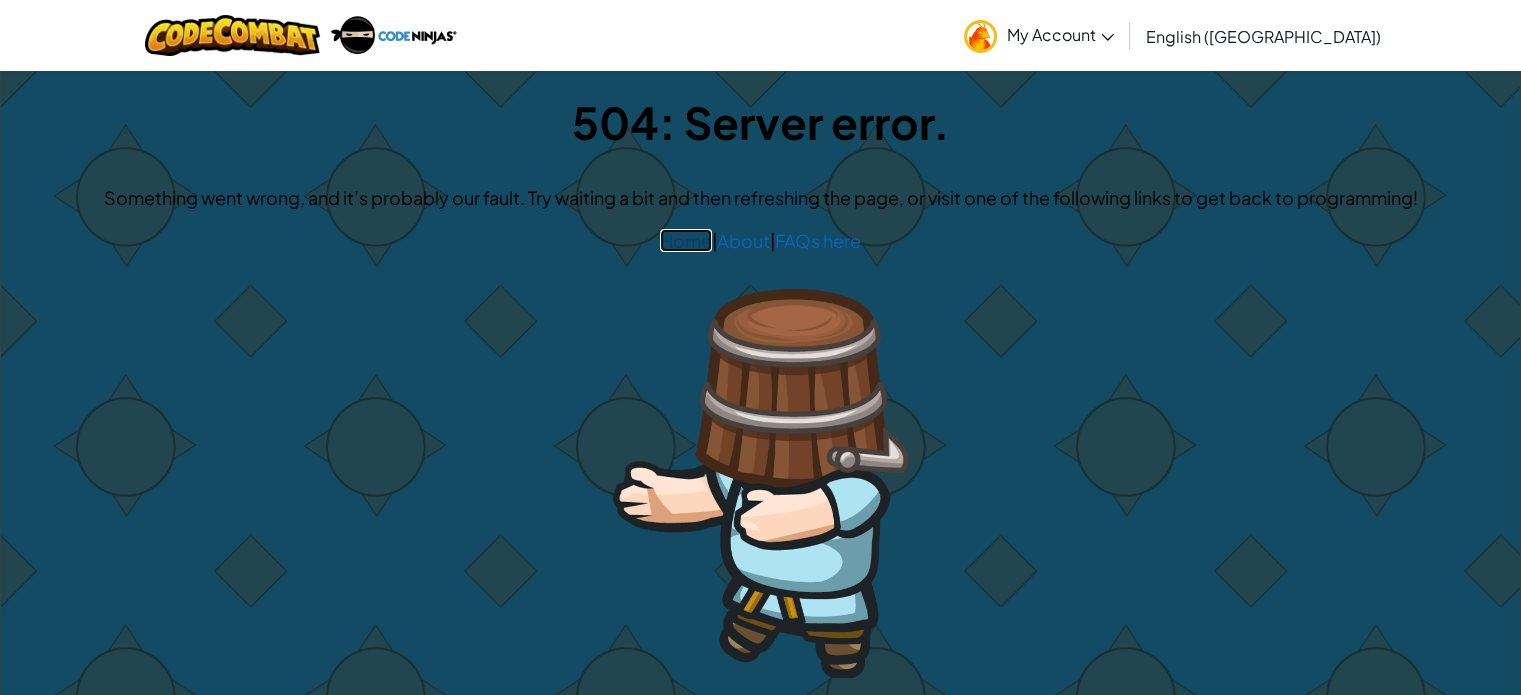 click on "Home" at bounding box center [686, 240] 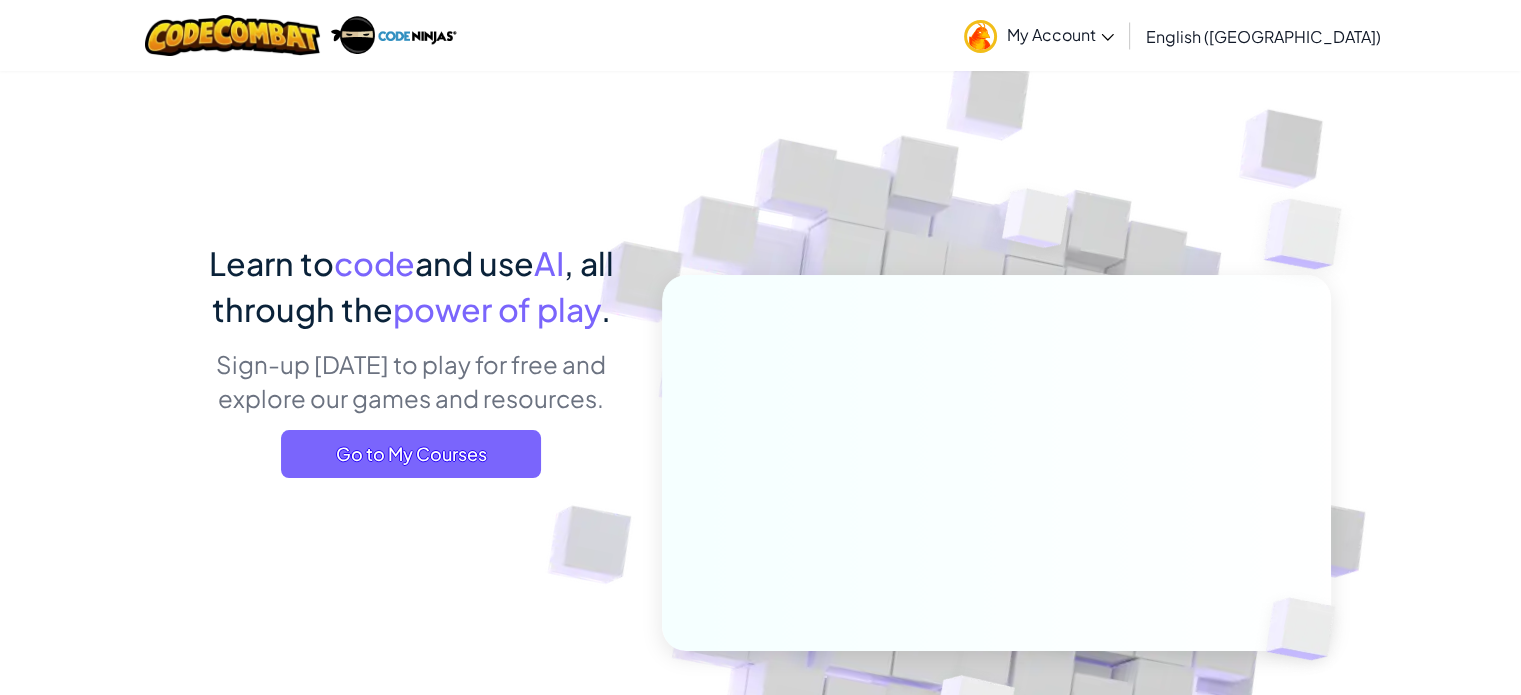 click on "My Account" at bounding box center [1060, 34] 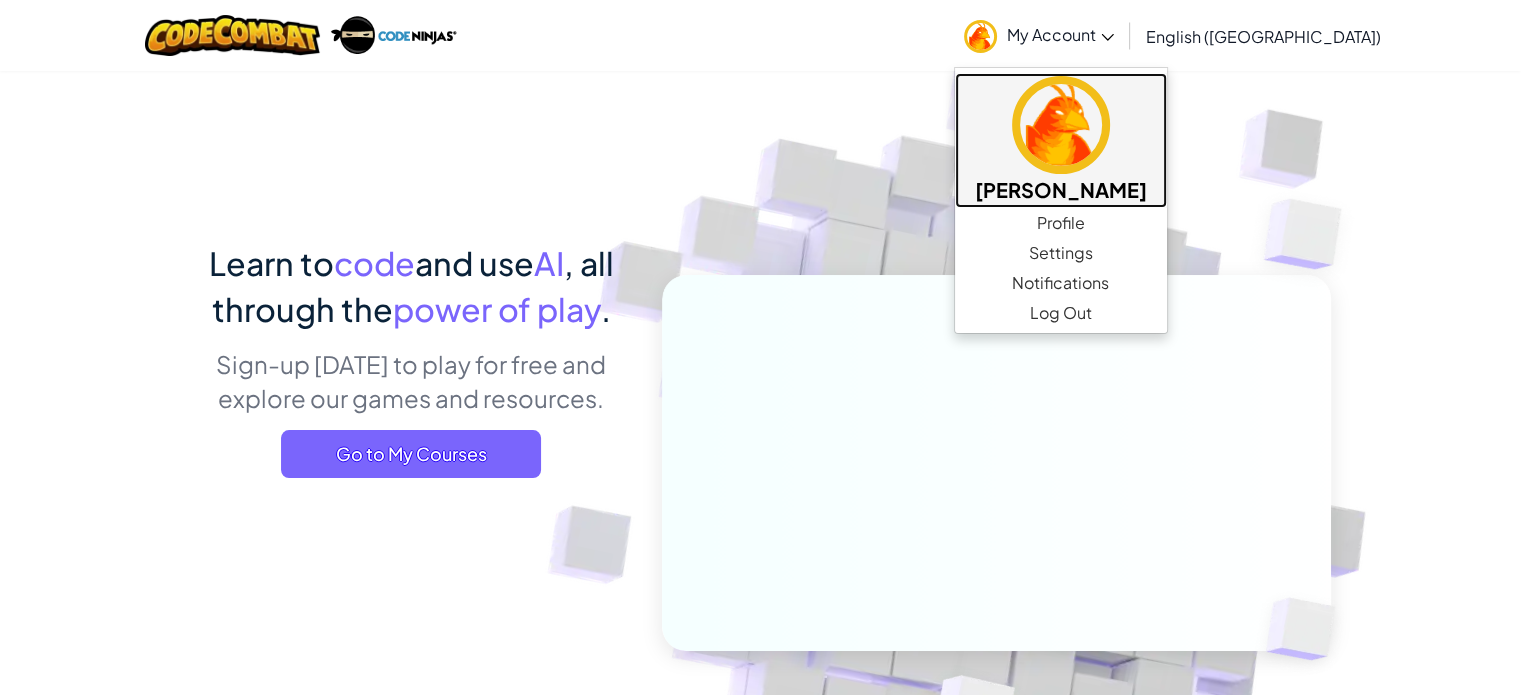 click at bounding box center [1061, 125] 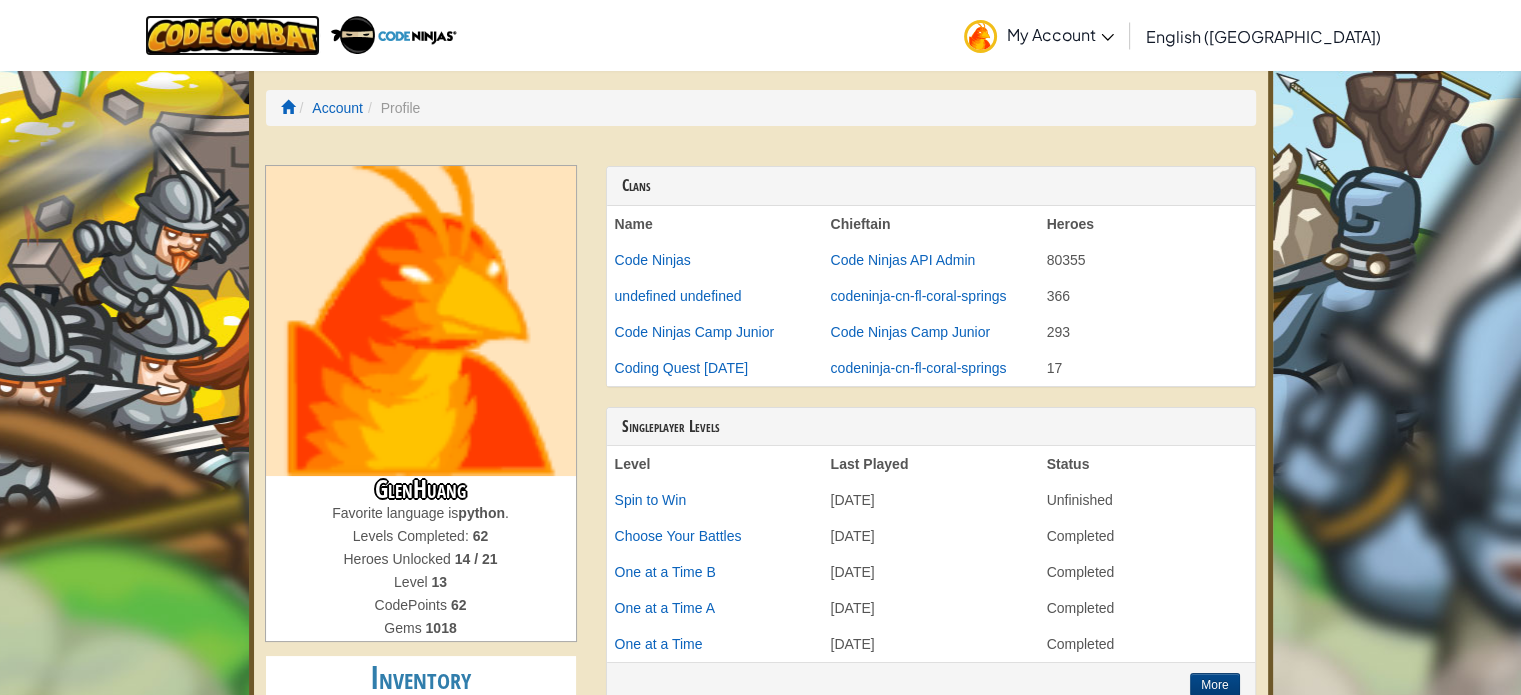 click at bounding box center [232, 35] 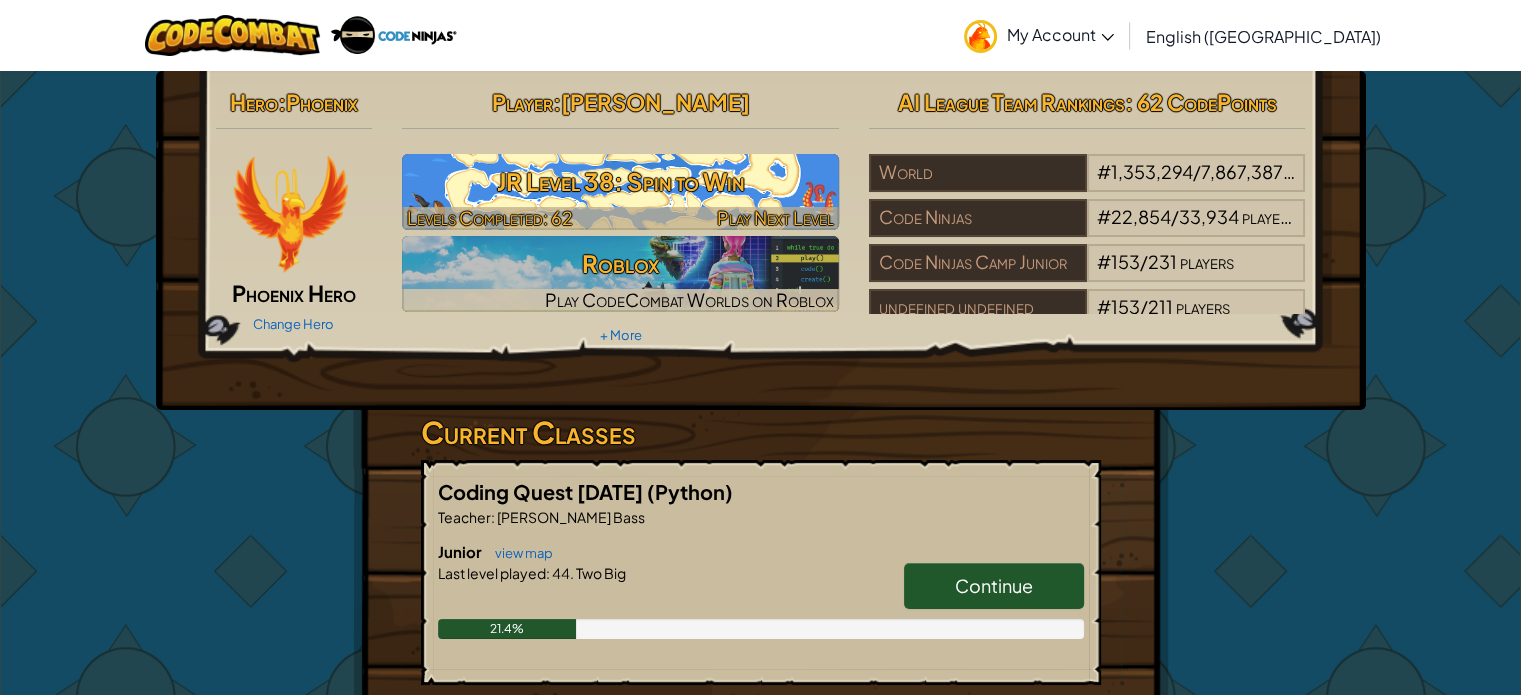 click at bounding box center (620, 192) 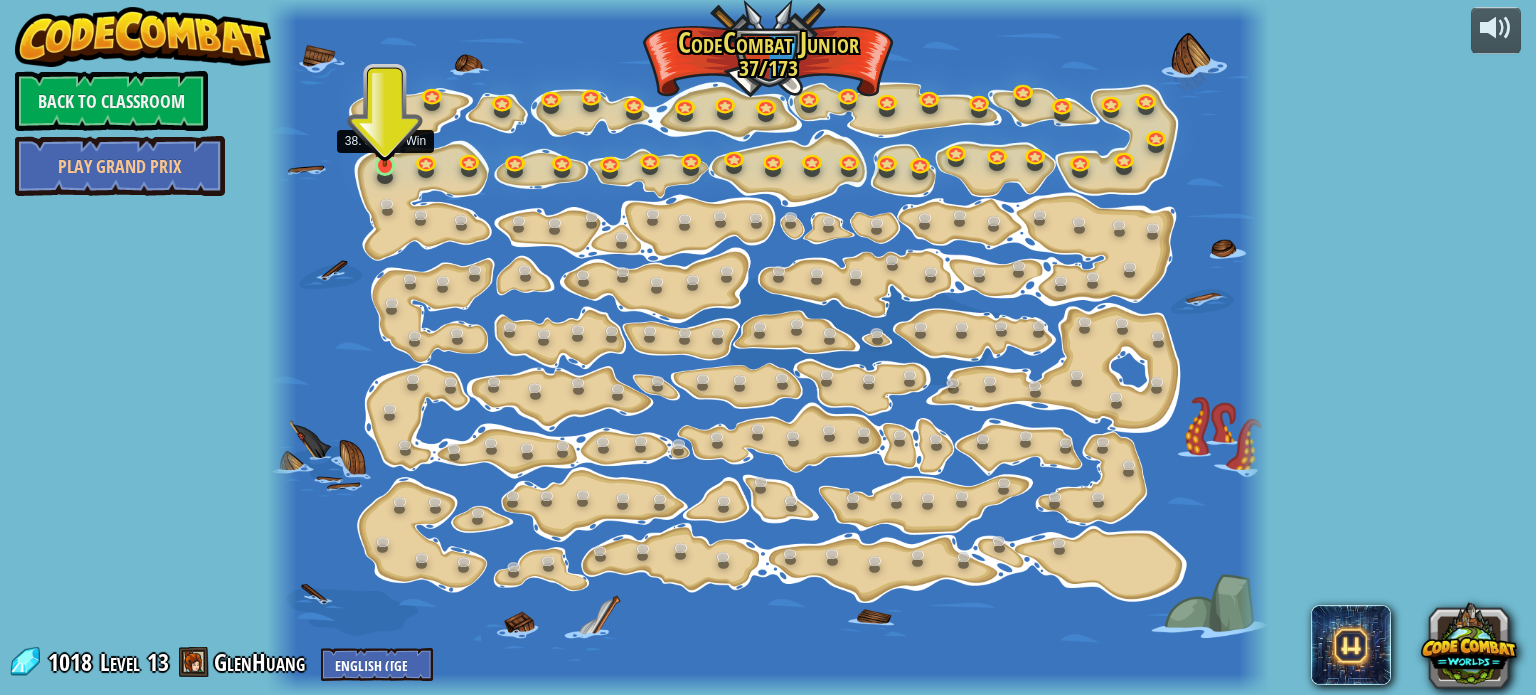 click at bounding box center (385, 140) 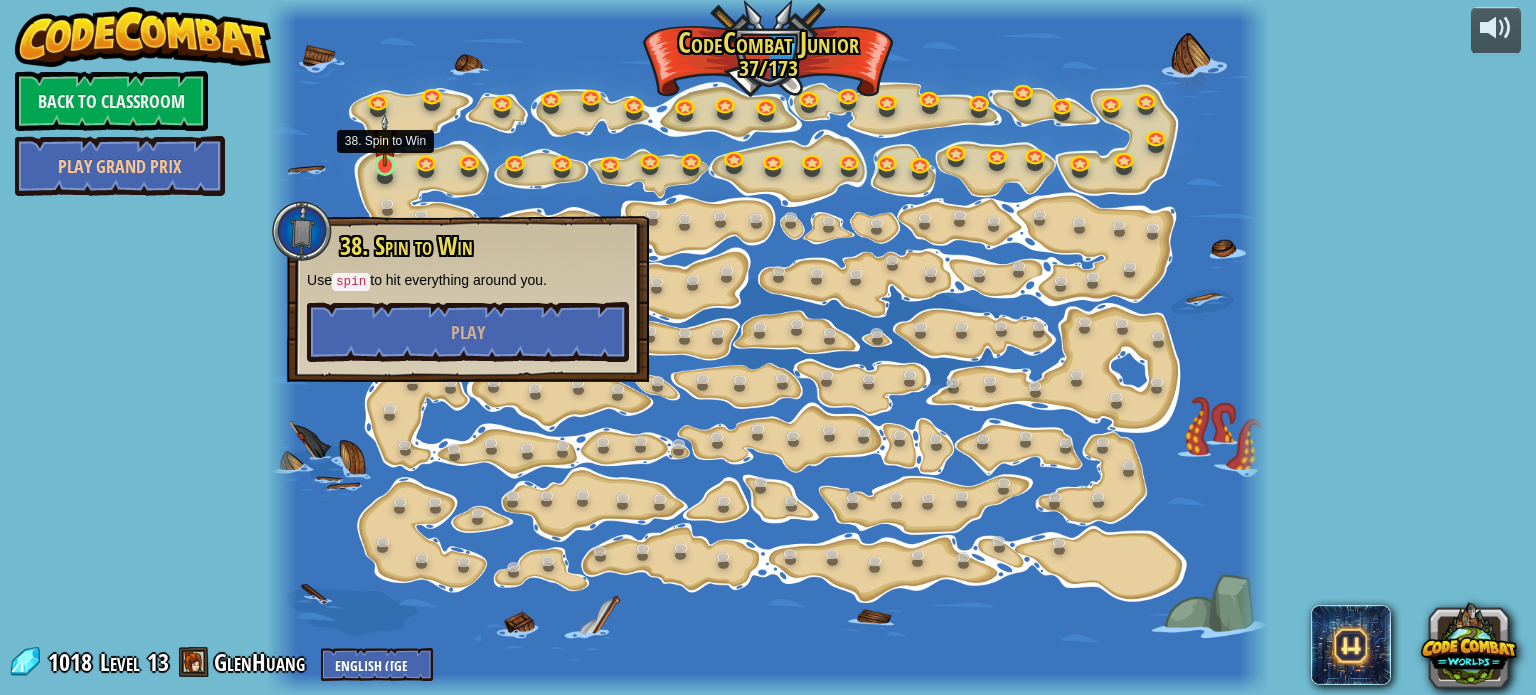 click at bounding box center (385, 140) 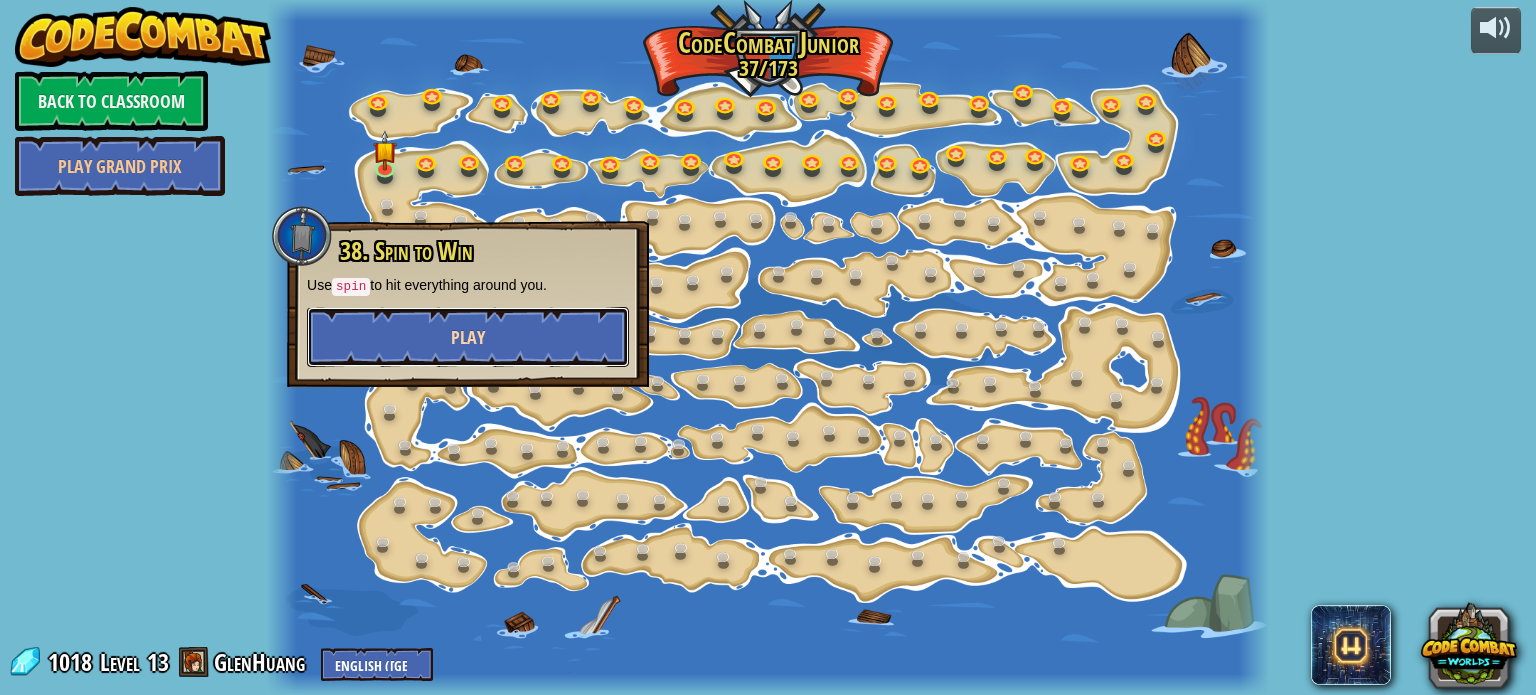 click on "Play" at bounding box center (468, 337) 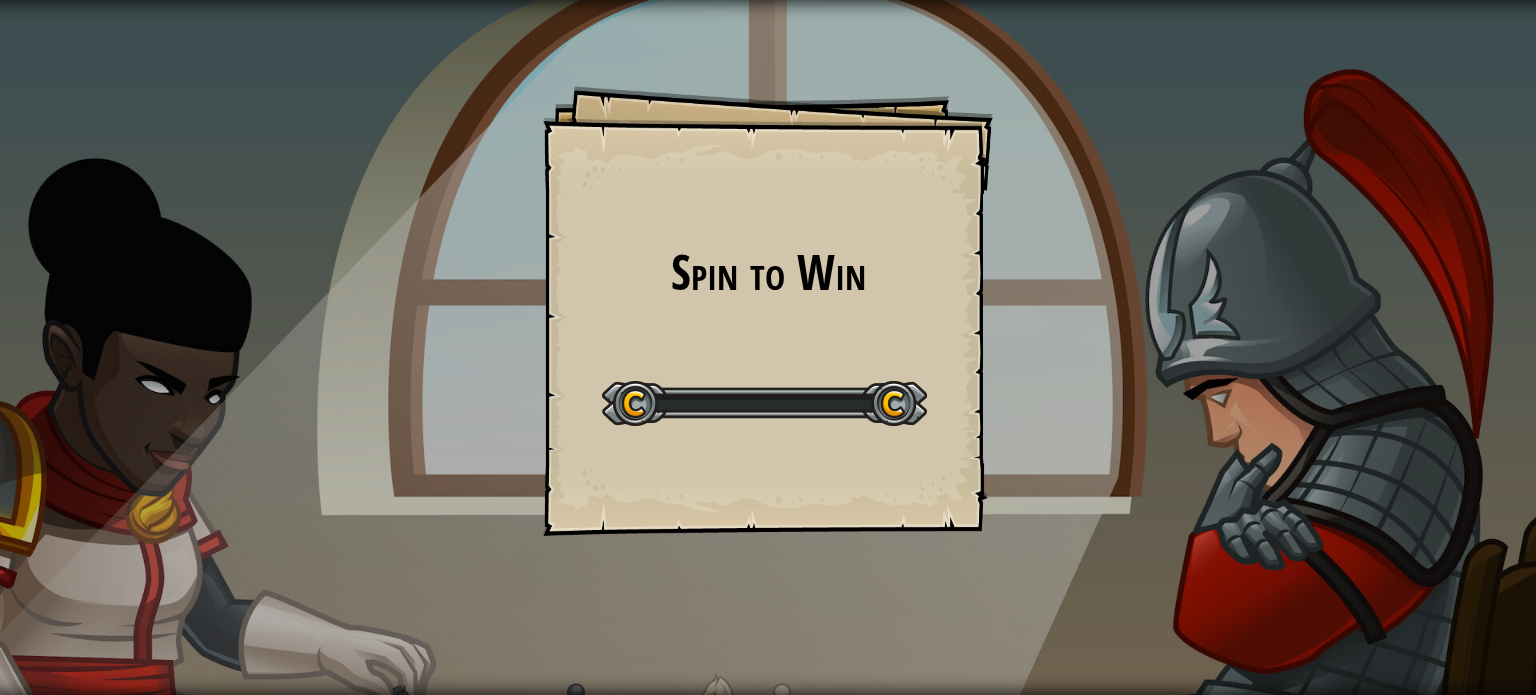 click on "Spin to Win Goals Start Level Error loading from server. Try refreshing the page. You'll need a subscription to play this level. Subscribe You'll need to join a course to play this level. Back to my courses Ask your teacher to assign a license to you so you can continue to play CodeCombat! Back to my courses This level is locked. Back to my courses Think of the solution, not the problem." at bounding box center (768, 347) 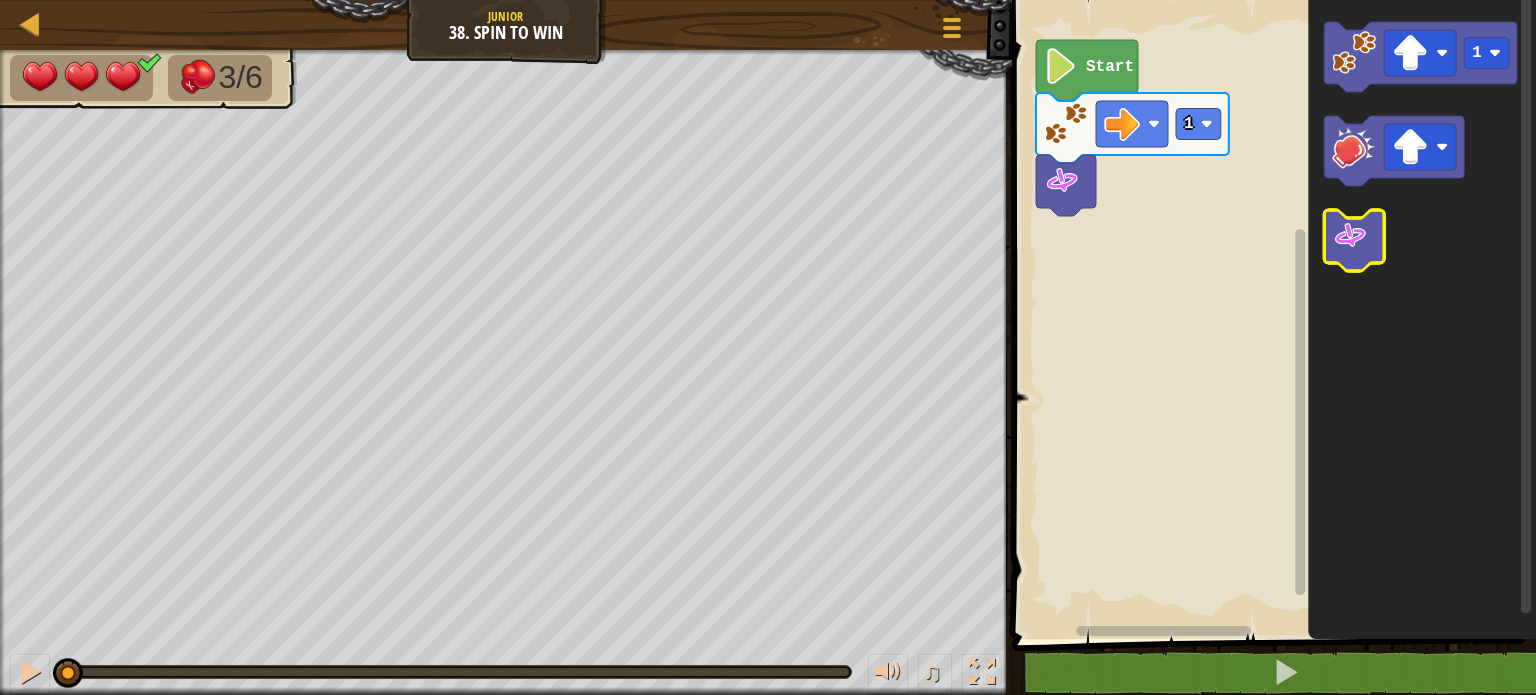 click 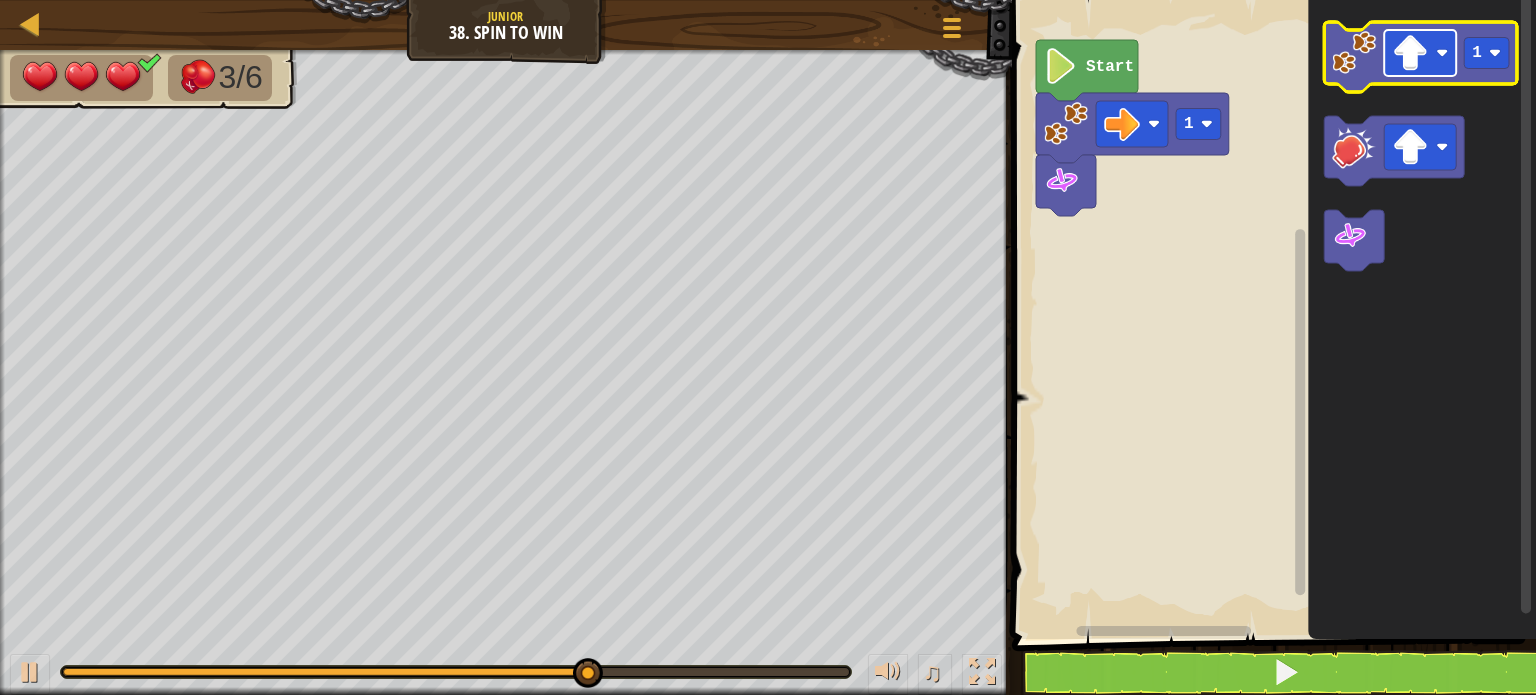 click 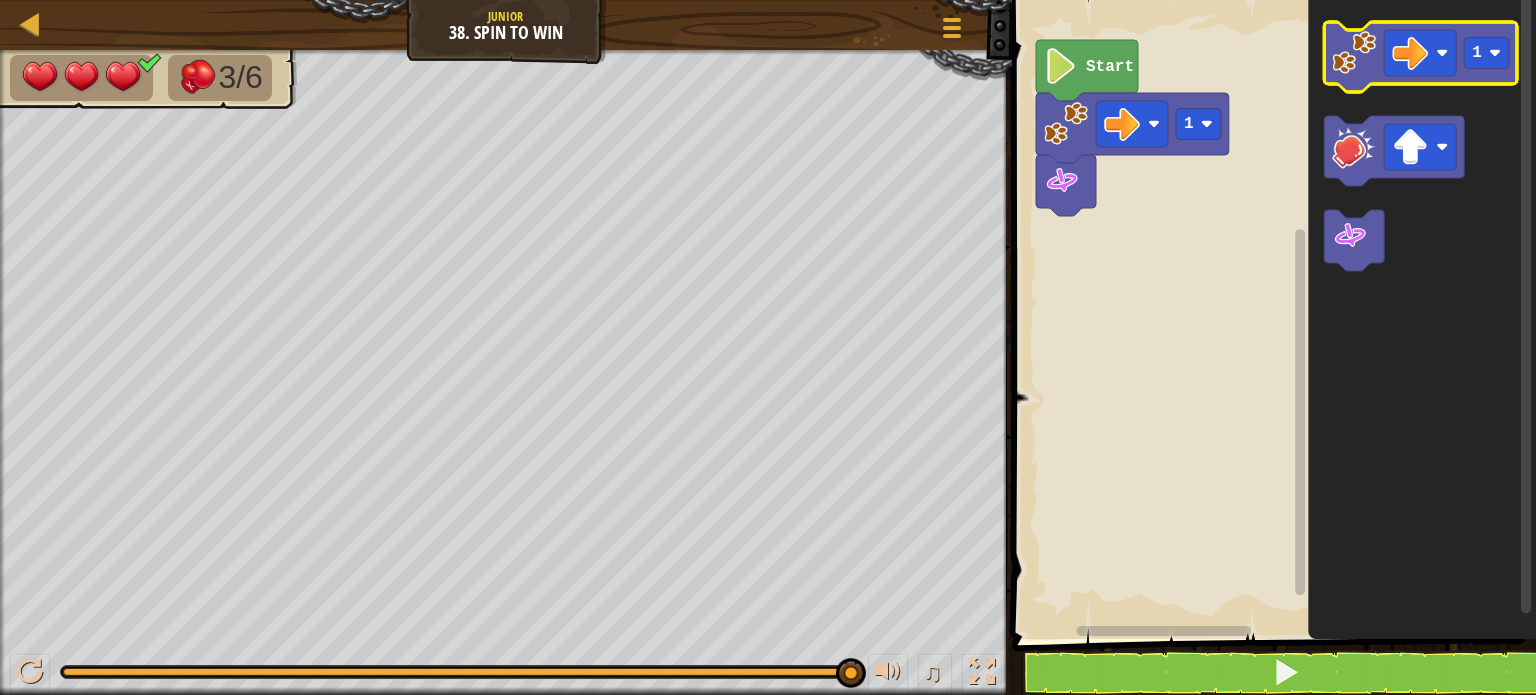 click 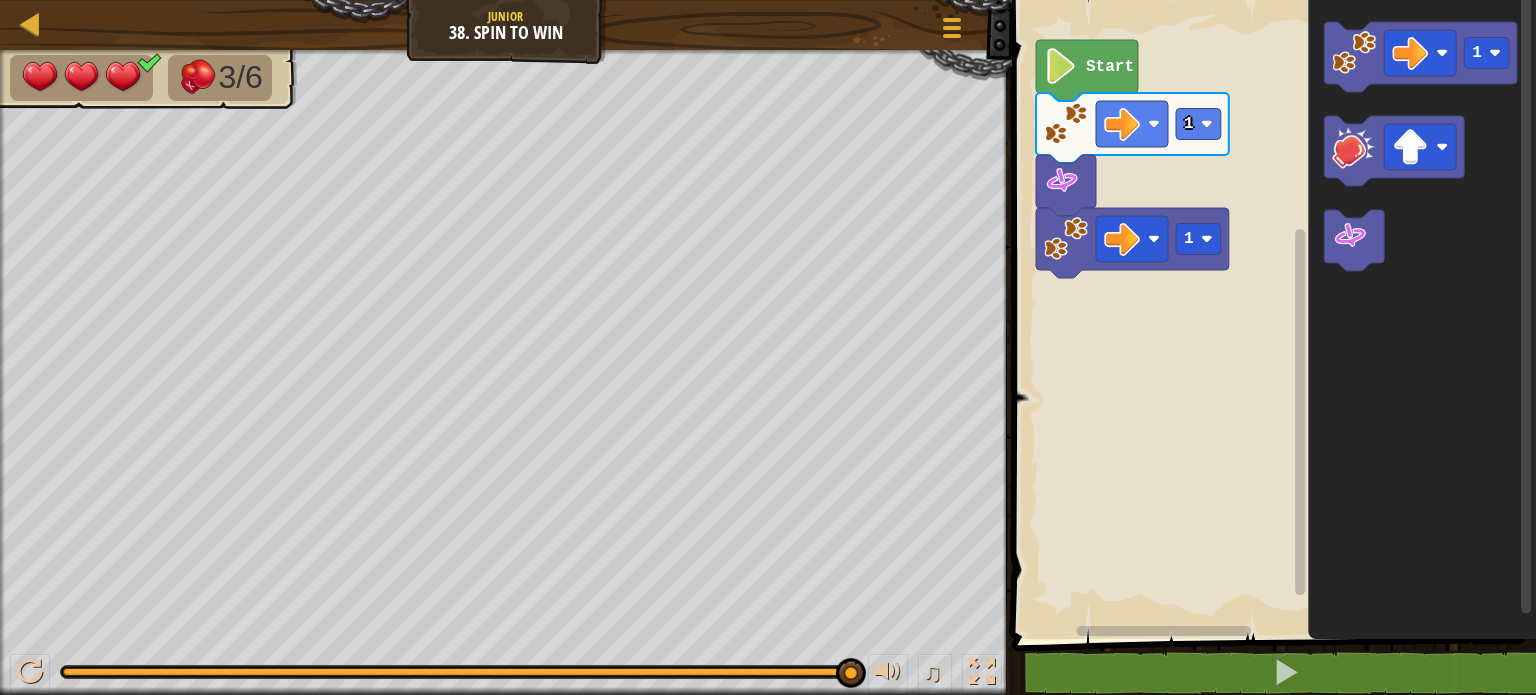 click 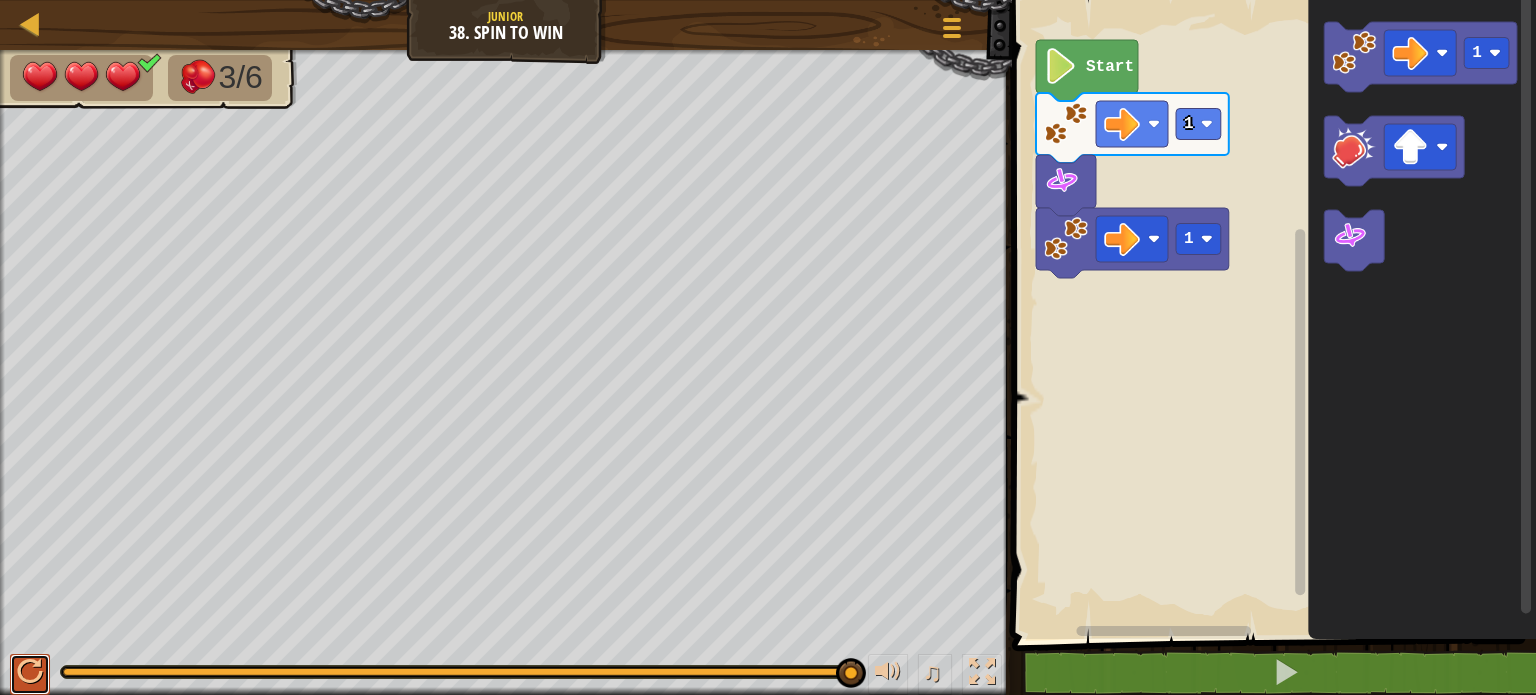 click at bounding box center [30, 672] 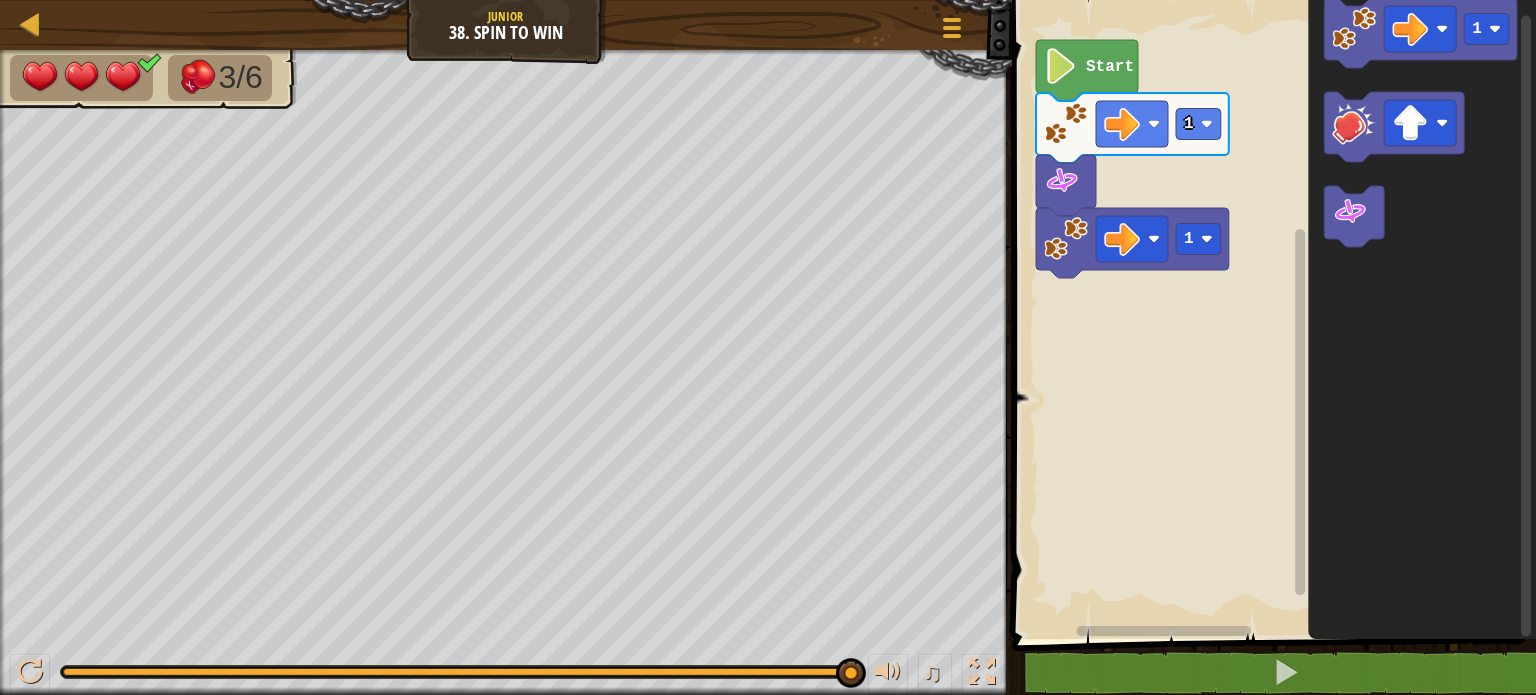 click on "1" 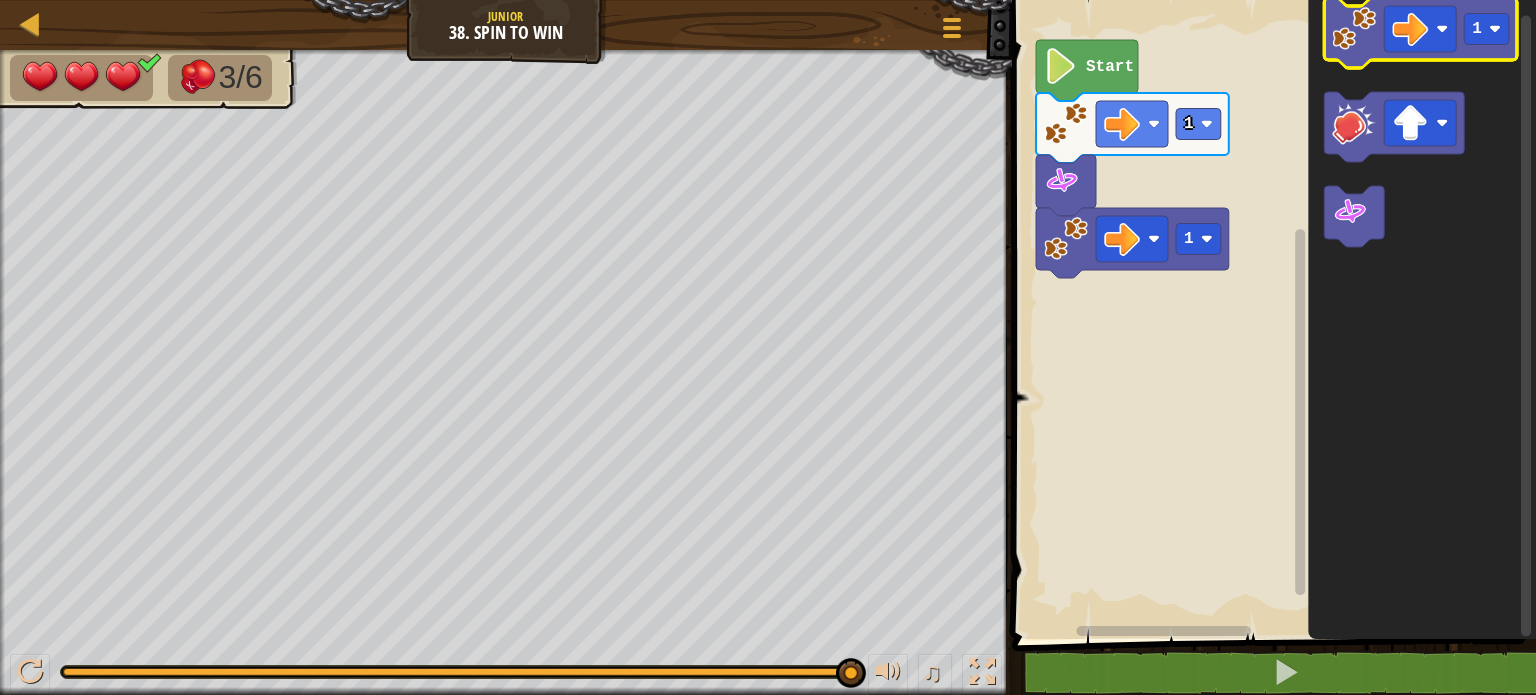 click 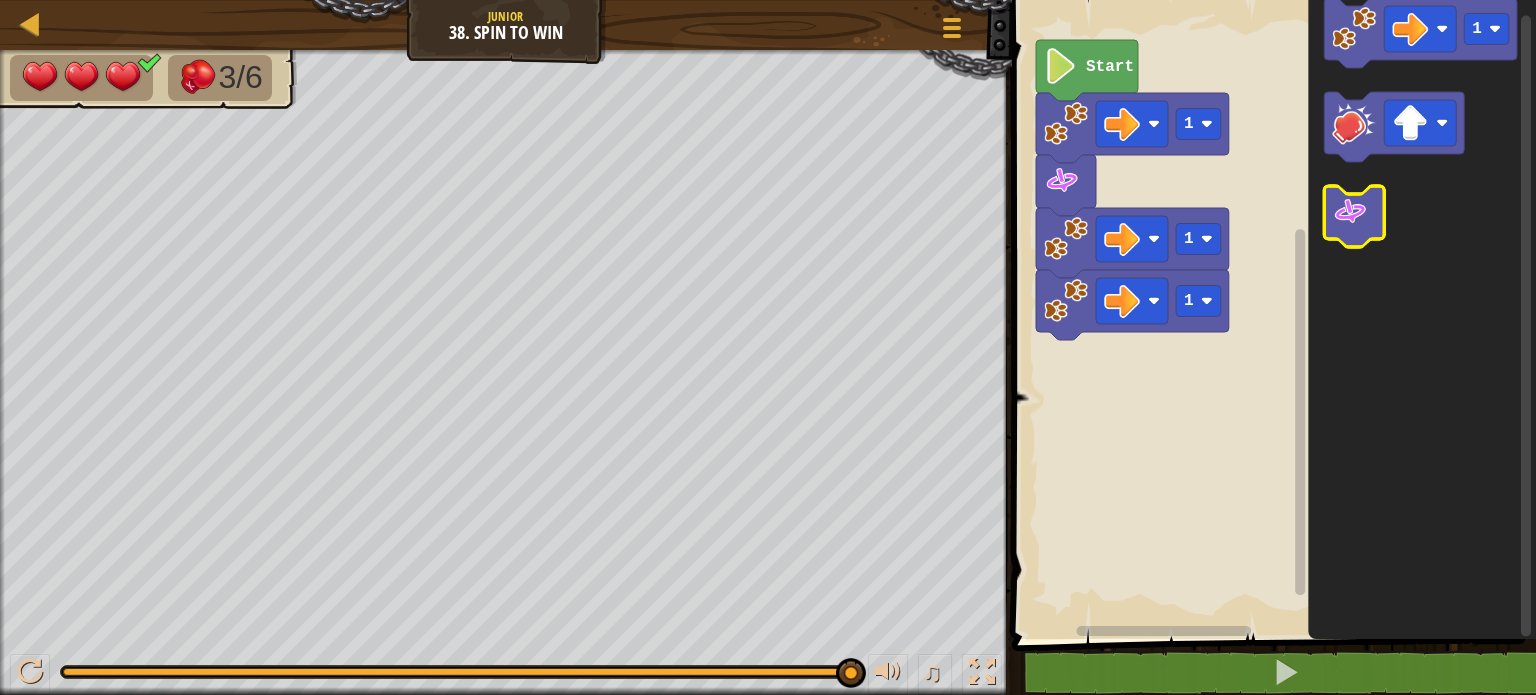 click 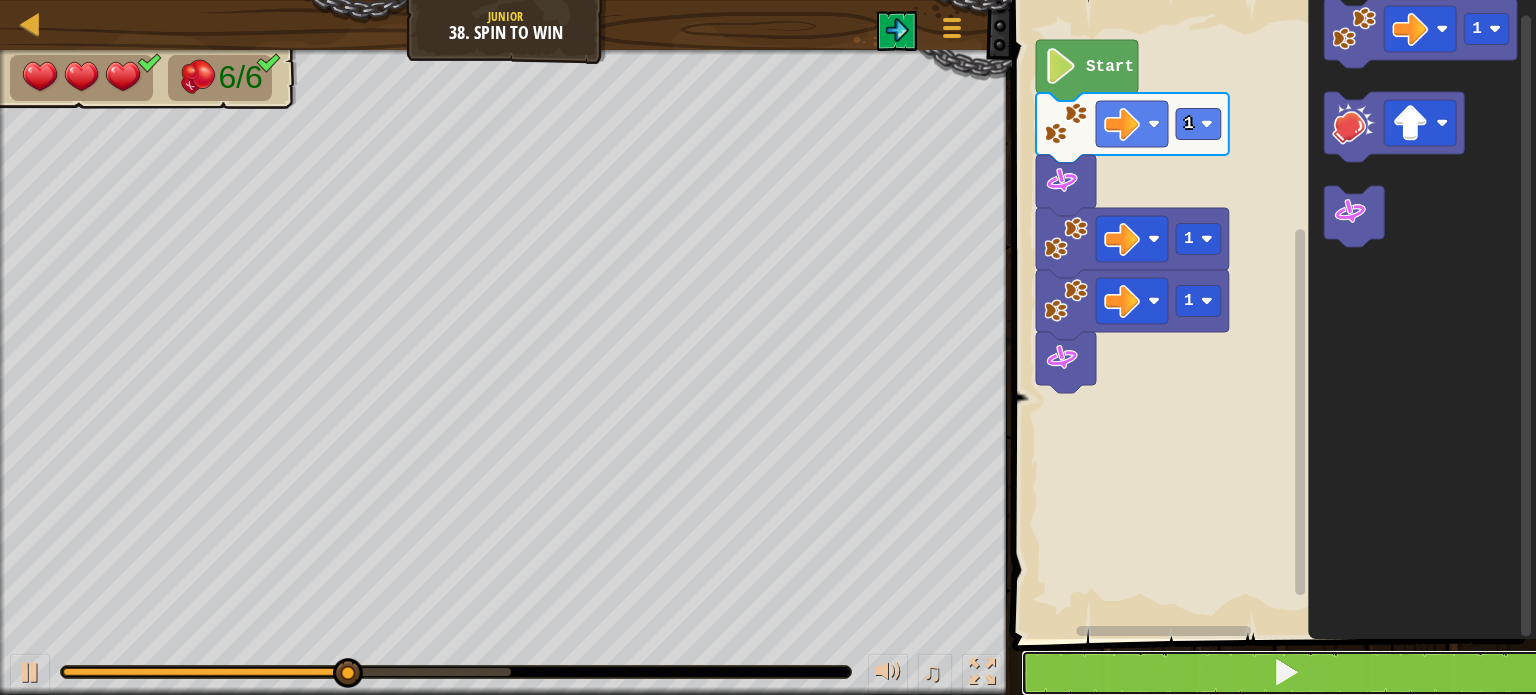 click at bounding box center [1286, 673] 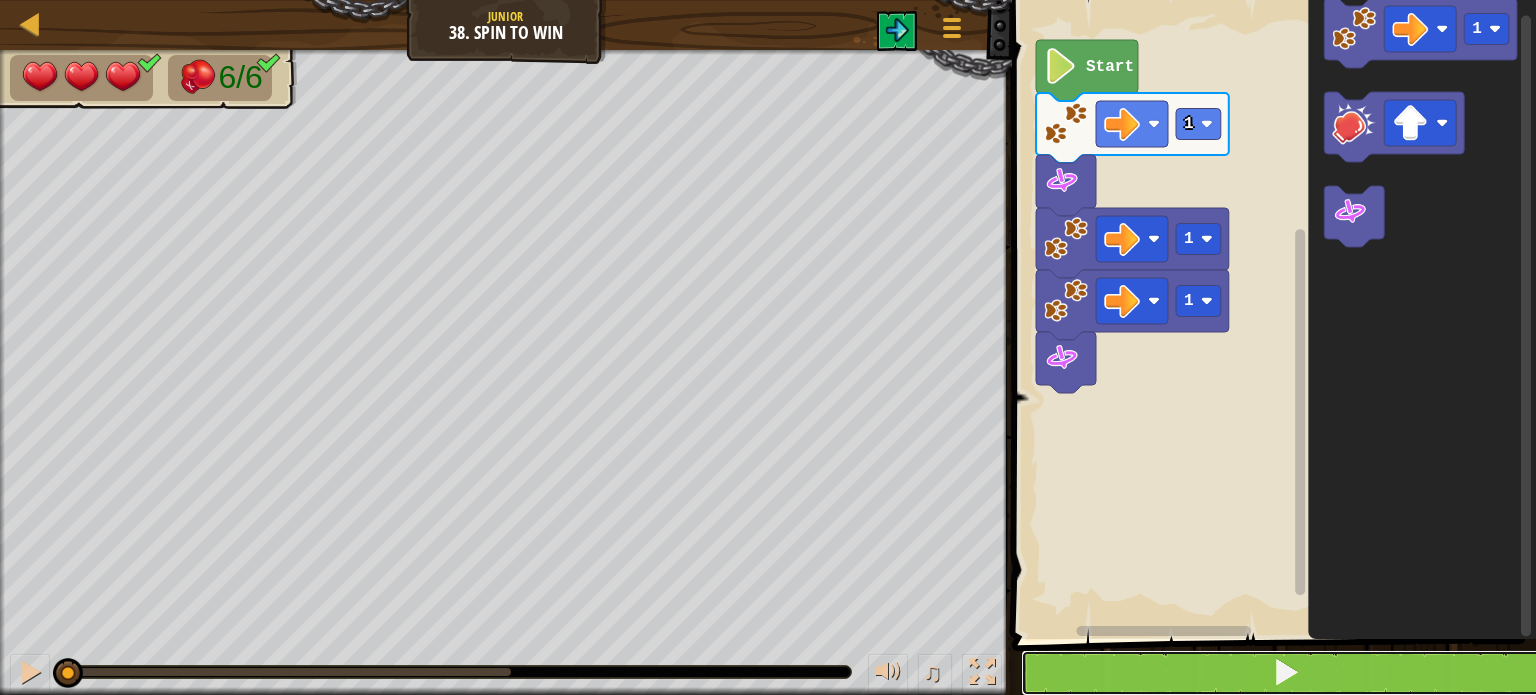 click at bounding box center [1286, 673] 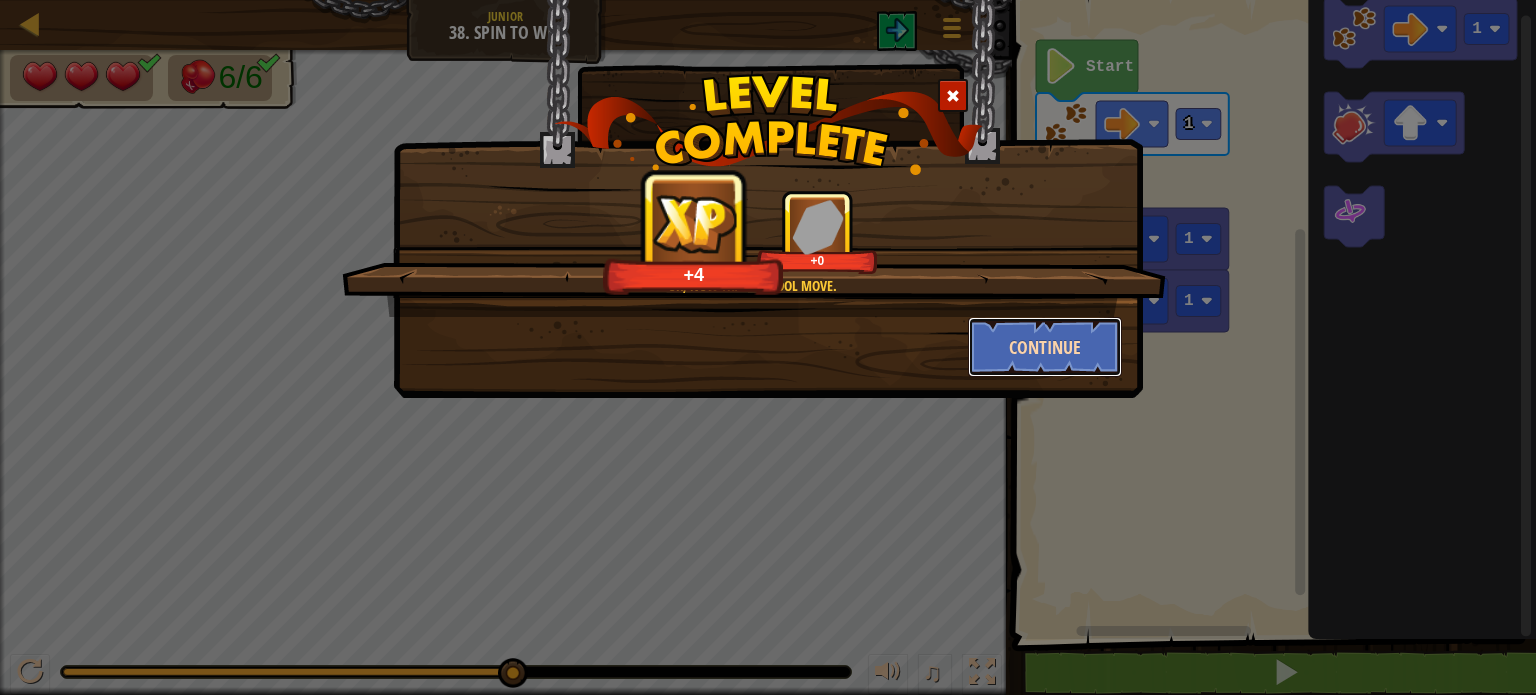click on "Continue" at bounding box center (1045, 347) 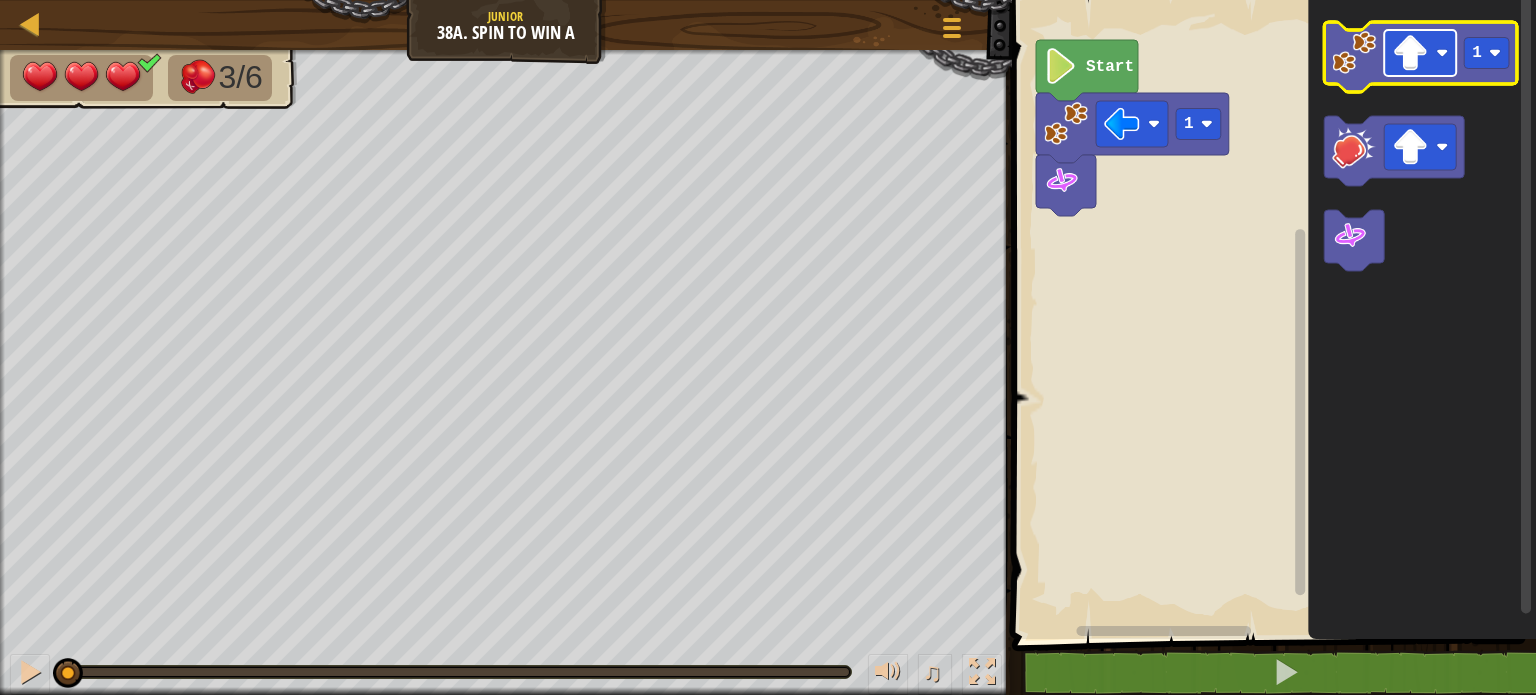 click 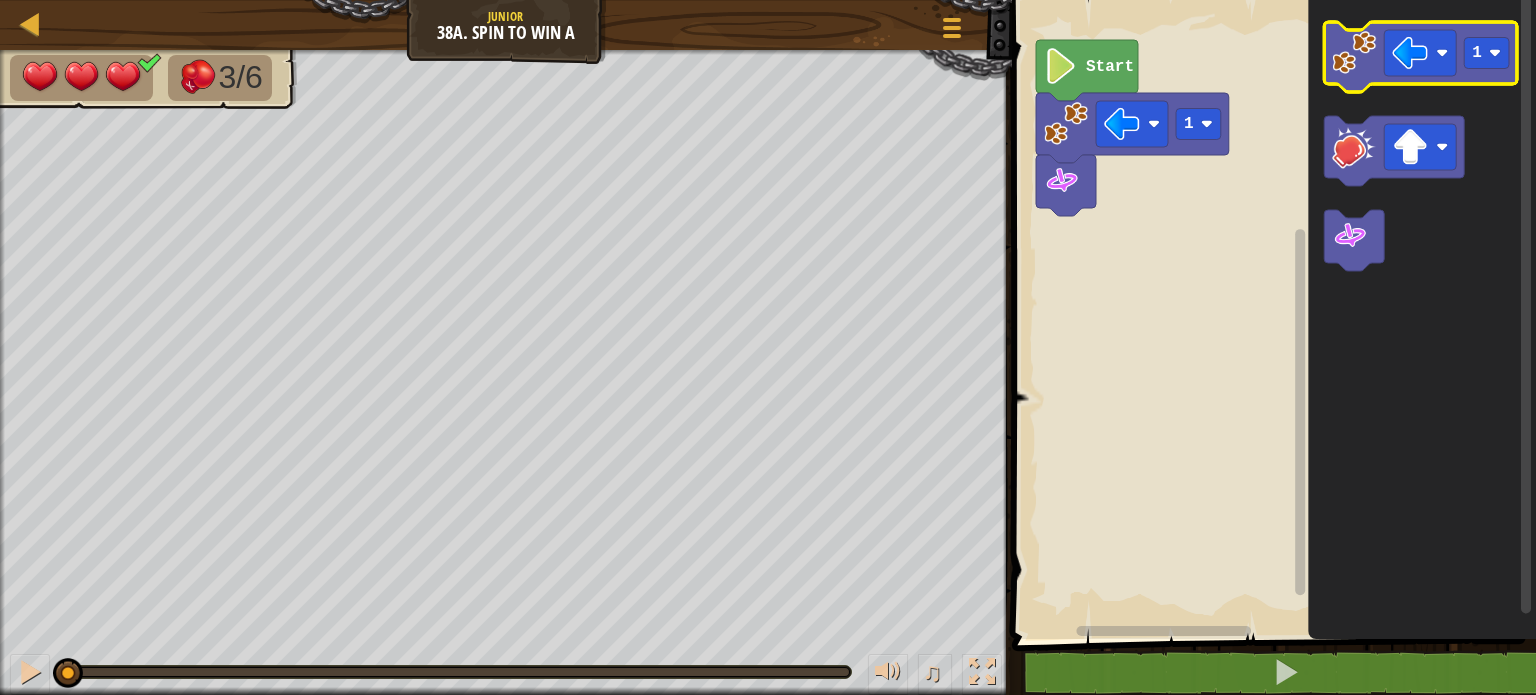 click 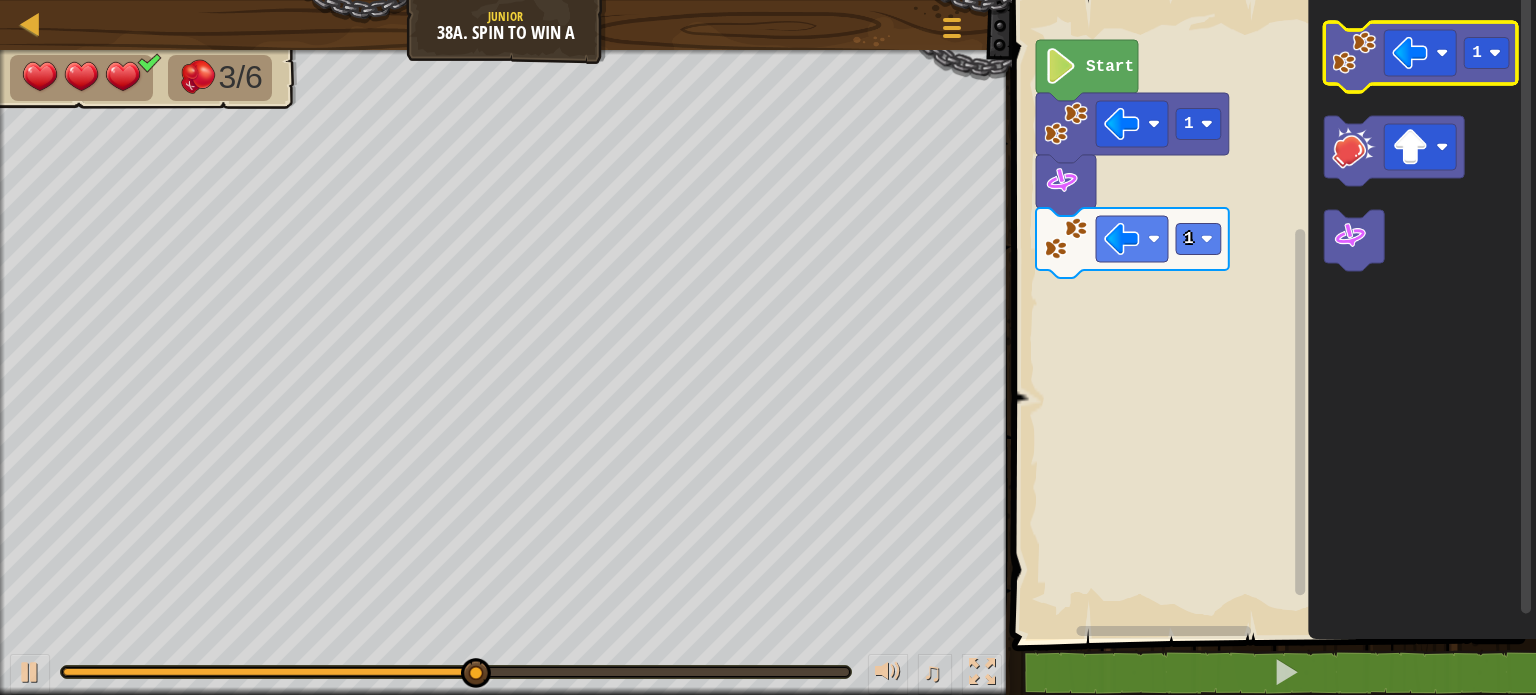 click 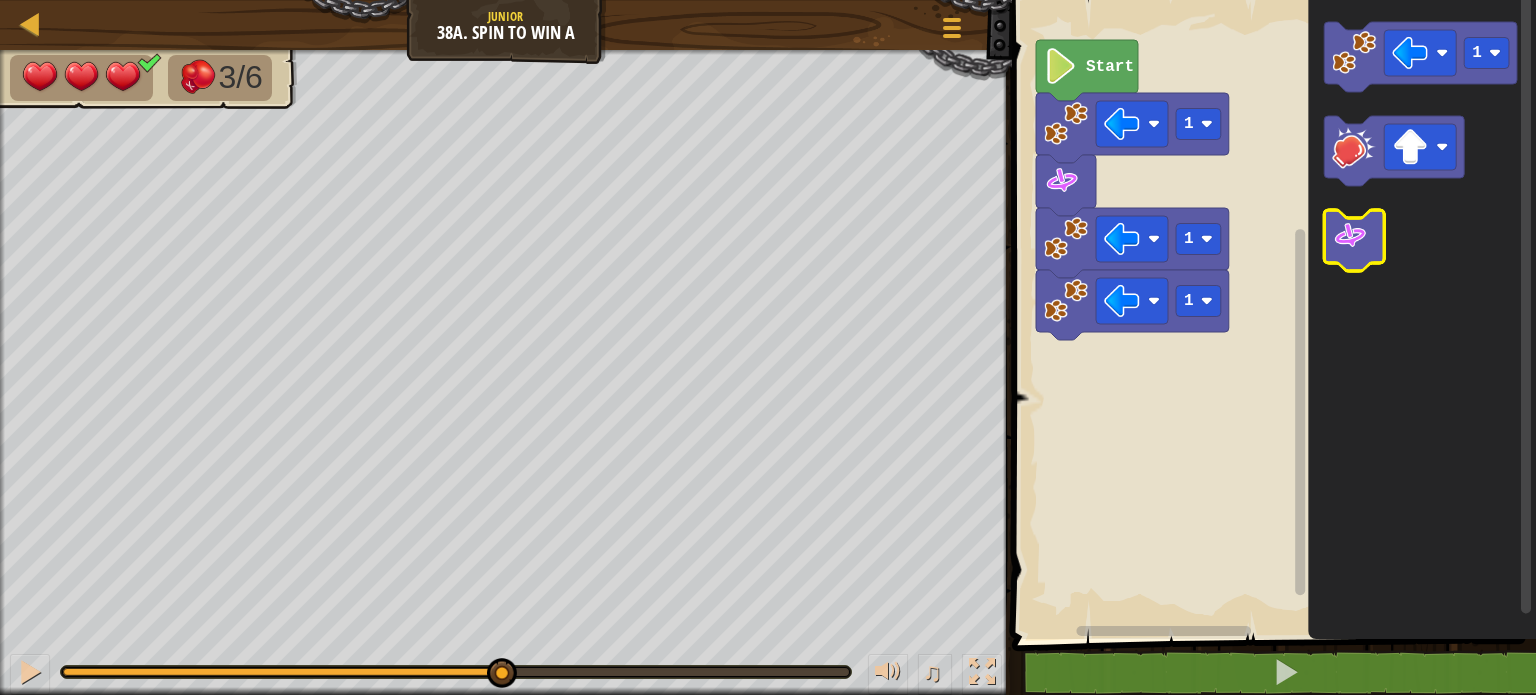 click 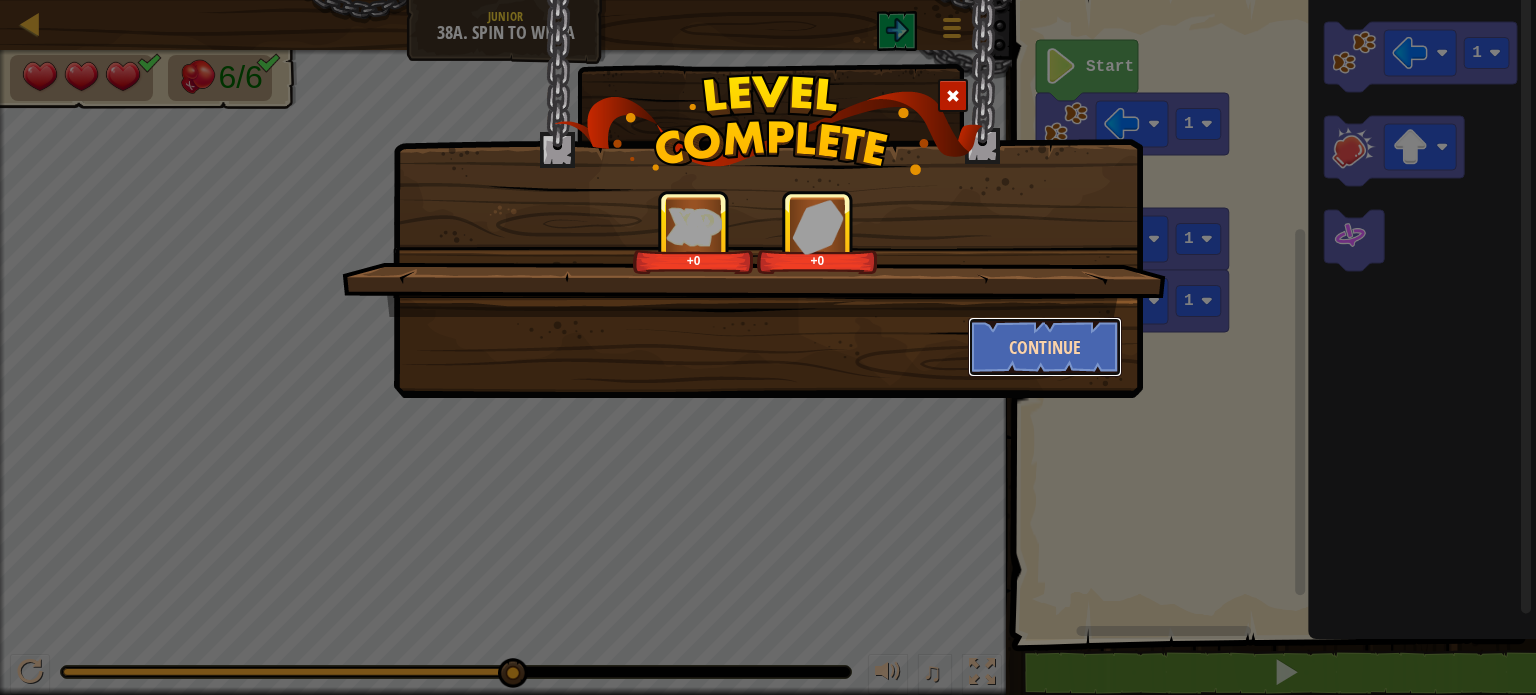 drag, startPoint x: 1056, startPoint y: 342, endPoint x: 1045, endPoint y: 359, distance: 20.248457 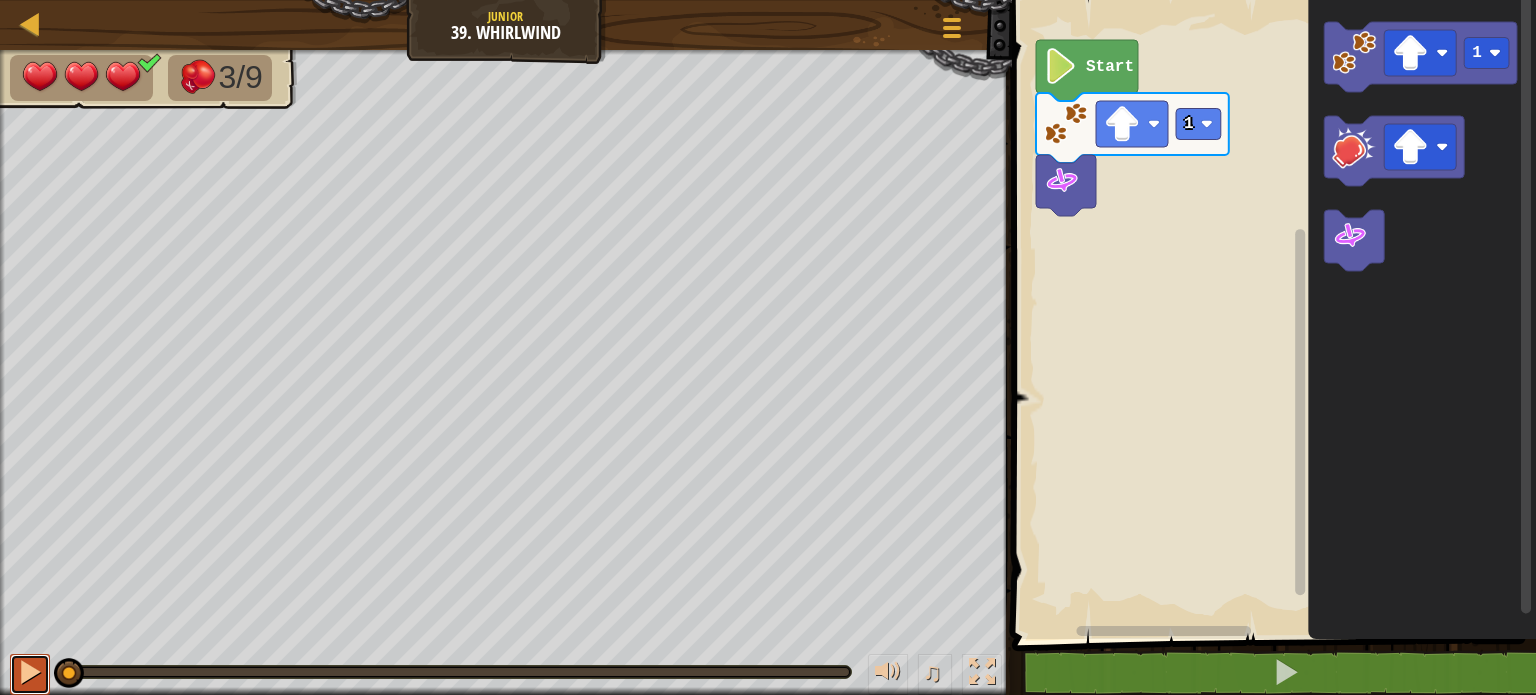 click at bounding box center (30, 672) 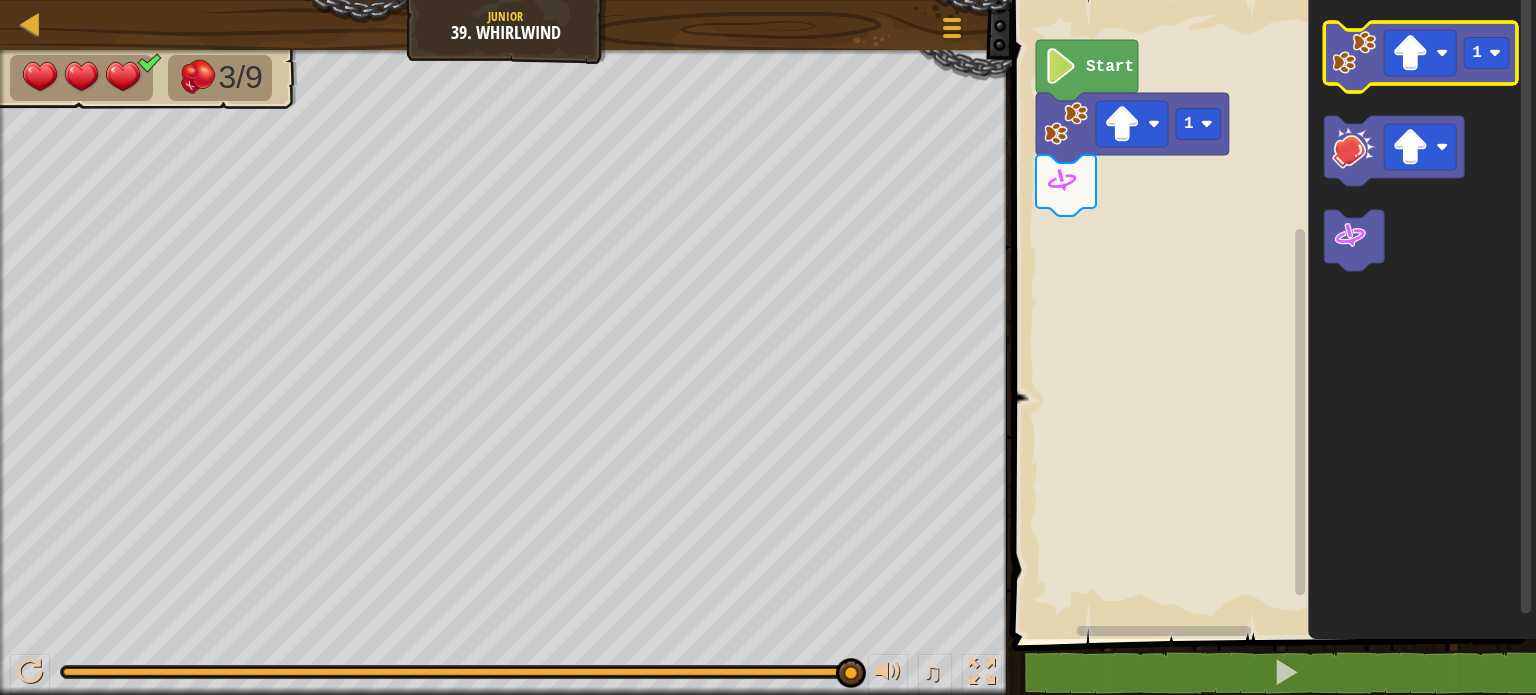 click 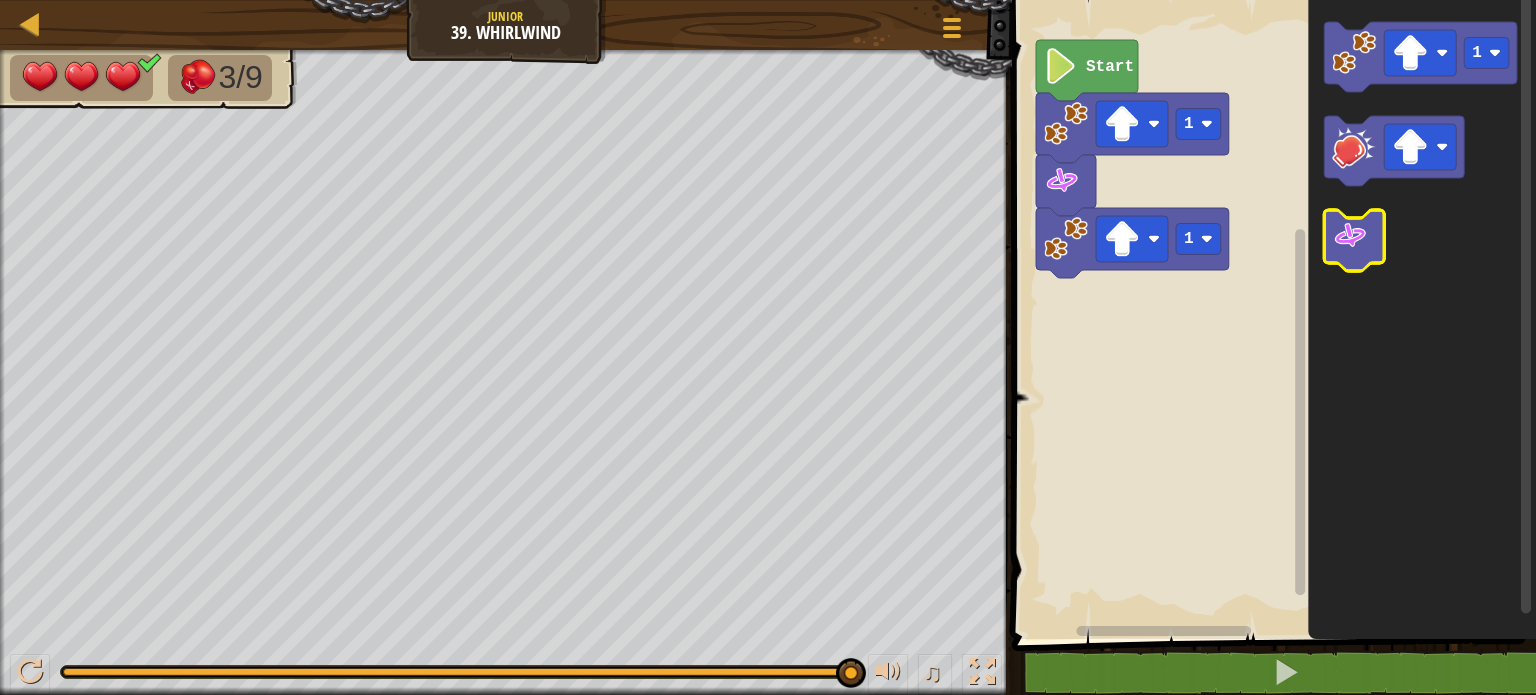 click 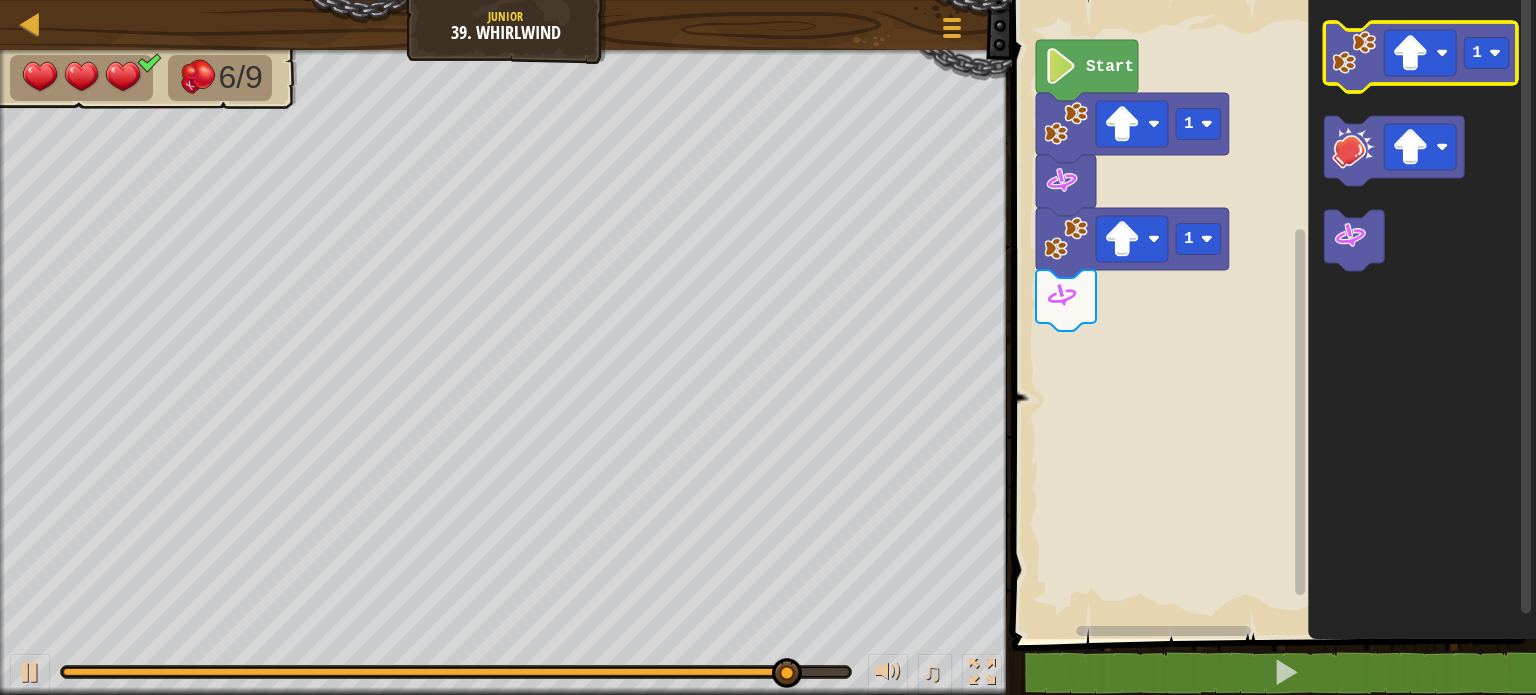 click 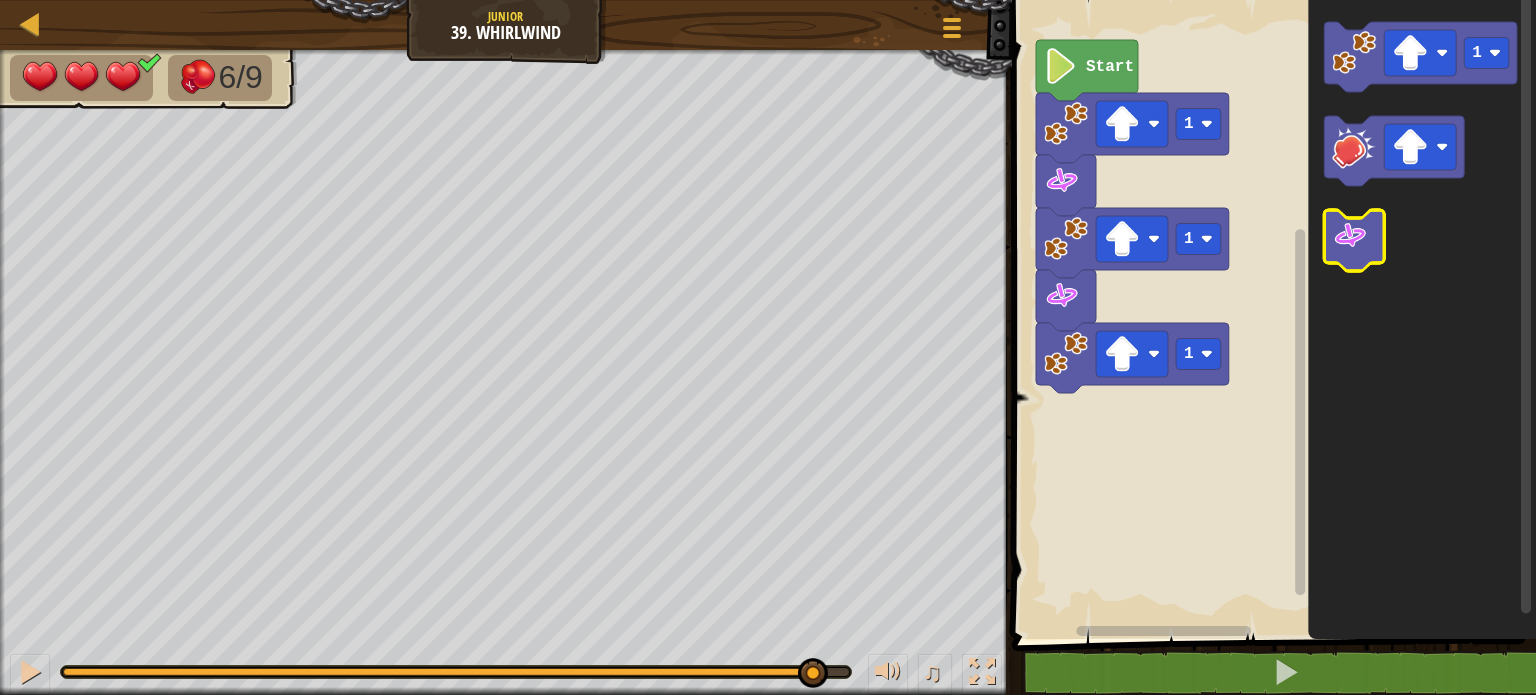 click 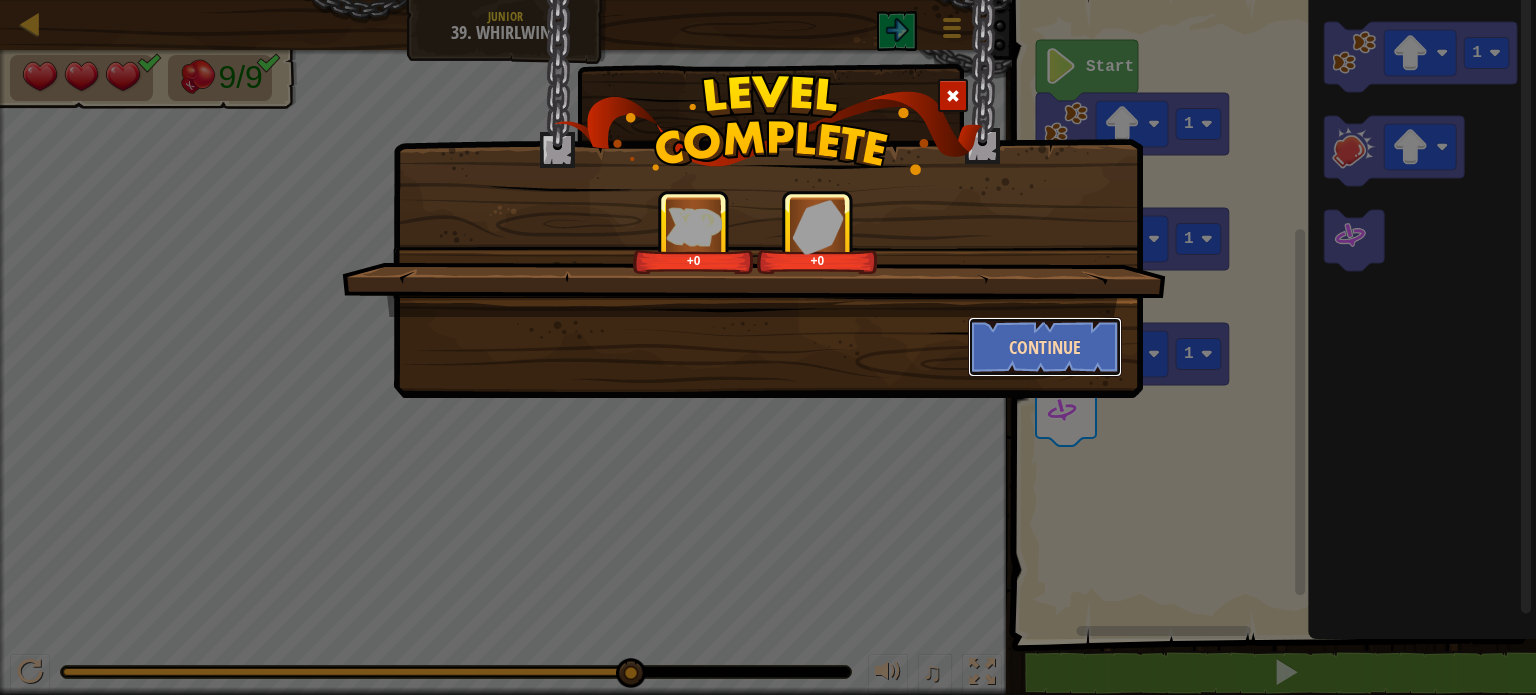 click on "Continue" at bounding box center (1045, 347) 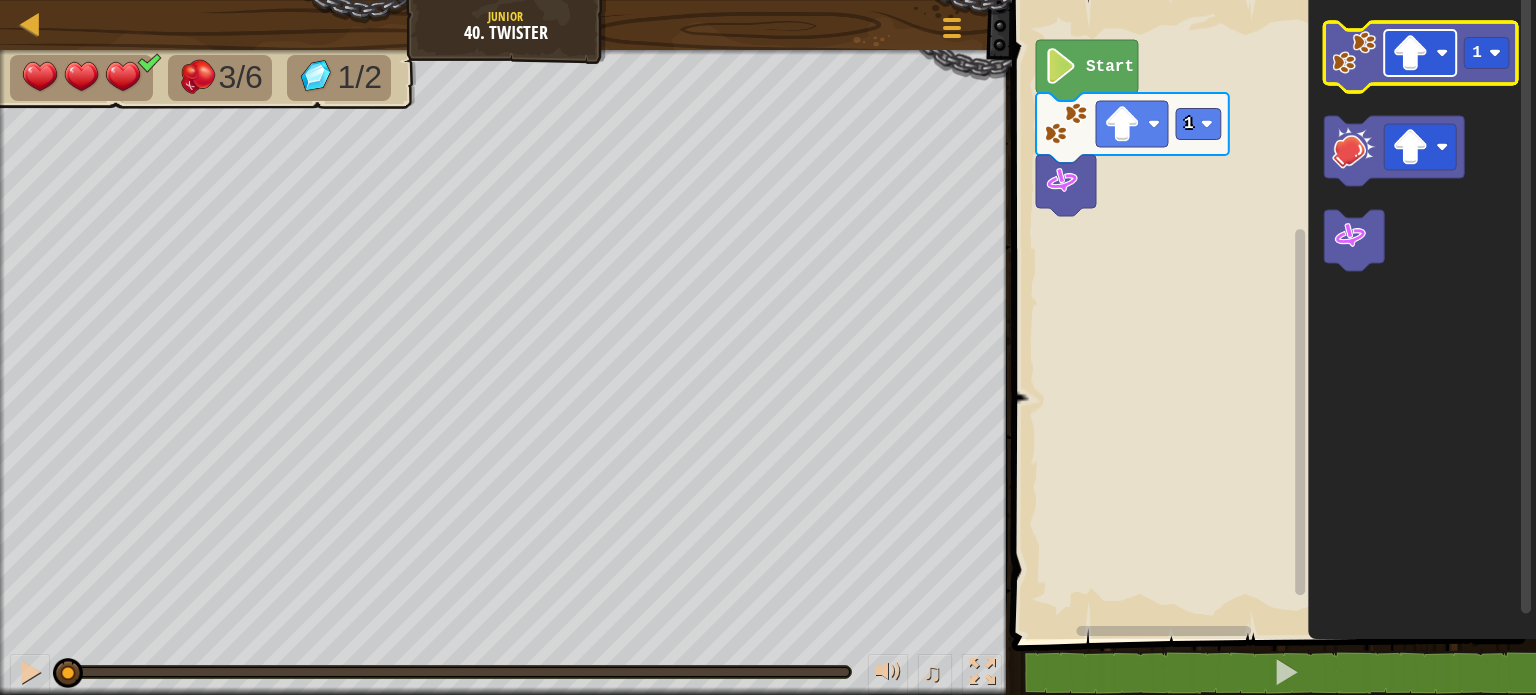 click 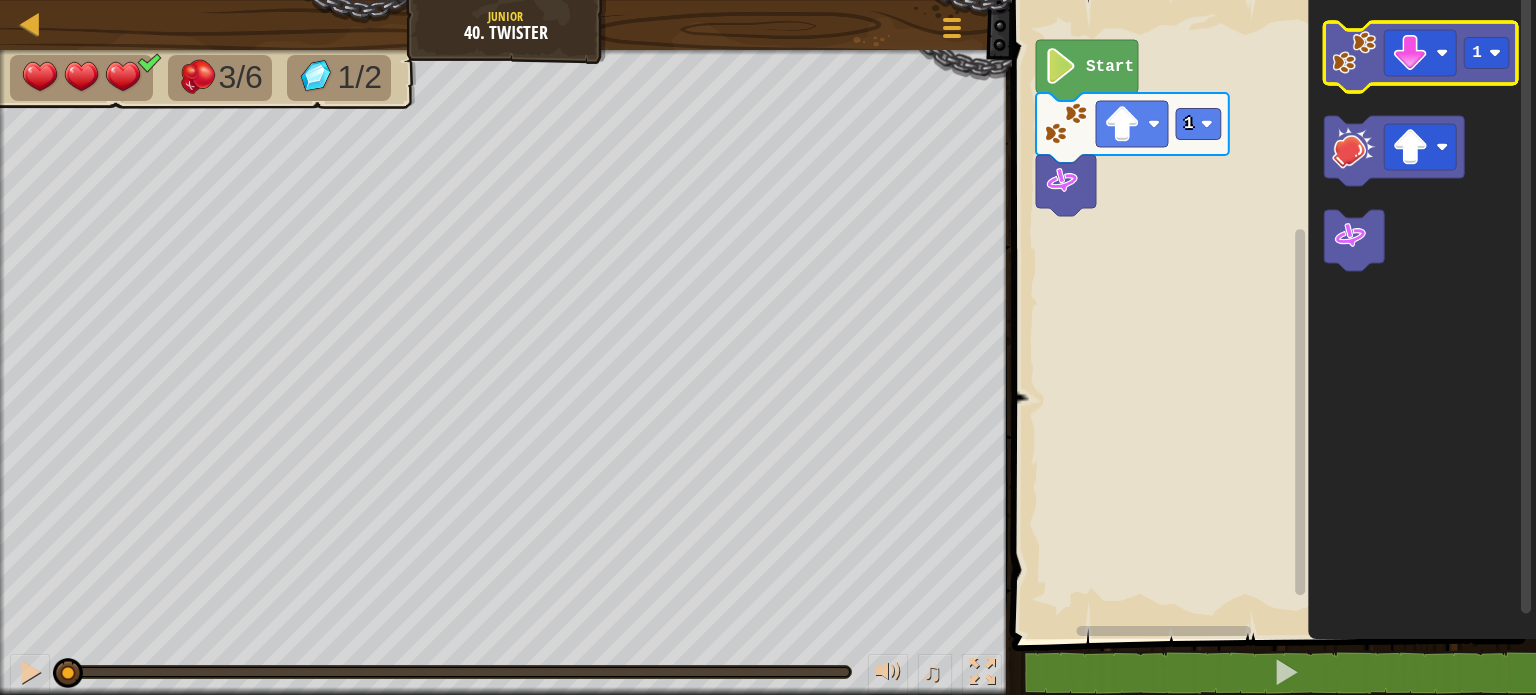 click 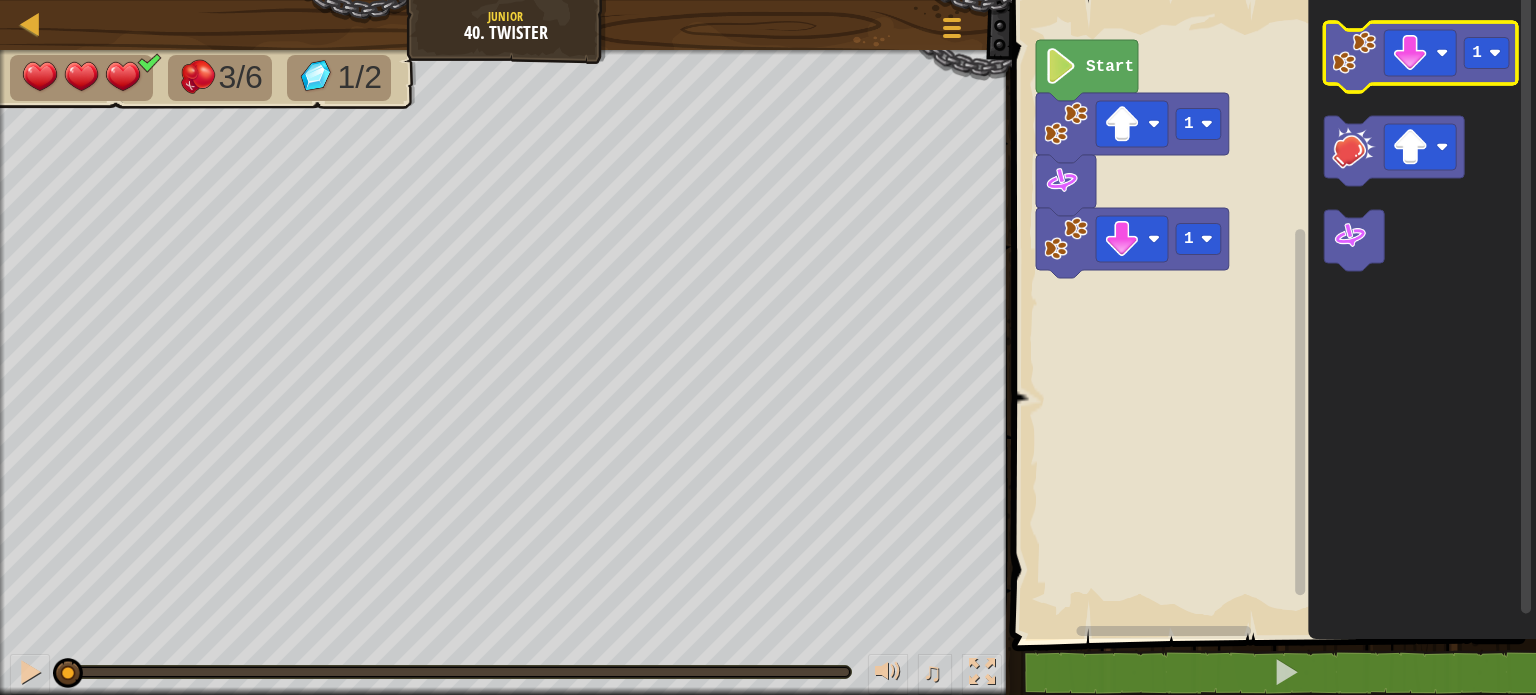 click 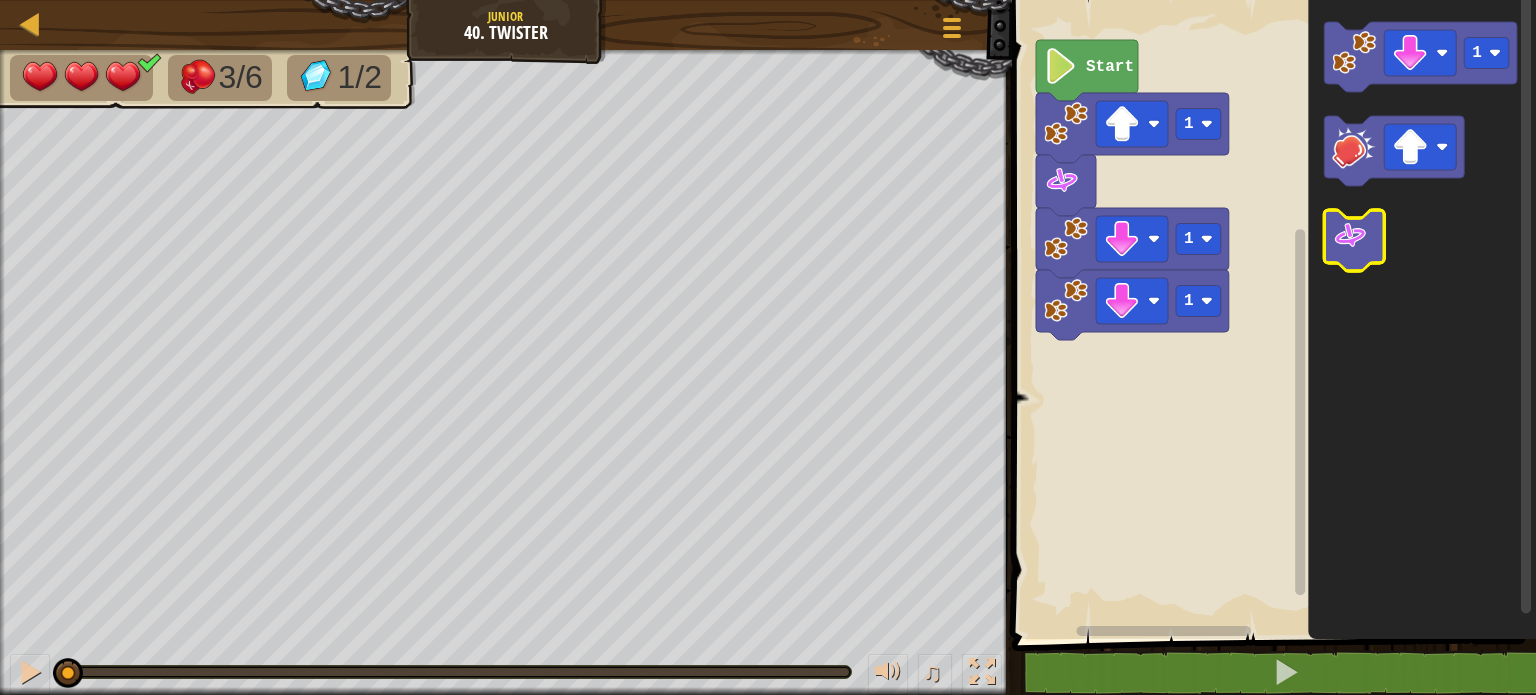 click 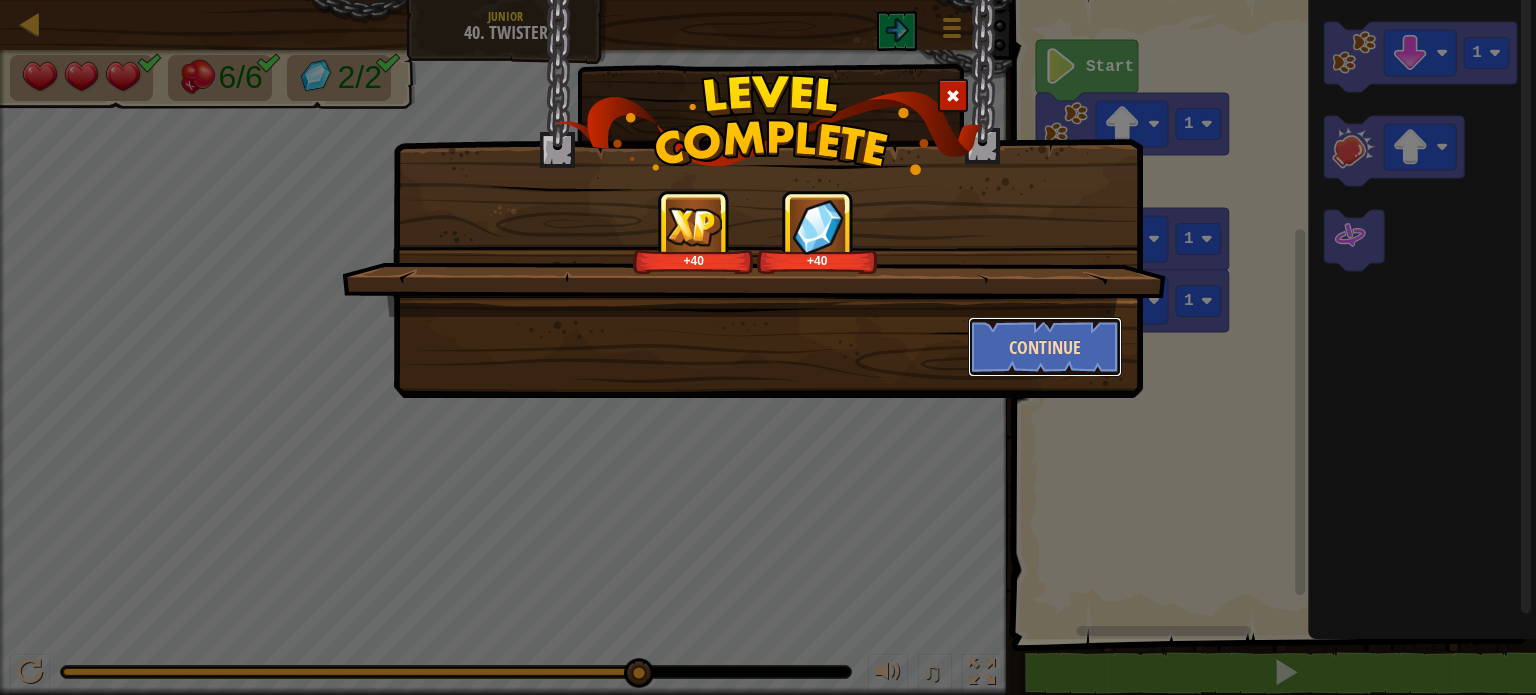 click on "Continue" at bounding box center (1045, 347) 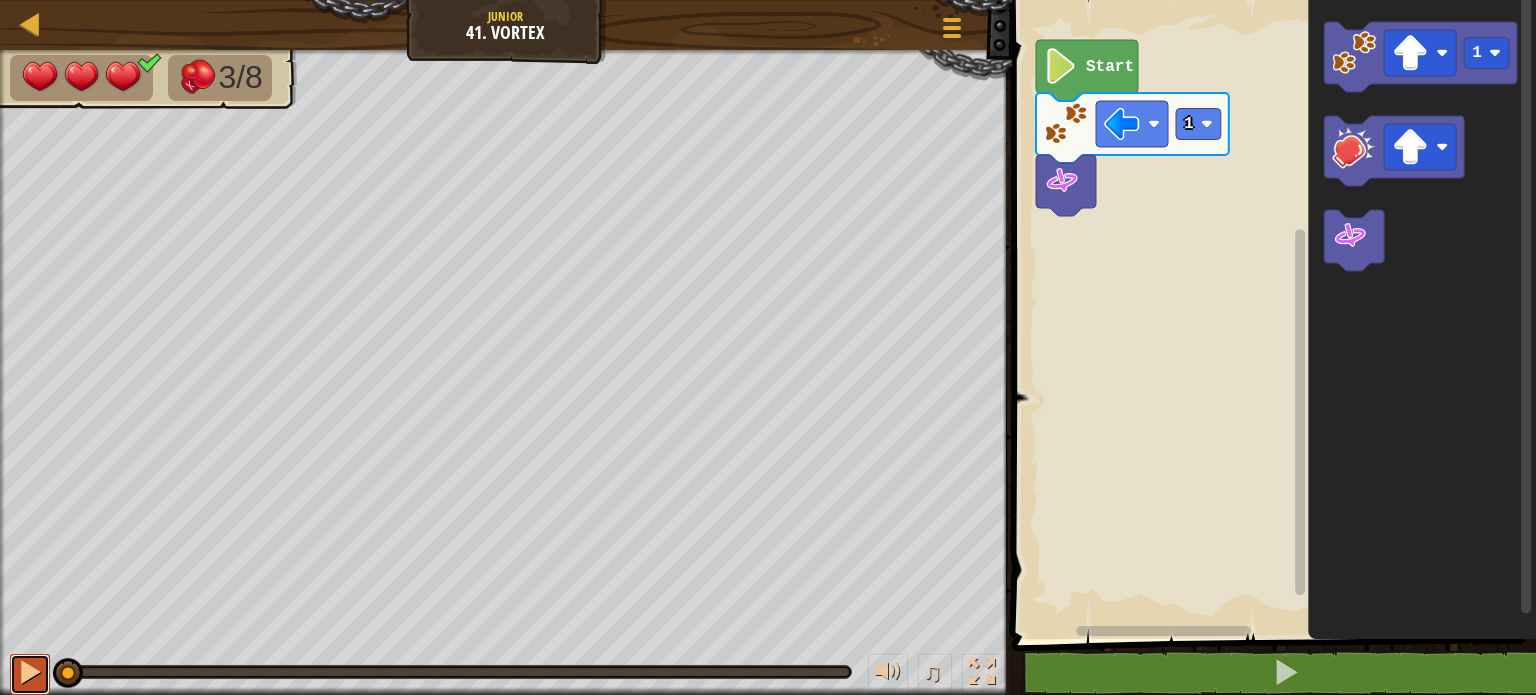 click at bounding box center [30, 672] 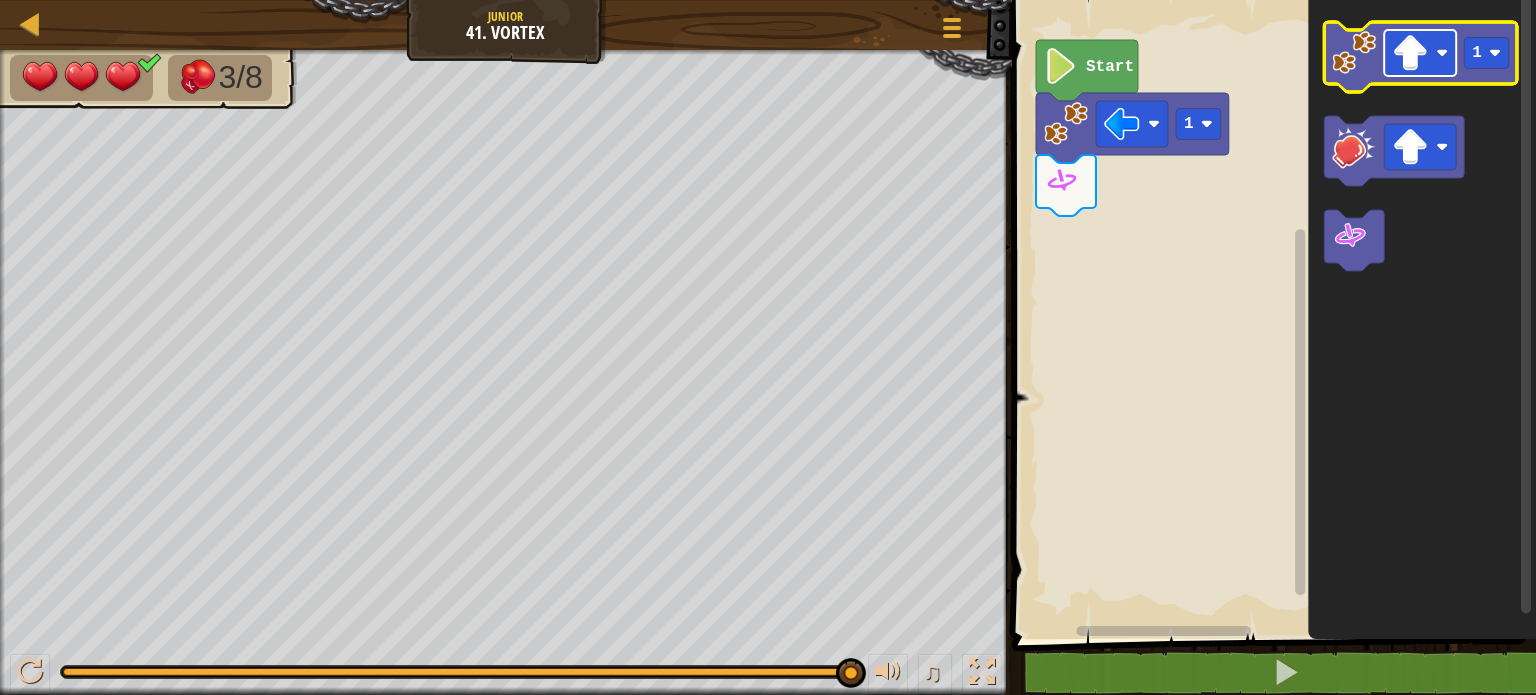 click 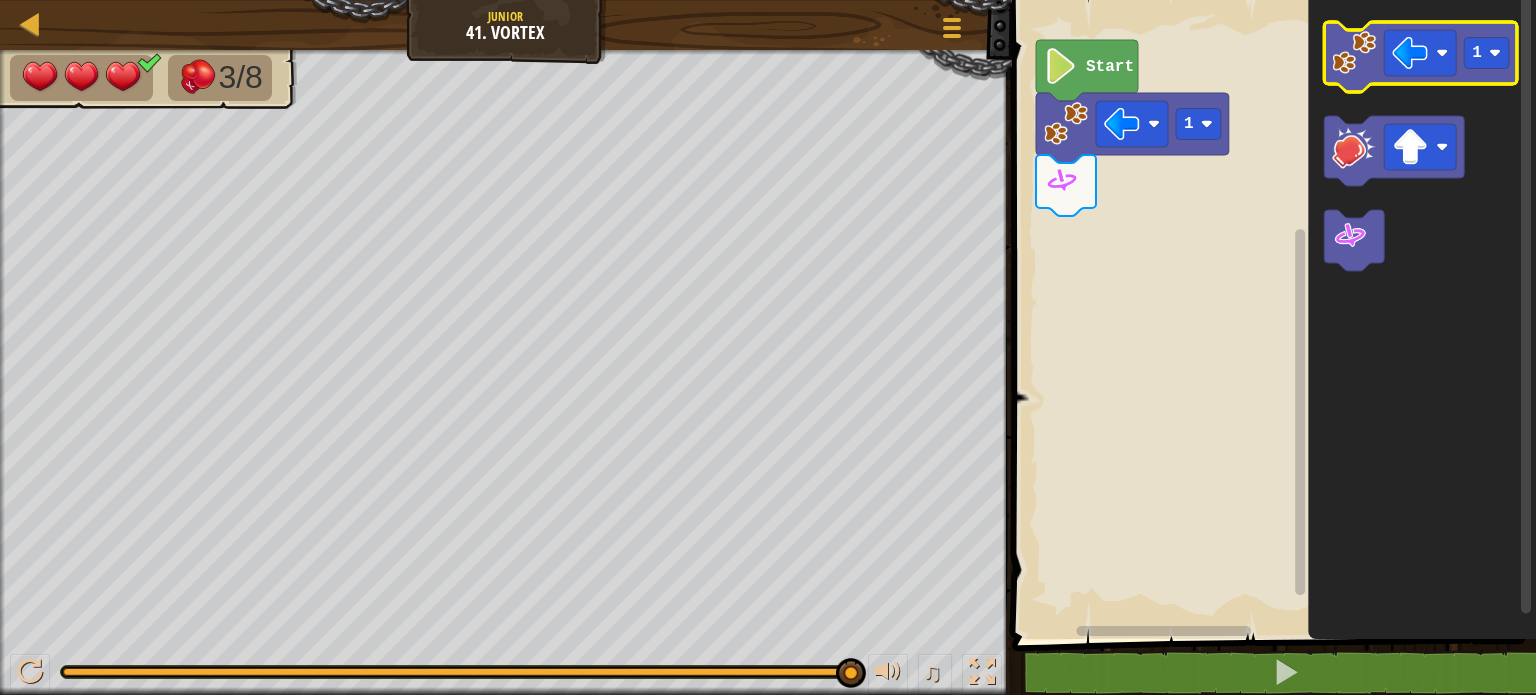 click 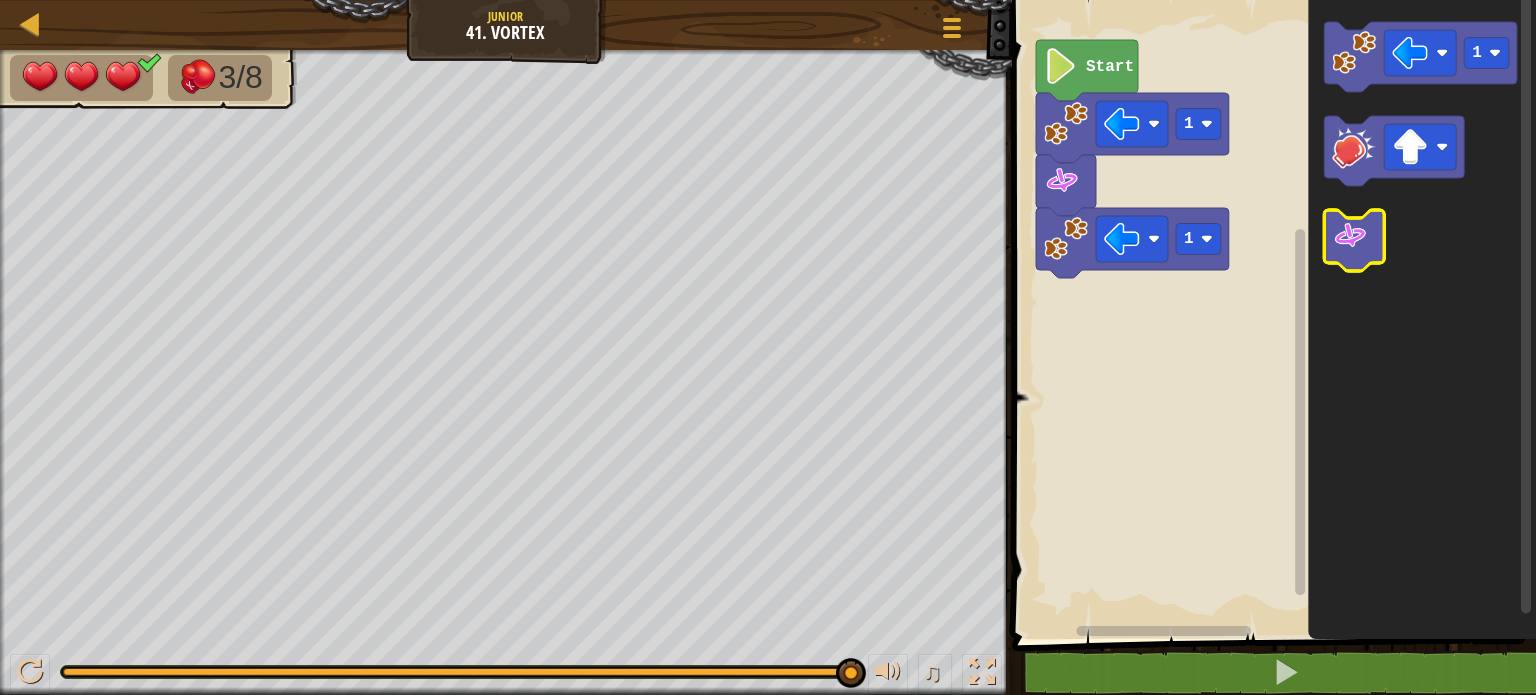 click 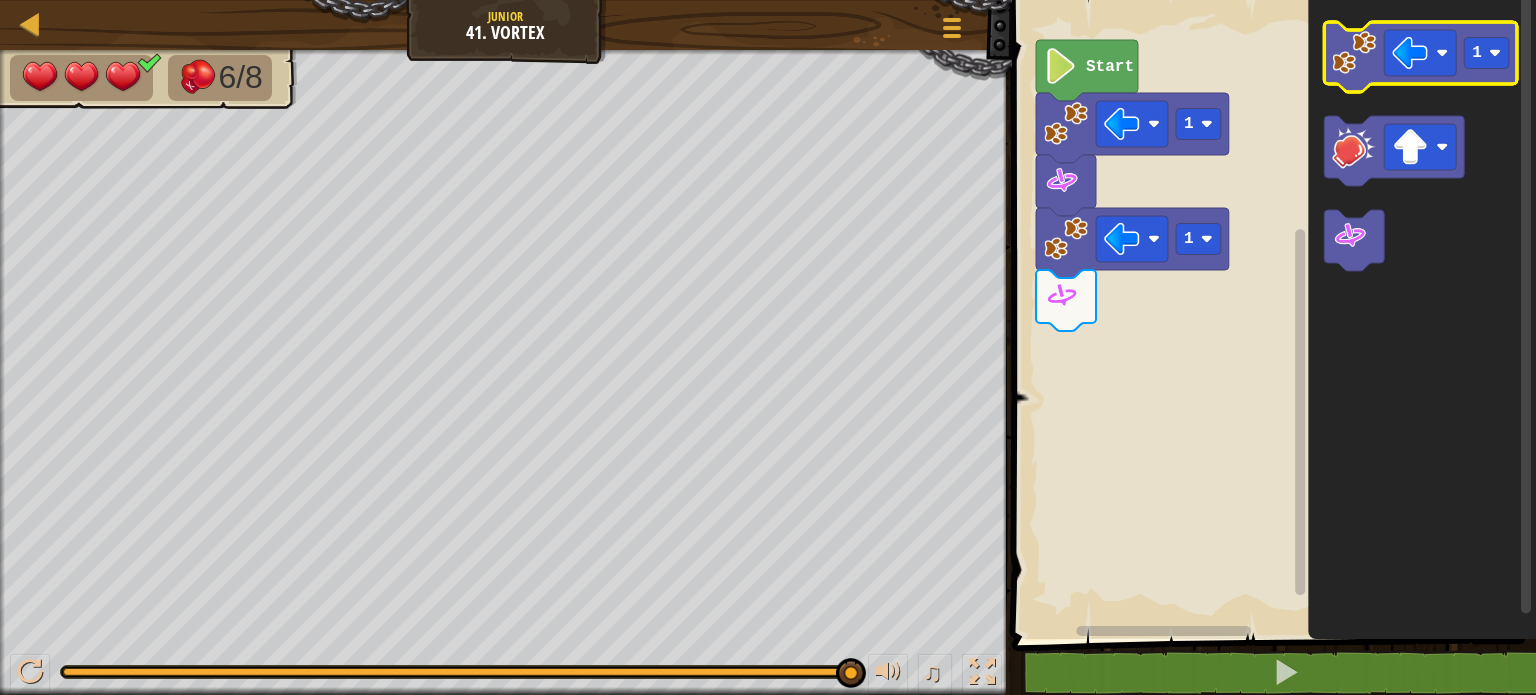 click 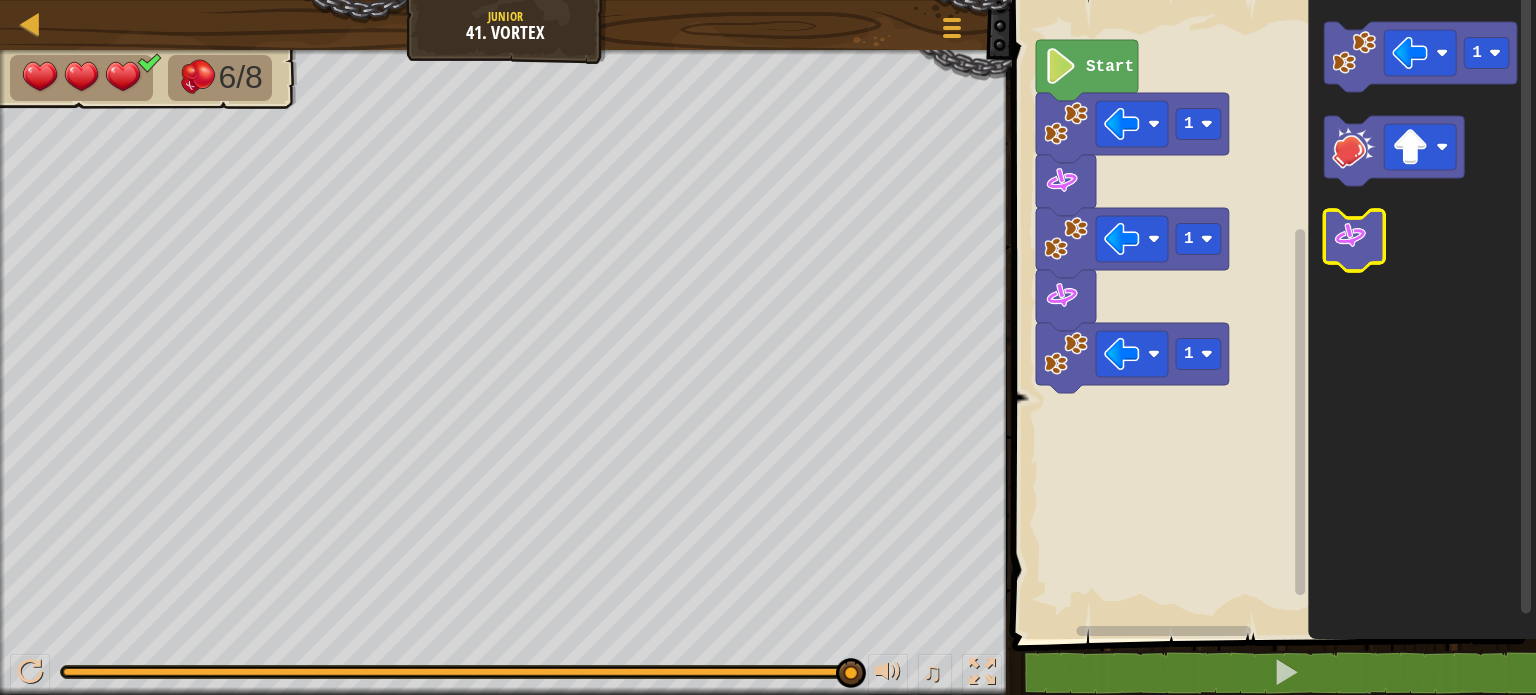 click 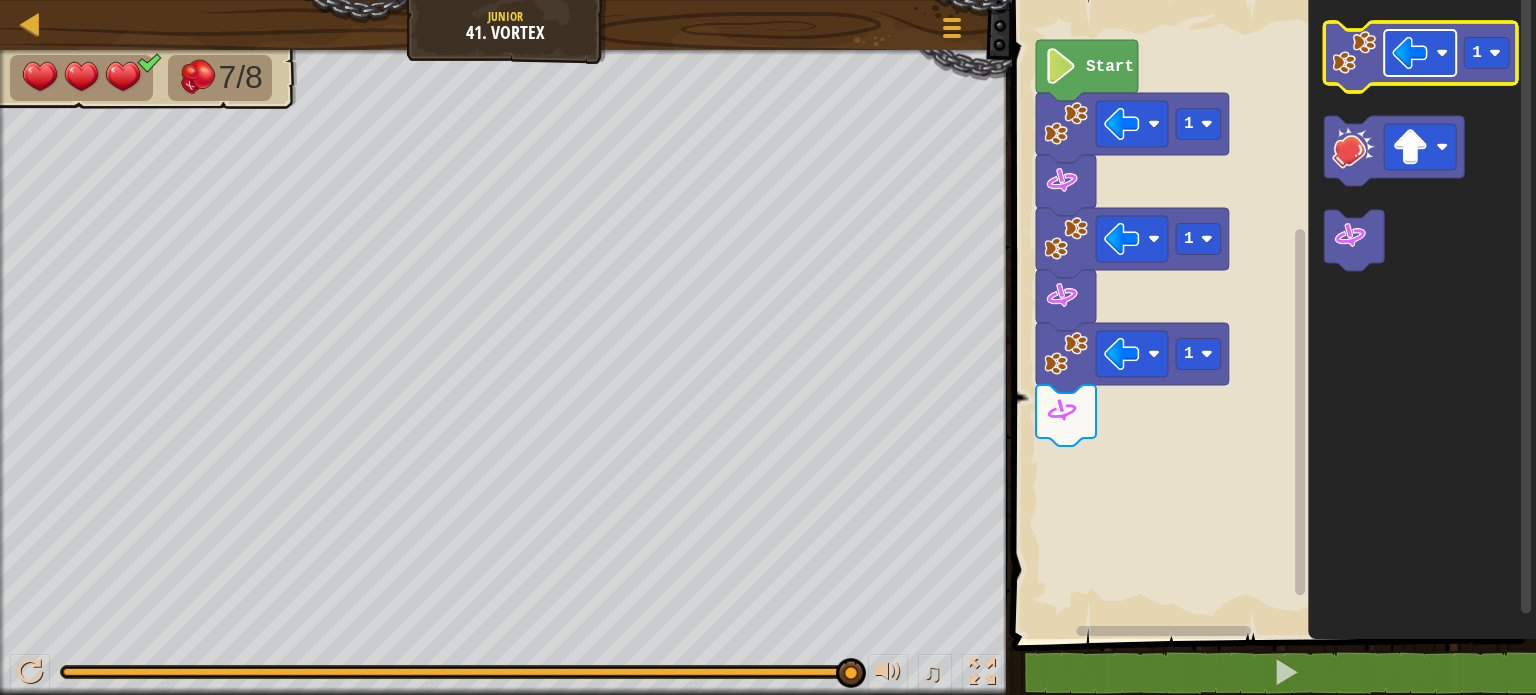 click 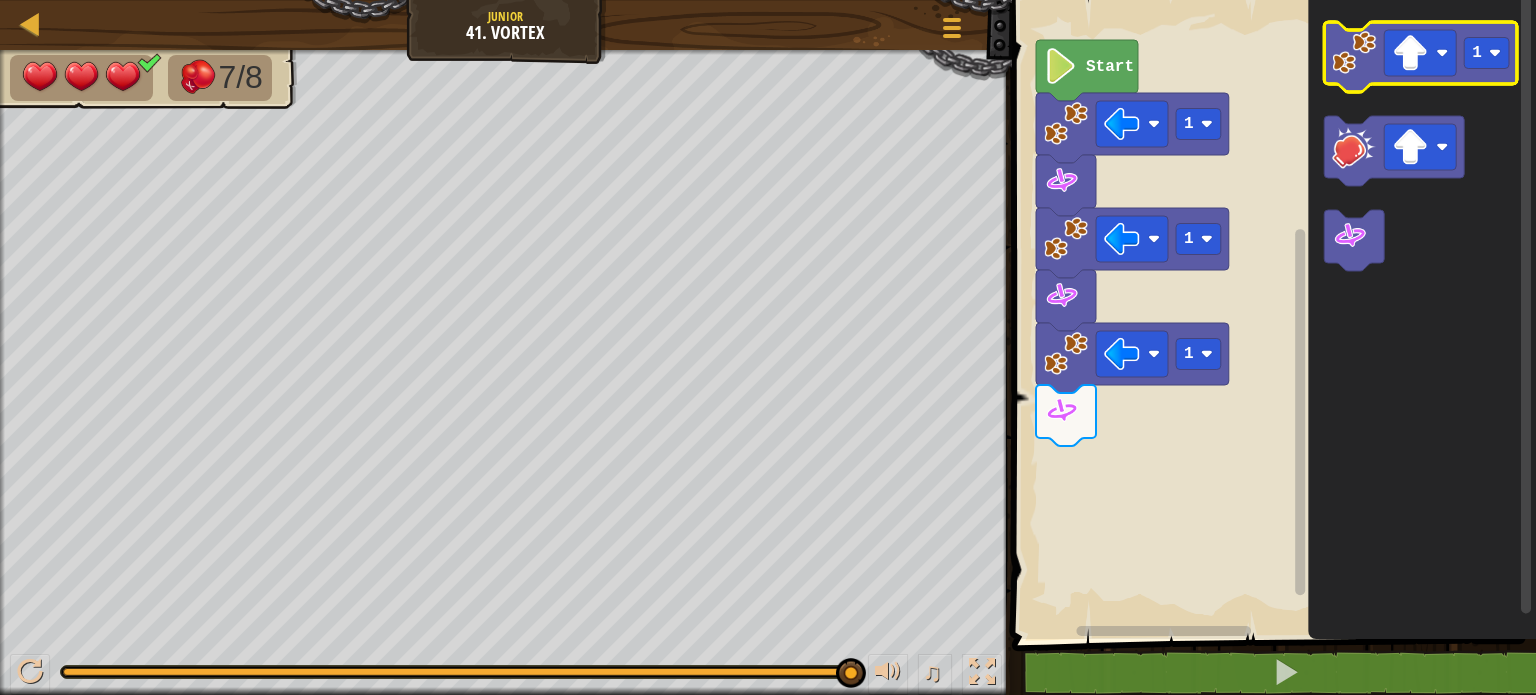 click 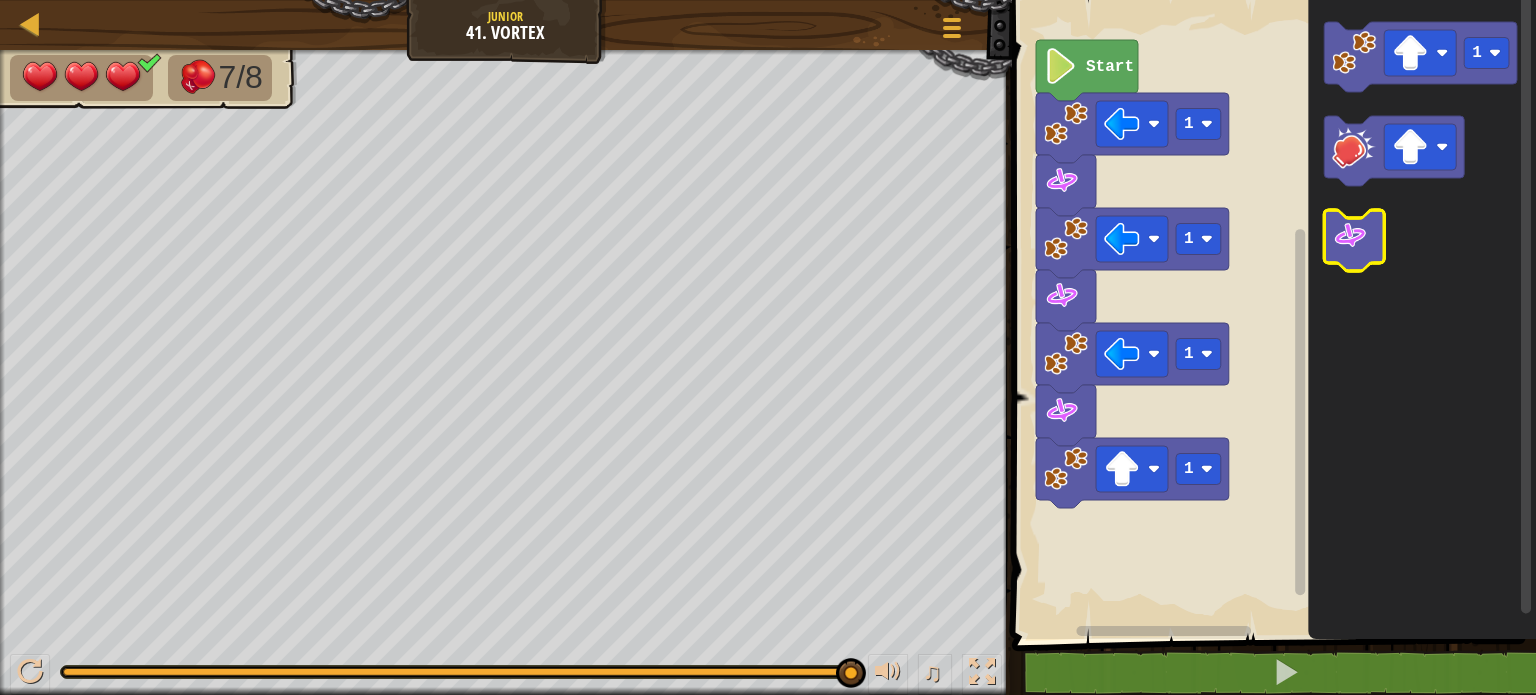click 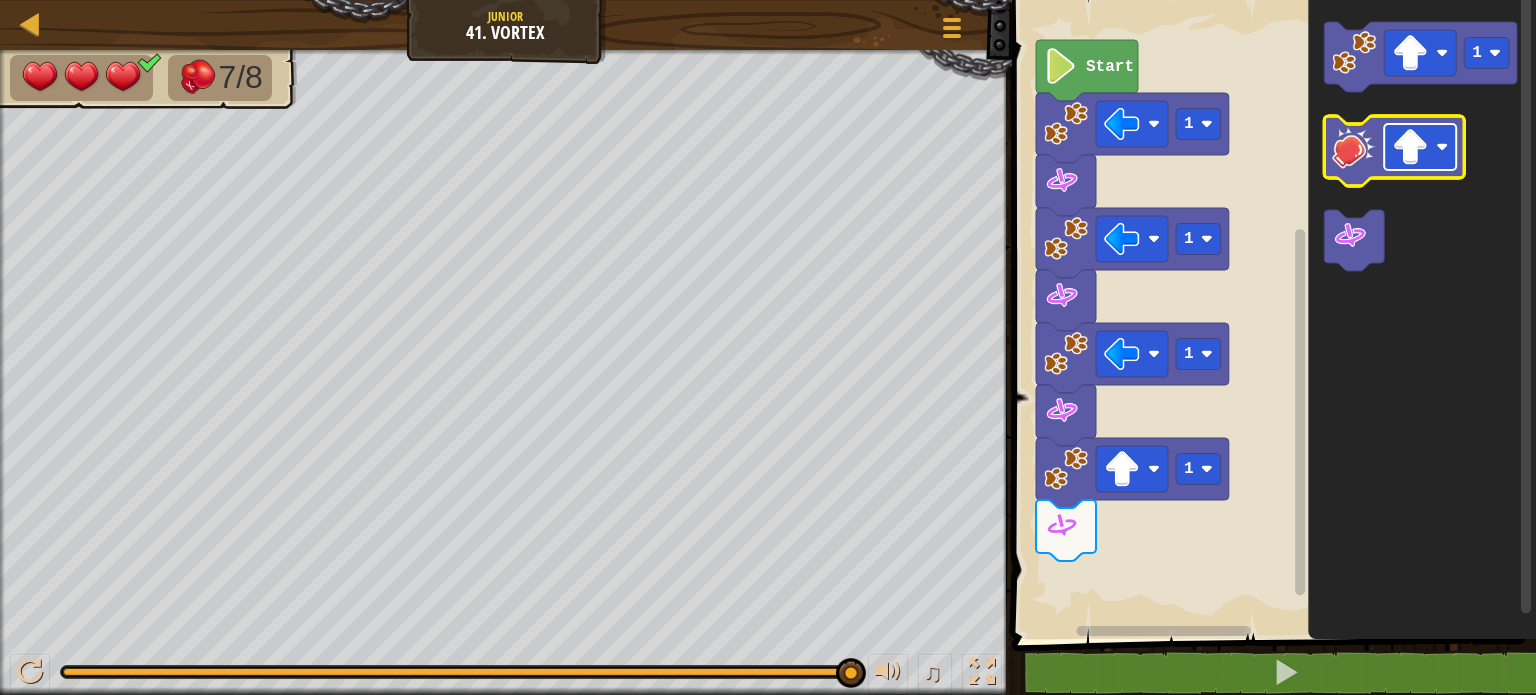 click 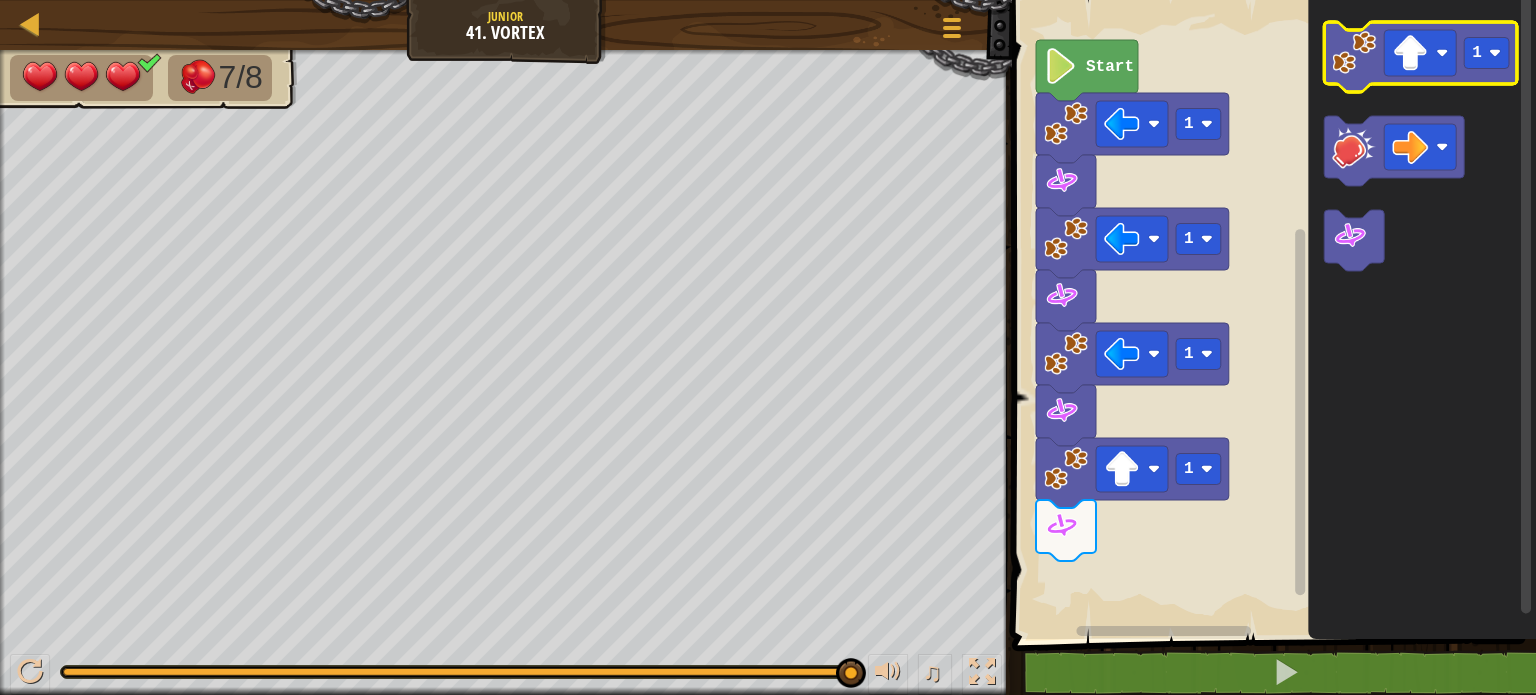 click 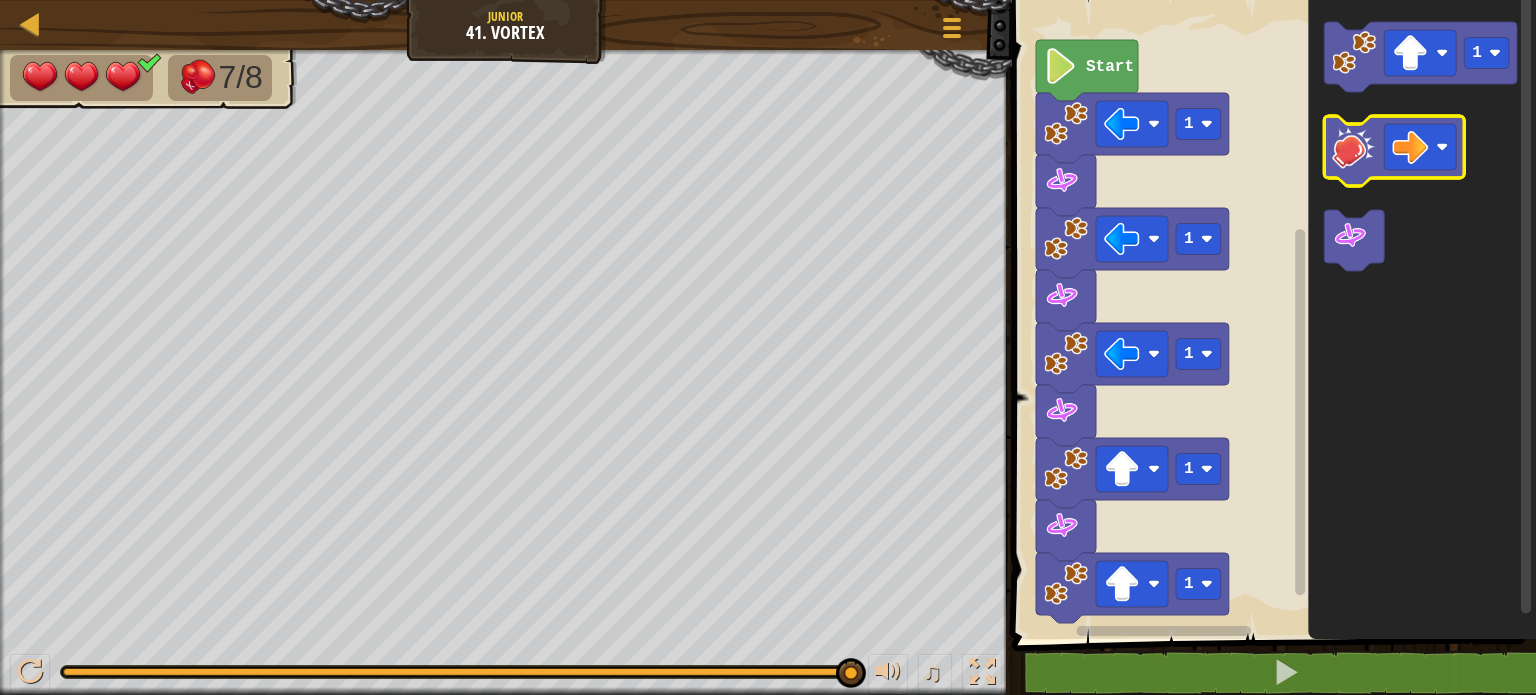 click 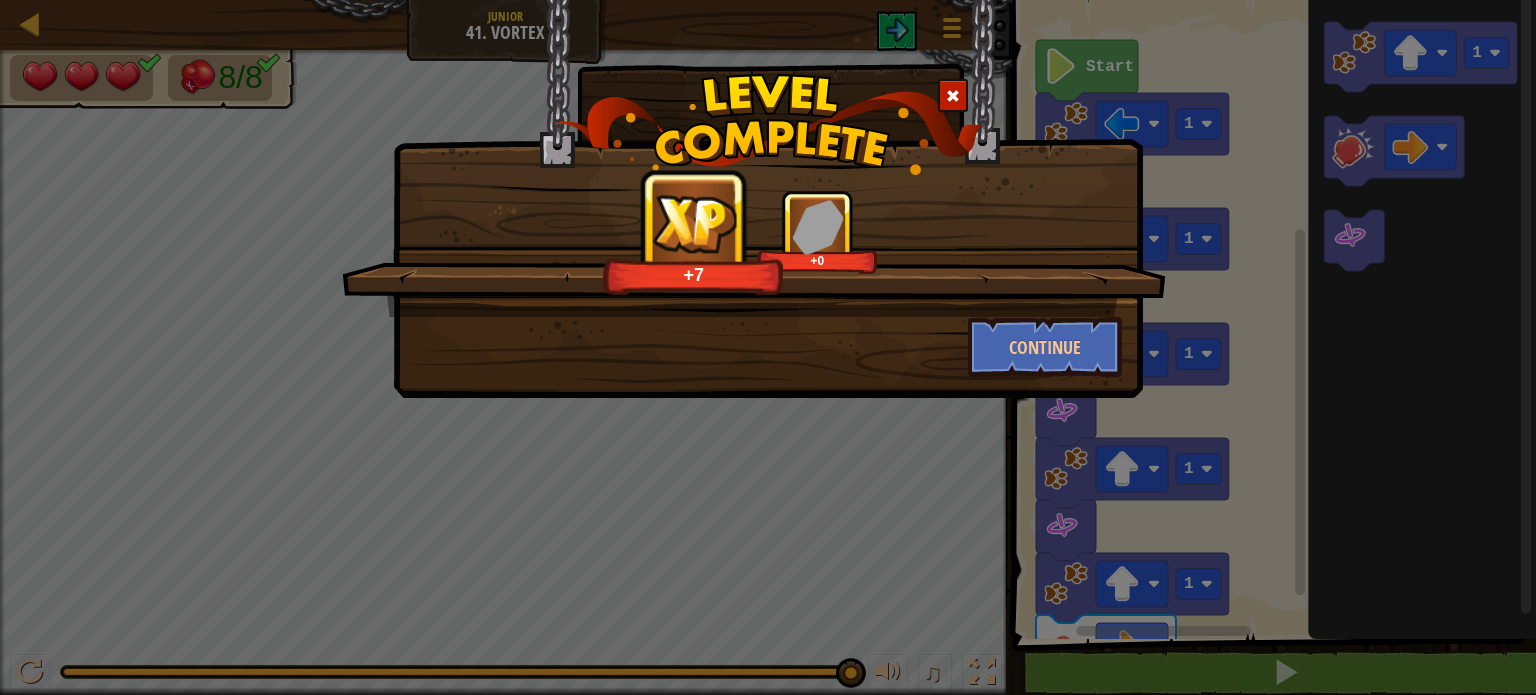 click on "+7 +0 Continue" at bounding box center [768, 199] 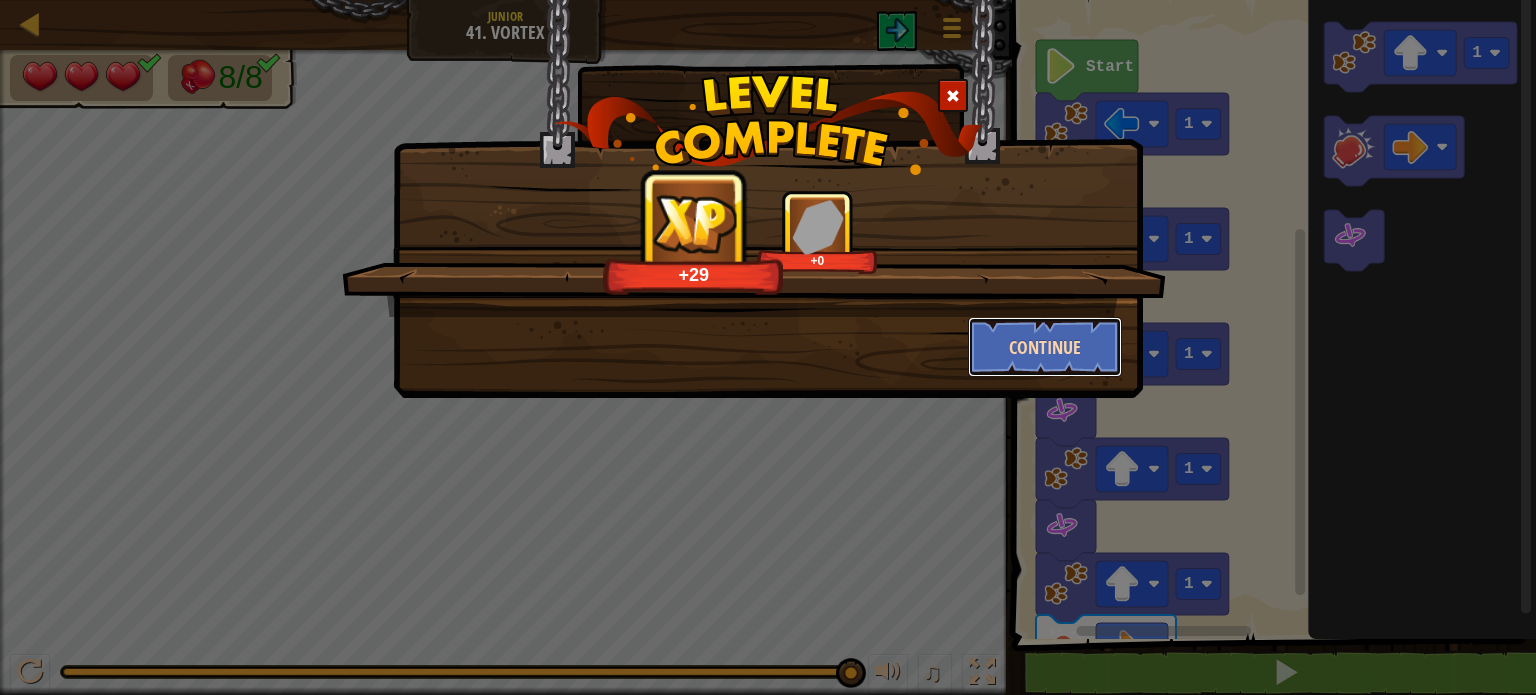 click on "Continue" at bounding box center [1045, 347] 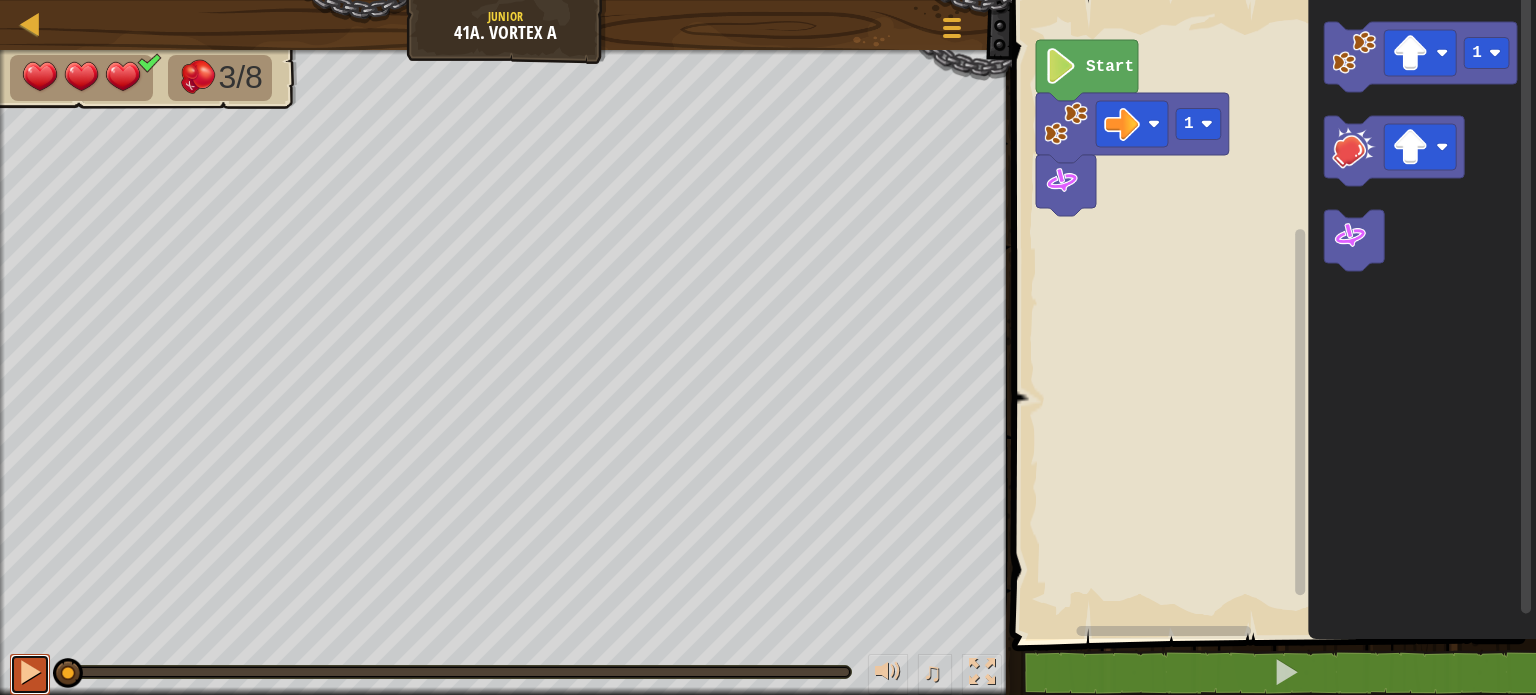 click at bounding box center [30, 672] 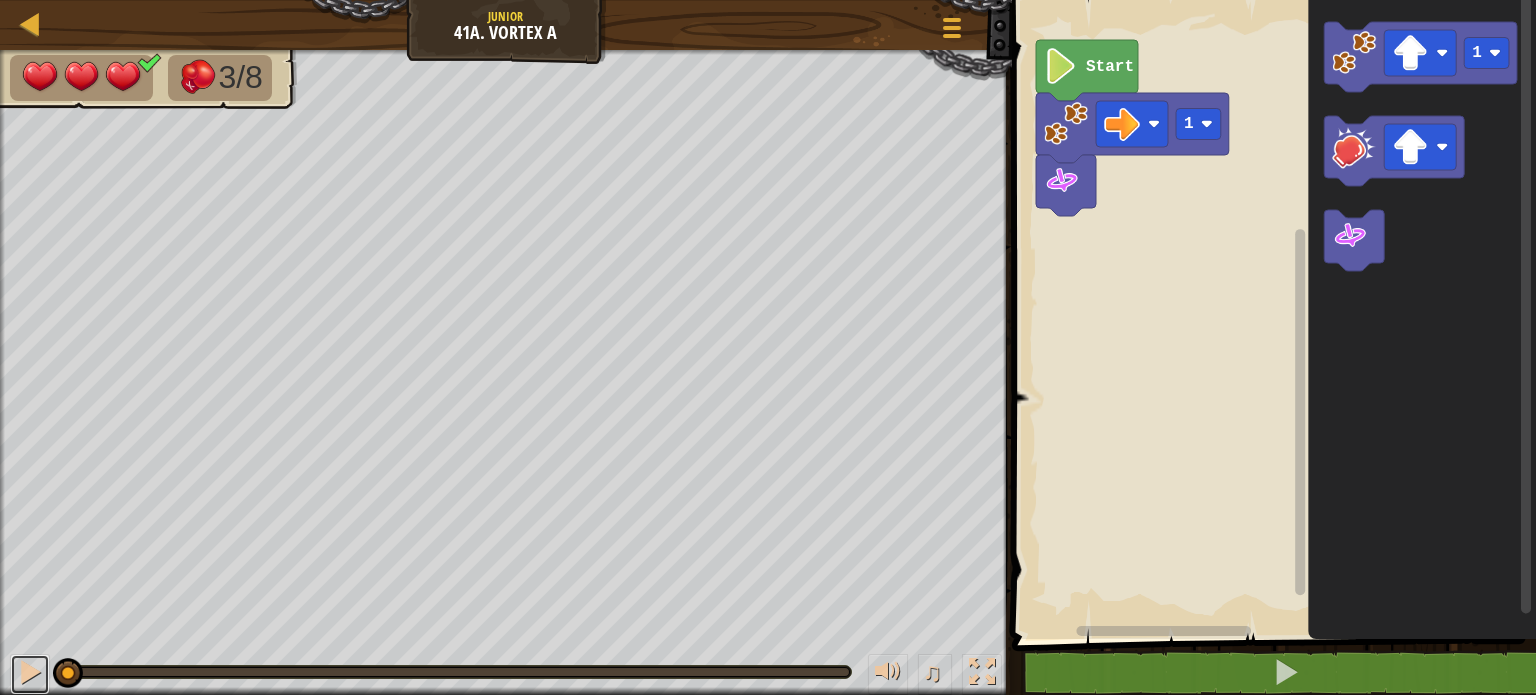click on "3/8 ♫ Phoenix 3 x: 6 y: 22 x: 14 y: 22 action: move" at bounding box center [768, 372] 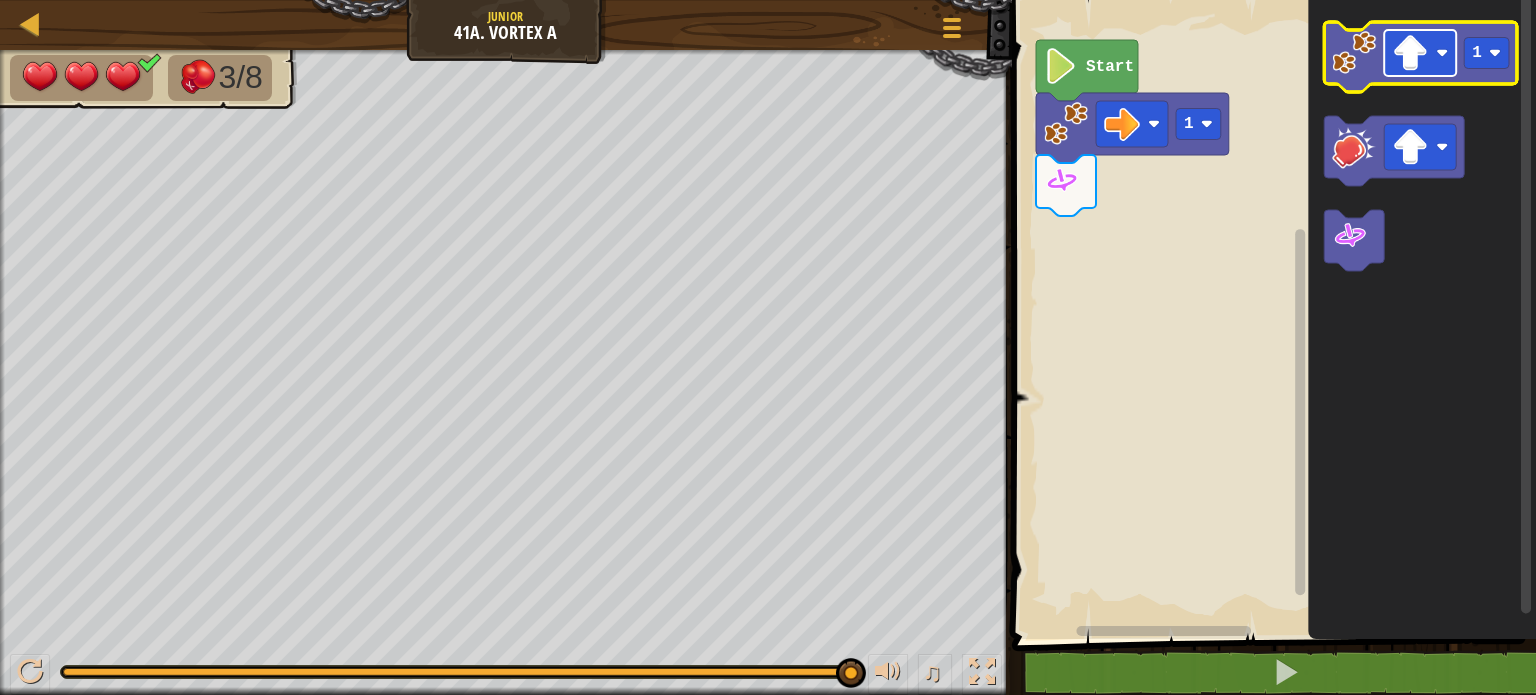 click 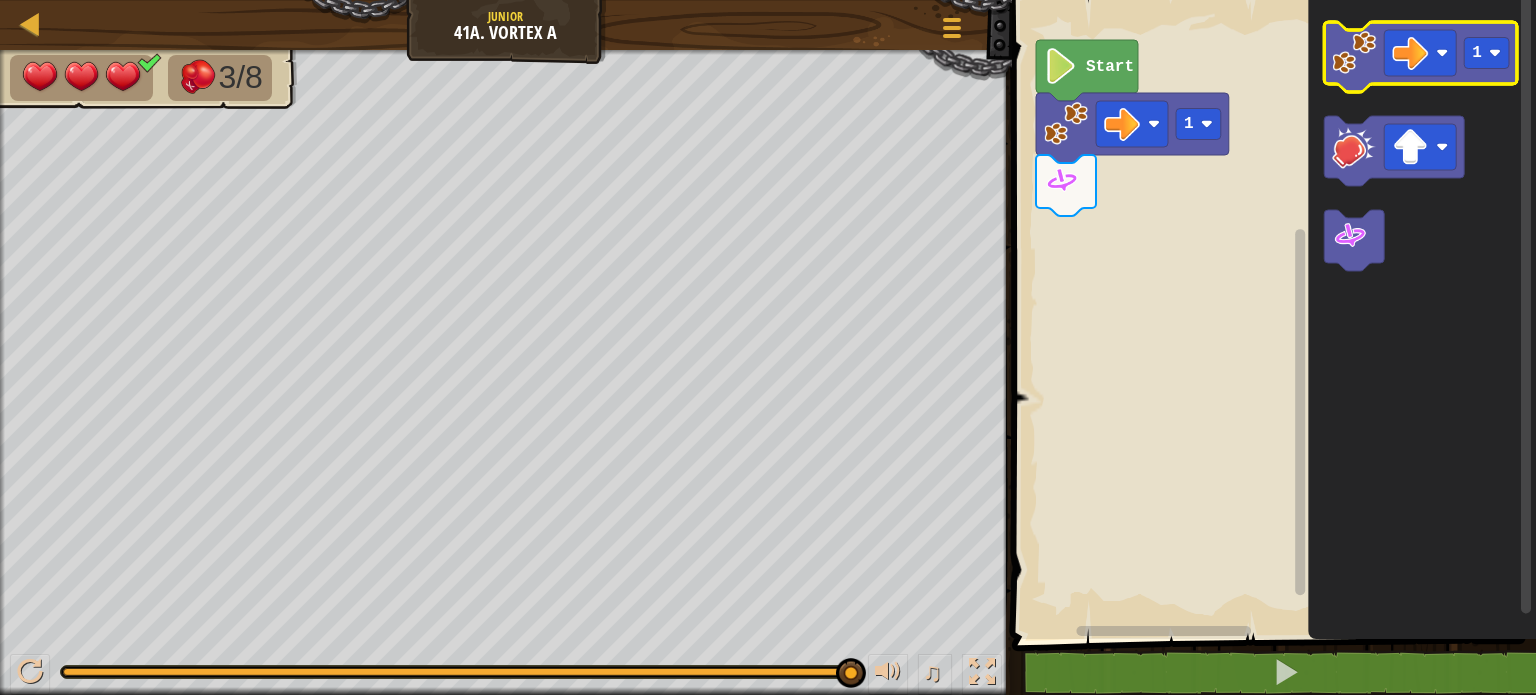click 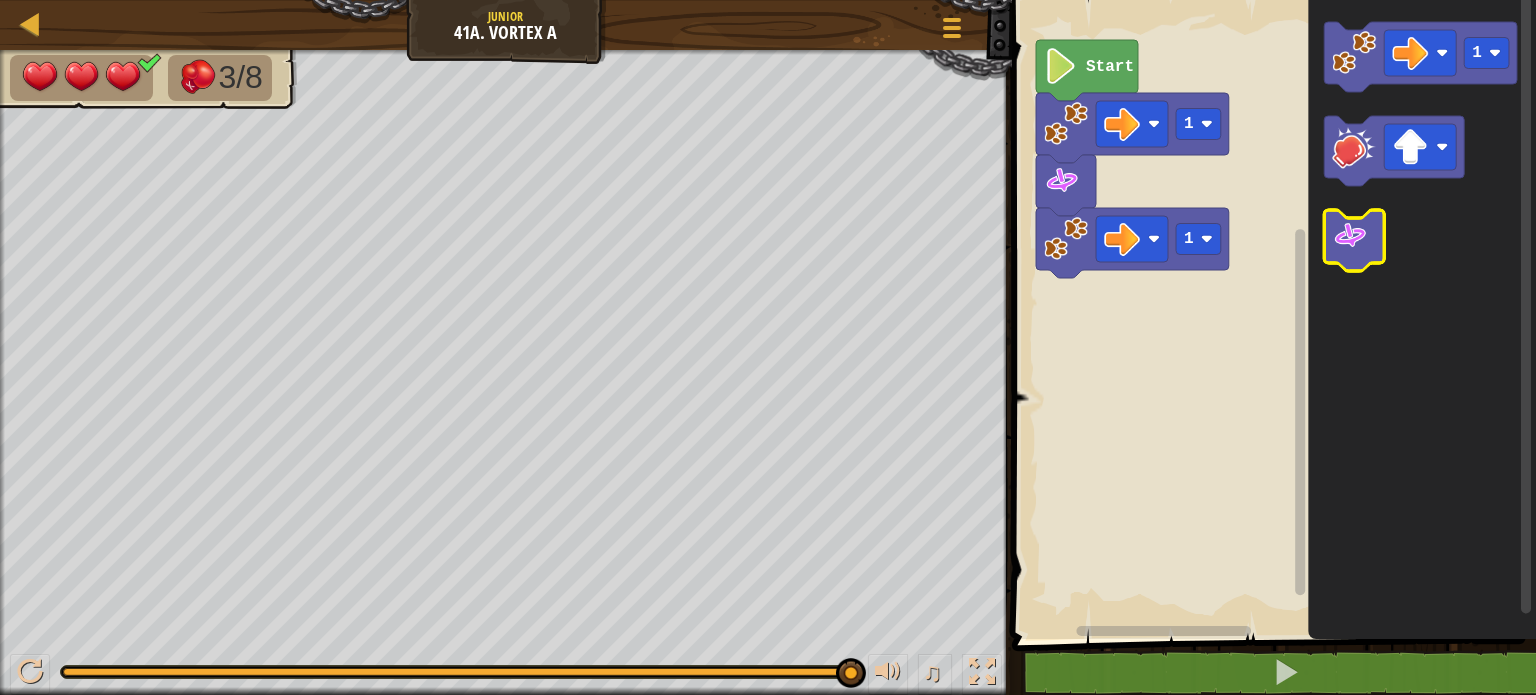 click 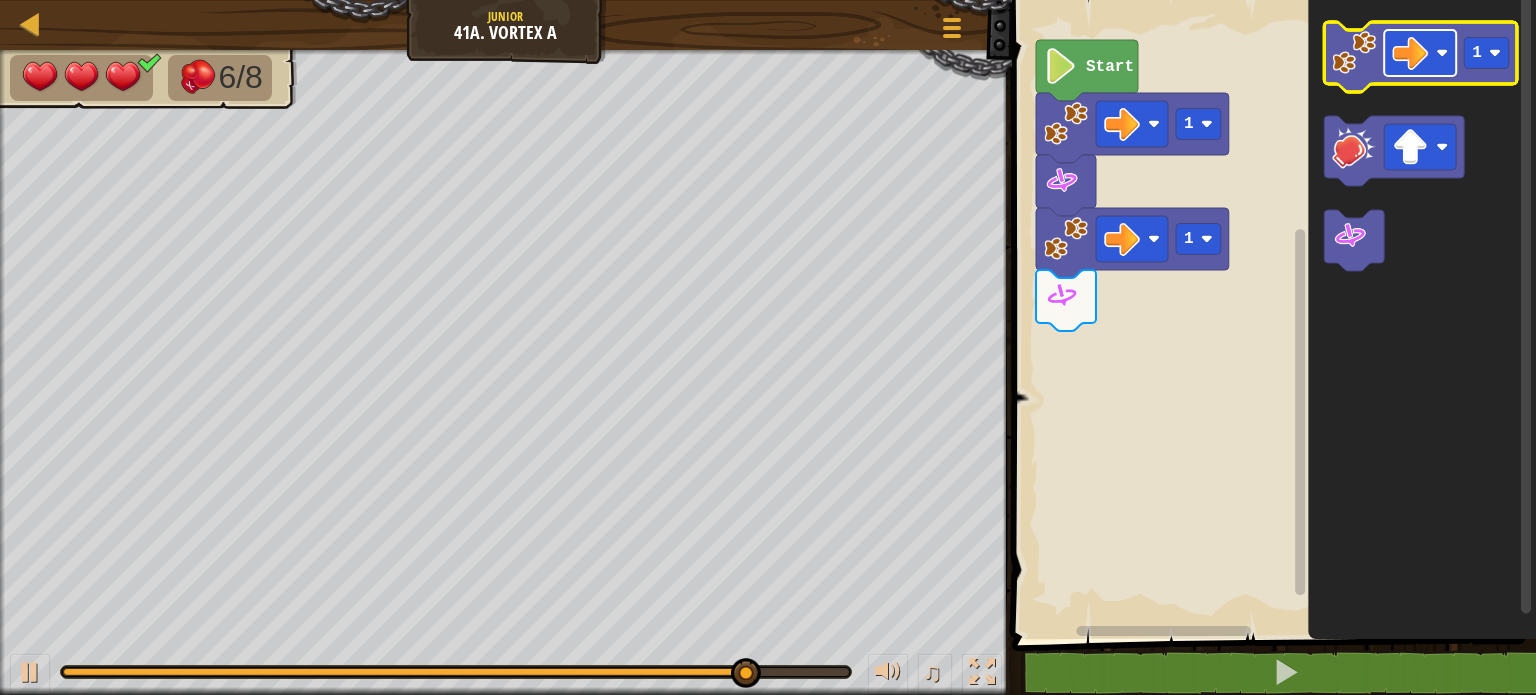 click 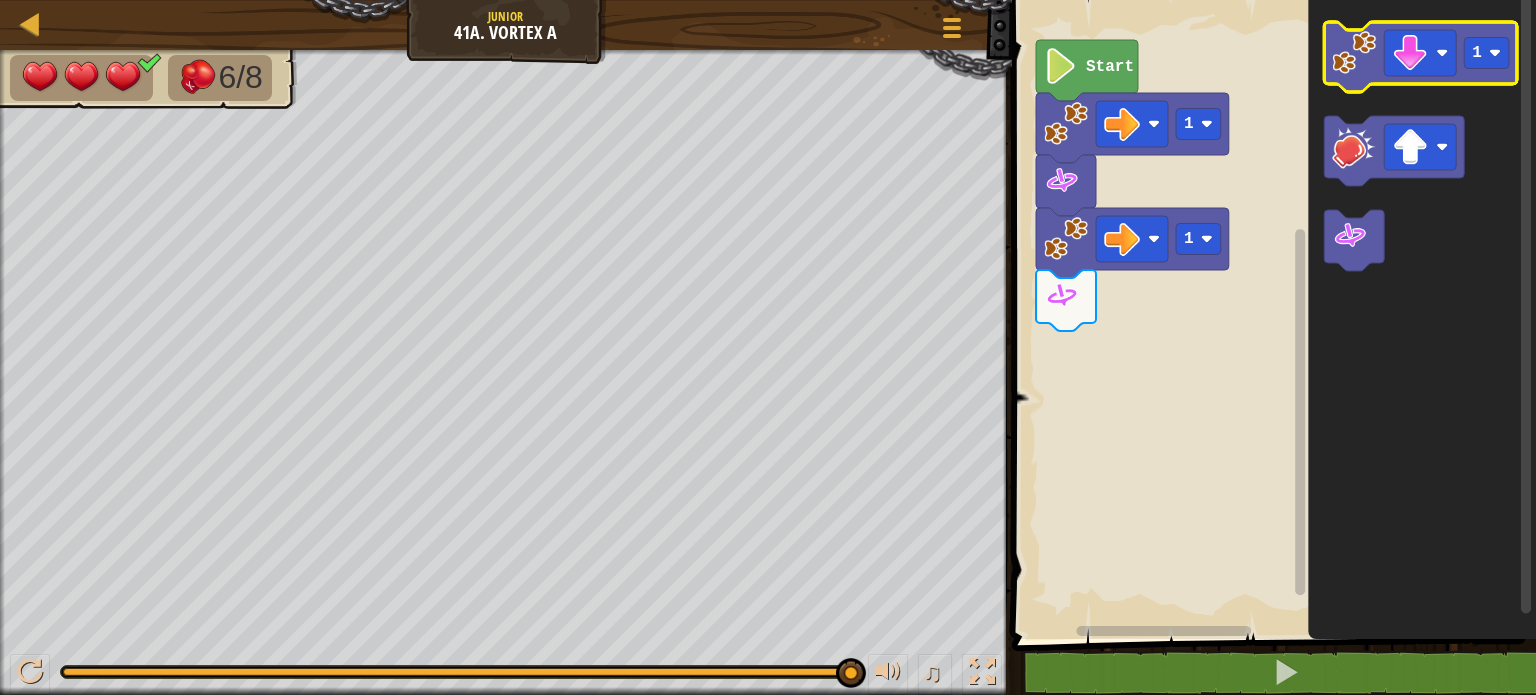 click 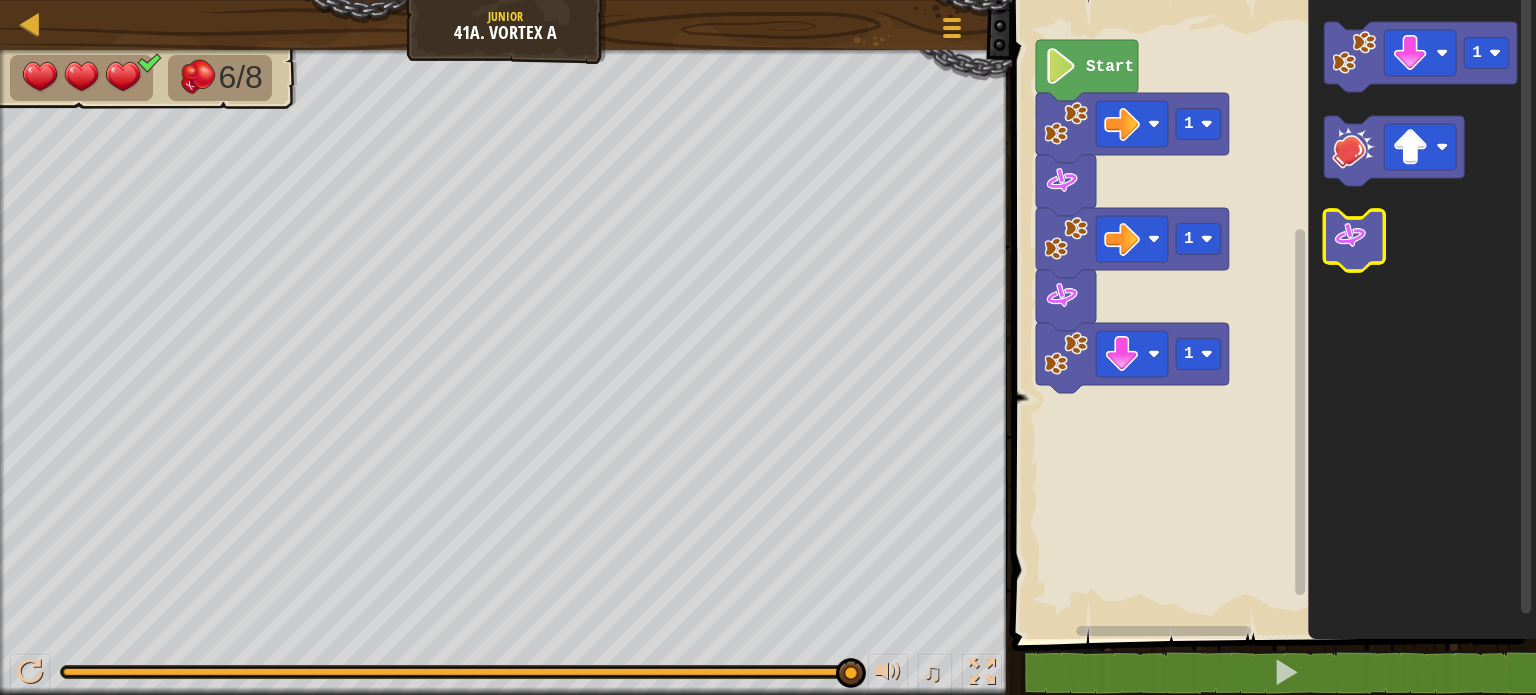 click 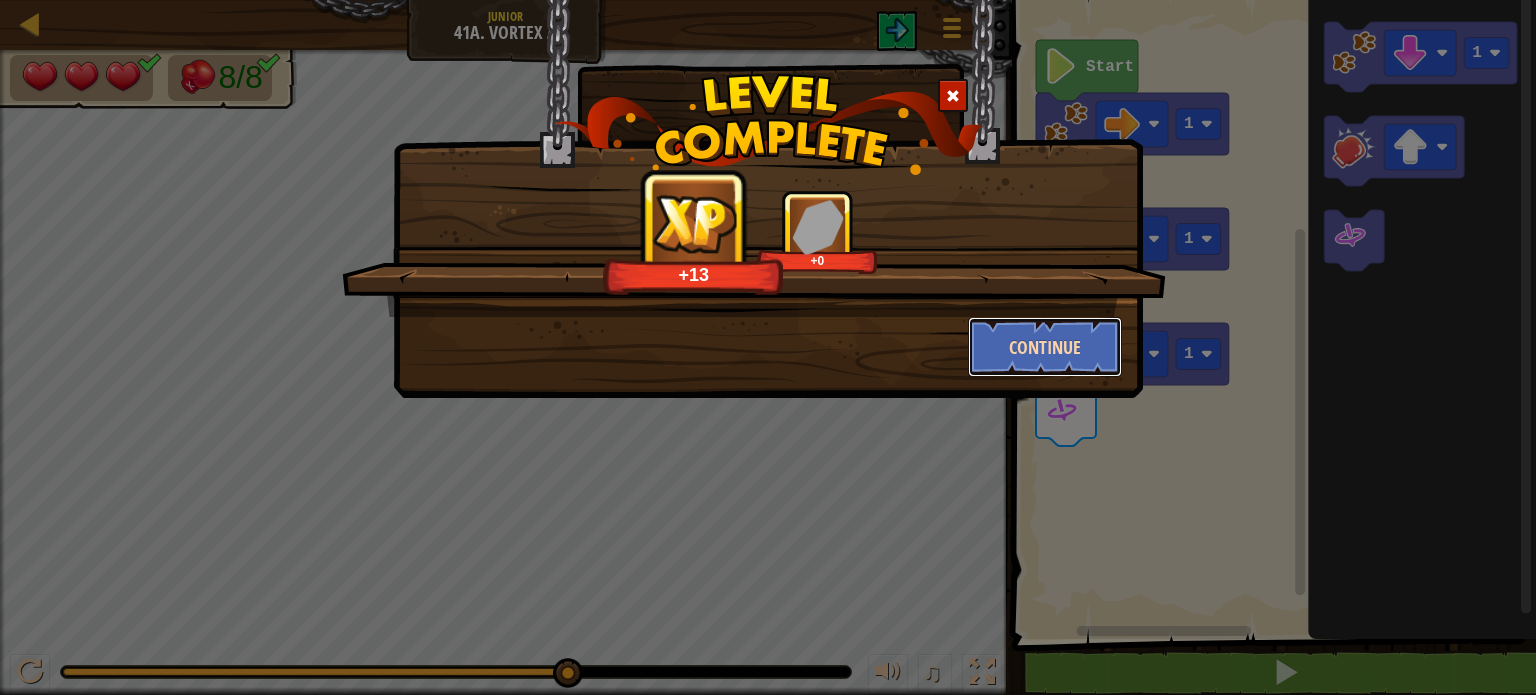 click on "Continue" at bounding box center (1045, 347) 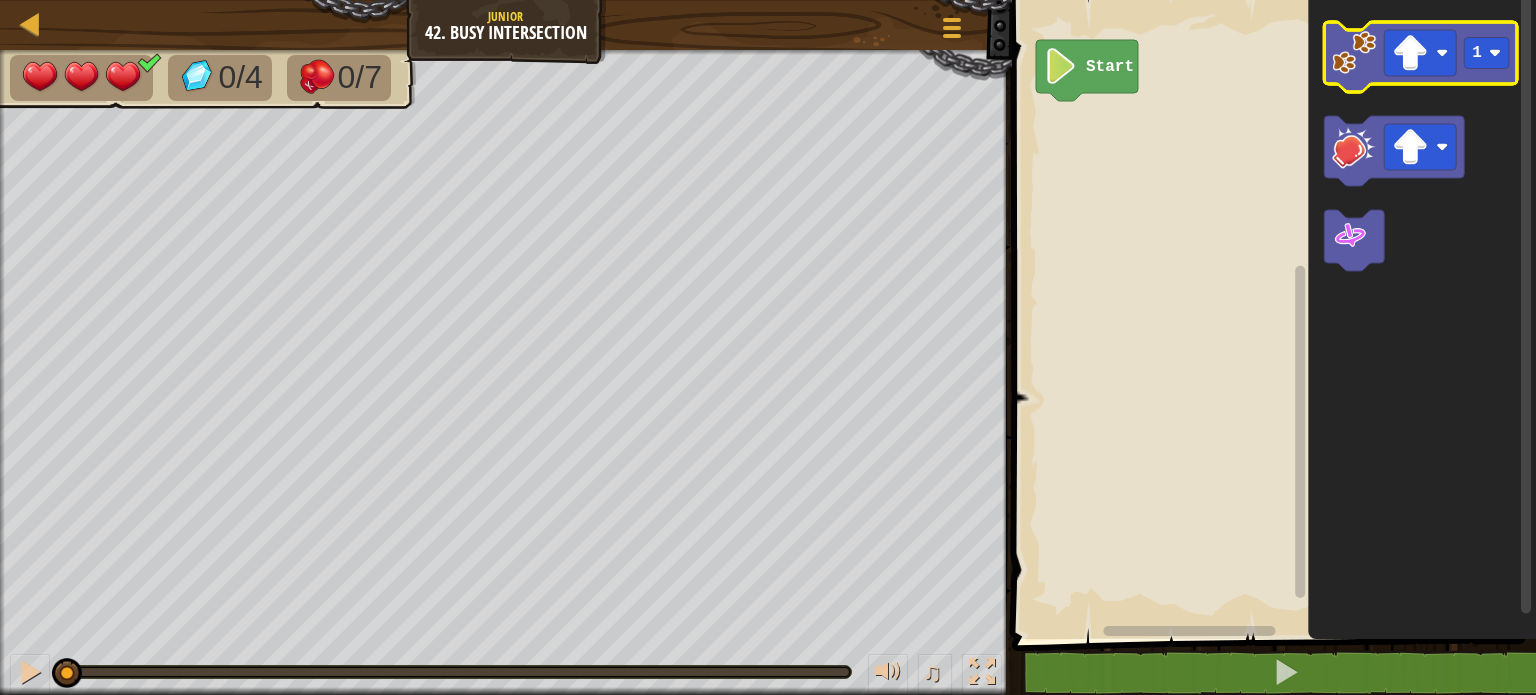 click 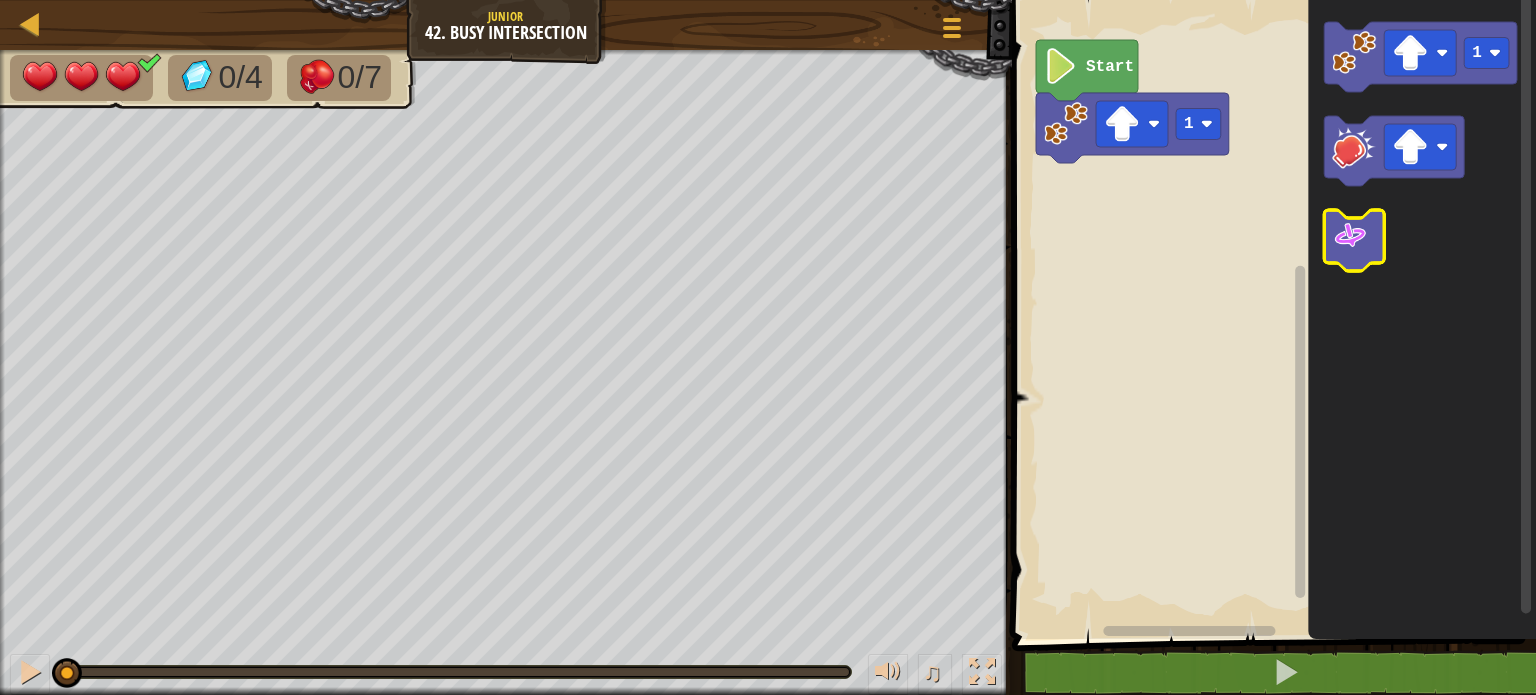 click 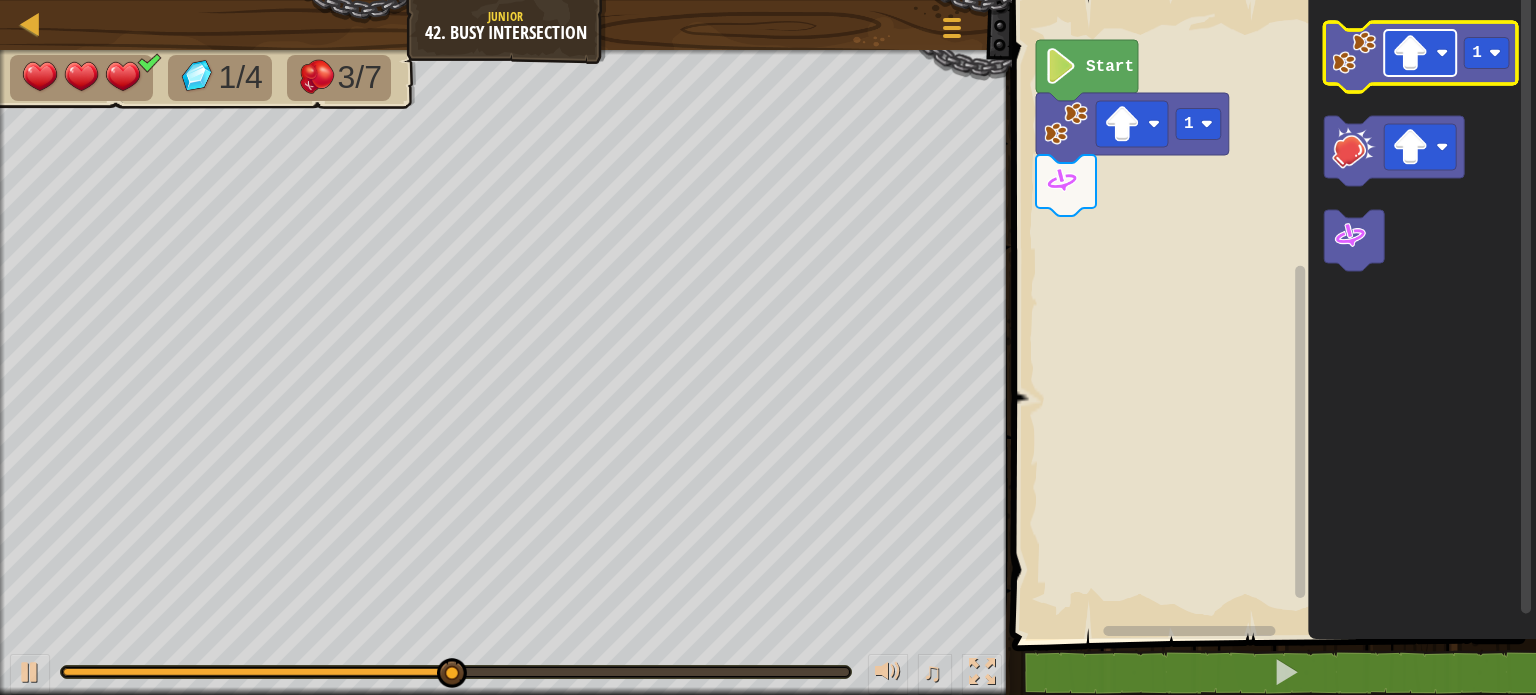 click 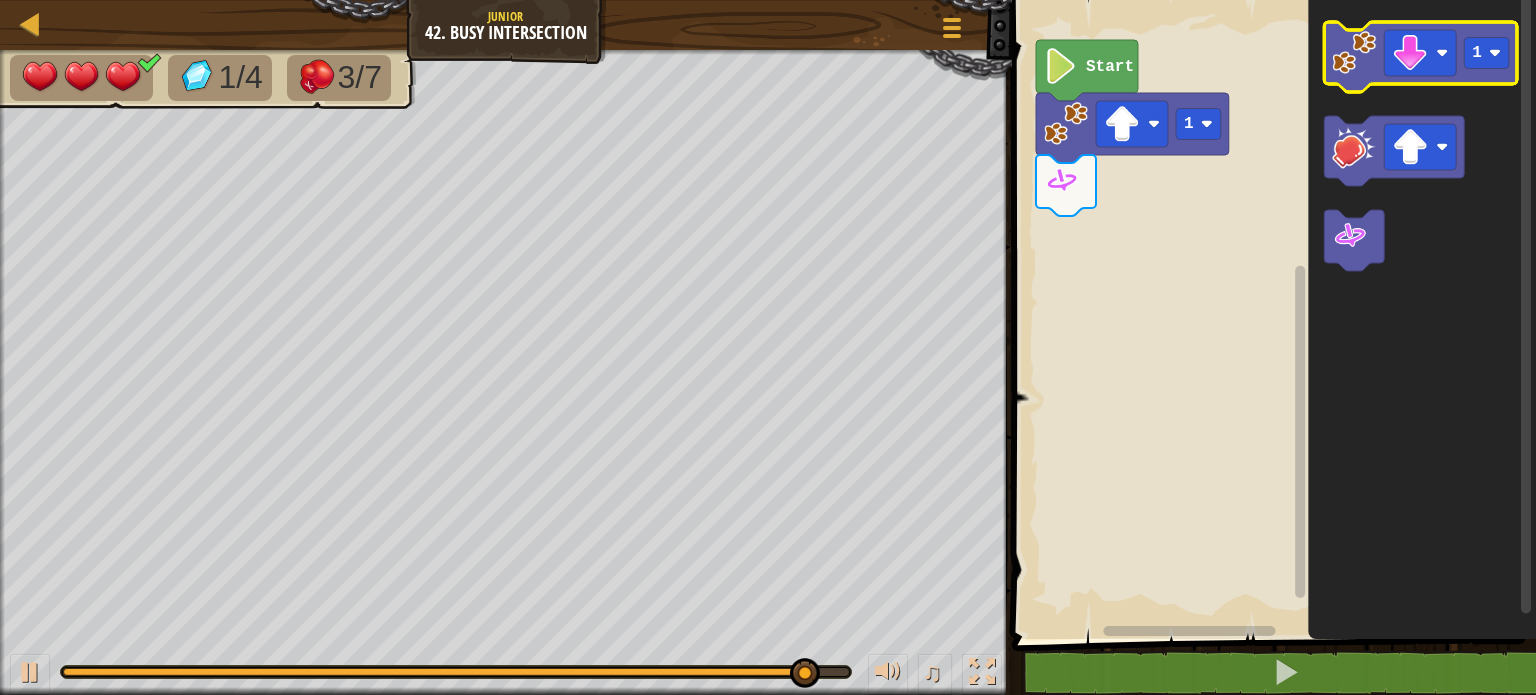 click 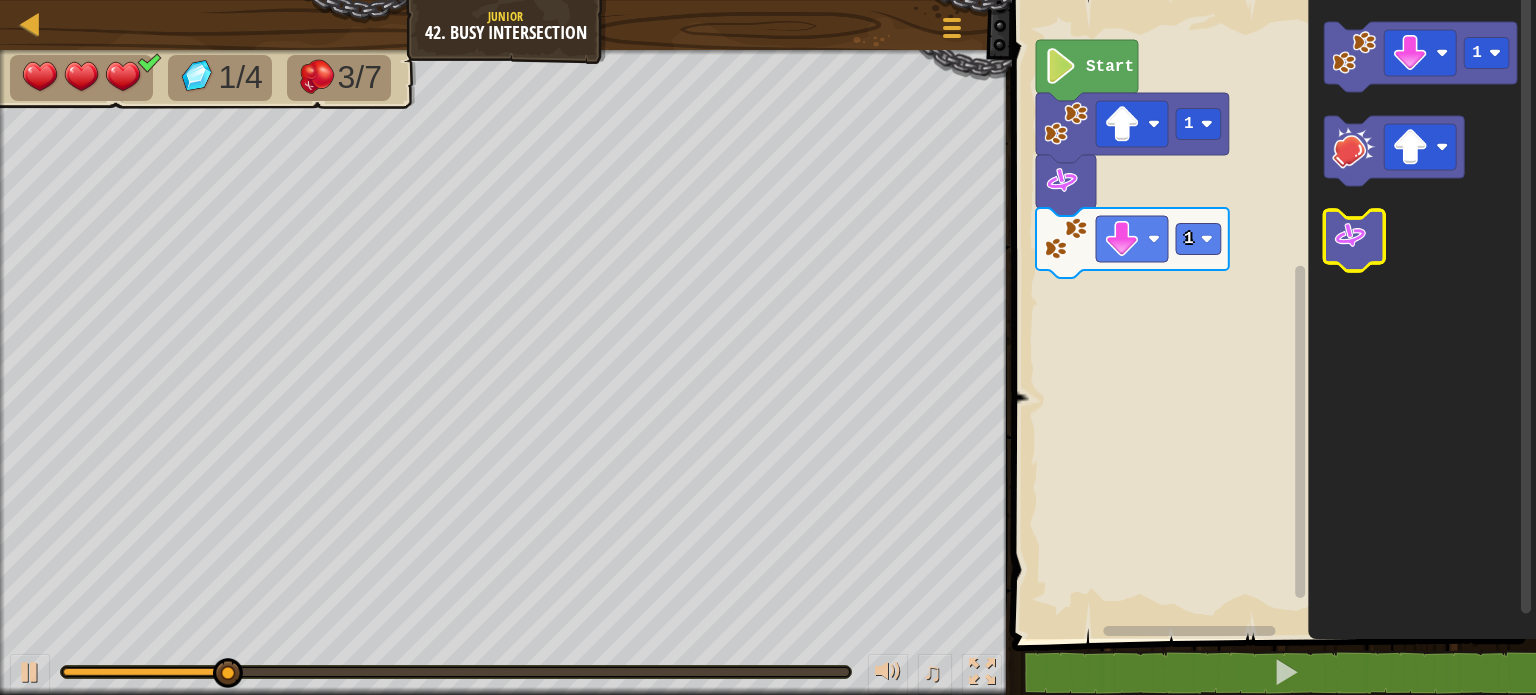 click 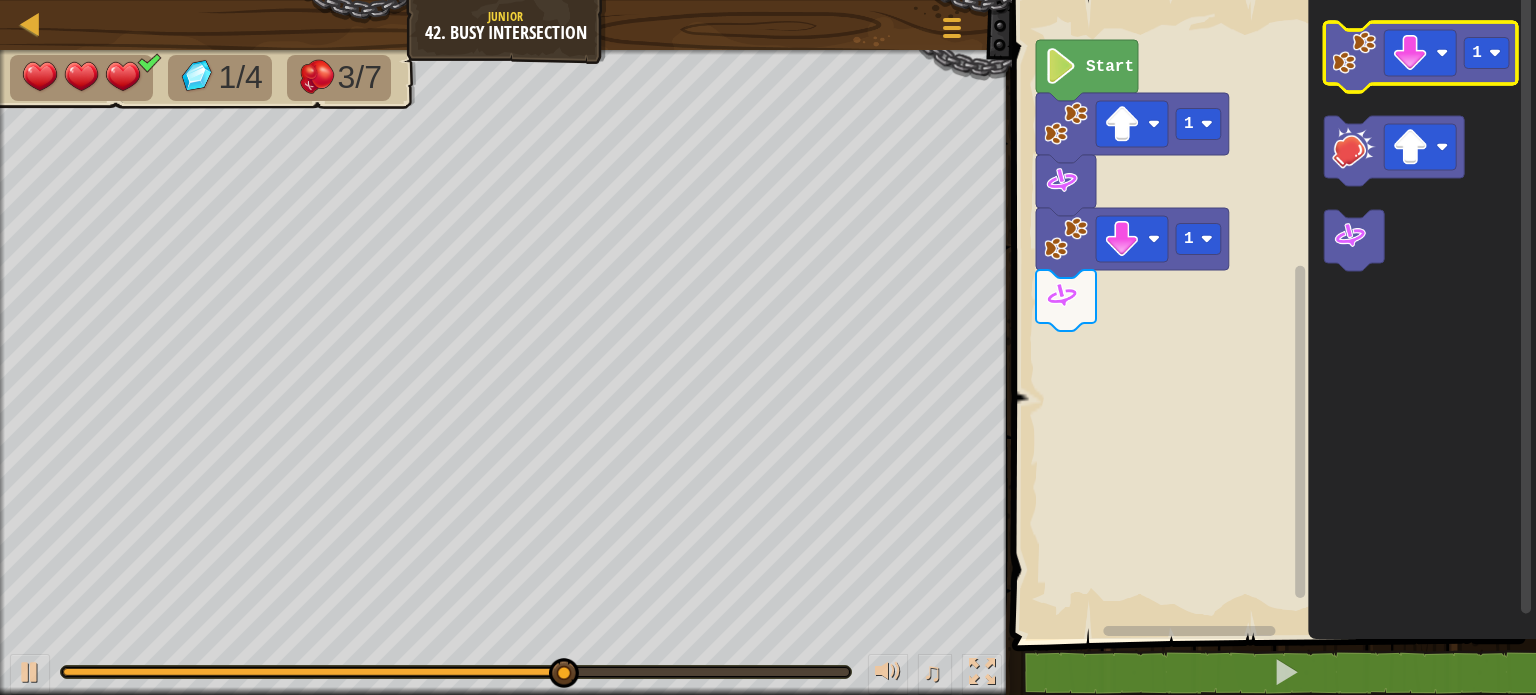 click 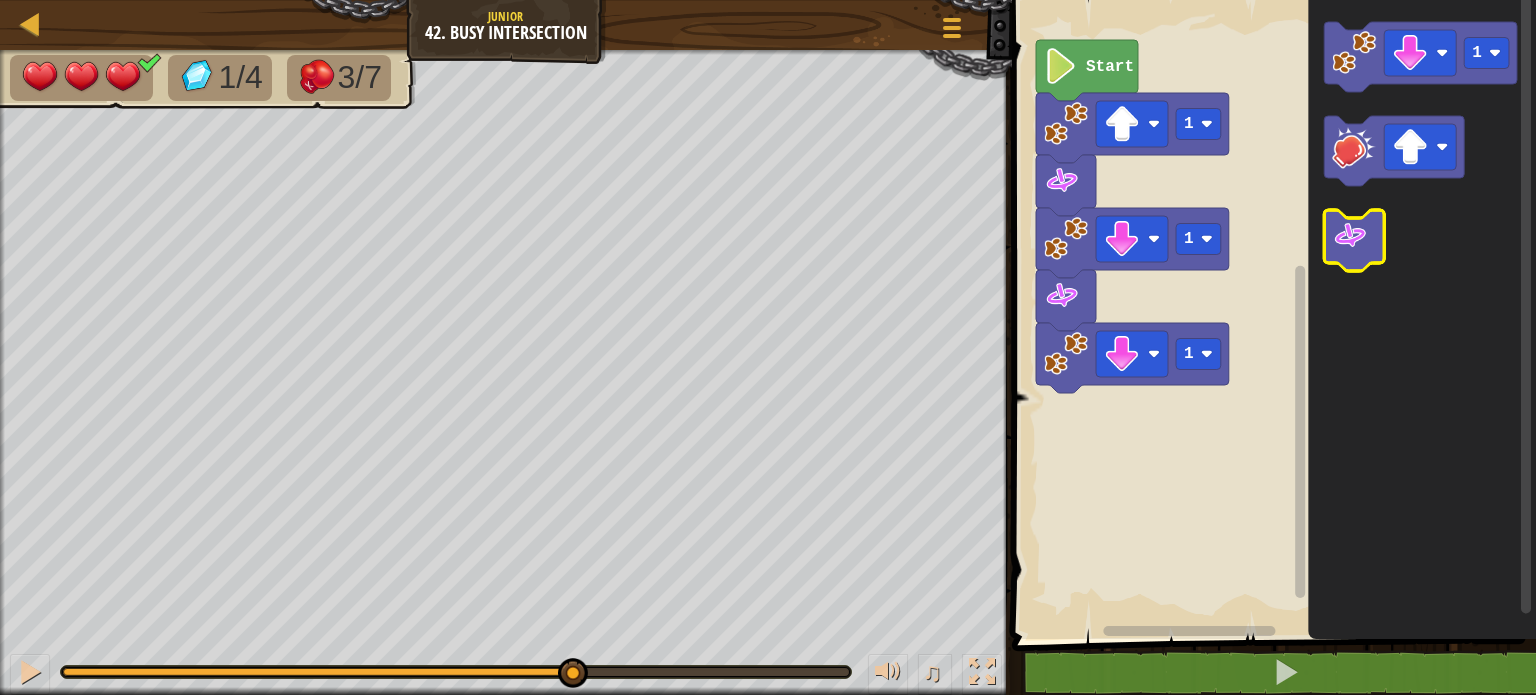 click 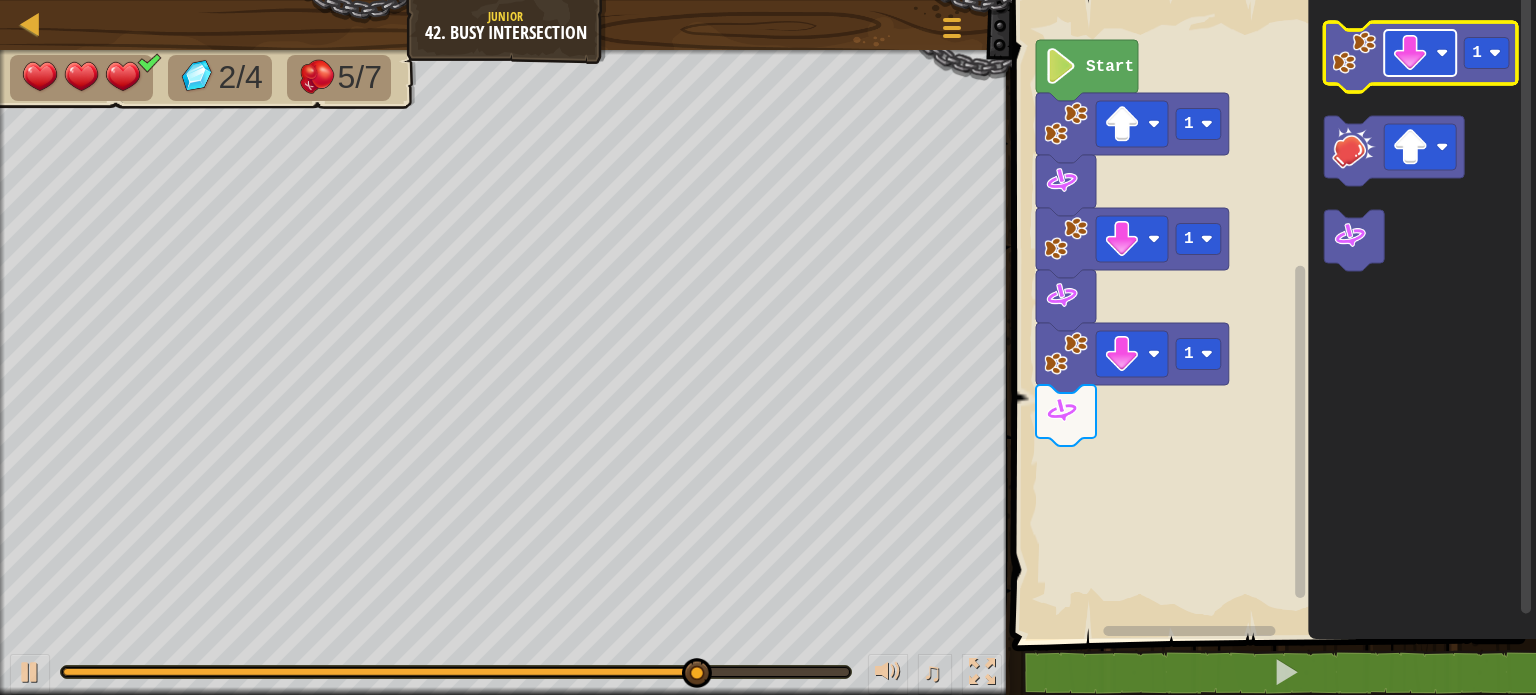 click 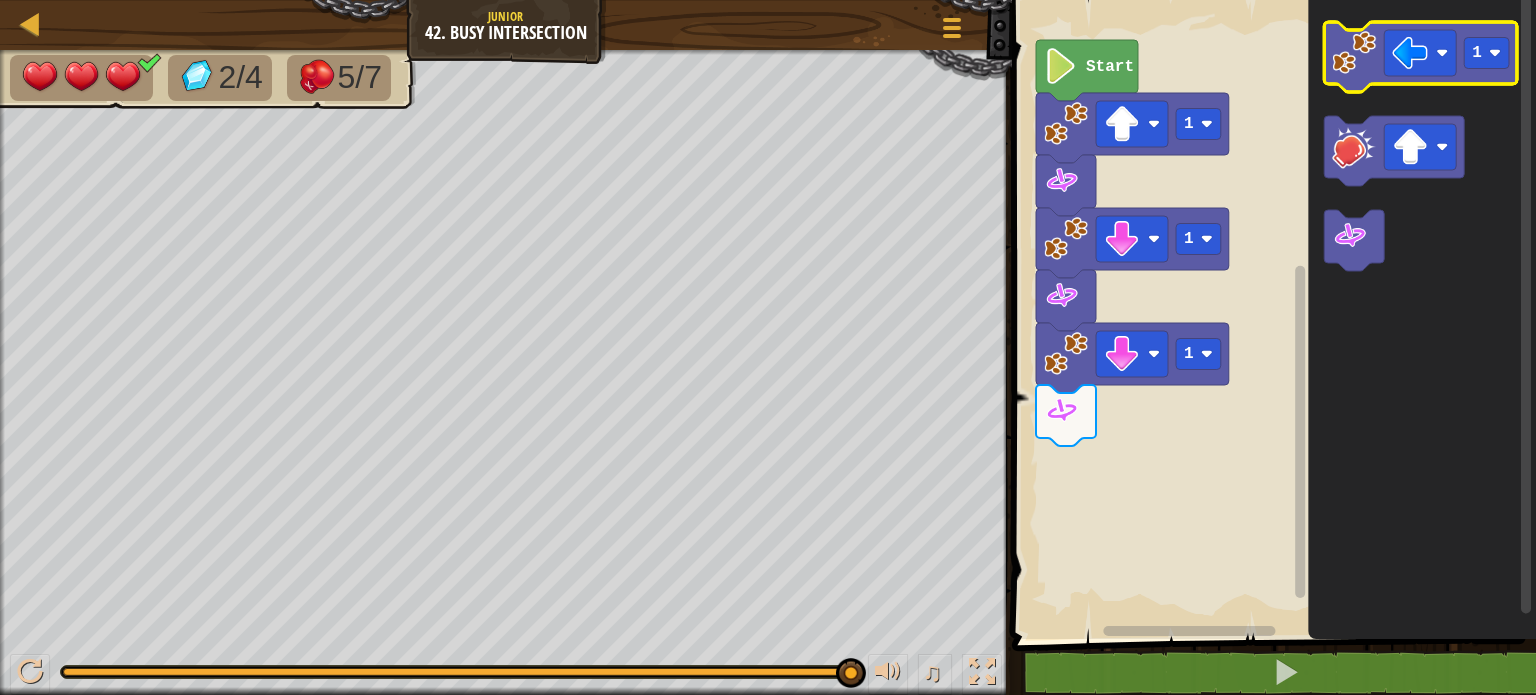 click 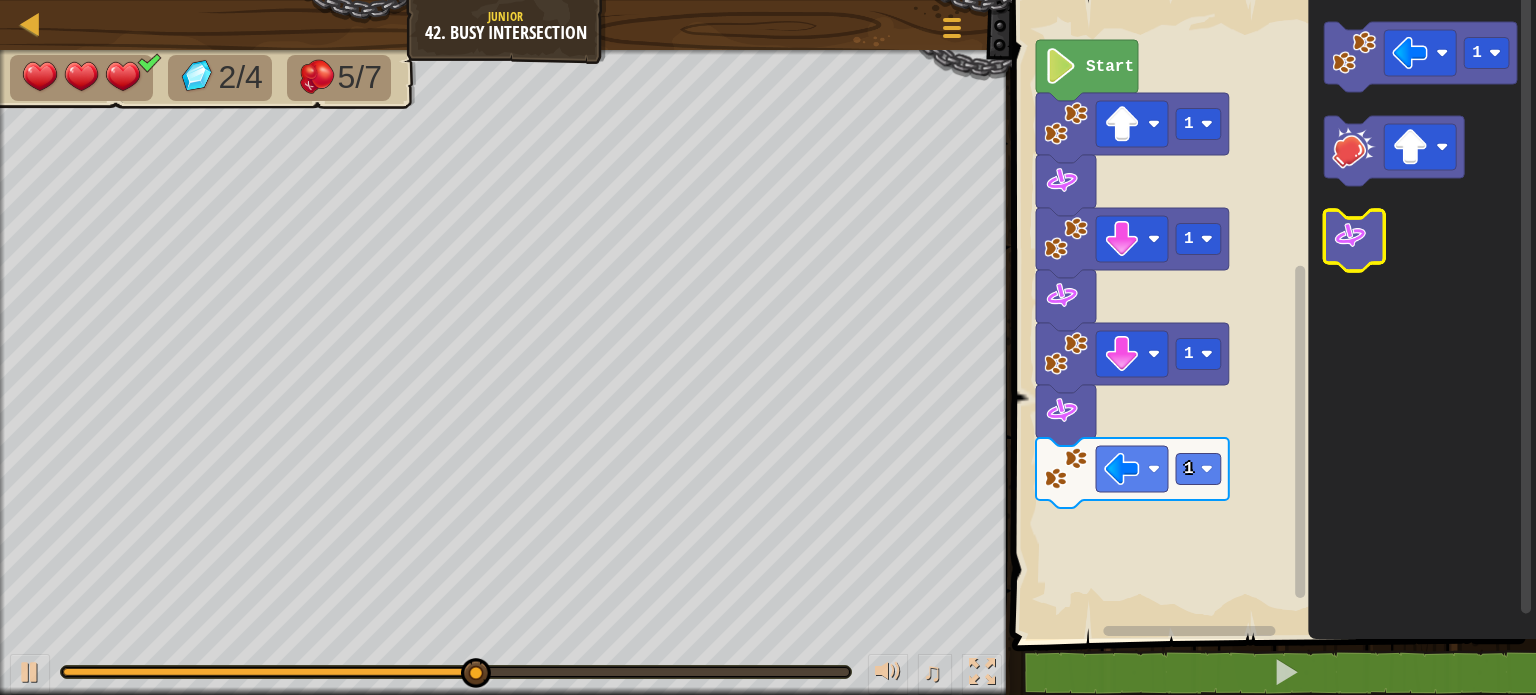 click 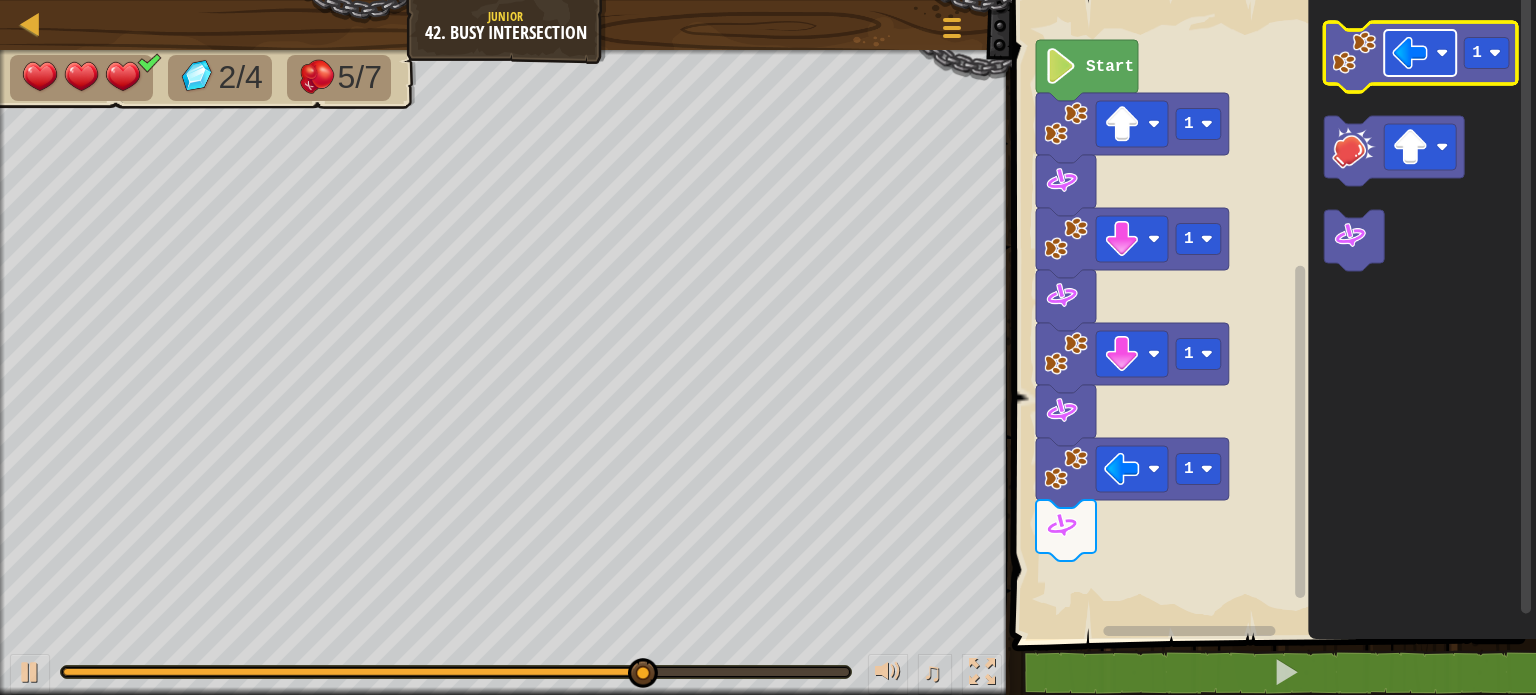 click 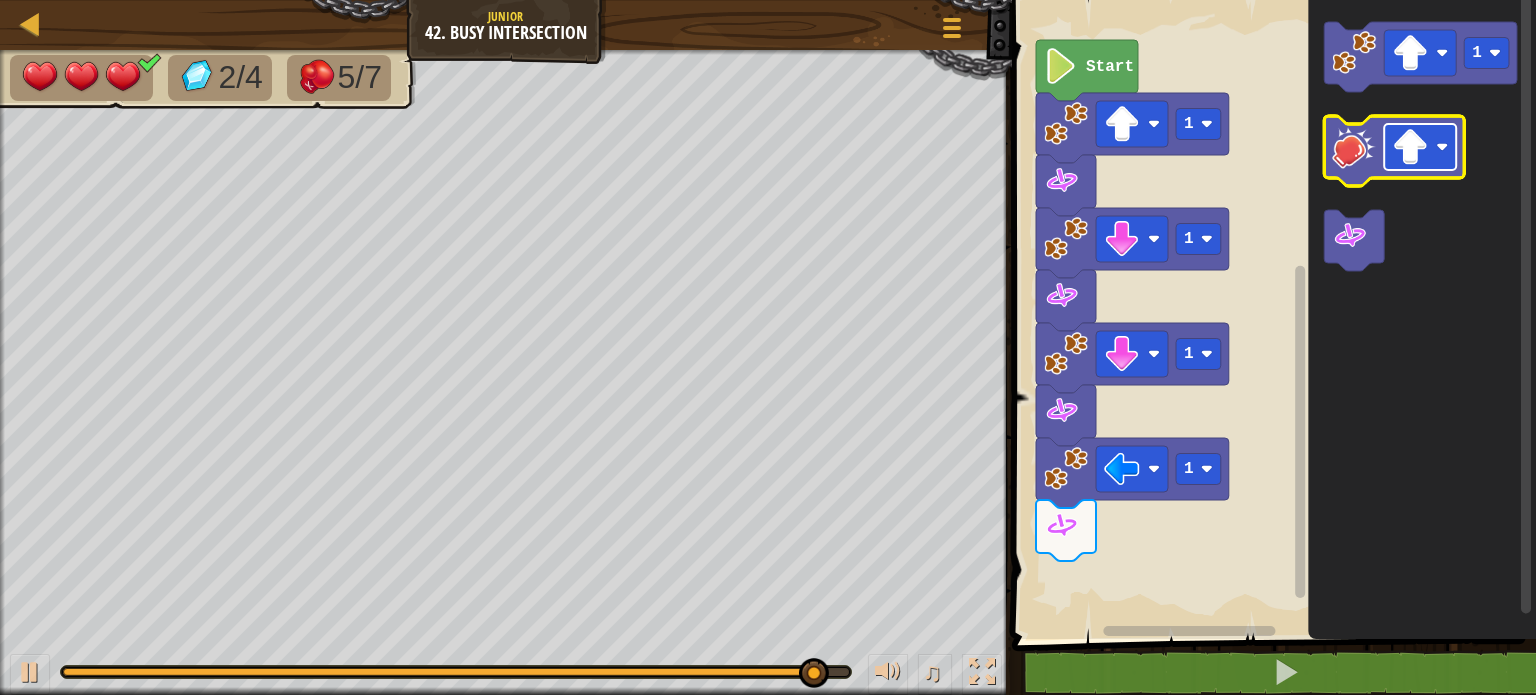 click 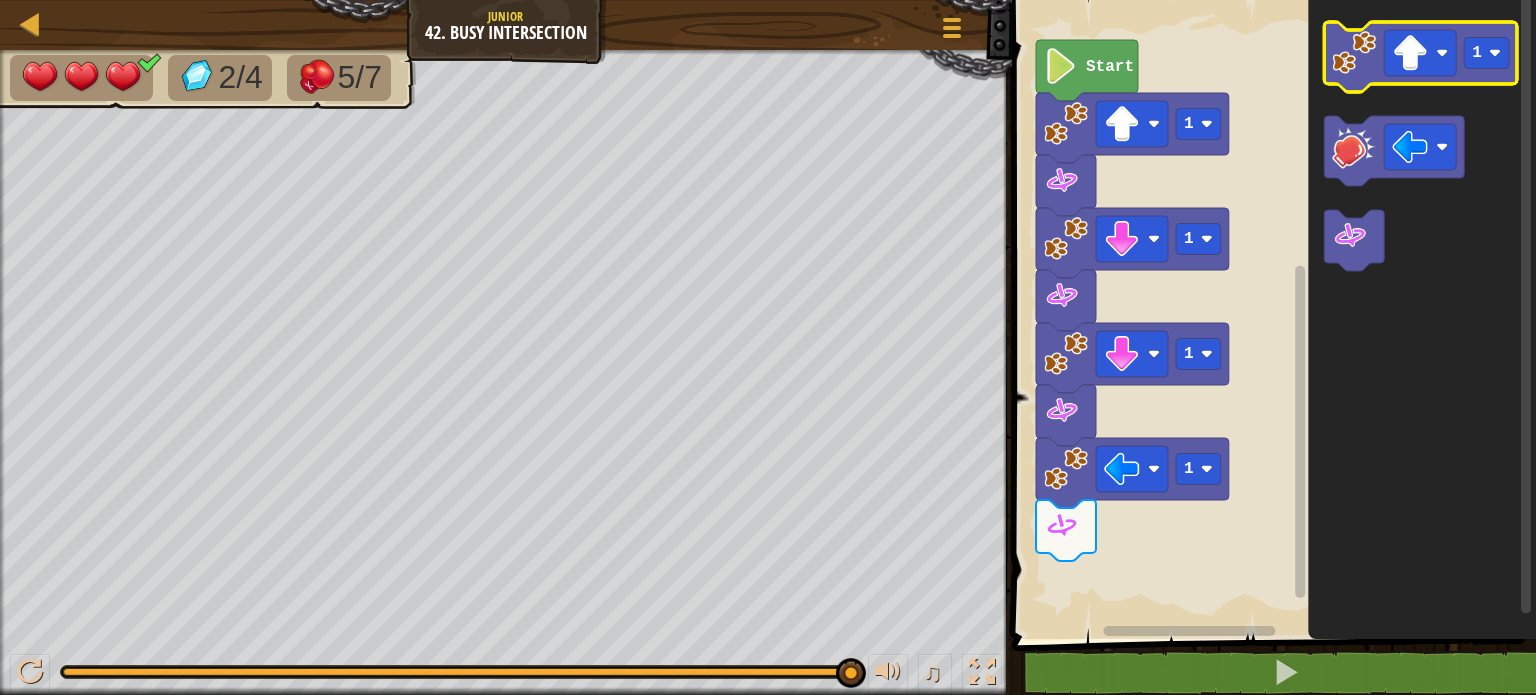 click 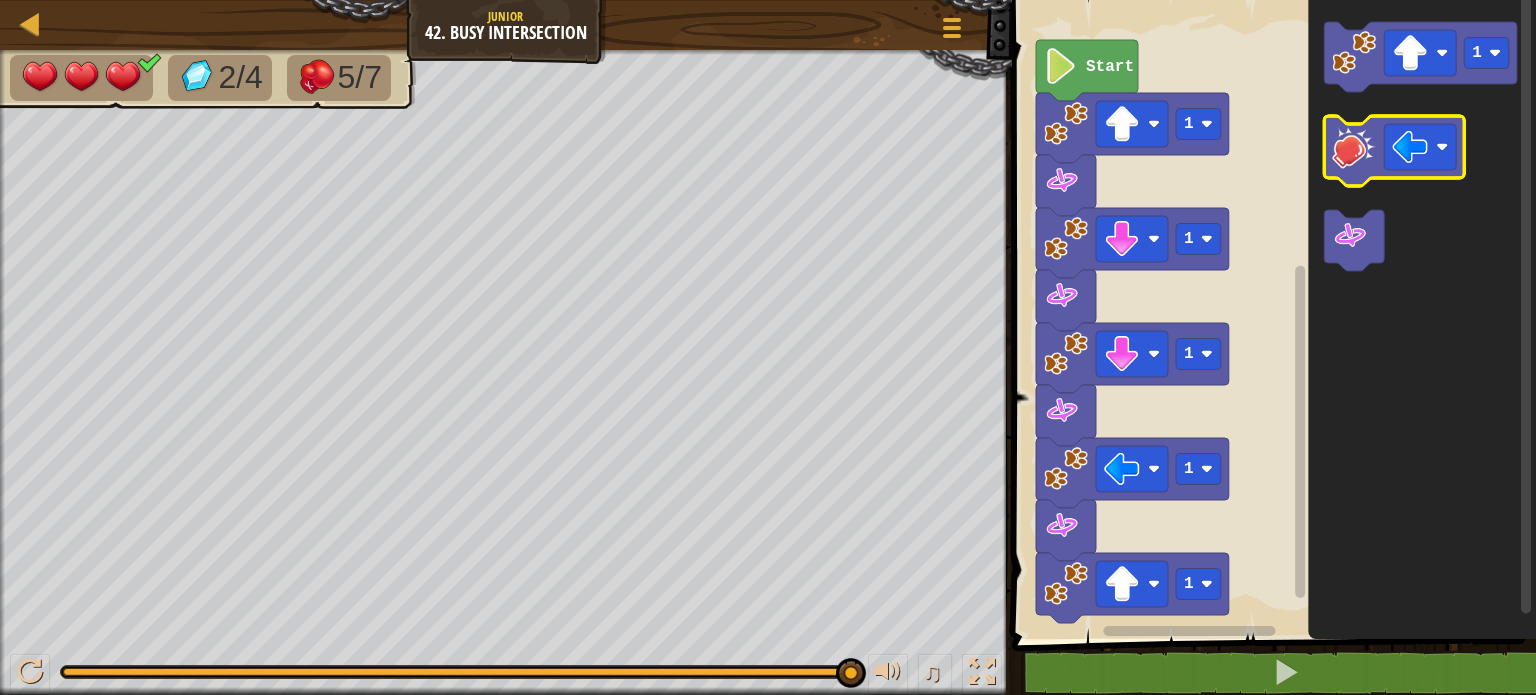 click 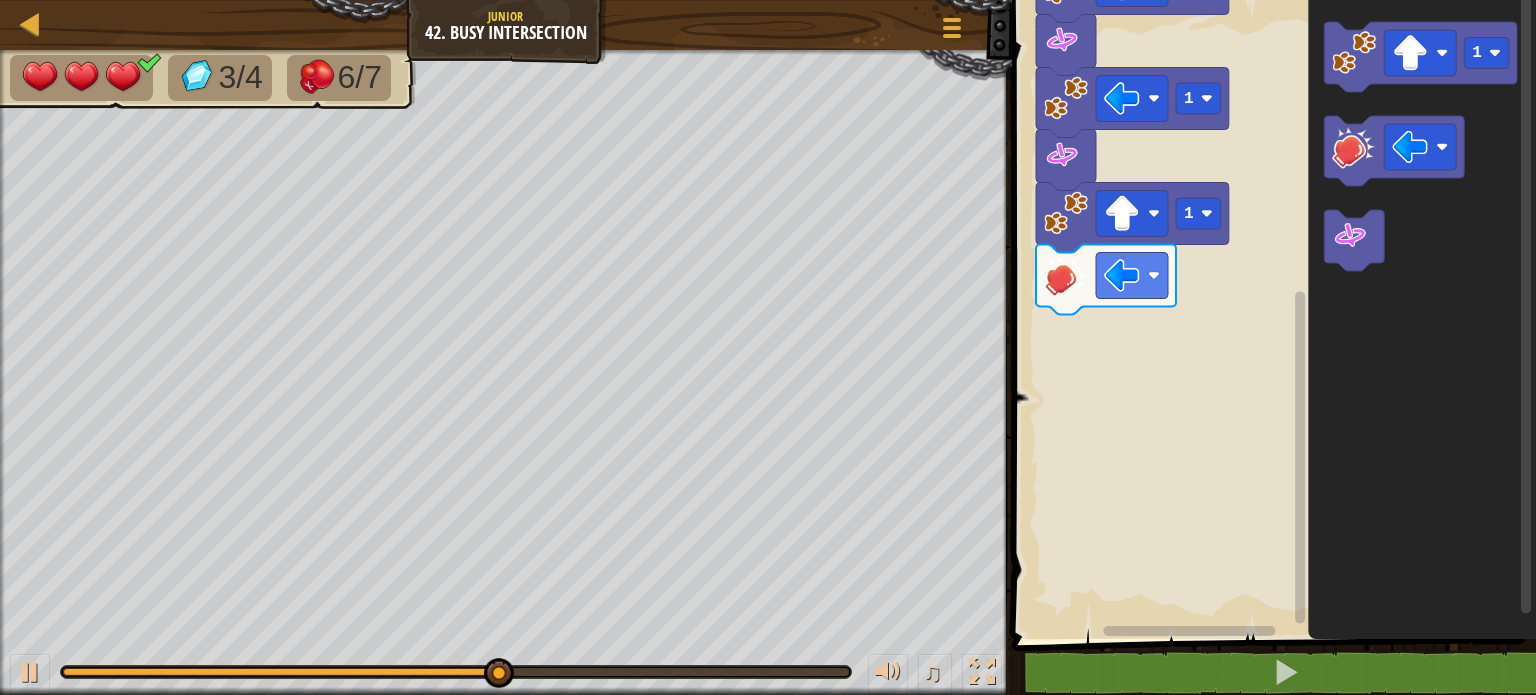 click on "Start 1 1 1 1 1 1" at bounding box center (1271, 314) 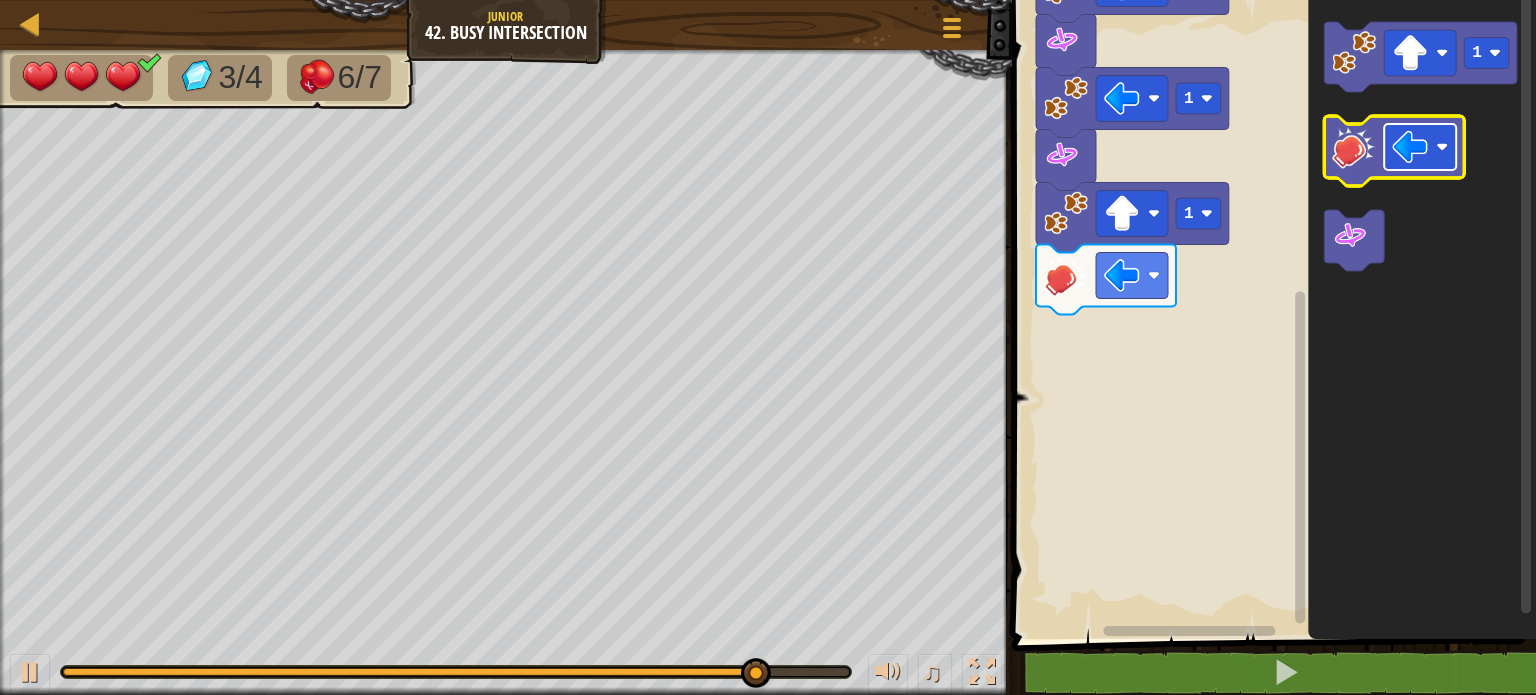 click 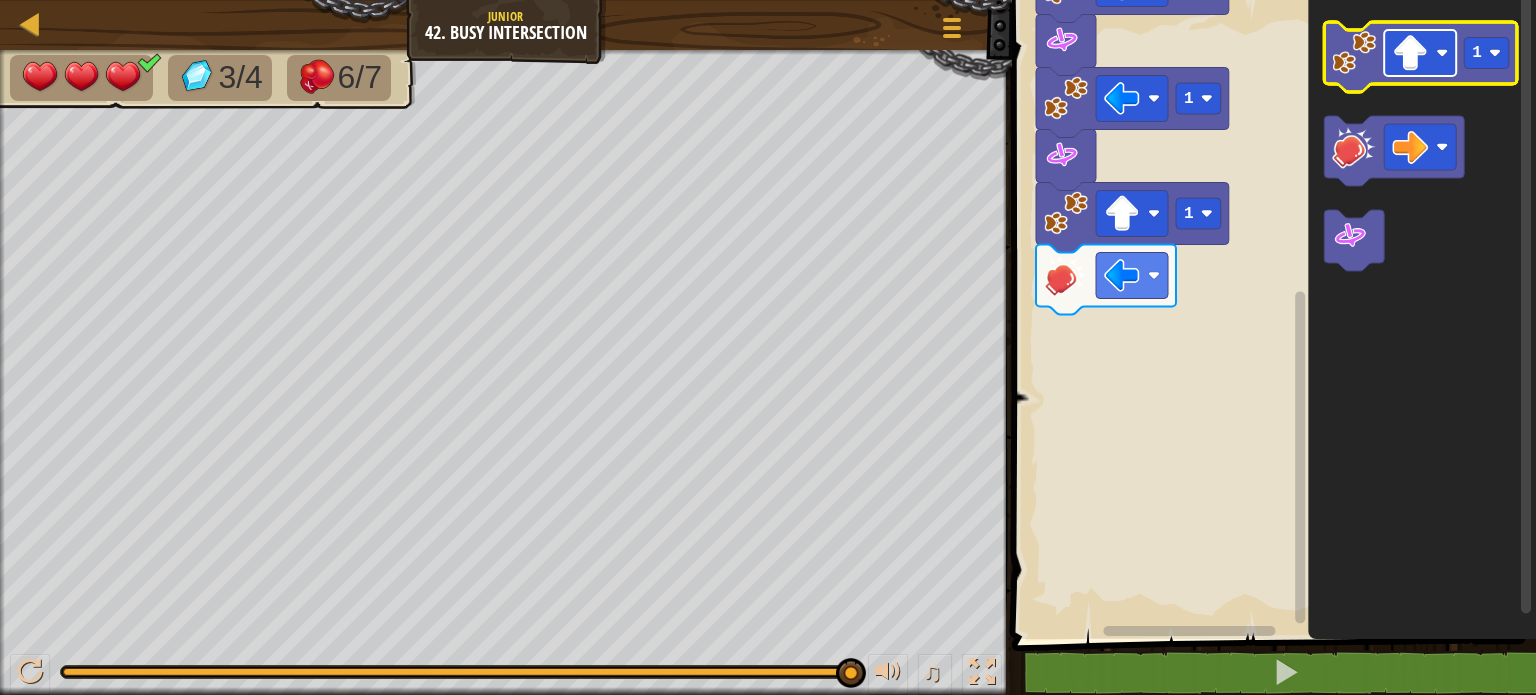 click 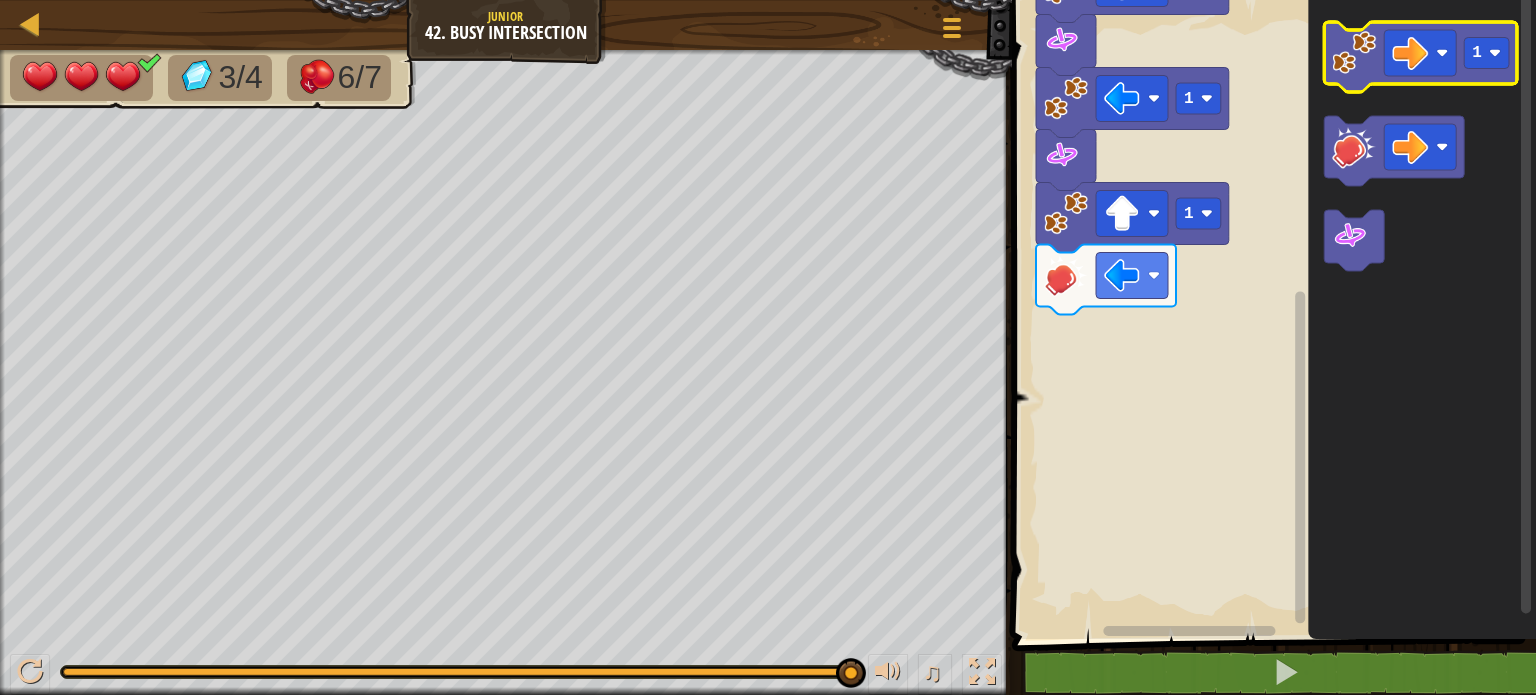 click 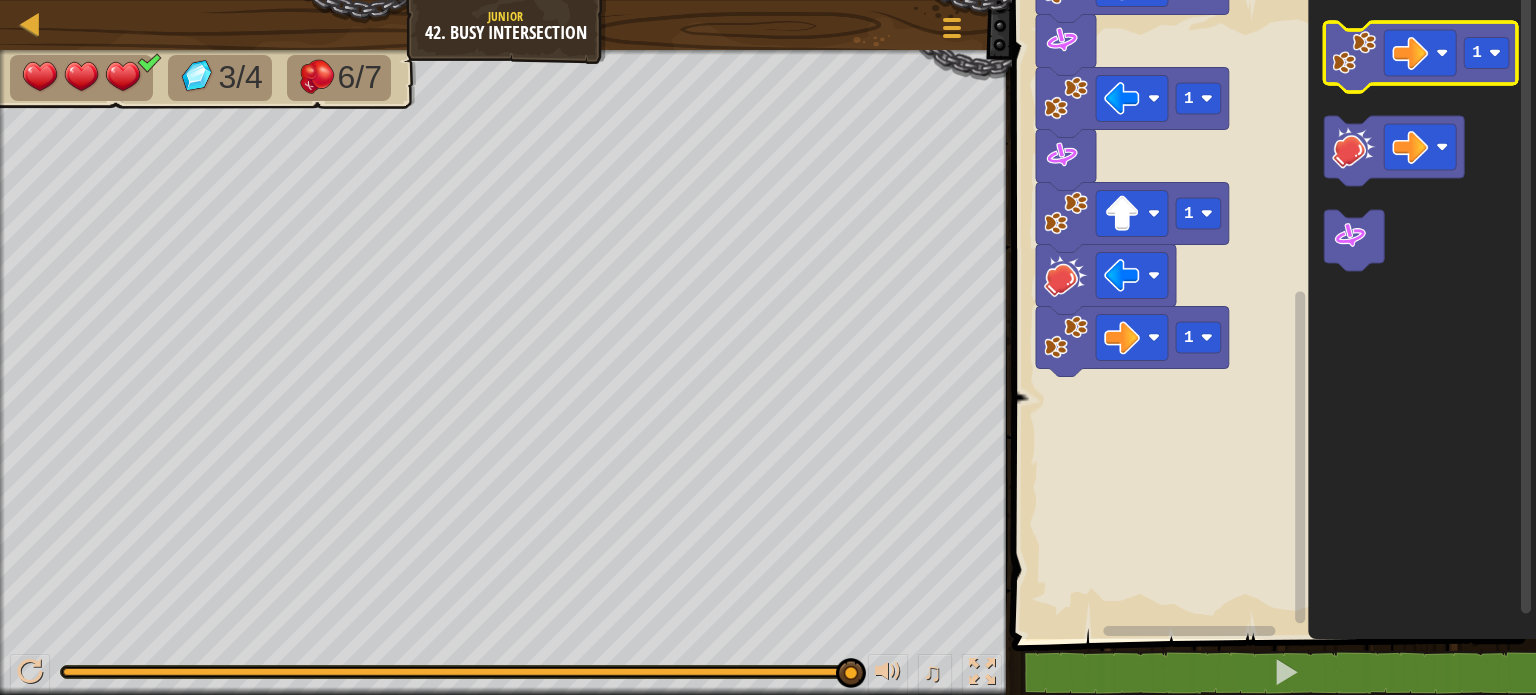 click 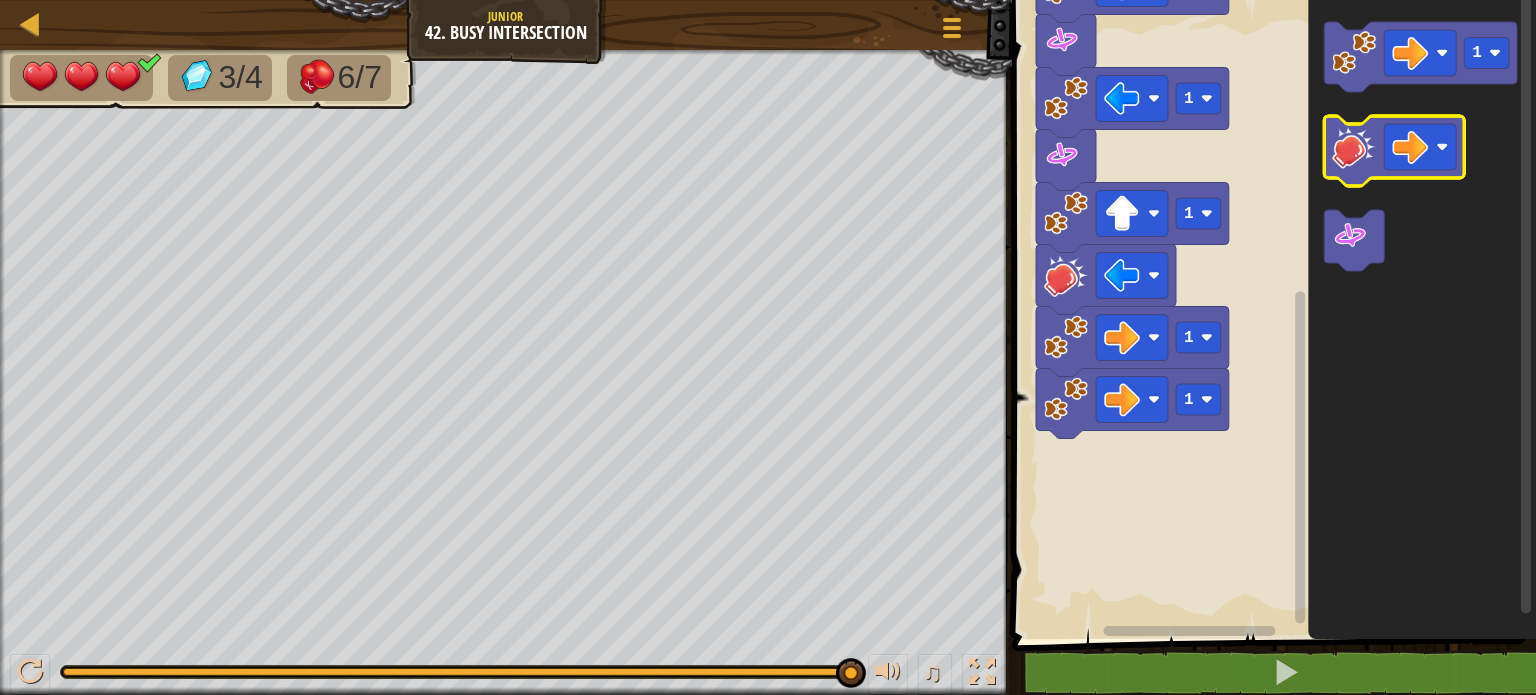 click 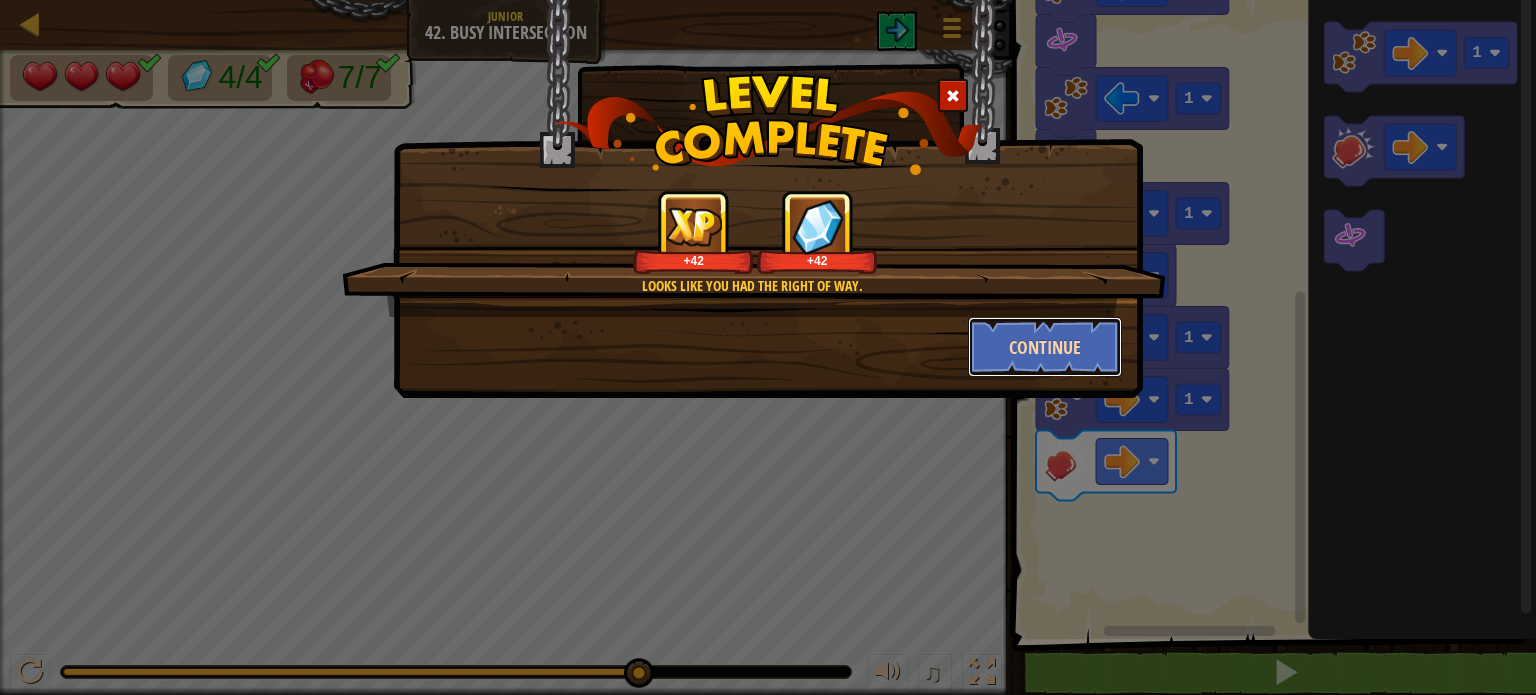 click on "Continue" at bounding box center [1045, 347] 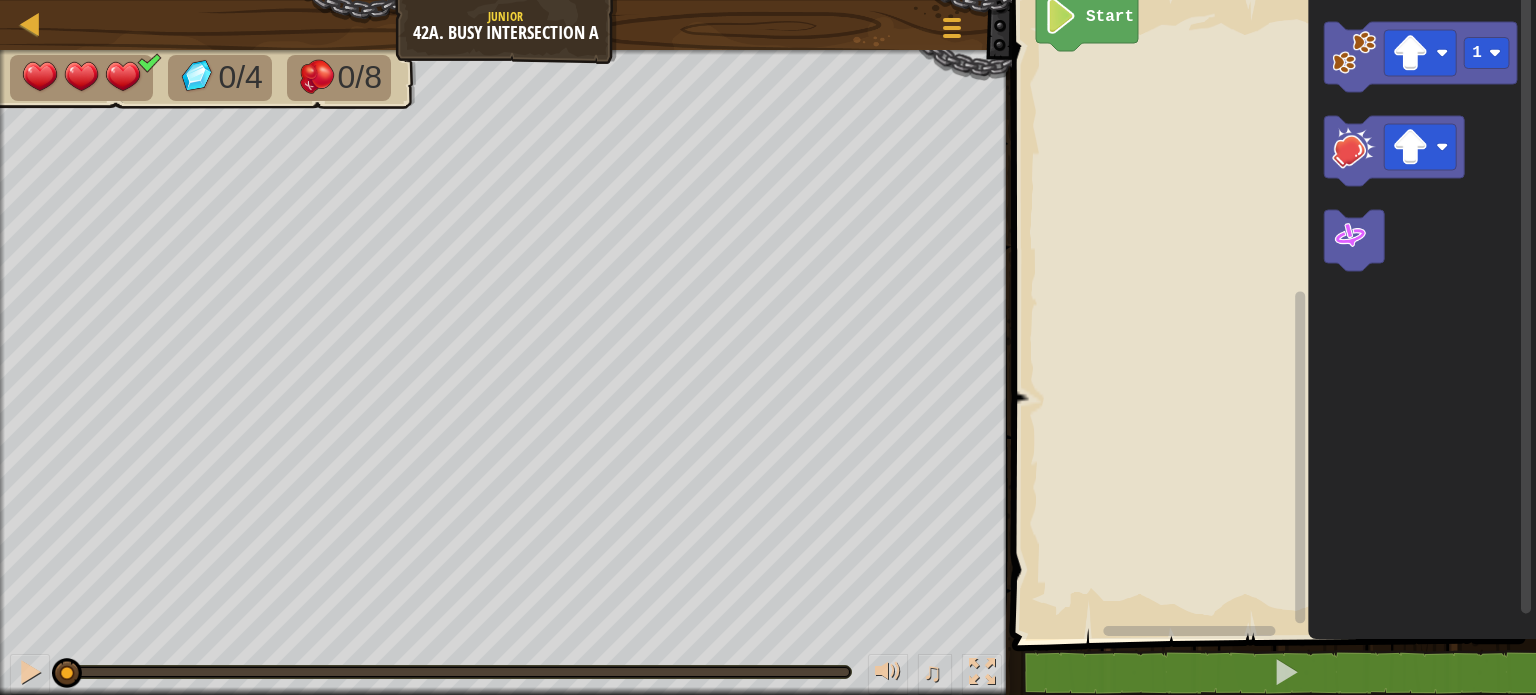 click on "1     הההההההההההההההההההההההההההההההההההההההההההההההההההההההההההההההההההההההההההההההההההההההההההההההההההההההההההההההההההההההההההההההההההההההההההההההההההההההההההההההההההההההההההההההההההההההההההההההההההההההההההההההההההההההההההההההההההההההההההההההההההההההההההההההה XXXXXXXXXXXXXXXXXXXXXXXXXXXXXXXXXXXXXXXXXXXXXXXXXXXXXXXXXXXXXXXXXXXXXXXXXXXXXXXXXXXXXXXXXXXXXXXXXXXXXXXXXXXXXXXXXXXXXXXXXXXXXXXXXXXXXXXXXXXXXXXXXXXXXXXXXXXXXXXXXXXXXXXXXXXXXXXXXXXXXXXXXXXXXXXXXXXXXXXXXXXXXXXXXXXXXXXXXXXXXXXXXXXXXXXXXXXXXXXXXXXXXXXXXXXXXXXX Start 1 Code Saved Programming language : Python Statement   /  Call   /" at bounding box center (1271, 370) 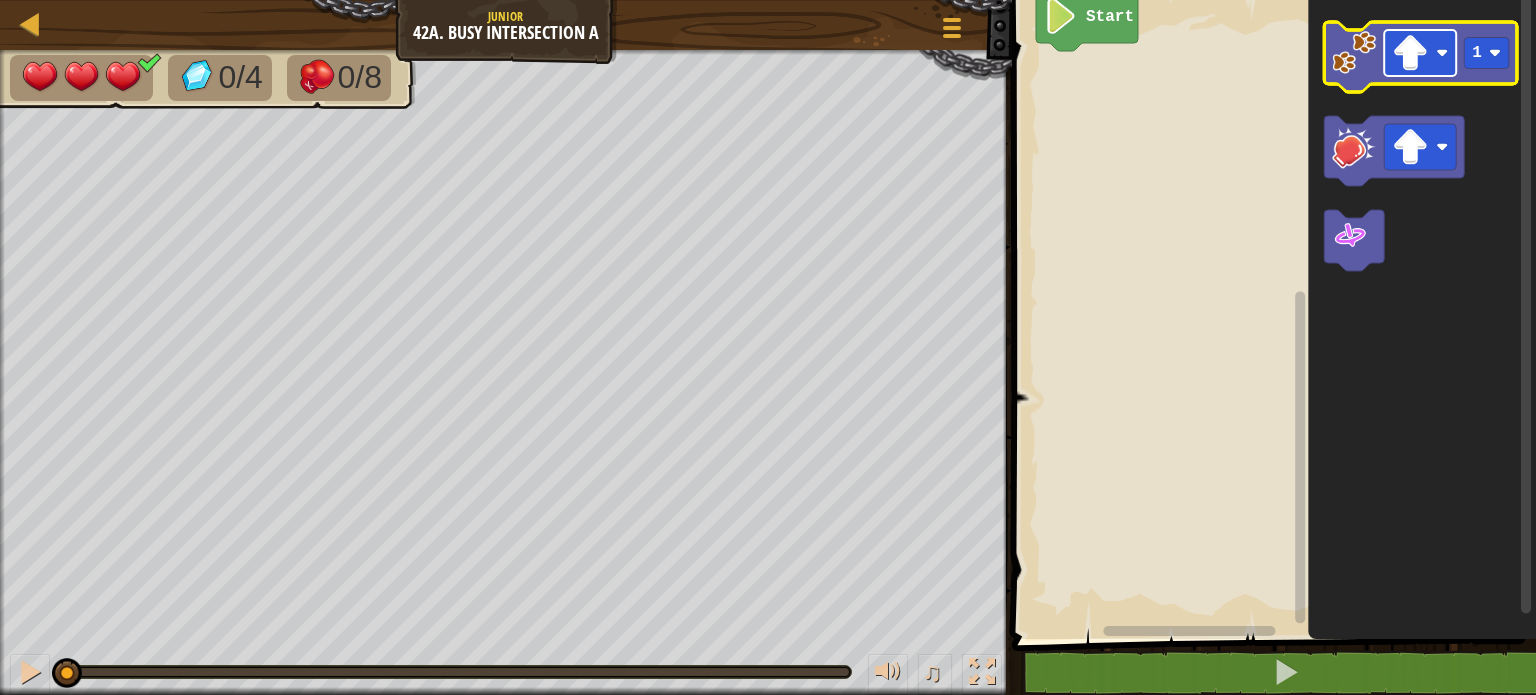 click 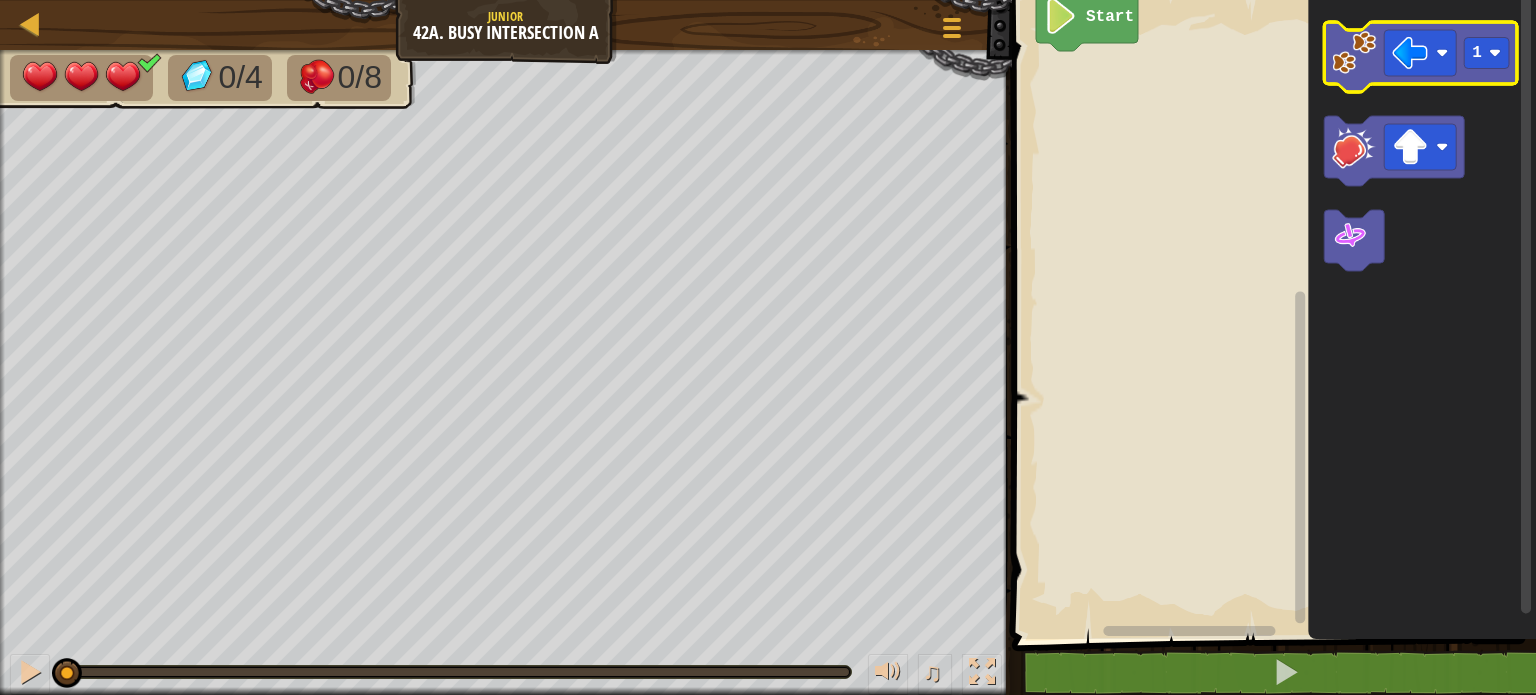 click 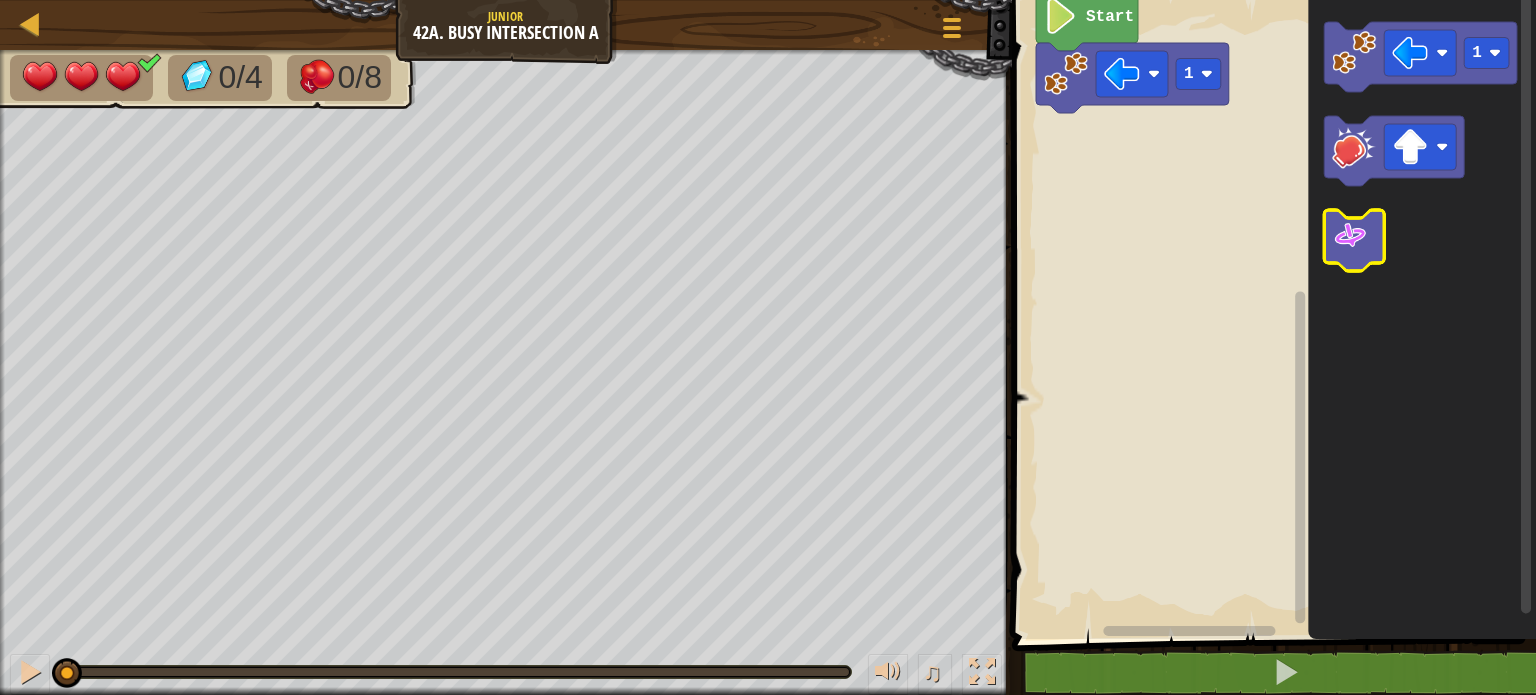click 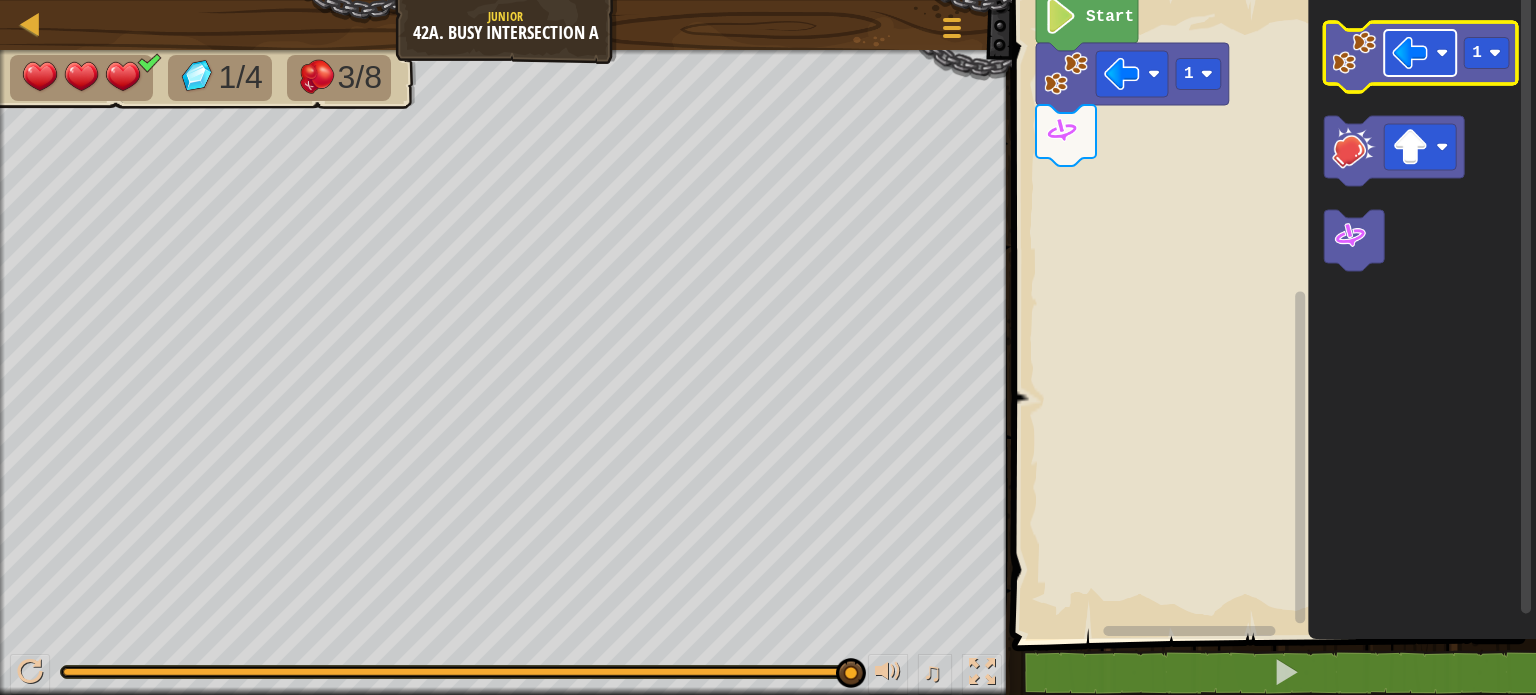 click 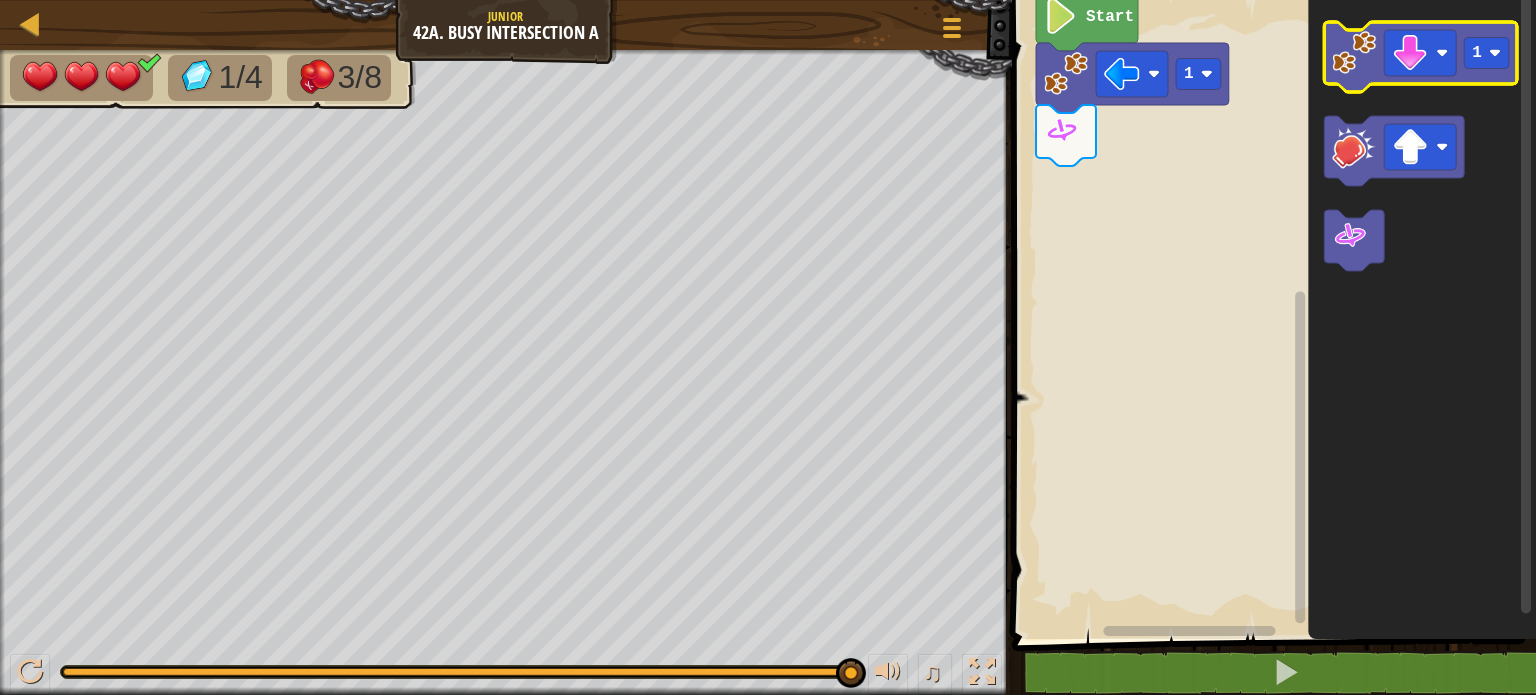 click 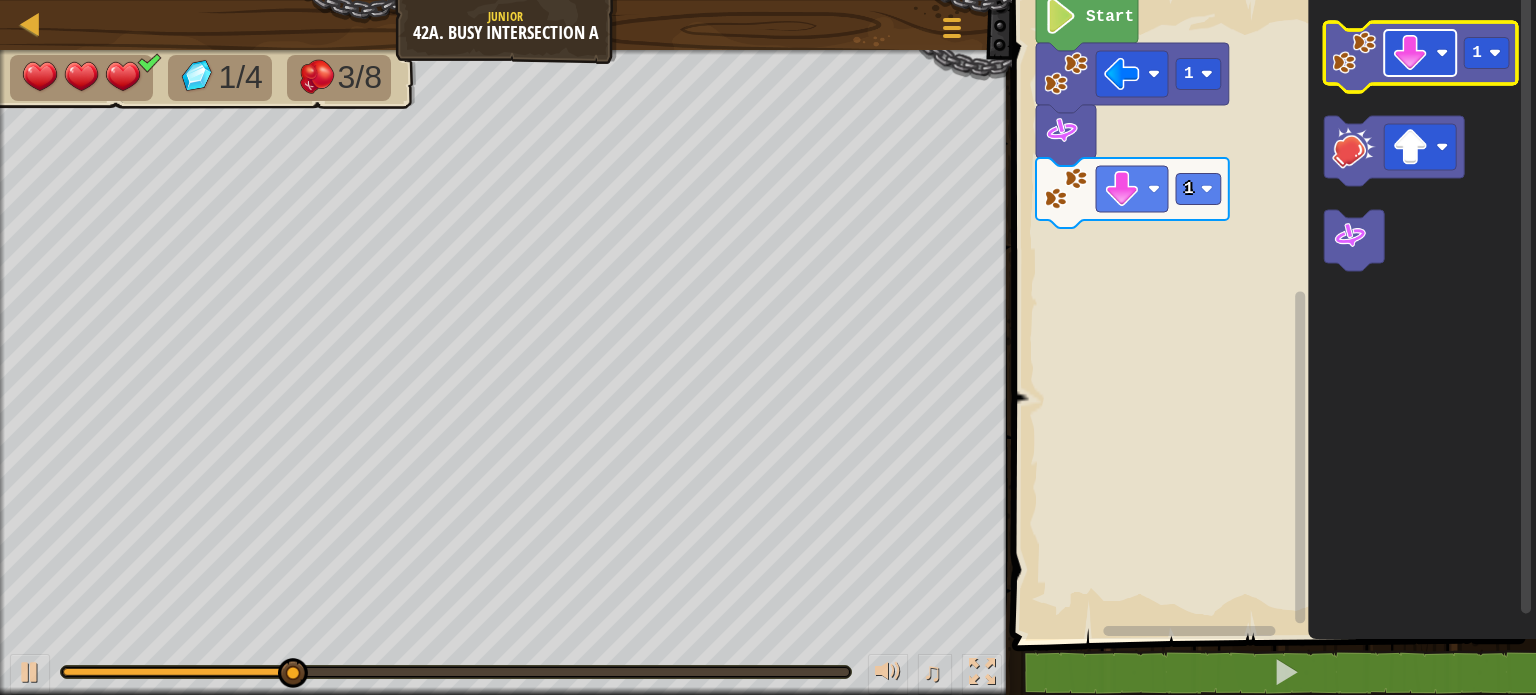 click 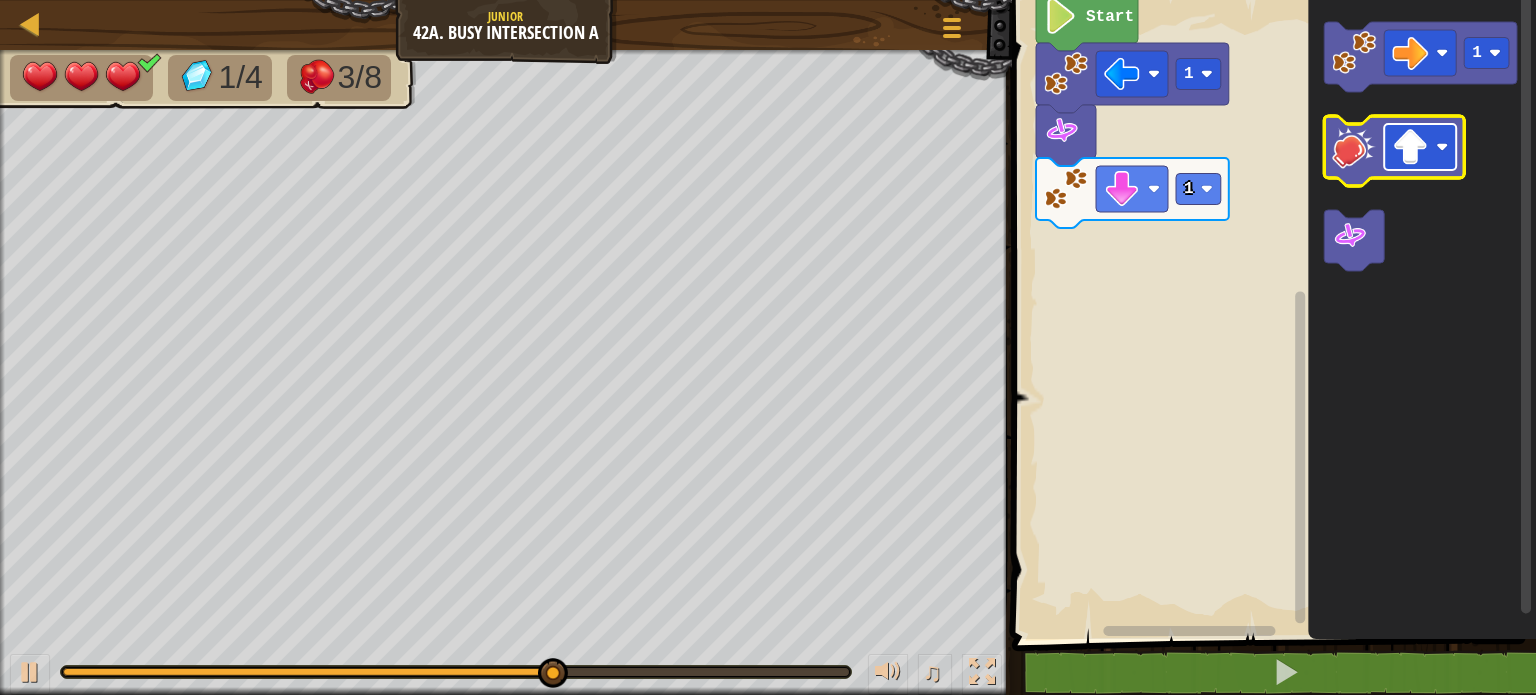 click 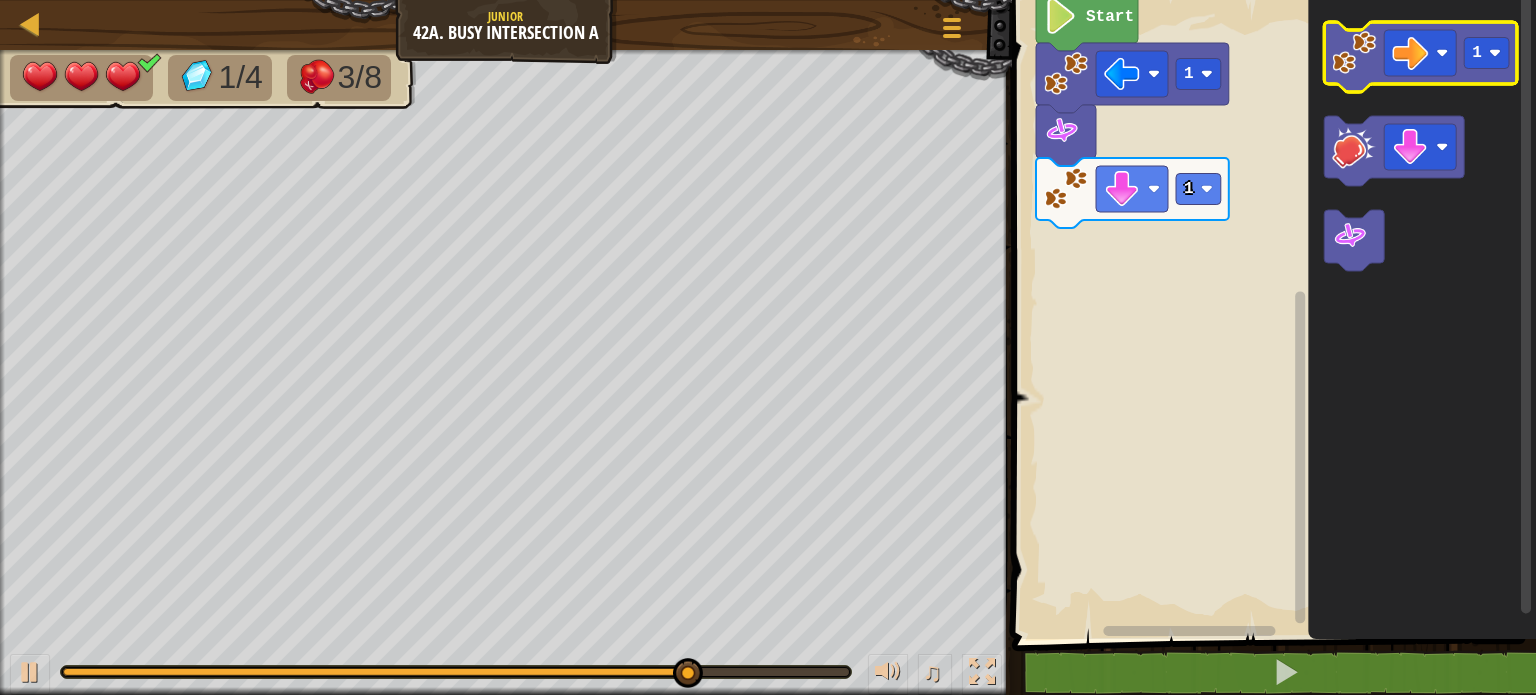 click 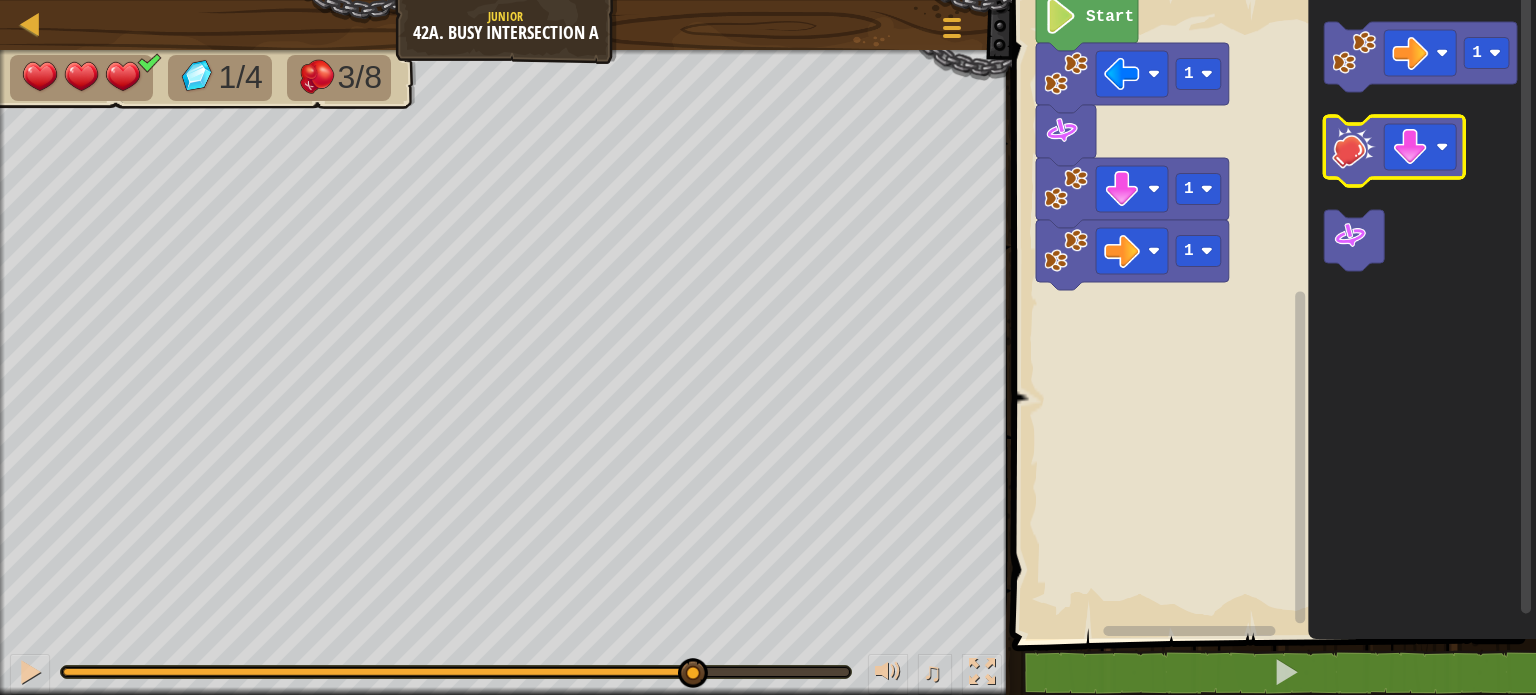 click 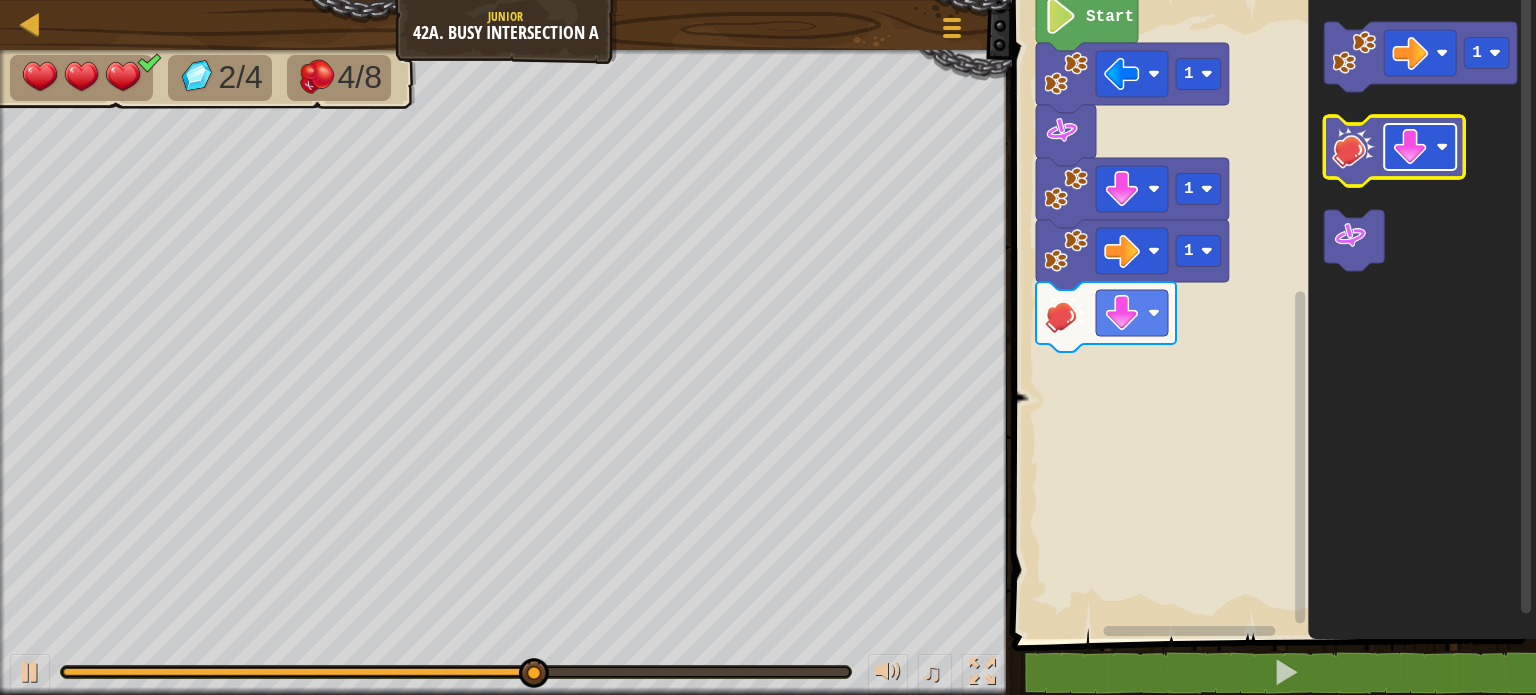 click 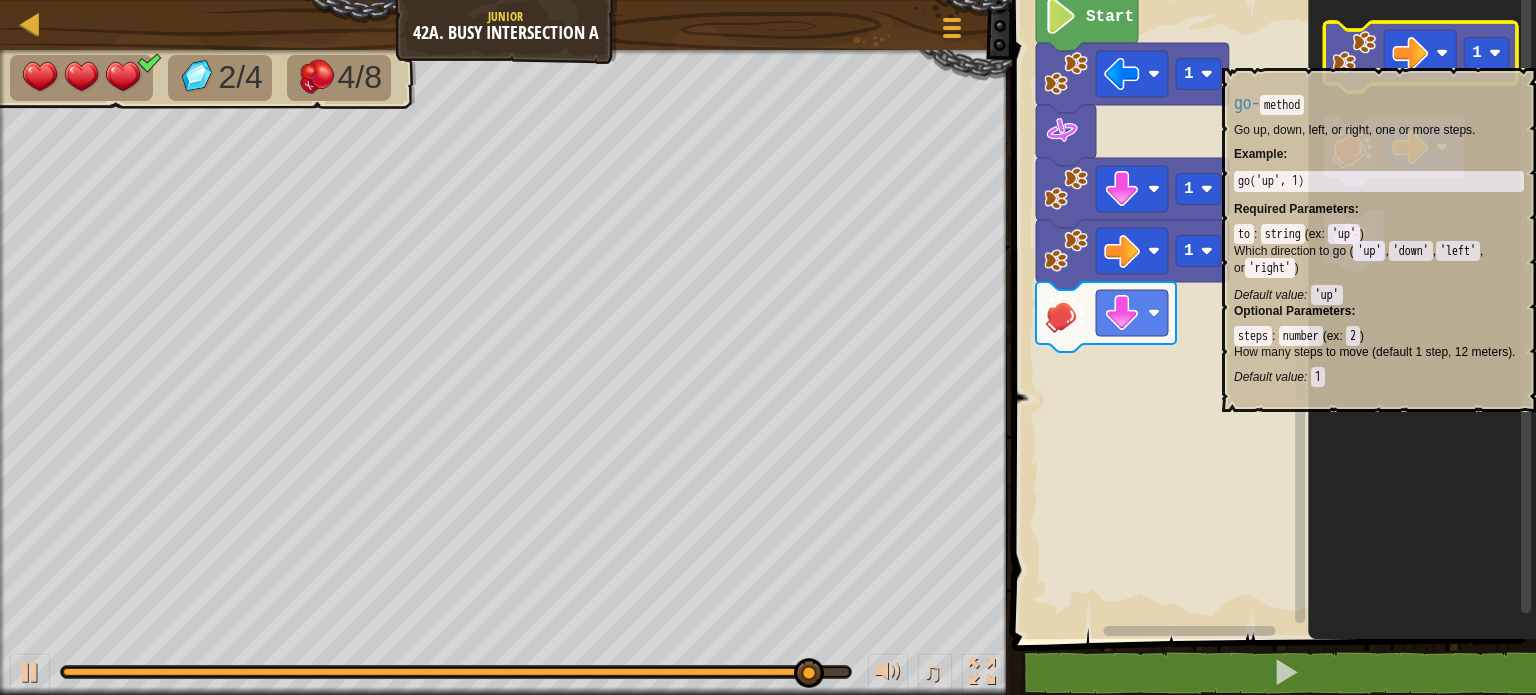 click 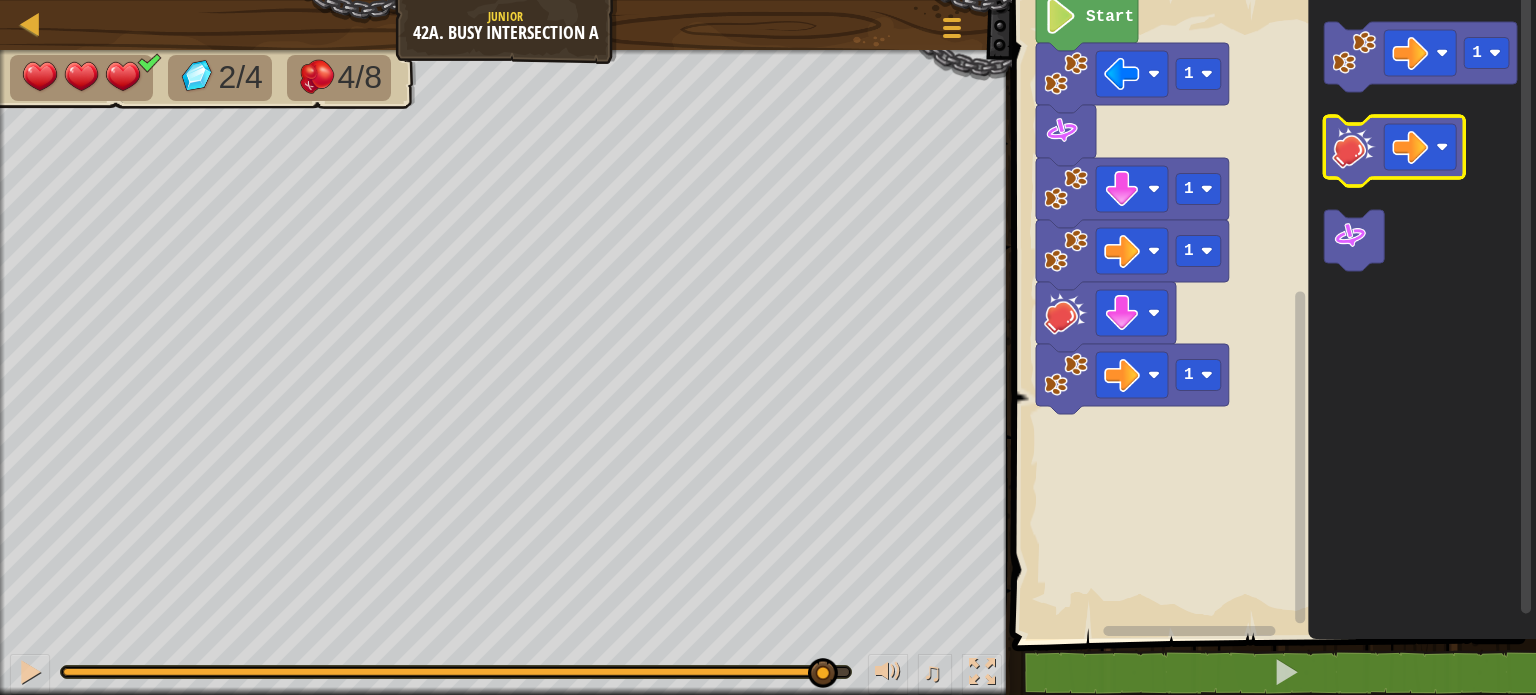 click 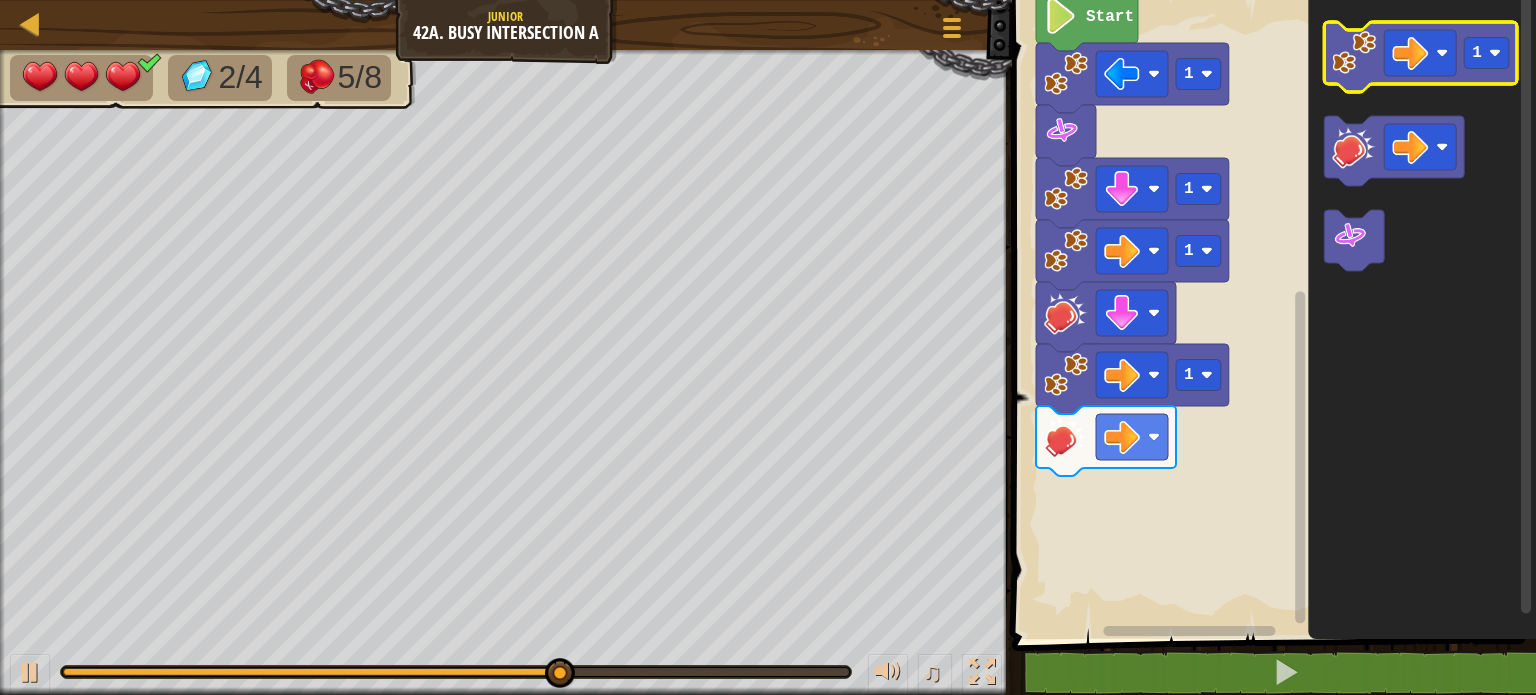 click 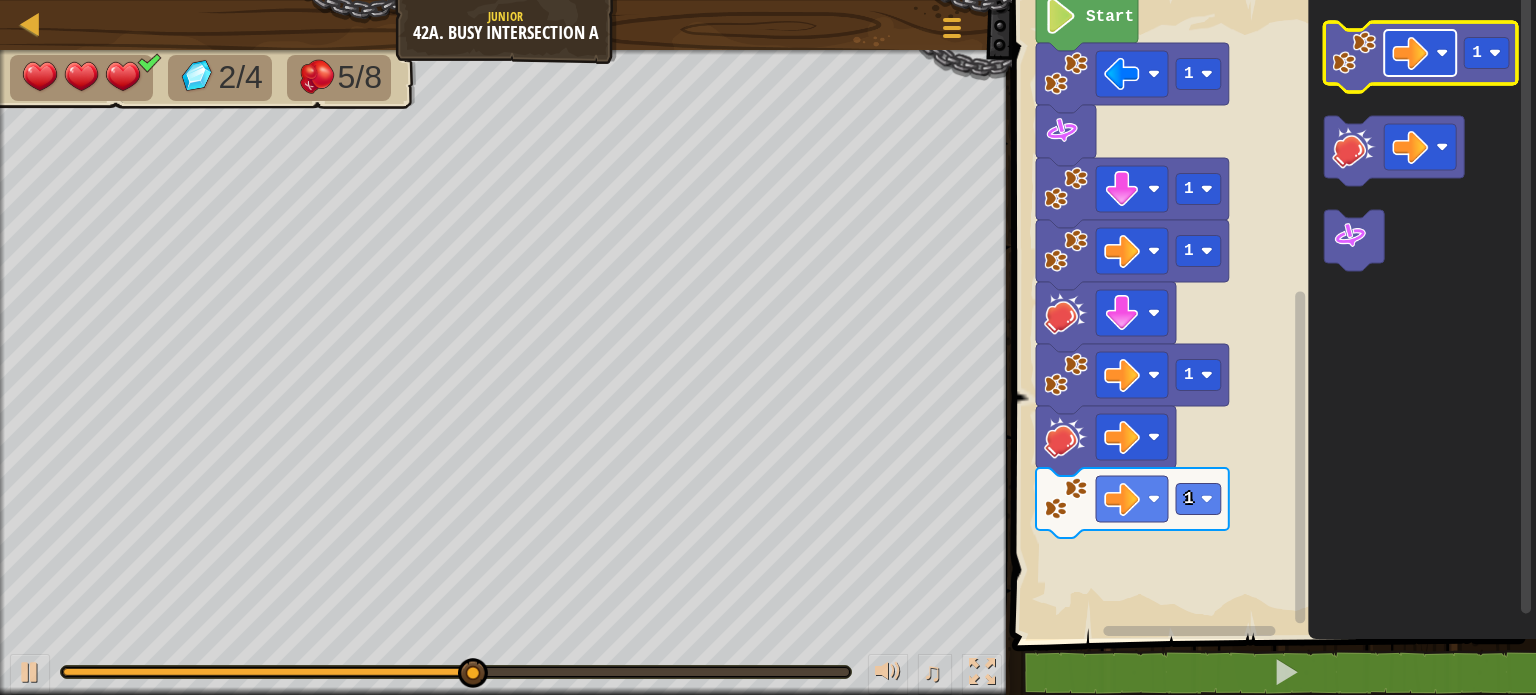 click 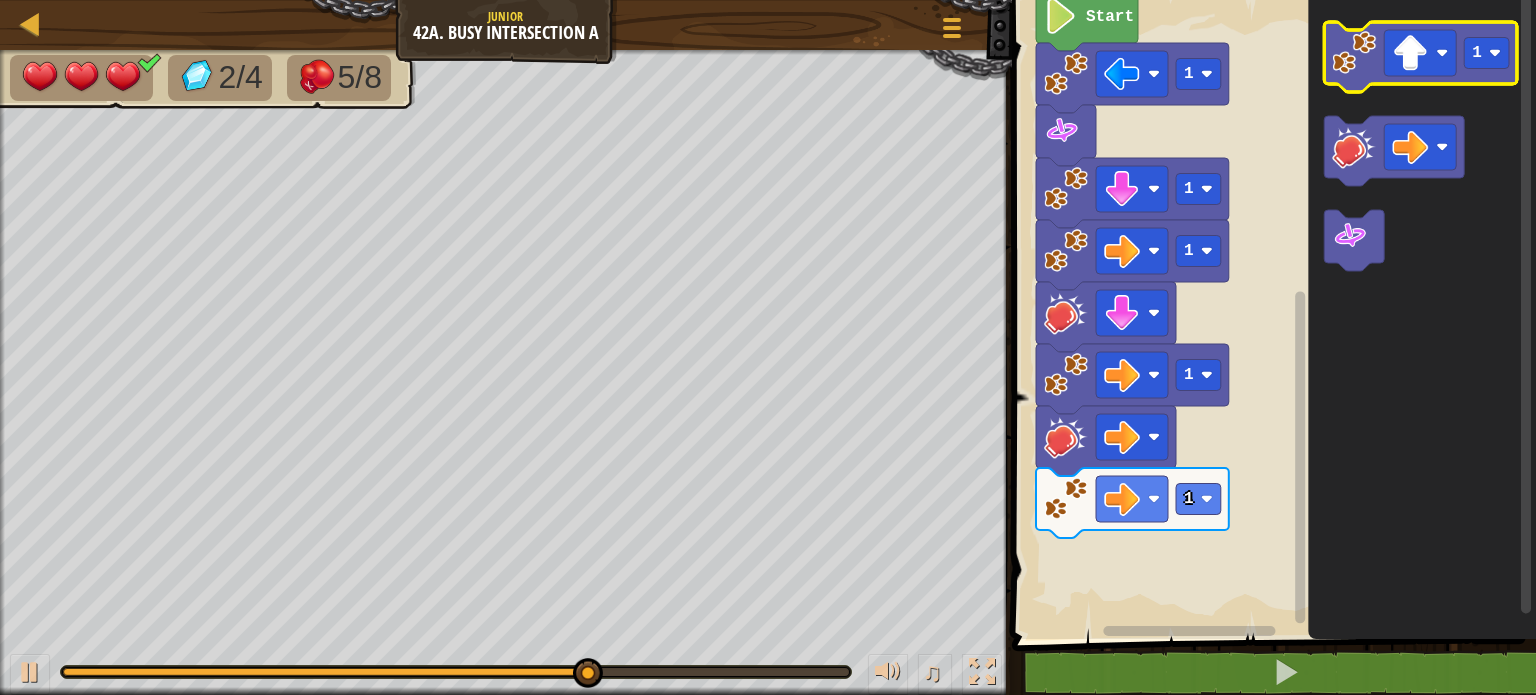 click 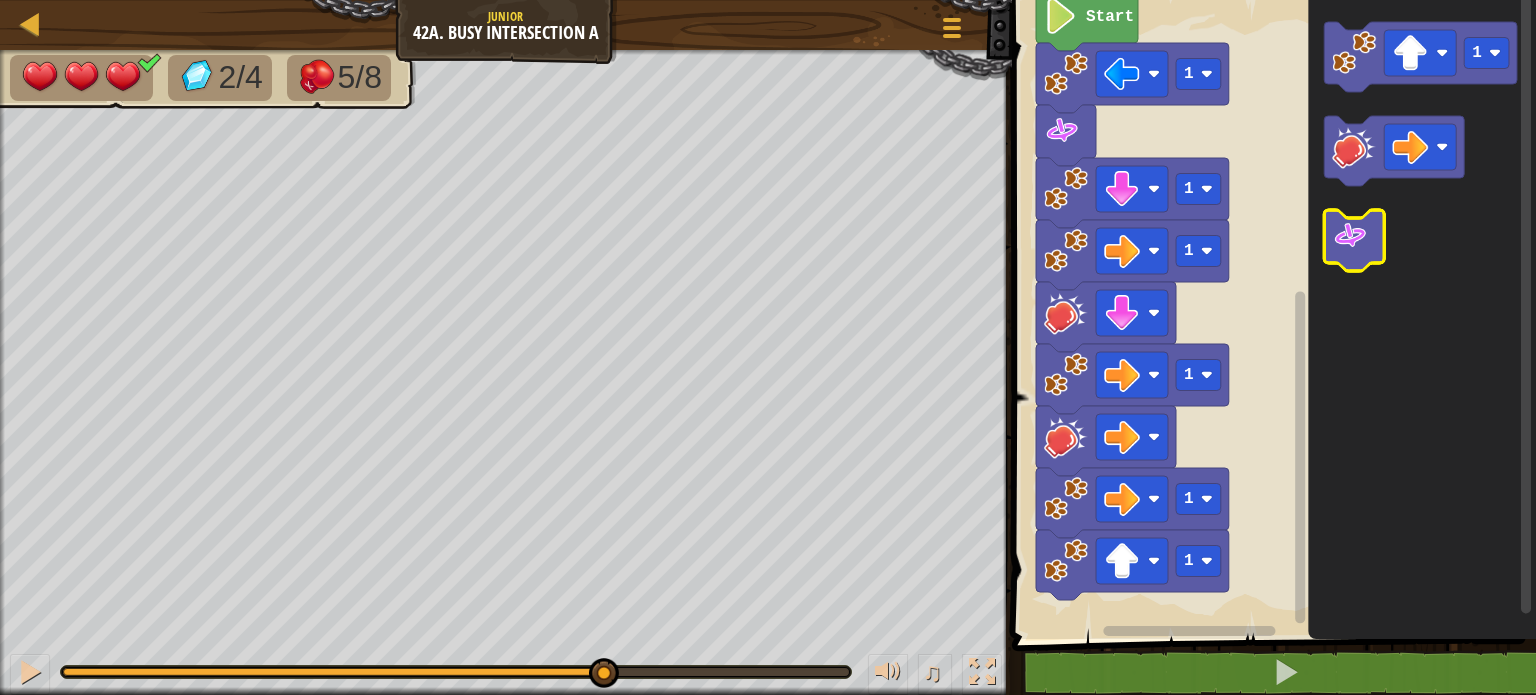 click 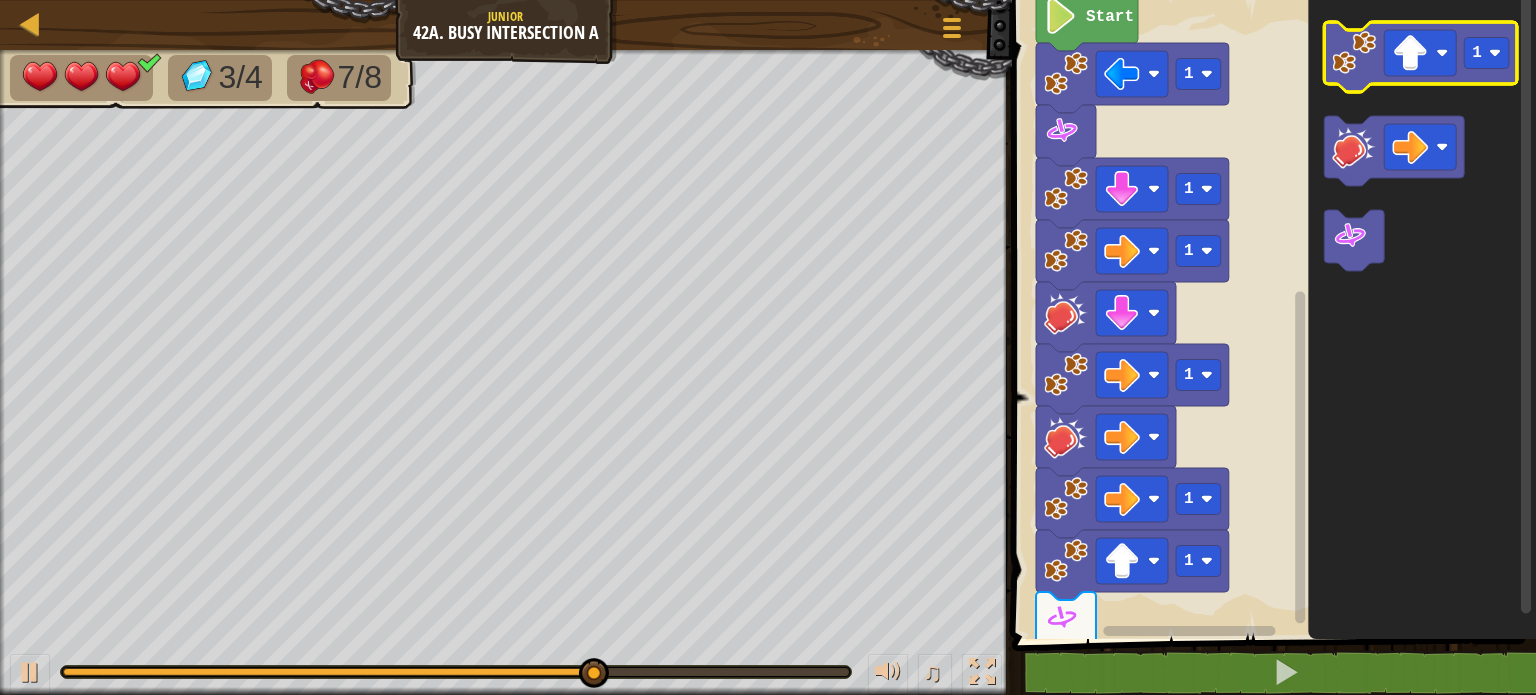 click 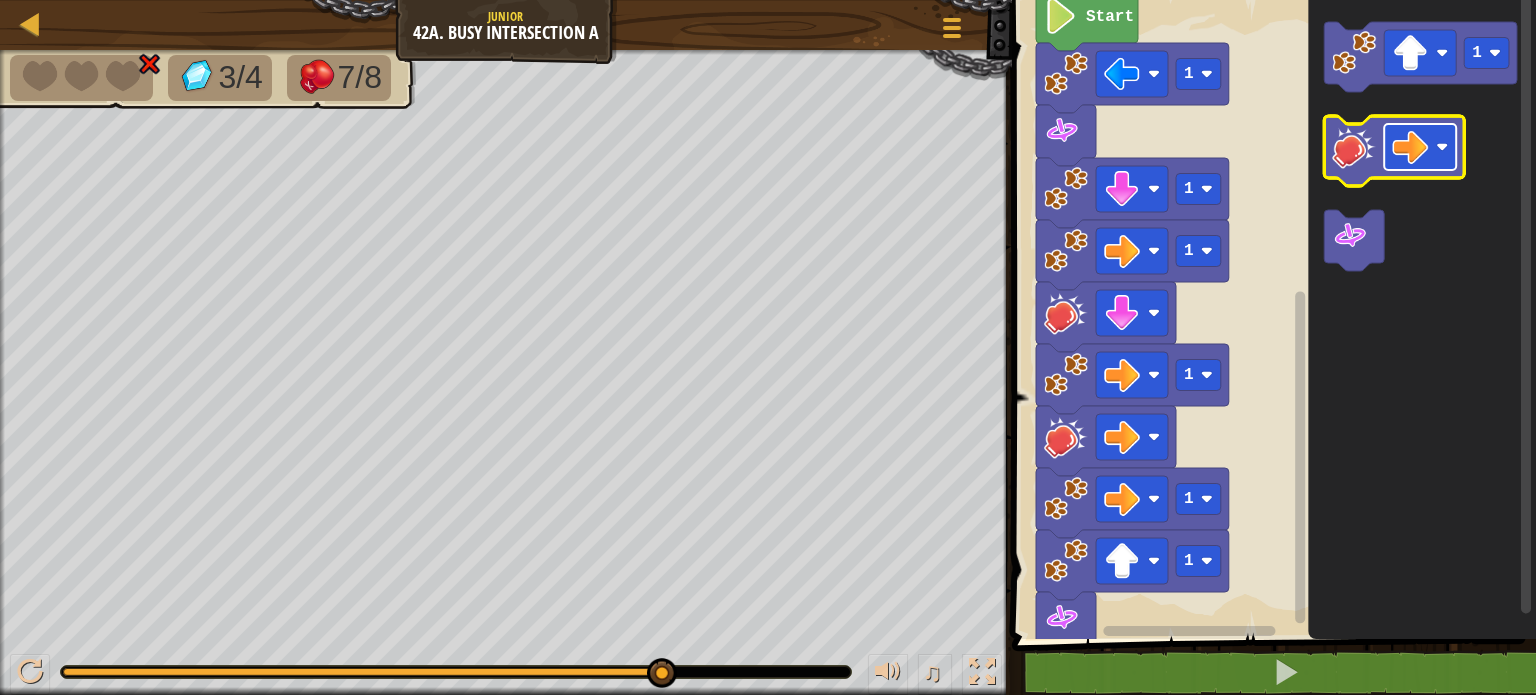 click 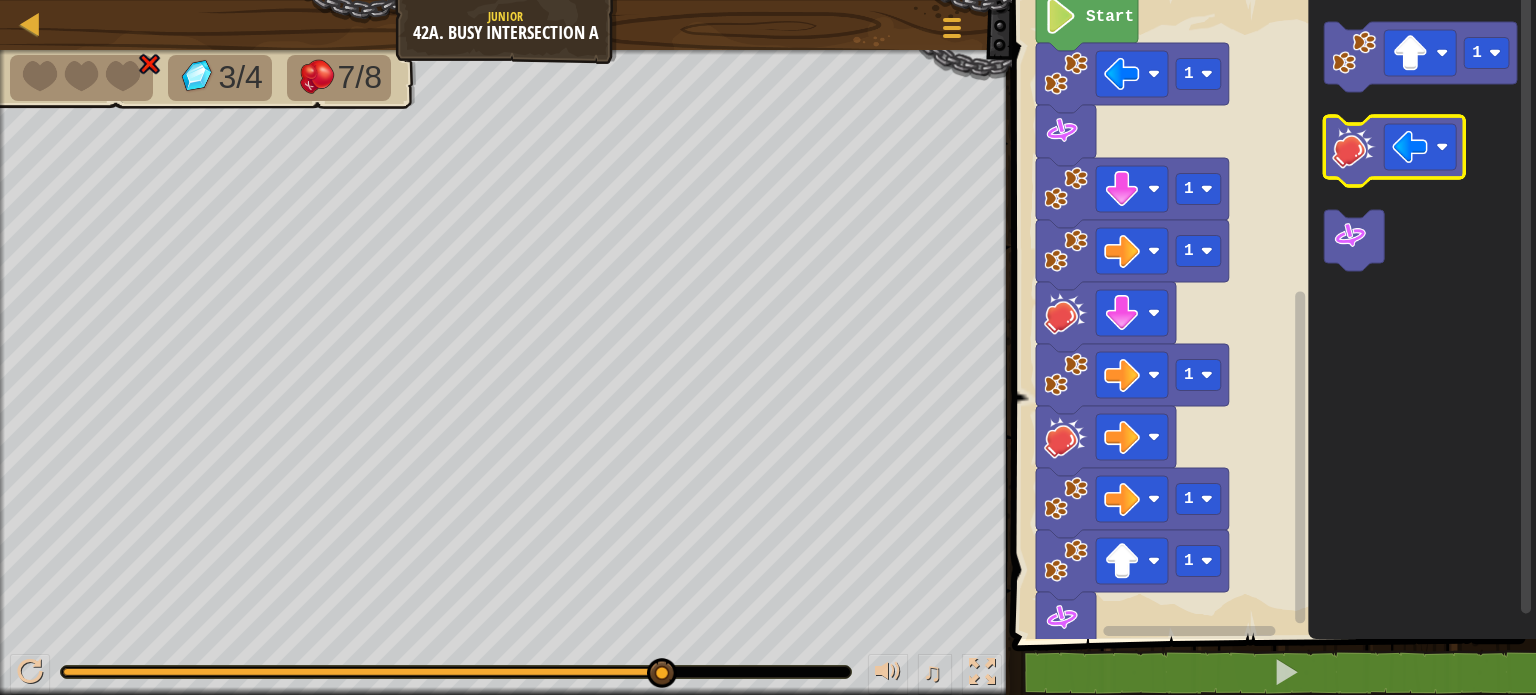click 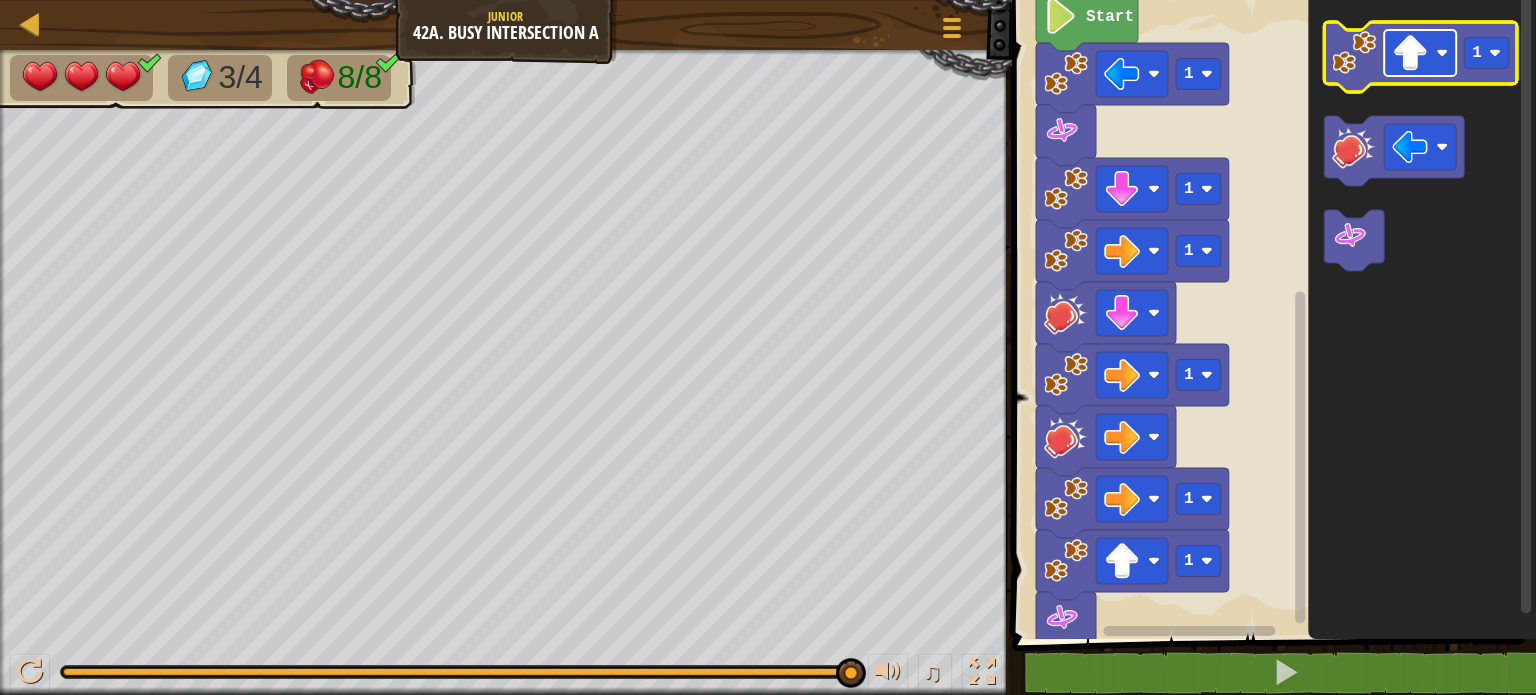 click 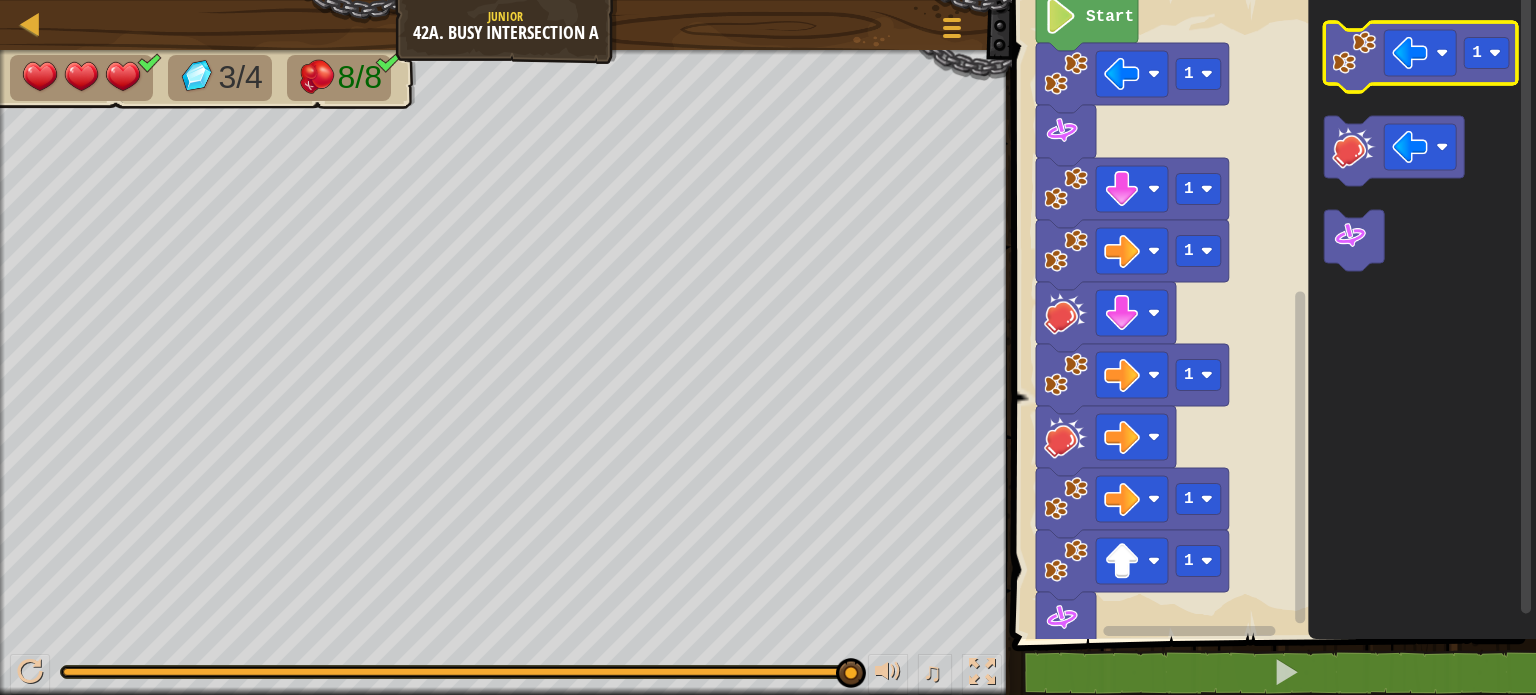 click 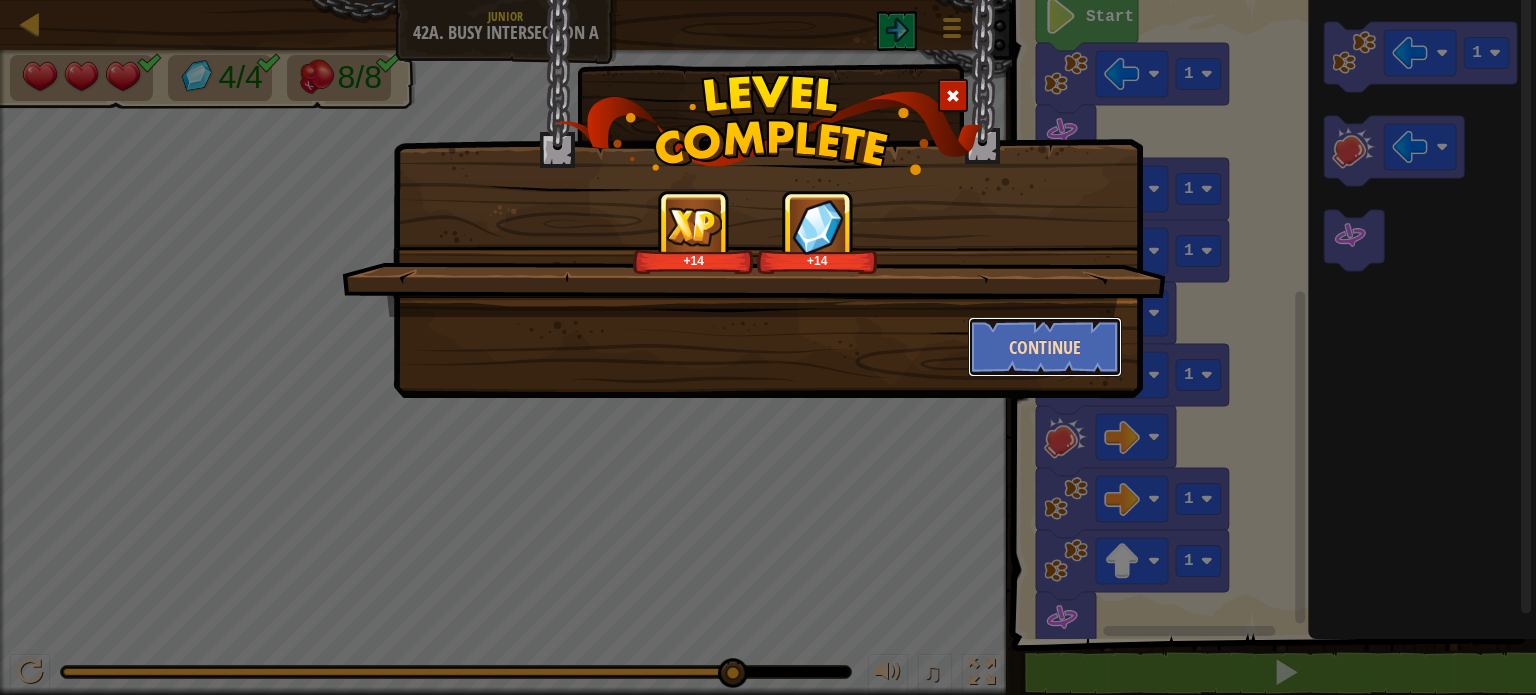 click on "Continue" at bounding box center [1045, 347] 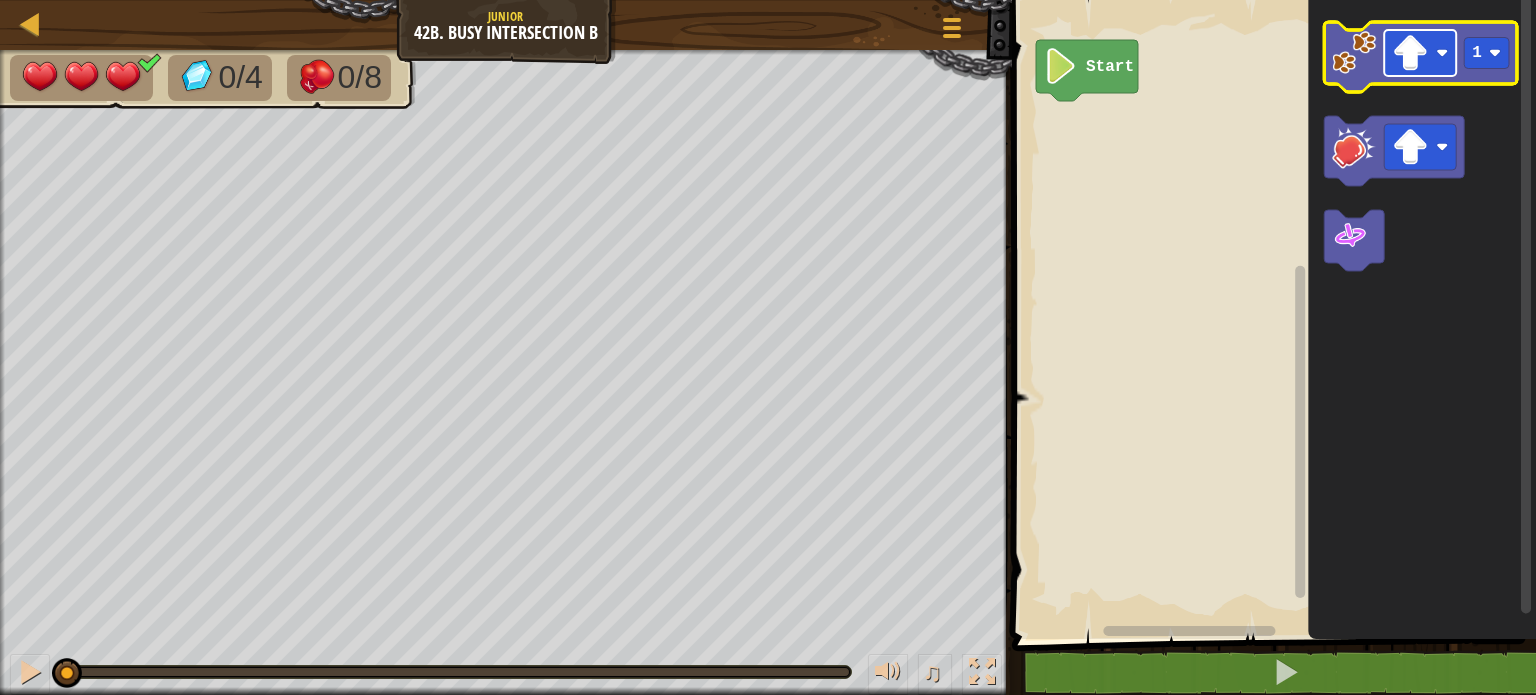 click 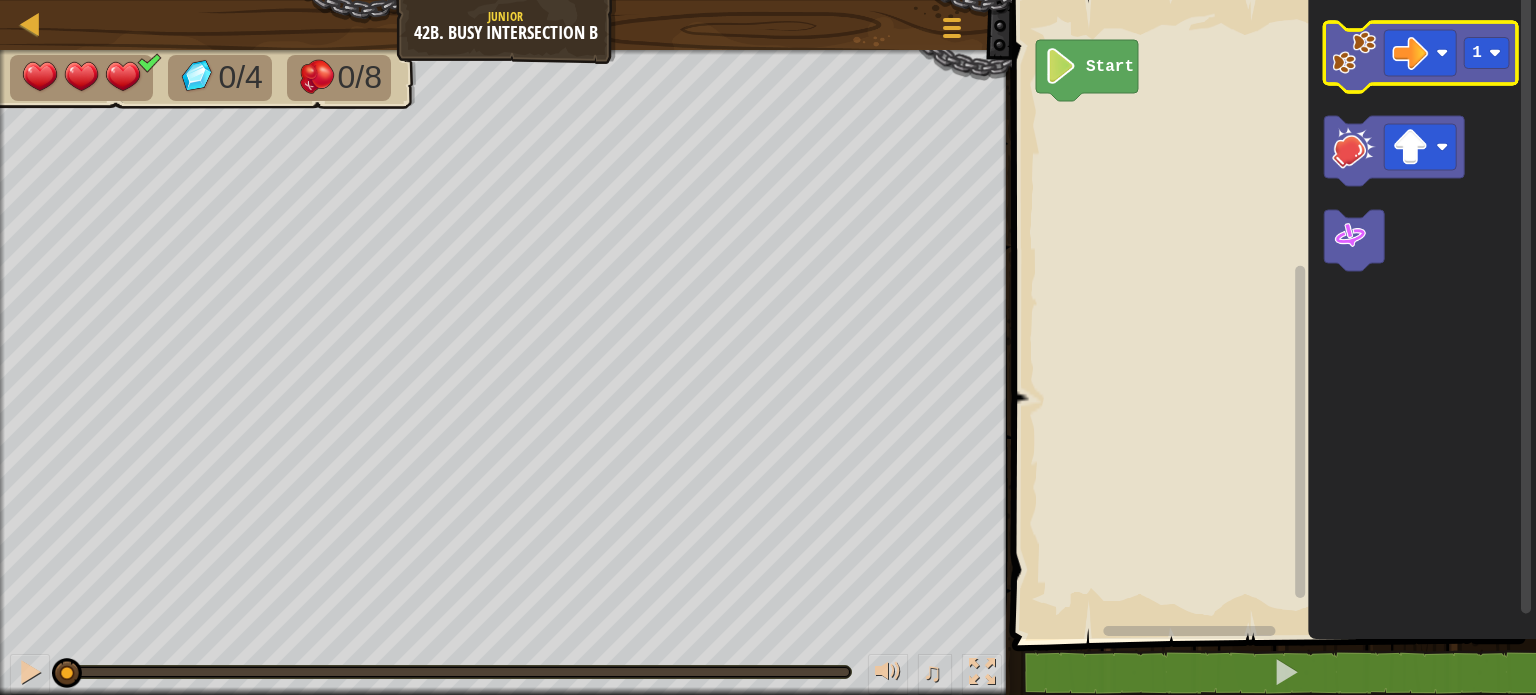 click 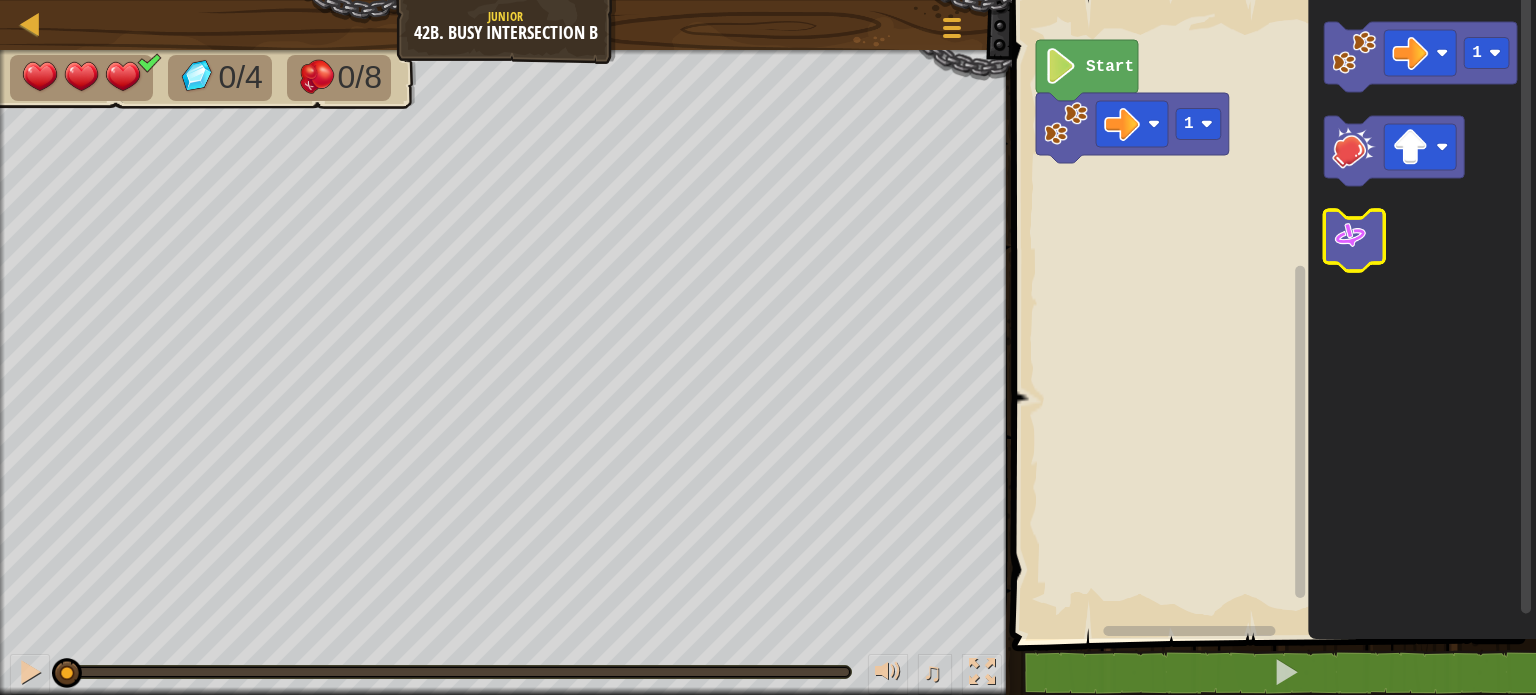 click 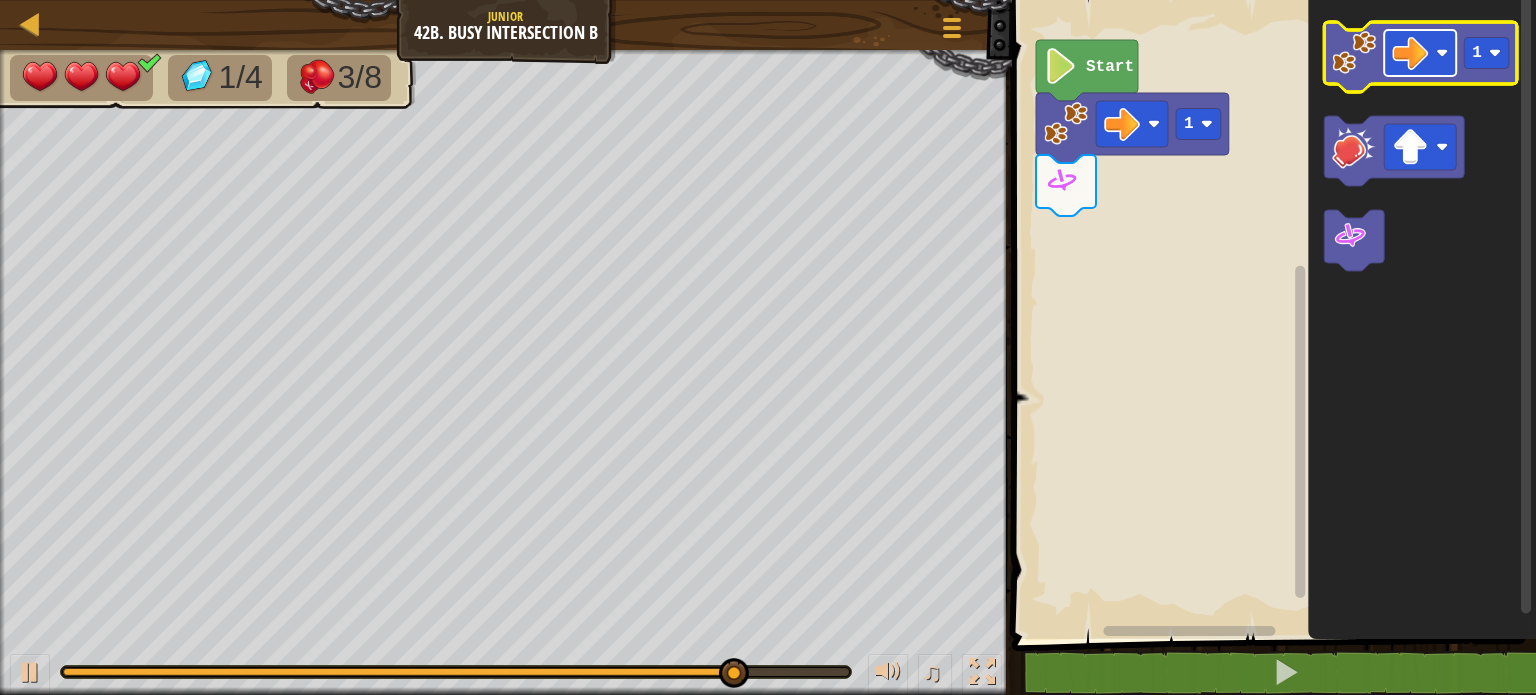 click 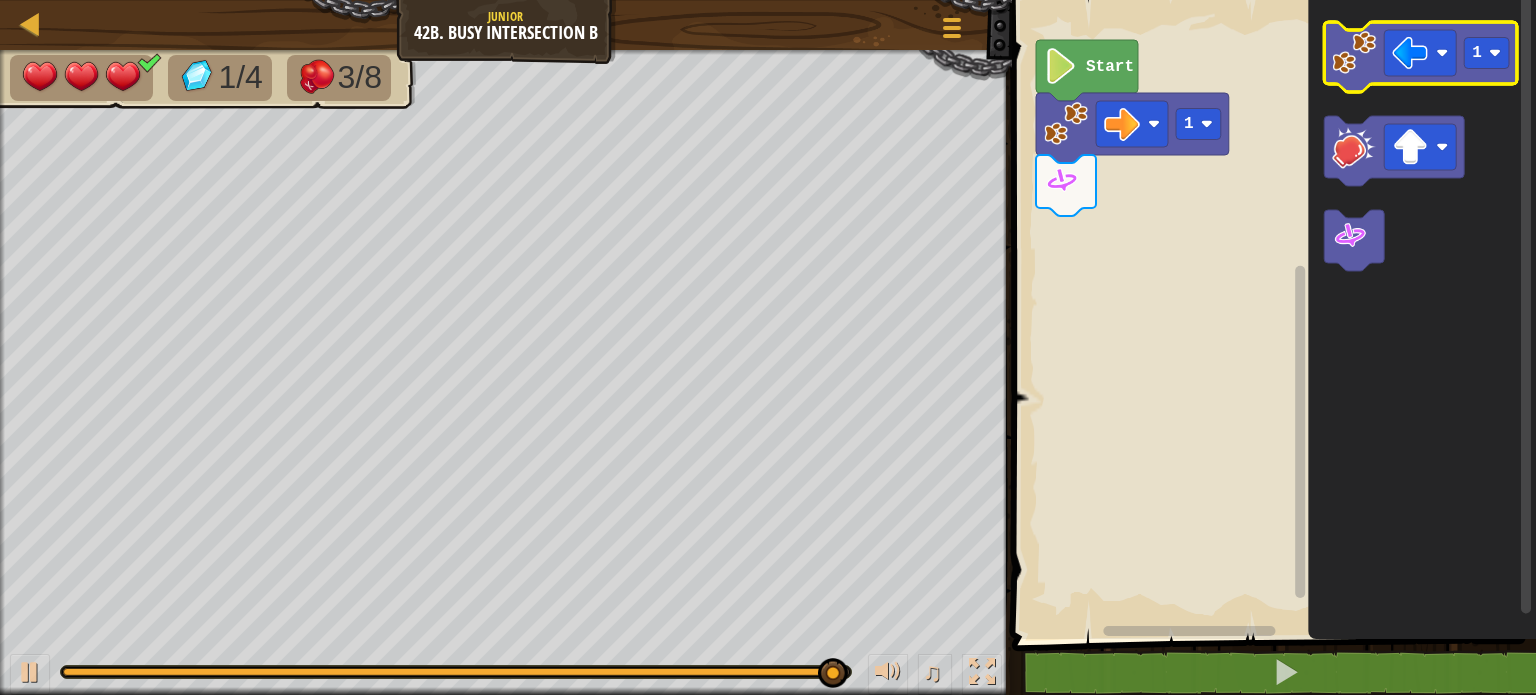 click 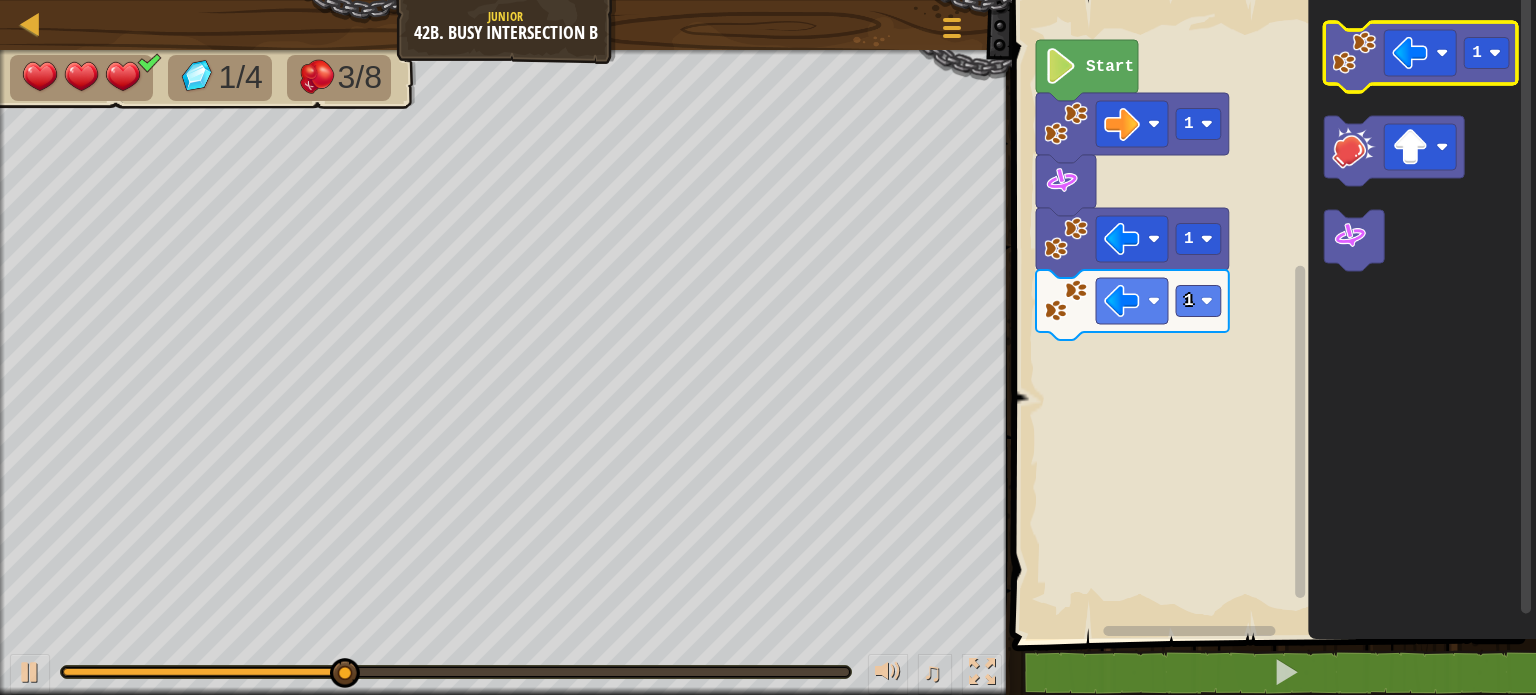 click 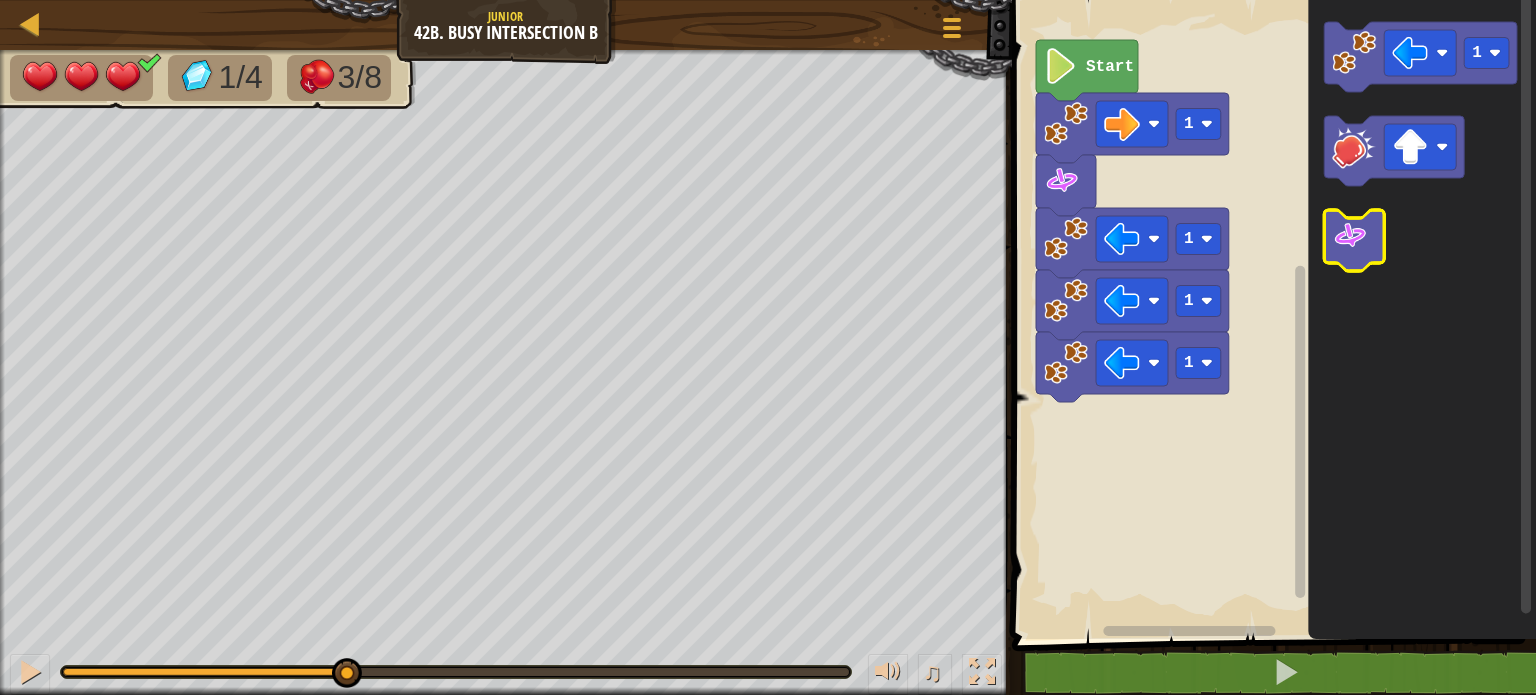 click 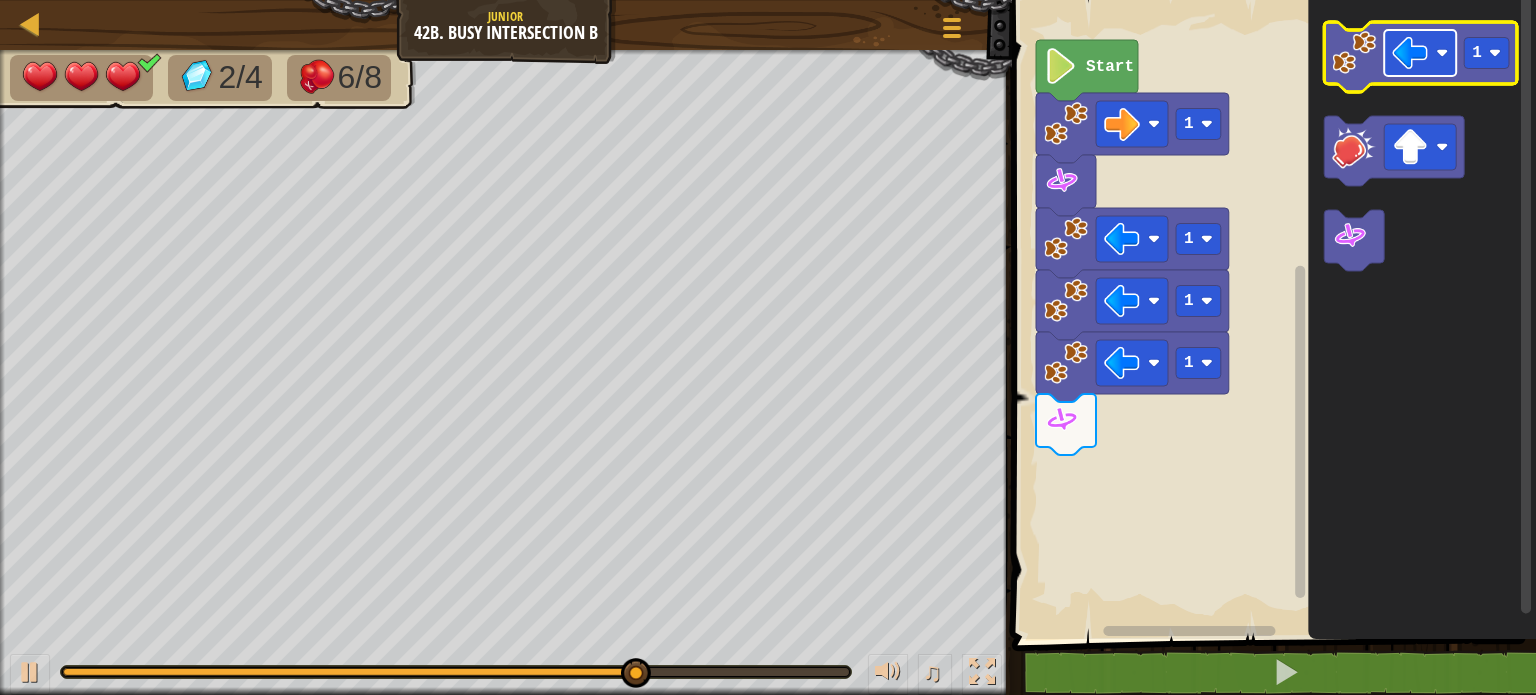 click 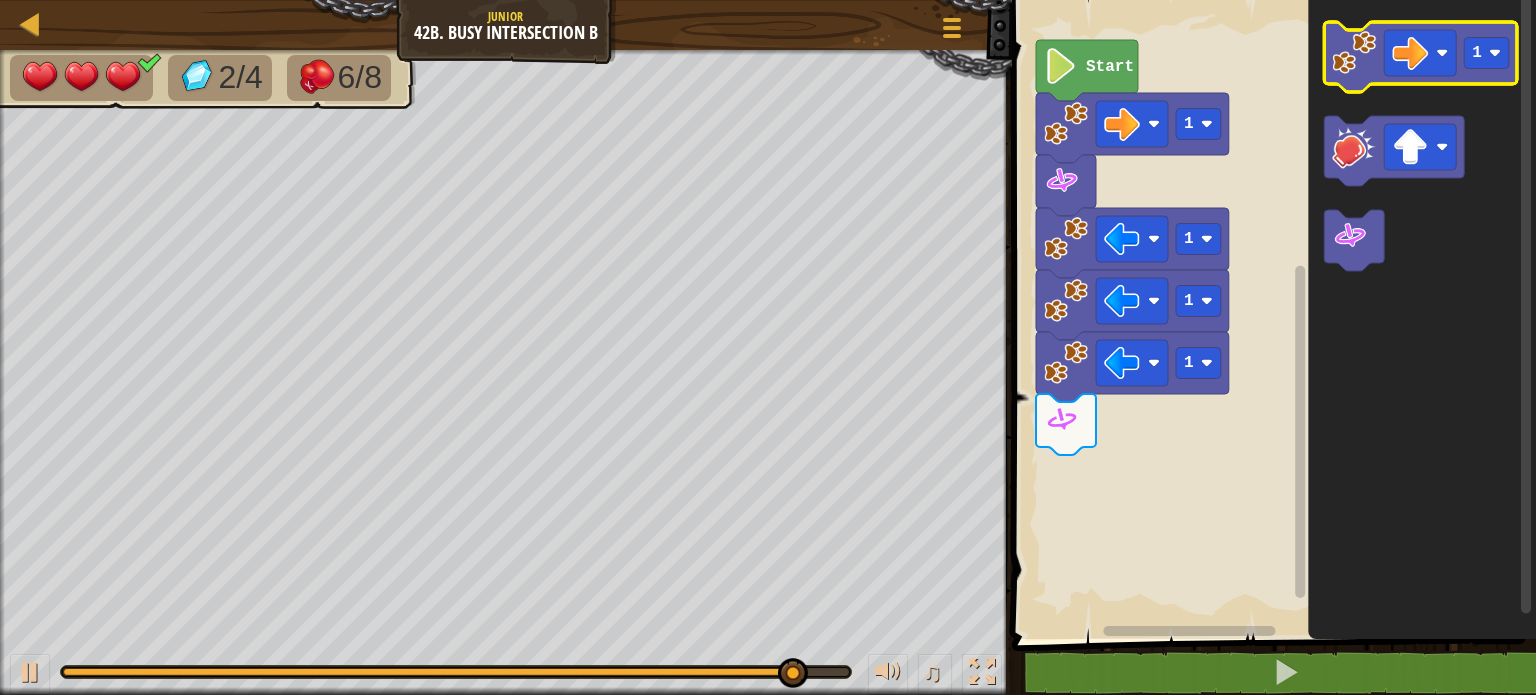 click 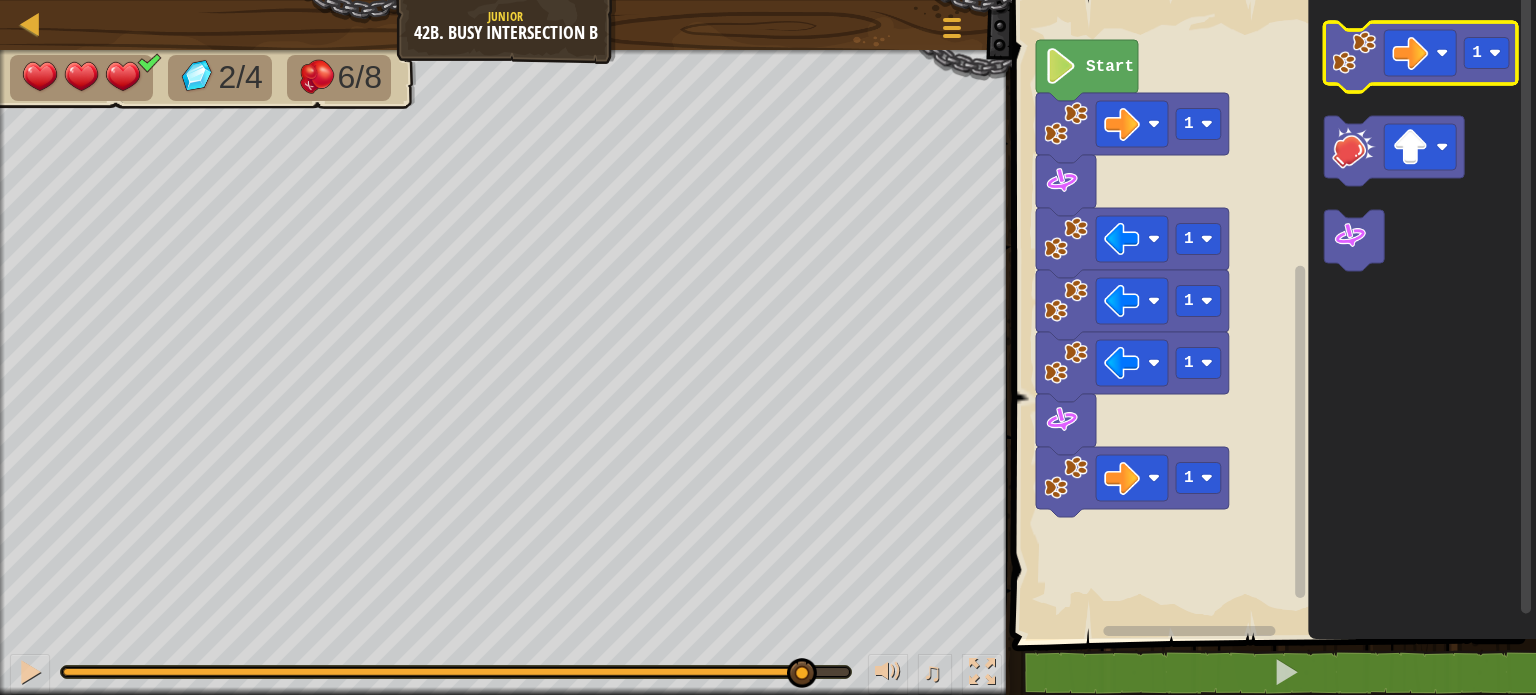click 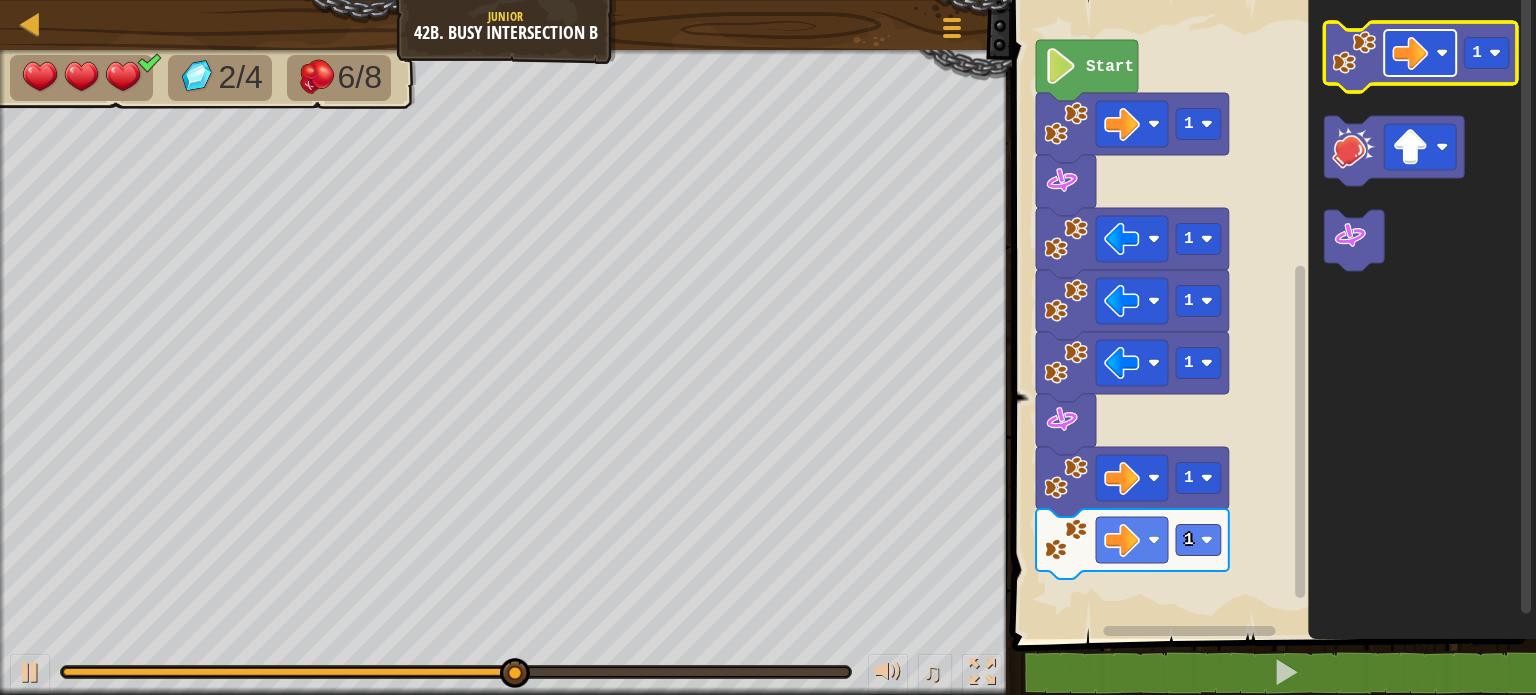 click 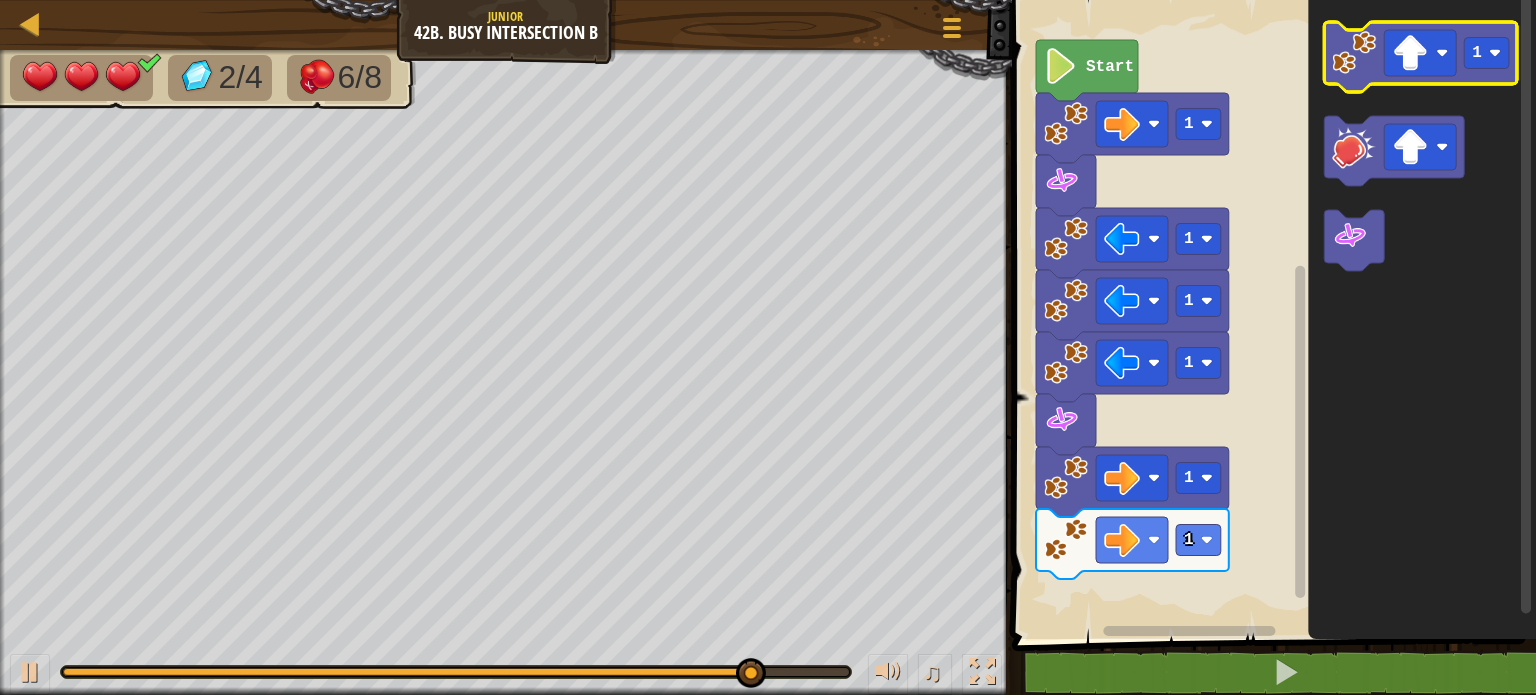 click 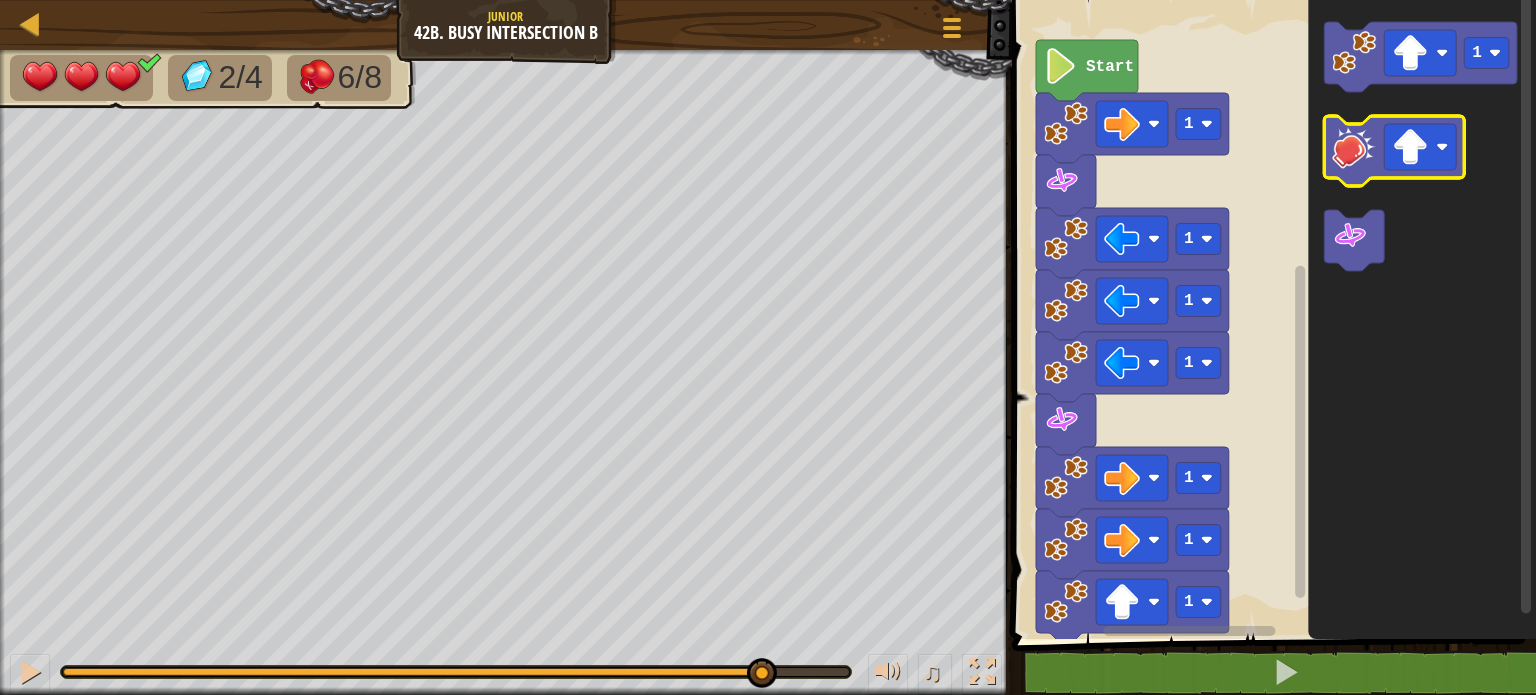 click 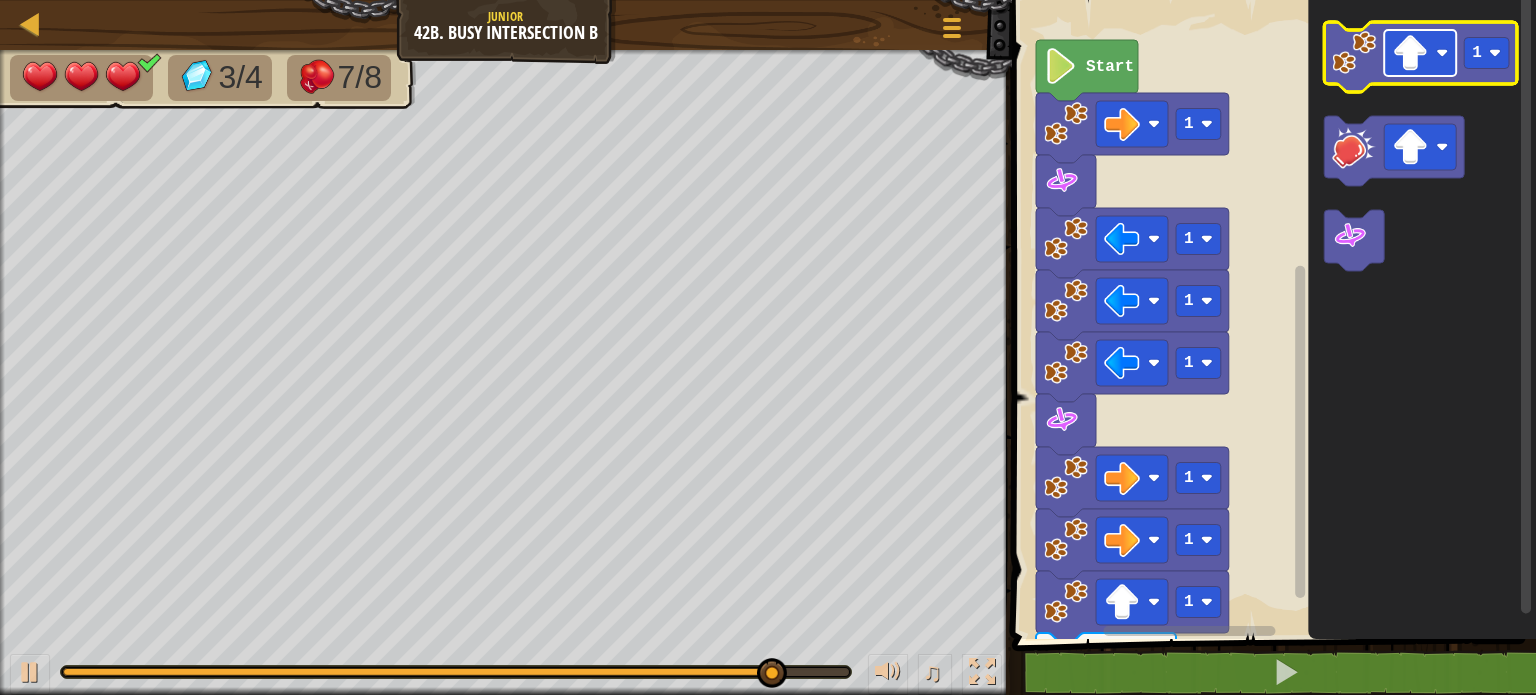 click 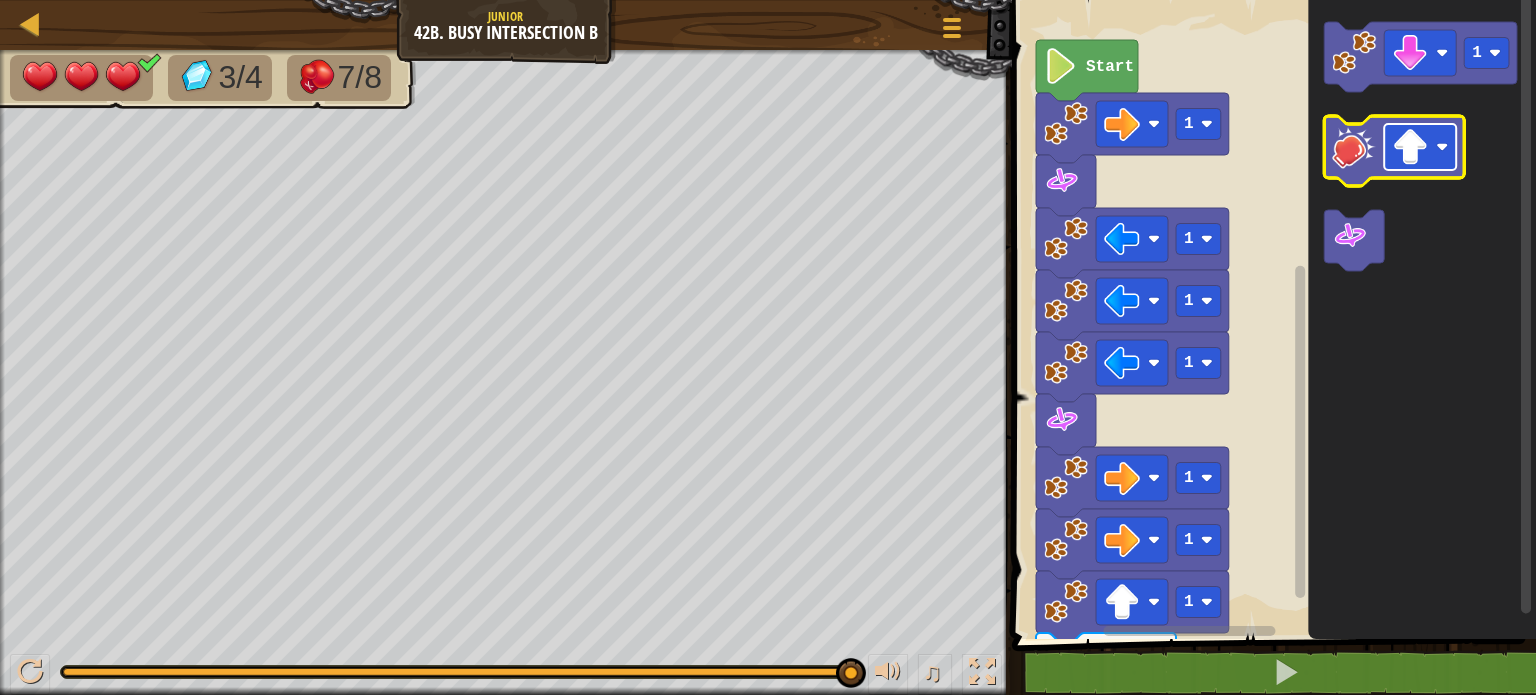 click 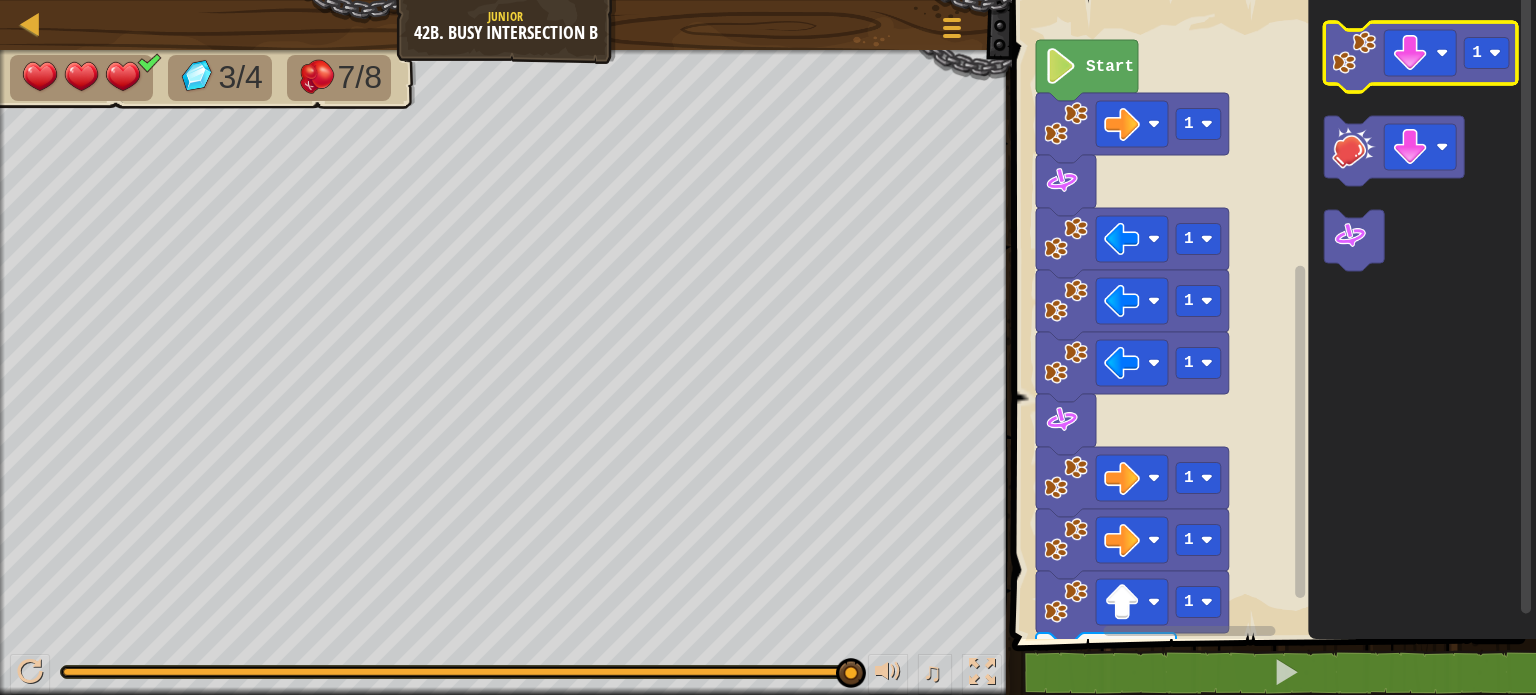 click 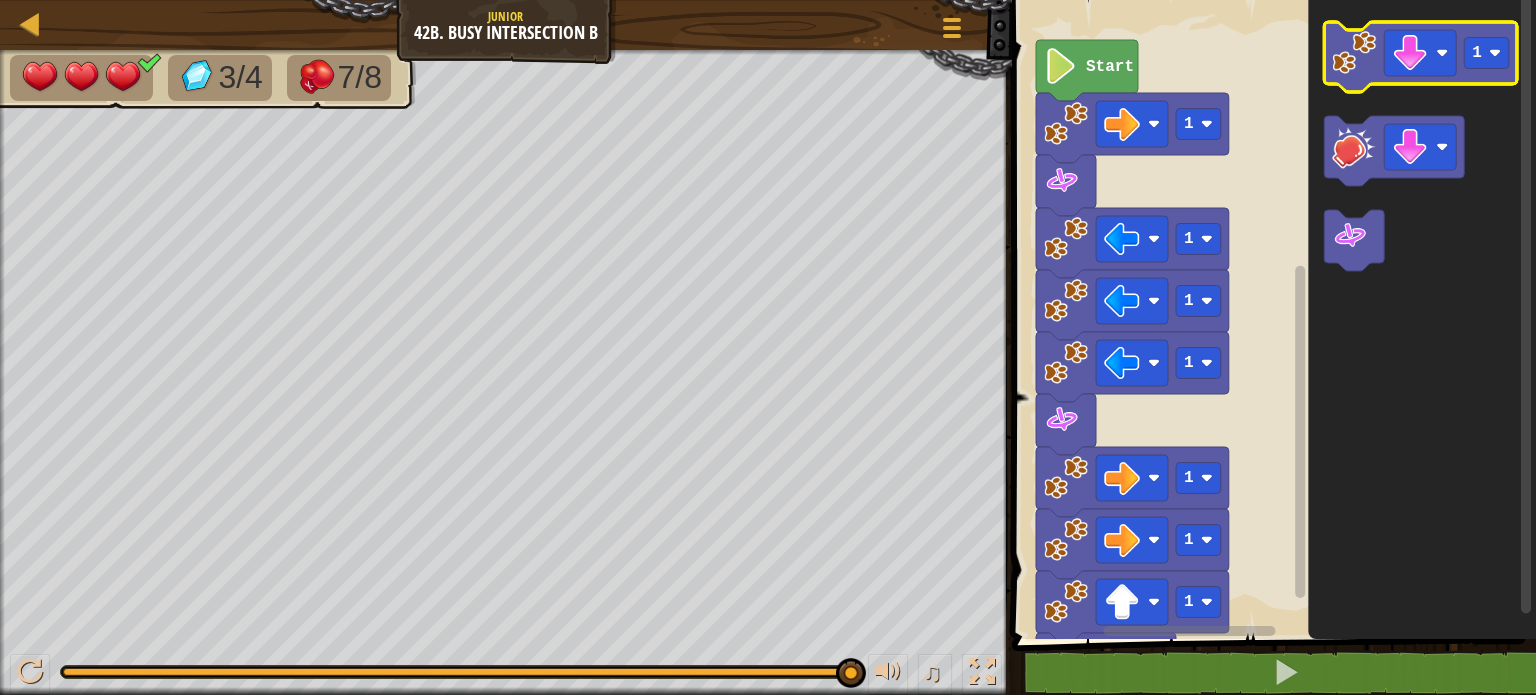 click 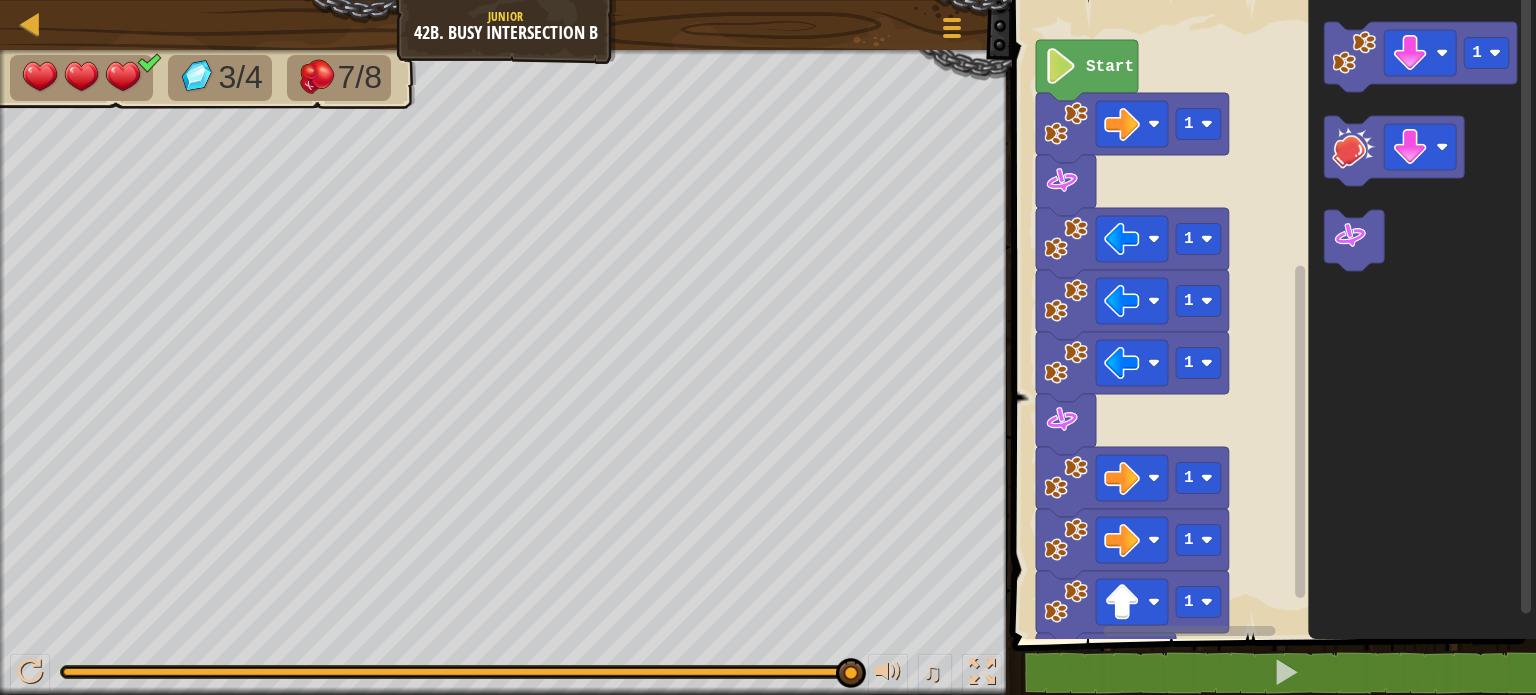 click 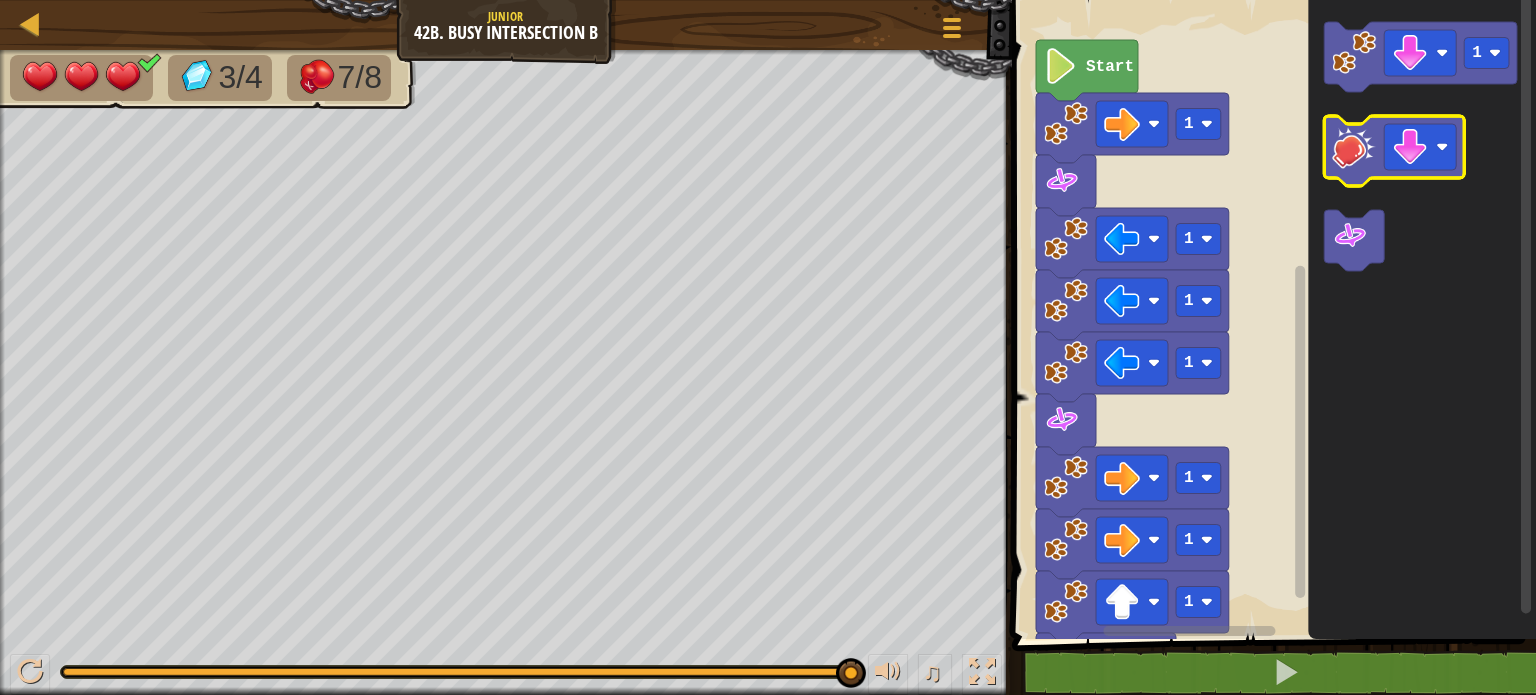 click 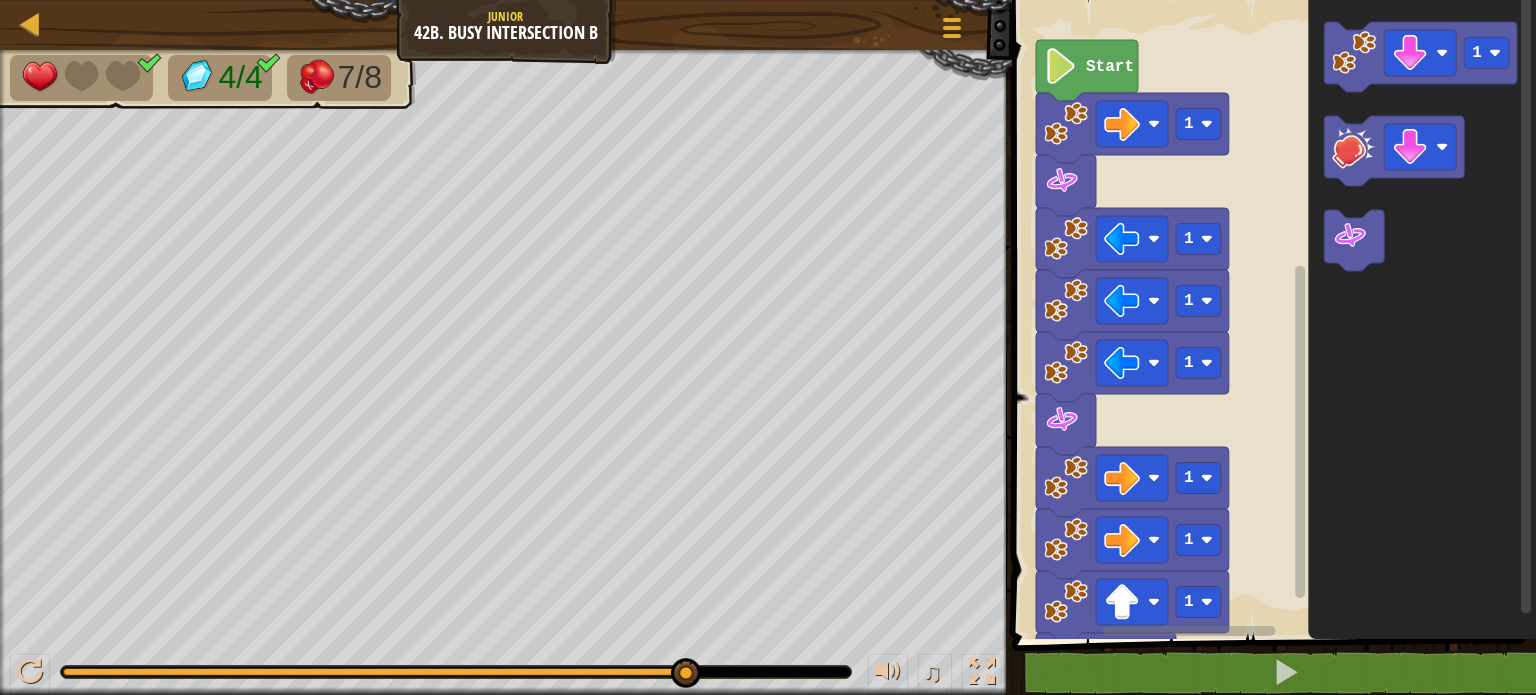 click at bounding box center (1276, 292) 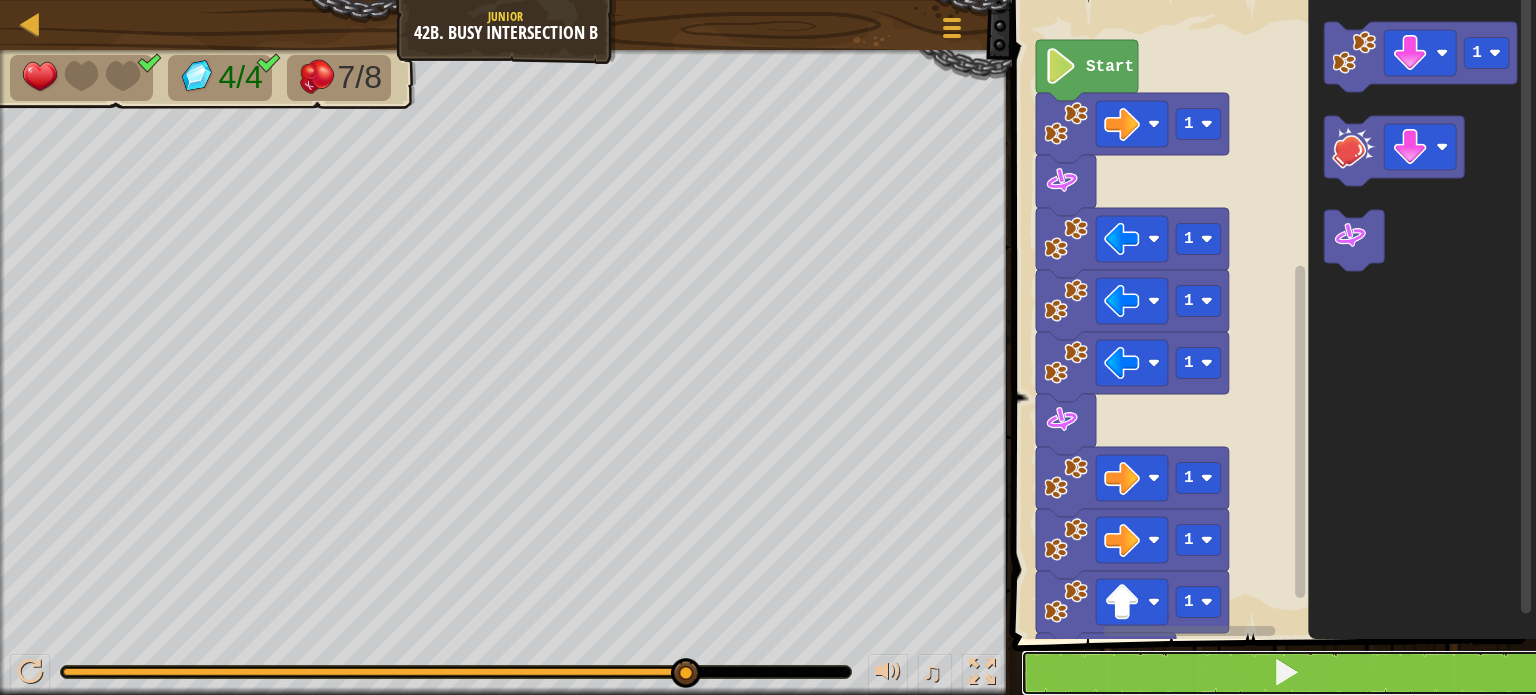 click at bounding box center (1286, 673) 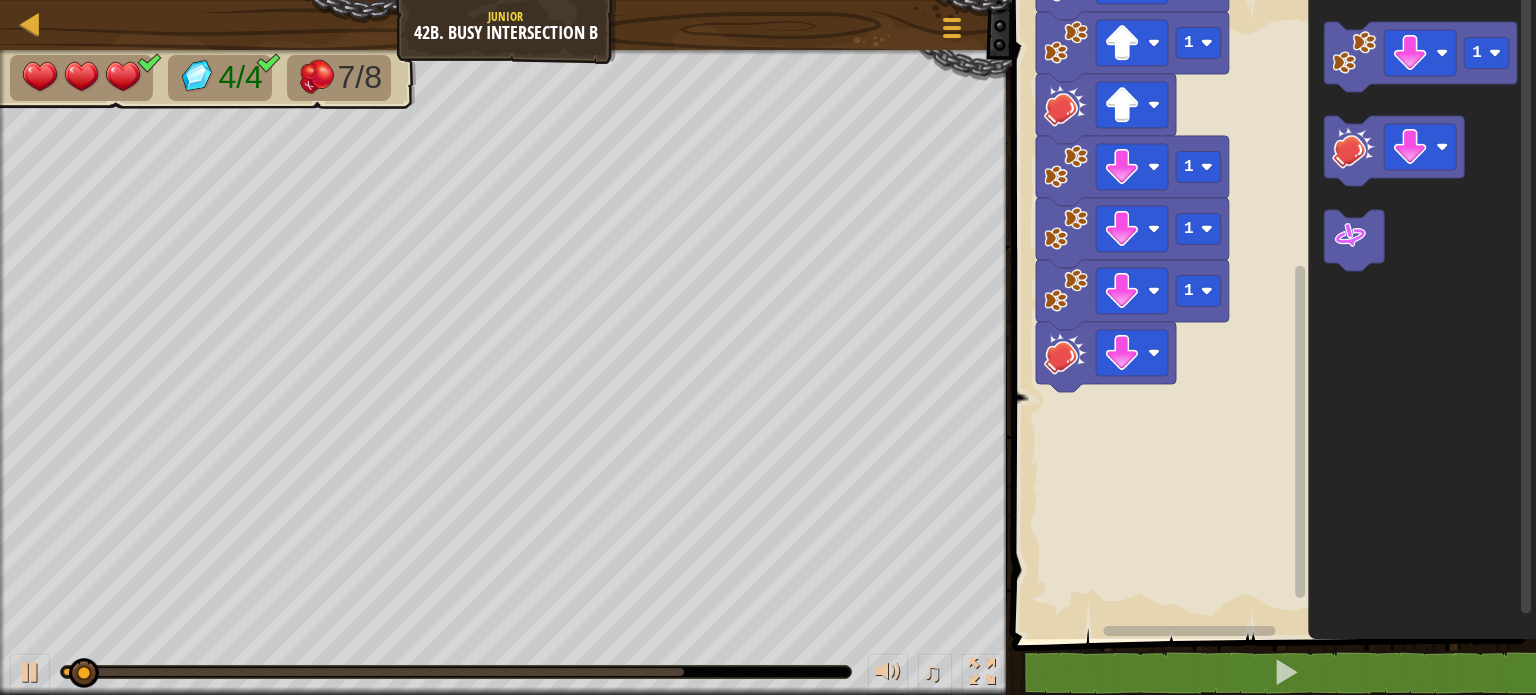 click 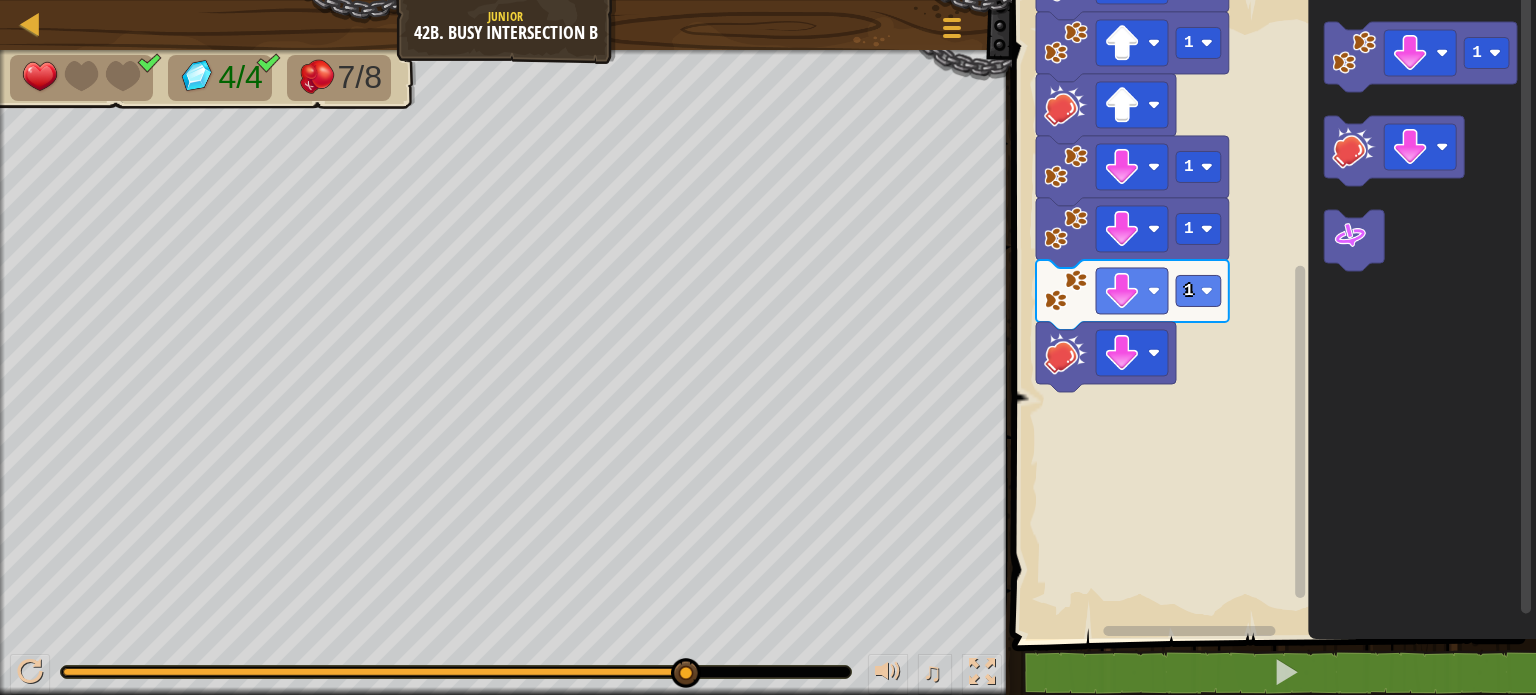 click 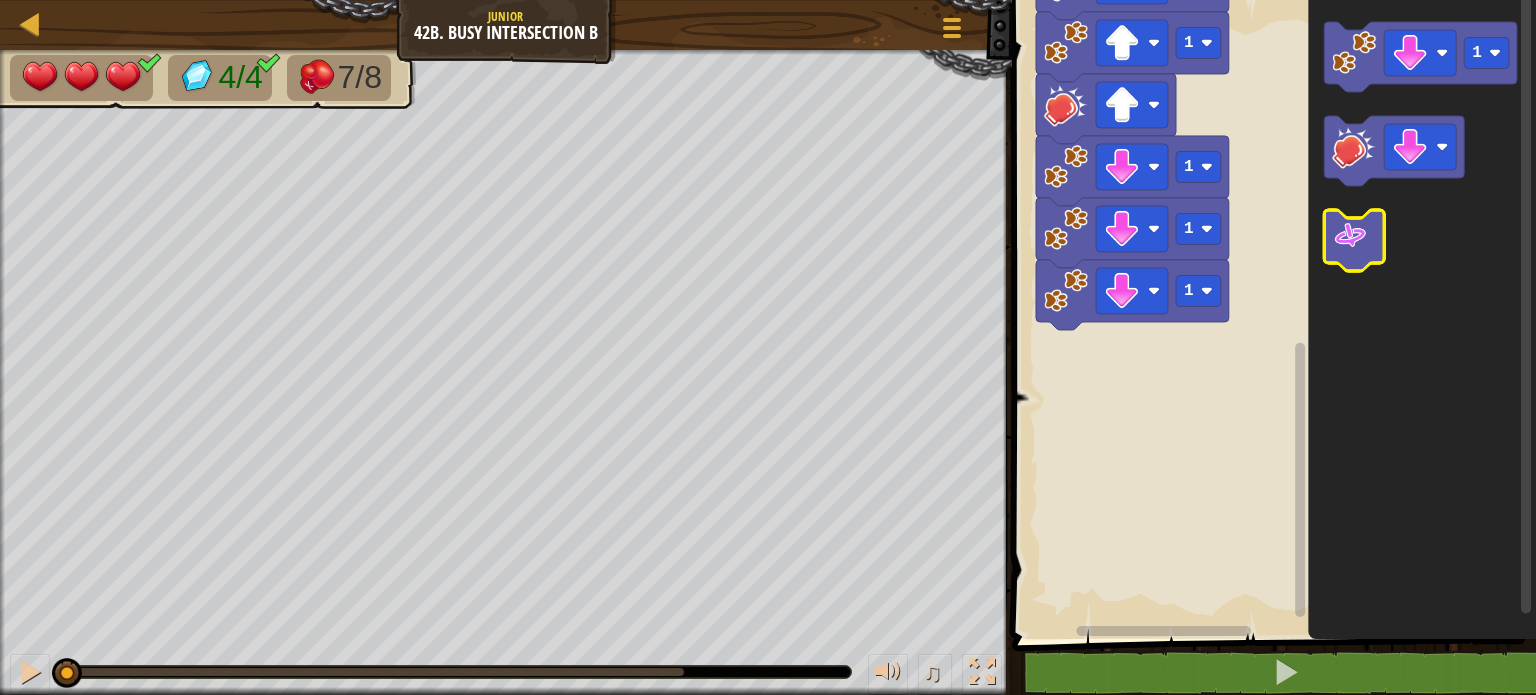 click 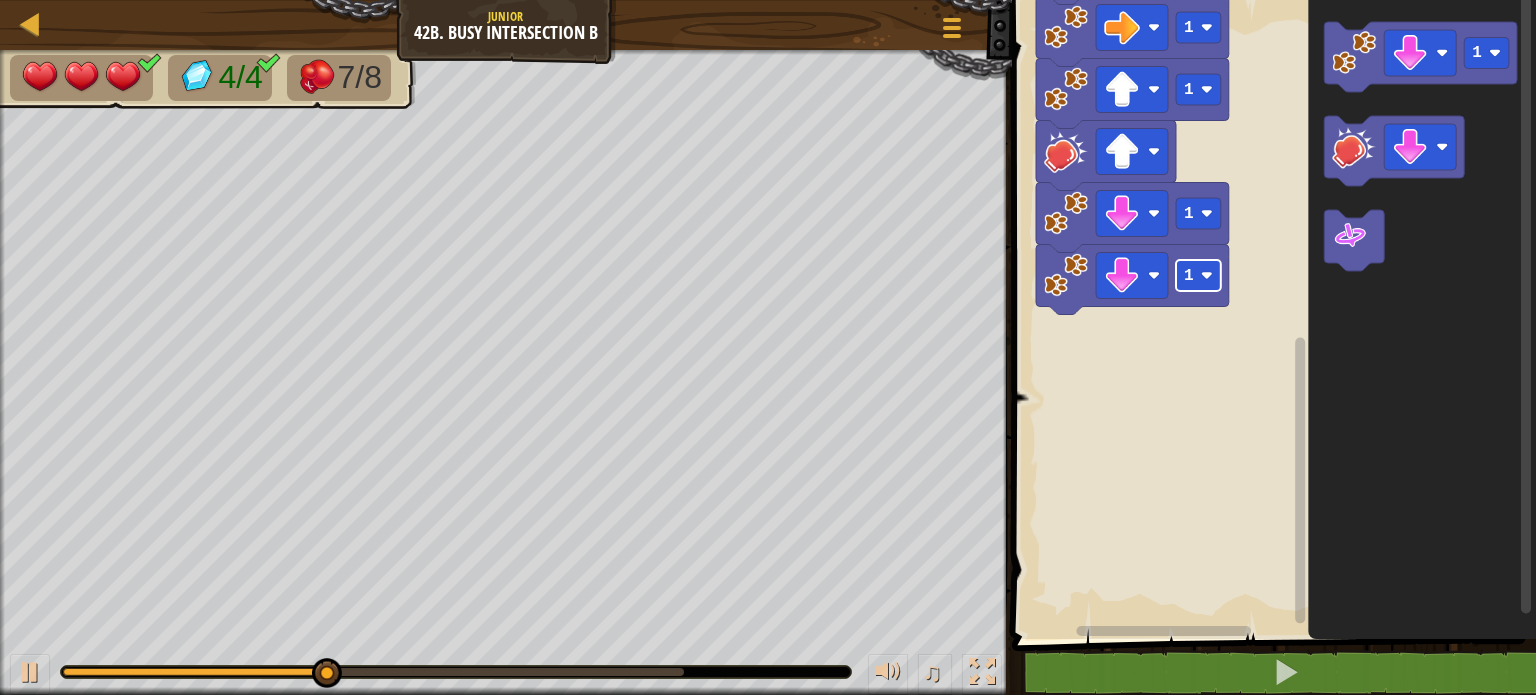 click 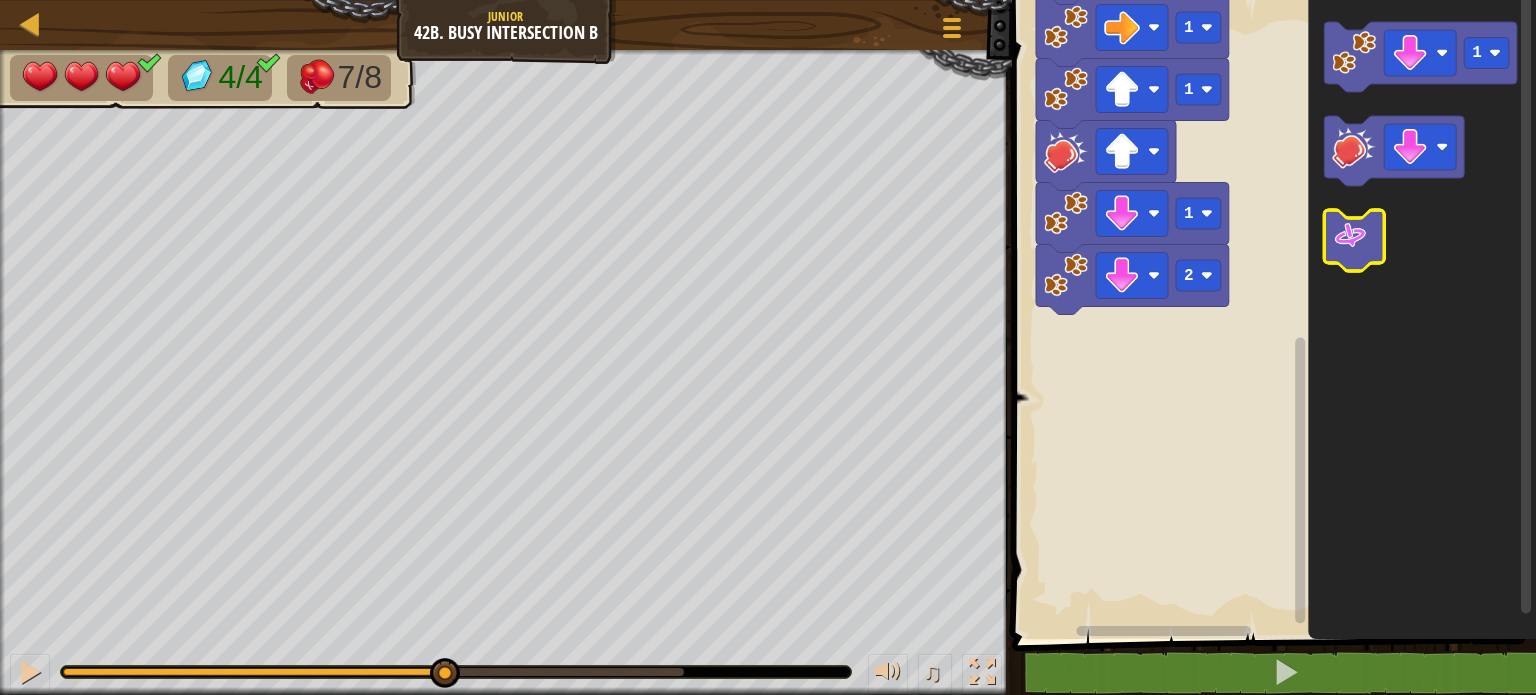 click 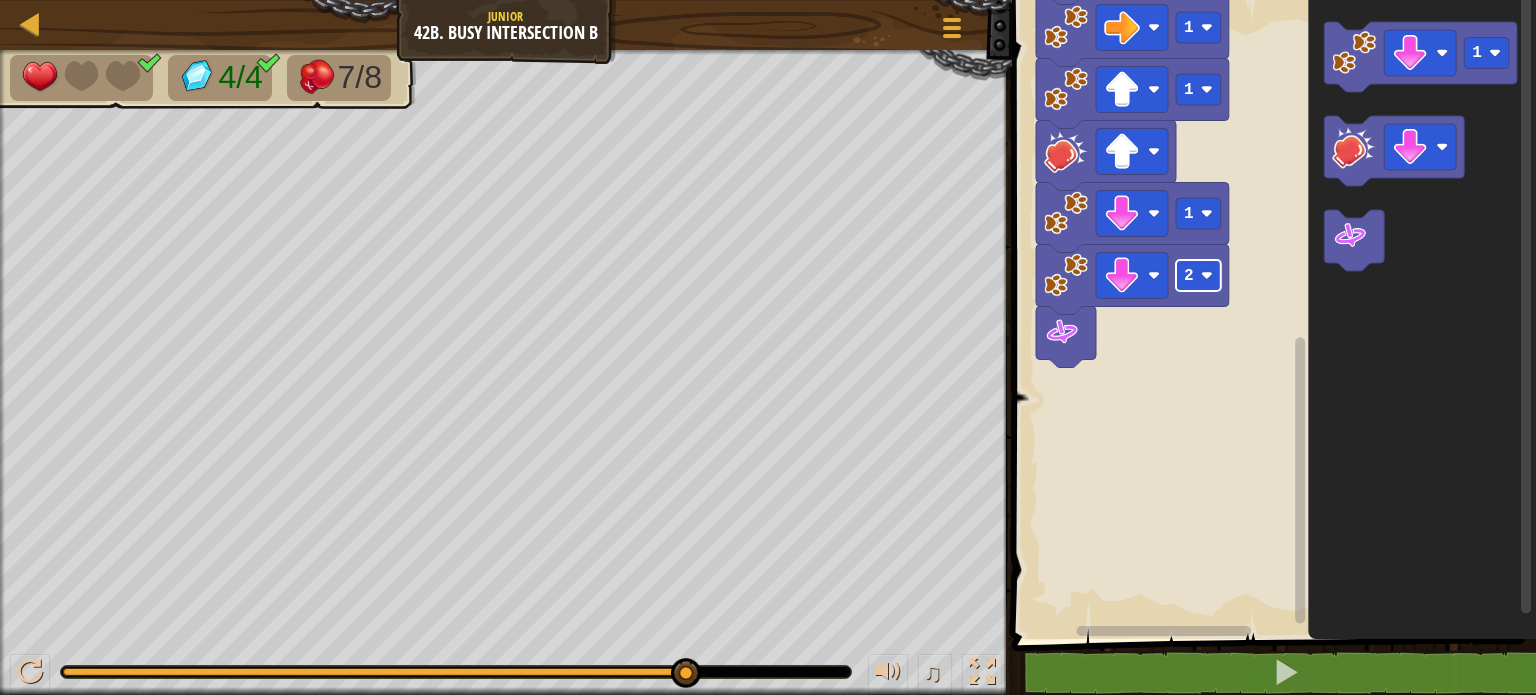 click 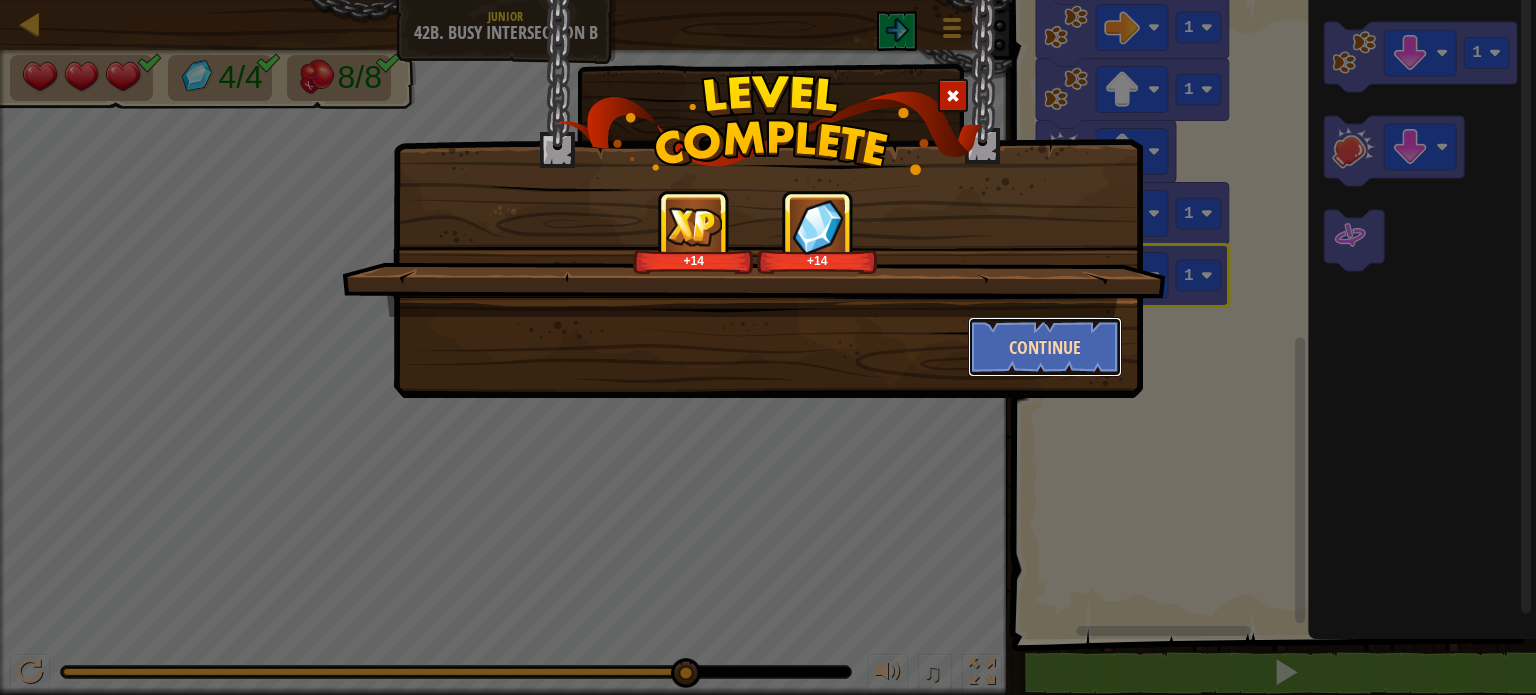 click on "Continue" at bounding box center (1045, 347) 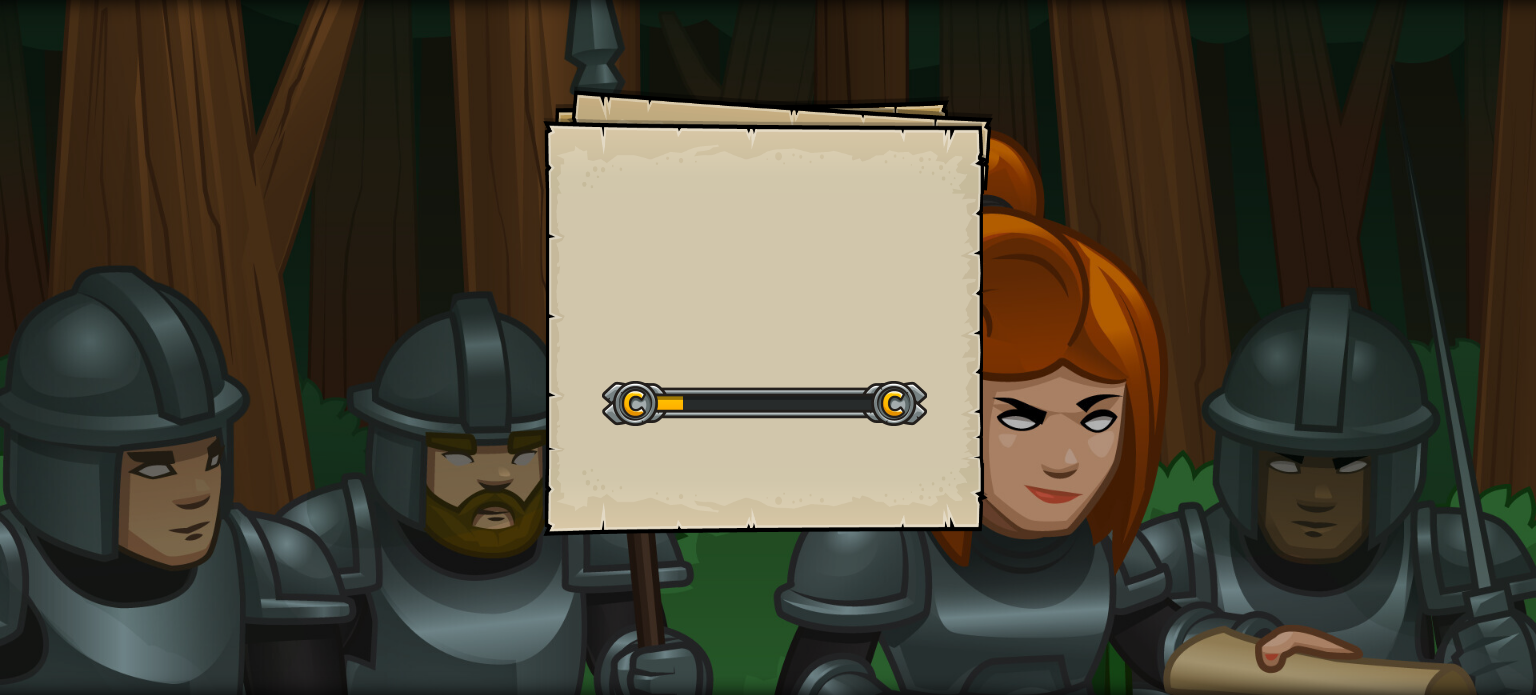 click on "Goals Start Level Error loading from server. Try refreshing the page. You'll need a subscription to play this level. Subscribe You'll need to join a course to play this level. Back to my courses Ask your teacher to assign a license to you so you can continue to play CodeCombat! Back to my courses This level is locked. Back to my courses Head over to the forums and tell us what you think!" at bounding box center (768, 347) 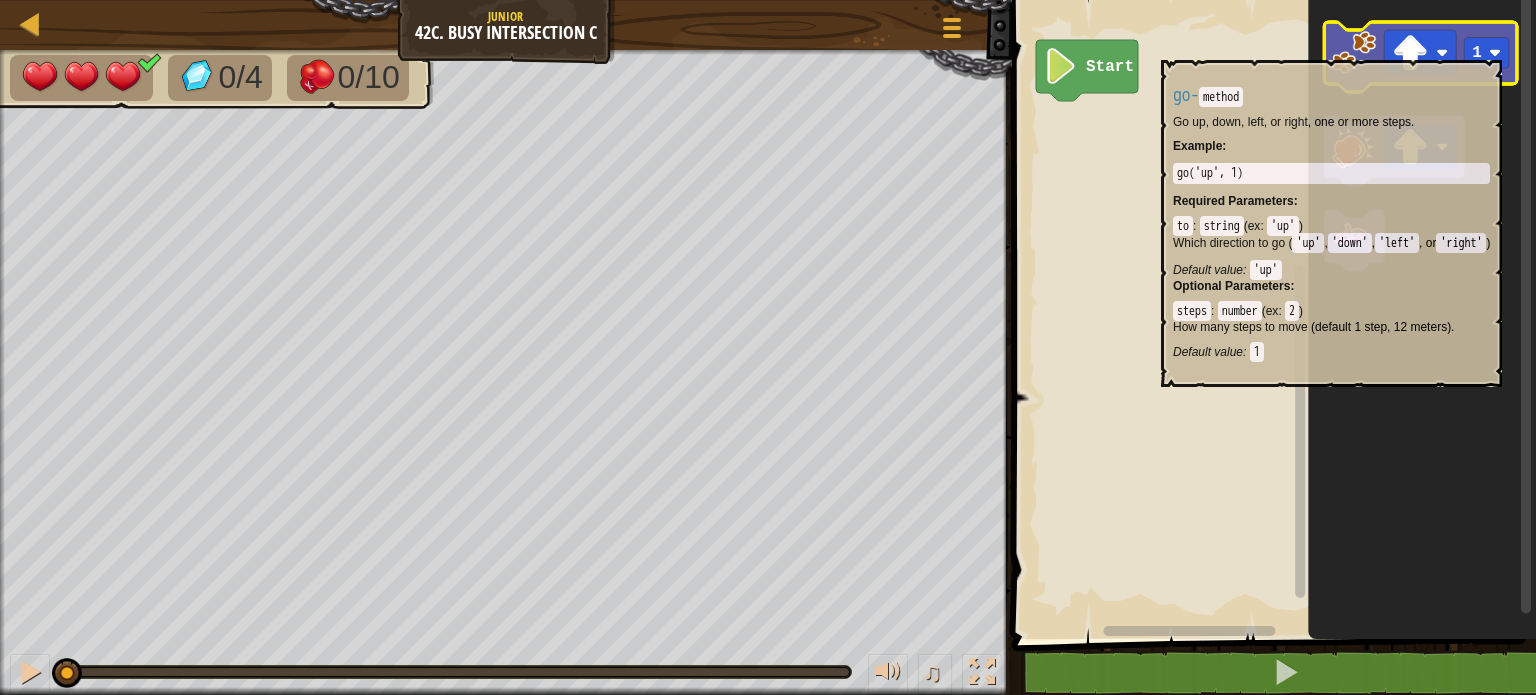 click 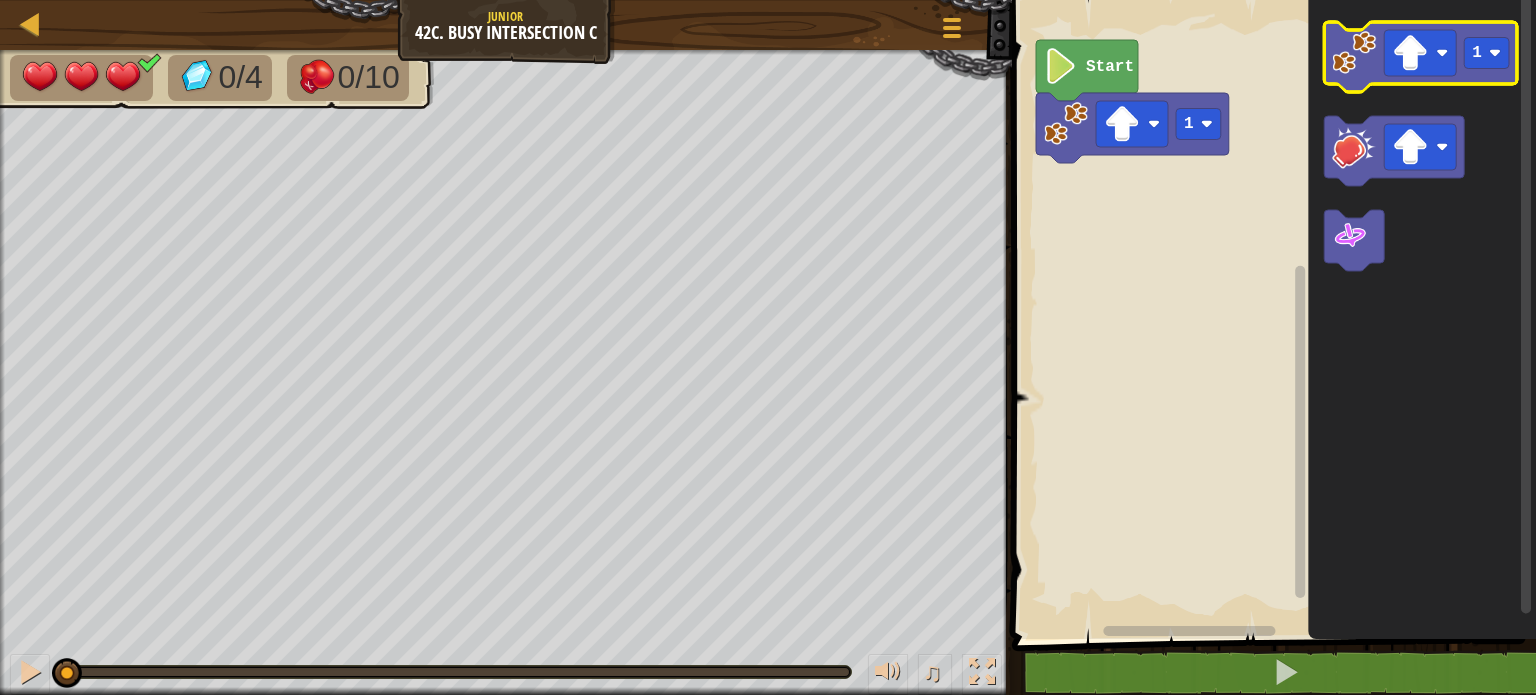 click 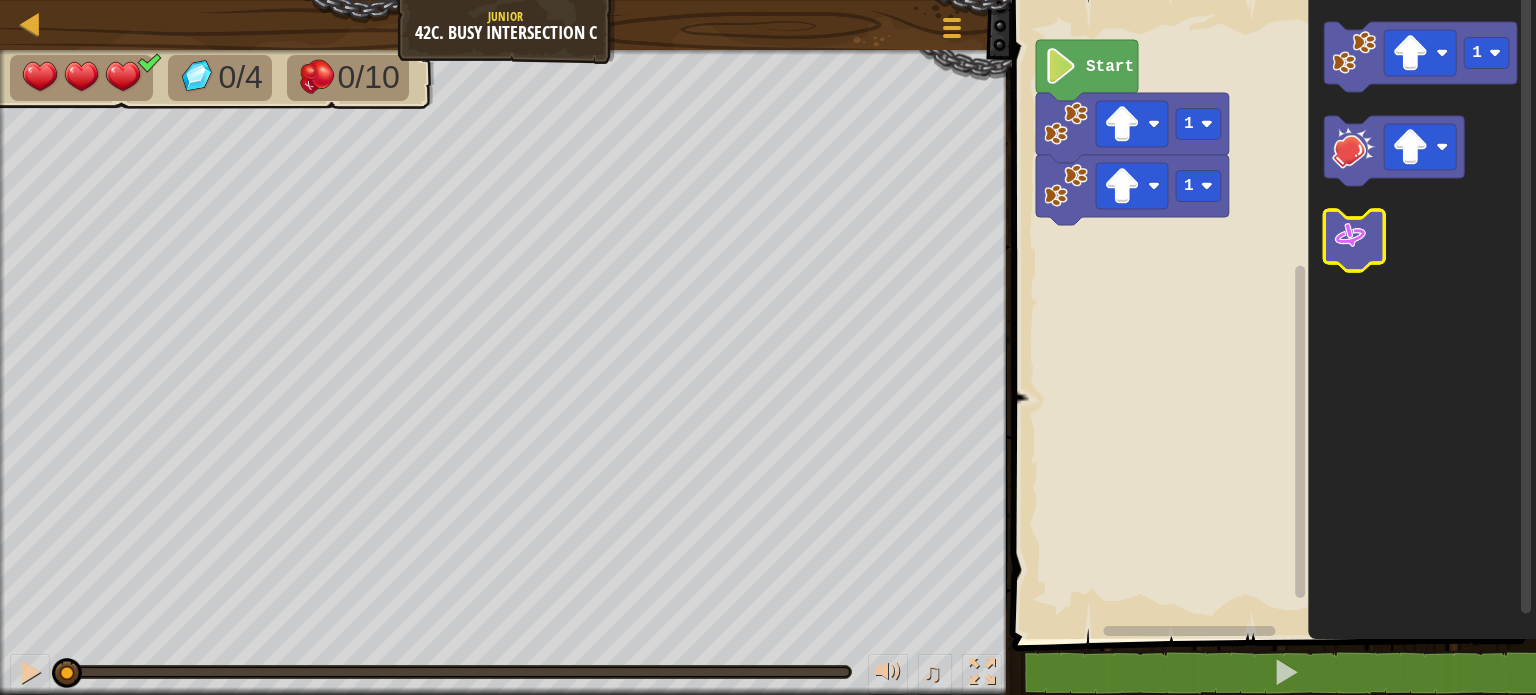 click 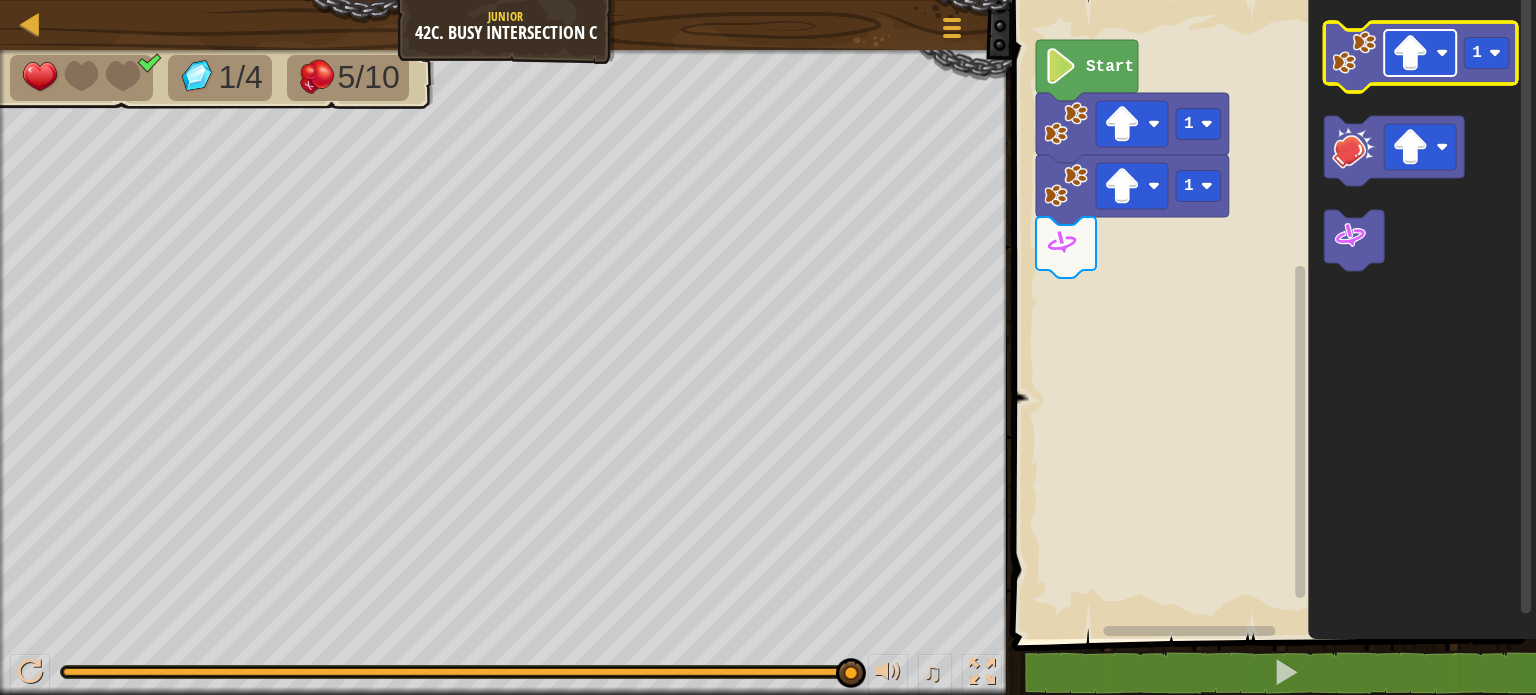 click 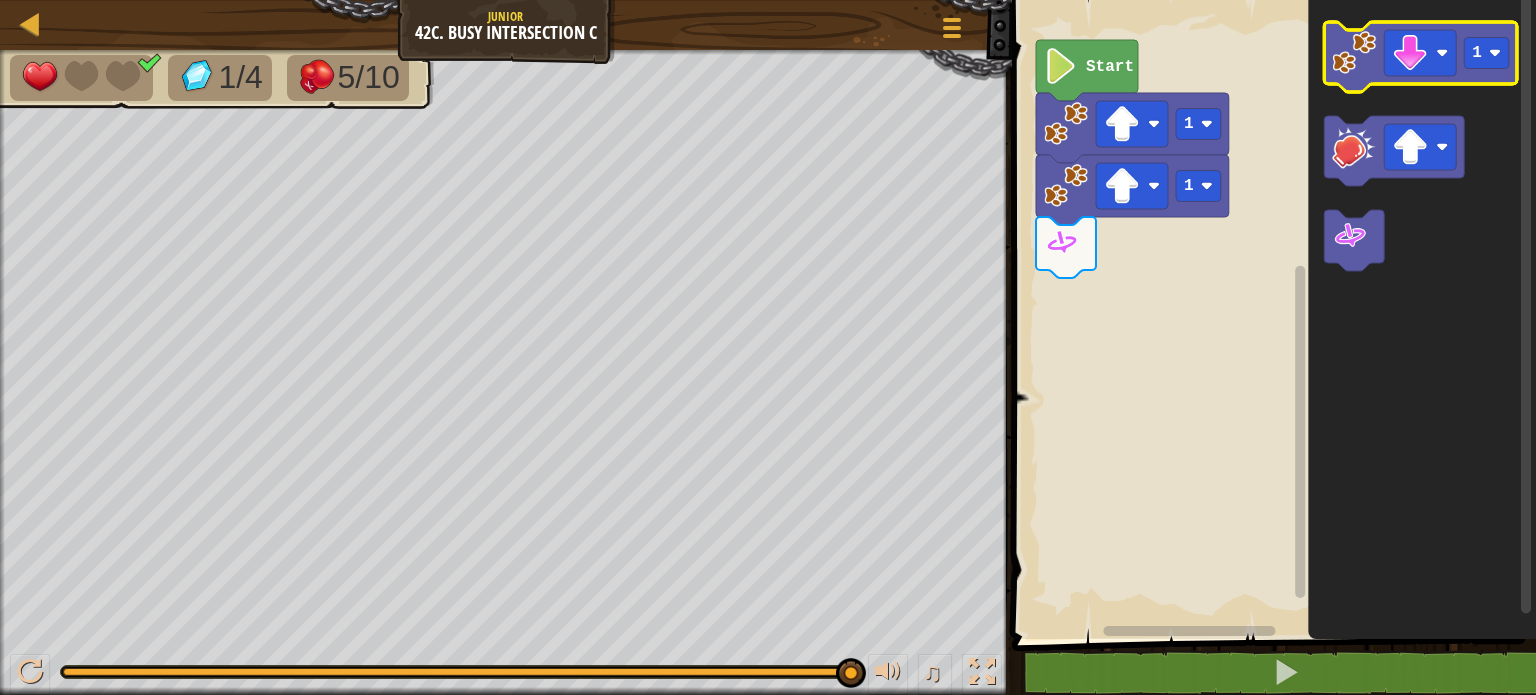 click 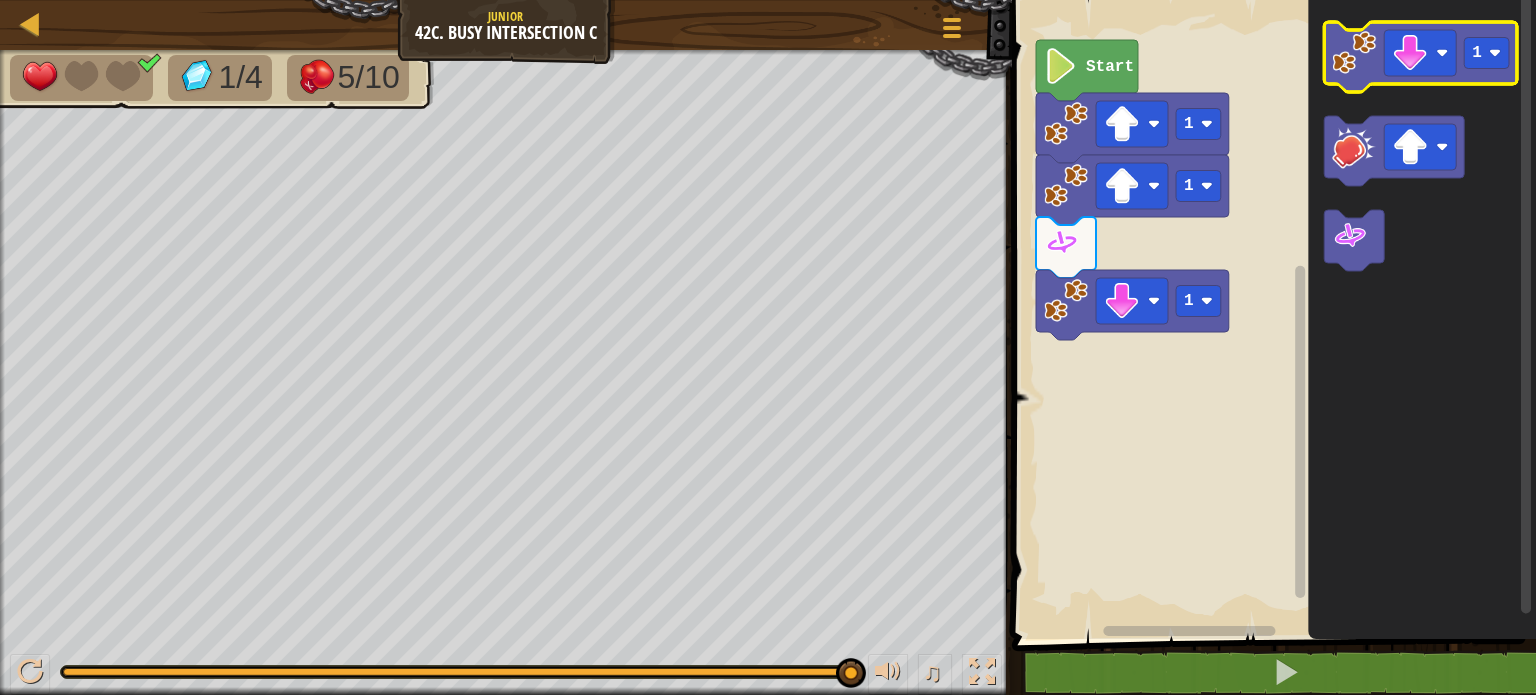 click 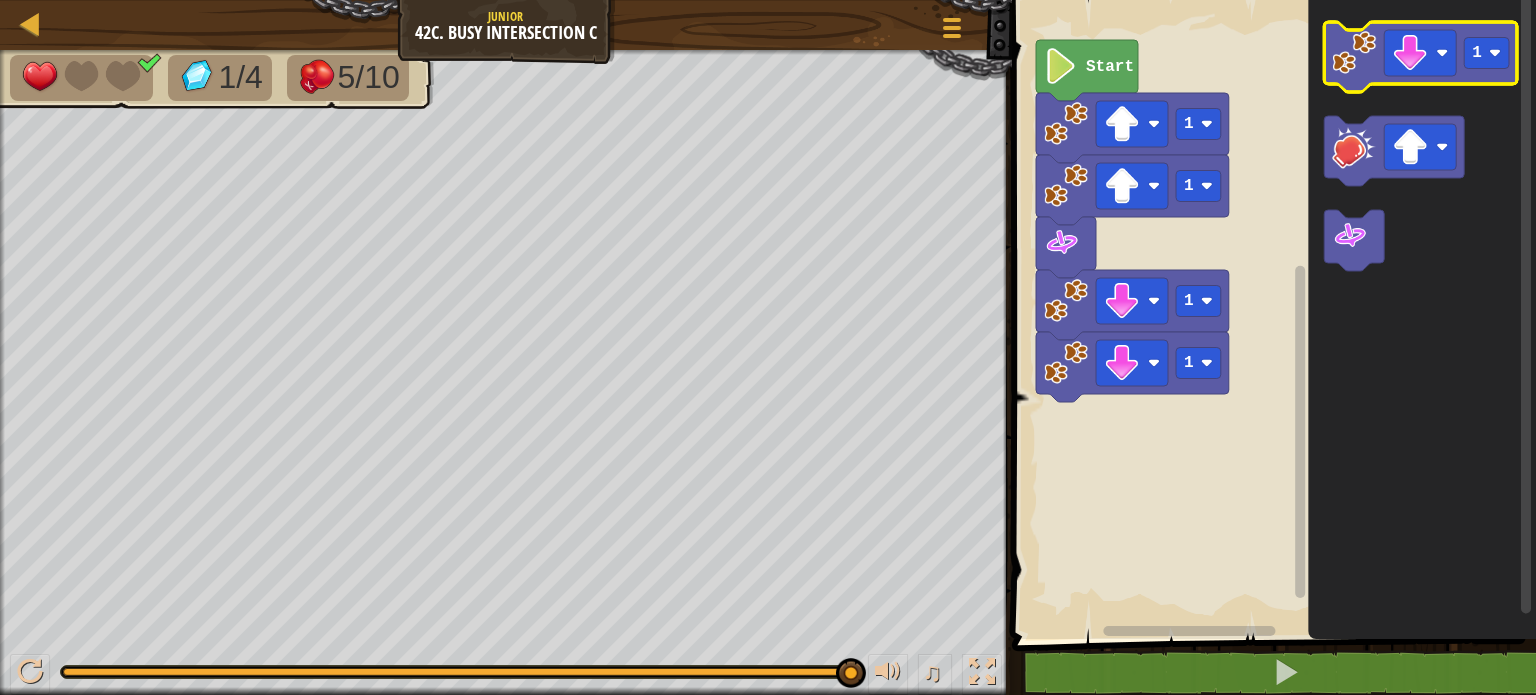 click 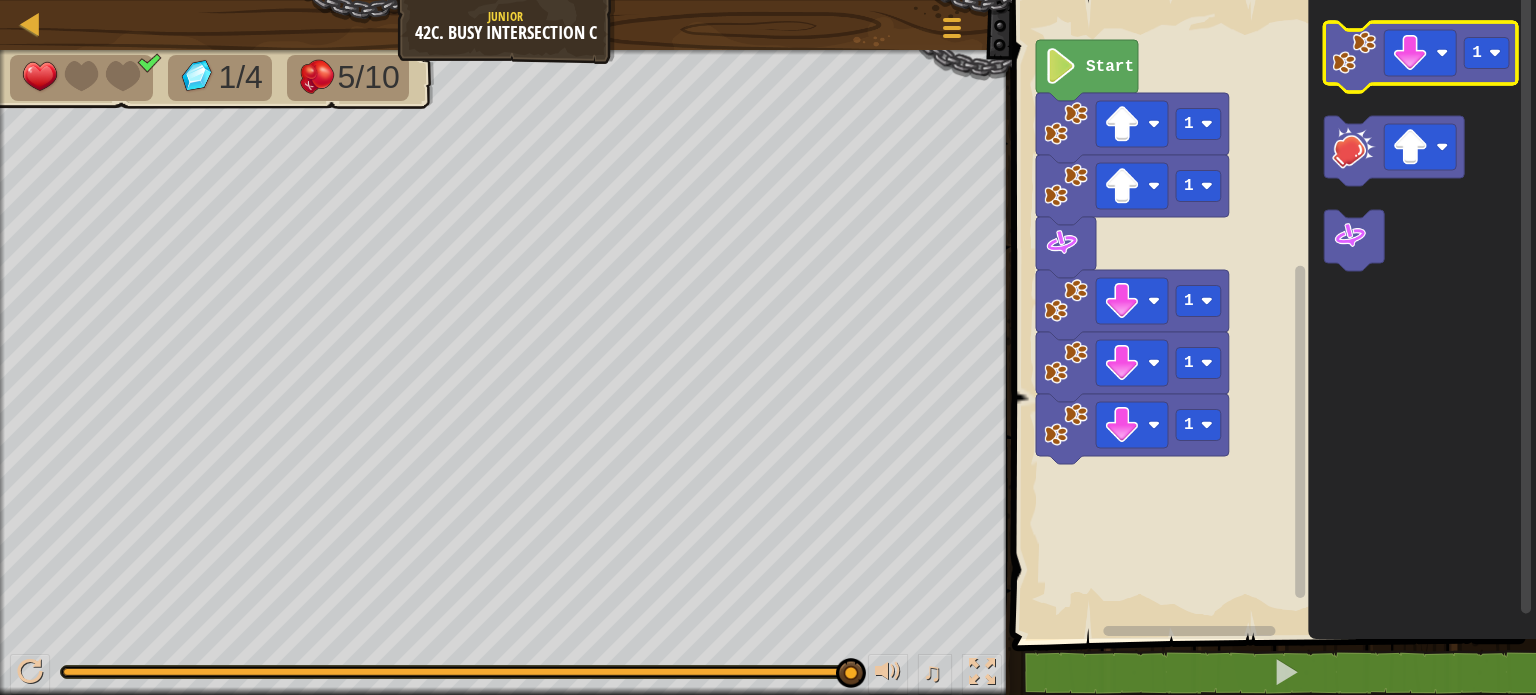 click 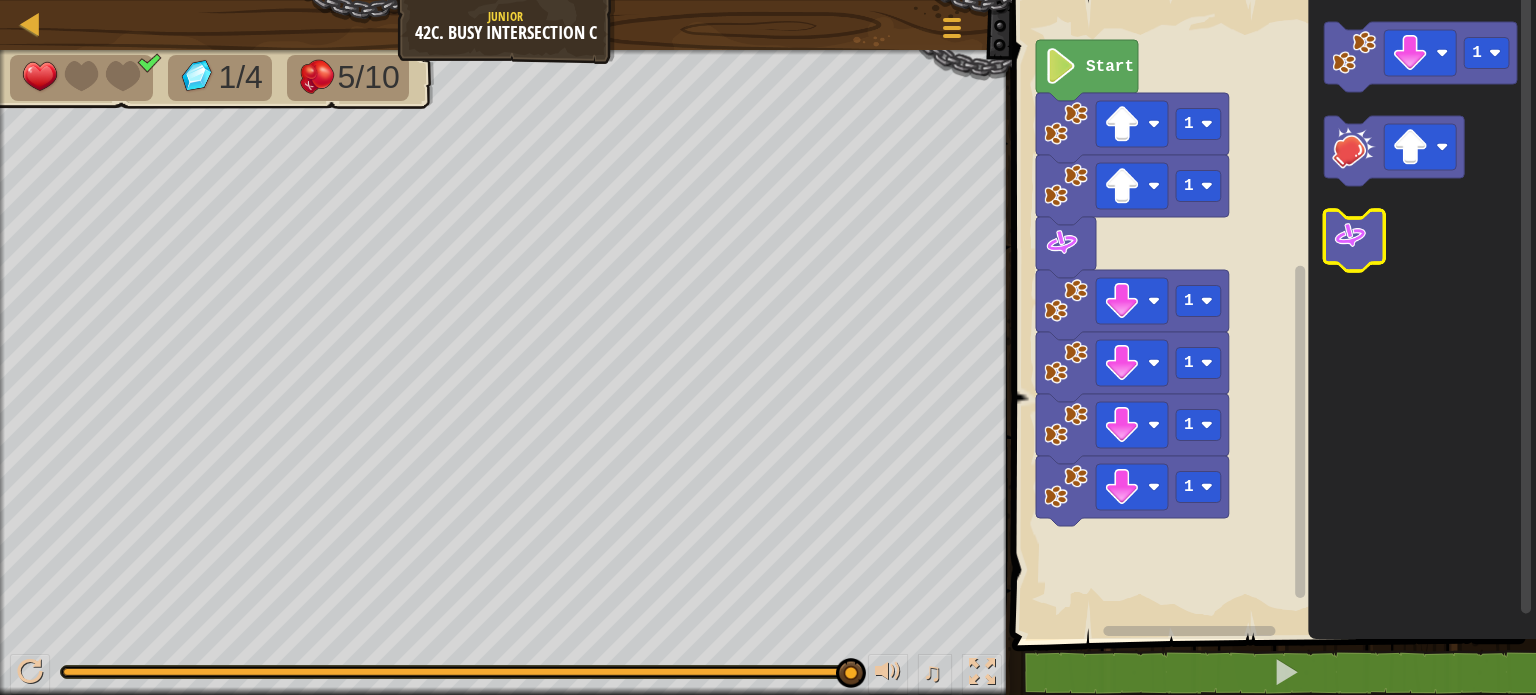 click 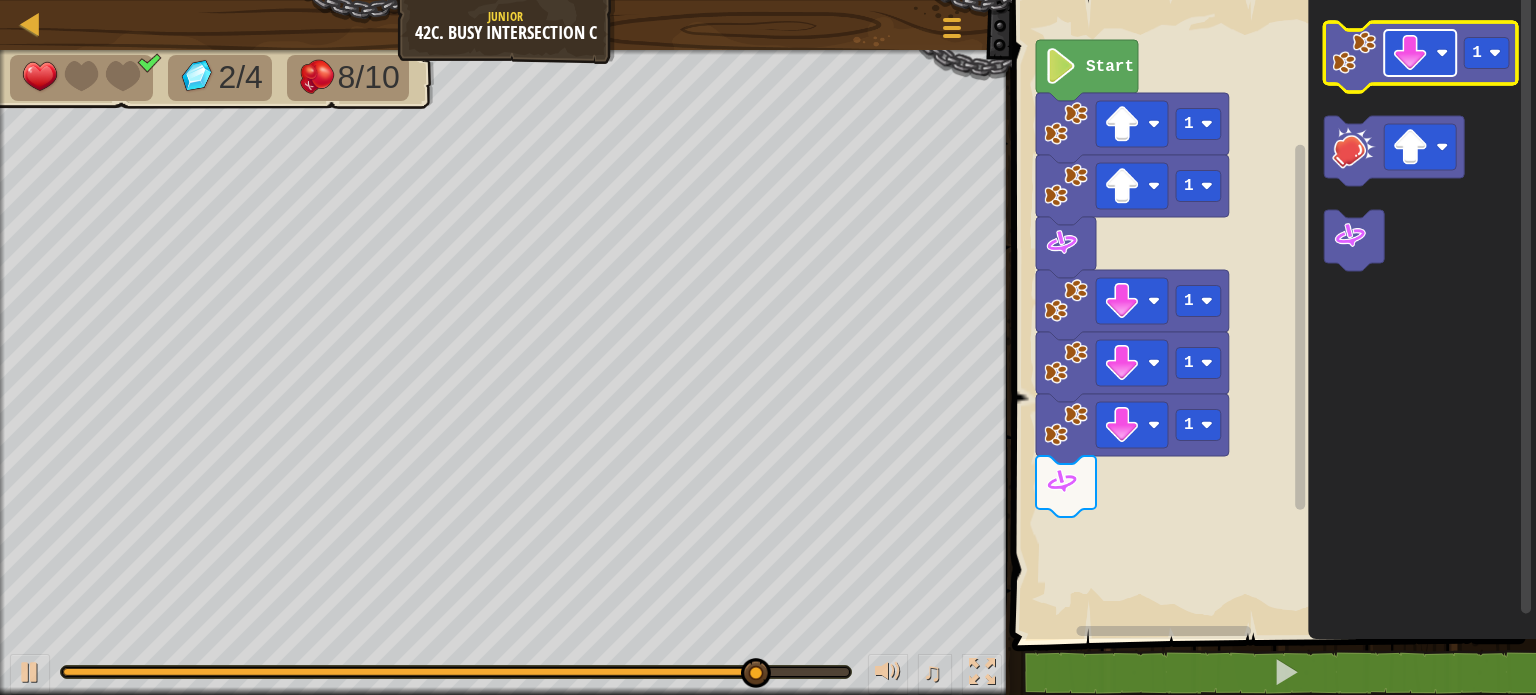 click 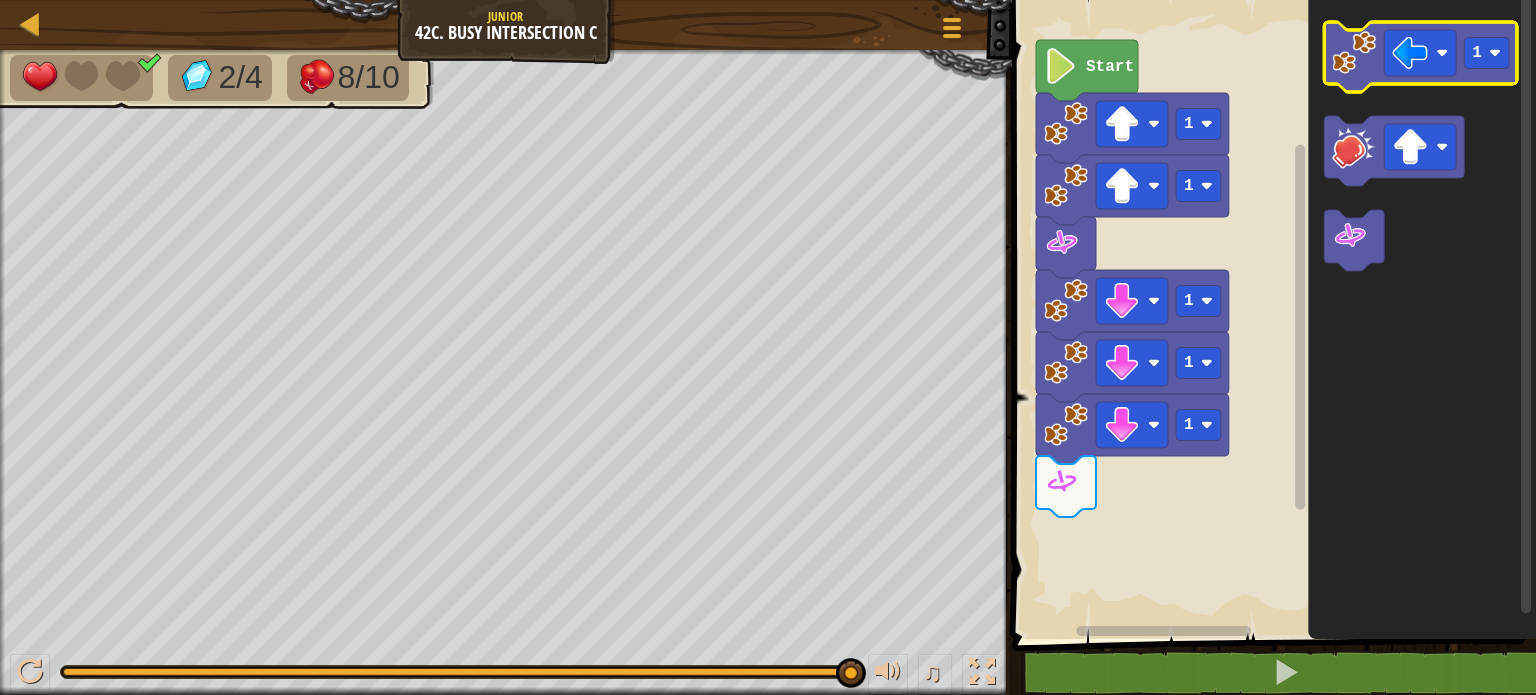 click 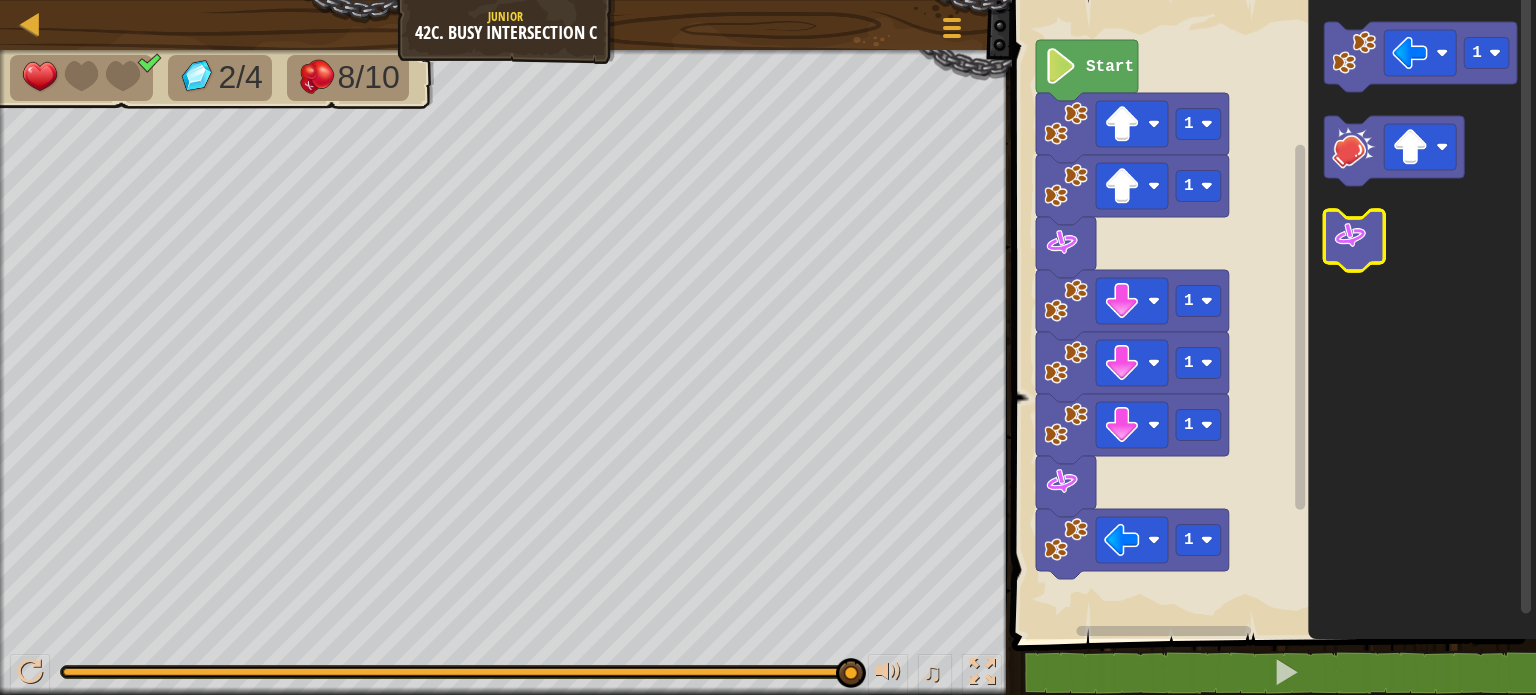 click 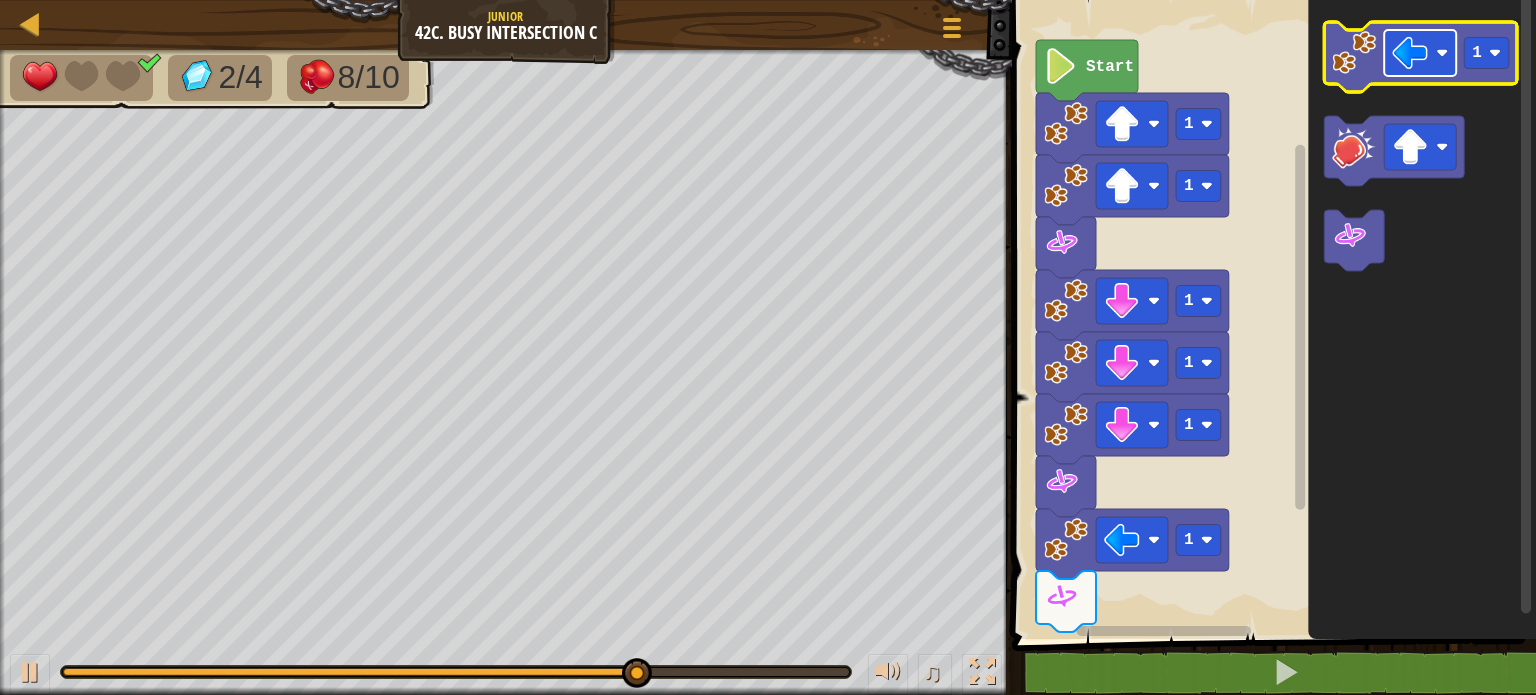 click 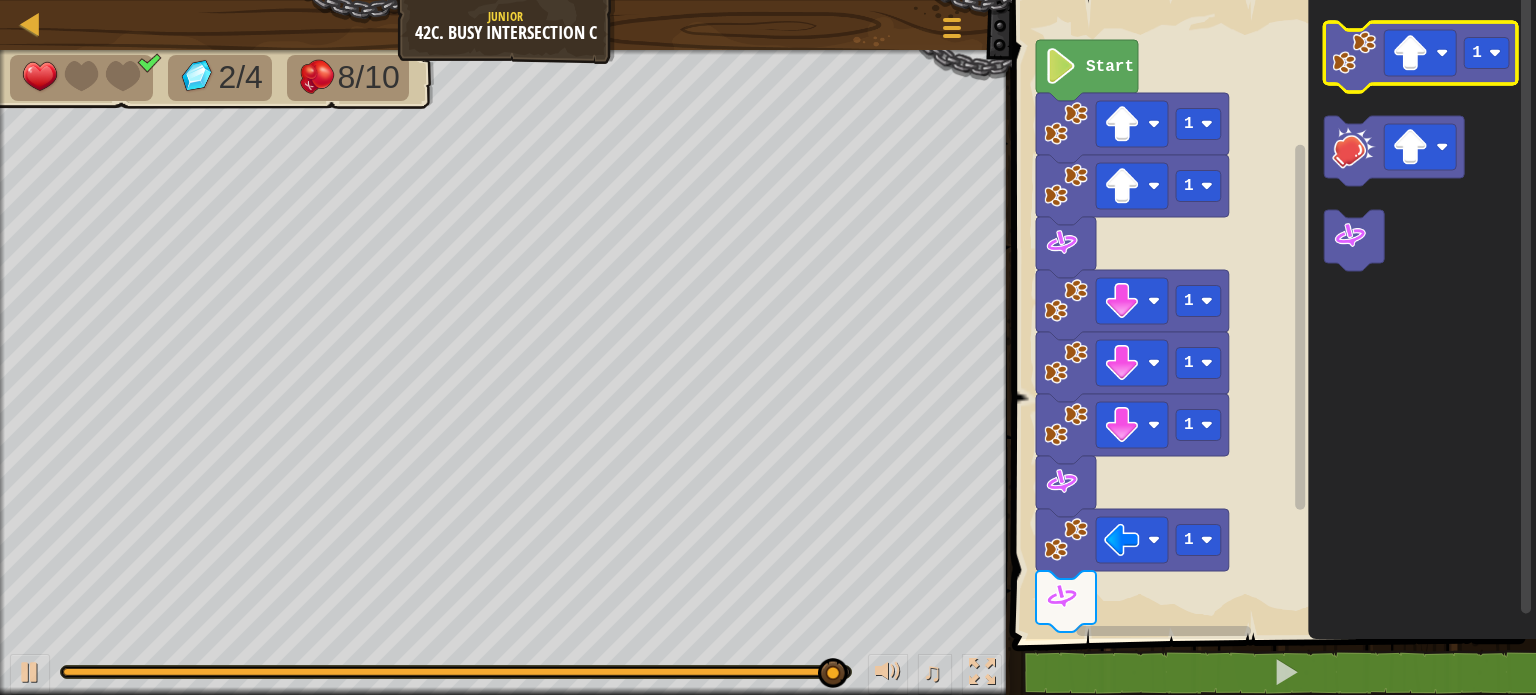 click 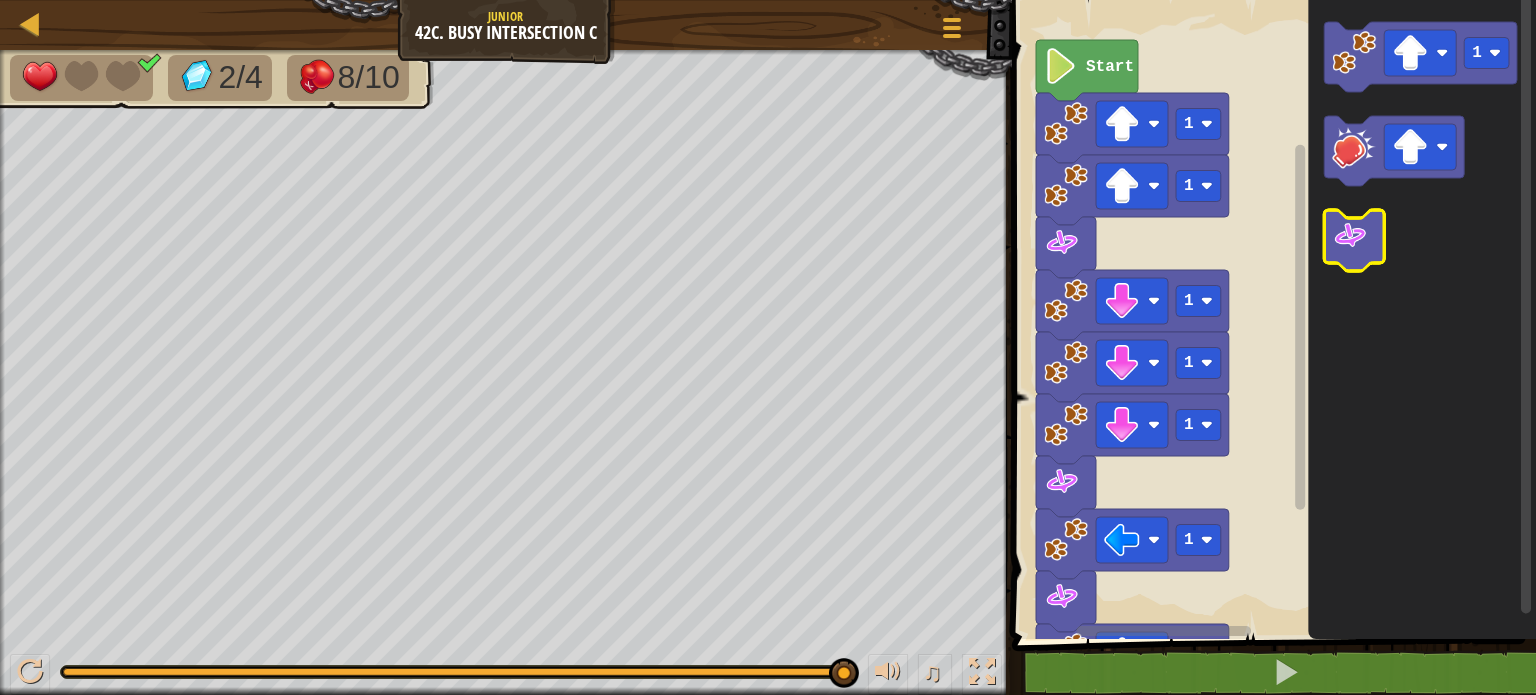 click 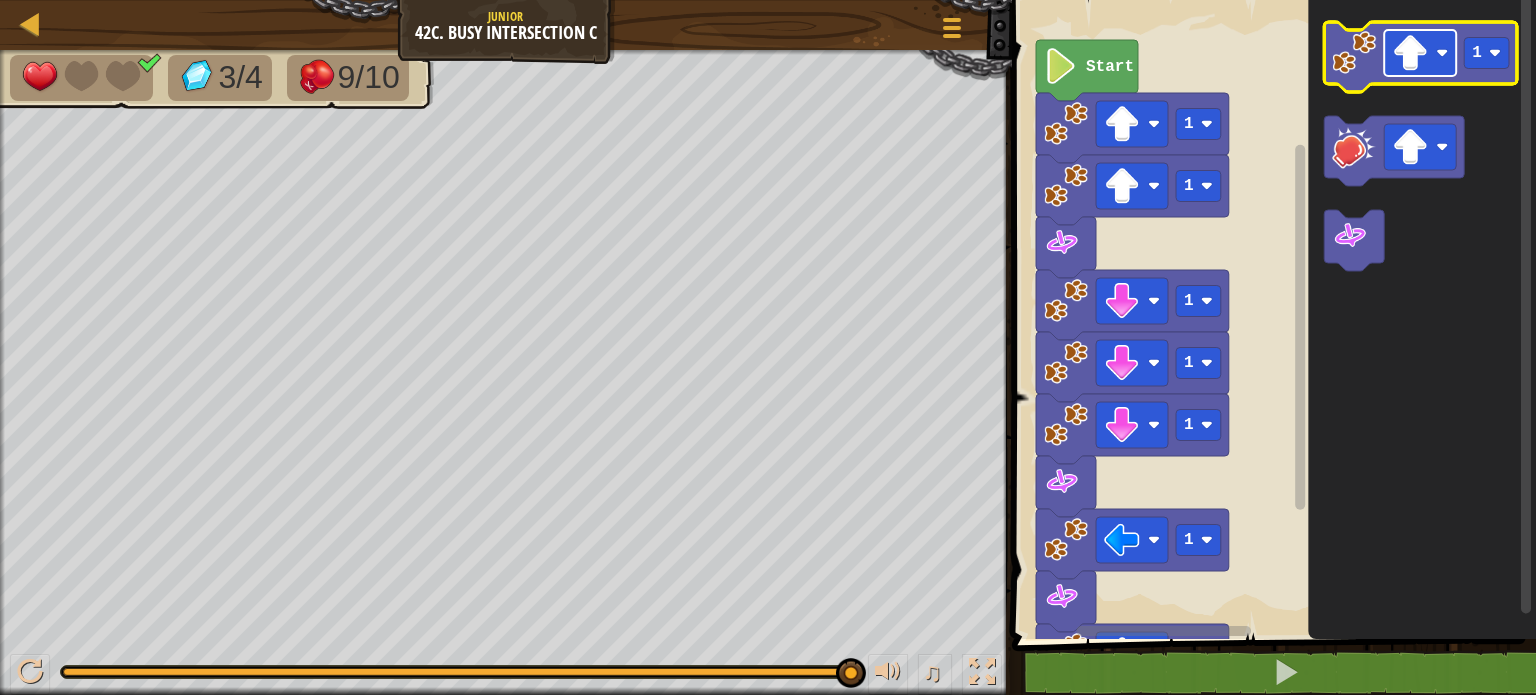 click 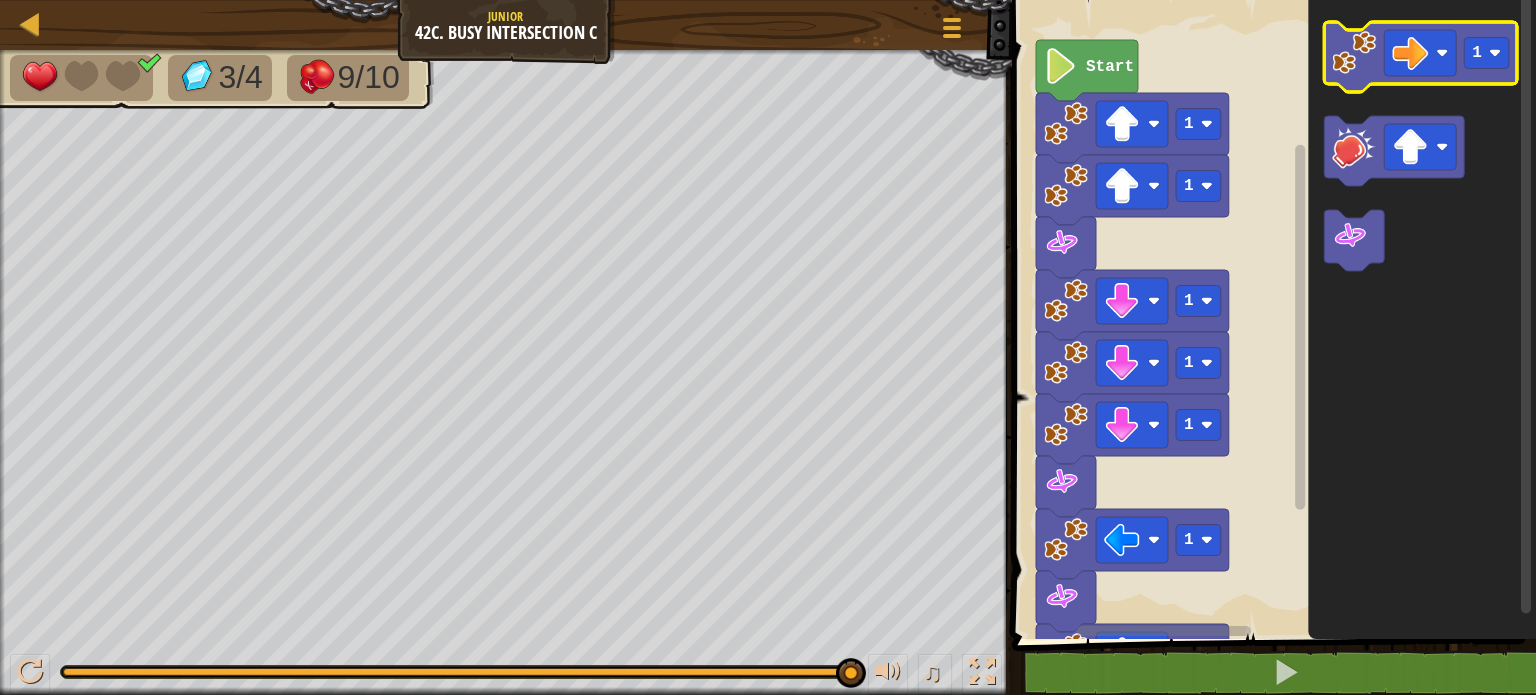 click 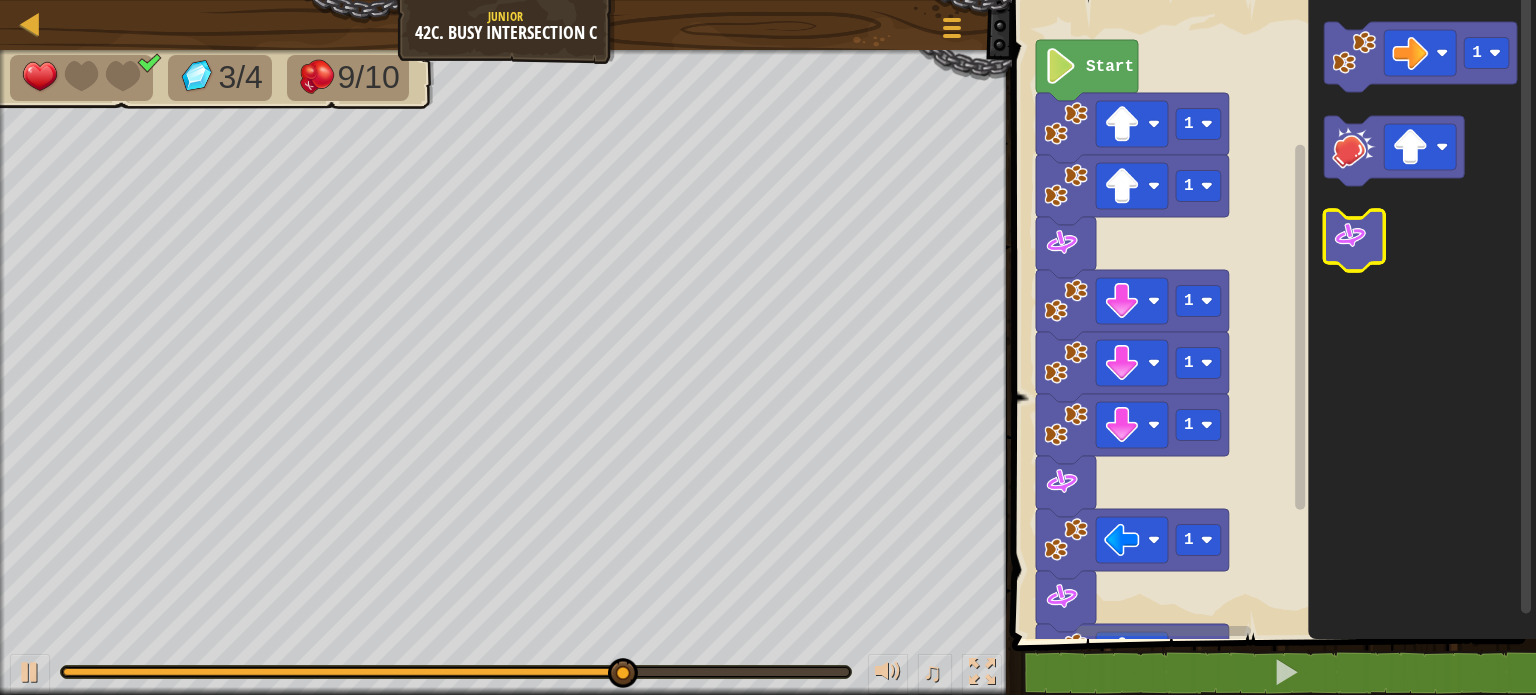click 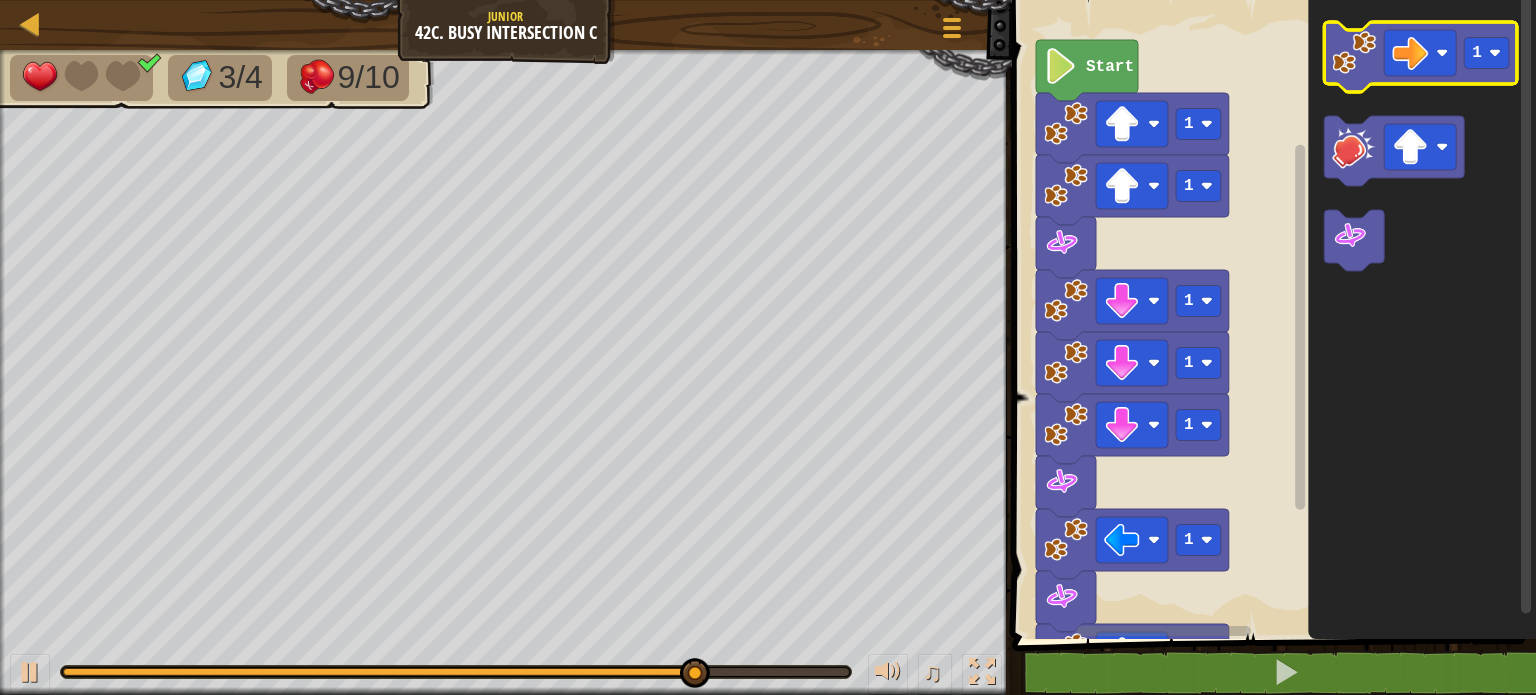 click 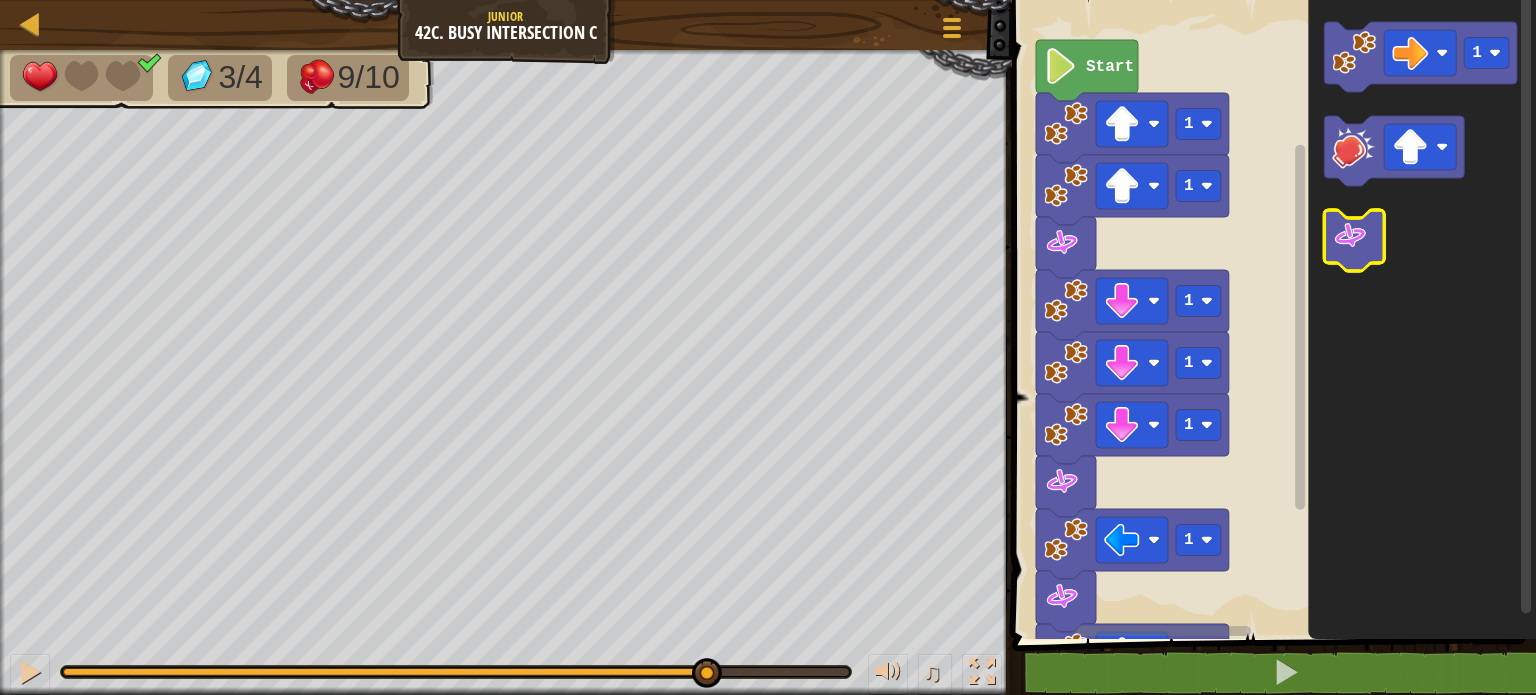 click 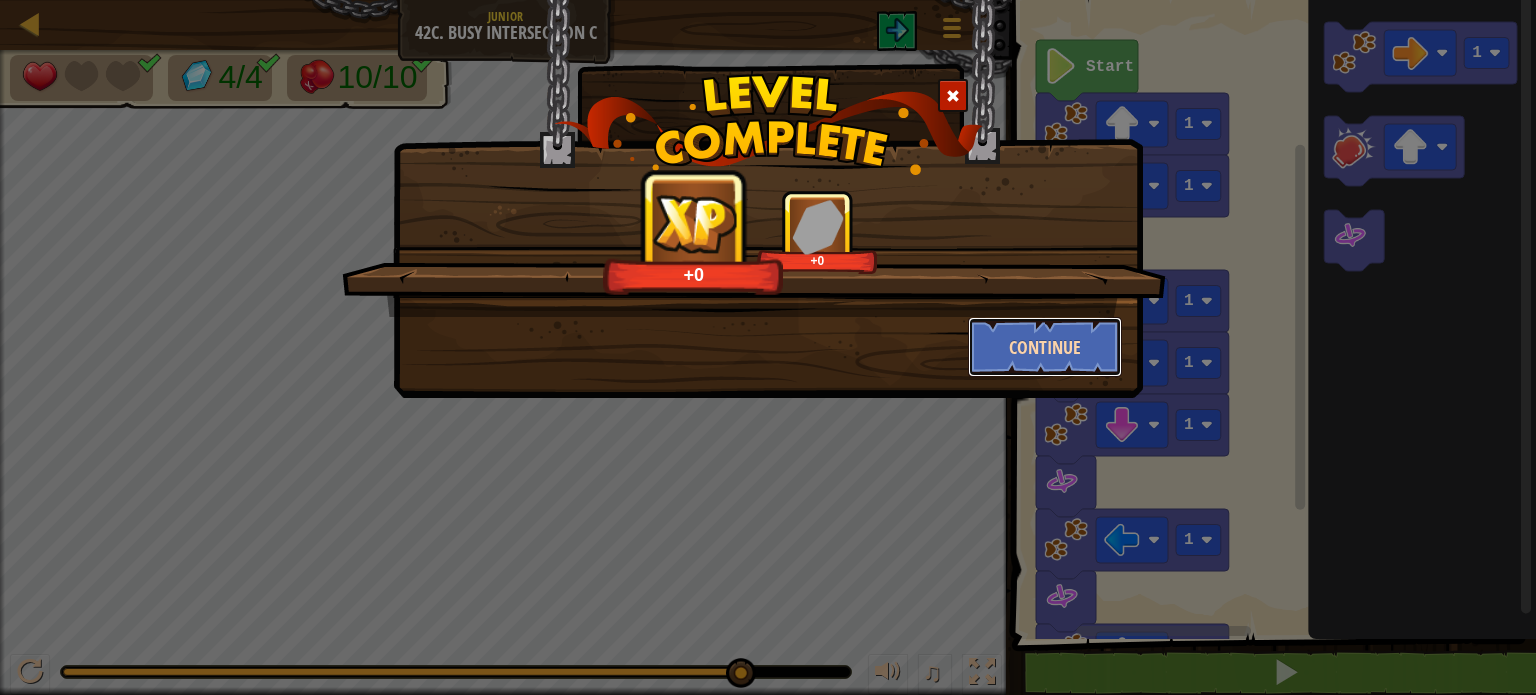 click on "Continue" at bounding box center (1045, 347) 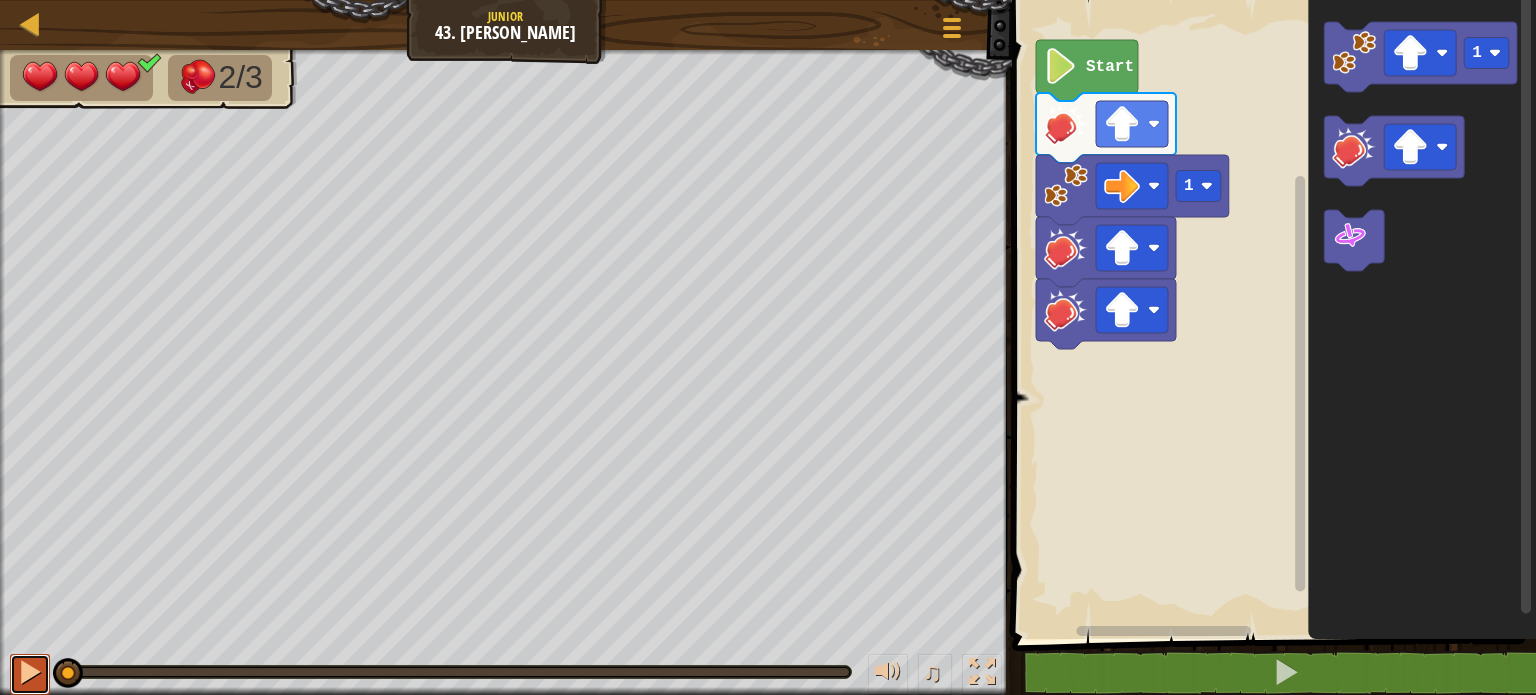 click at bounding box center [30, 672] 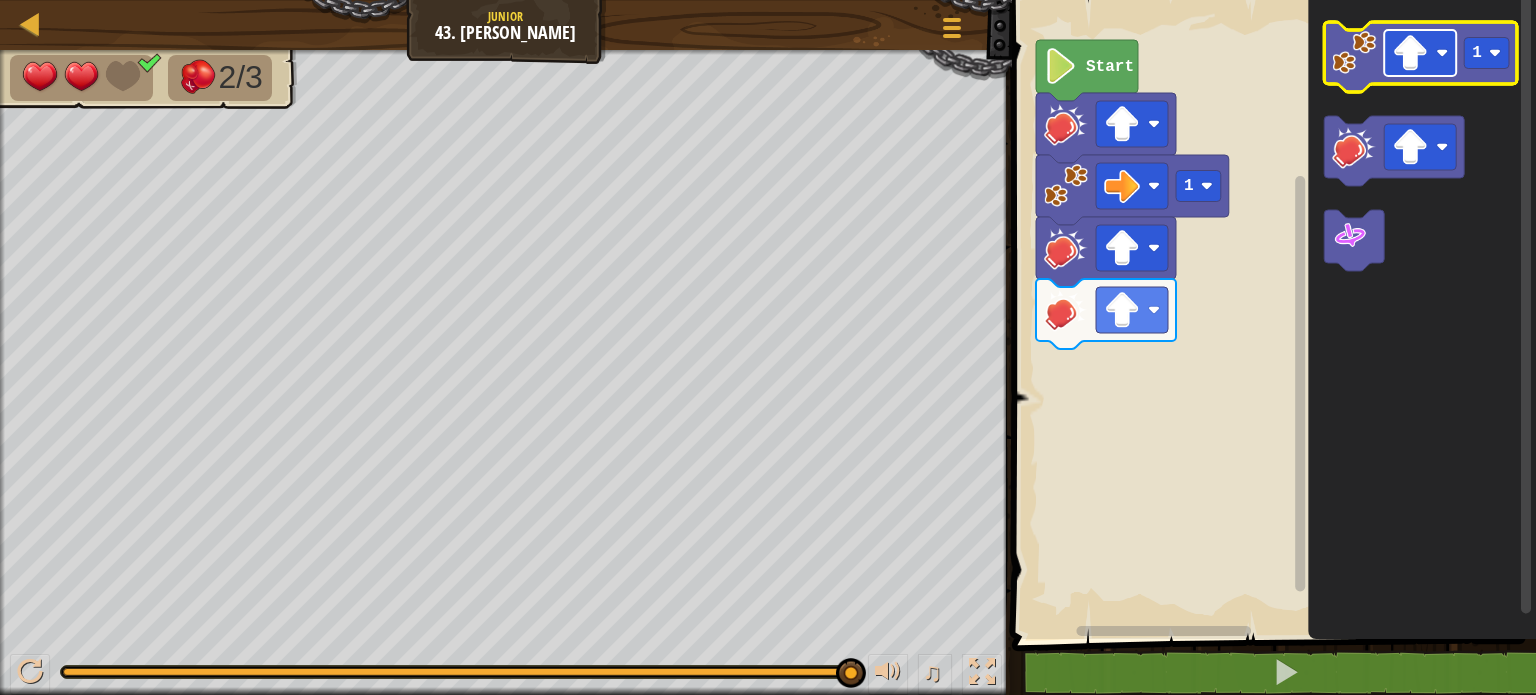 click 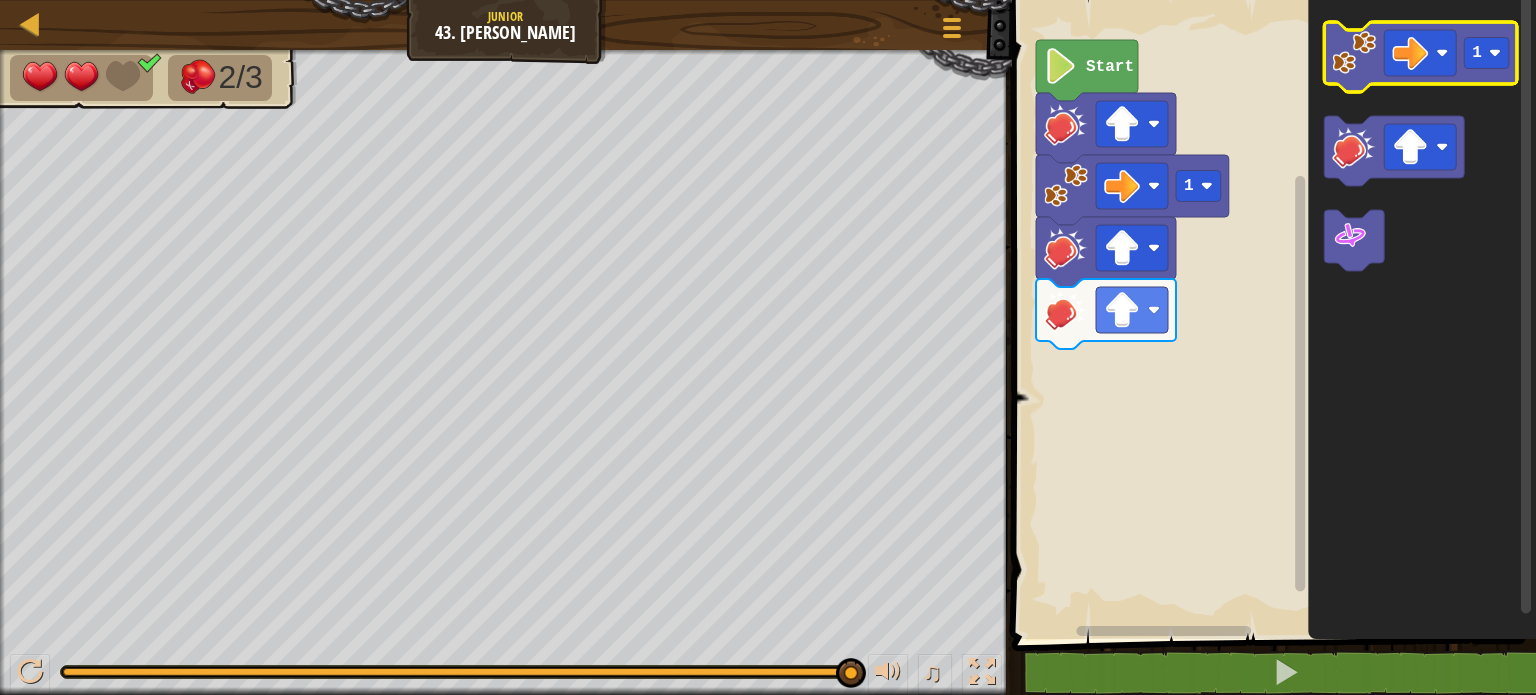 click 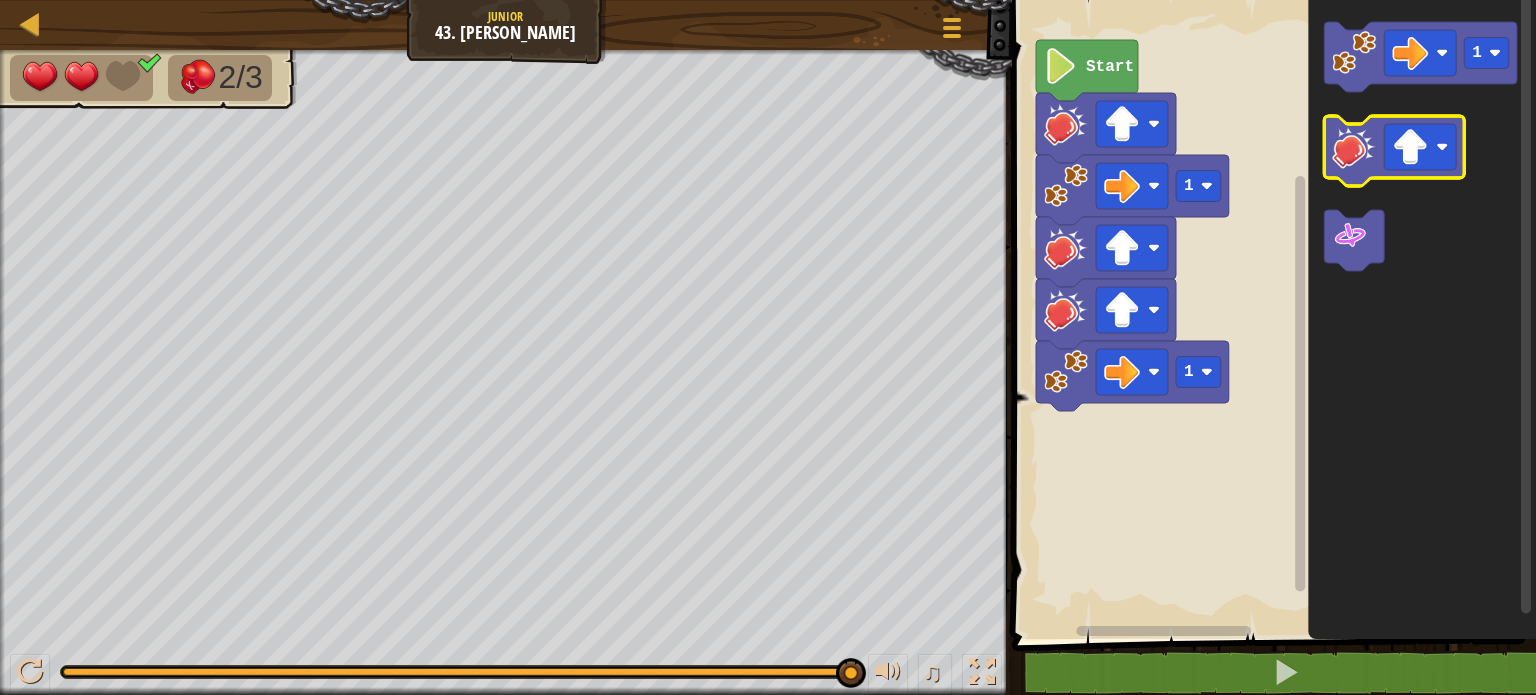 click 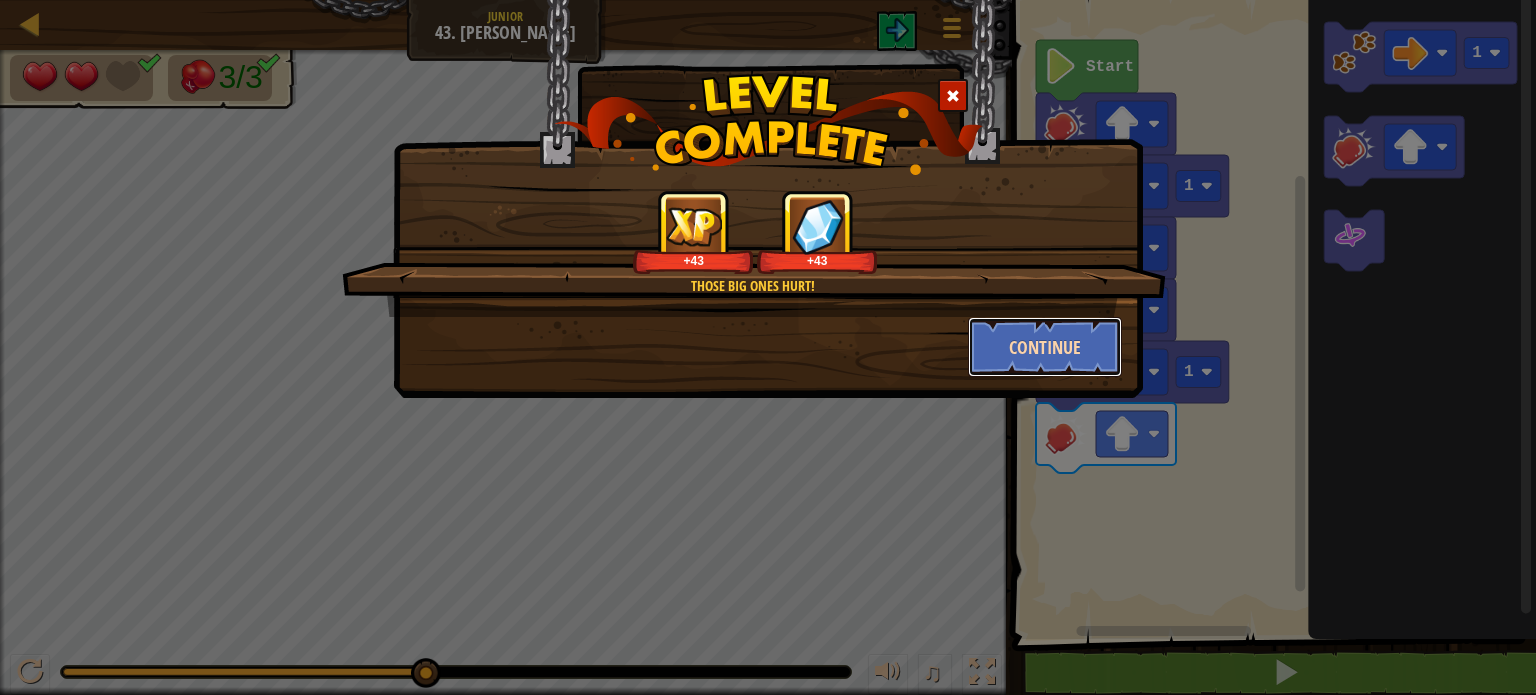 click on "Continue" at bounding box center [1045, 347] 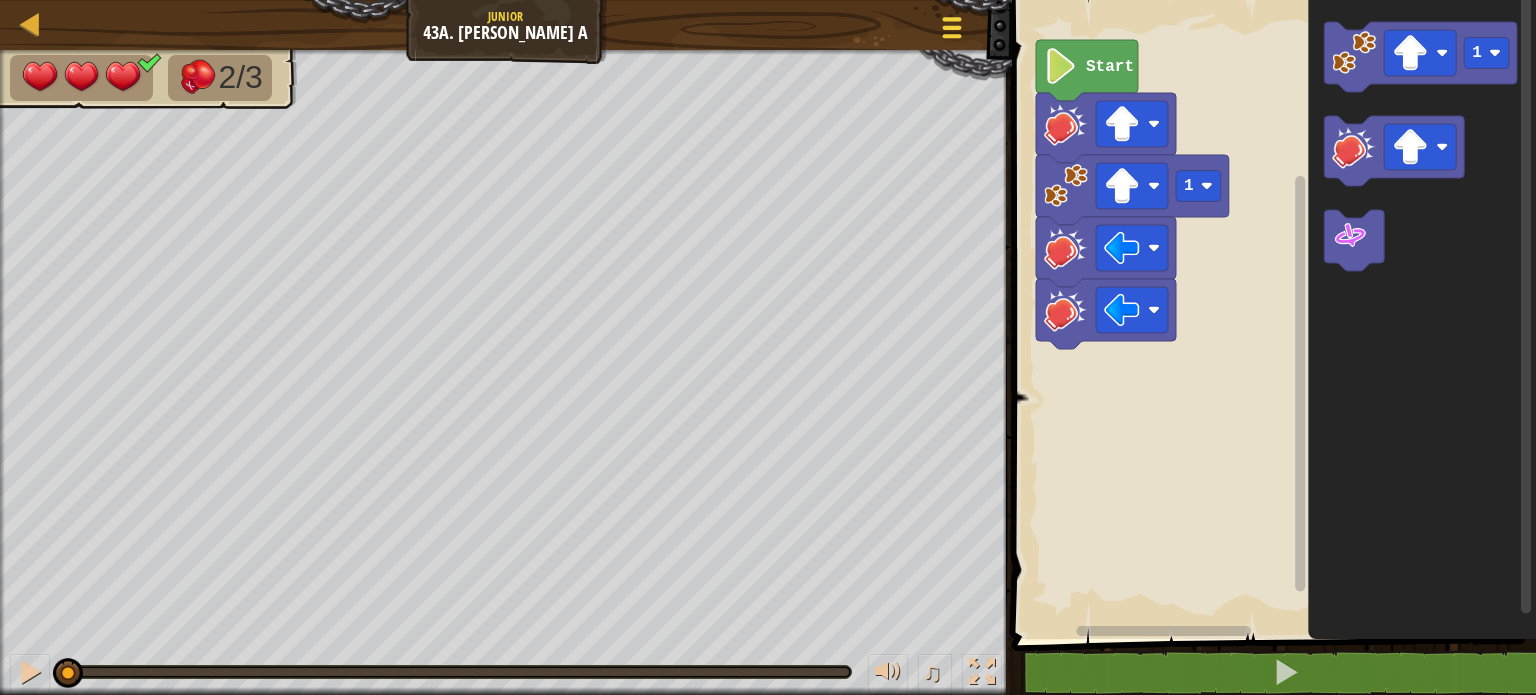 click at bounding box center (951, 19) 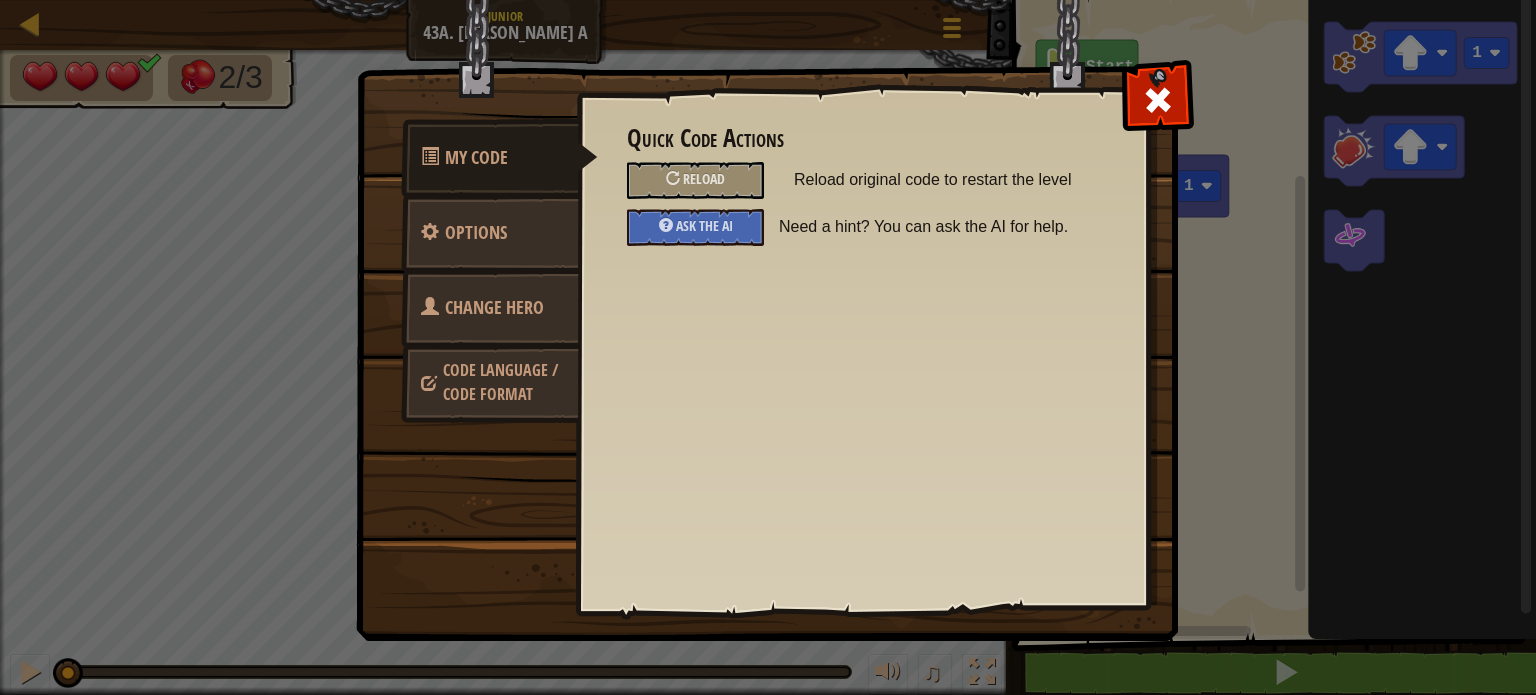 click on "Change Hero" at bounding box center (494, 307) 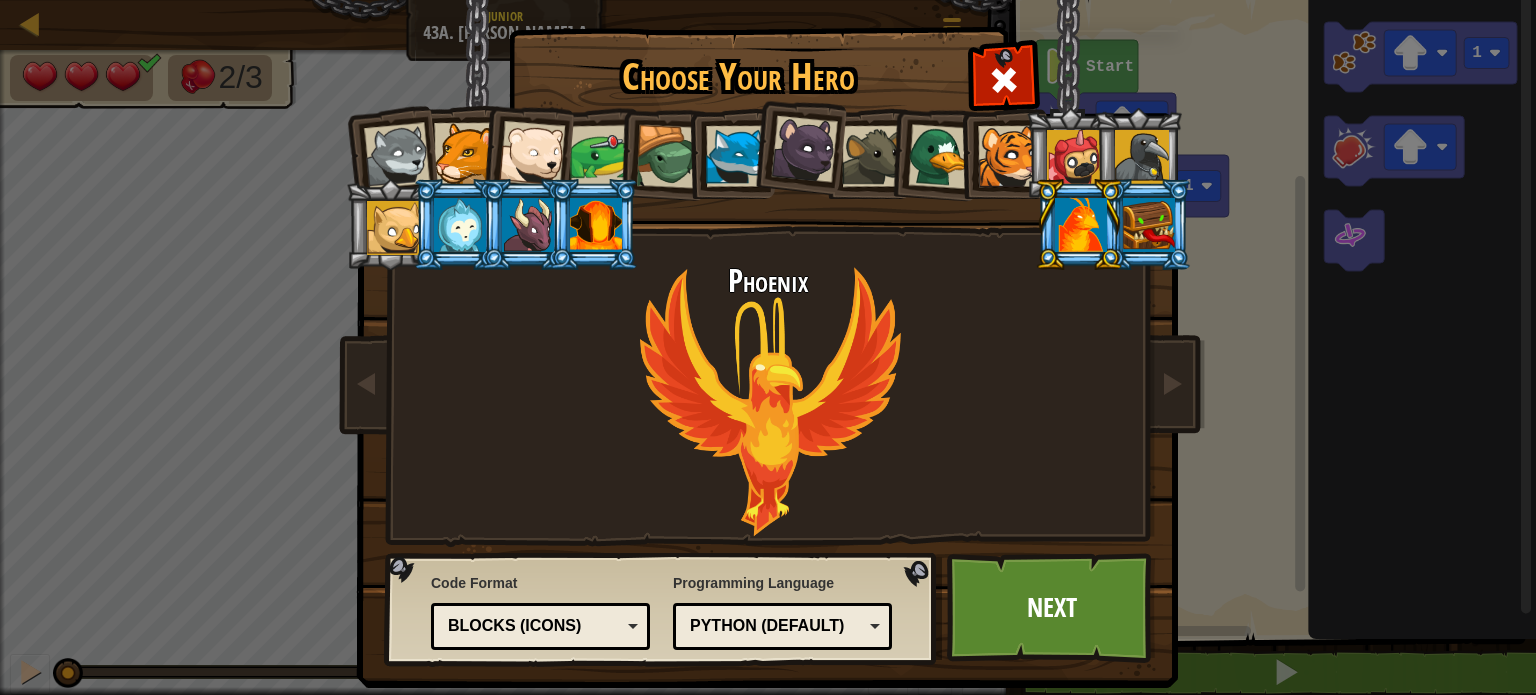 click at bounding box center [736, 156] 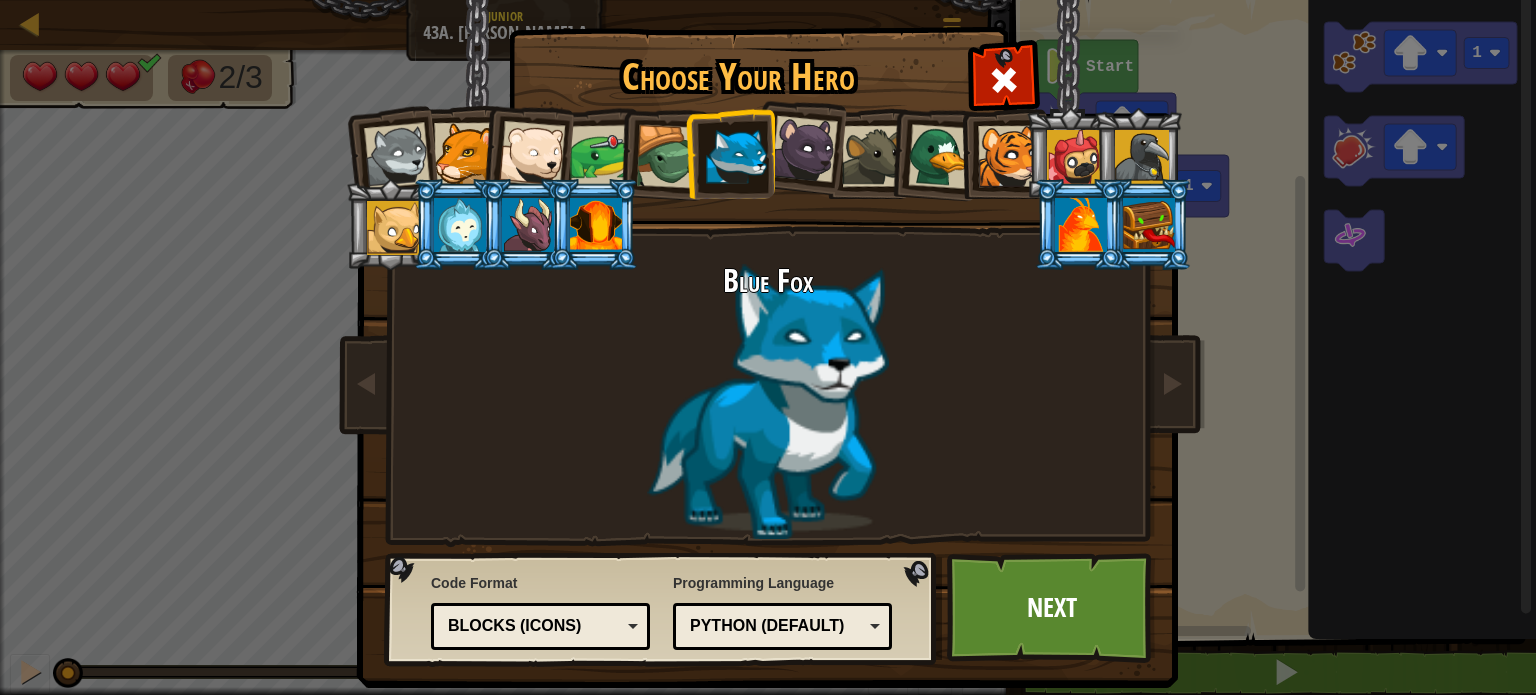 click at bounding box center (460, 225) 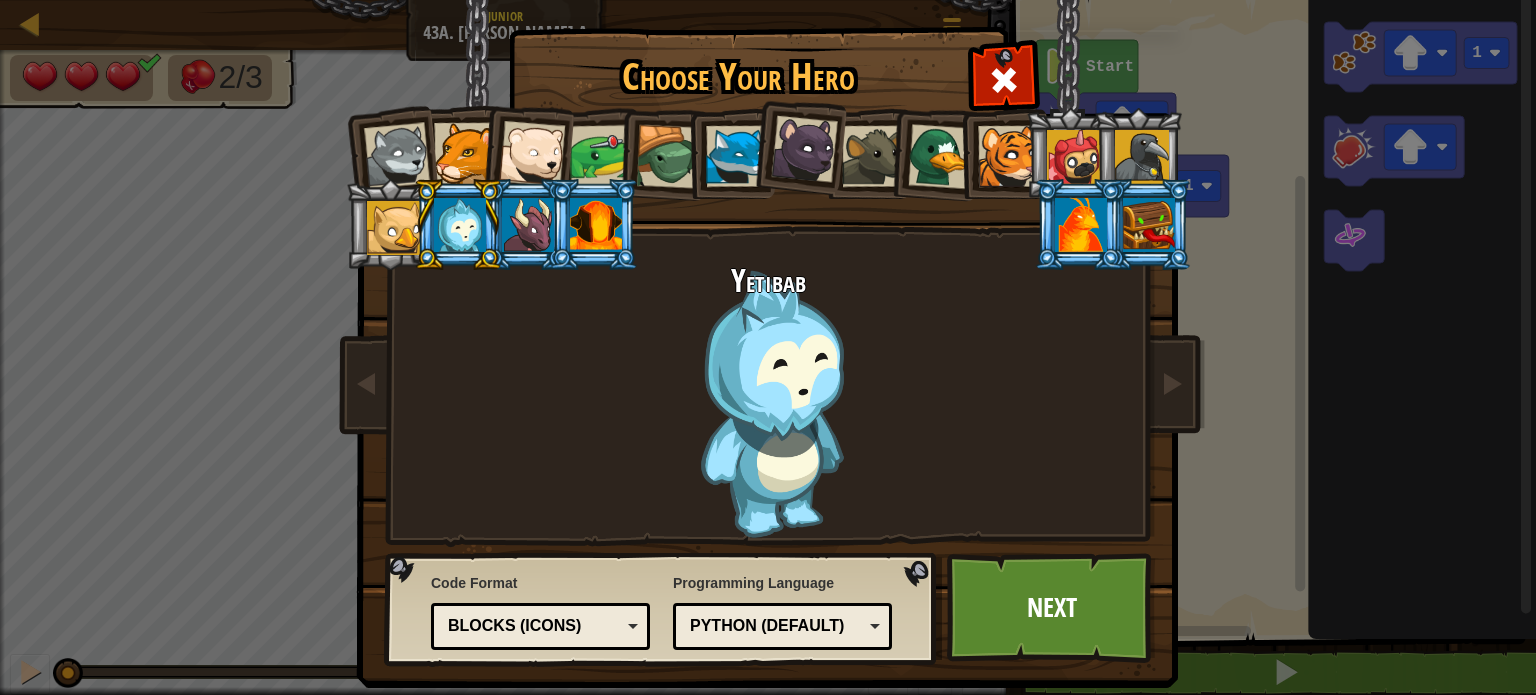 click at bounding box center [528, 225] 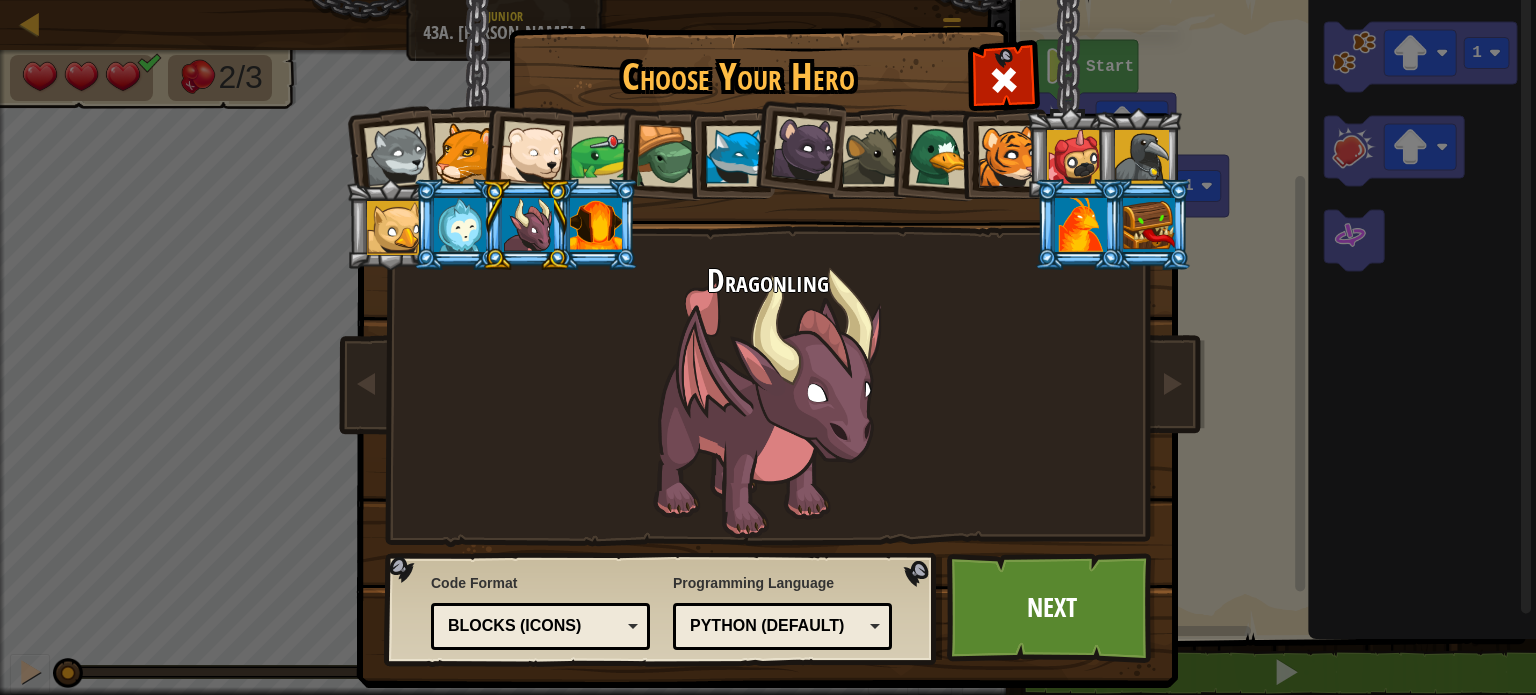 click at bounding box center [526, 224] 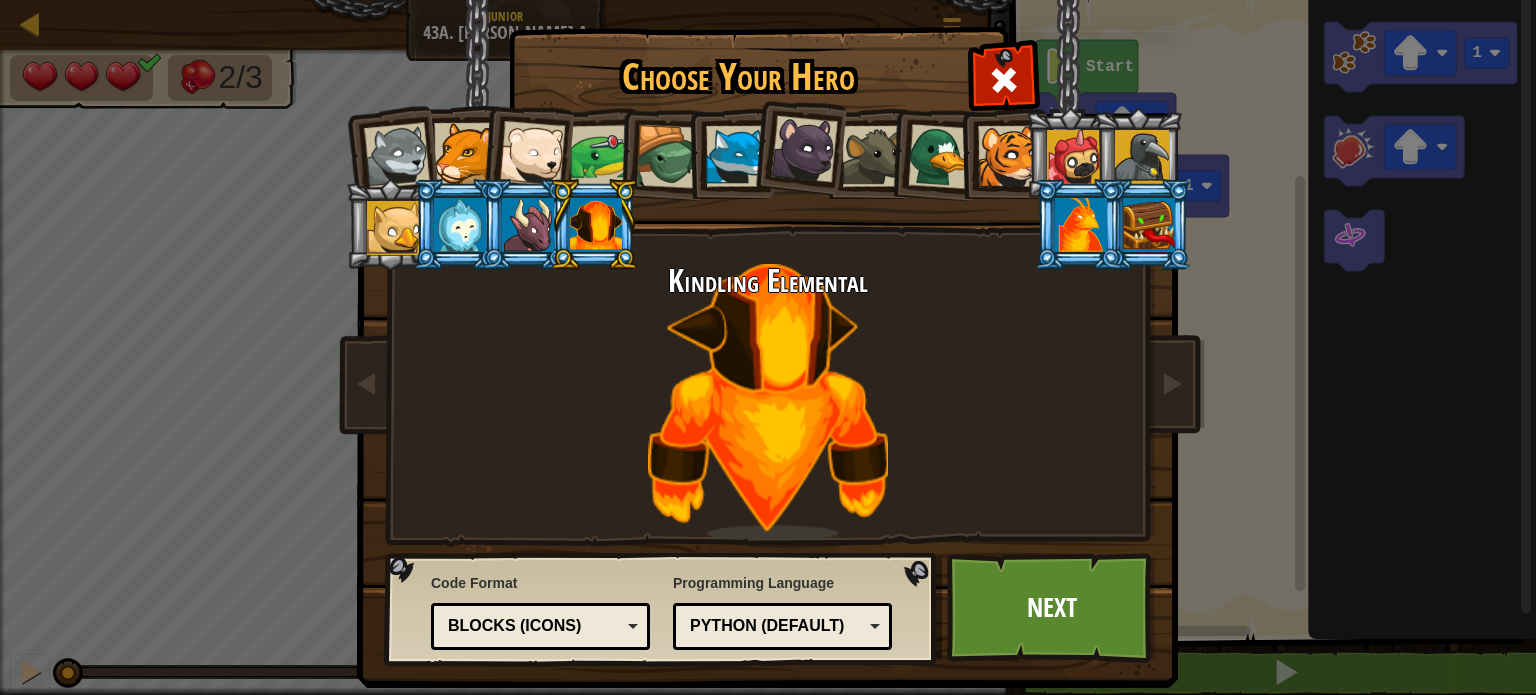 click at bounding box center [1081, 225] 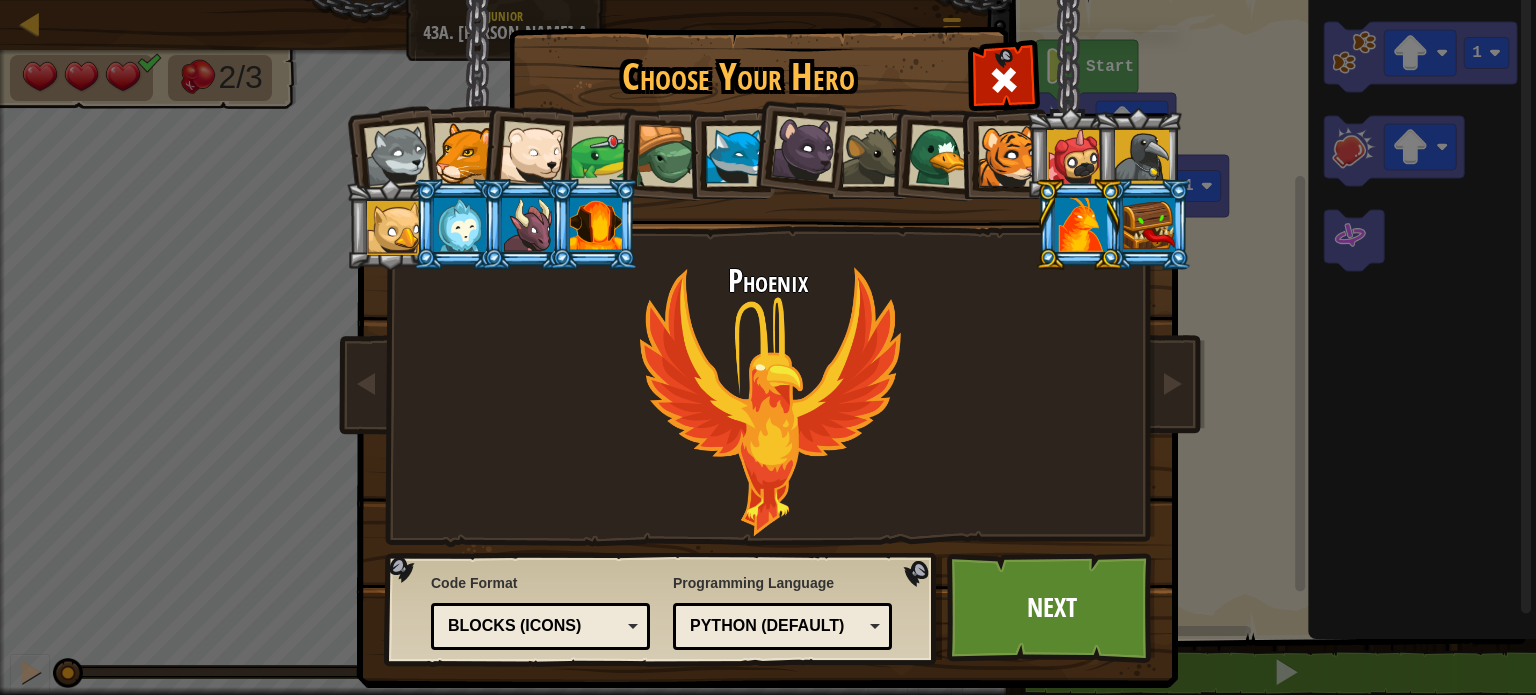 click at bounding box center (1149, 225) 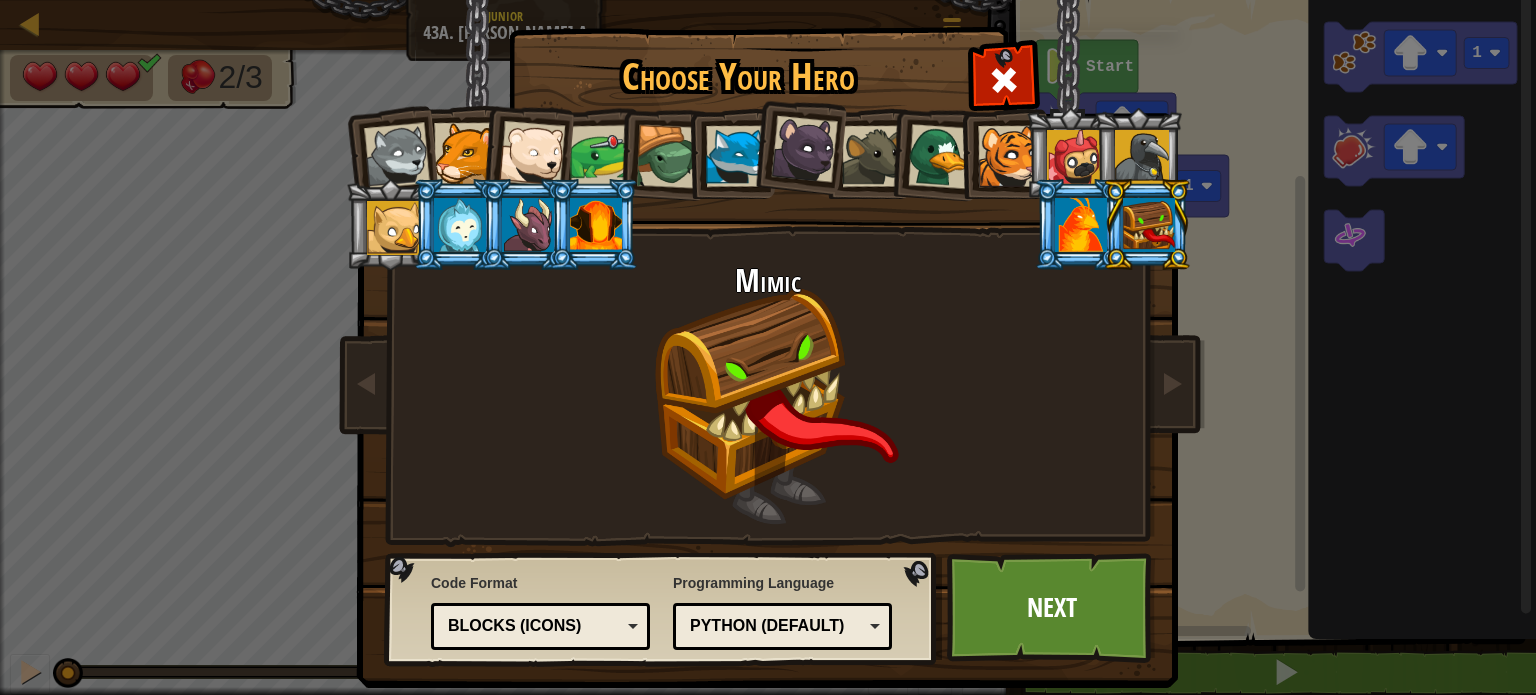 click at bounding box center [1081, 225] 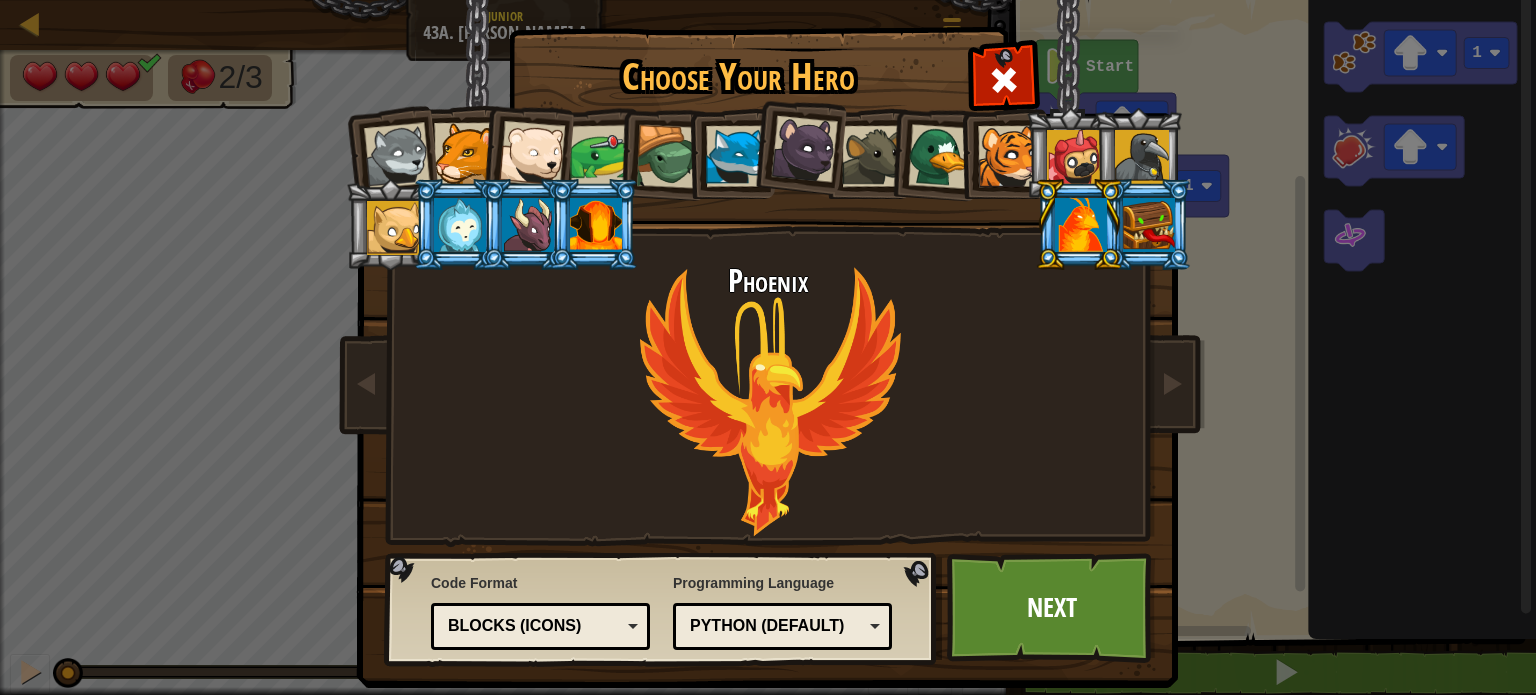 click at bounding box center [1074, 157] 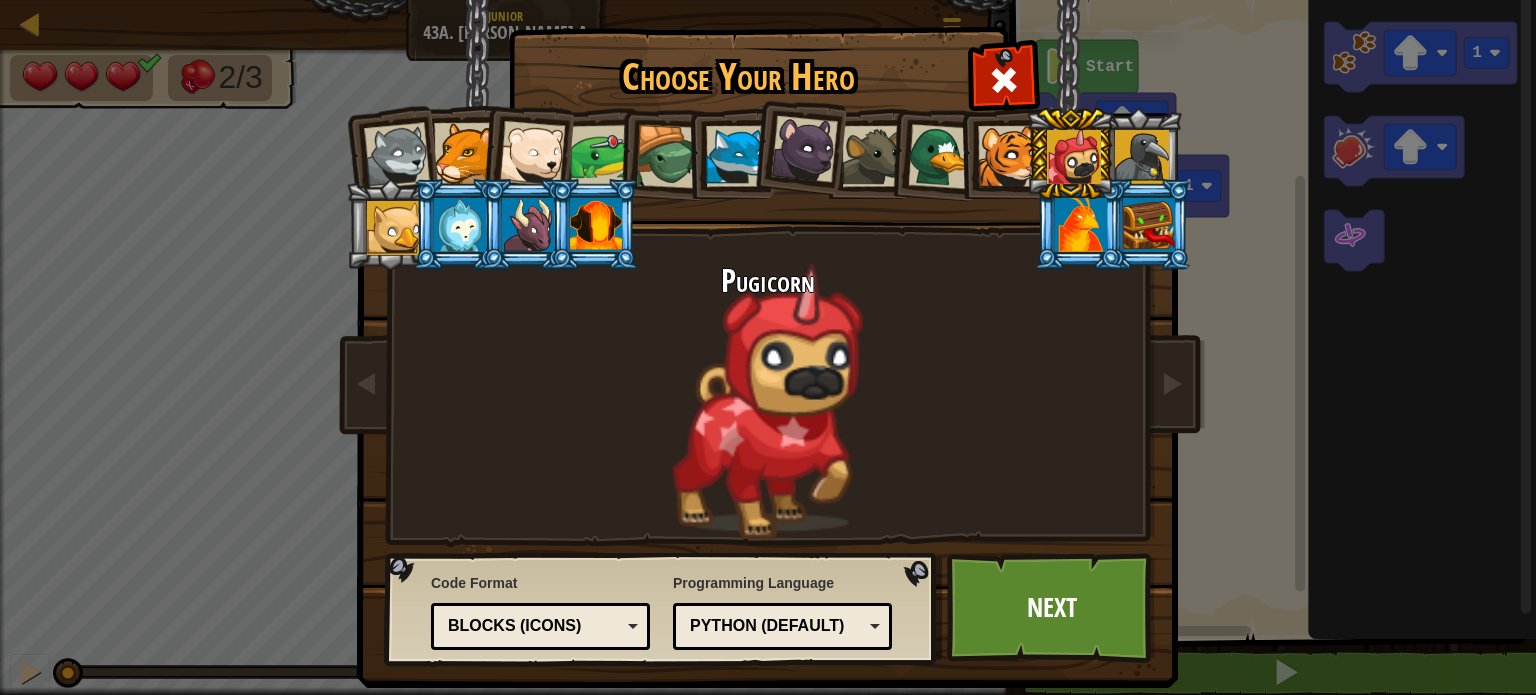 click at bounding box center (1142, 157) 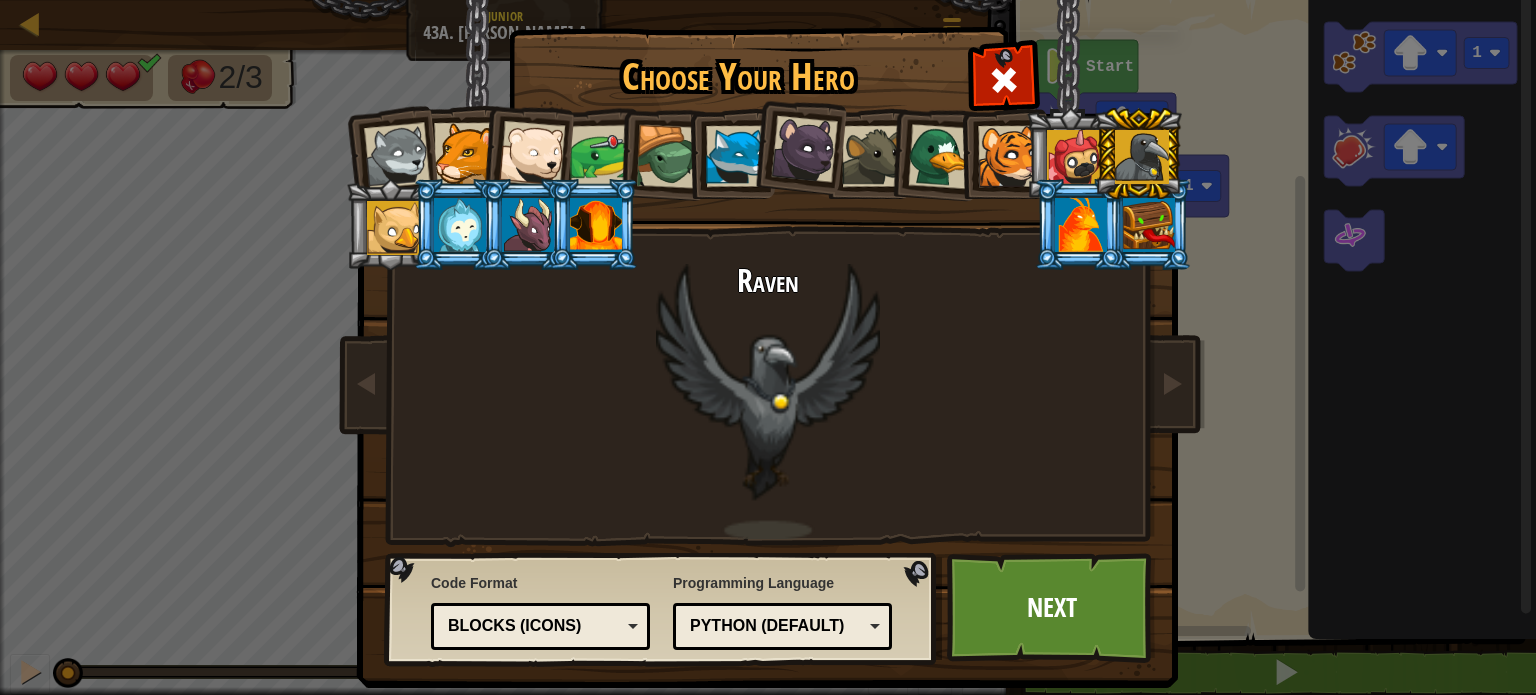 click at bounding box center (1081, 225) 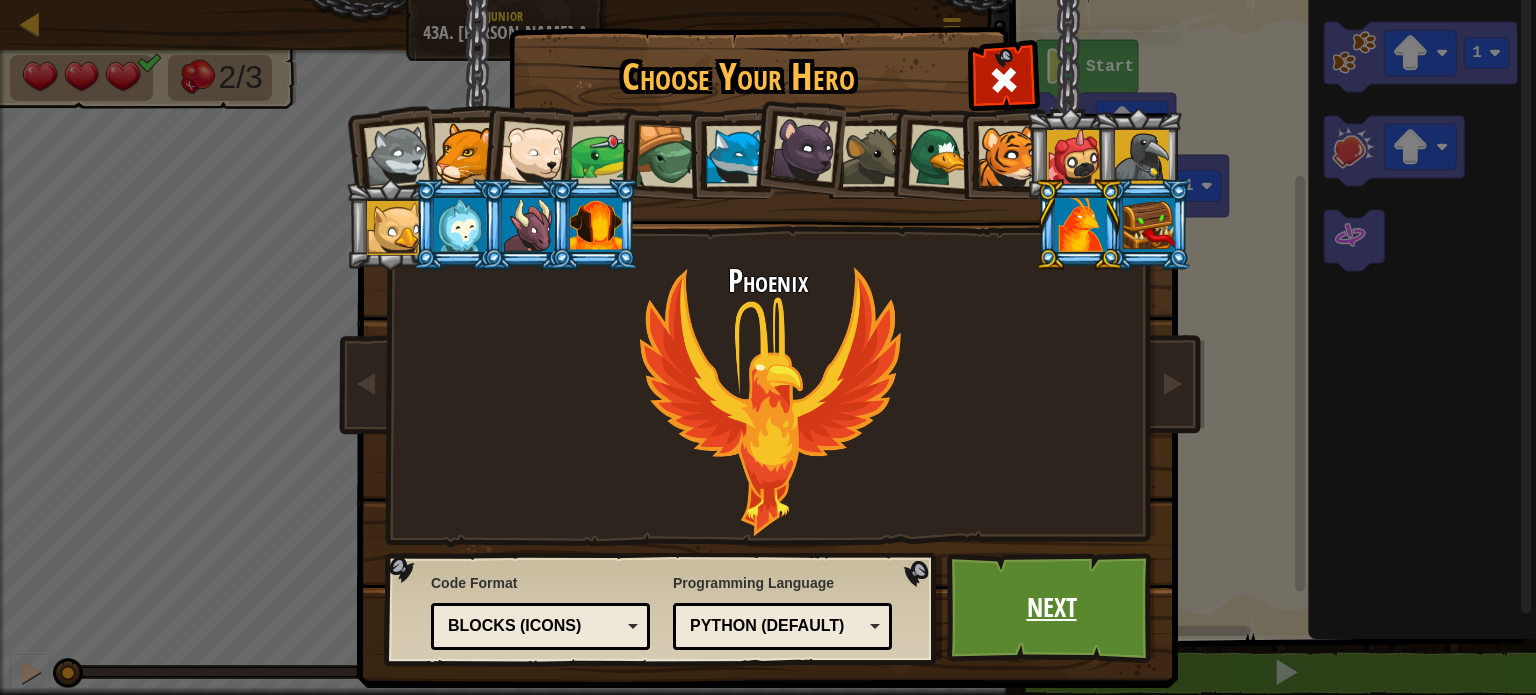 click on "Next" at bounding box center [1051, 608] 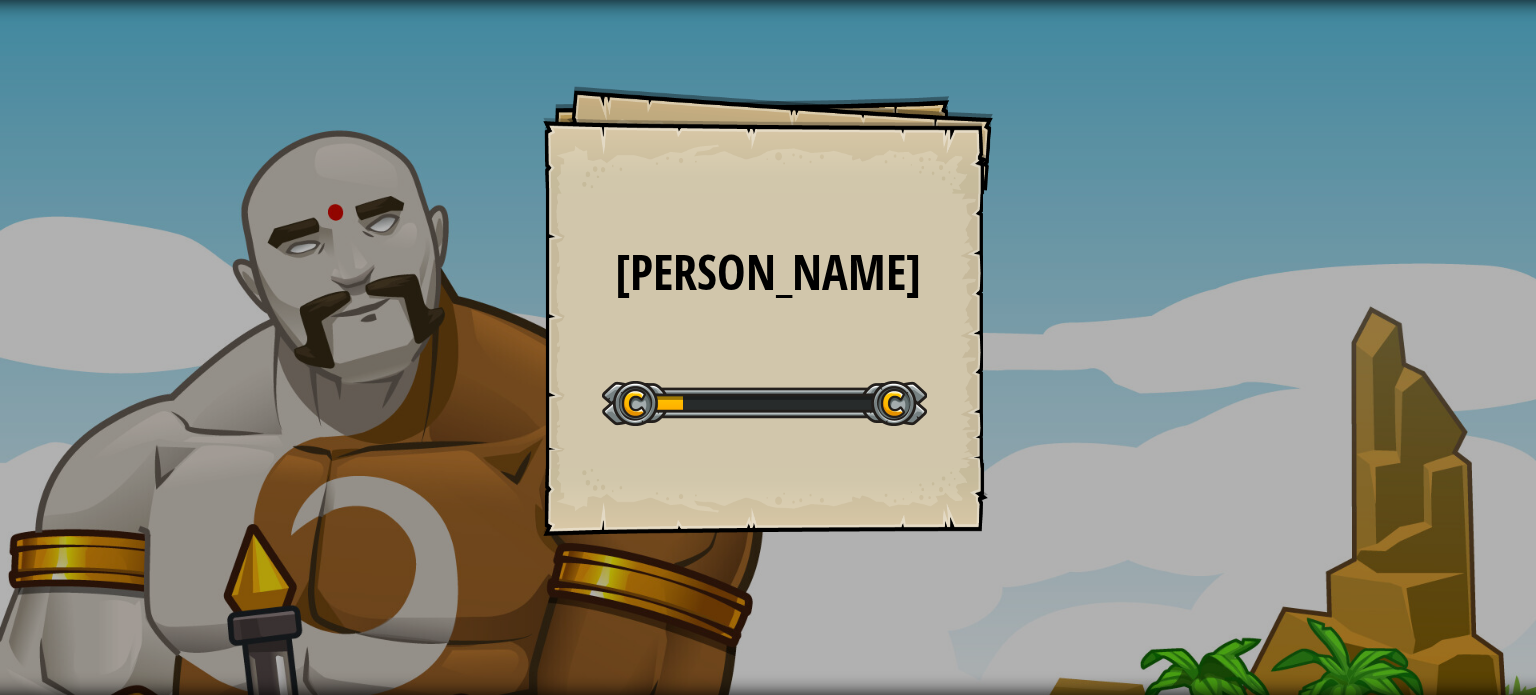 click on "Badder Guy A Goals Start Level Error loading from server. Try refreshing the page. You'll need a subscription to play this level. Subscribe You'll need to join a course to play this level. Back to my courses Ask your teacher to assign a license to you so you can continue to play CodeCombat! Back to my courses This level is locked. Back to my courses CodeCombat launched its beta in October, 2013." at bounding box center [768, 347] 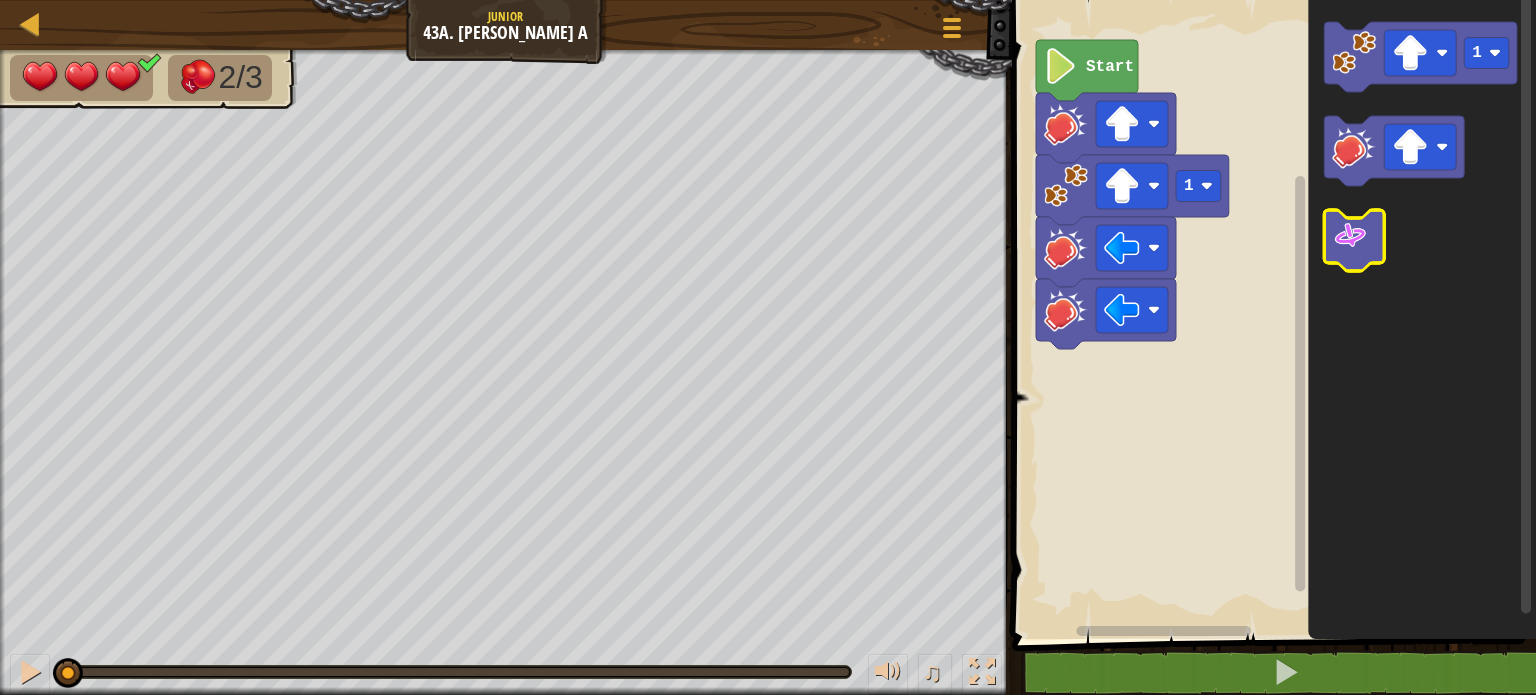 click 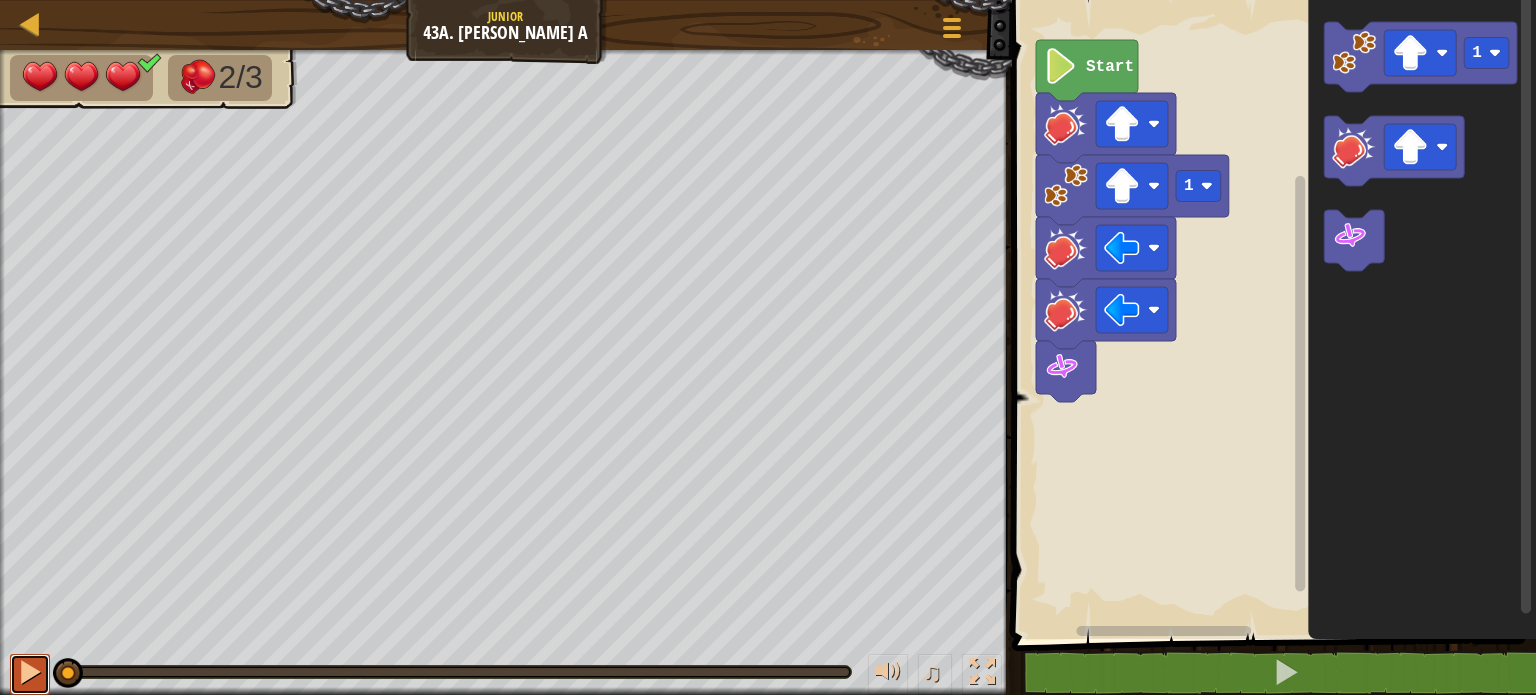 click at bounding box center (30, 672) 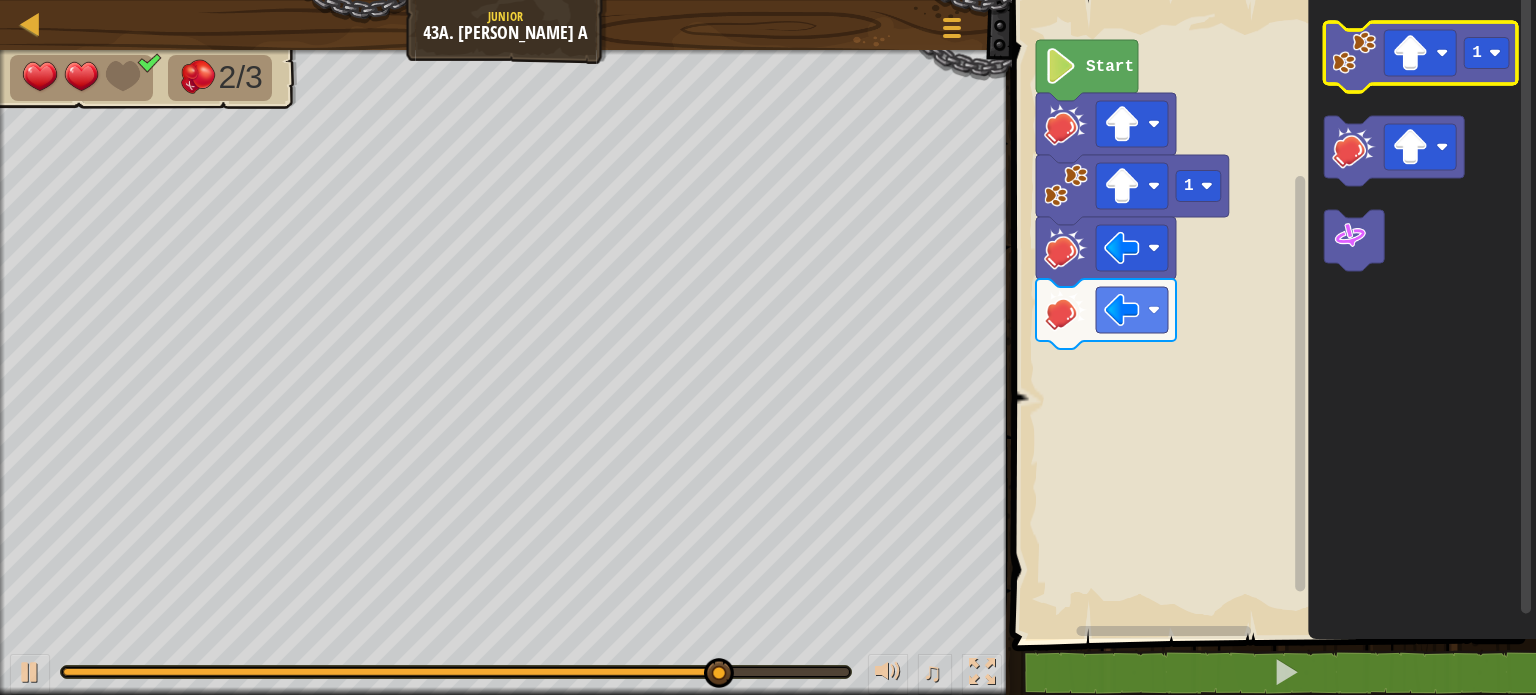 click 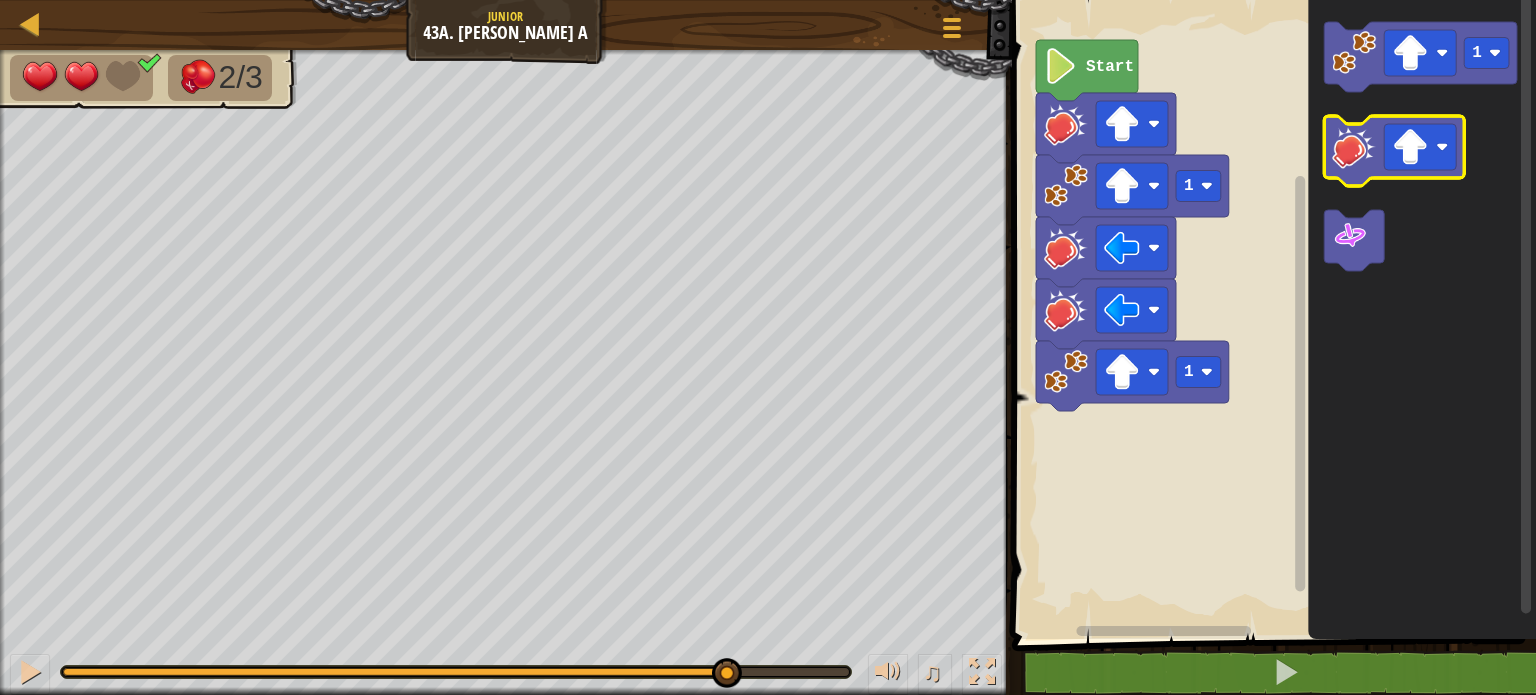 click 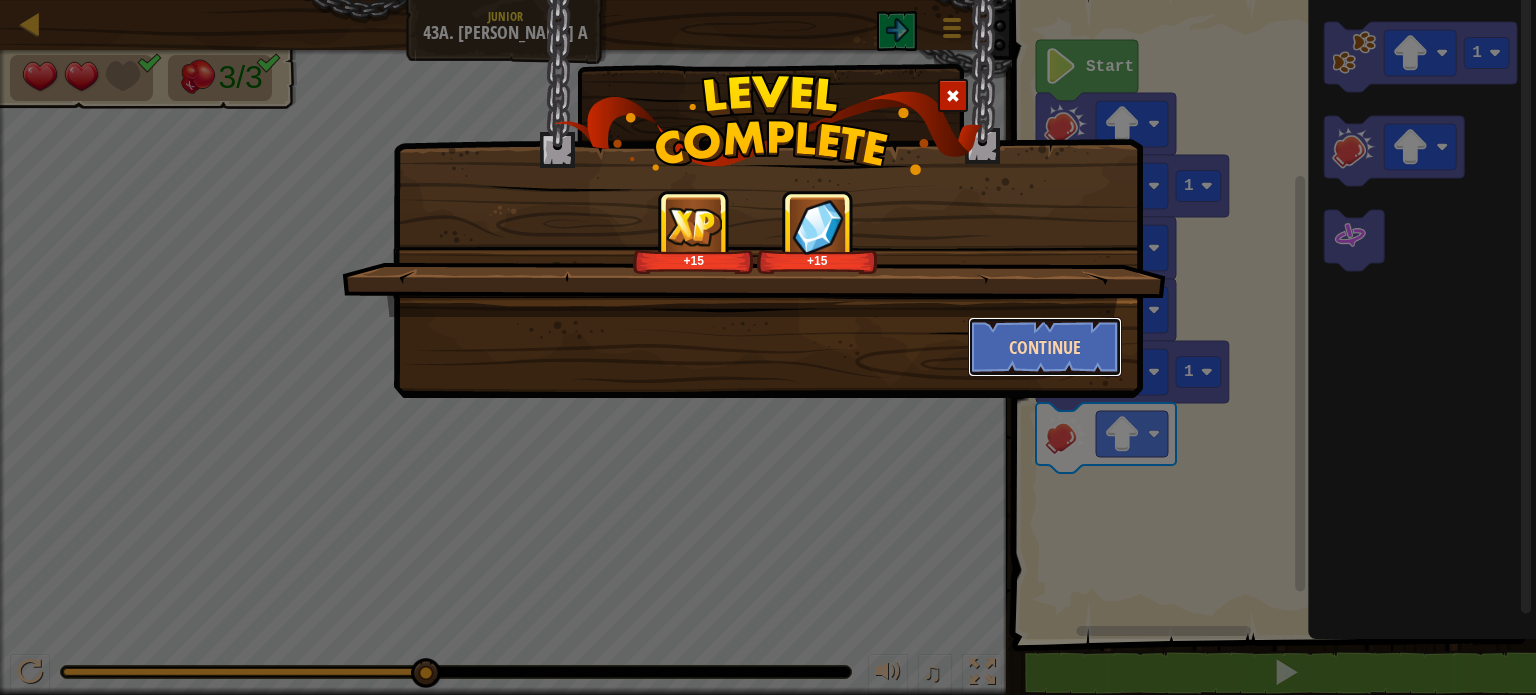 click on "Continue" at bounding box center [1045, 347] 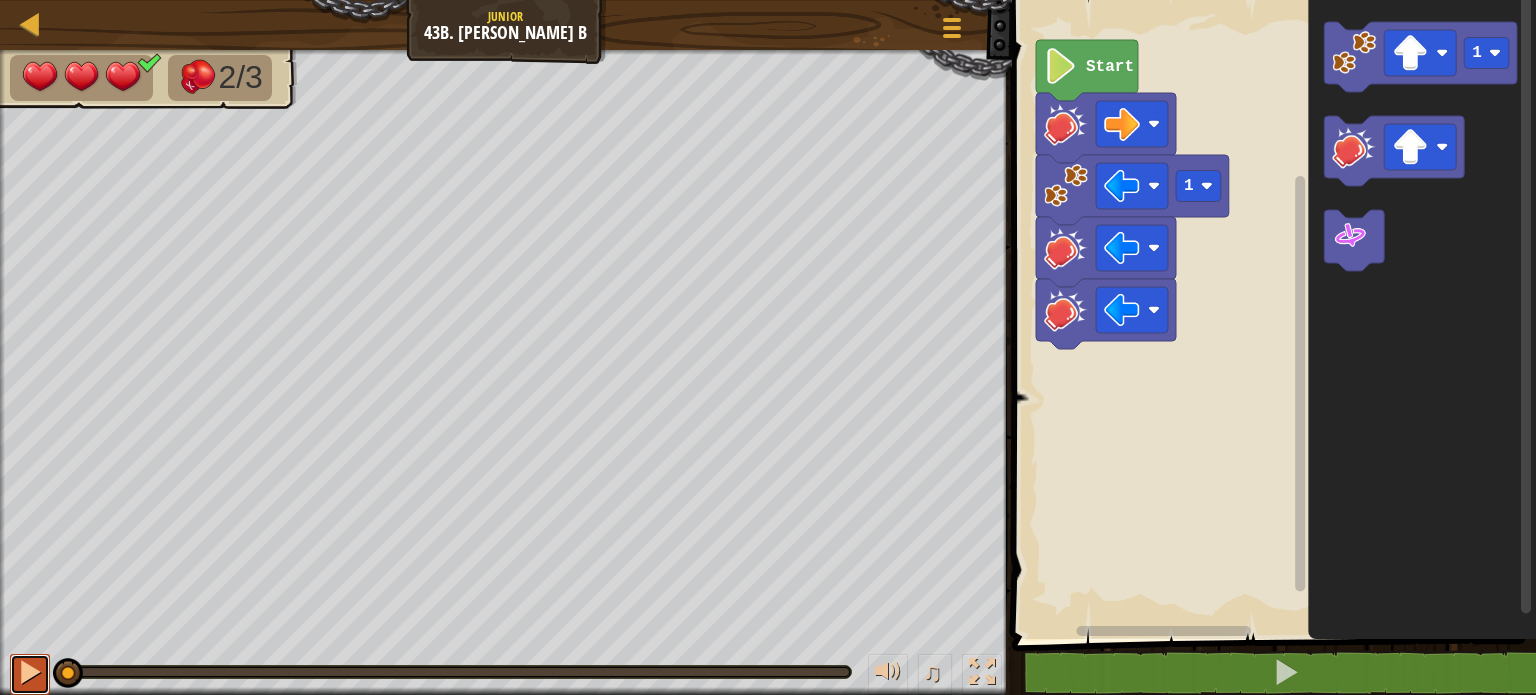 click at bounding box center (30, 672) 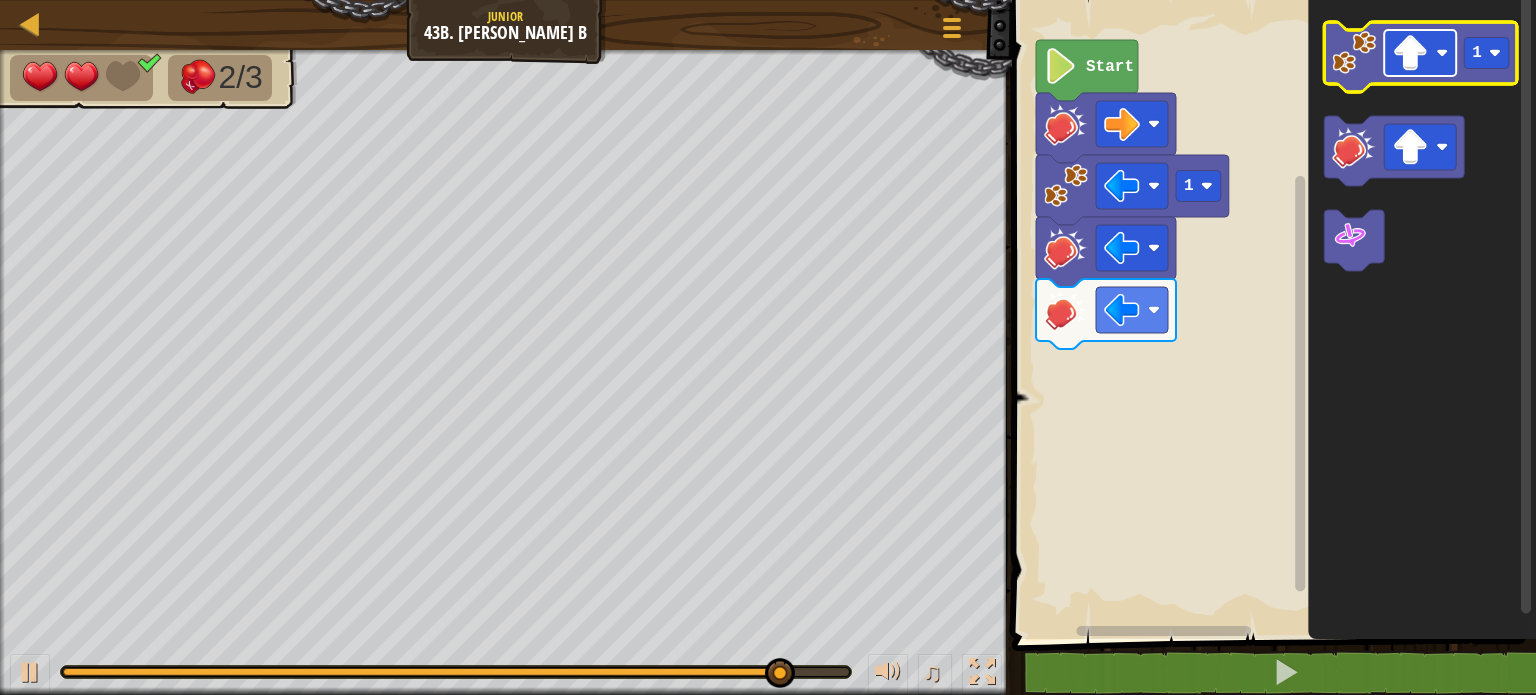 click 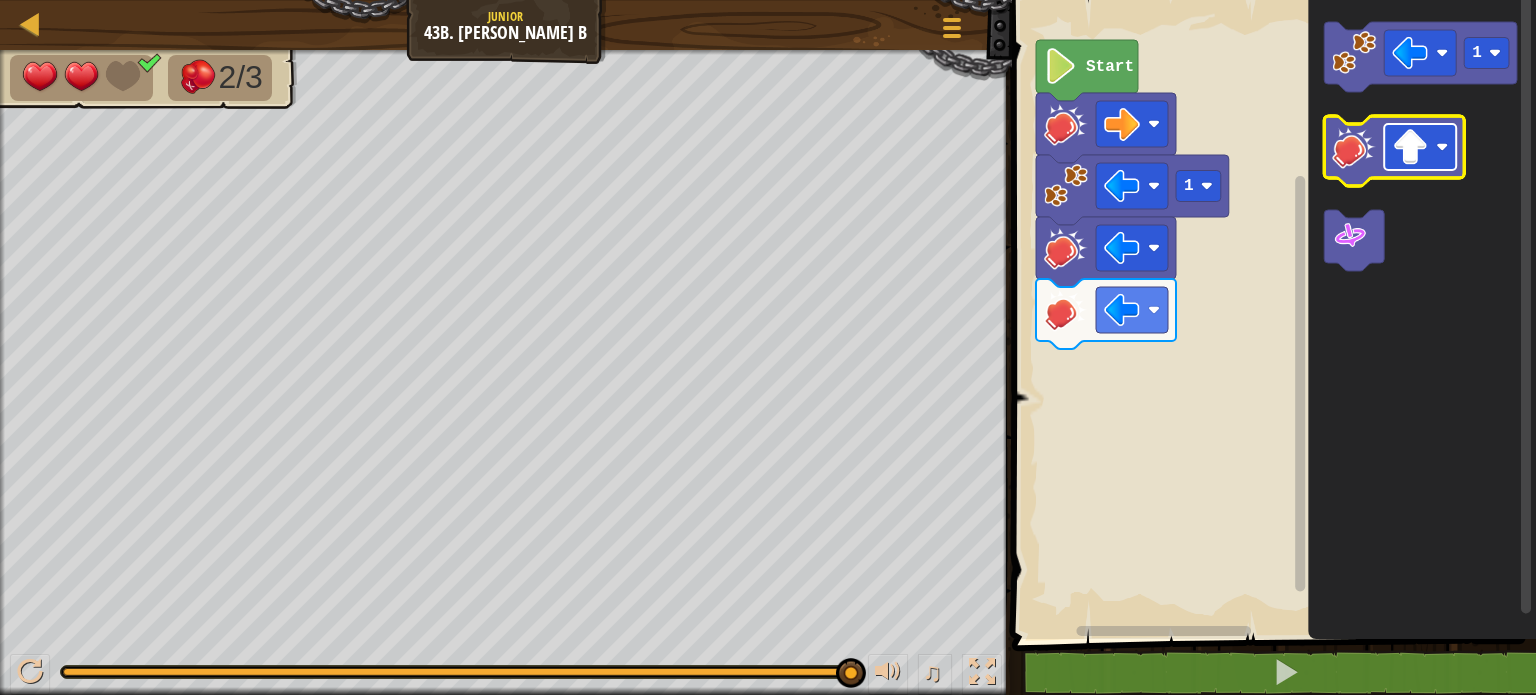 click 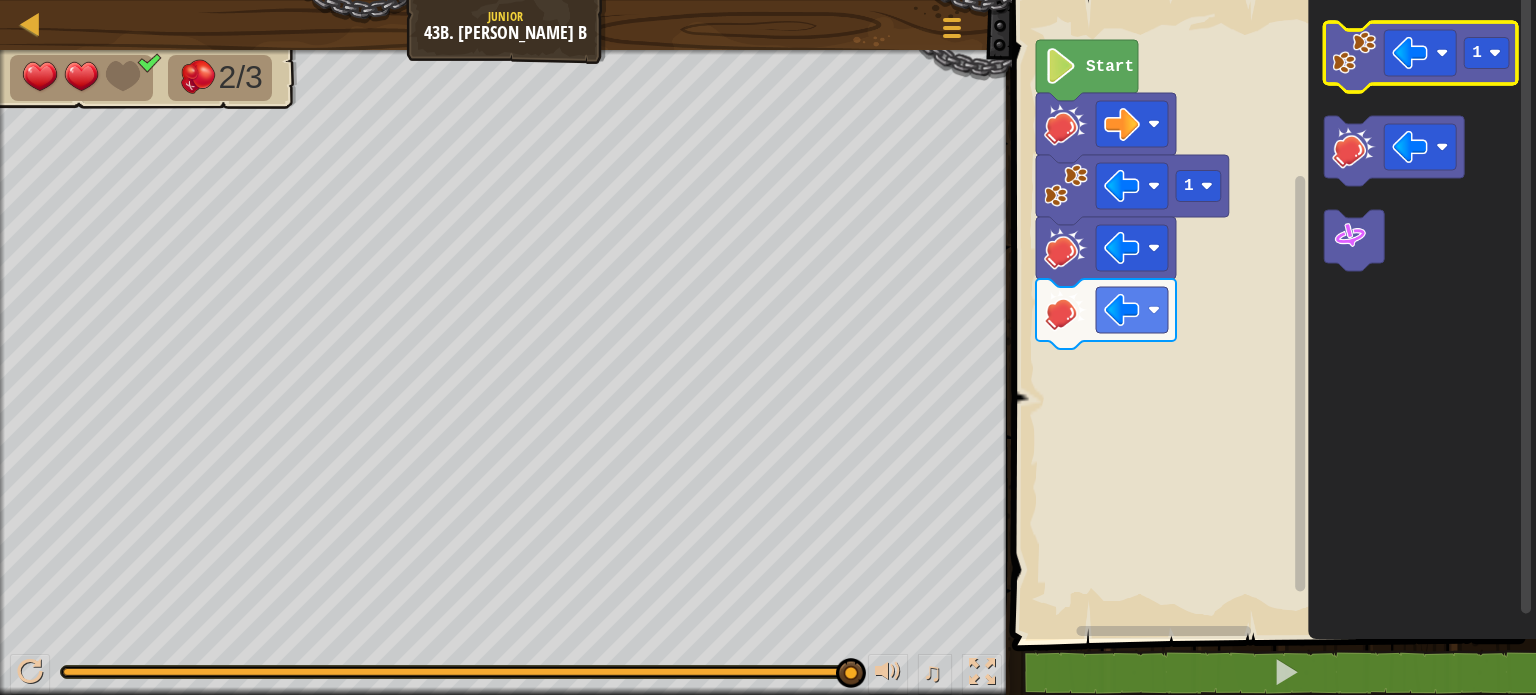 click 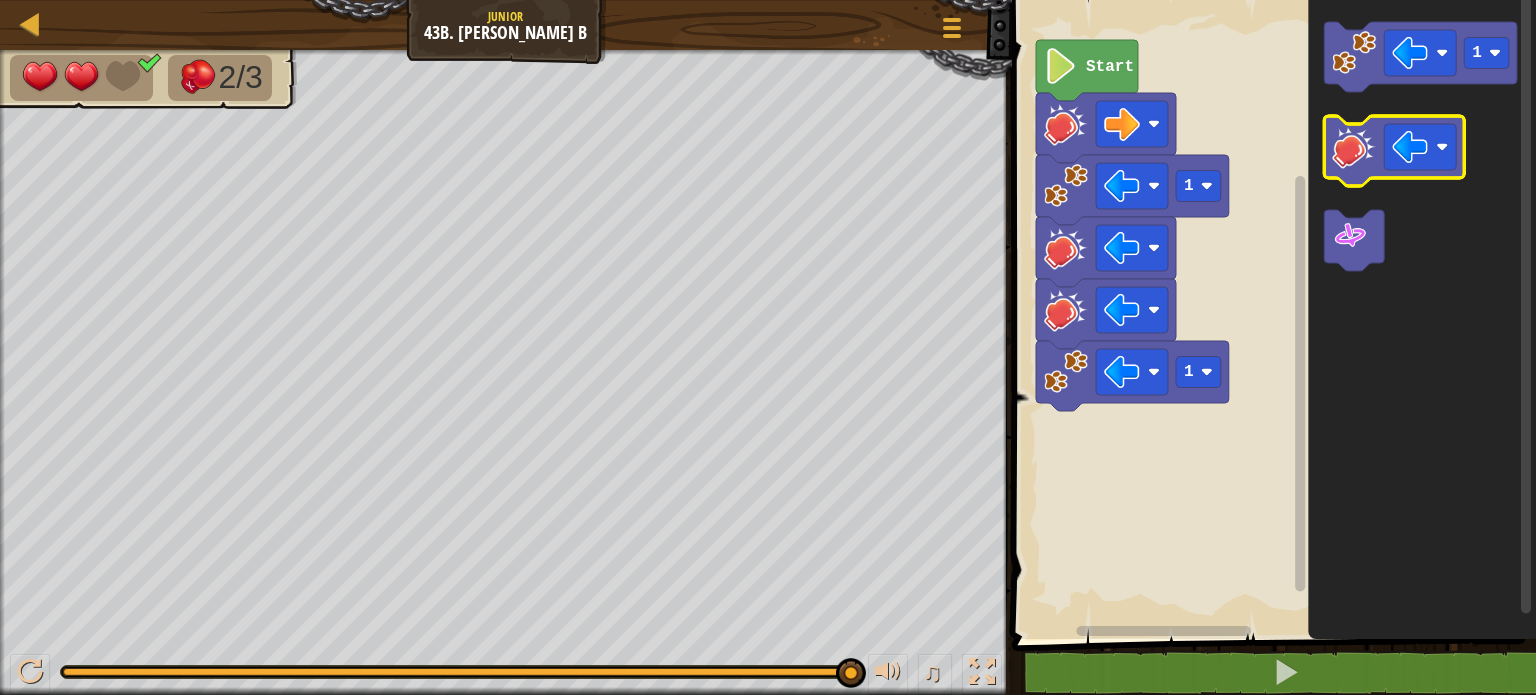 click 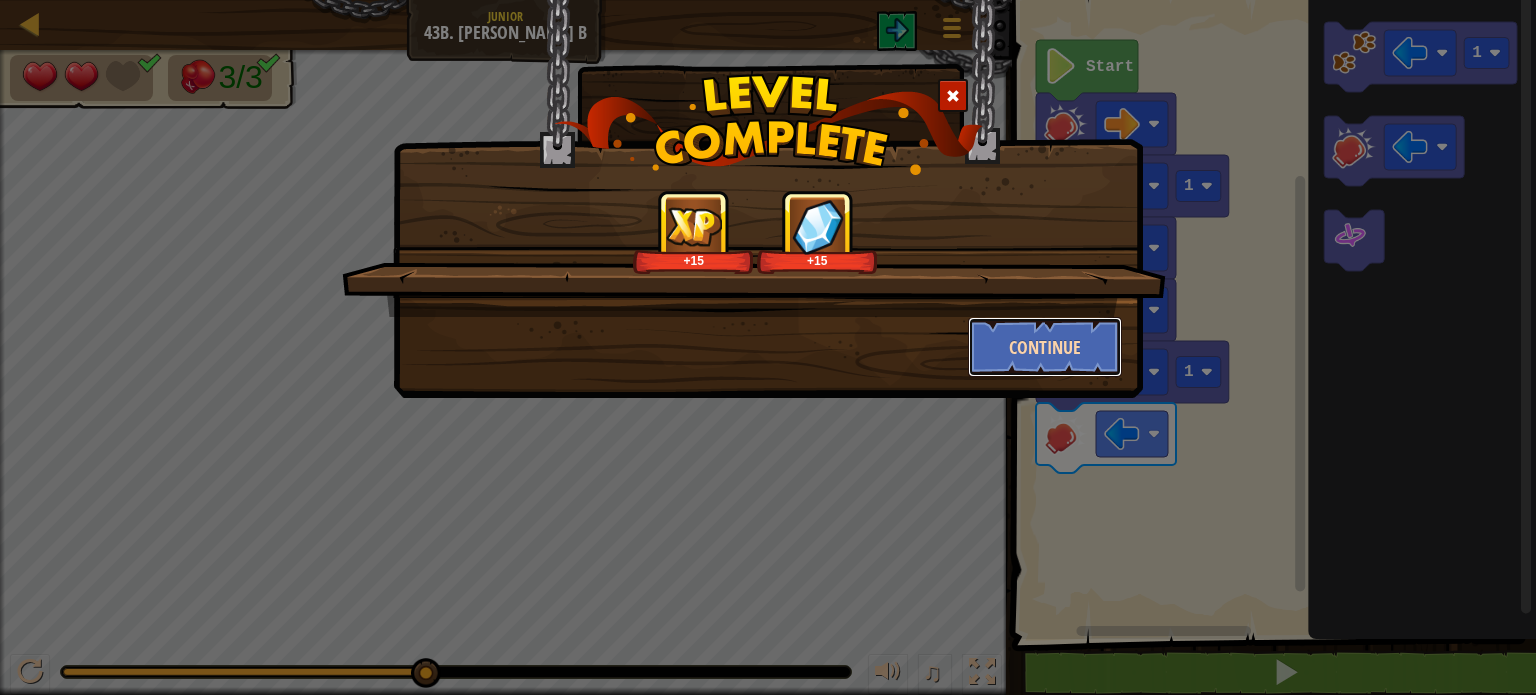 click on "Continue" at bounding box center [1045, 347] 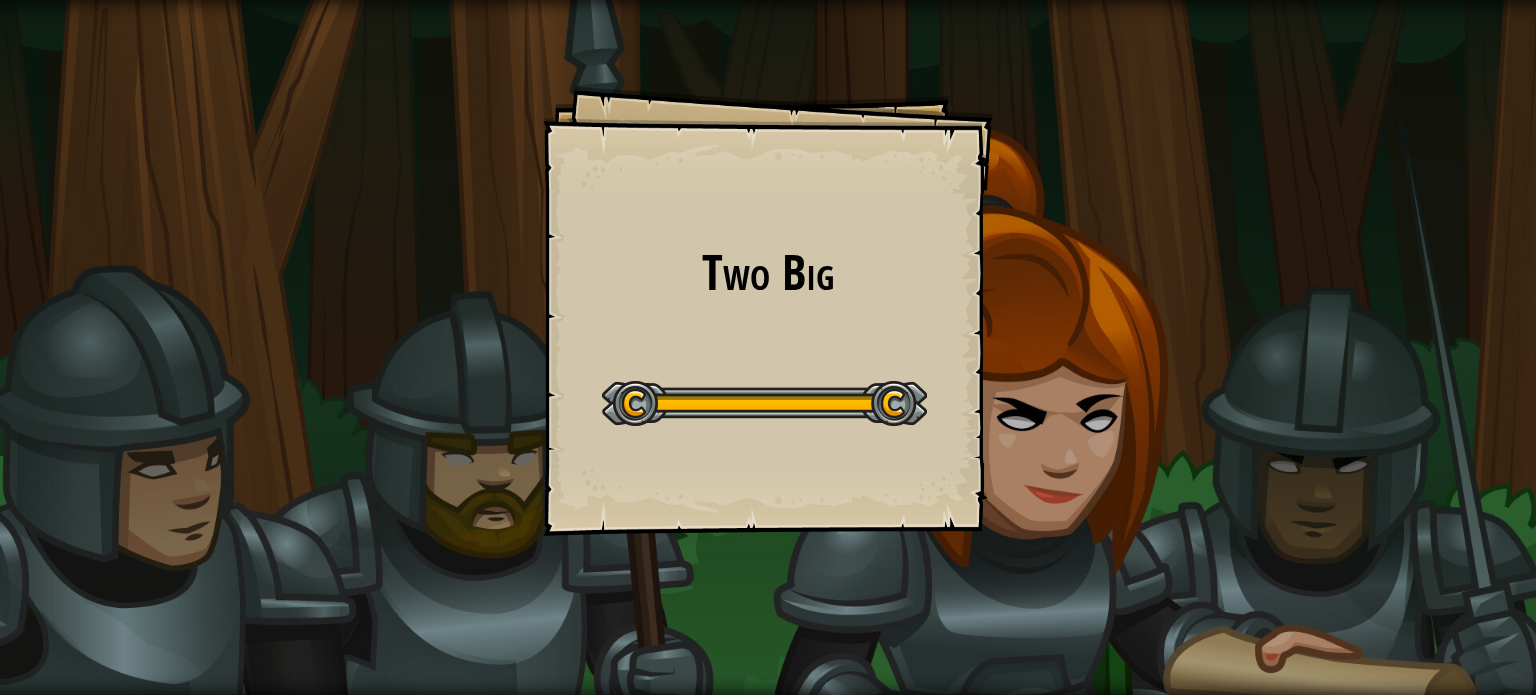 click at bounding box center [764, 403] 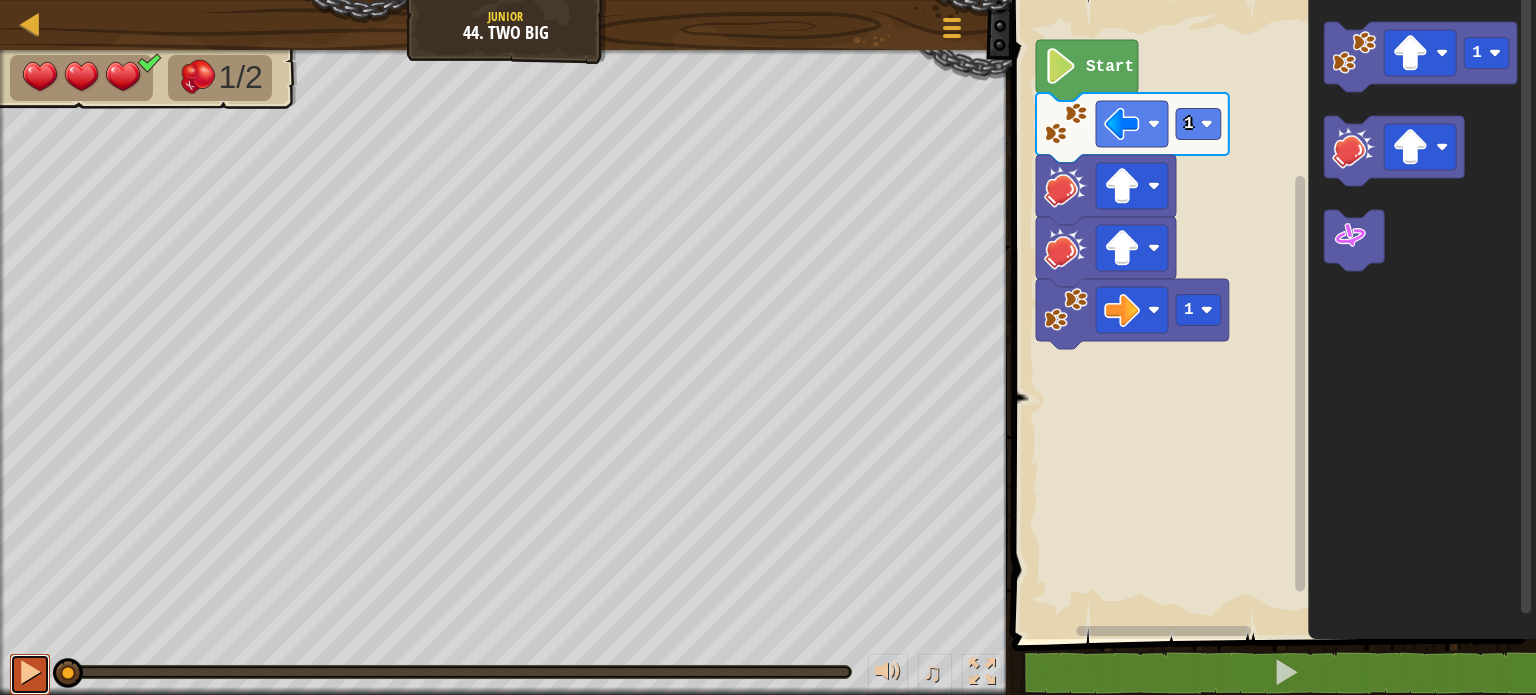 click at bounding box center (30, 672) 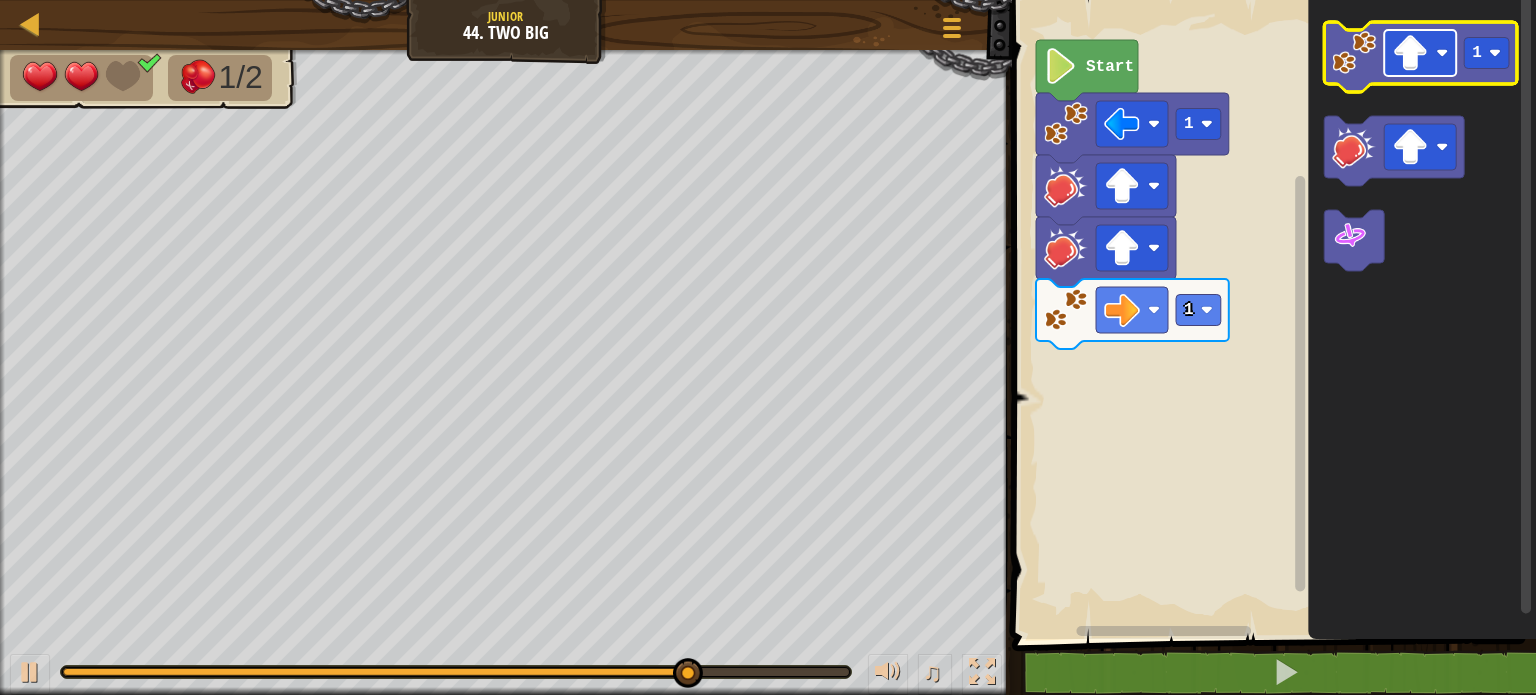click 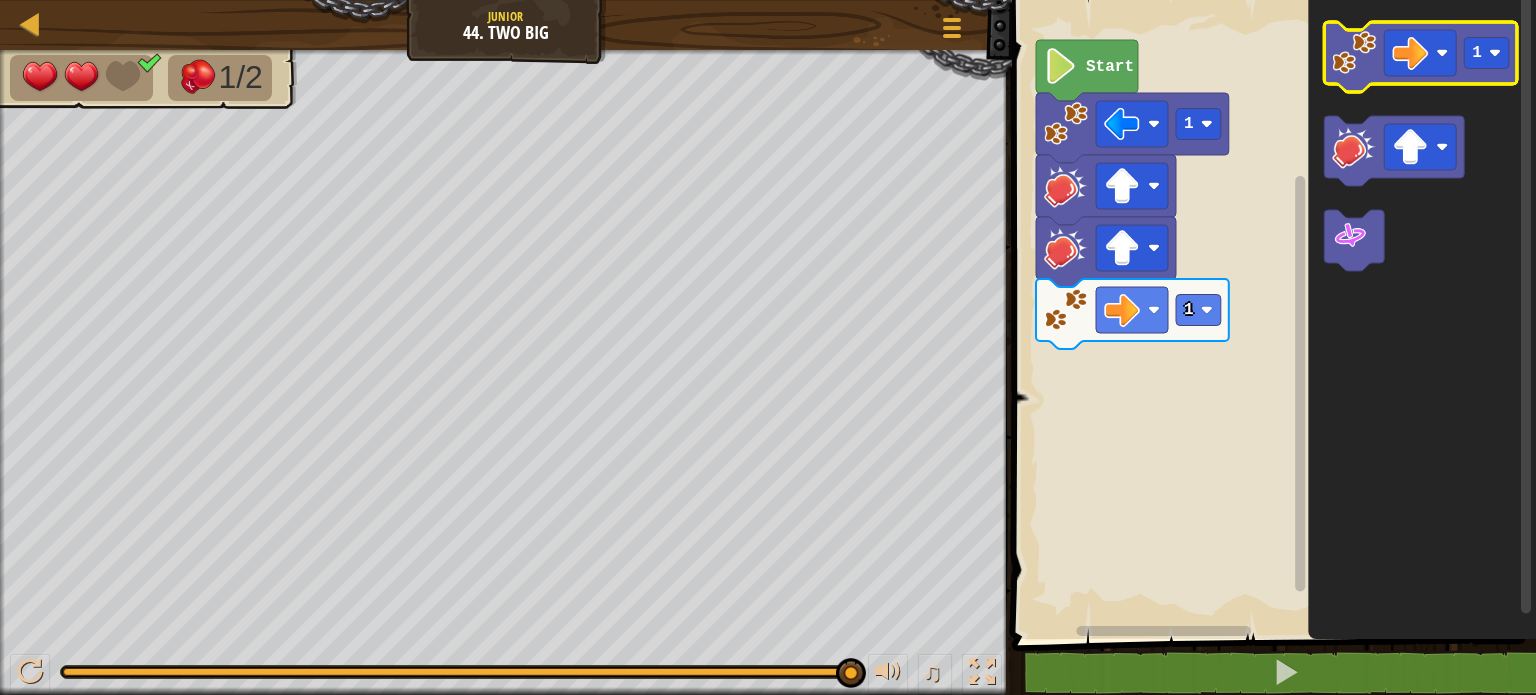 click 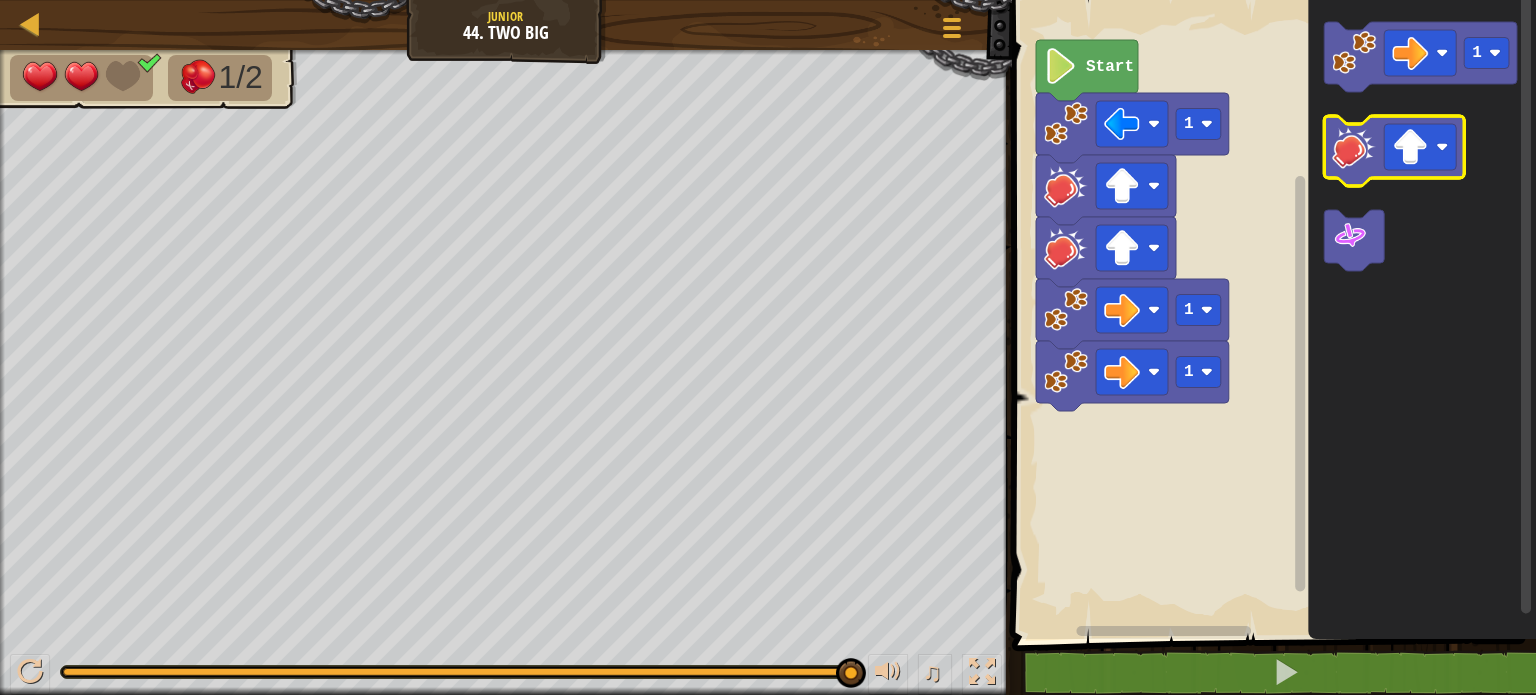click 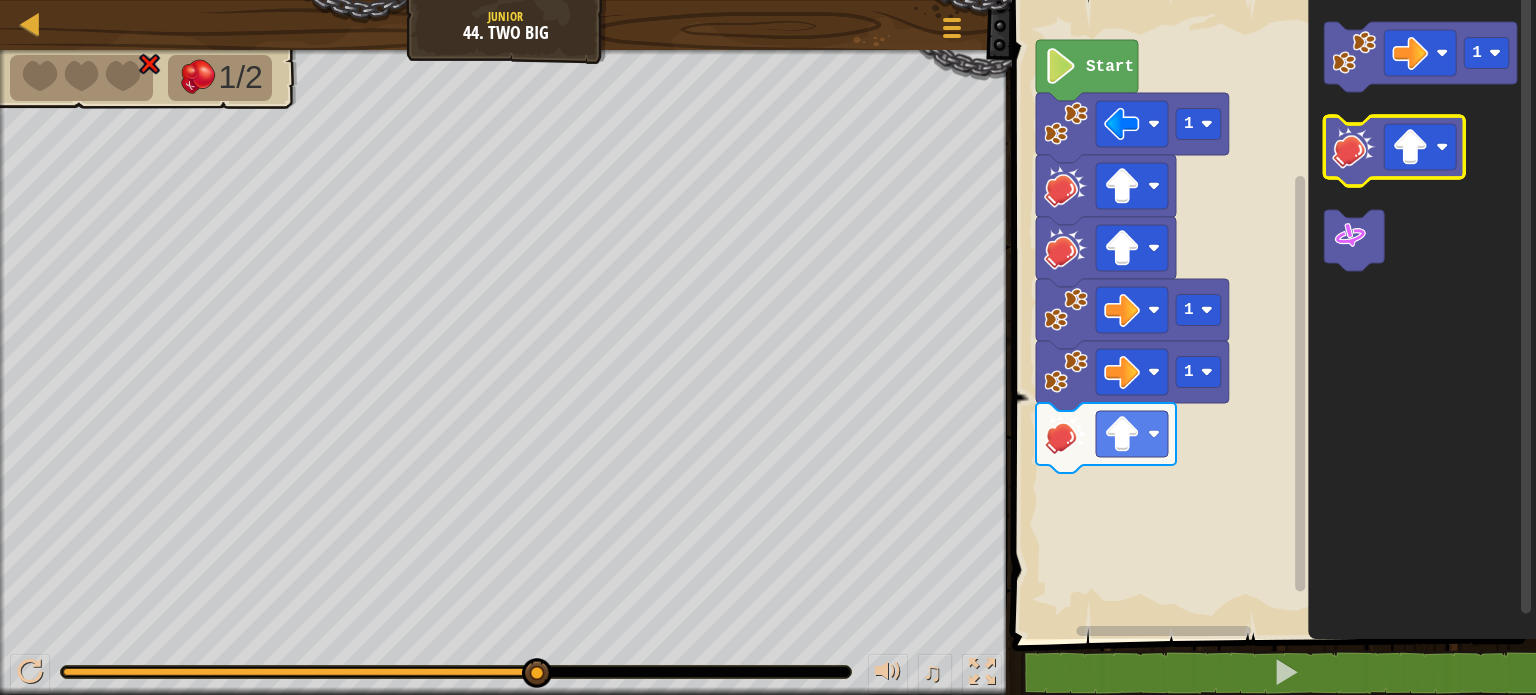 click 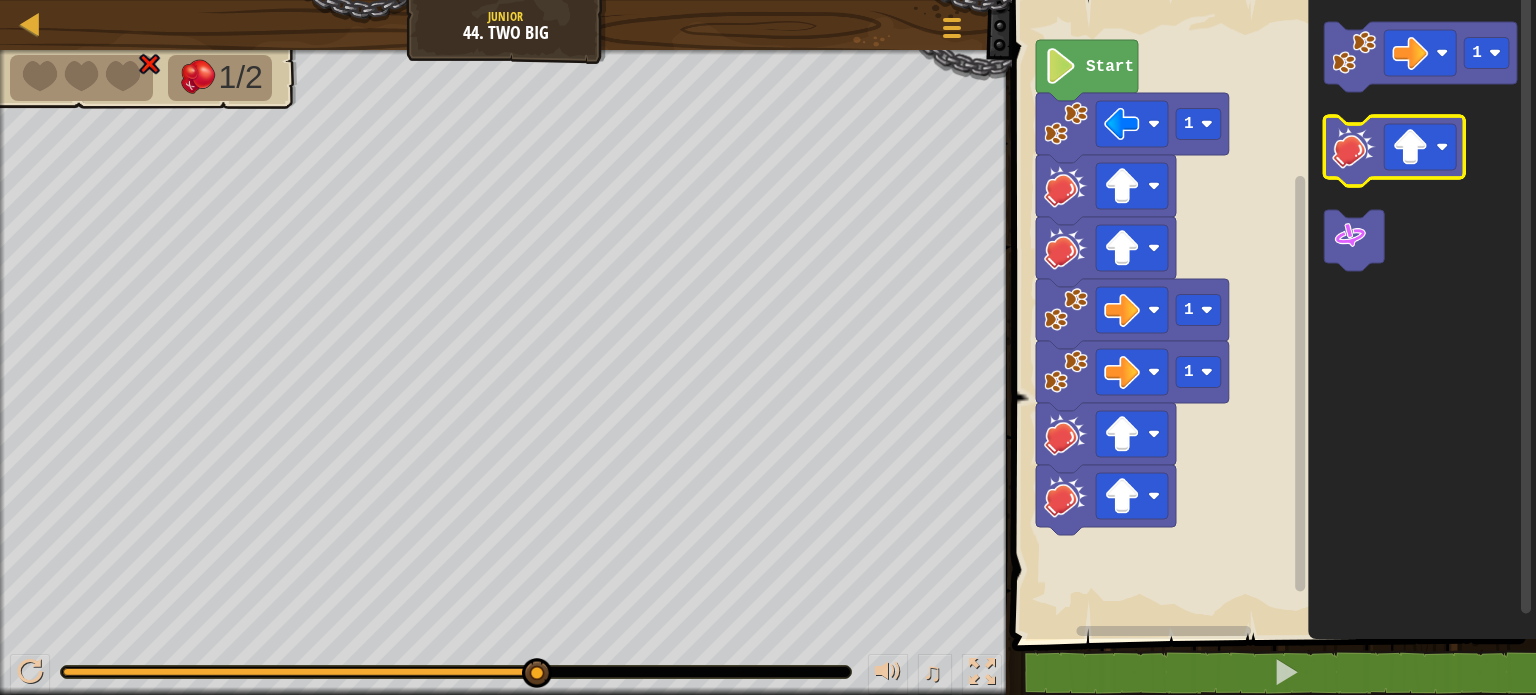 click 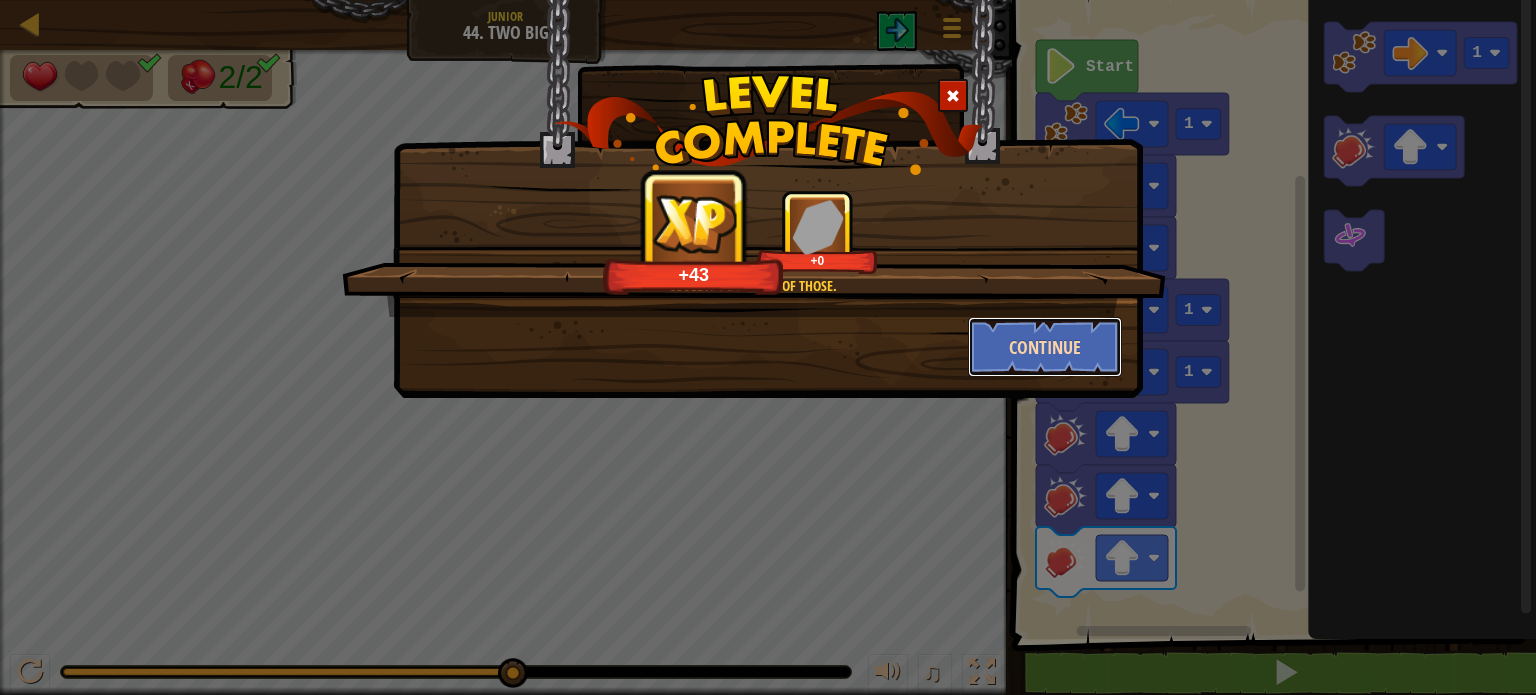 click on "Continue" at bounding box center [1045, 347] 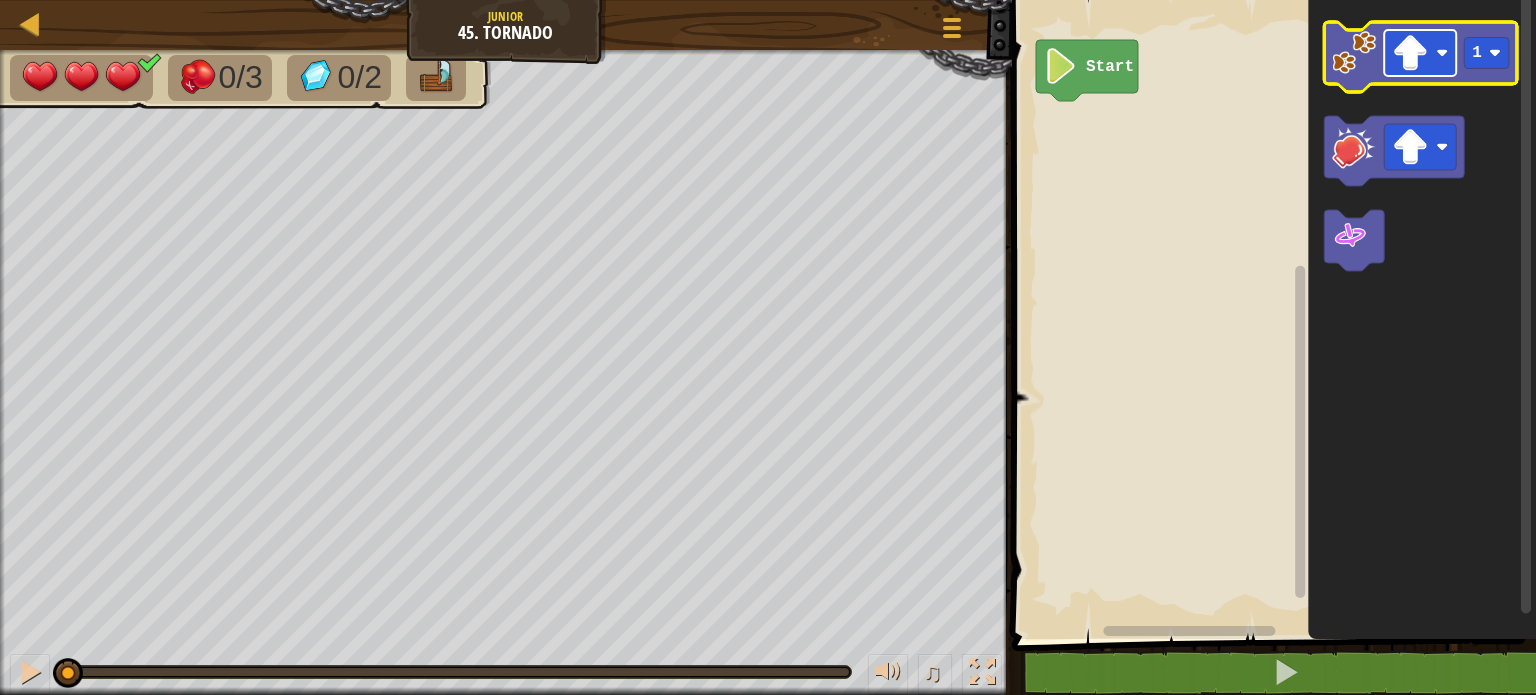 click 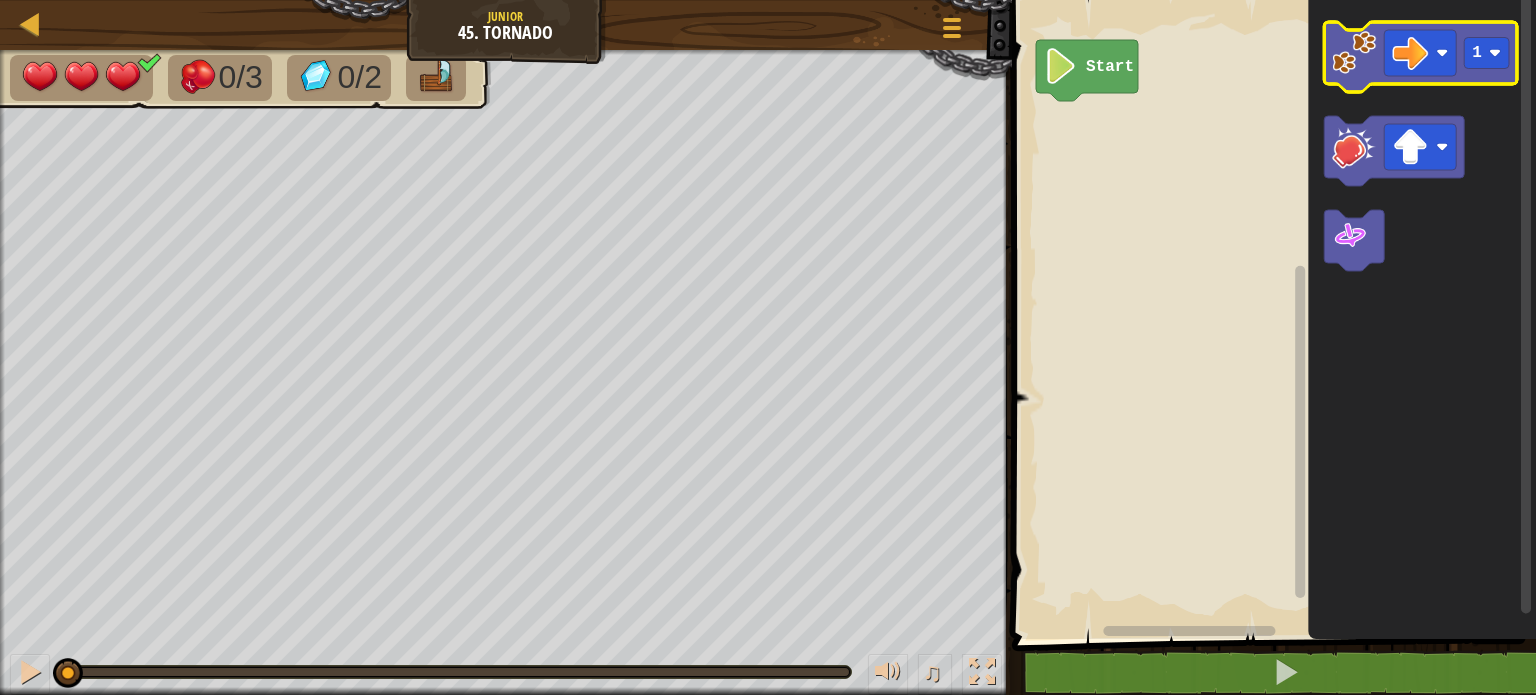 click 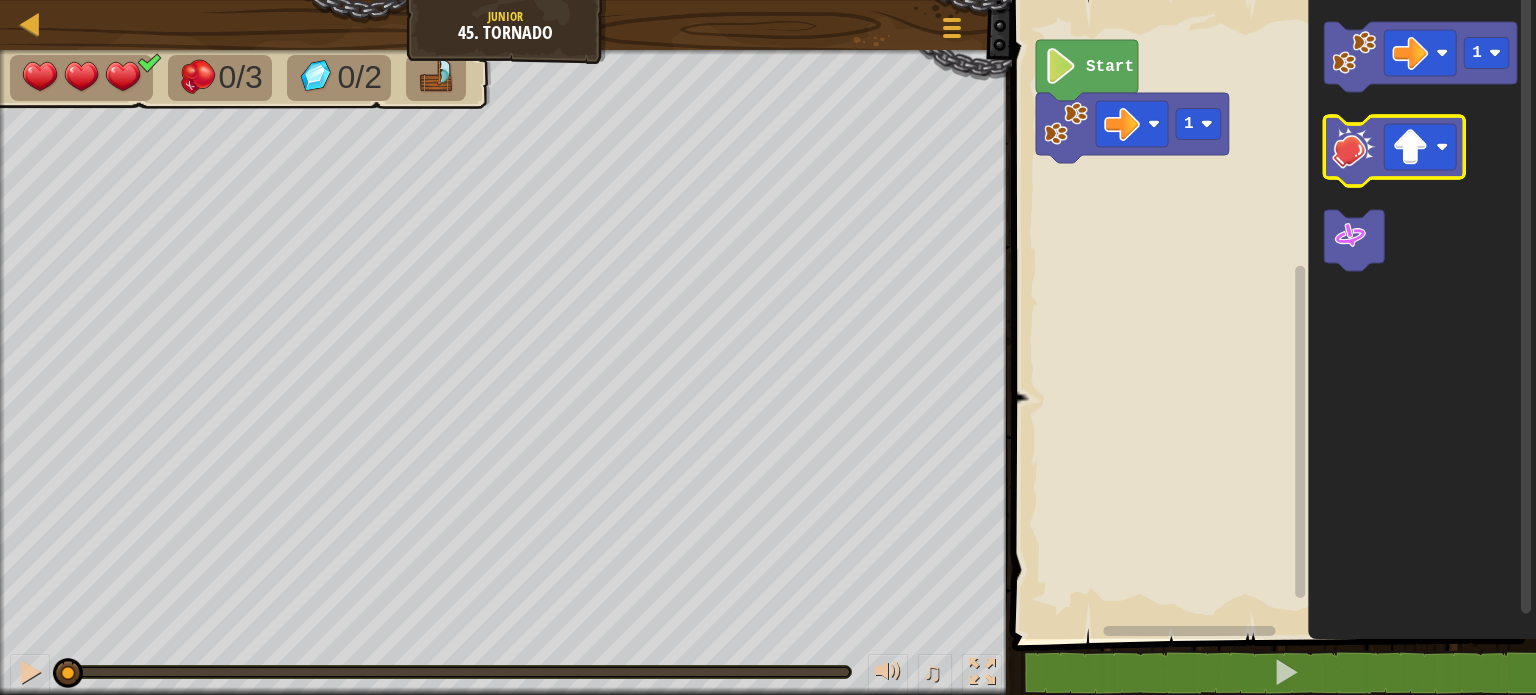 click 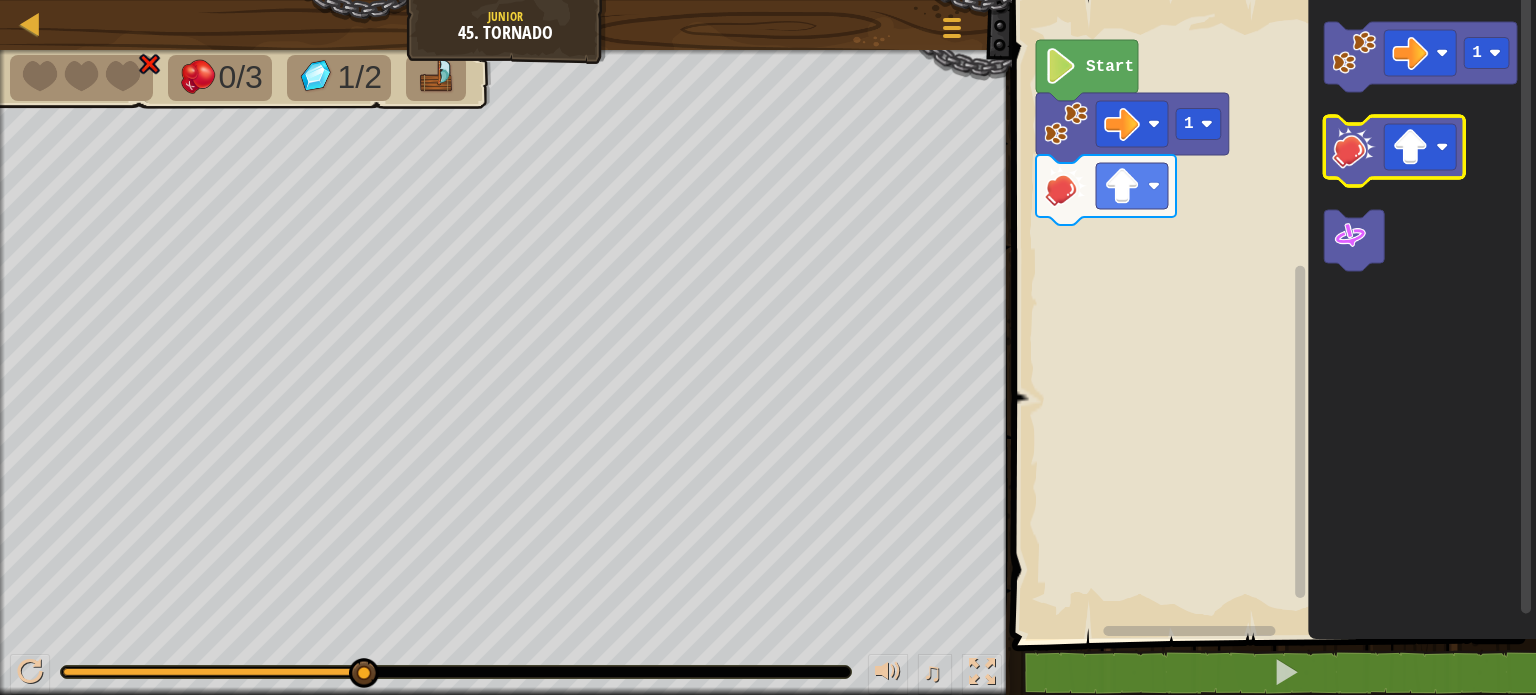 click 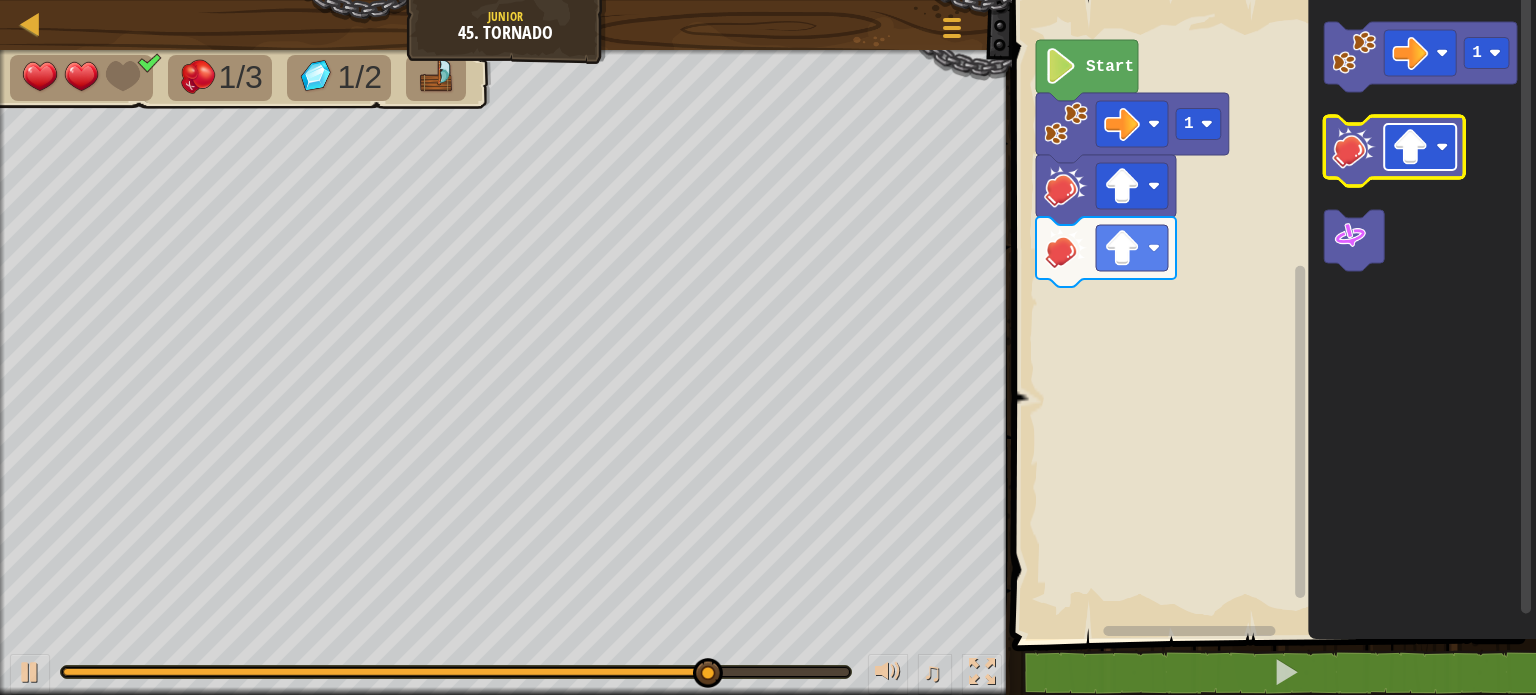 click 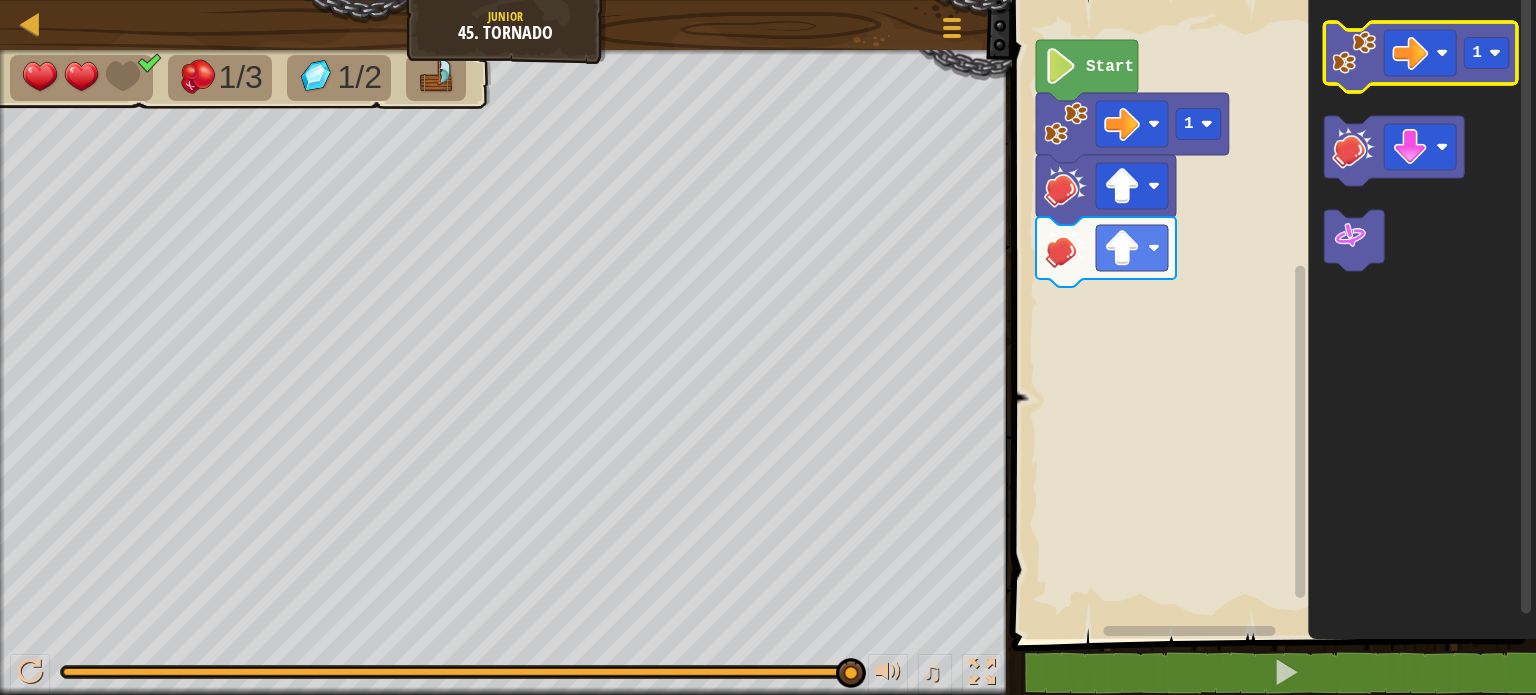 click 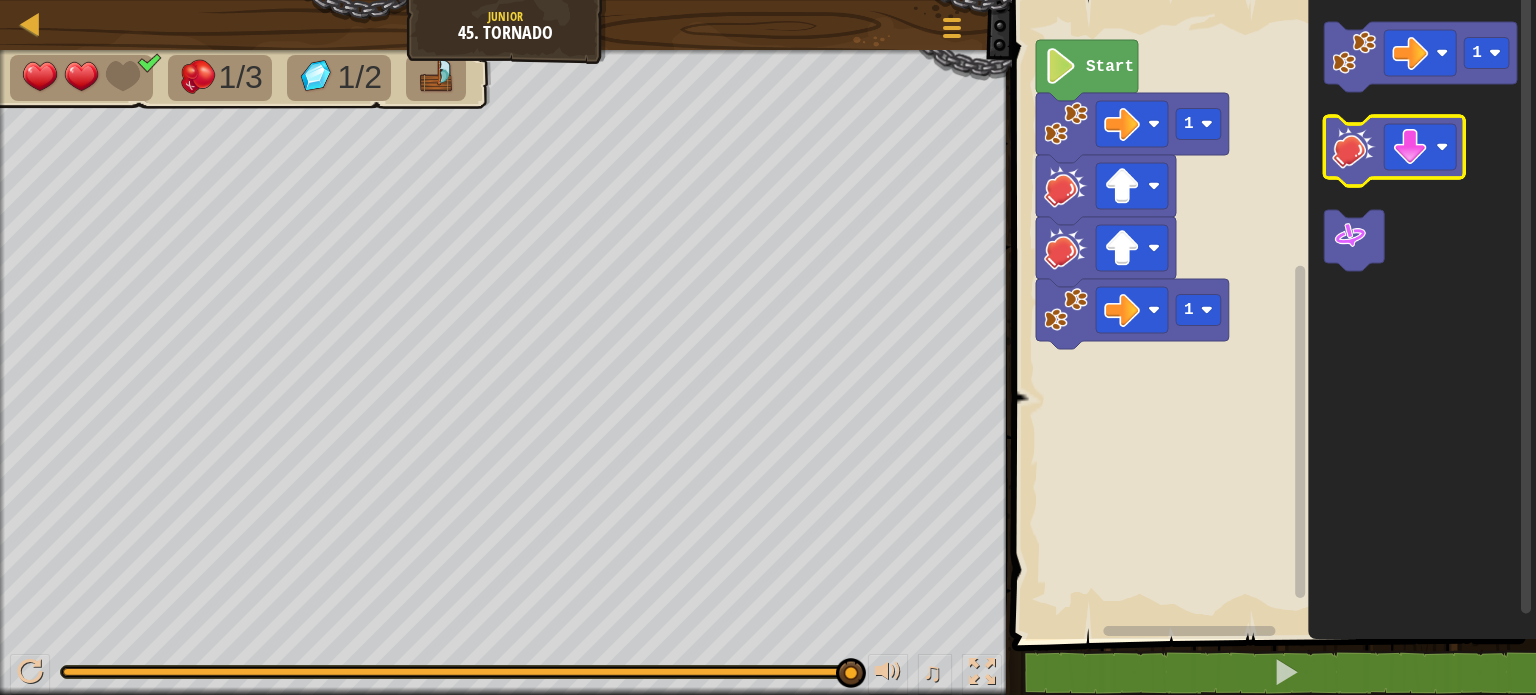 click 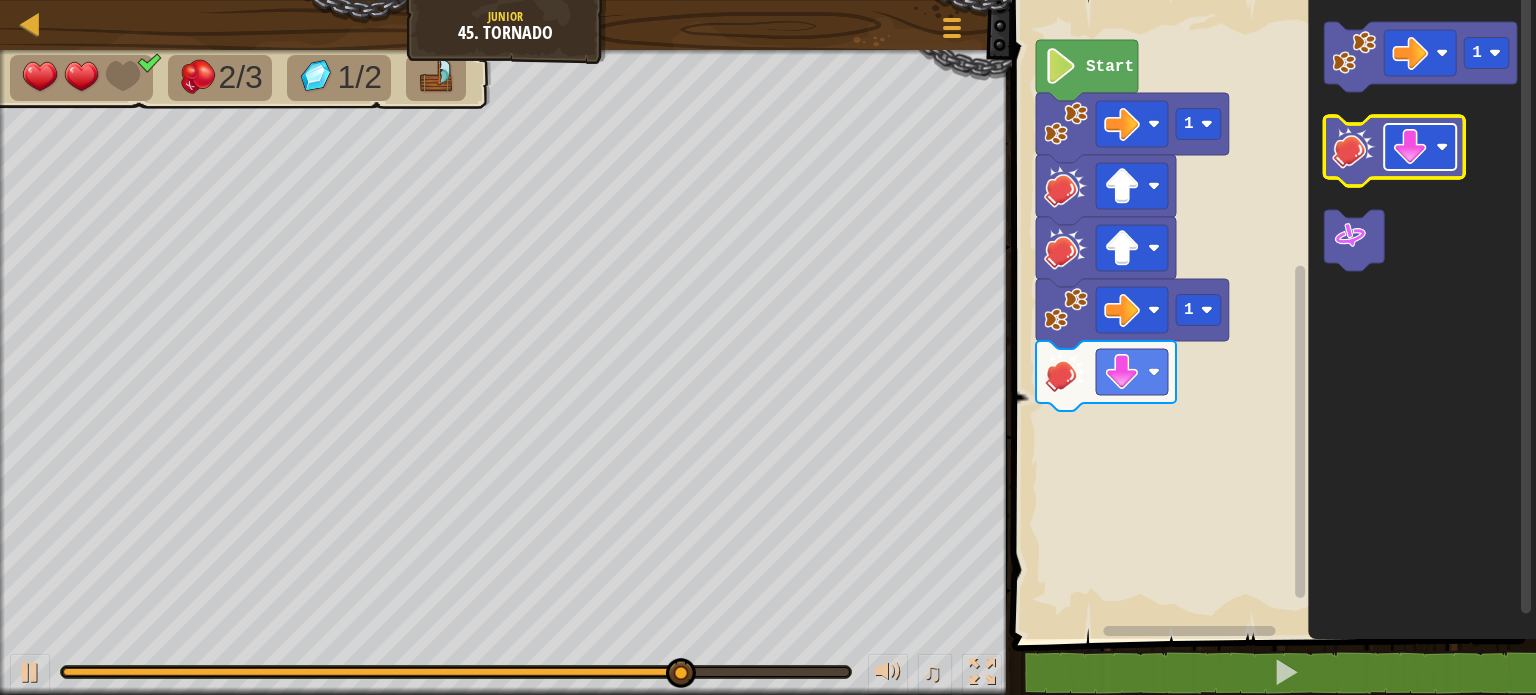 click 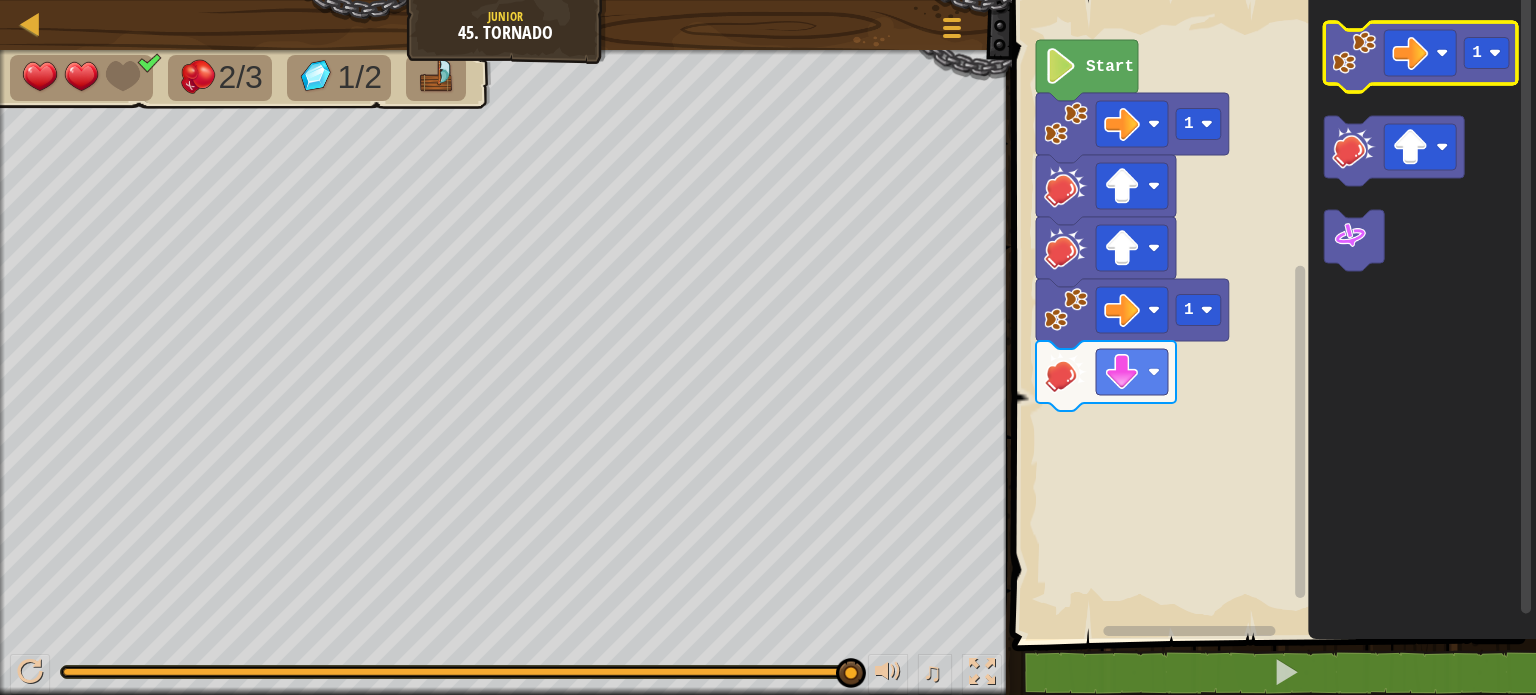 click 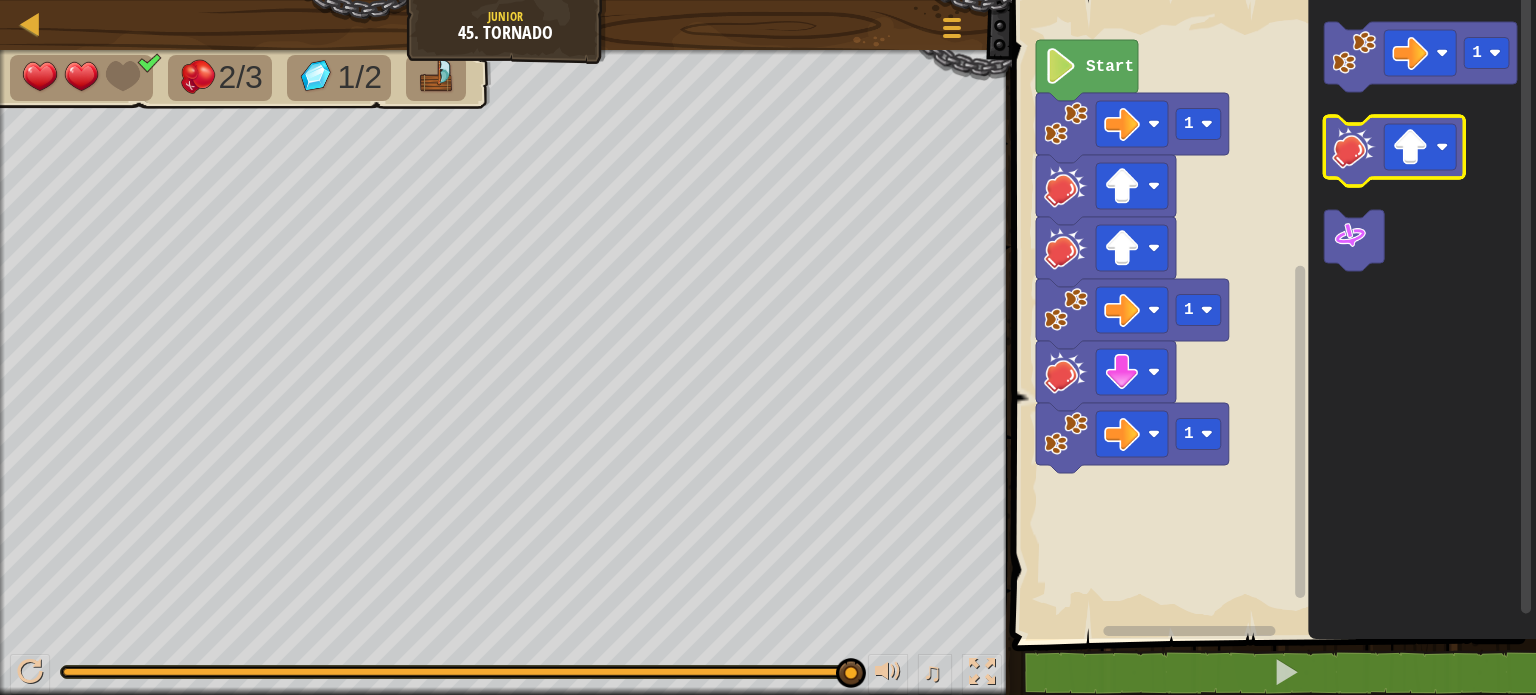 click 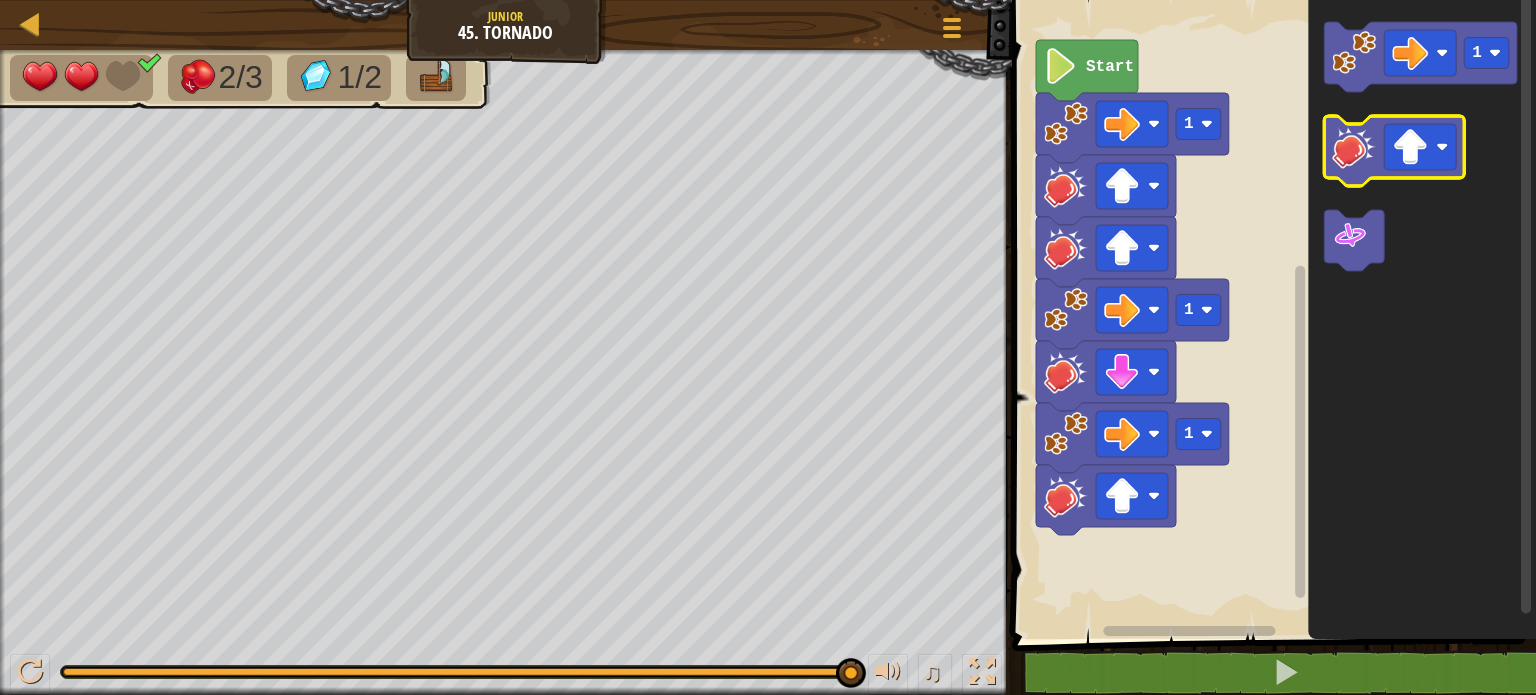 click 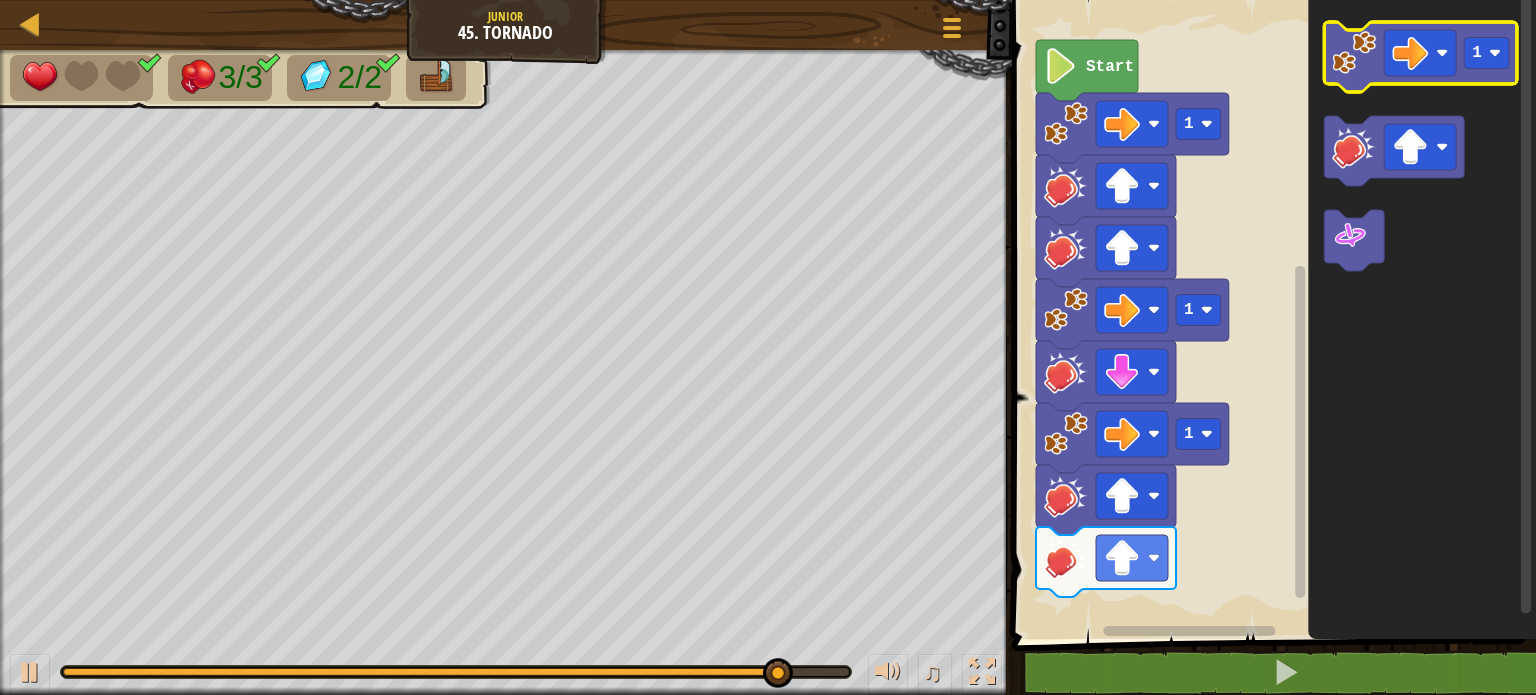 click 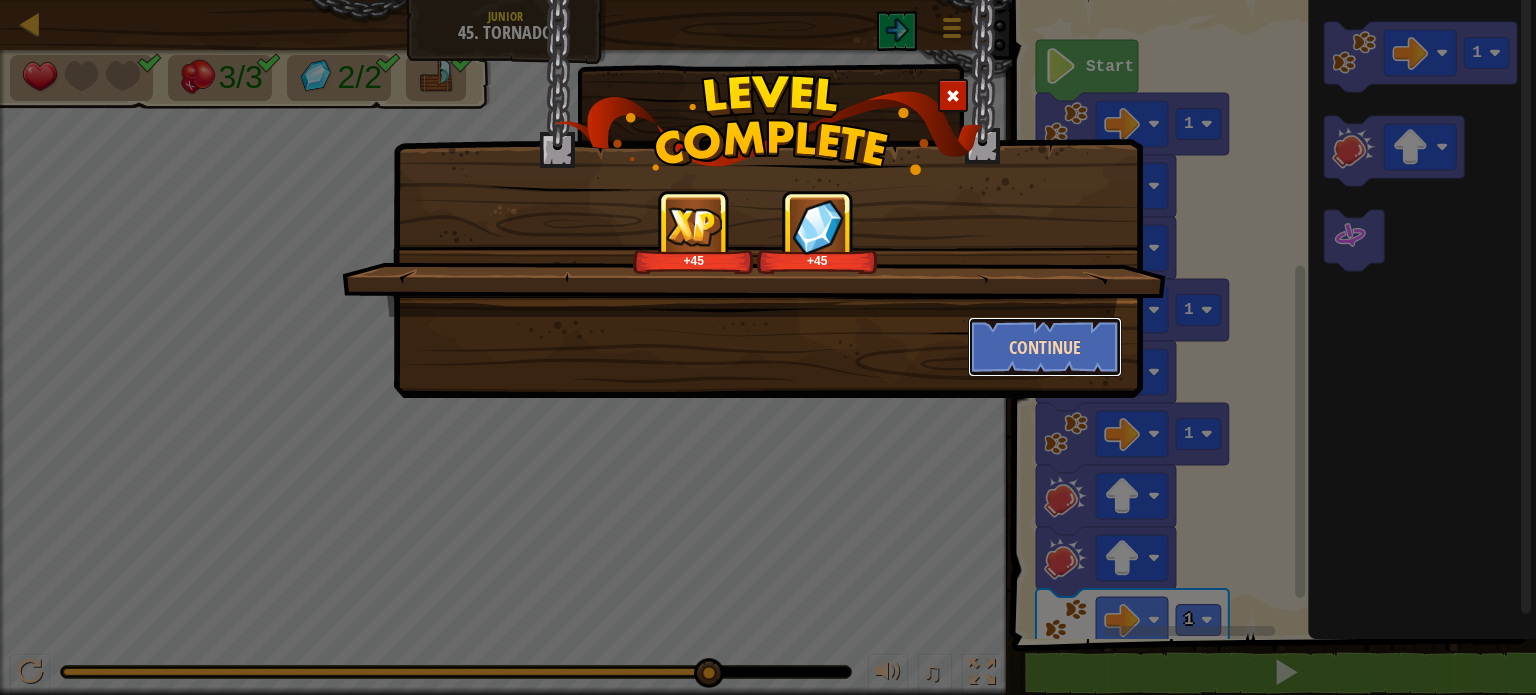 click on "Continue" at bounding box center (1045, 347) 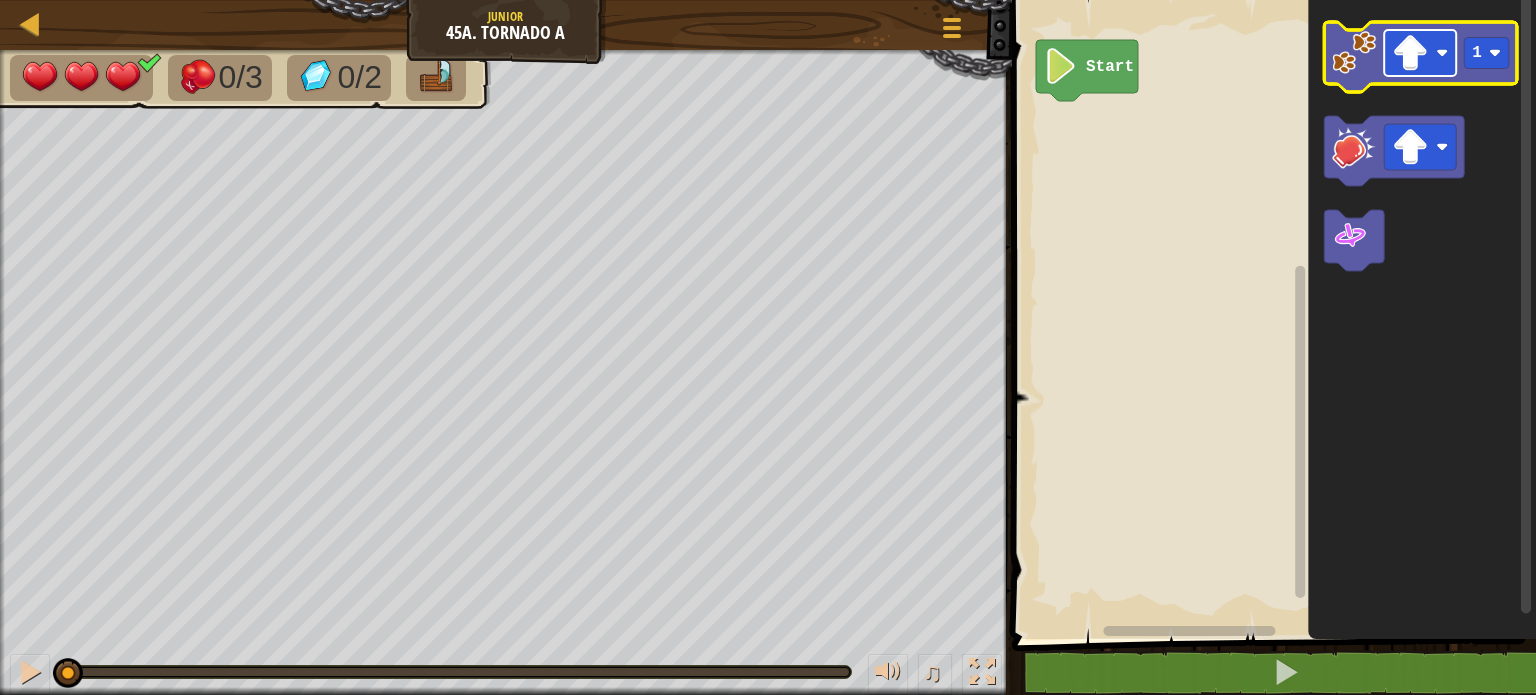 click 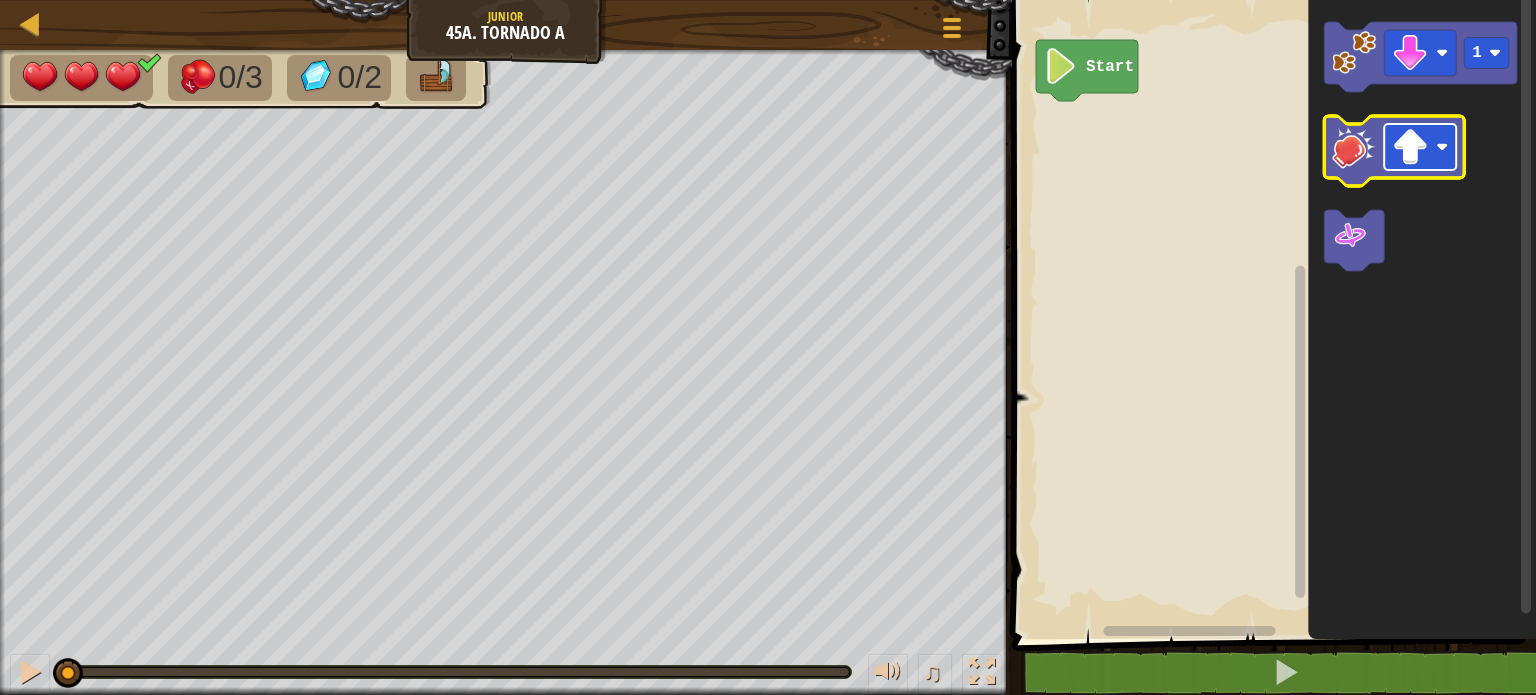 click 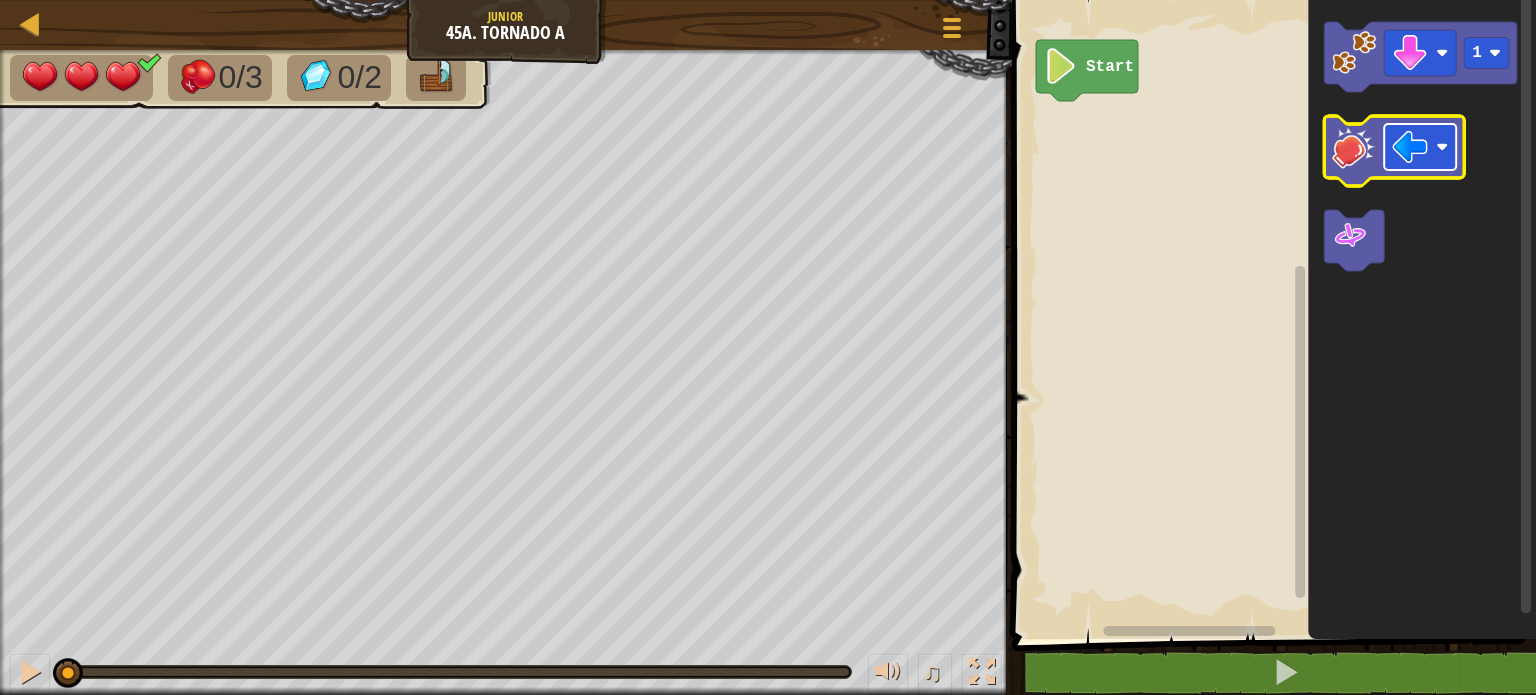 click 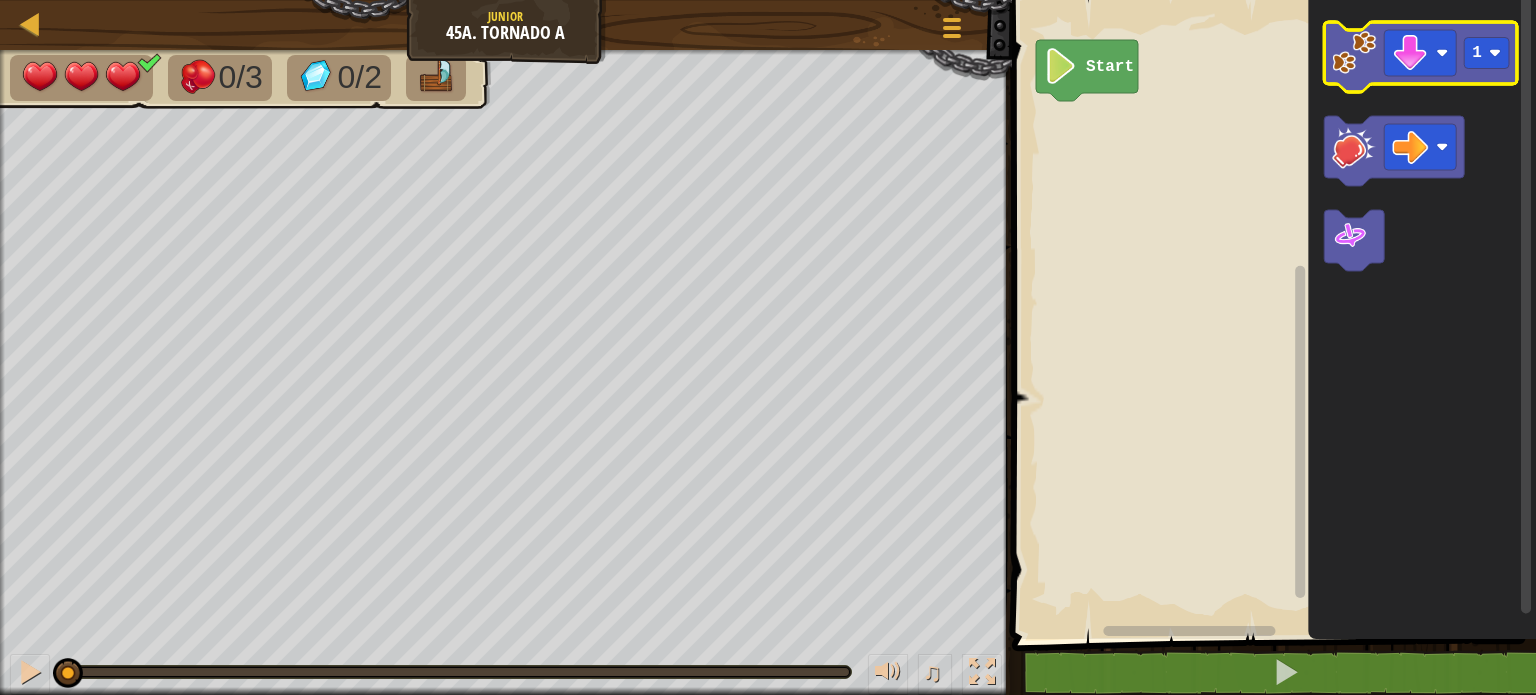 click 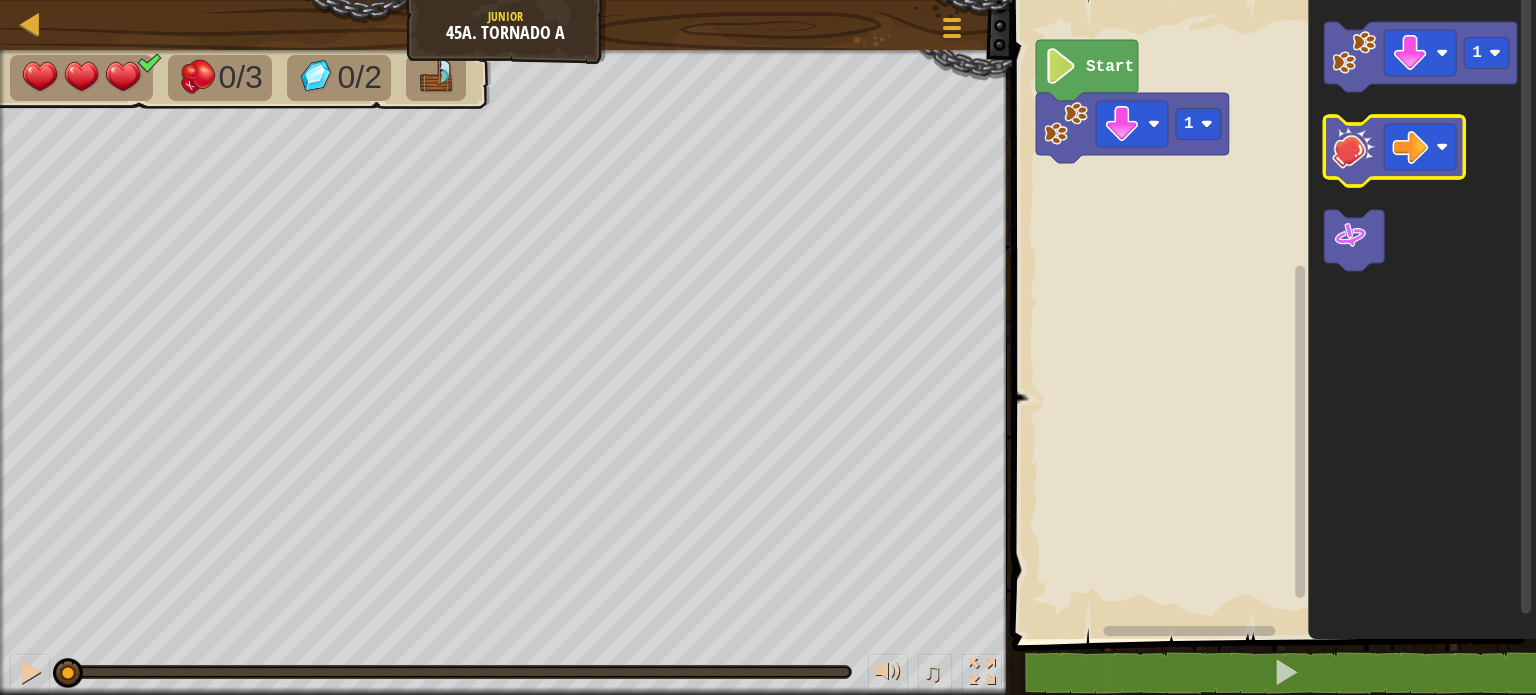 click 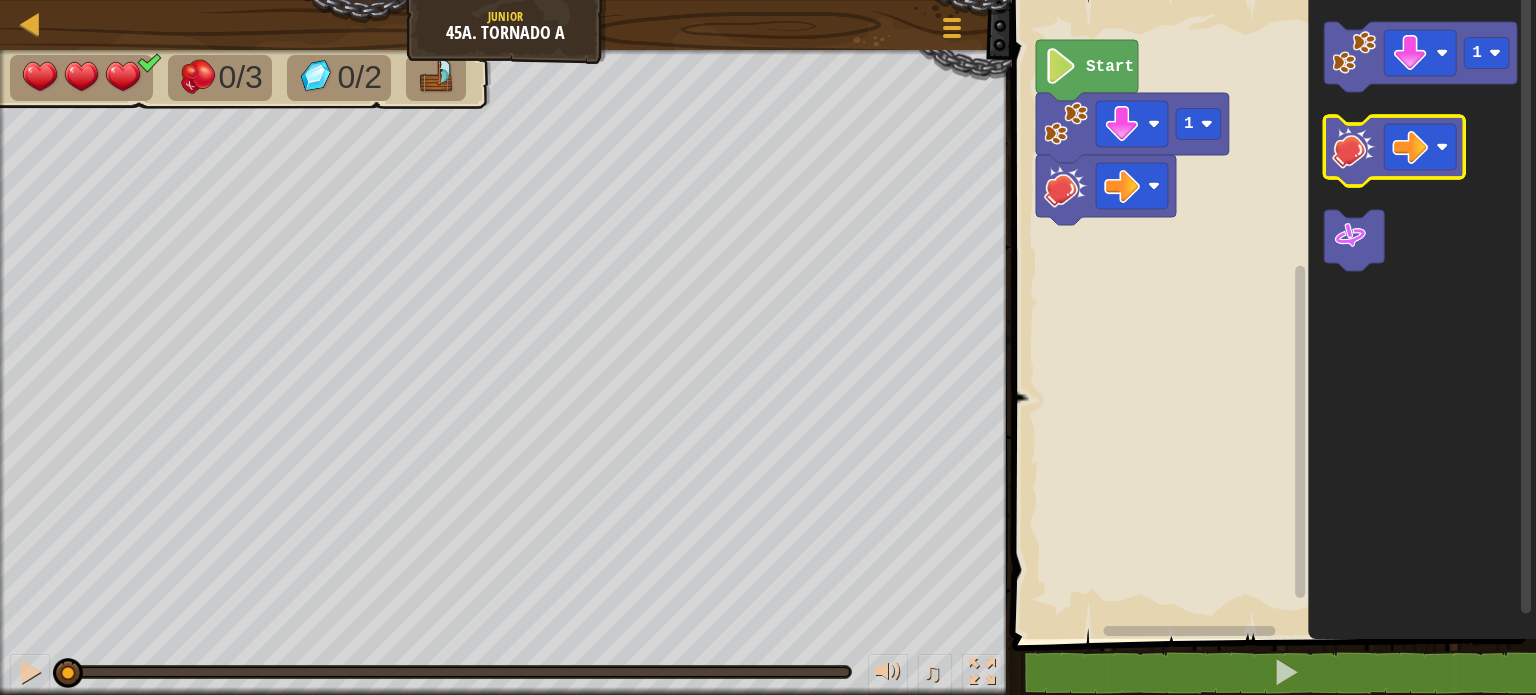 click 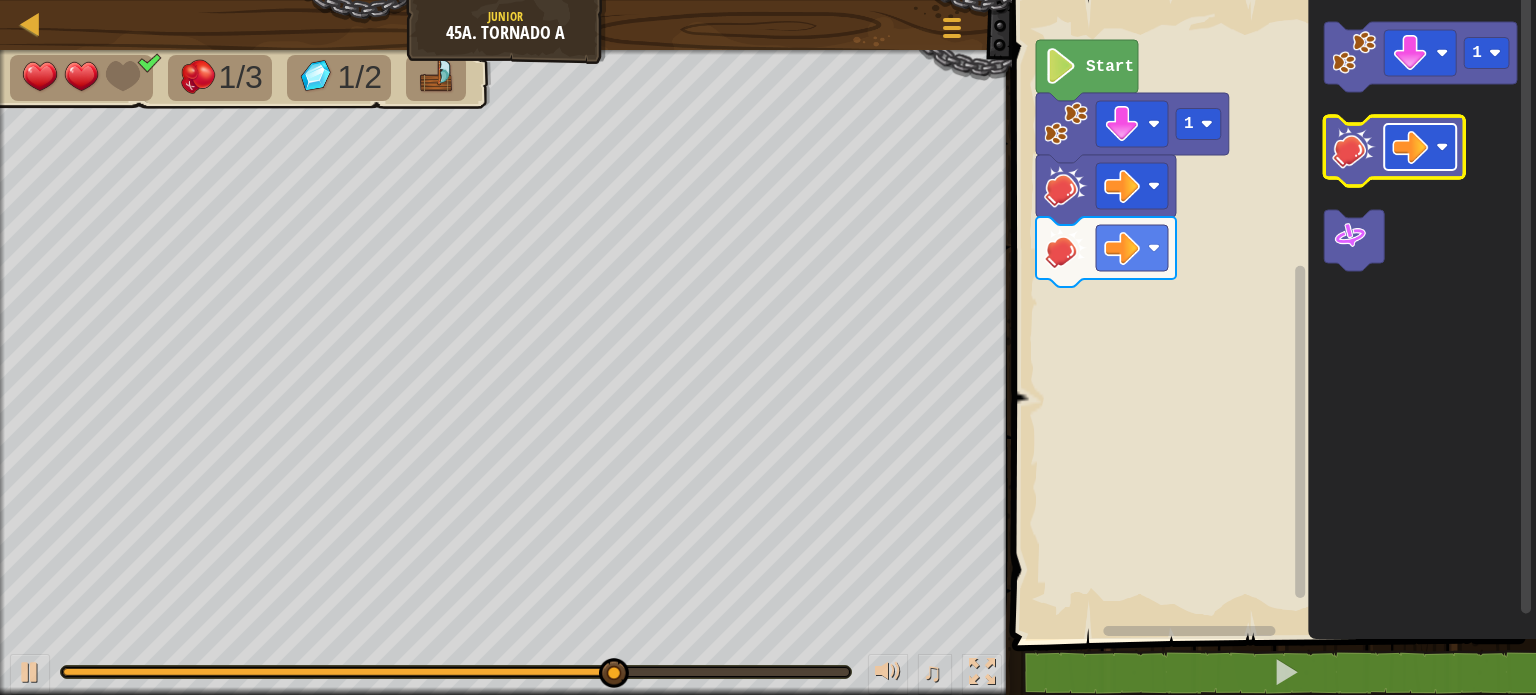 click 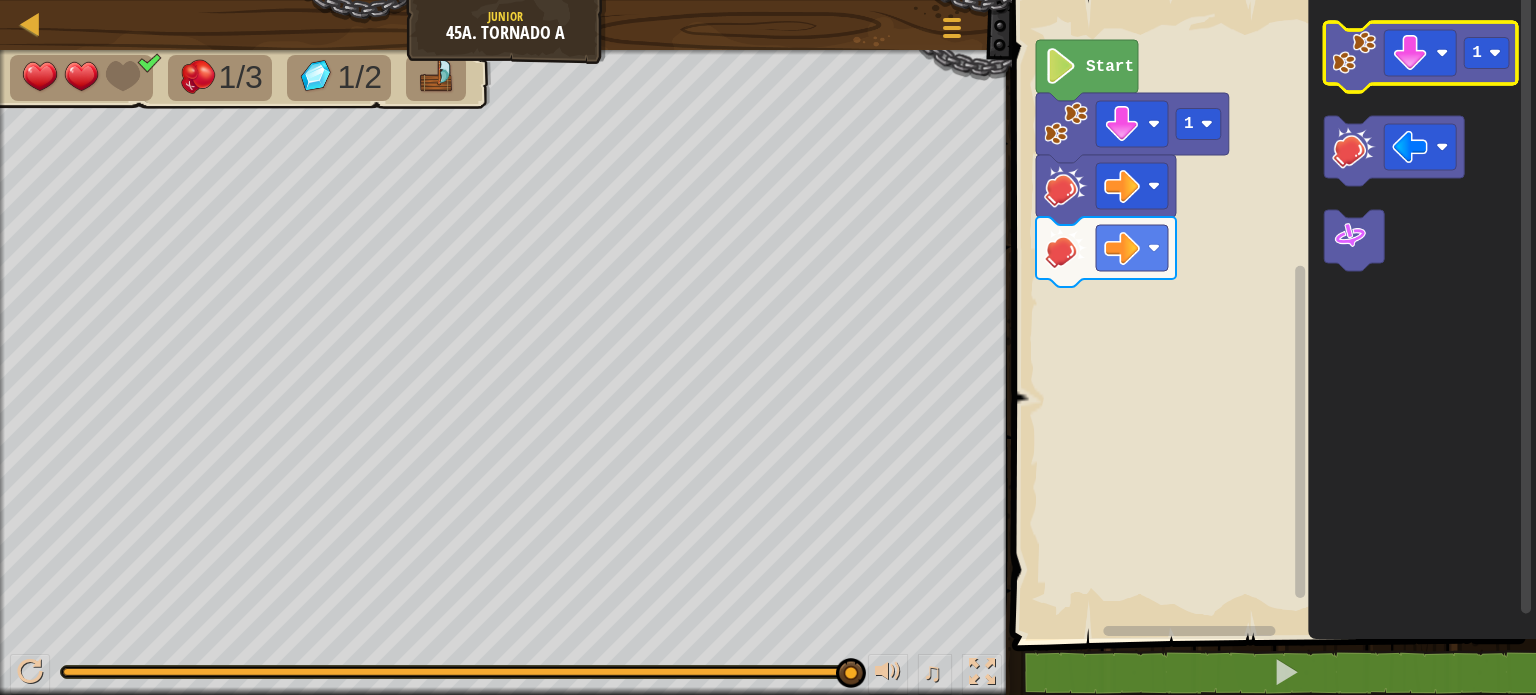 click 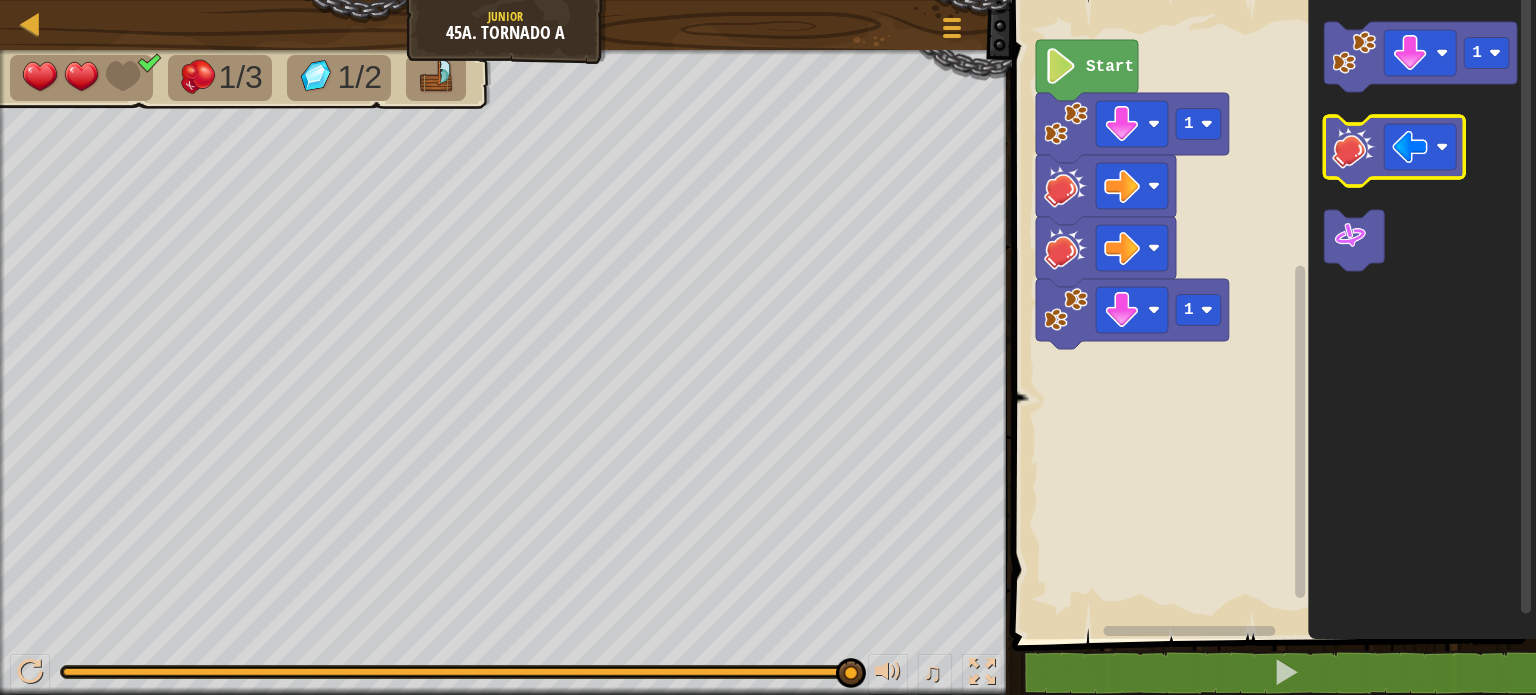 click 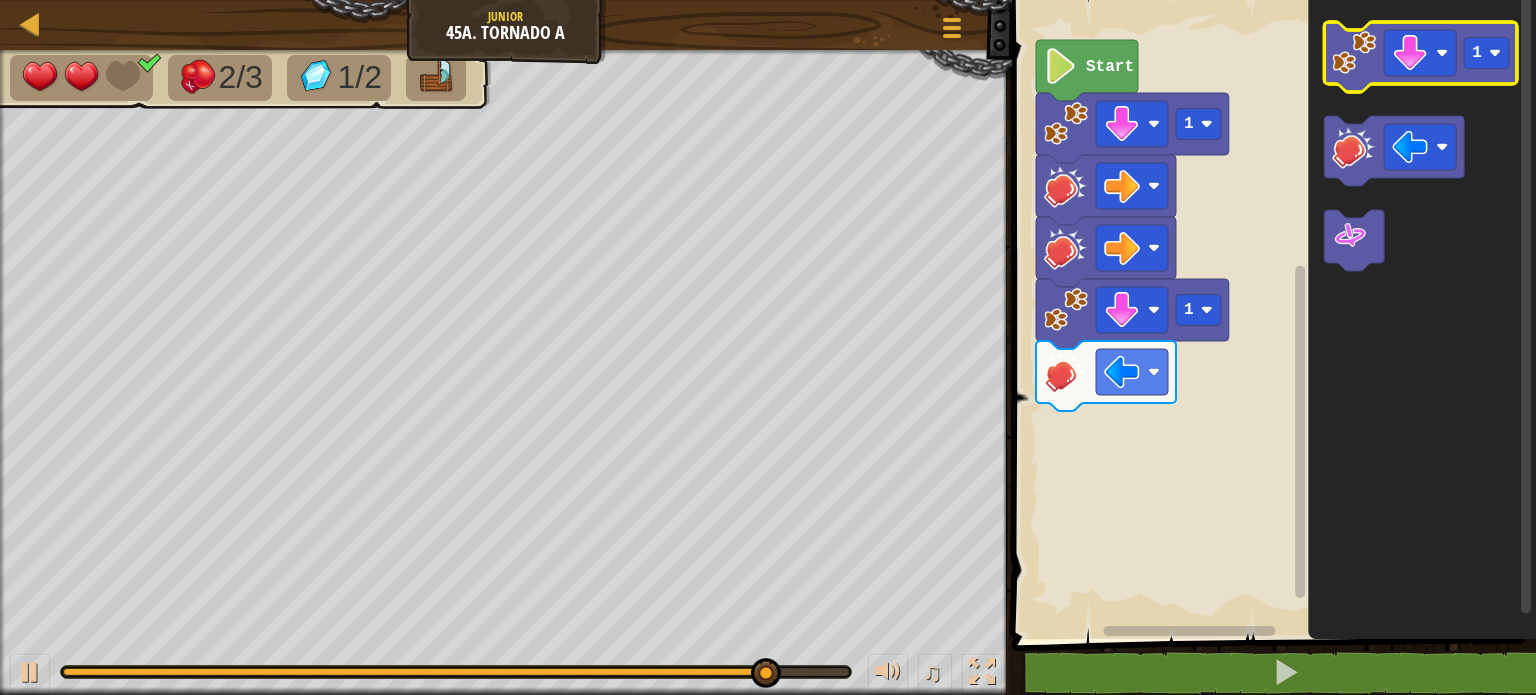 click 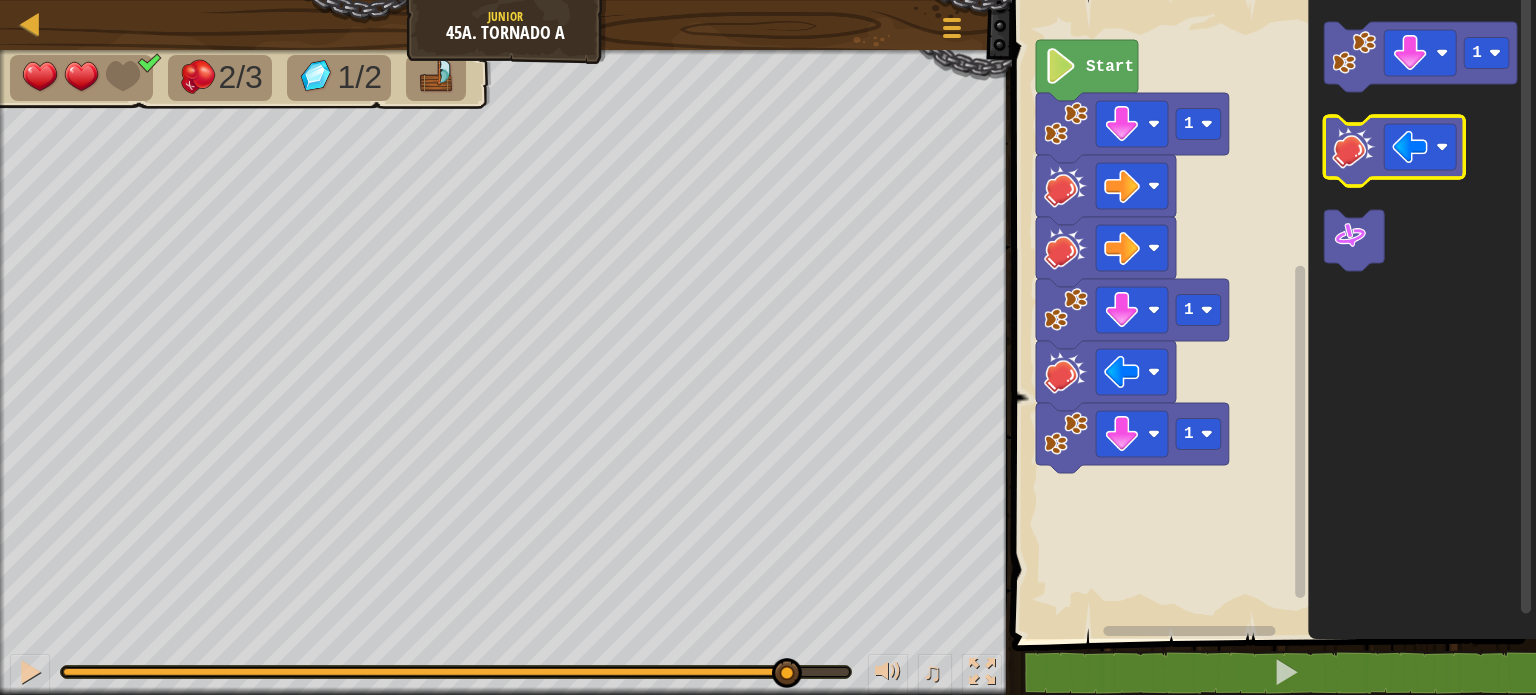 click 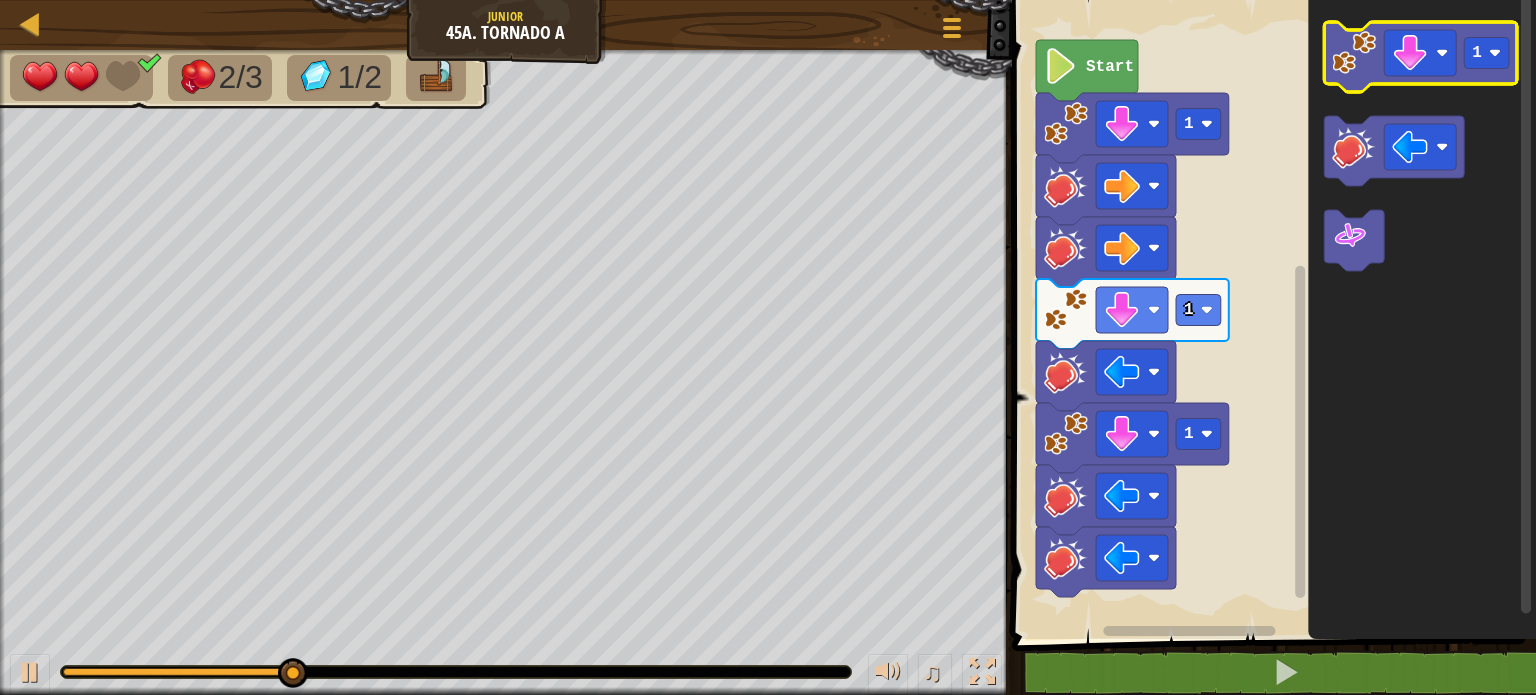 click 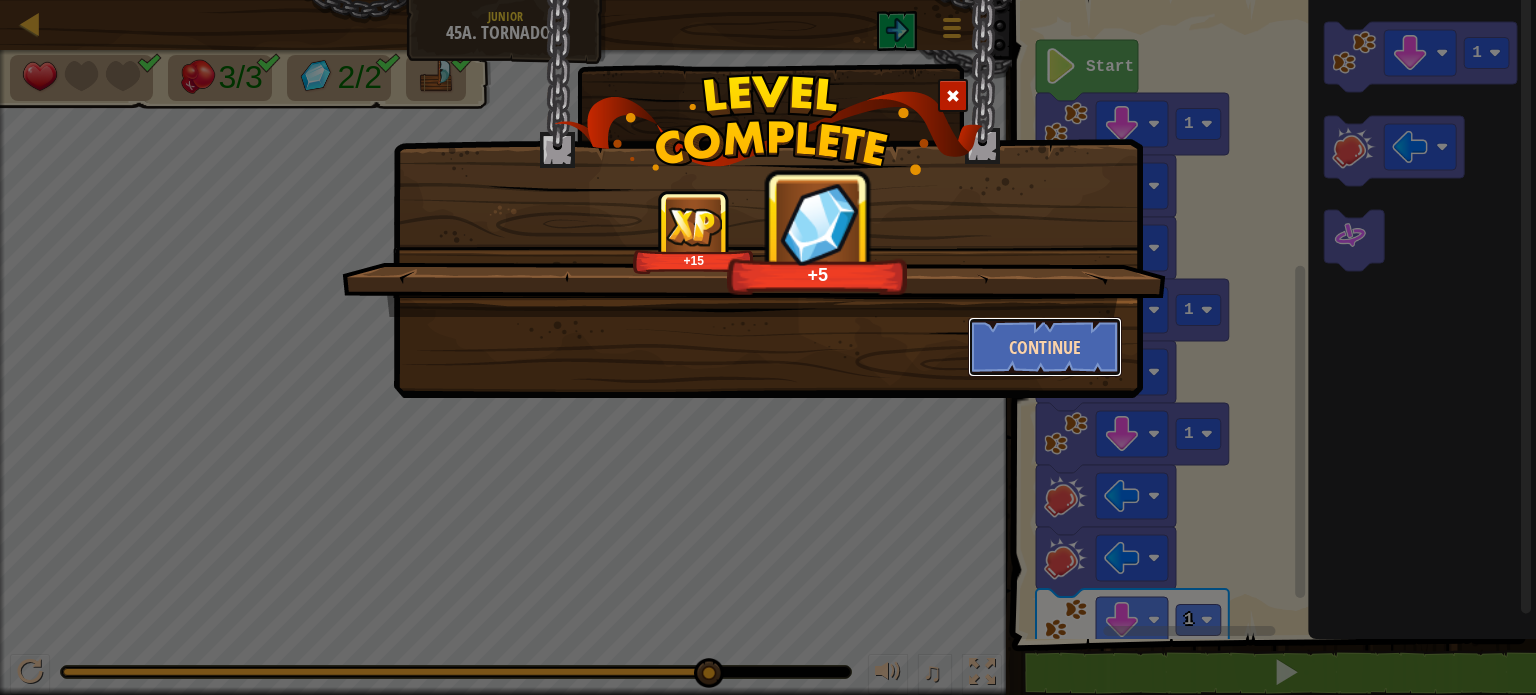 click on "Continue" at bounding box center [1045, 347] 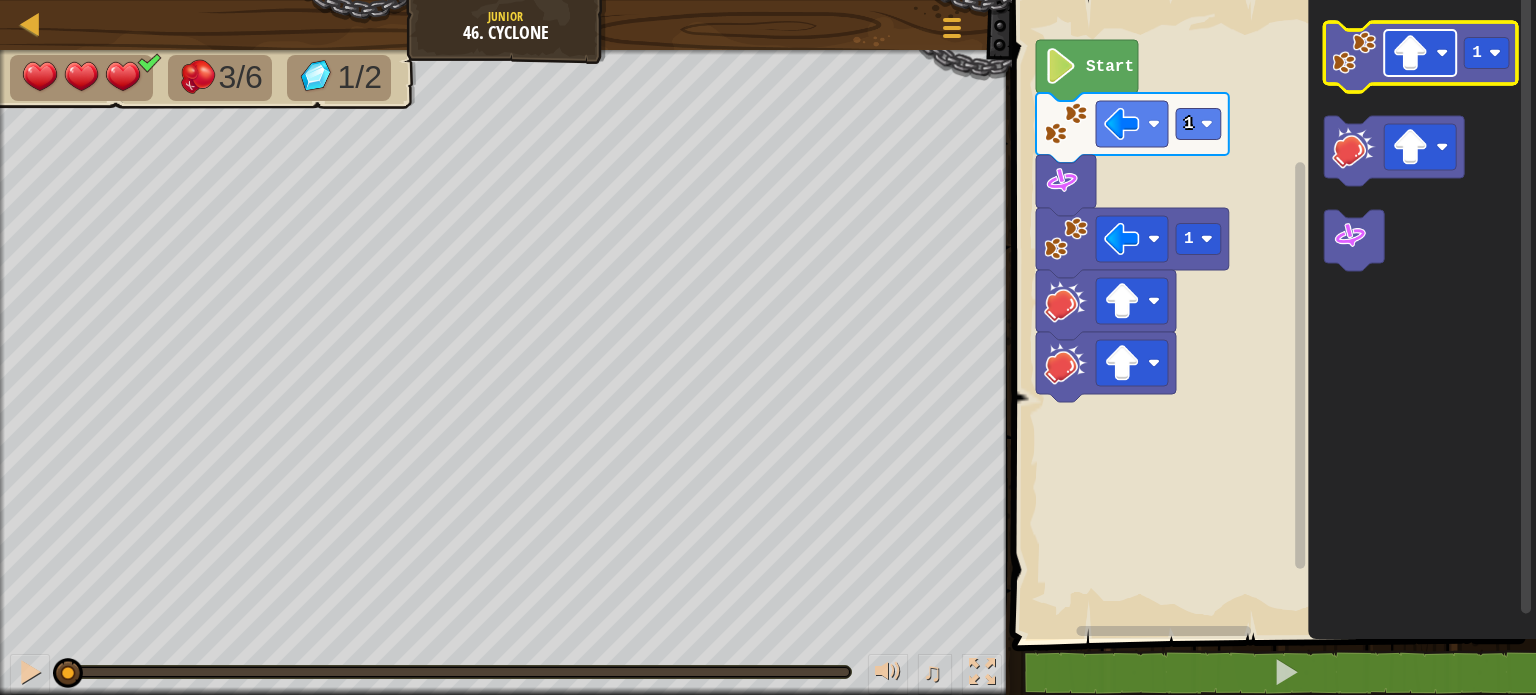 click 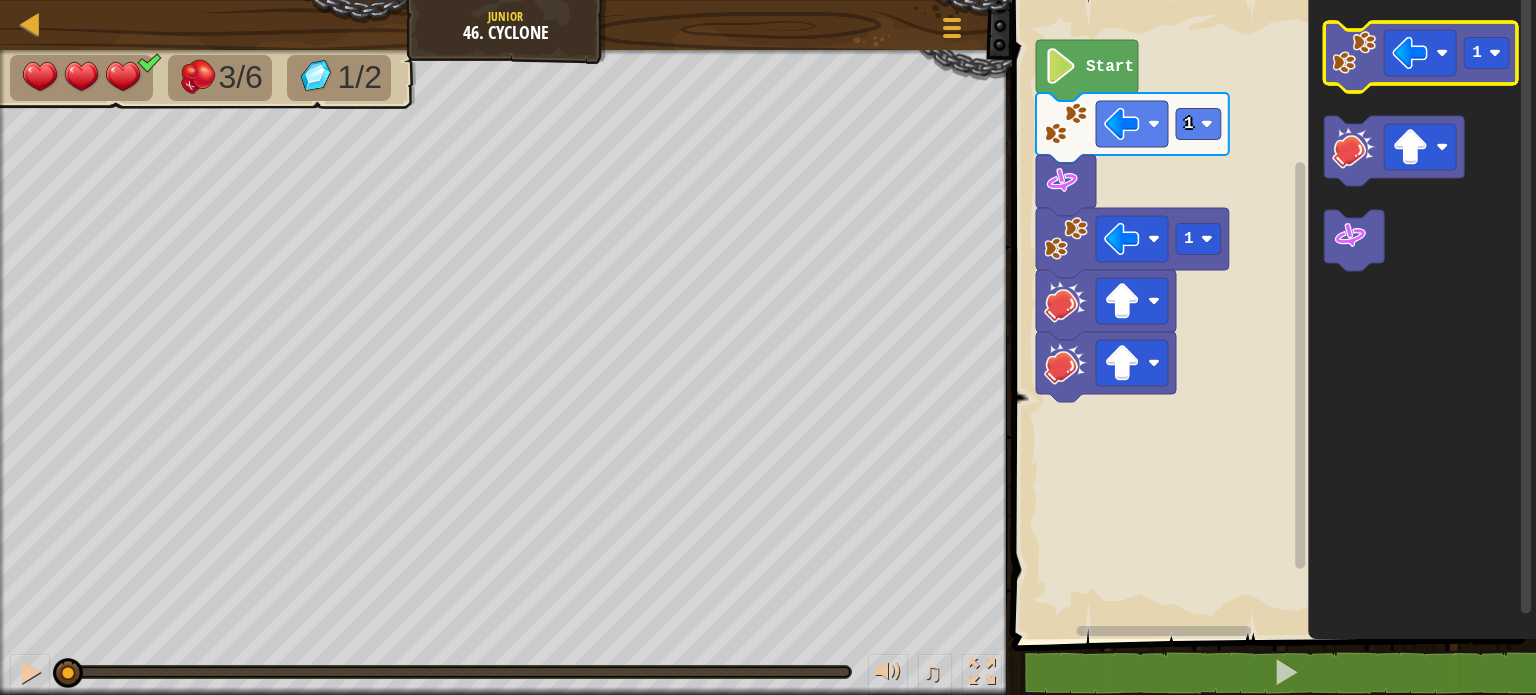 click 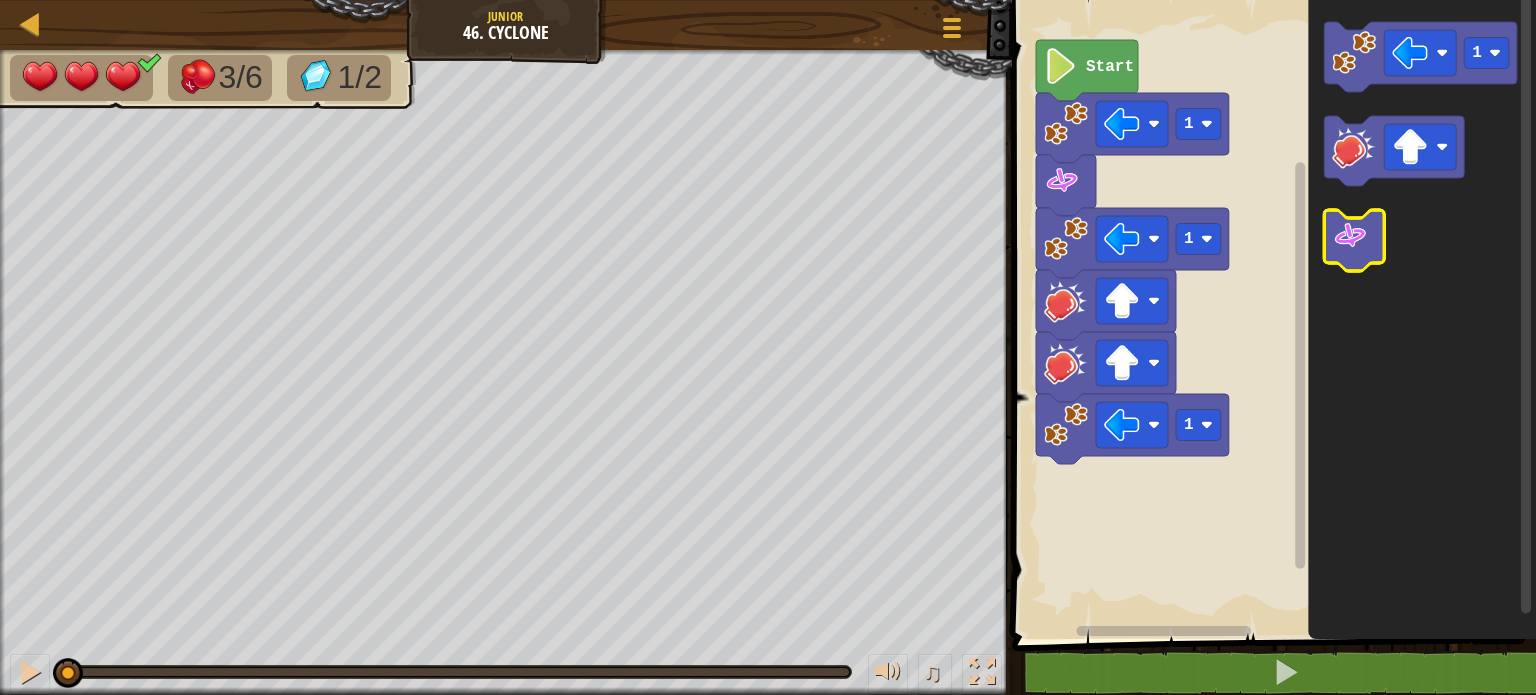 click 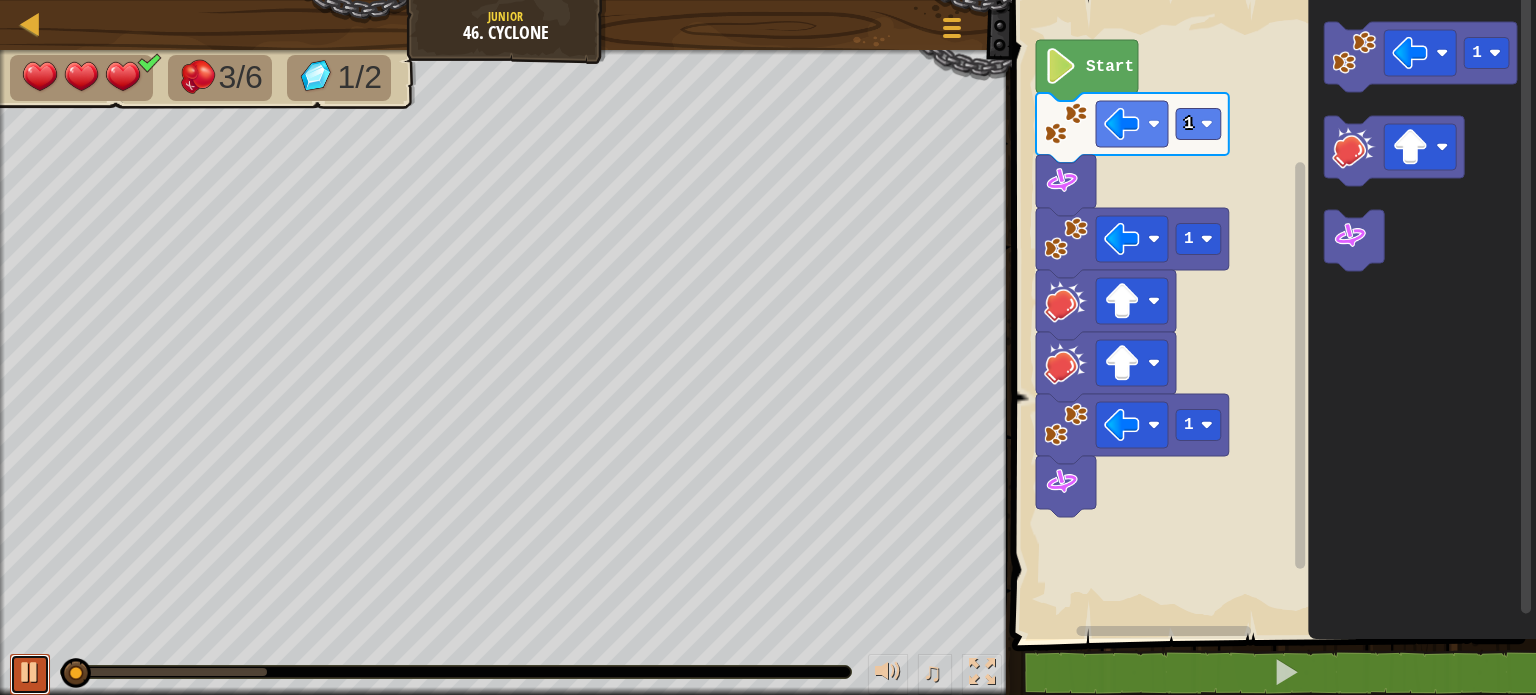 click at bounding box center [30, 672] 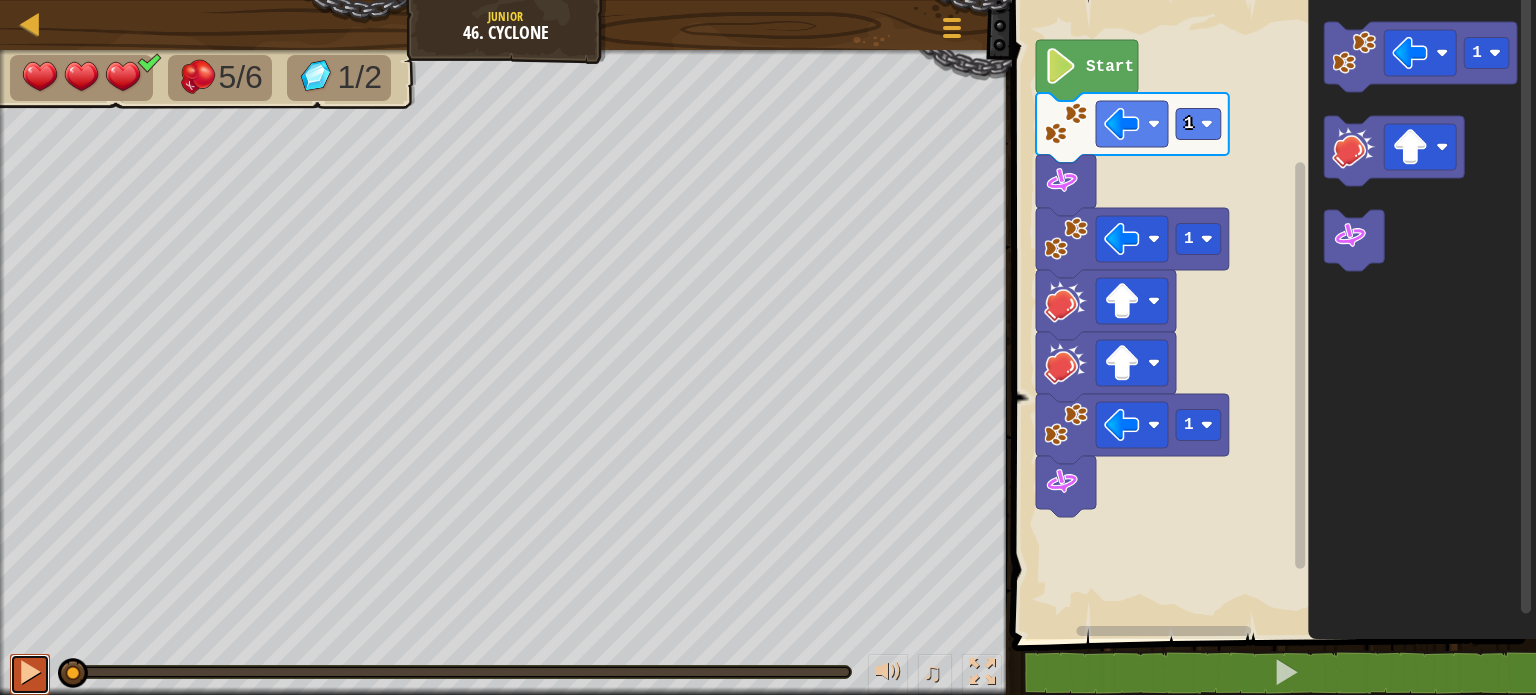 click at bounding box center [30, 672] 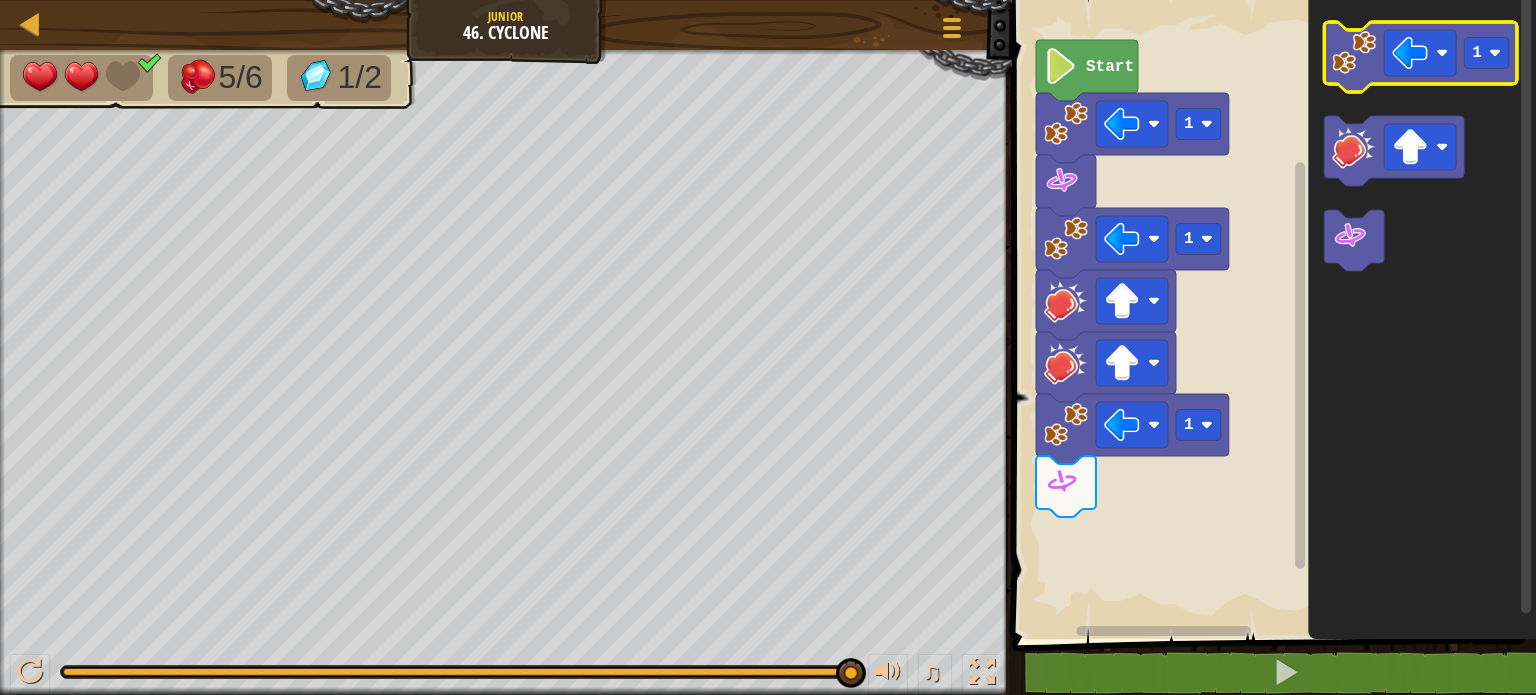 click 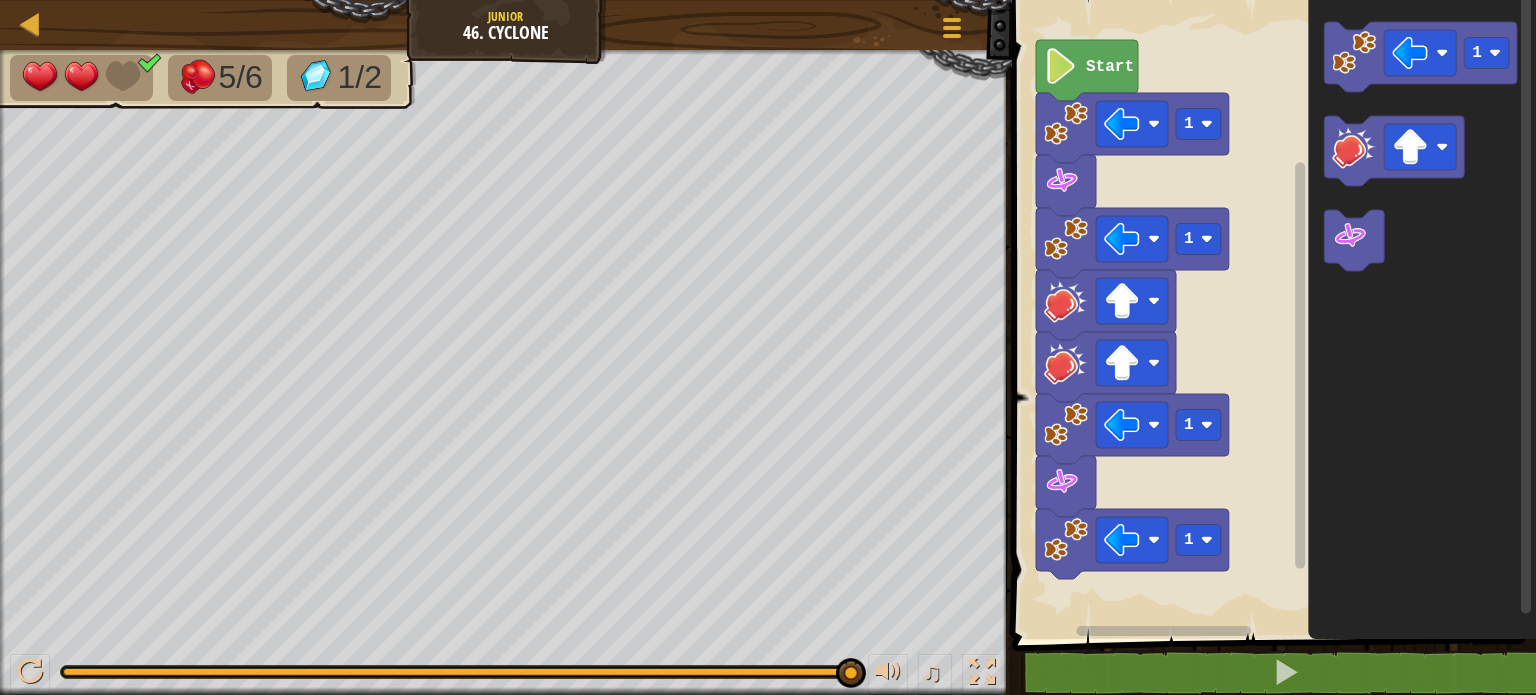 click 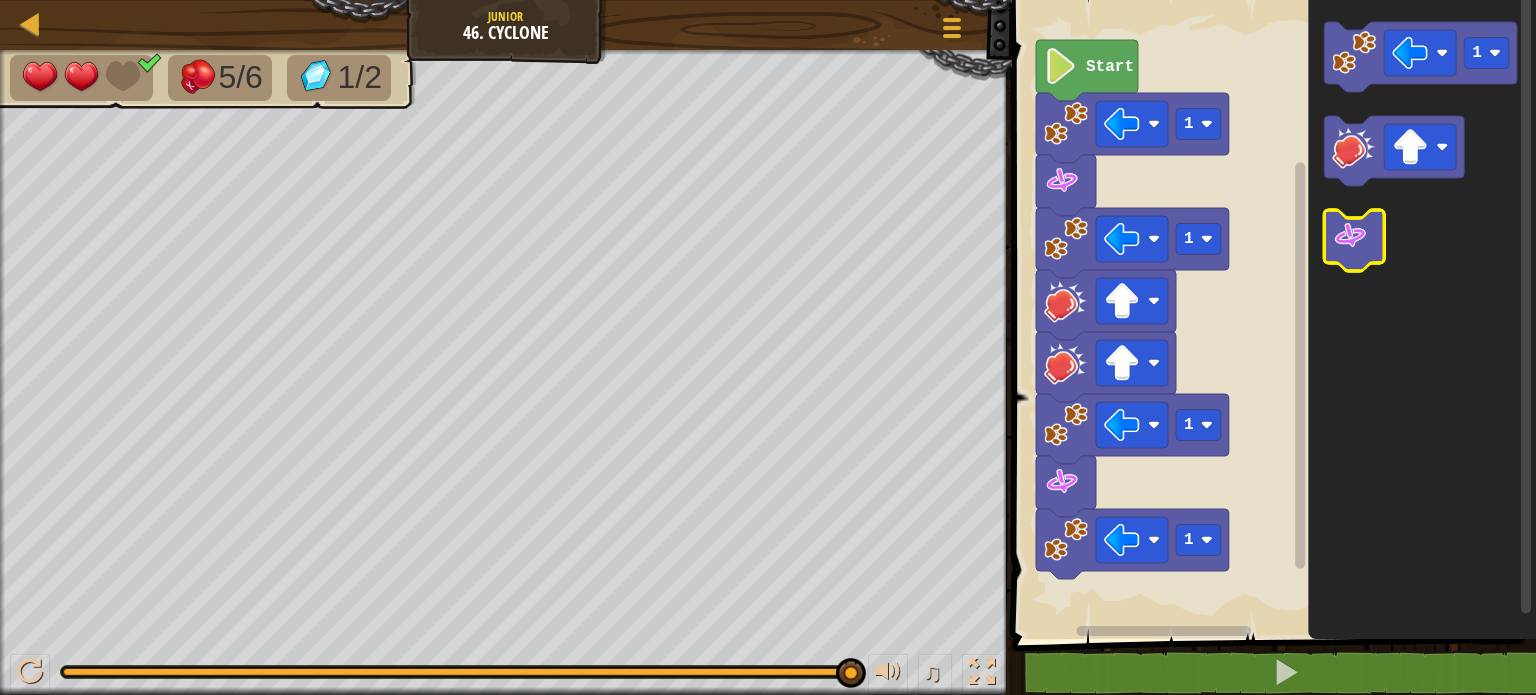 click 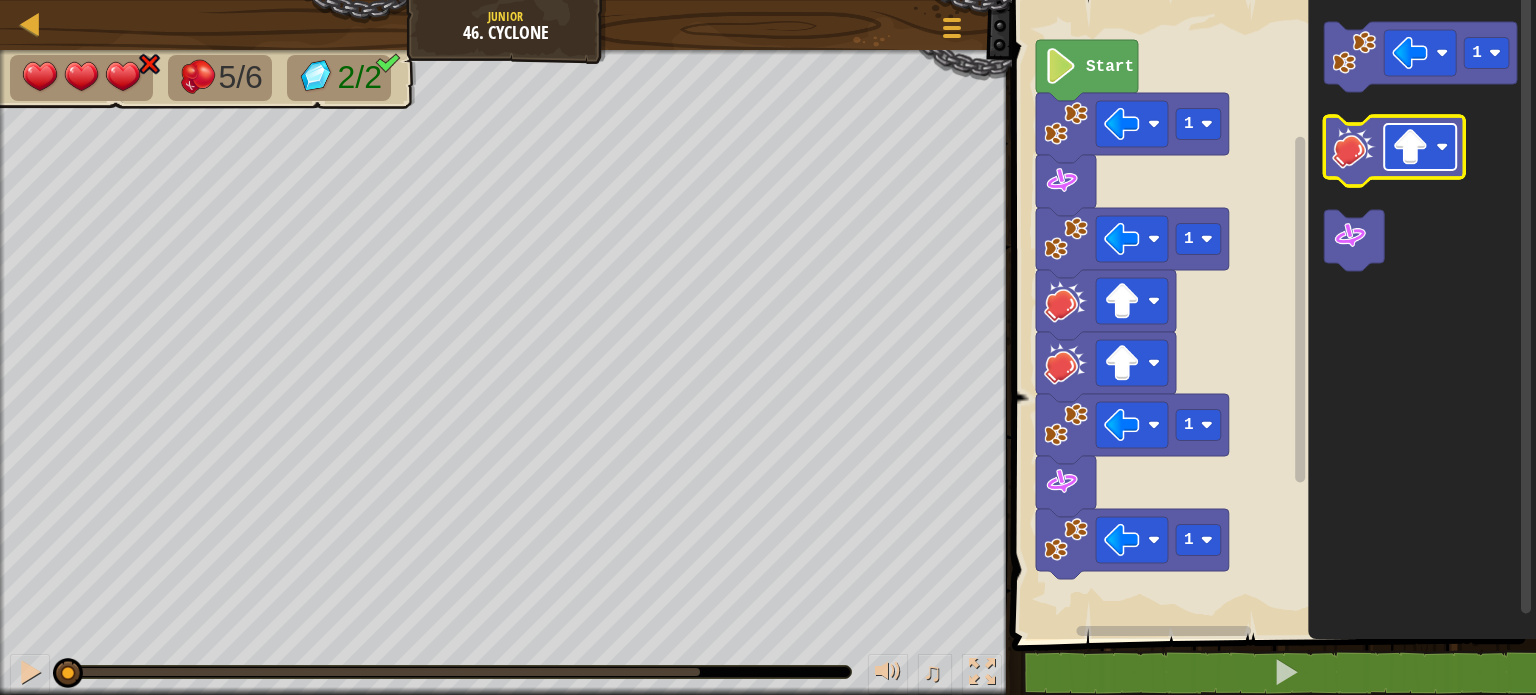 click 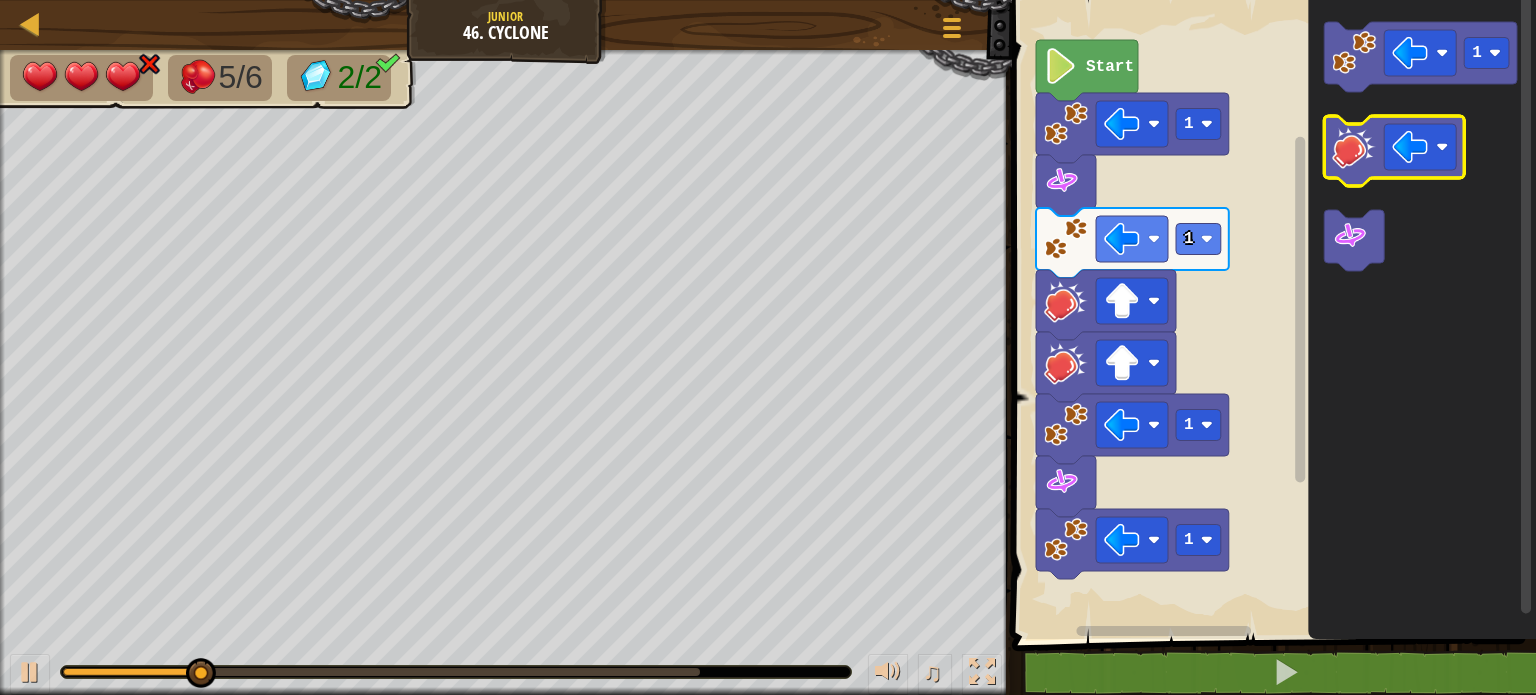 click 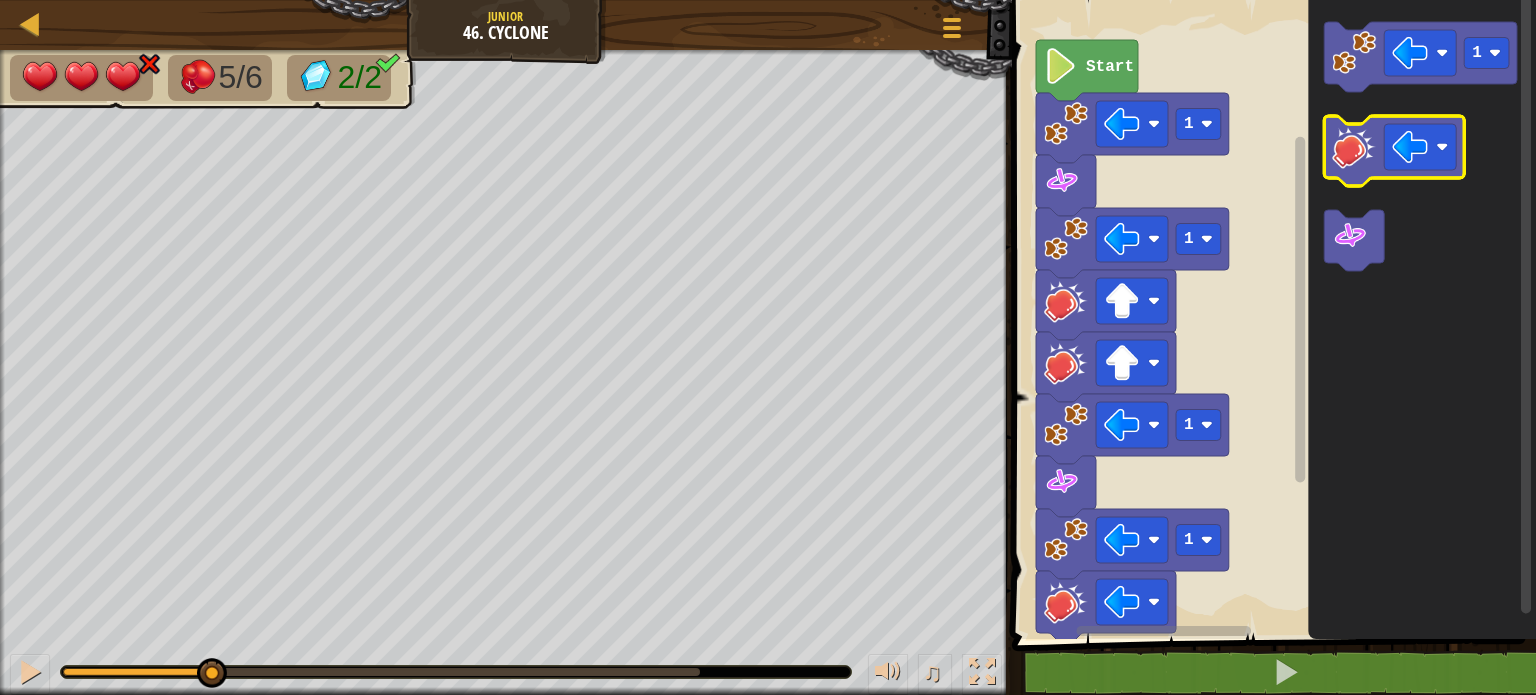 click 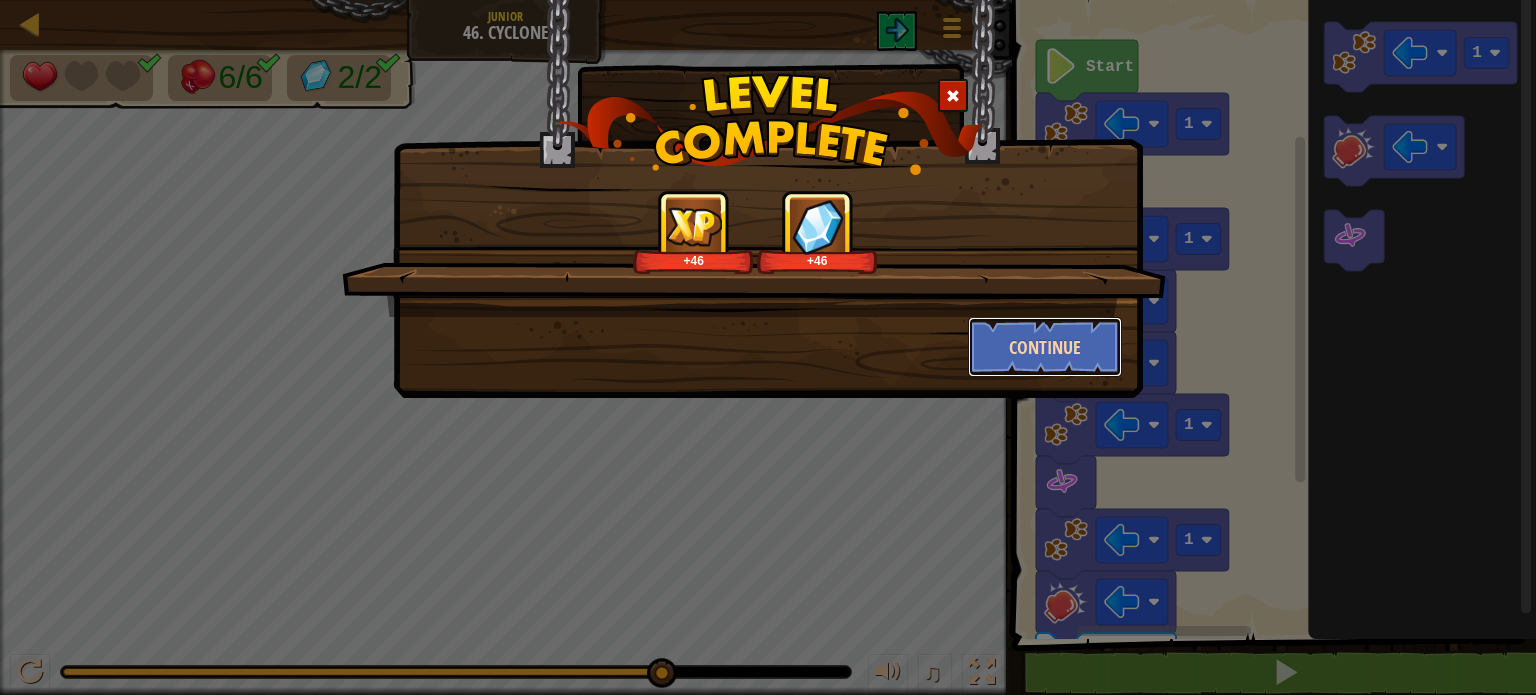 click on "Continue" at bounding box center [1045, 347] 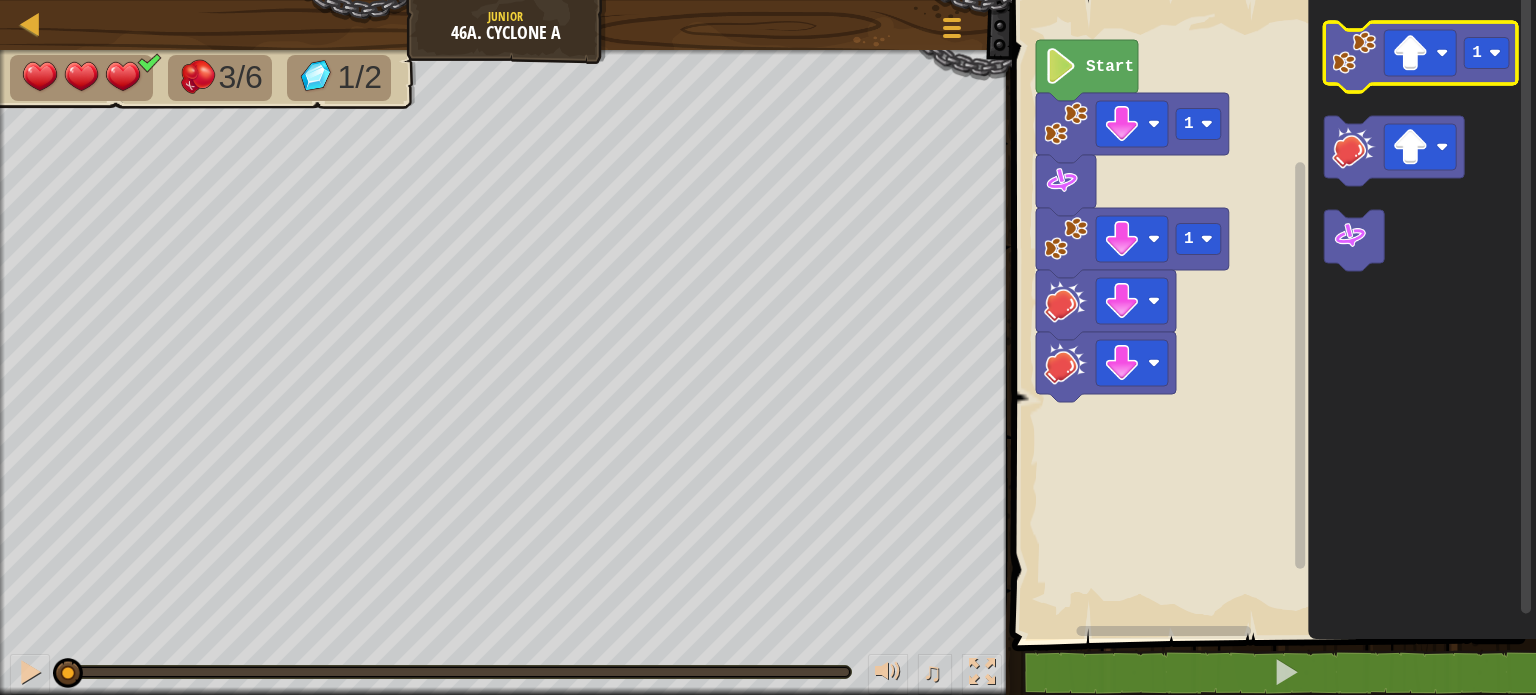 click 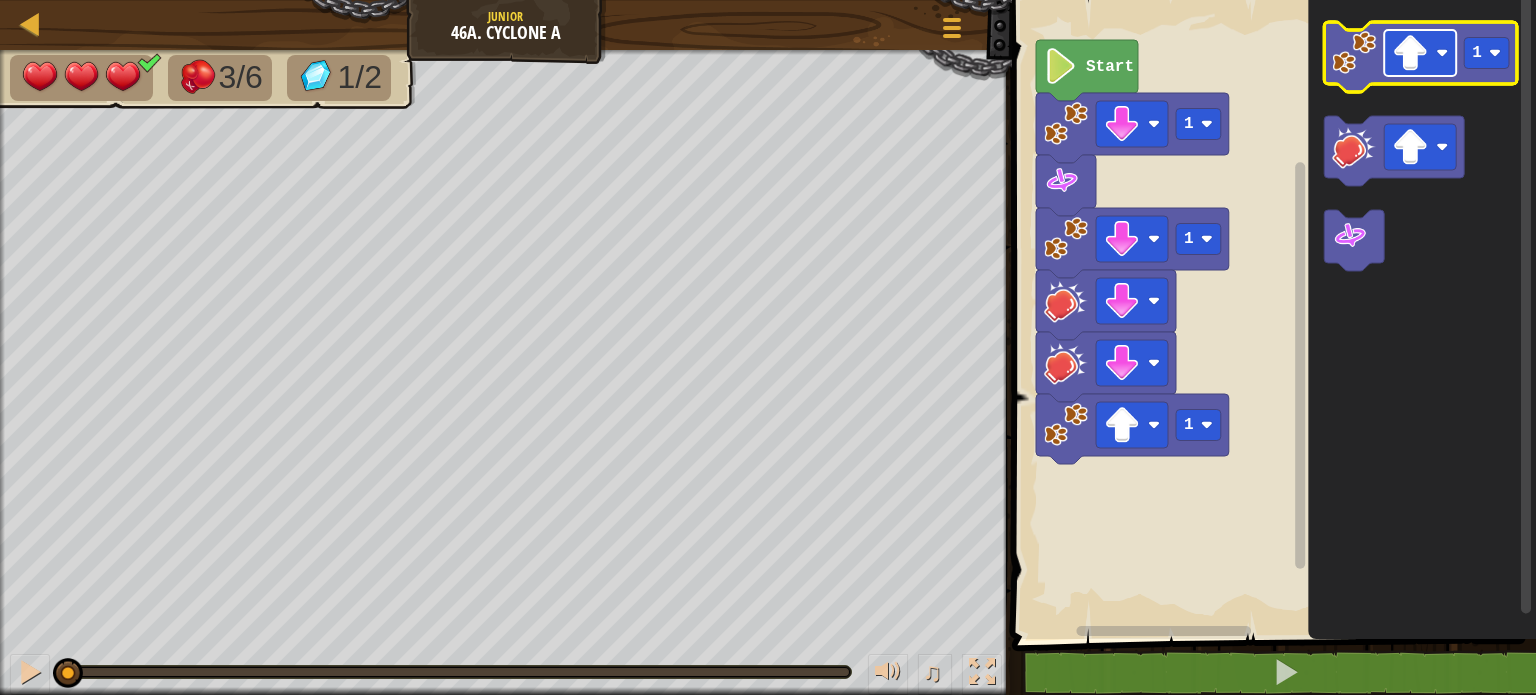 click 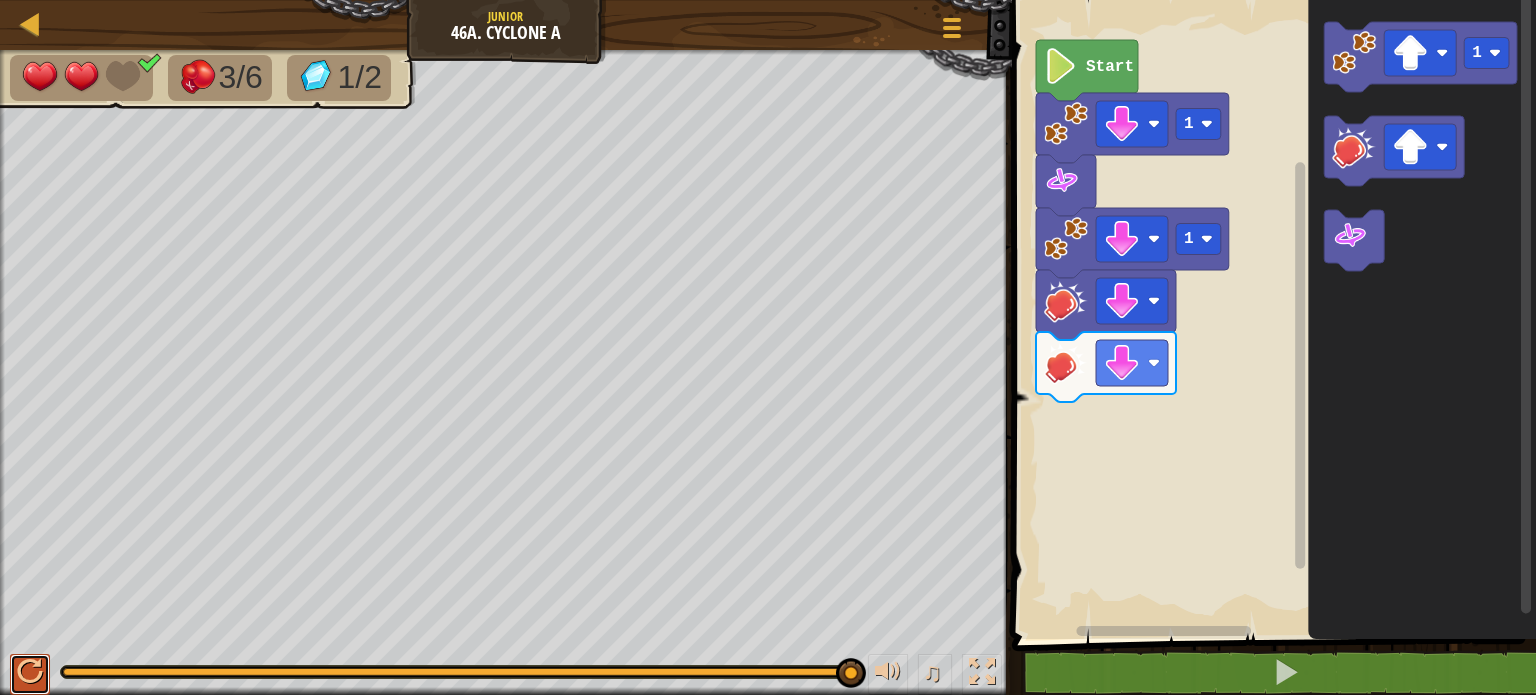 click at bounding box center (30, 672) 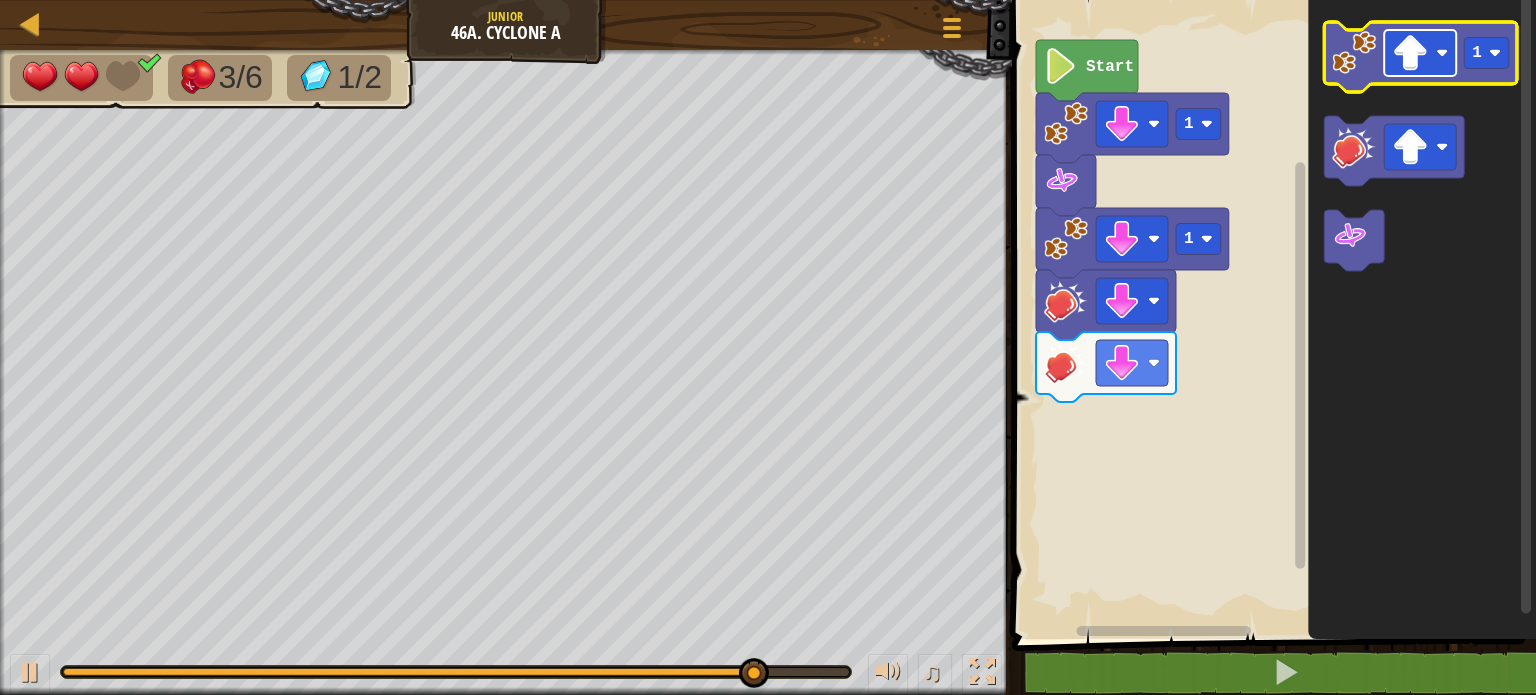 click 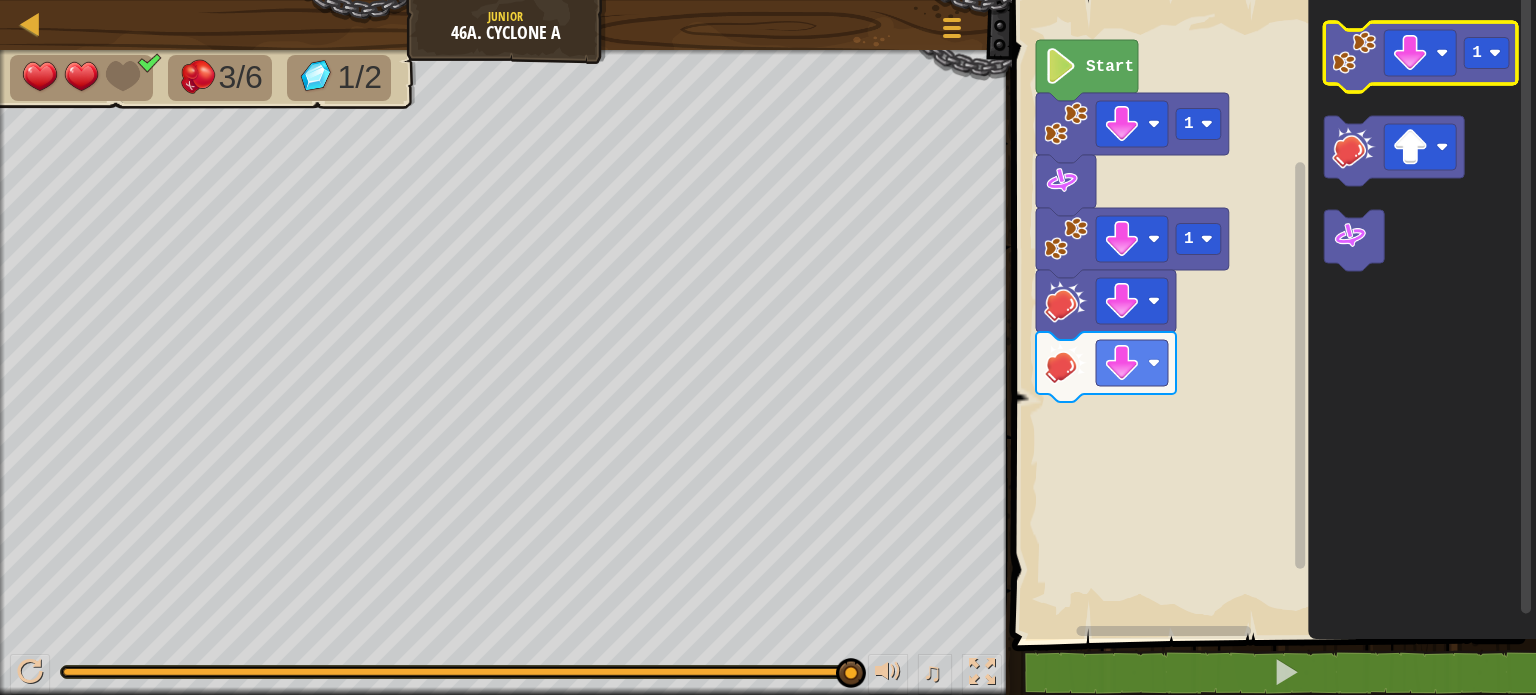 click 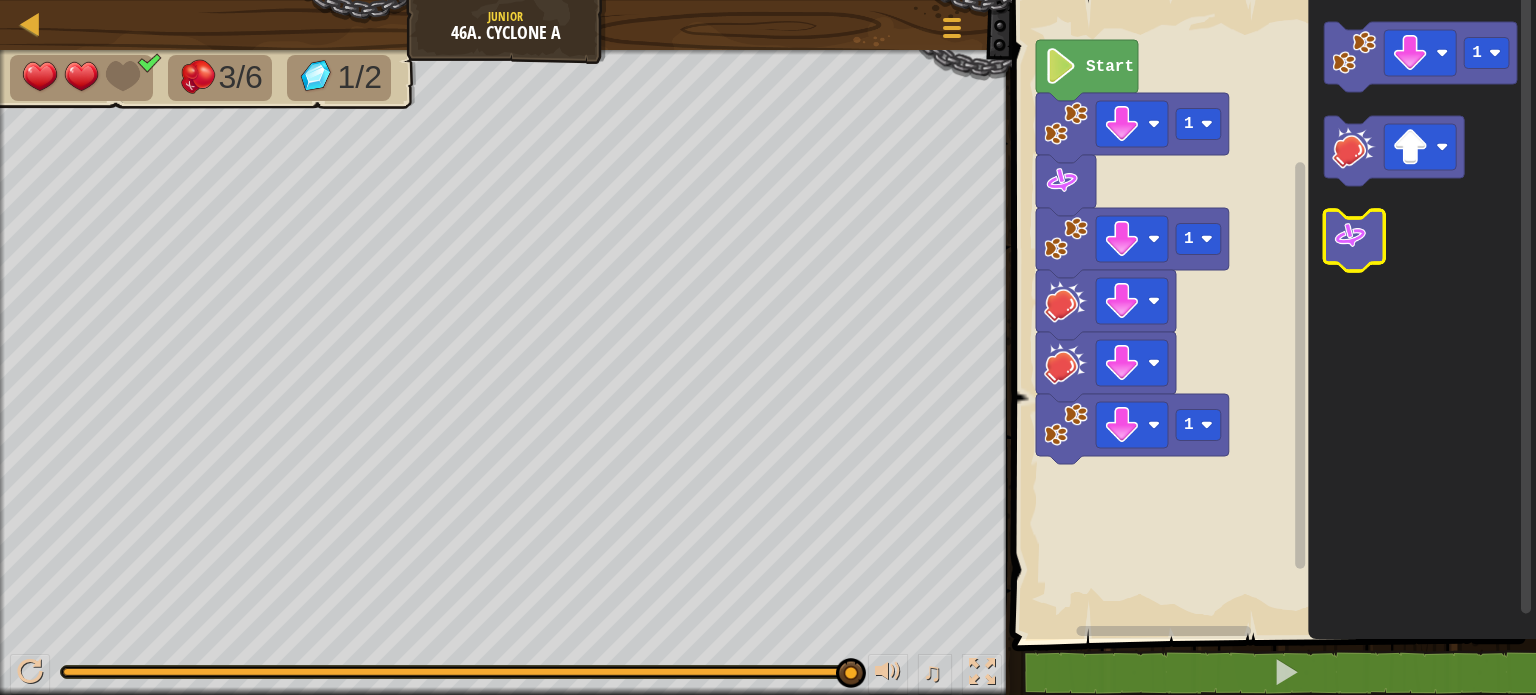 click 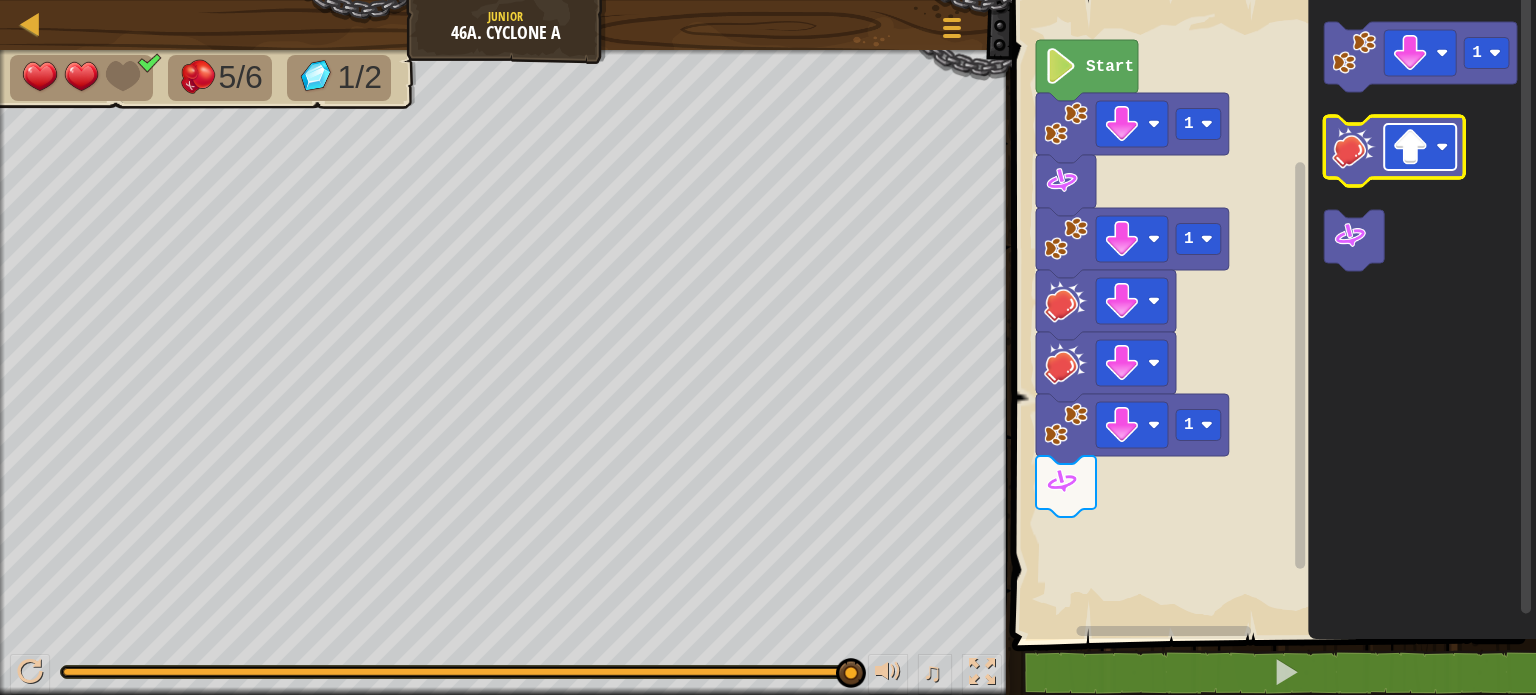 click 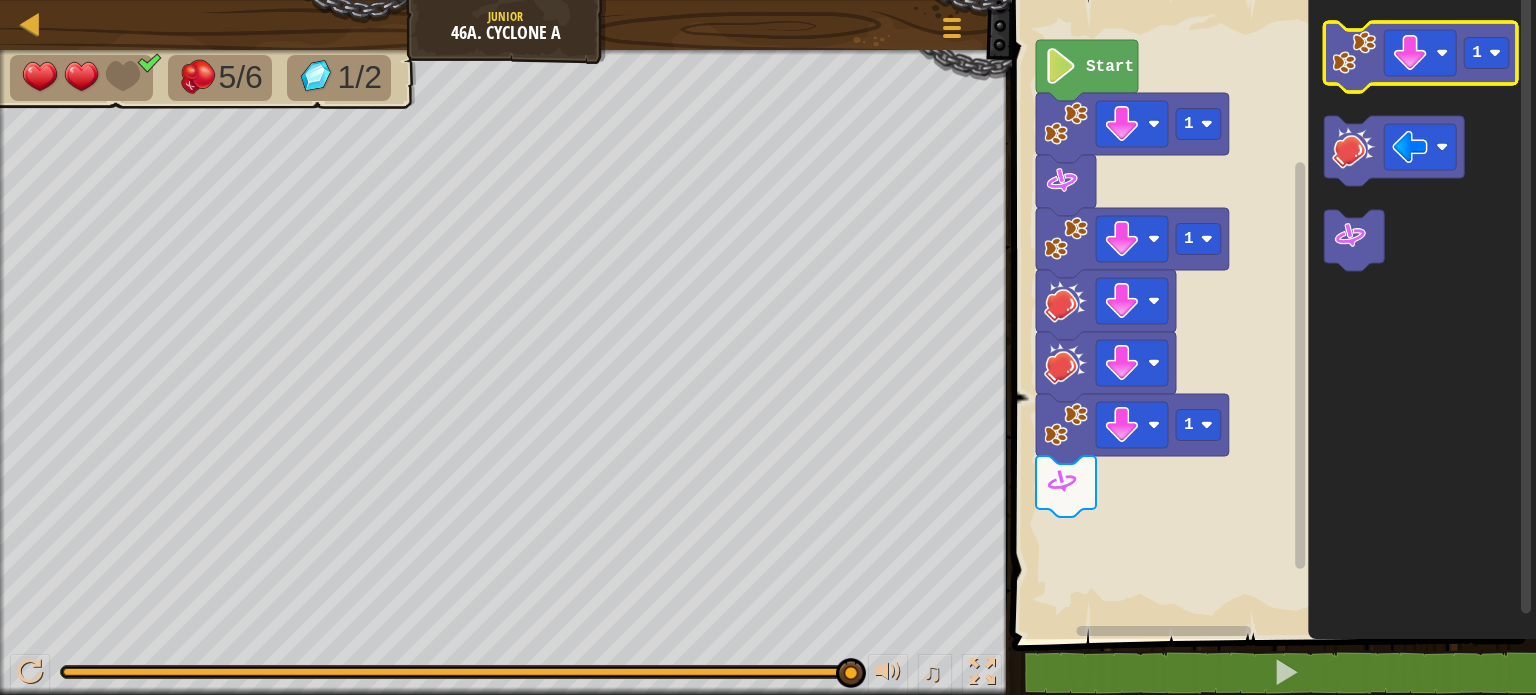 click 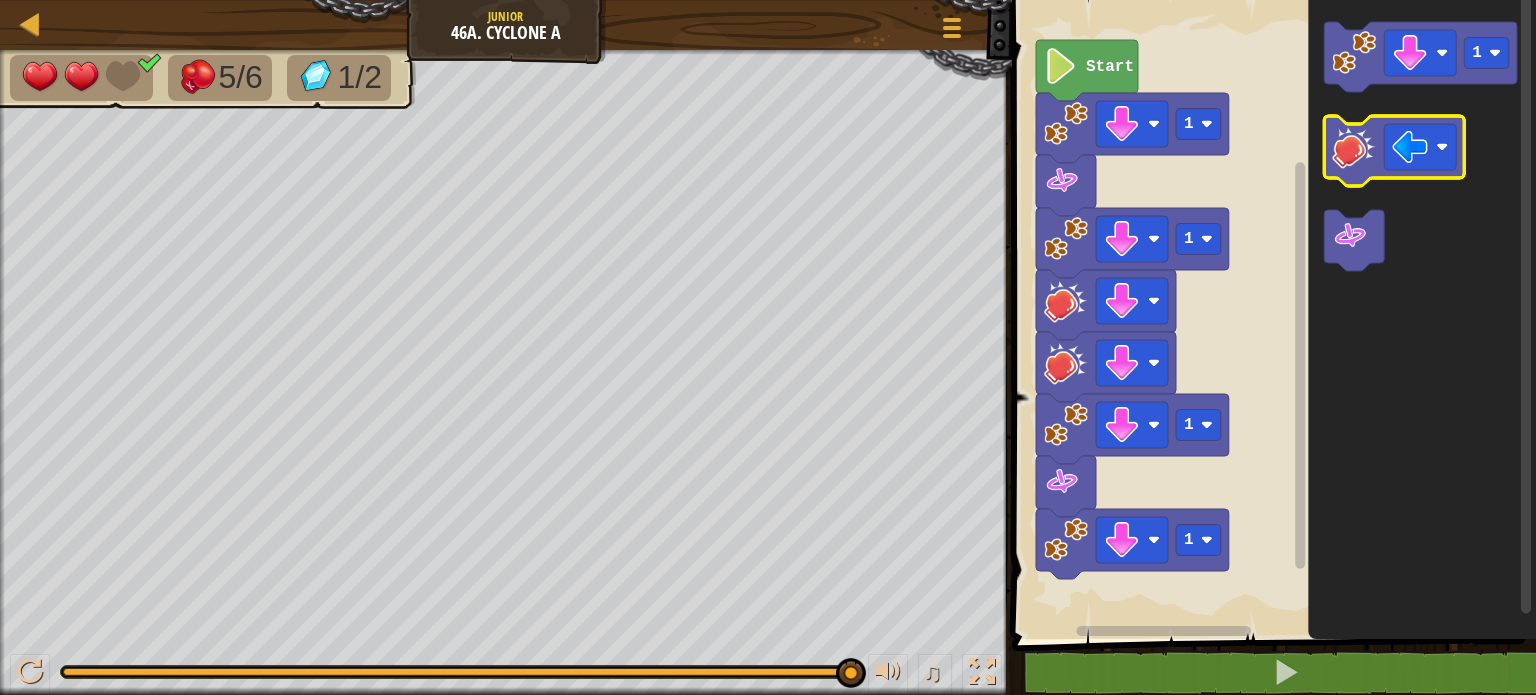 click 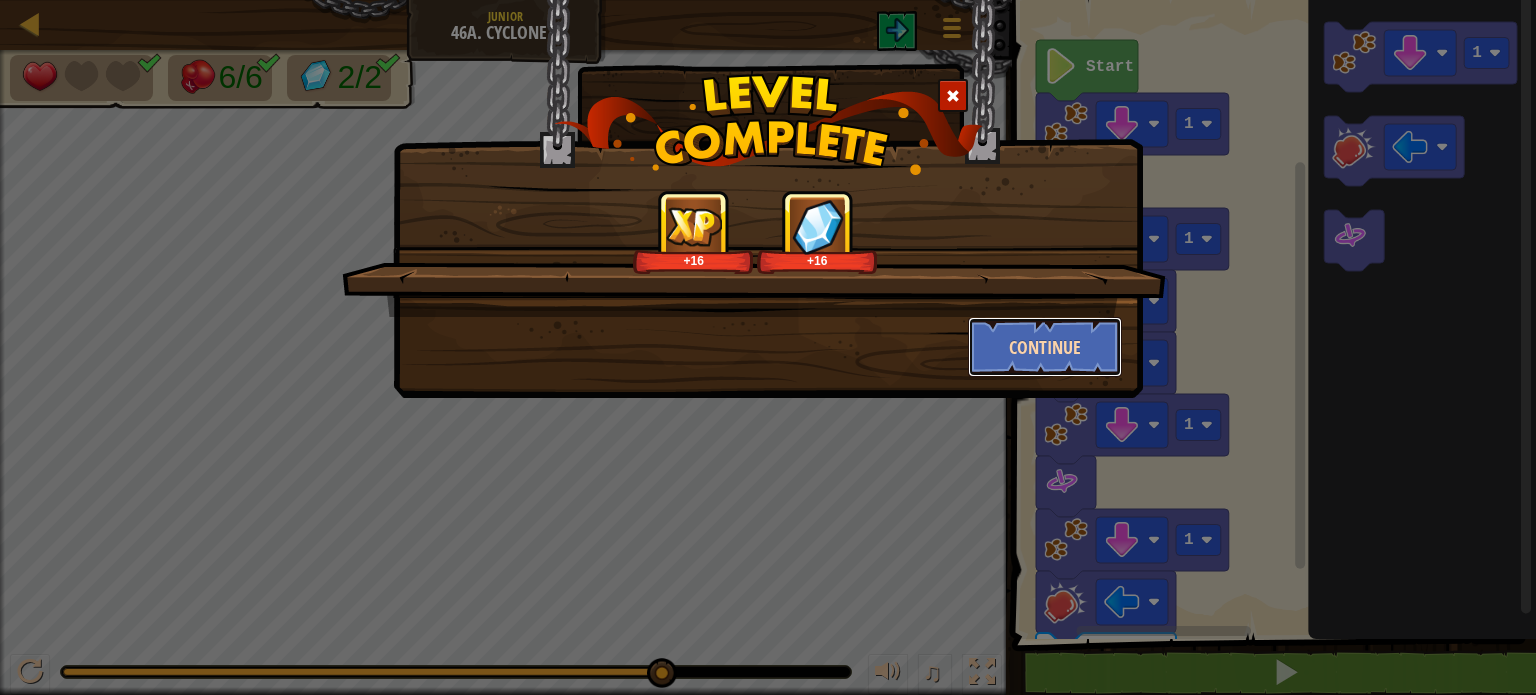 click on "Continue" at bounding box center (1045, 347) 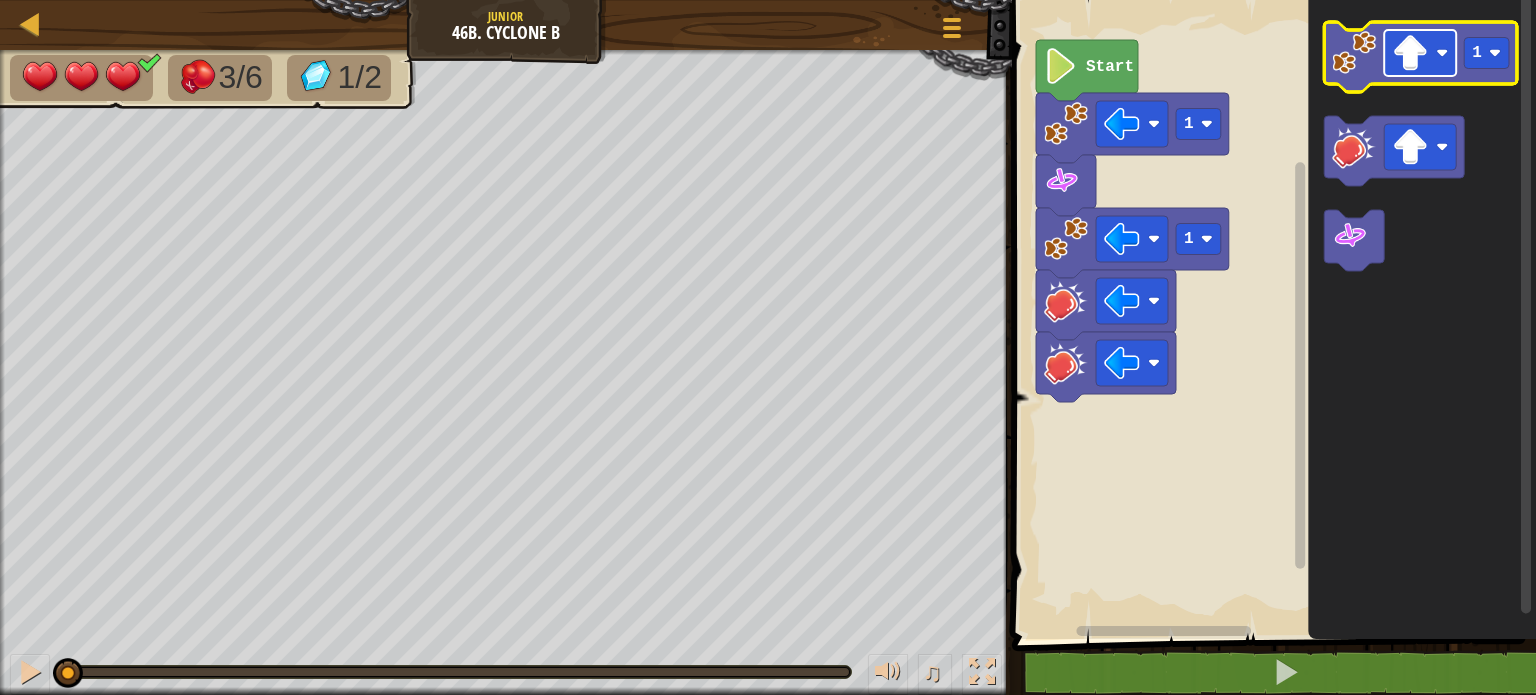 click 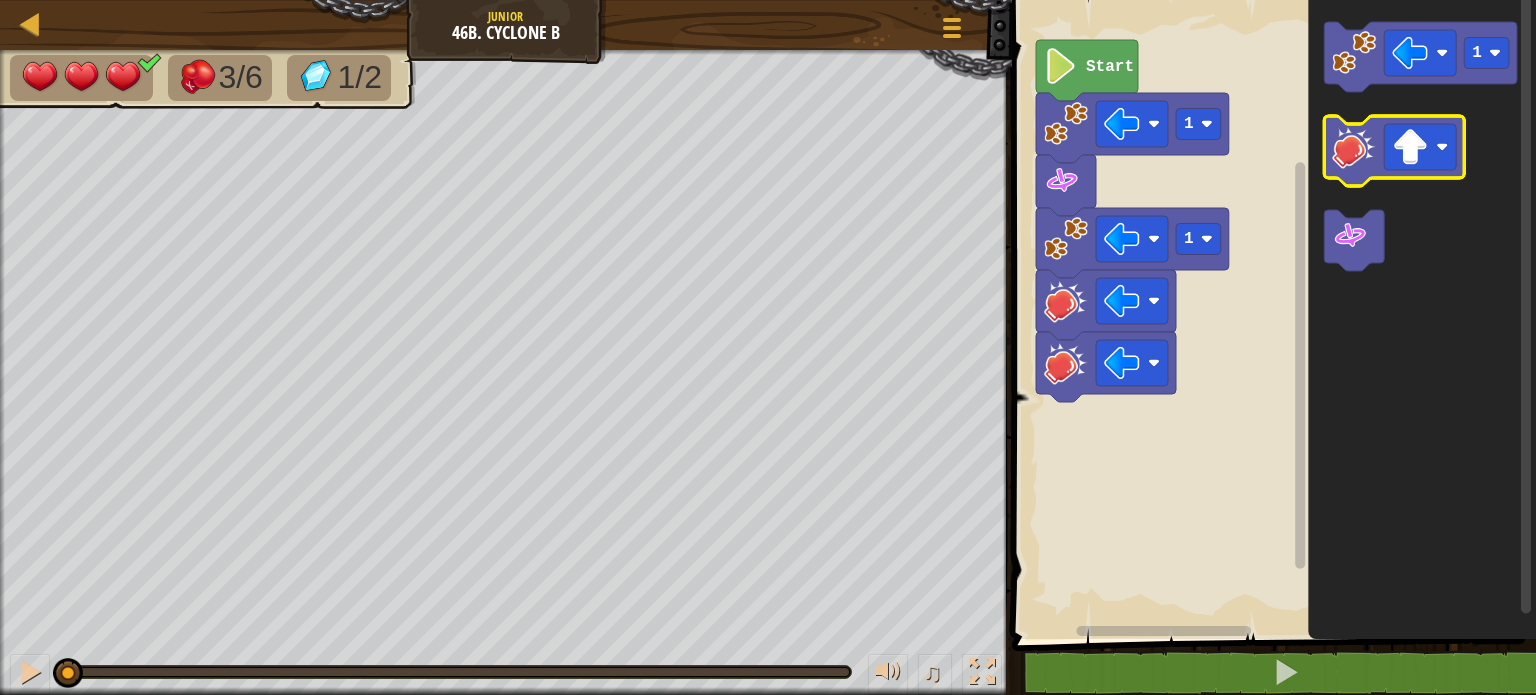 click 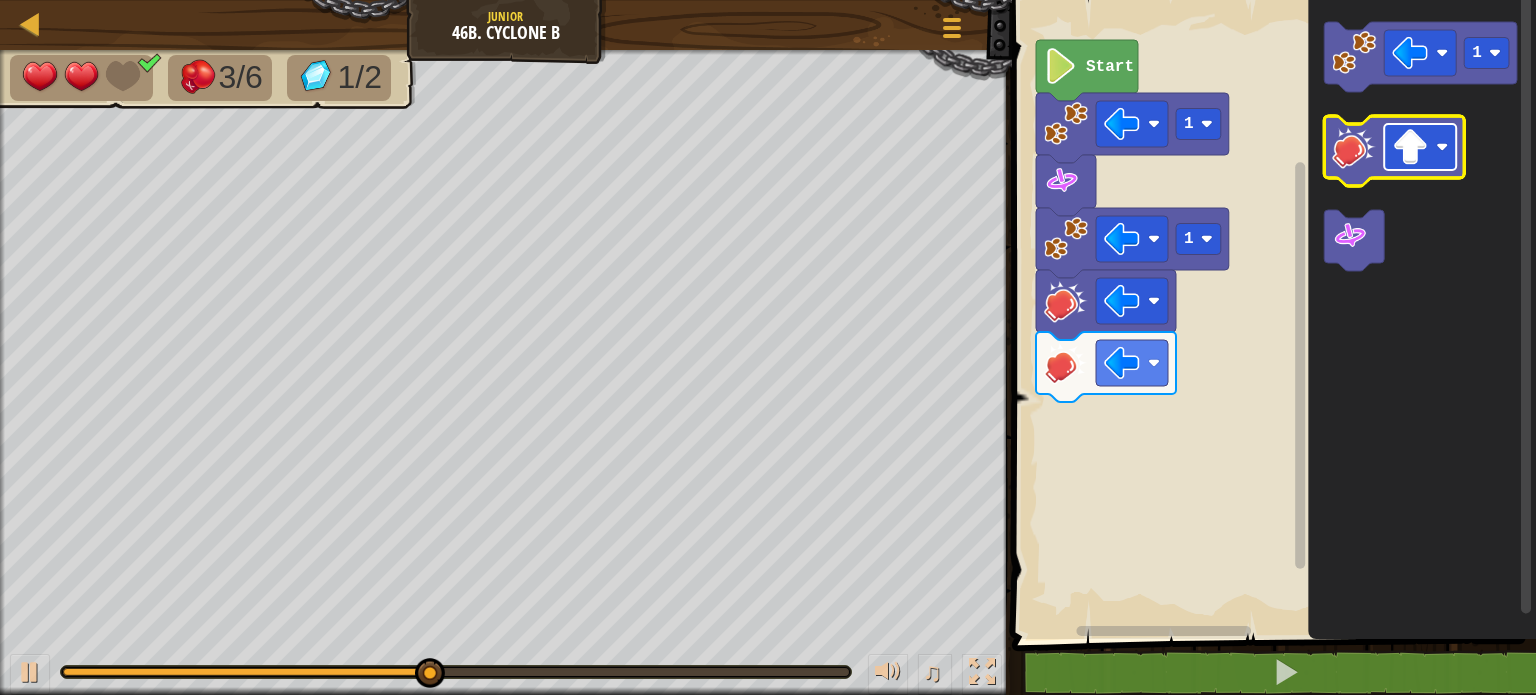 click 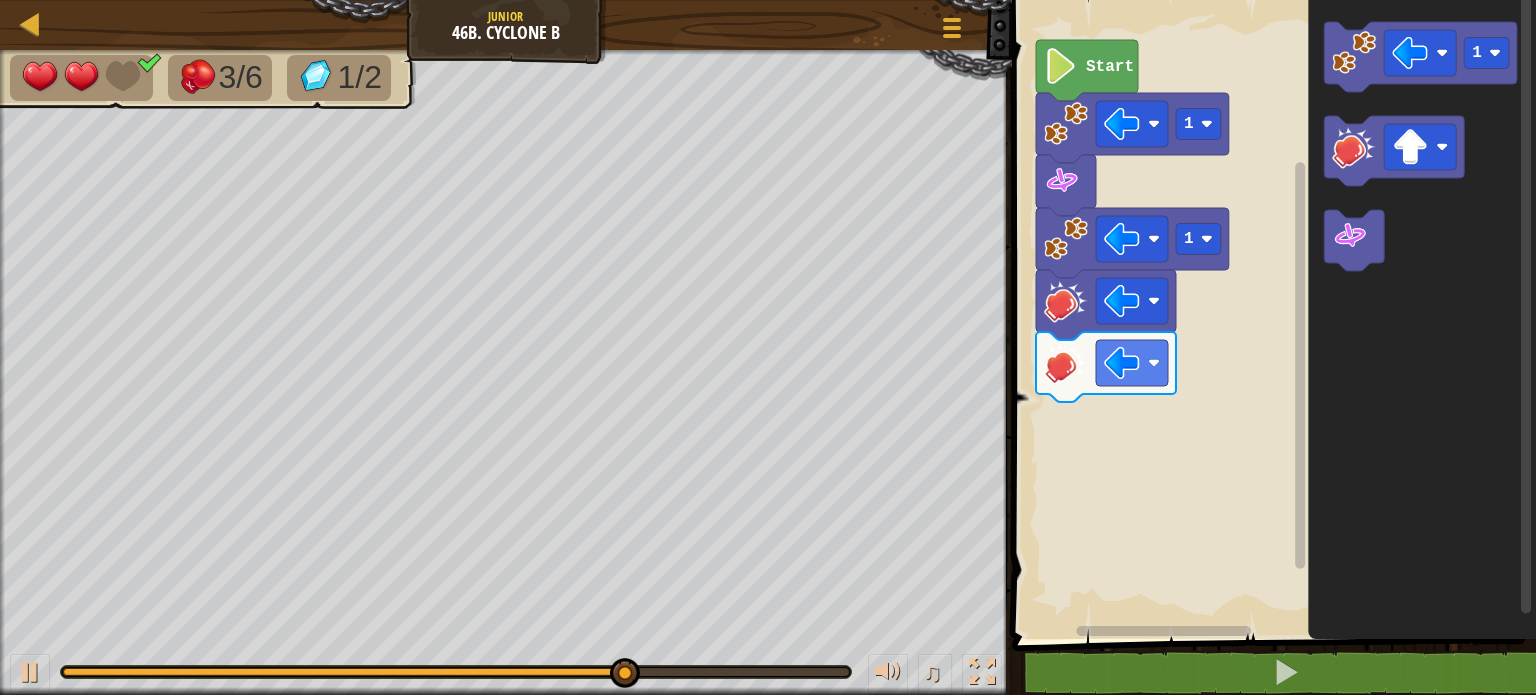 click 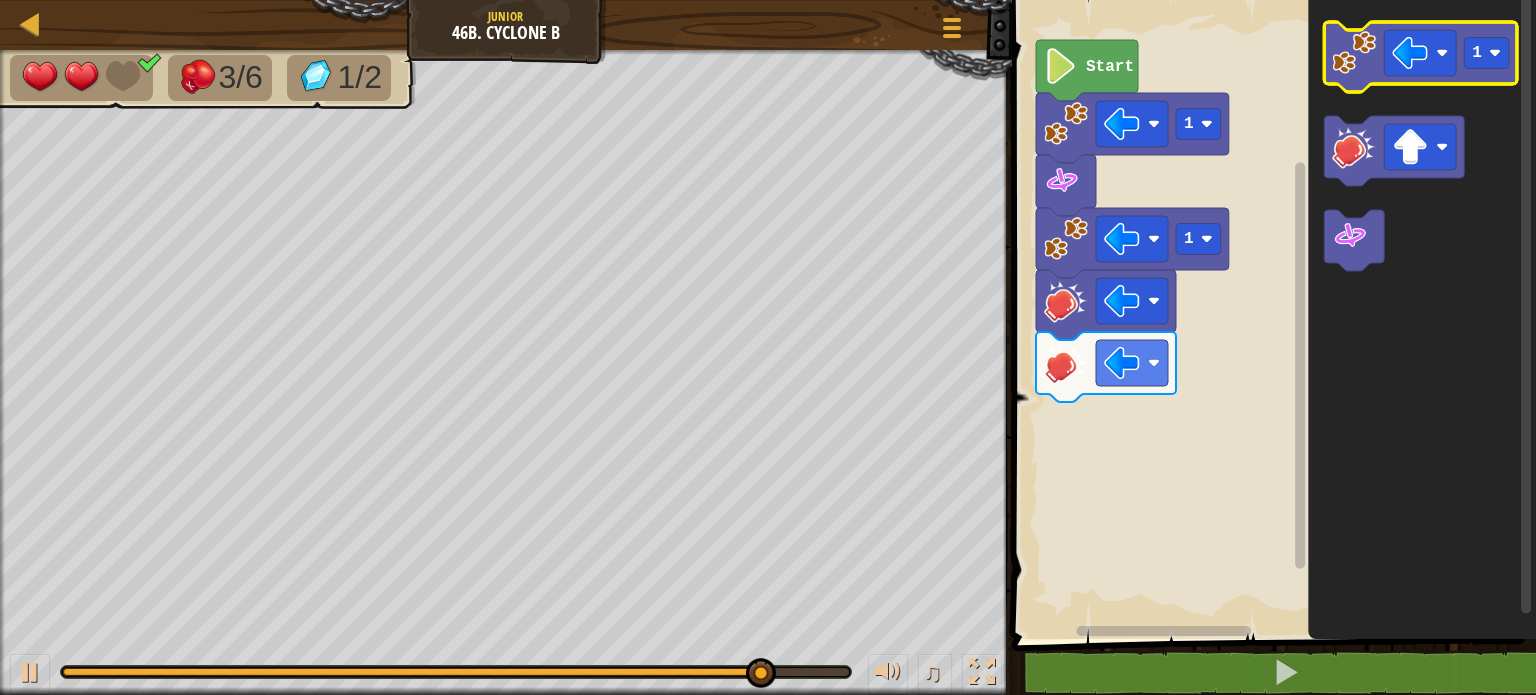 click 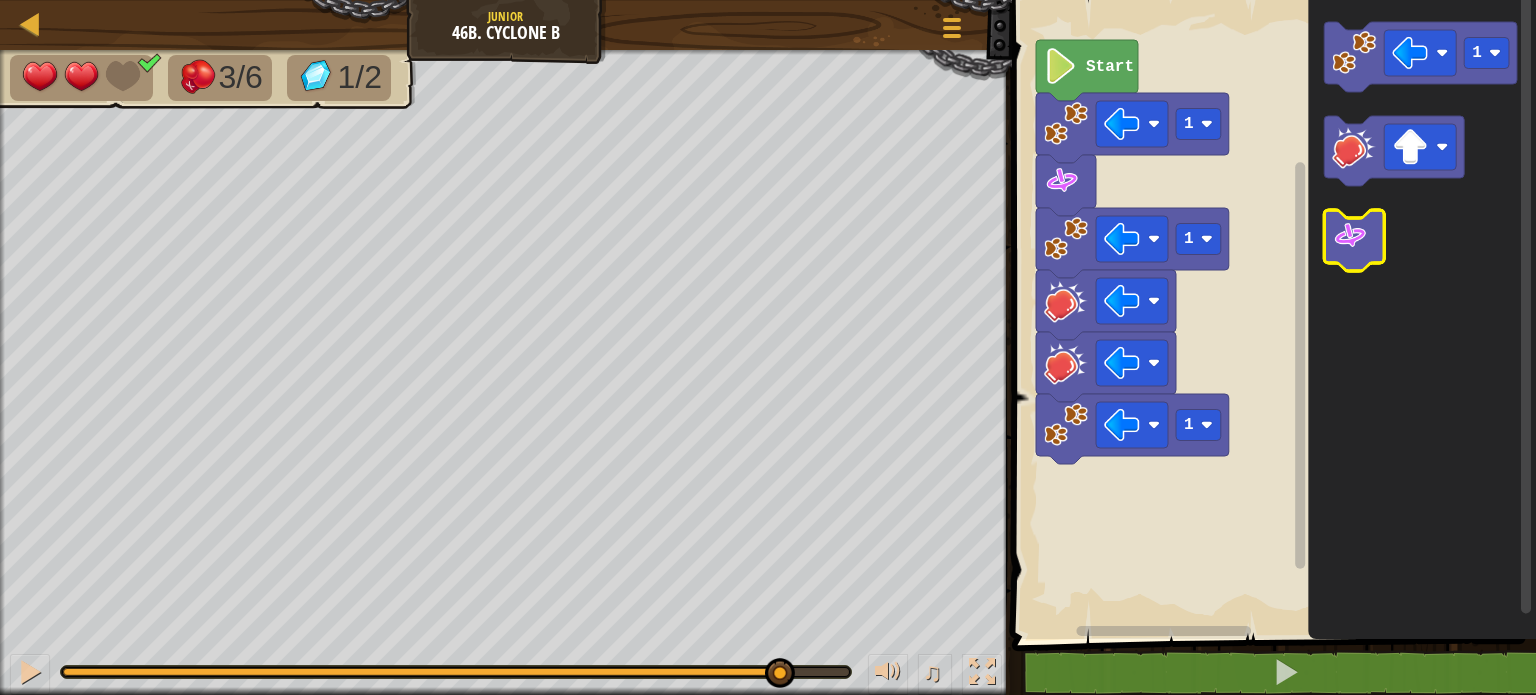 click 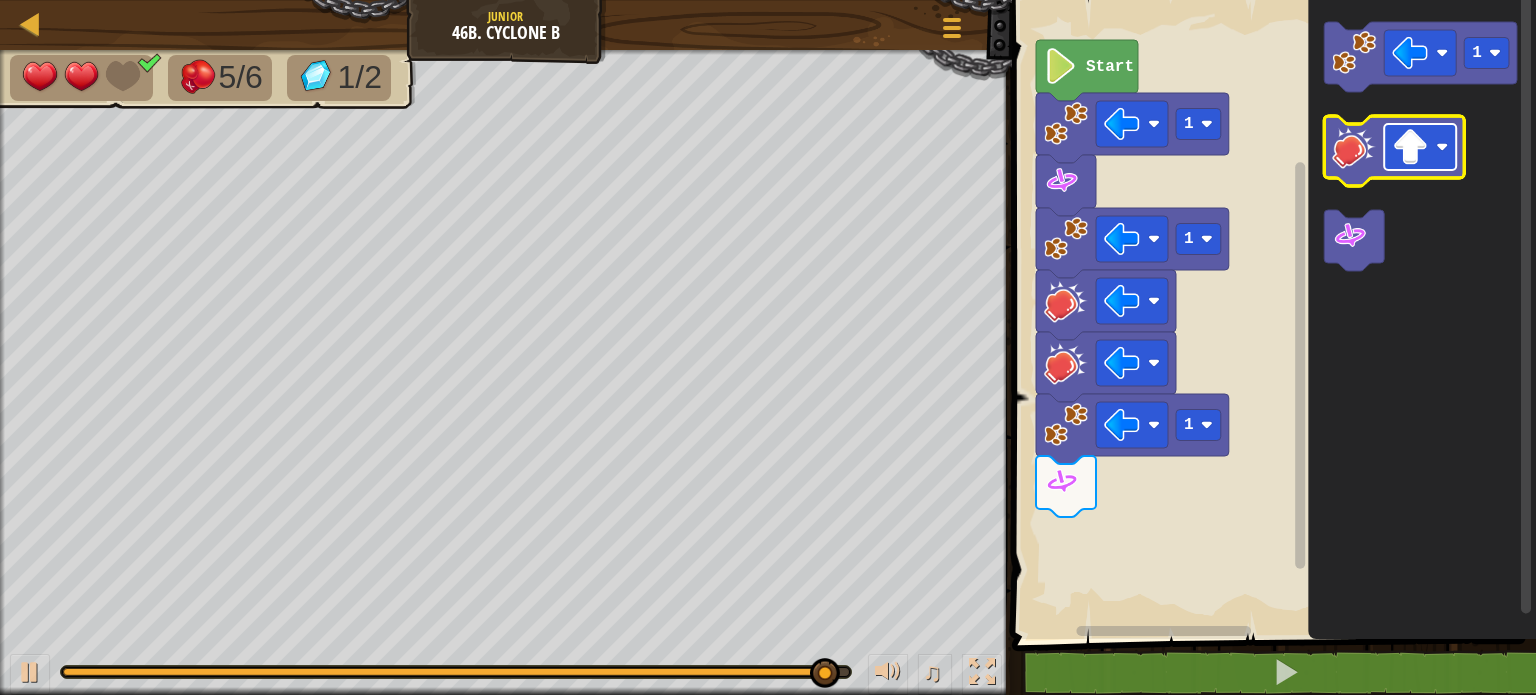 click 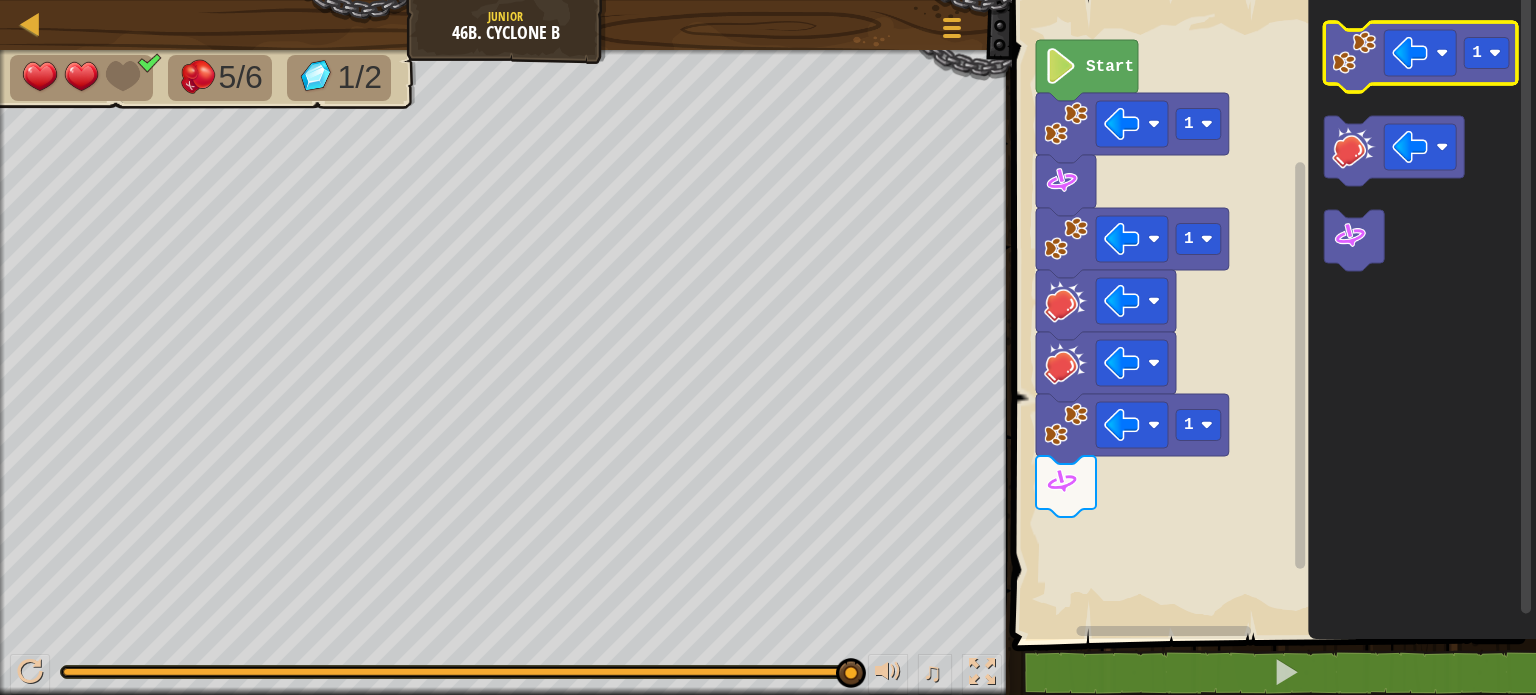 click 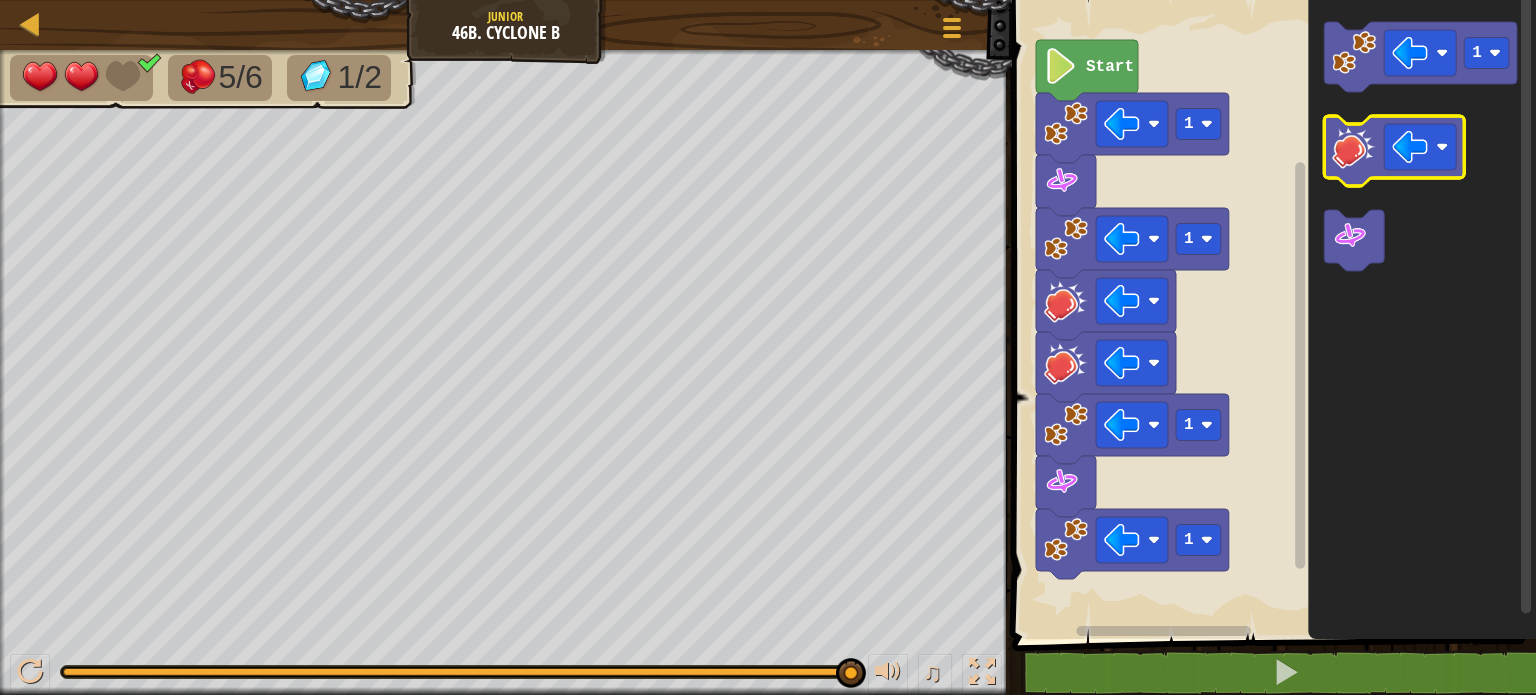 click 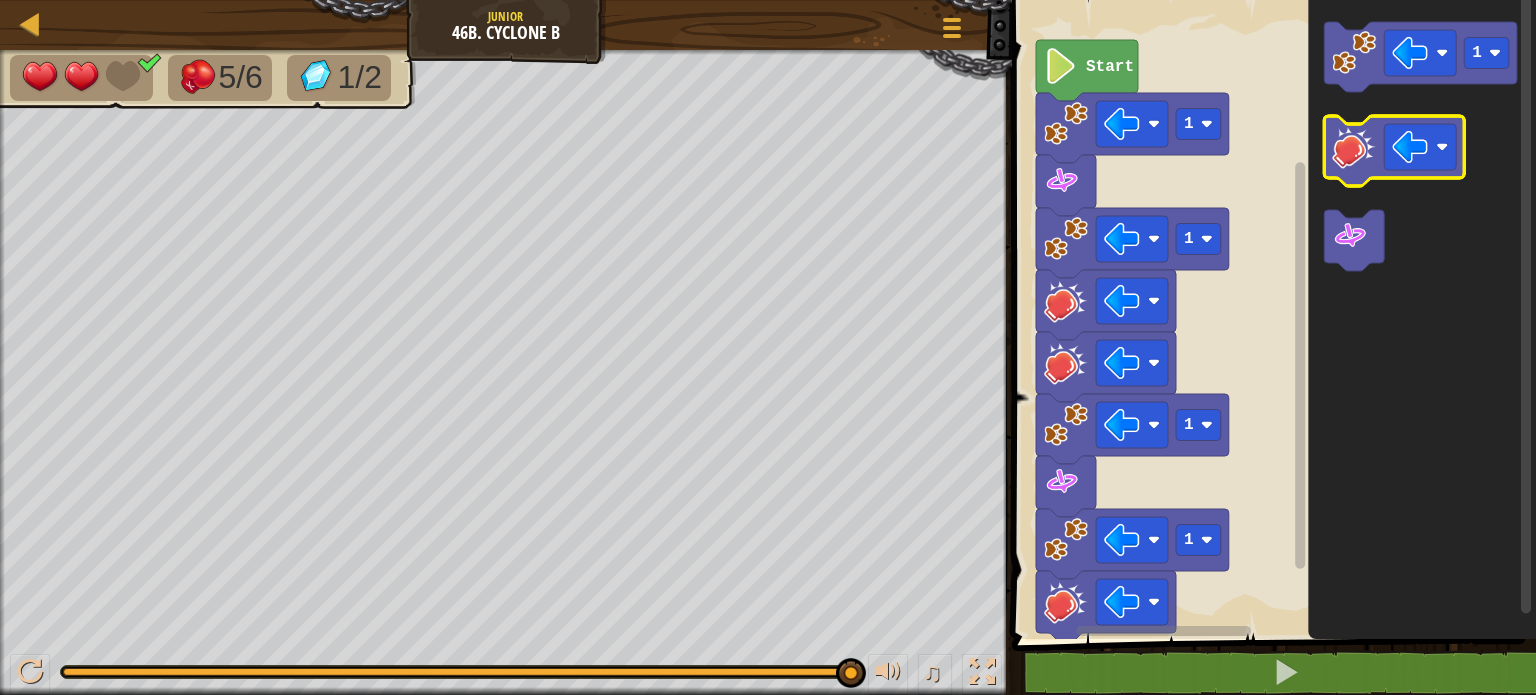 click 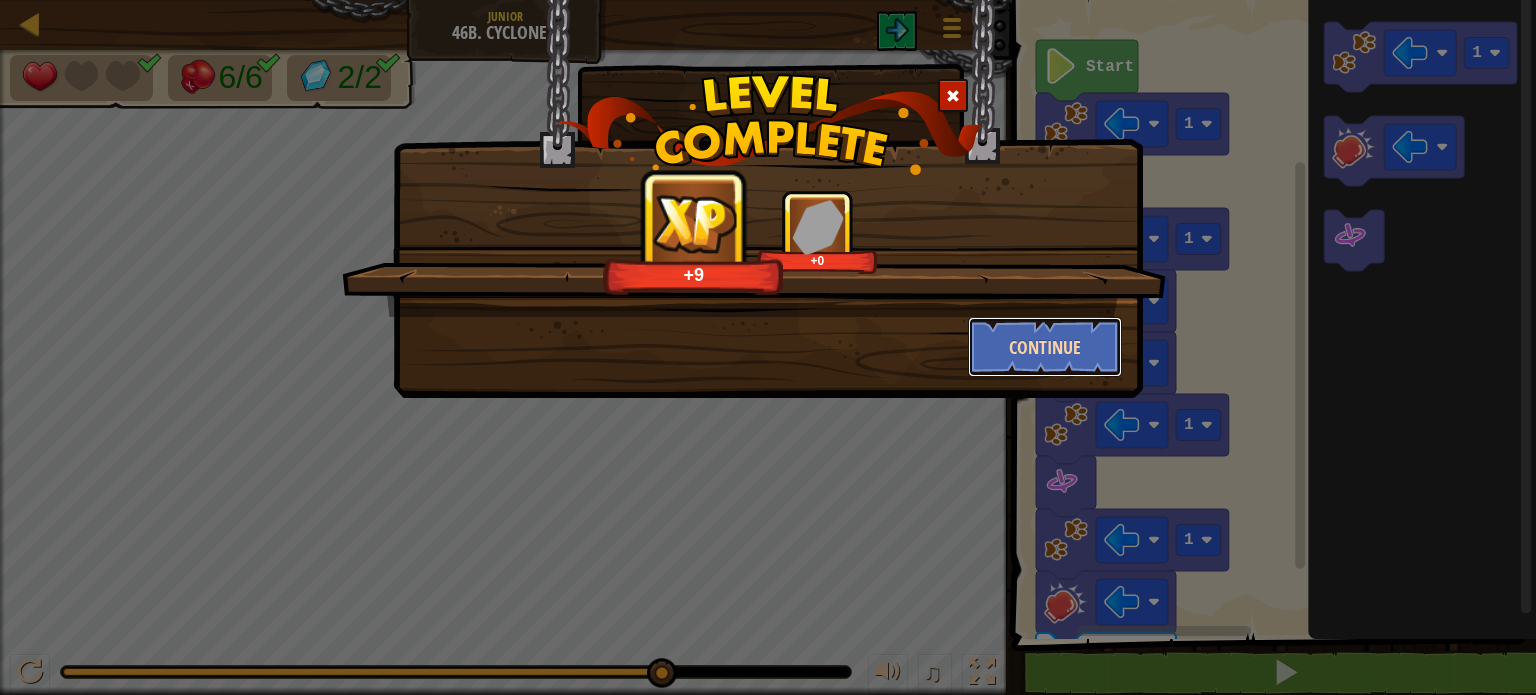 click on "Continue" at bounding box center [1045, 347] 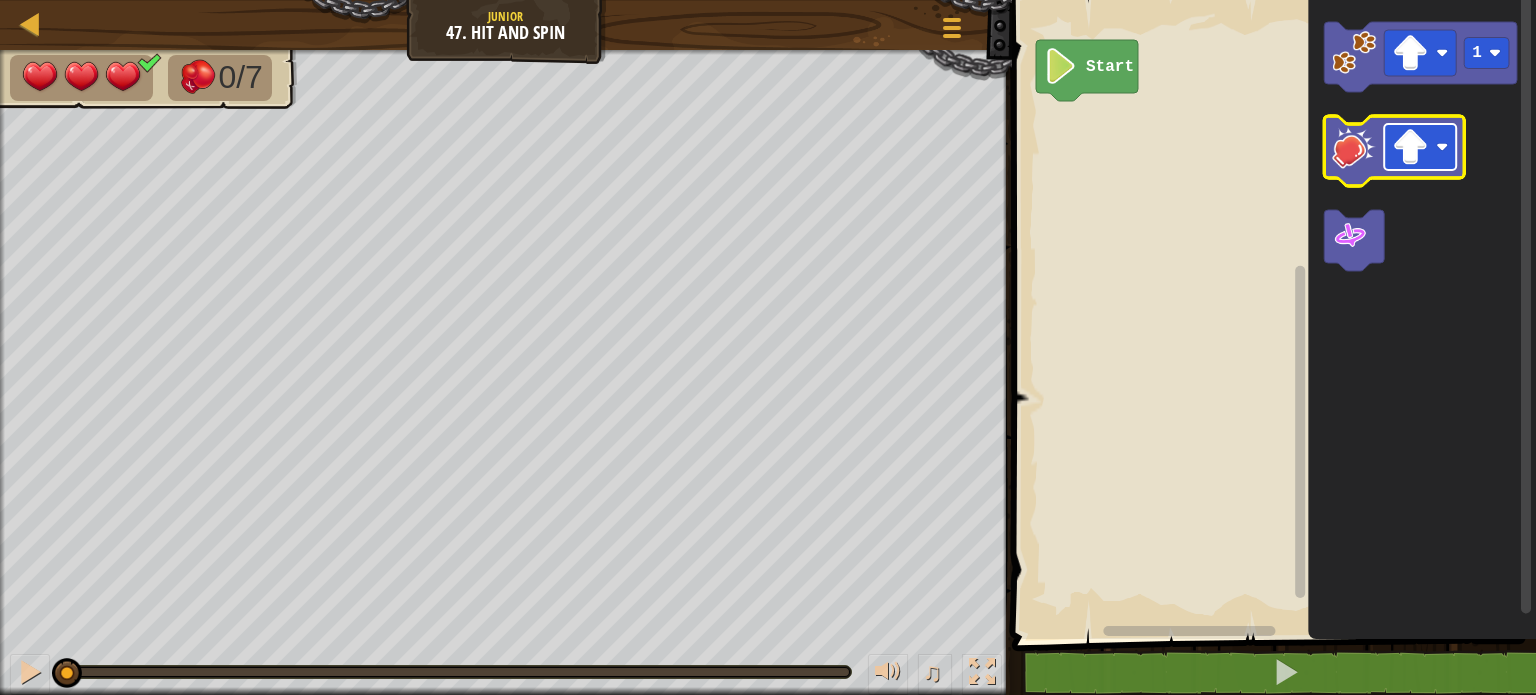 click 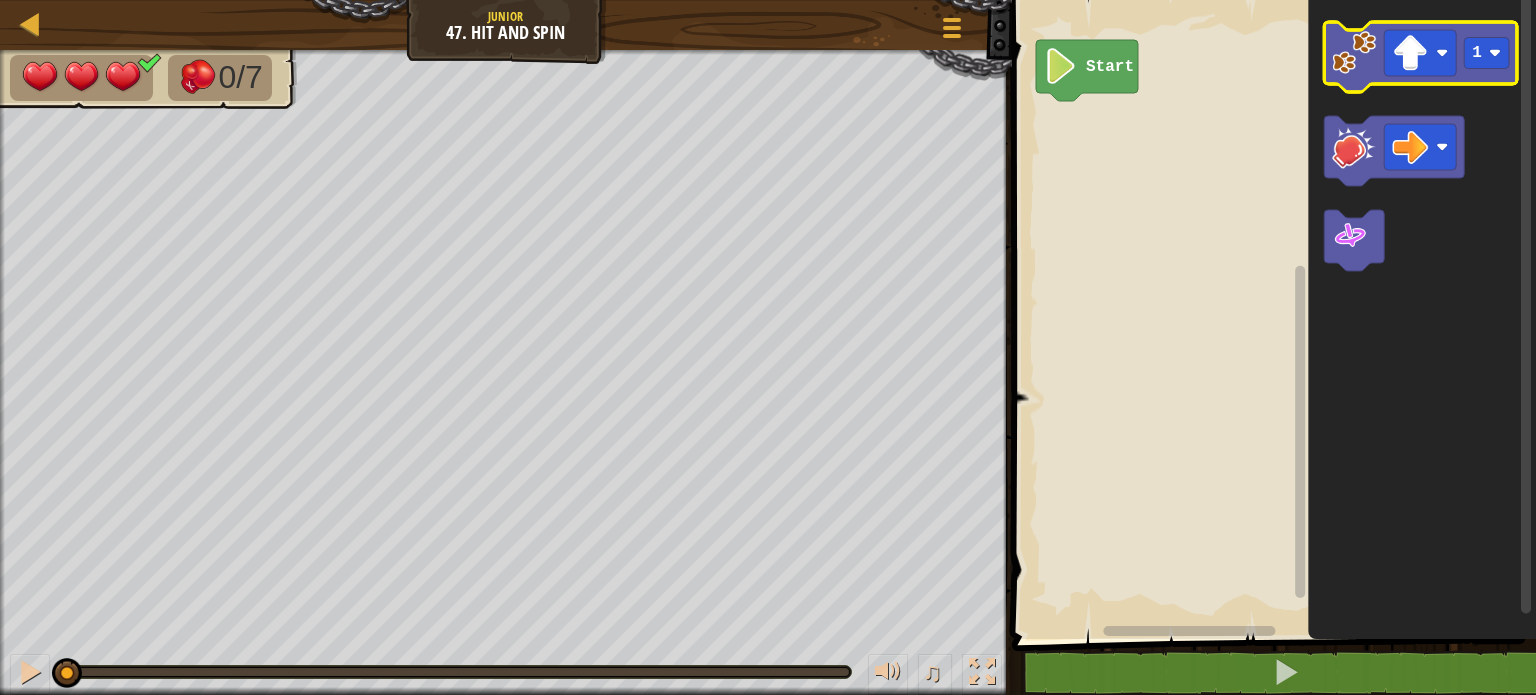 click on "1" 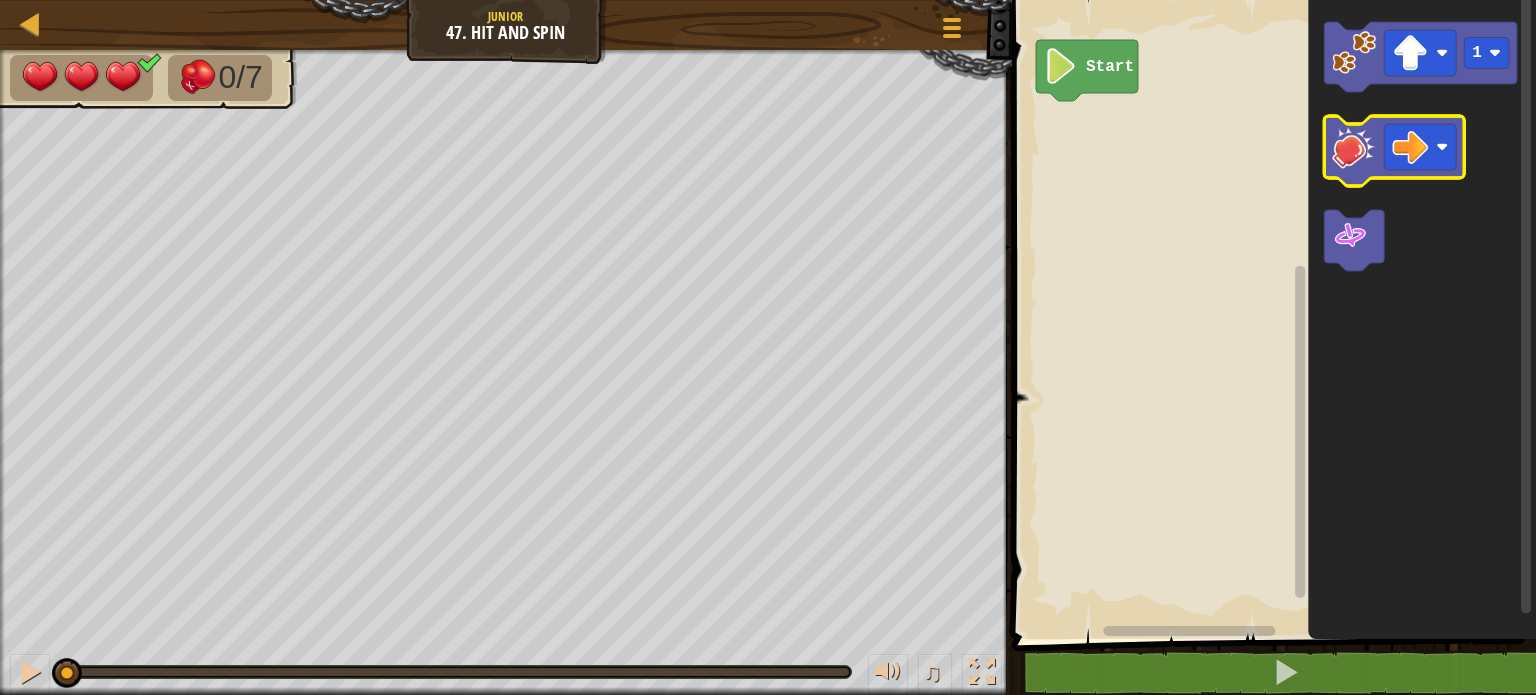 click 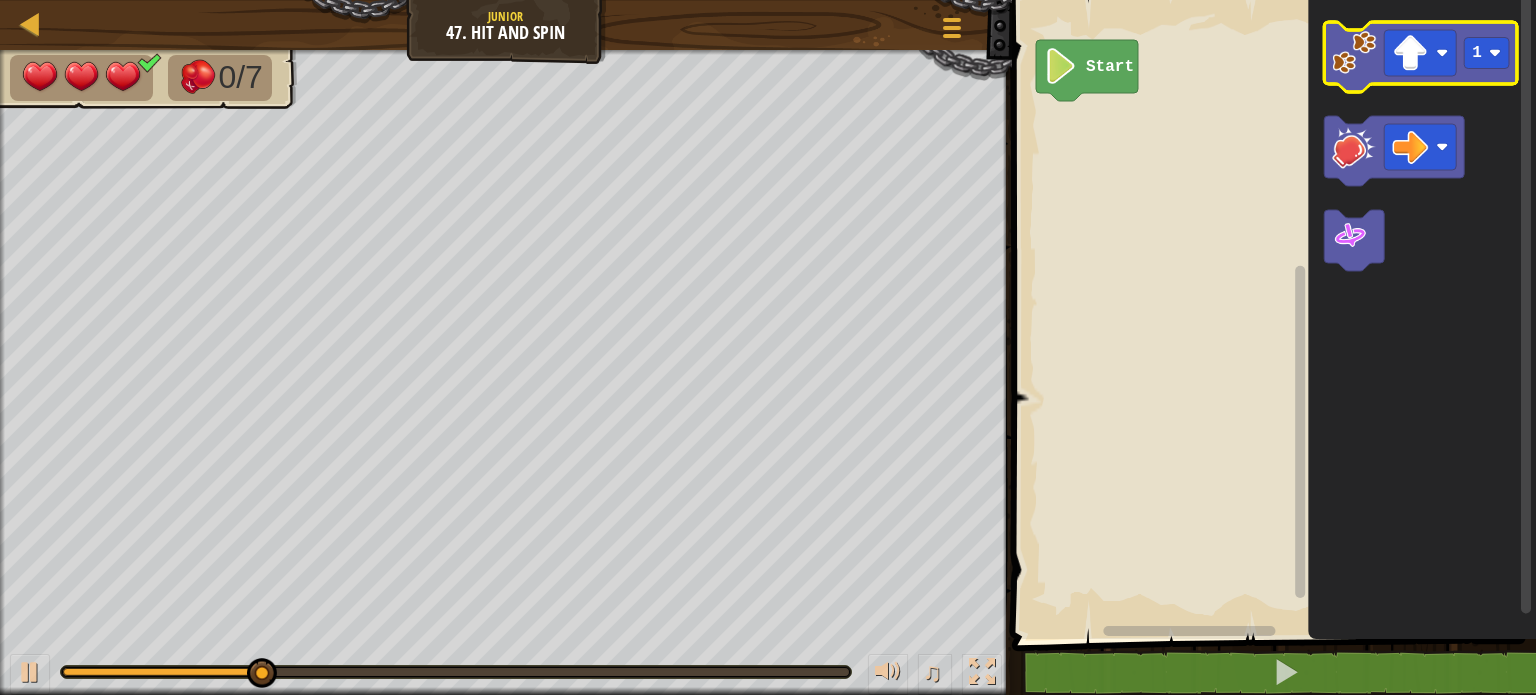click 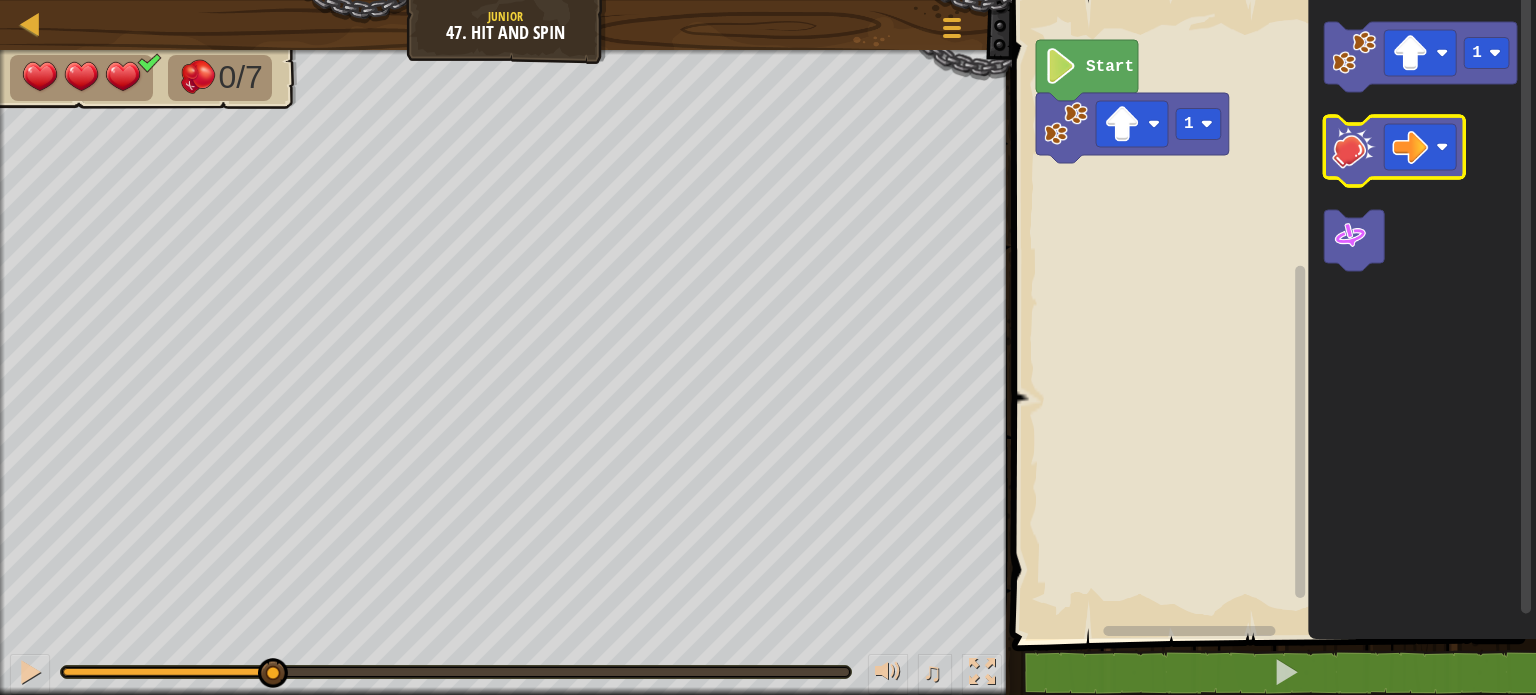 click 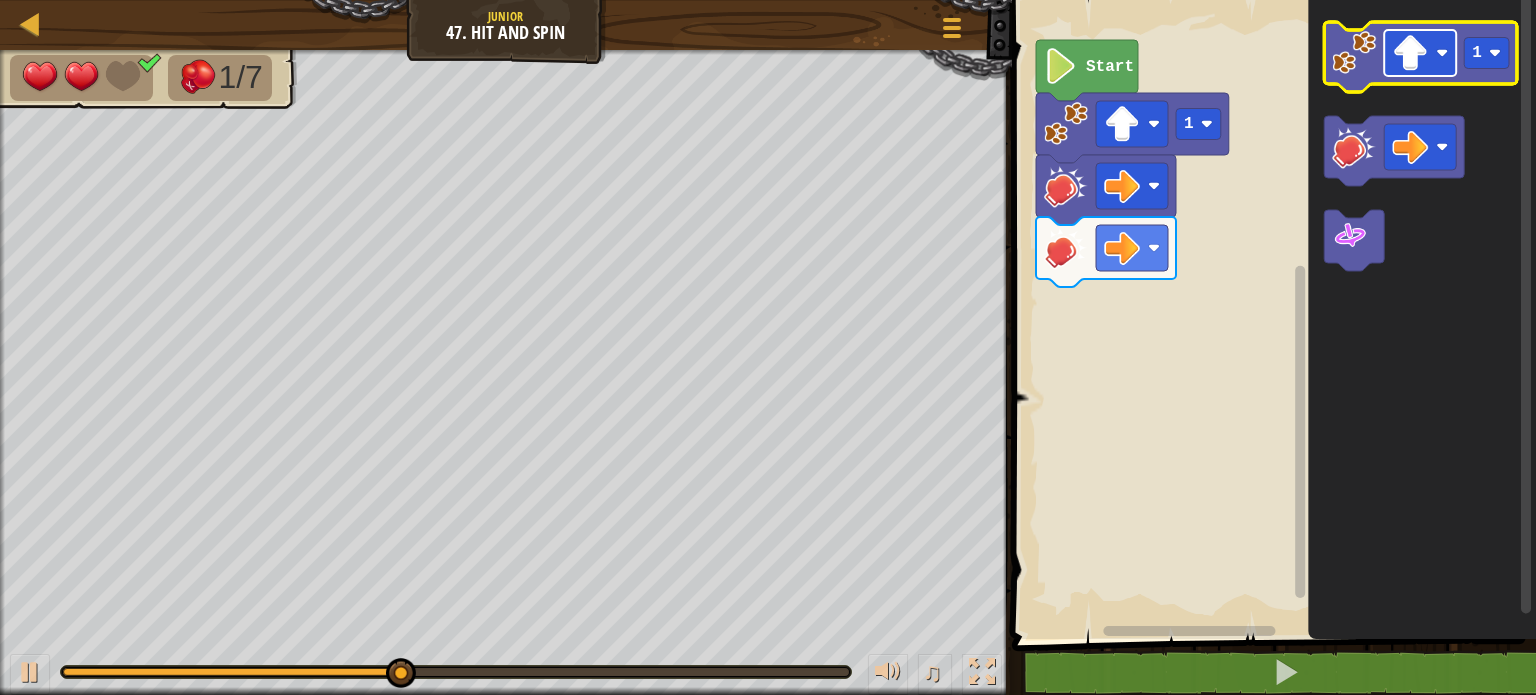click 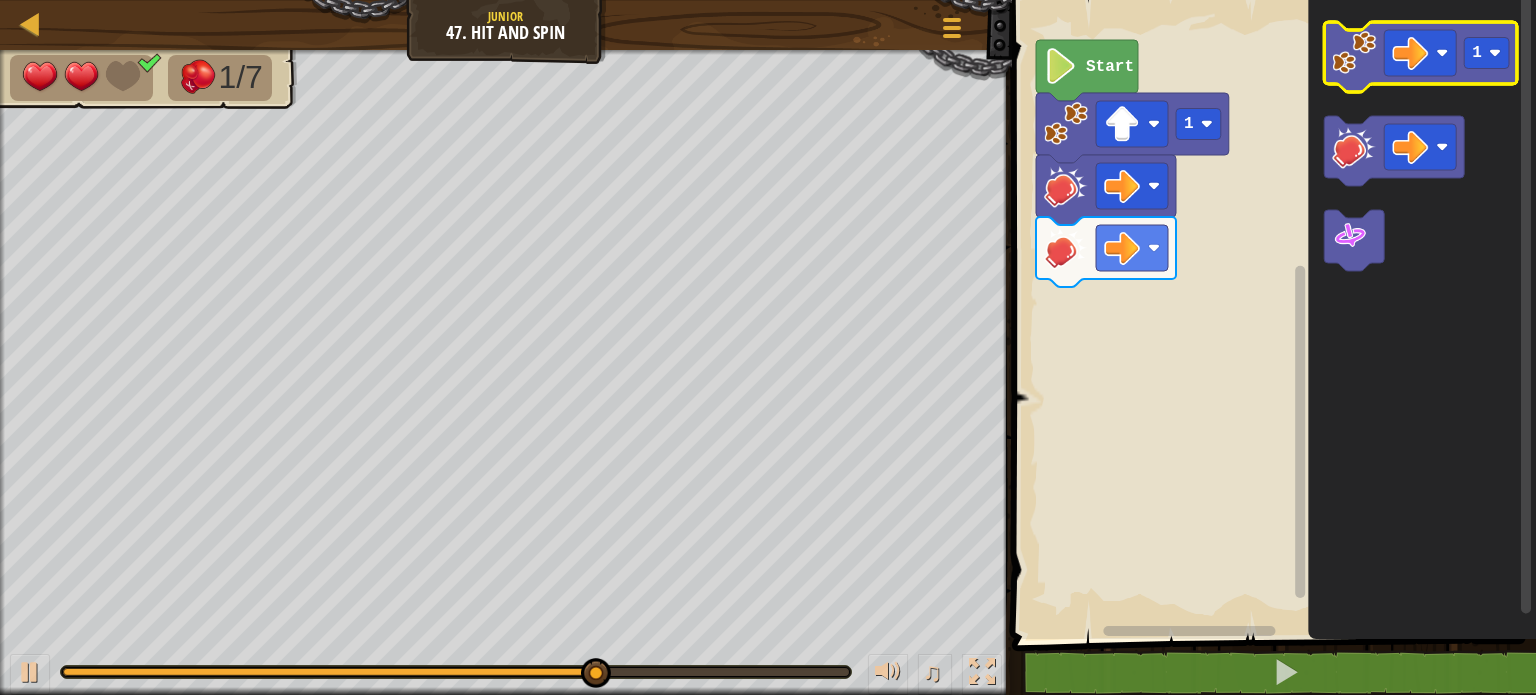 click 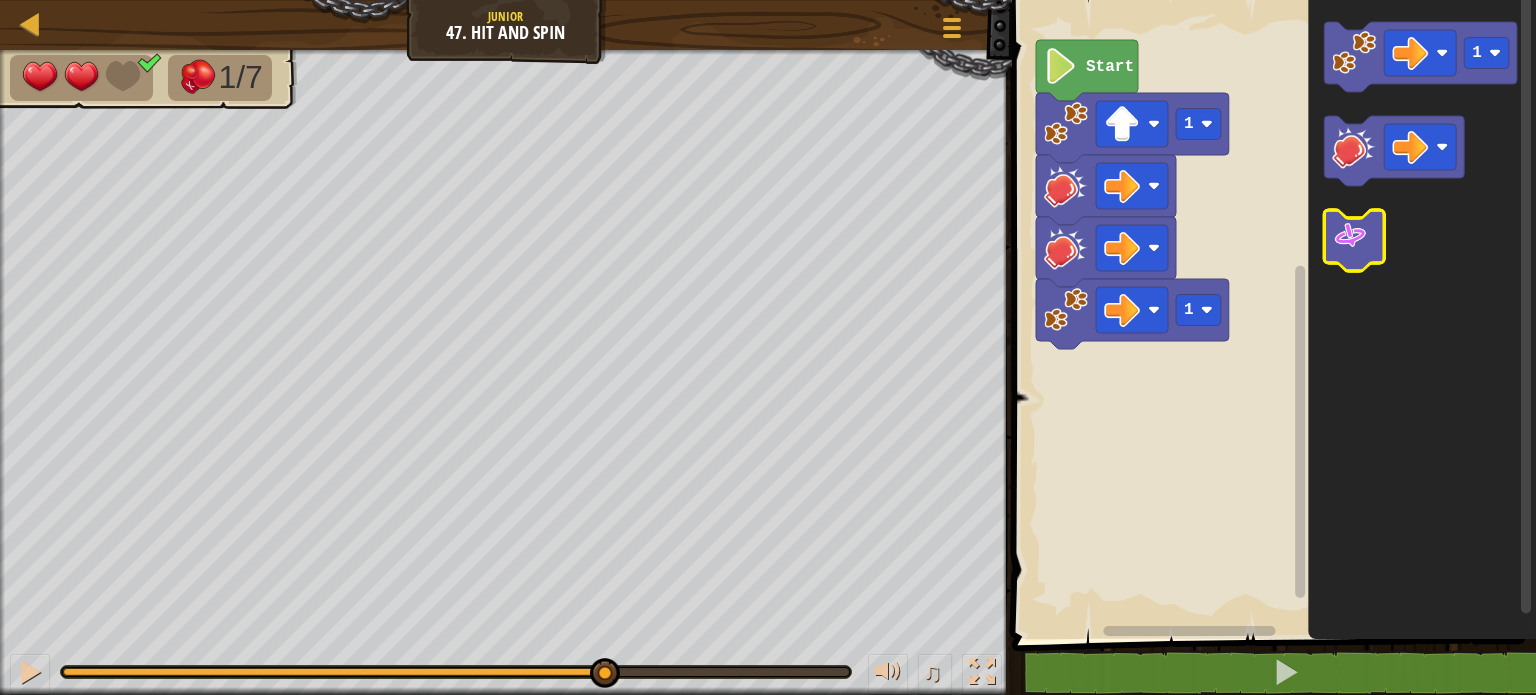 click 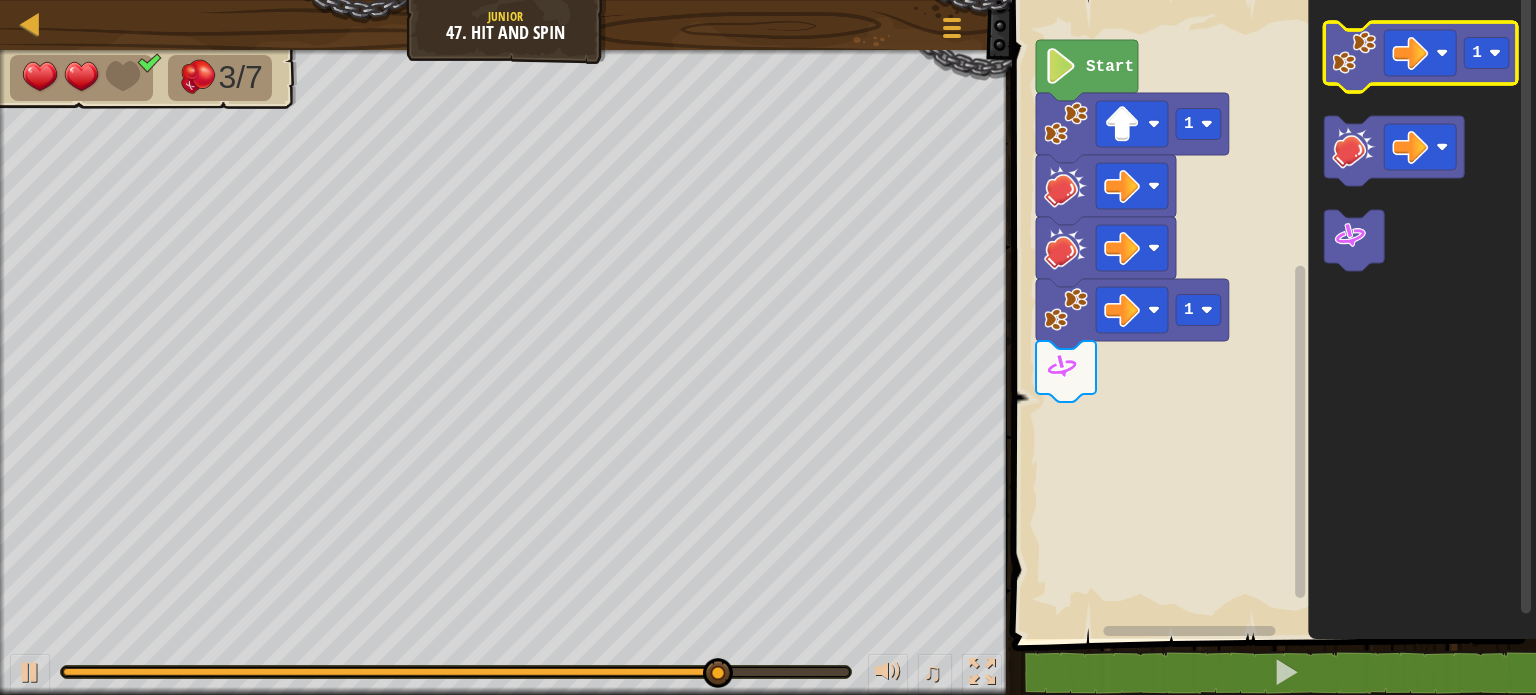 click 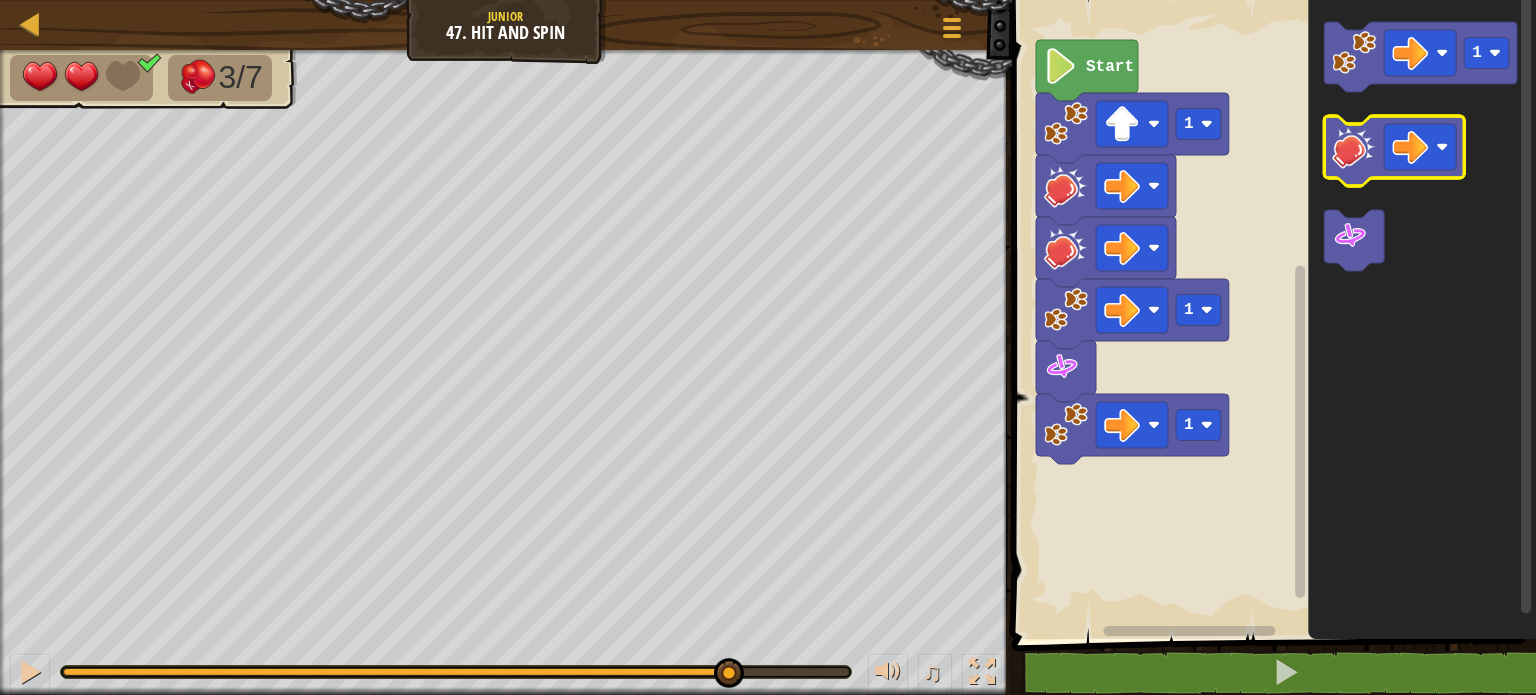 click 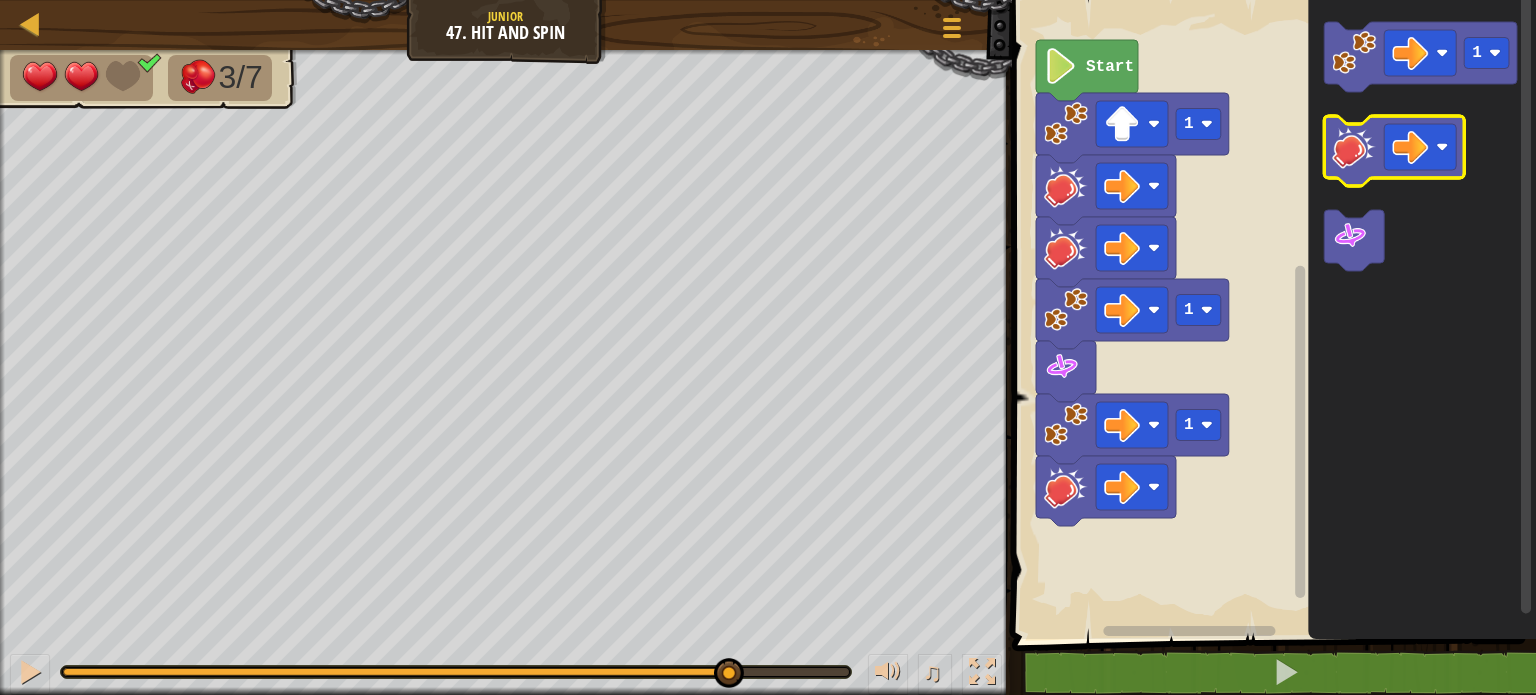 click 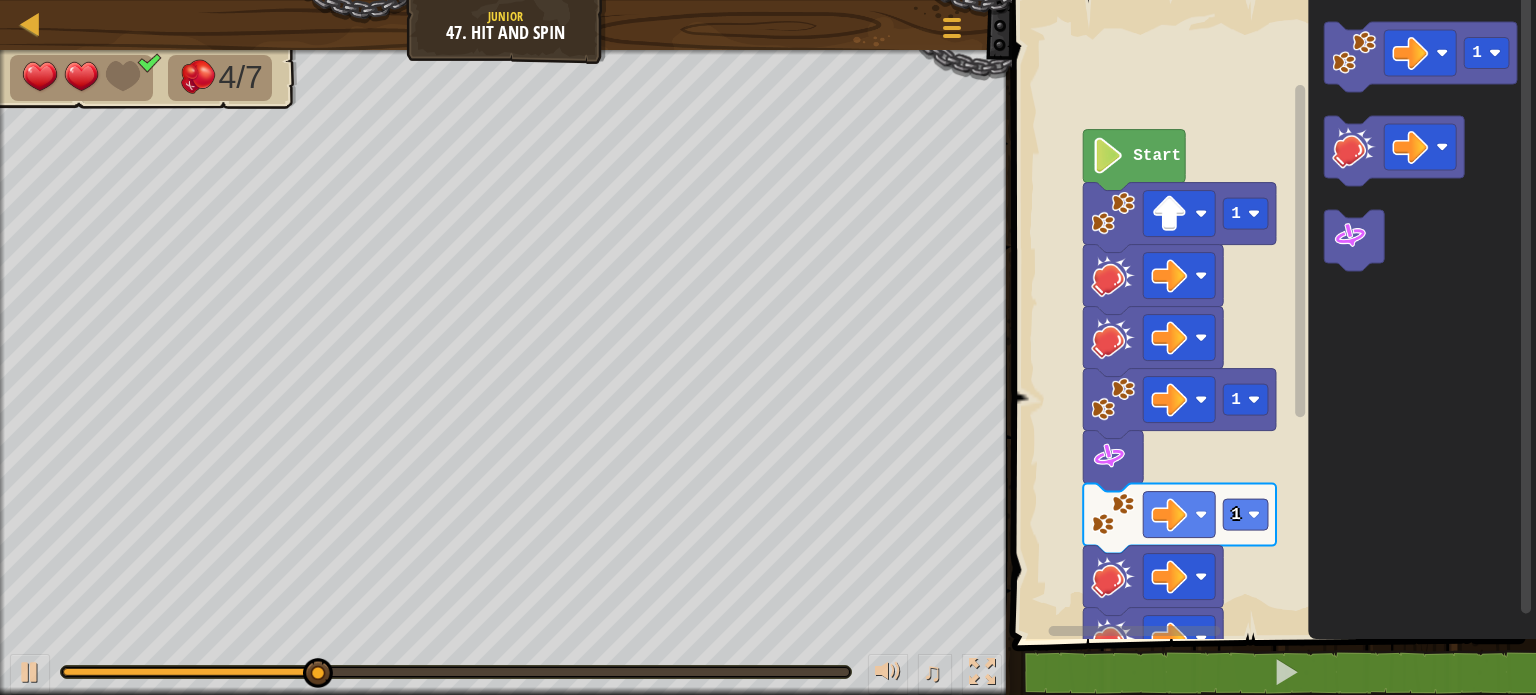 click on "Map Junior 47. Hit and Spin Game Menu 1     הההההההההההההההההההההההההההההההההההההההההההההההההההההההההההההההההההההההההההההההההההההההההההההההההההההההההההההההההההההההההההההההההההההההההההההההההההההההההההההההההההההההההההההההההההההההההההההההההההההההההההההההההההההההההההההההההההההההההההההההההההההההההההההההה XXXXXXXXXXXXXXXXXXXXXXXXXXXXXXXXXXXXXXXXXXXXXXXXXXXXXXXXXXXXXXXXXXXXXXXXXXXXXXXXXXXXXXXXXXXXXXXXXXXXXXXXXXXXXXXXXXXXXXXXXXXXXXXXXXXXXXXXXXXXXXXXXXXXXXXXXXXXXXXXXXXXXXXXXXXXXXXXXXXXXXXXXXXXXXXXXXXXXXXXXXXXXXXXXXXXXXXXXXXXXXXXXXXXXXXXXXXXXXXXXXXXXXXXXXXXXXXX Solution × Blocks 1     Start 1 1 1 1 Code Saved Programming language : Python Statement   /  Call   /  go hit spin × Fix Your Code Need help? Ask the AI 4/7 ♫ Phoenix 2 x: 21 y: 22 x: 22 y: 22 action:" at bounding box center (768, 0) 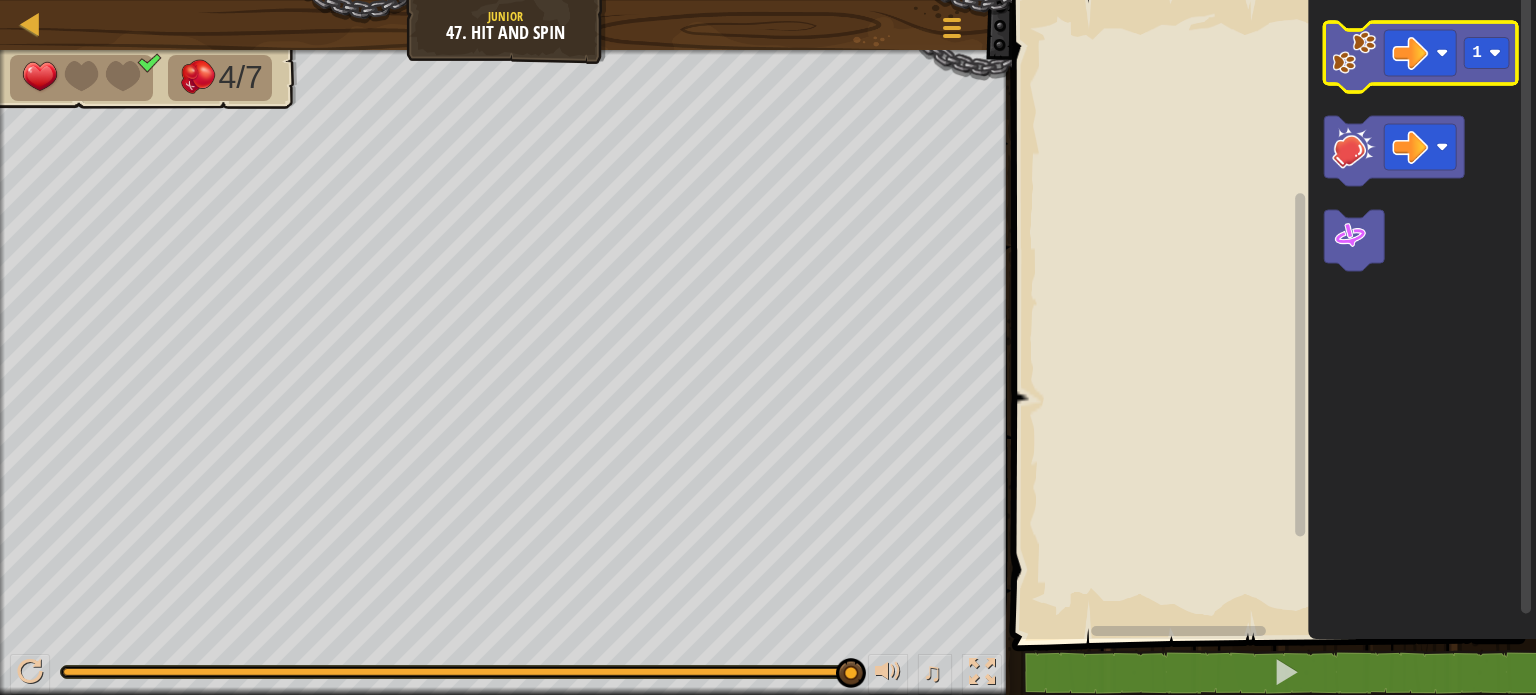 click 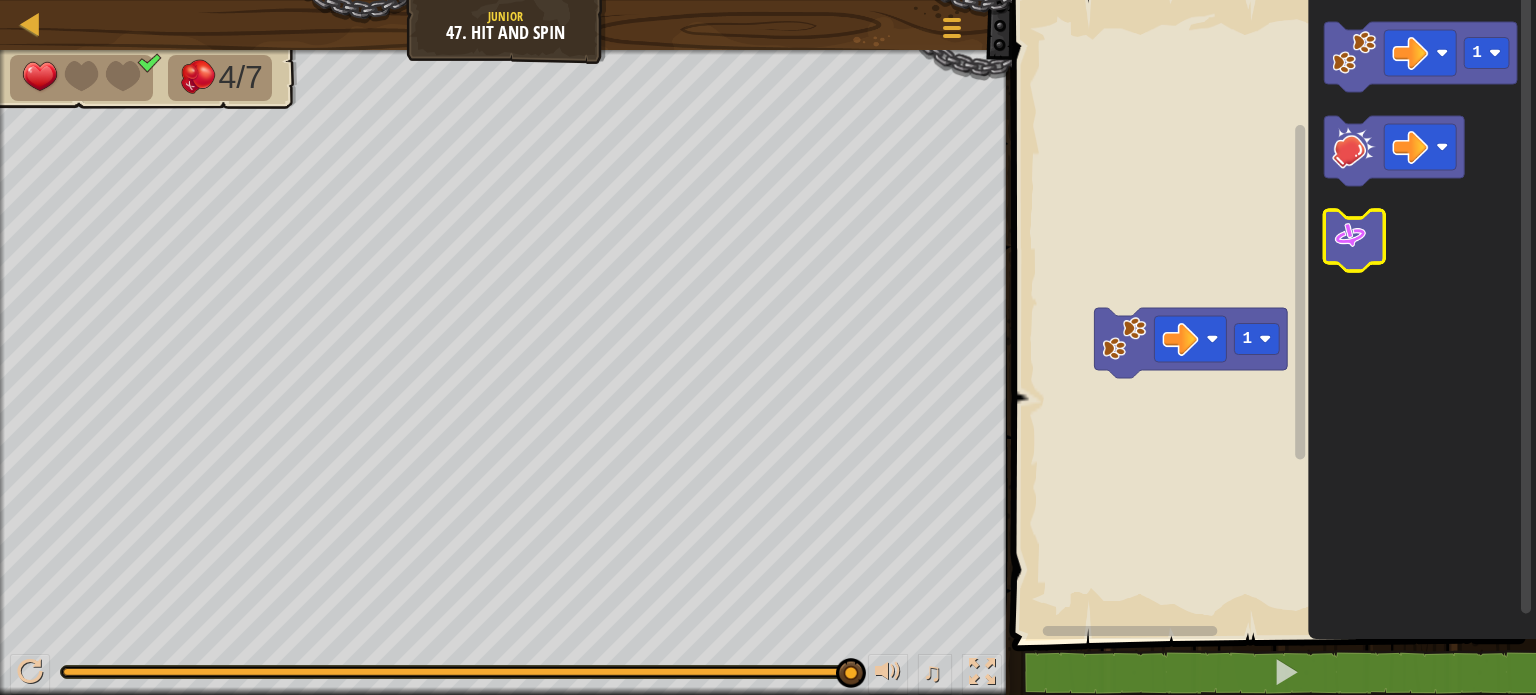 click 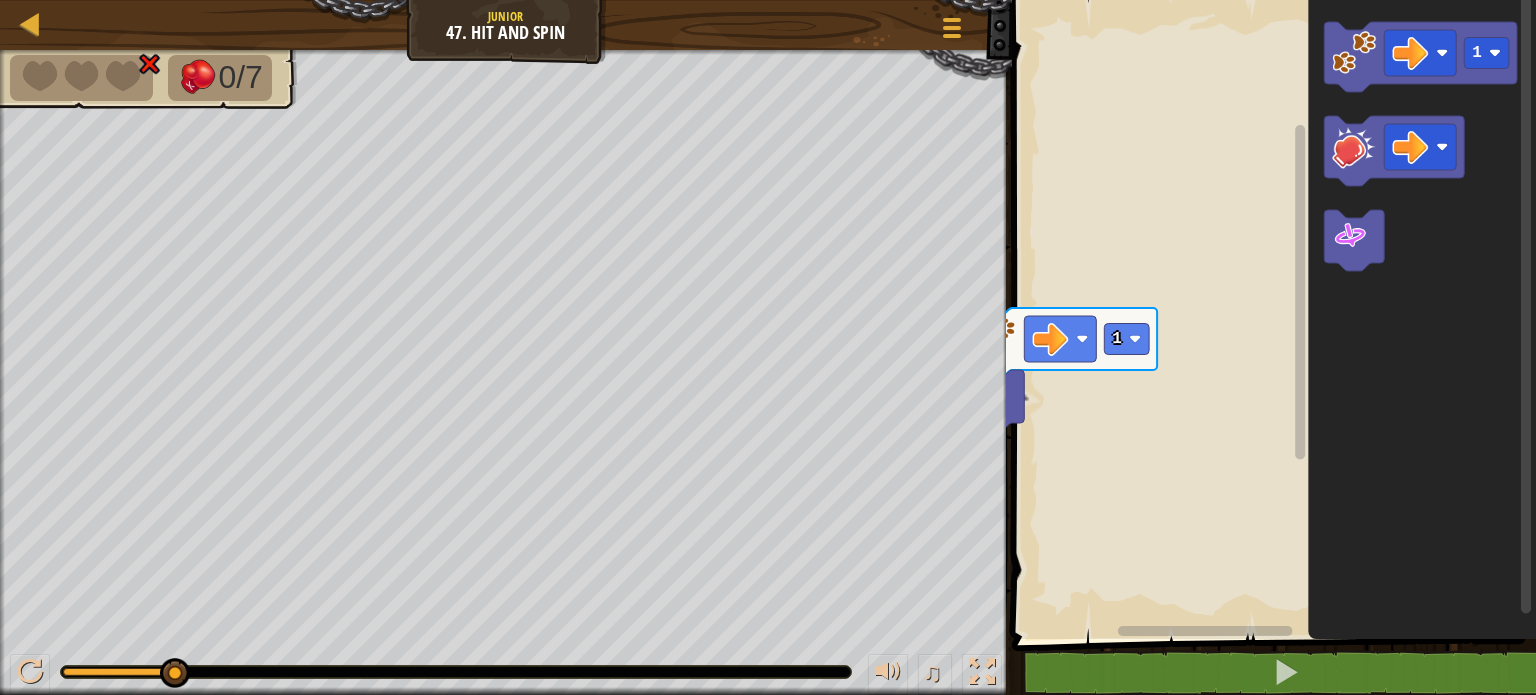 click on "1 1" at bounding box center [1271, 314] 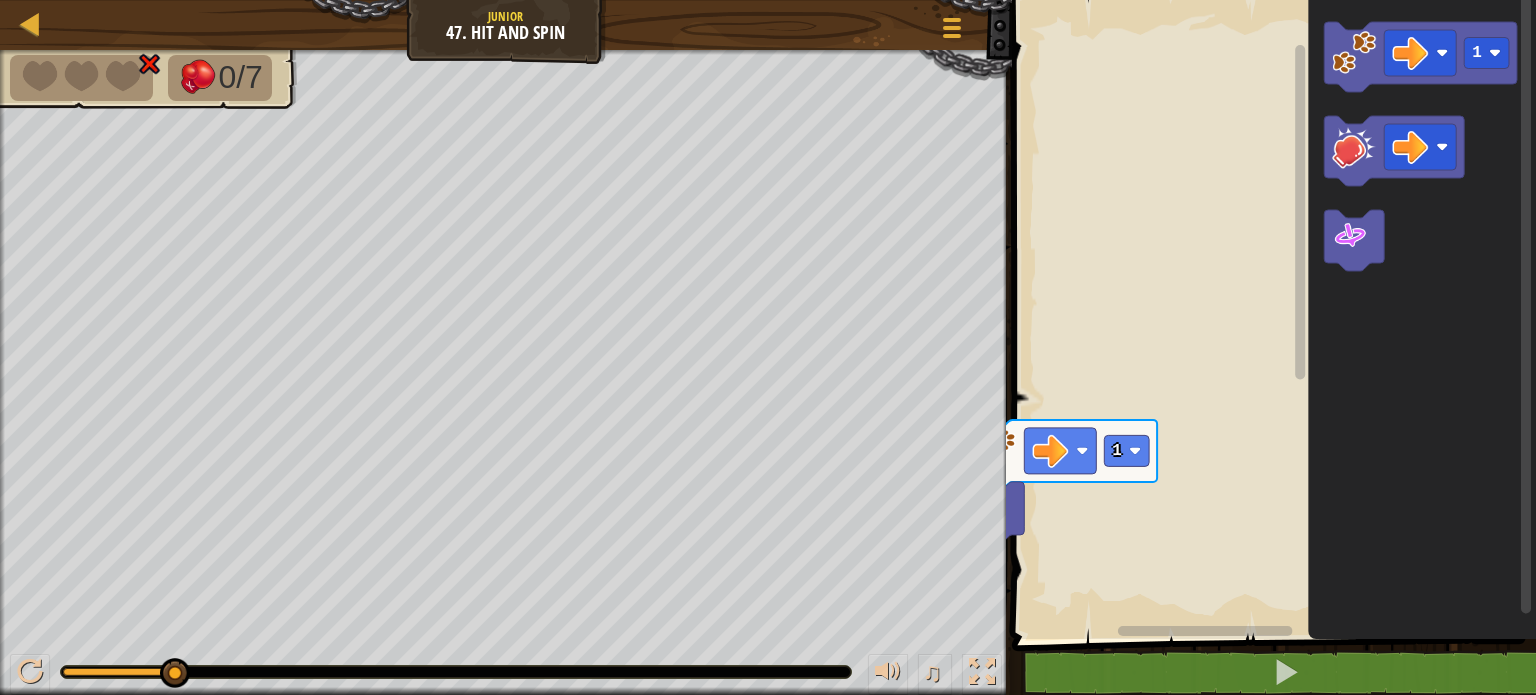 click on "1 1" at bounding box center (1271, 314) 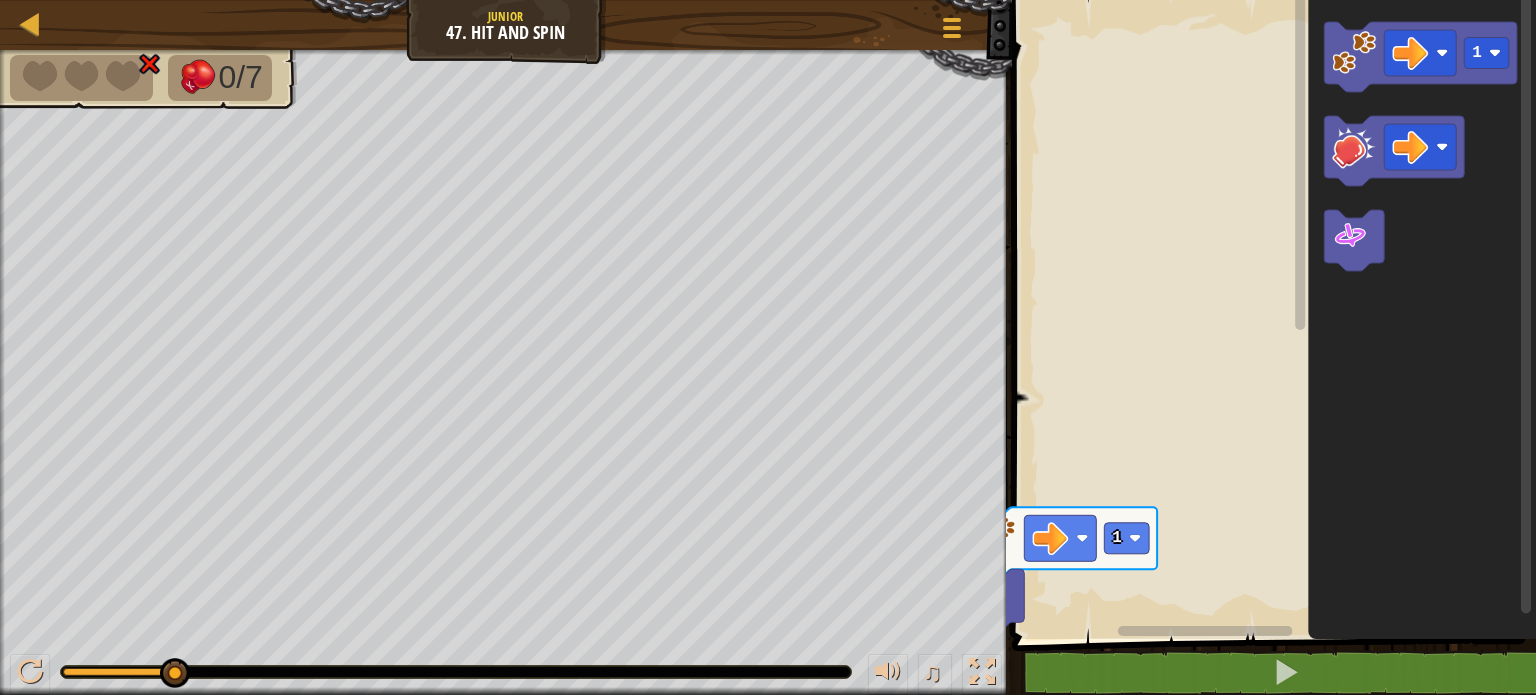 click 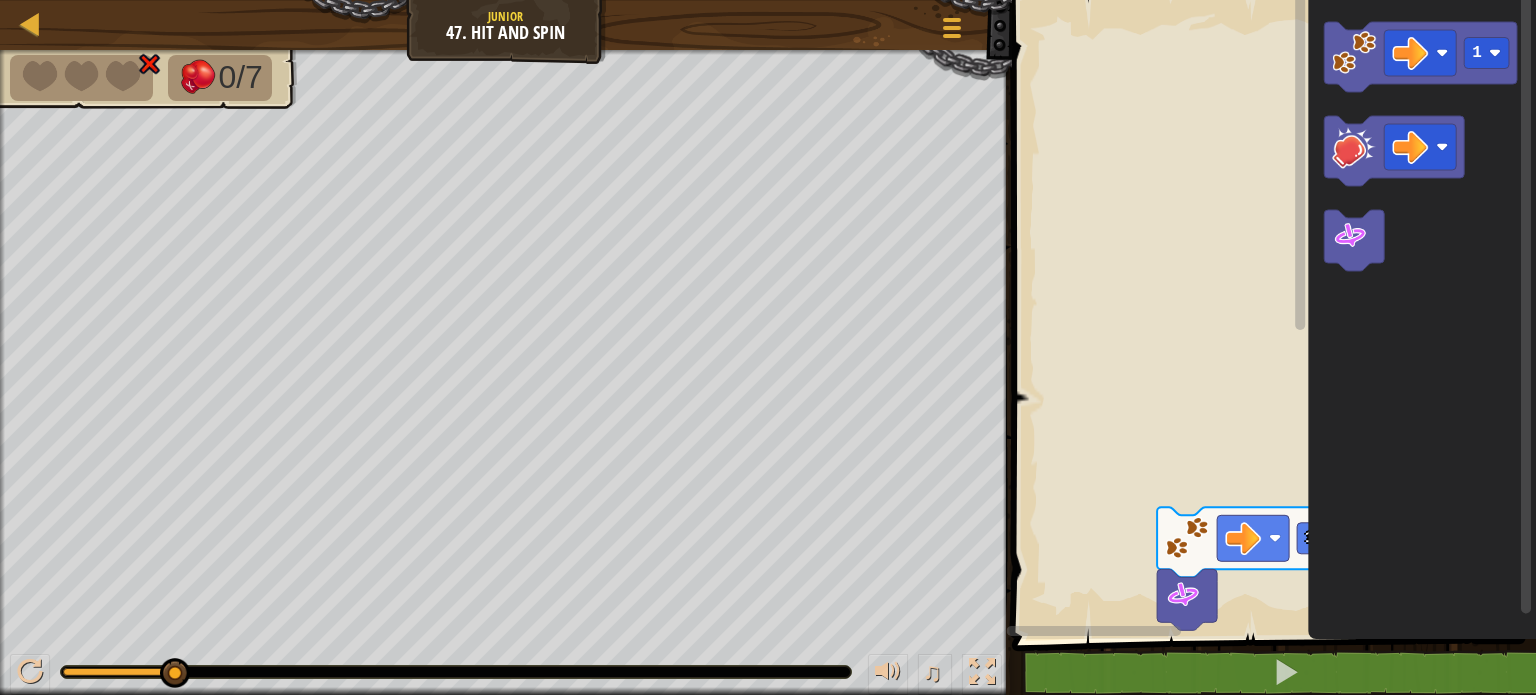 click 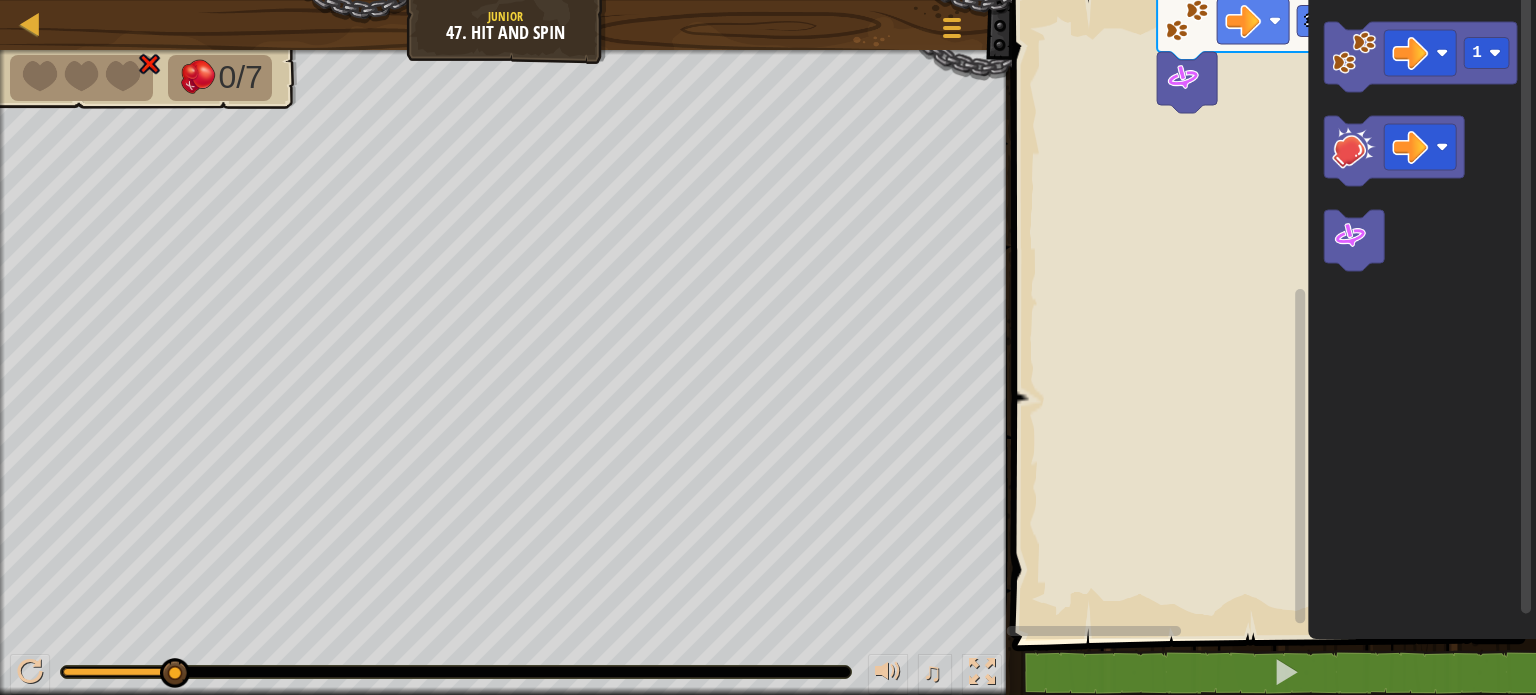 click on "1 1" at bounding box center (1271, 314) 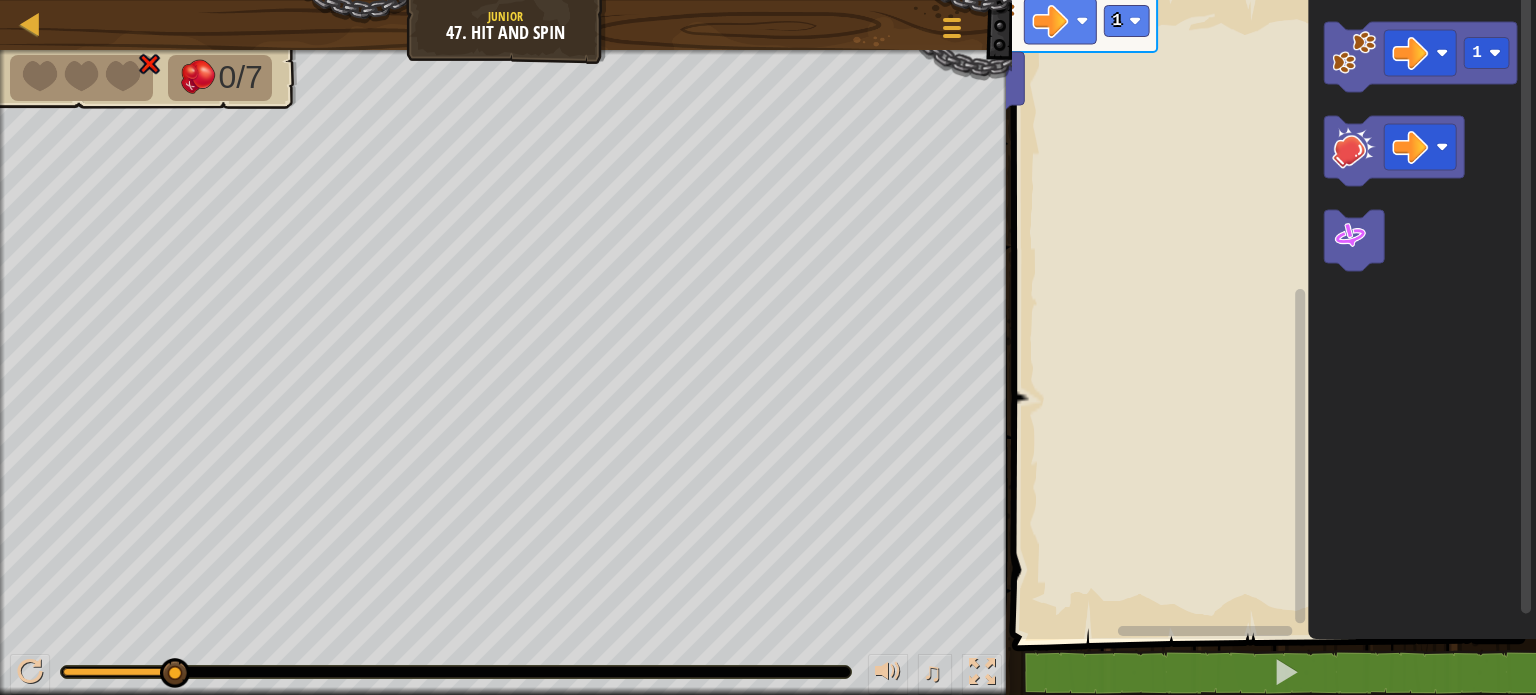 click 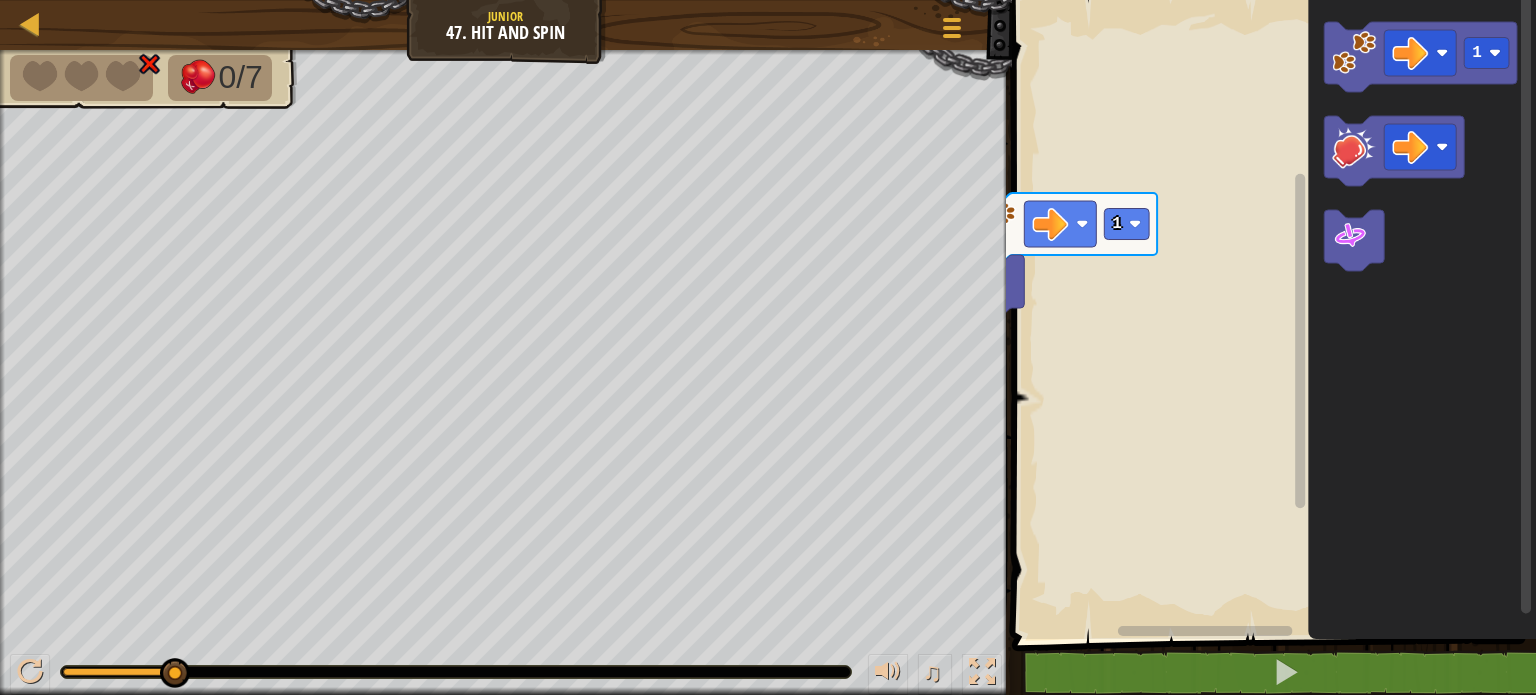 click 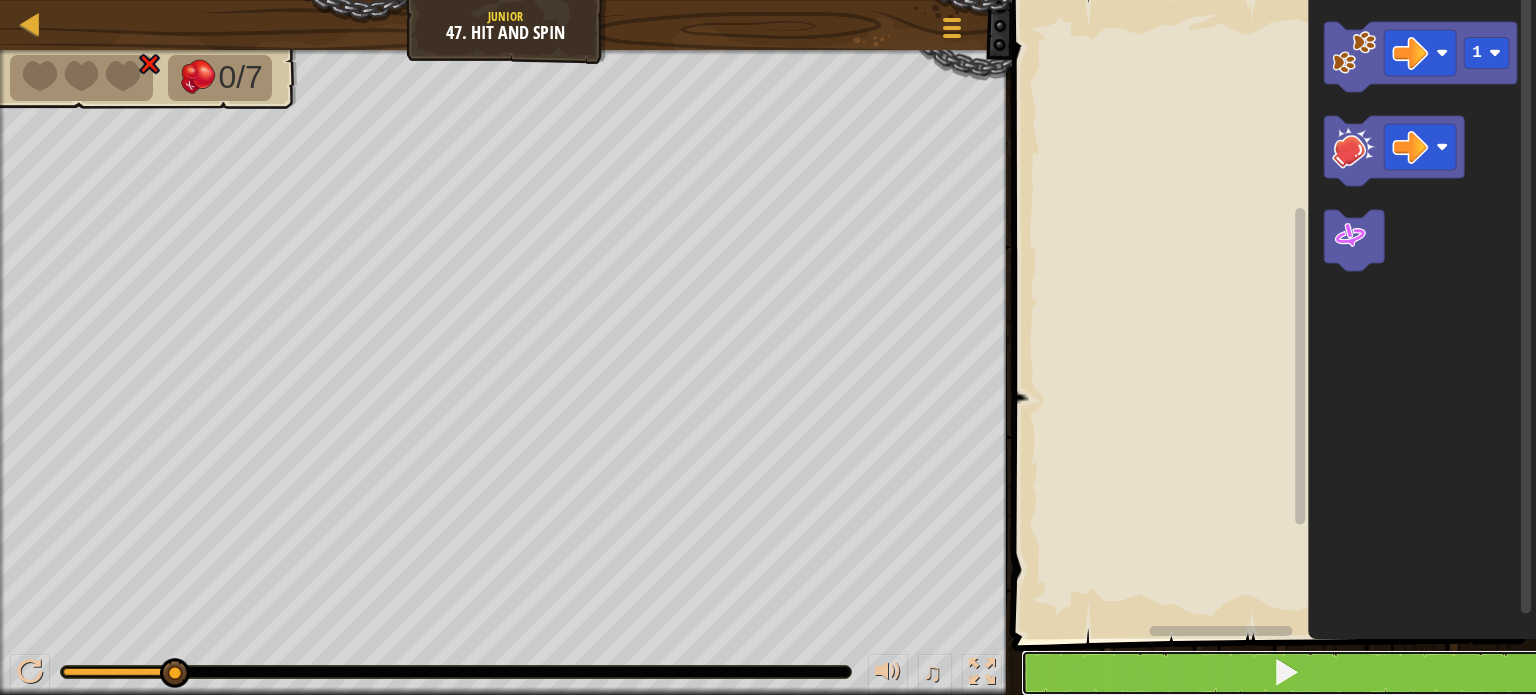 click at bounding box center [1286, 673] 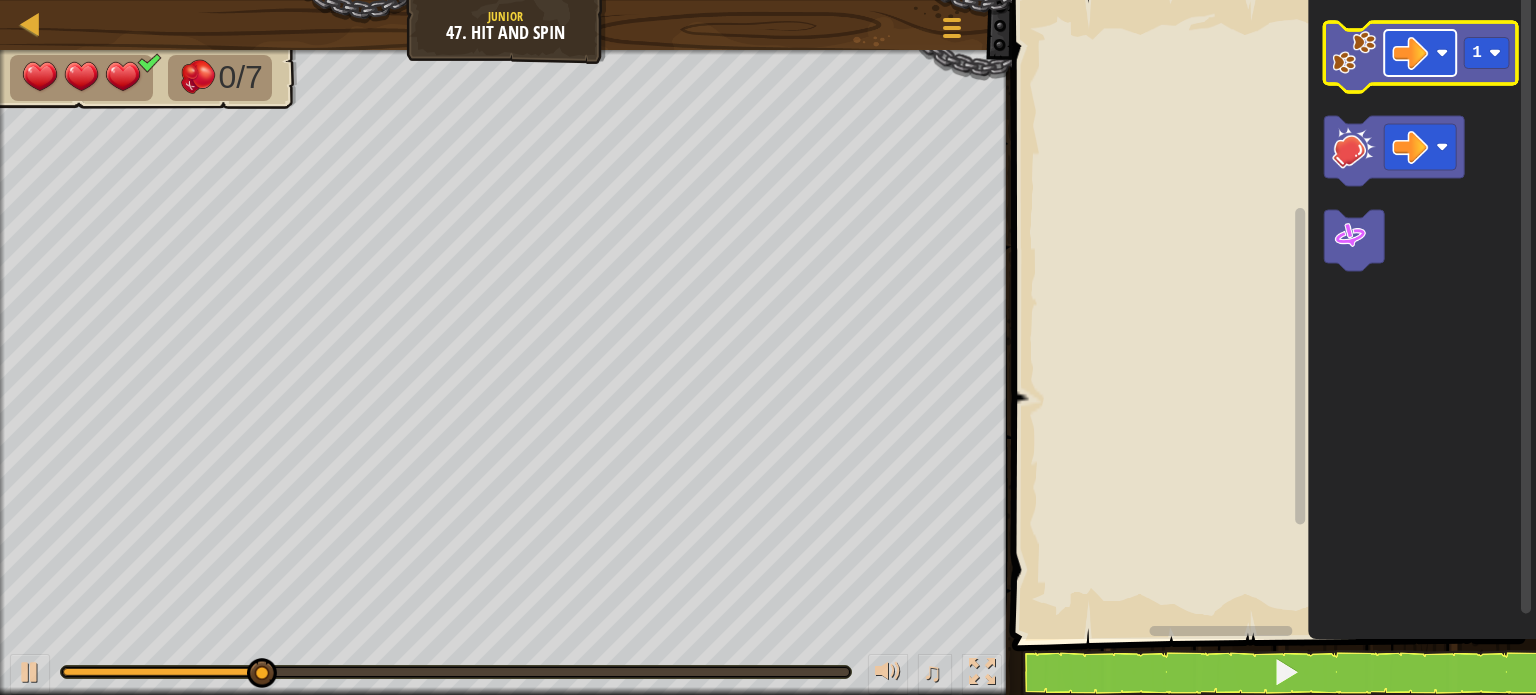 click 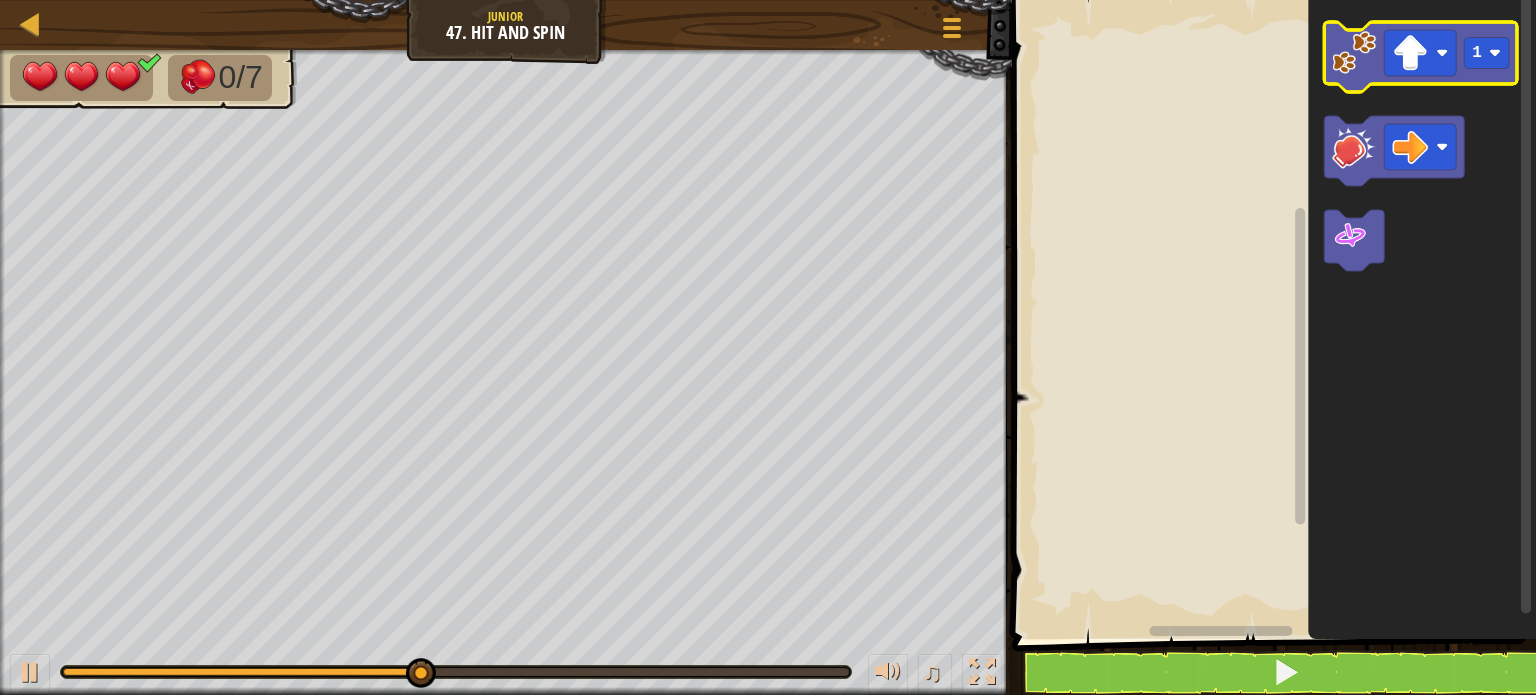 click 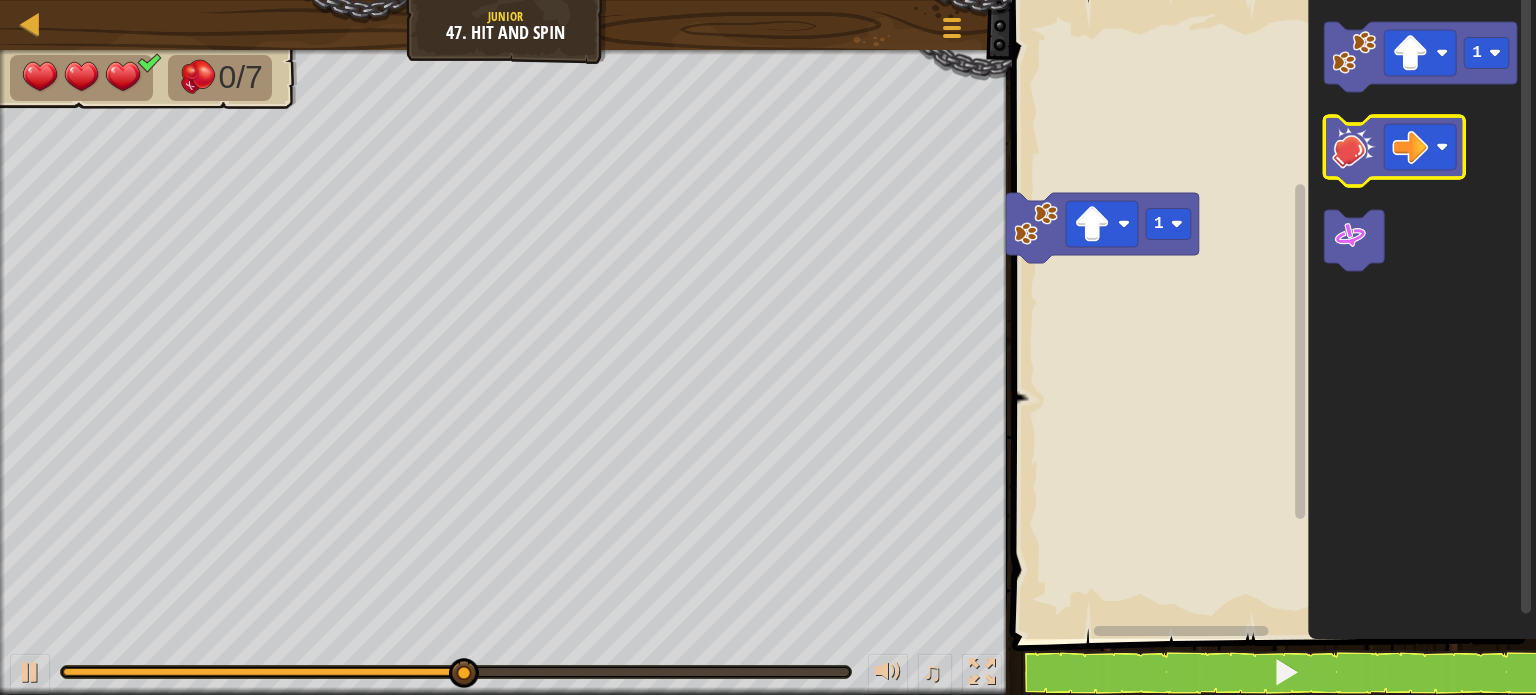 click 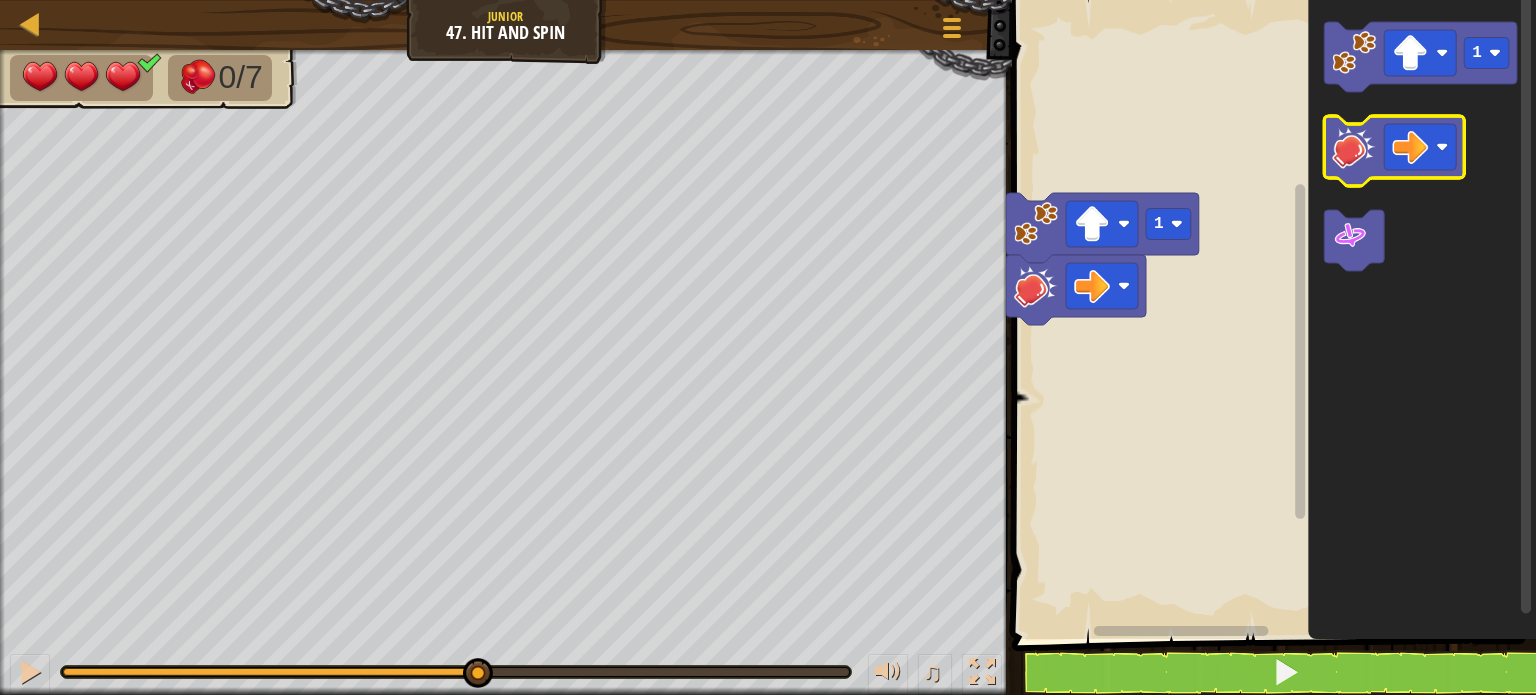 click 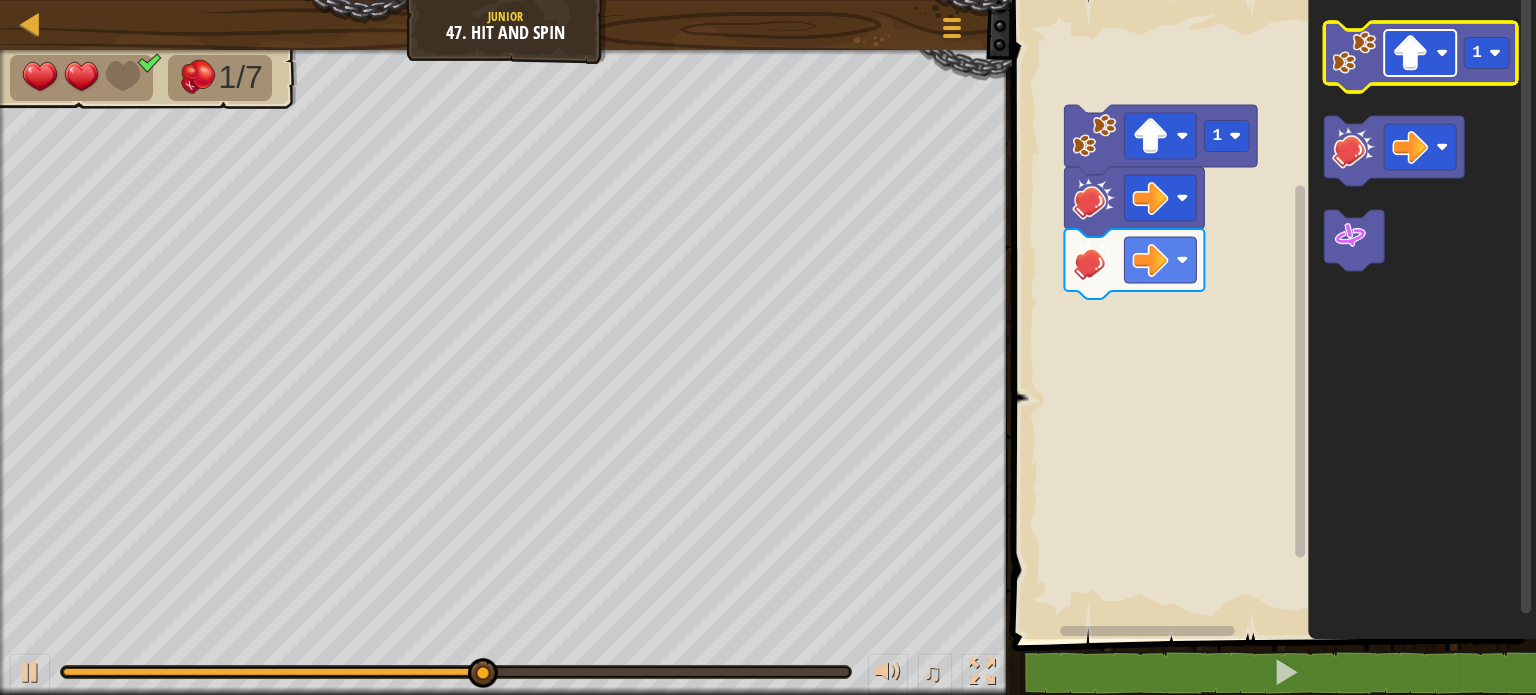 click 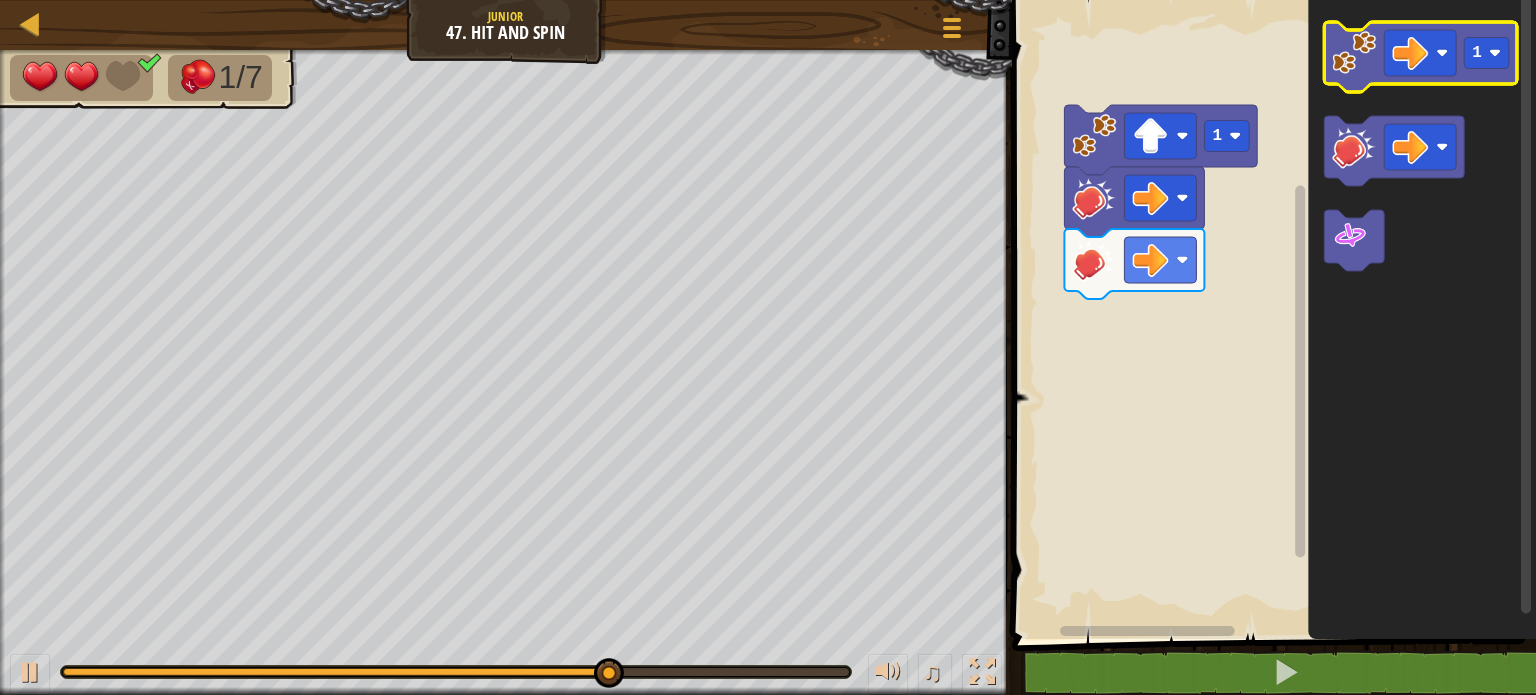 click 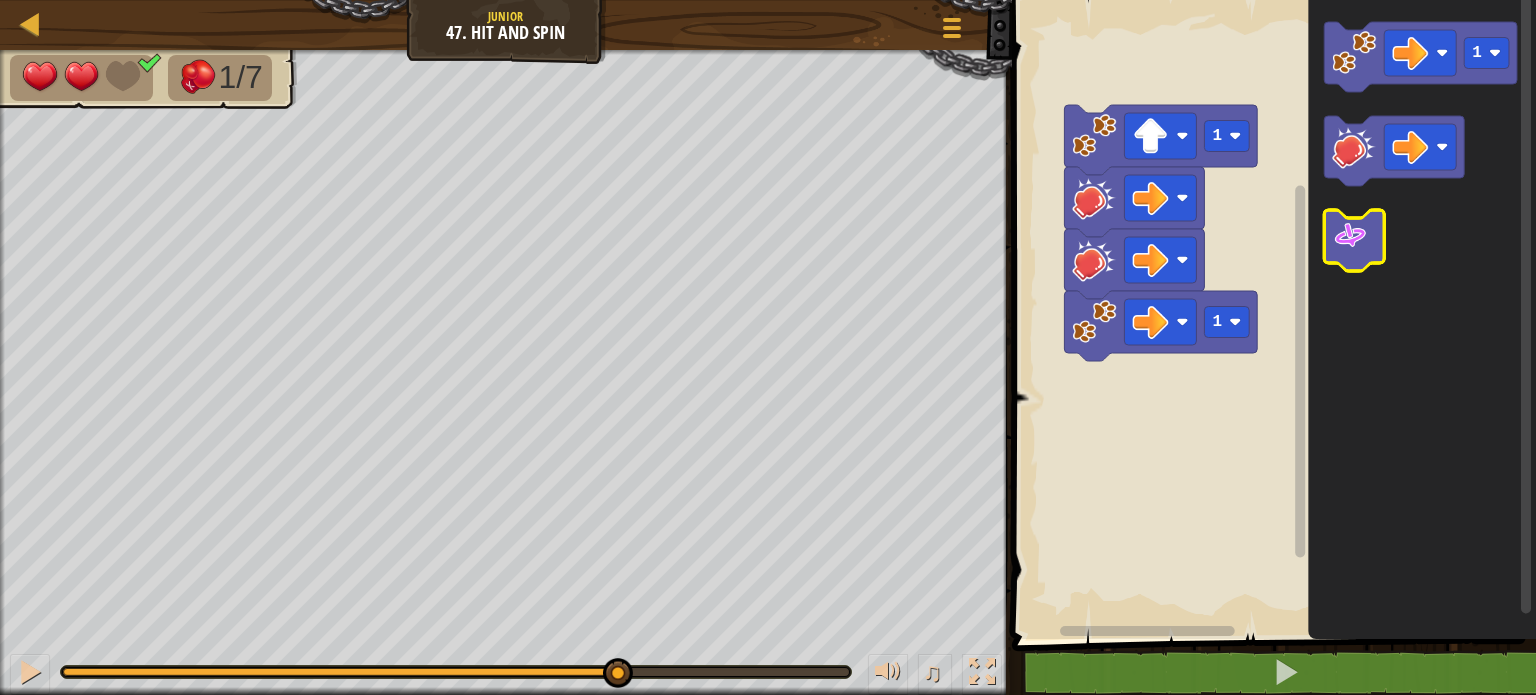 click 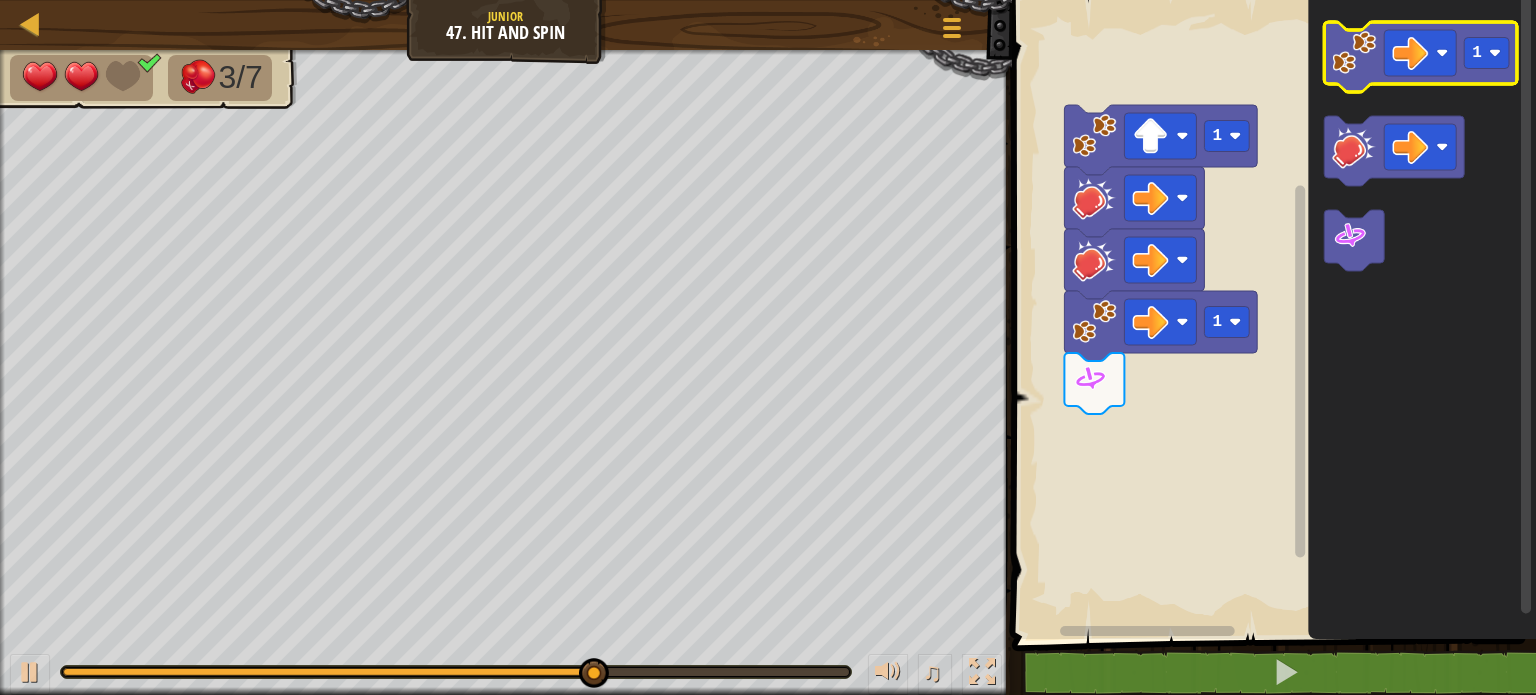 click 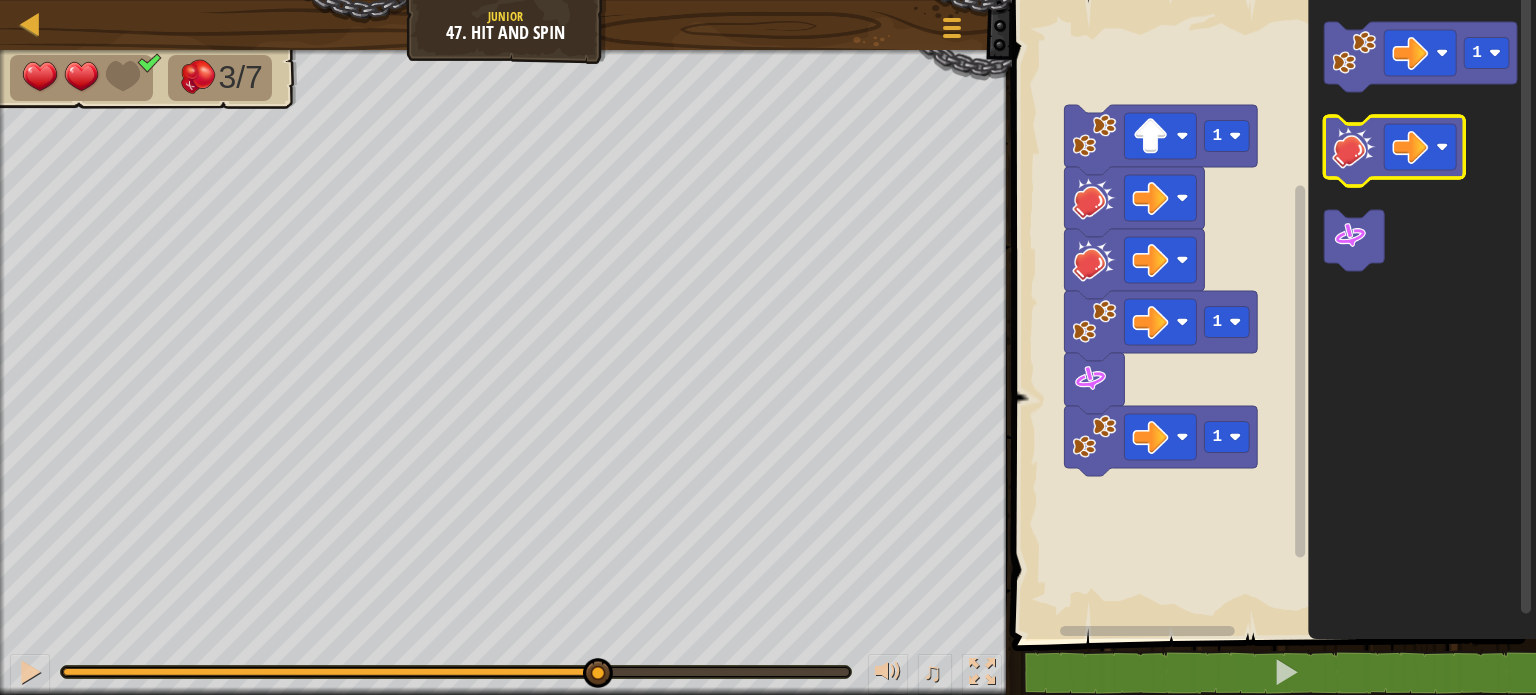 click 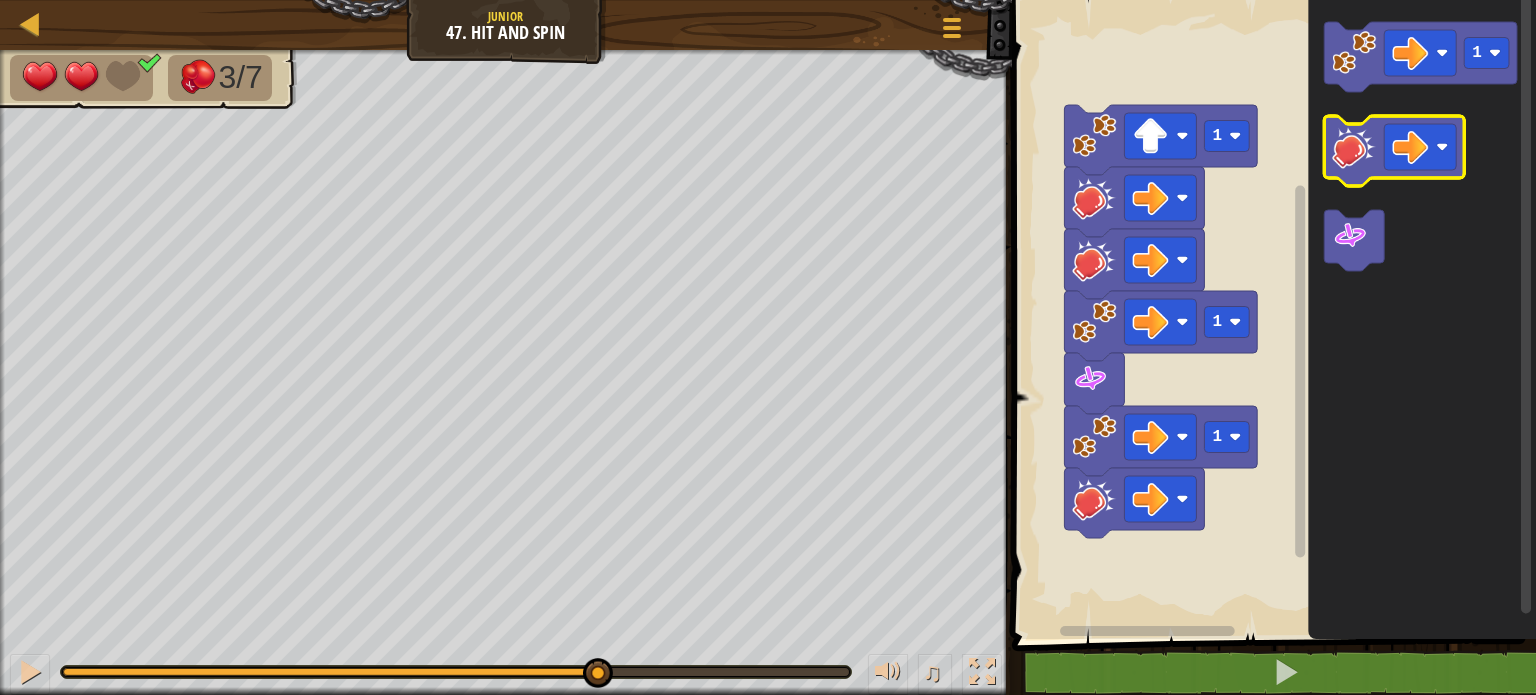 click 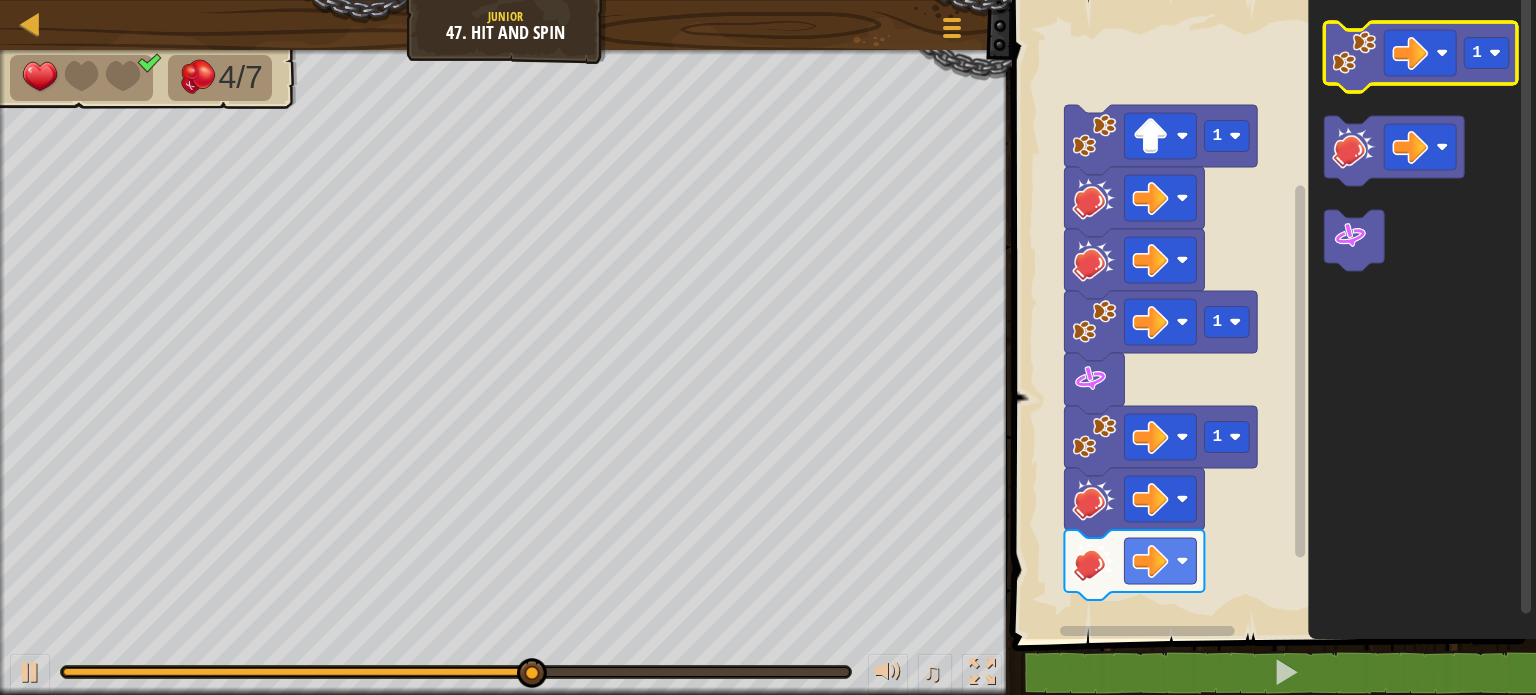 click on "1" 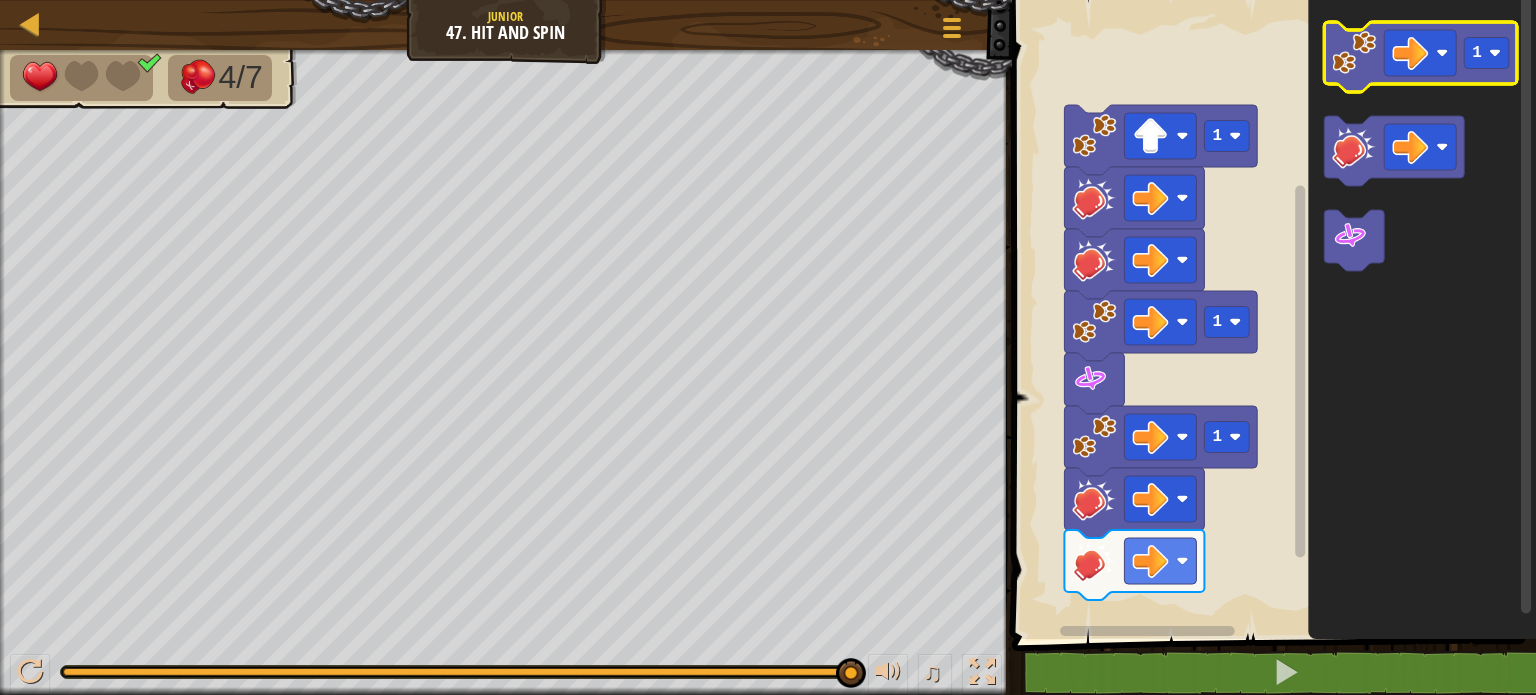click 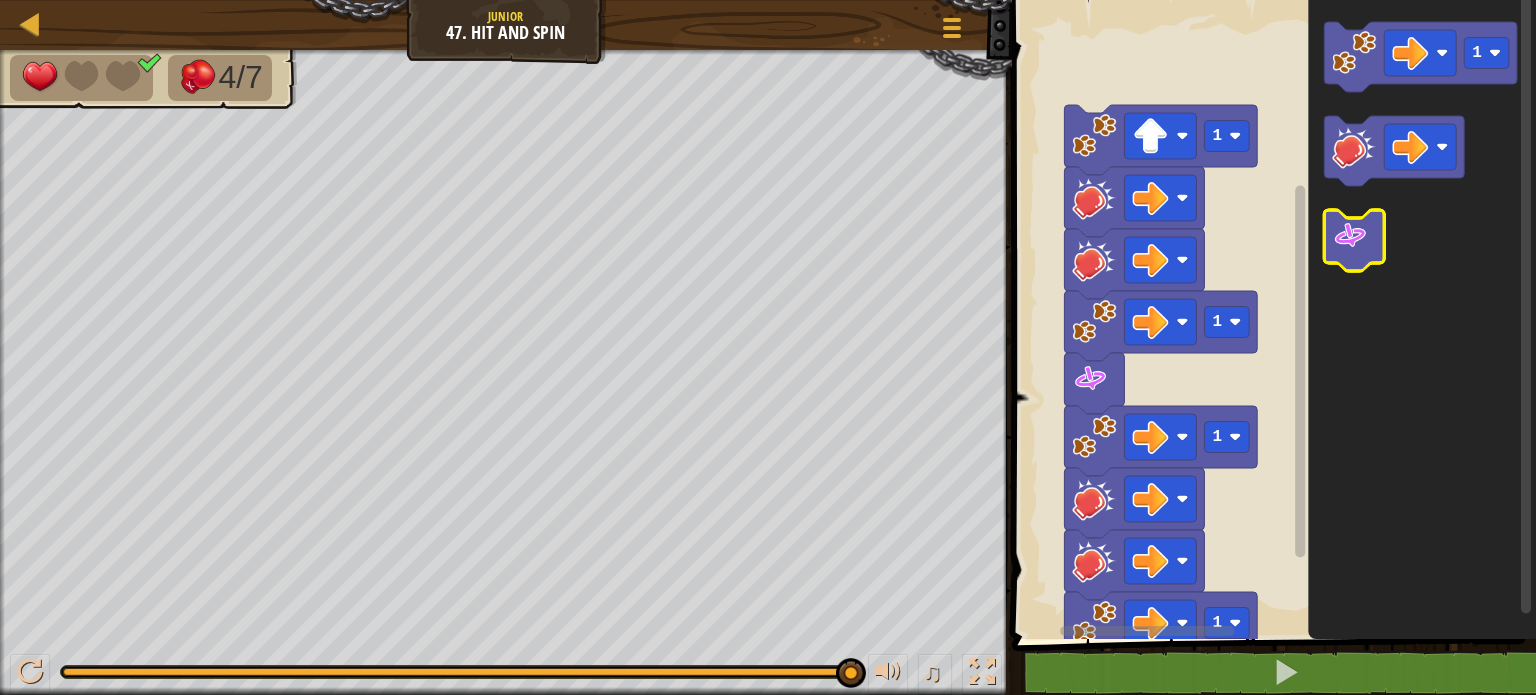 click 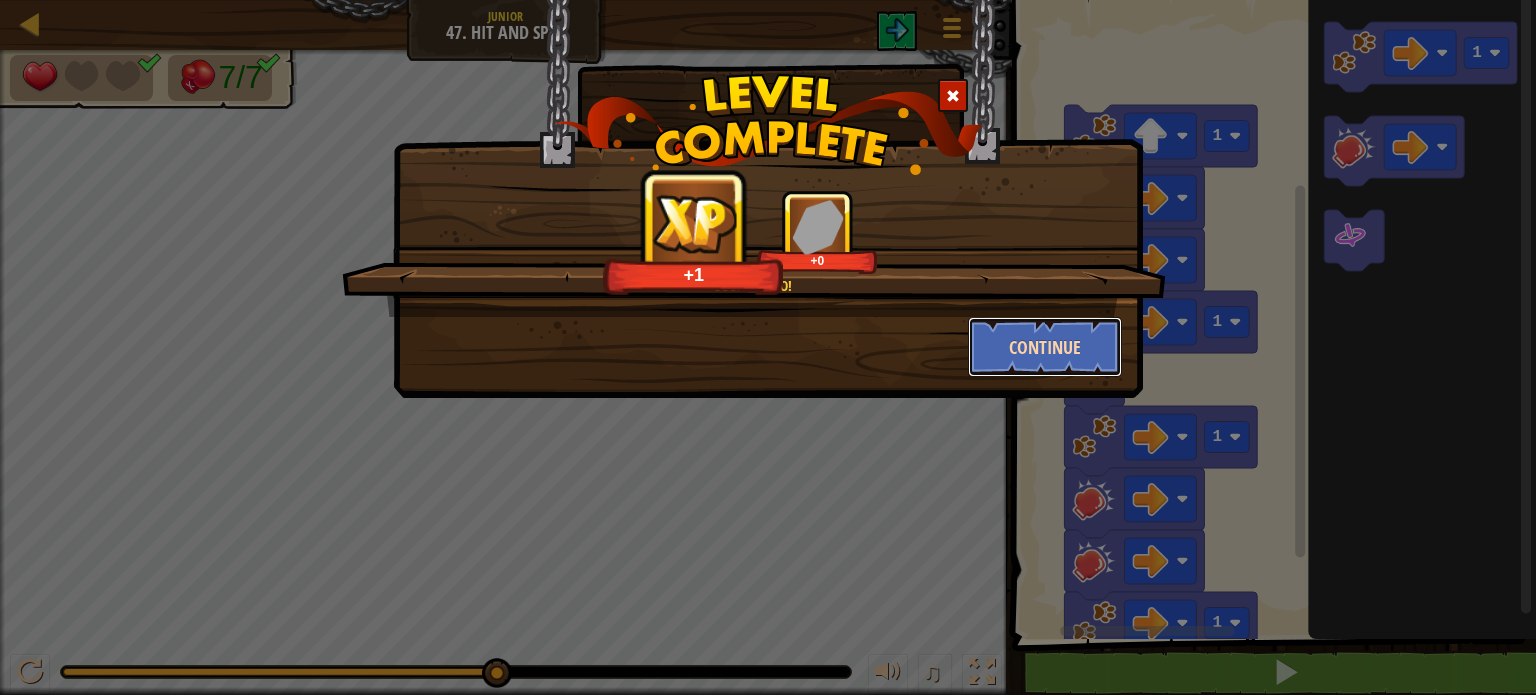 click on "Continue" at bounding box center [1045, 347] 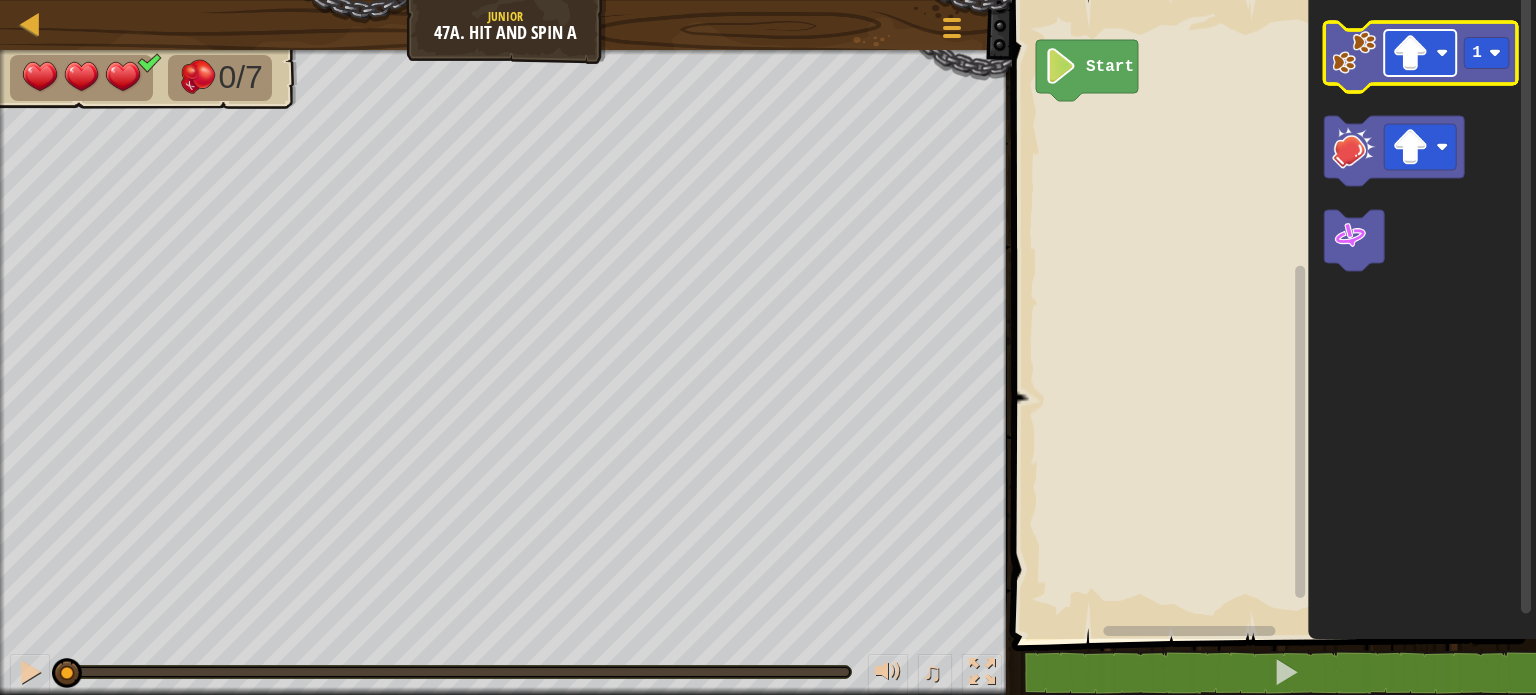 click 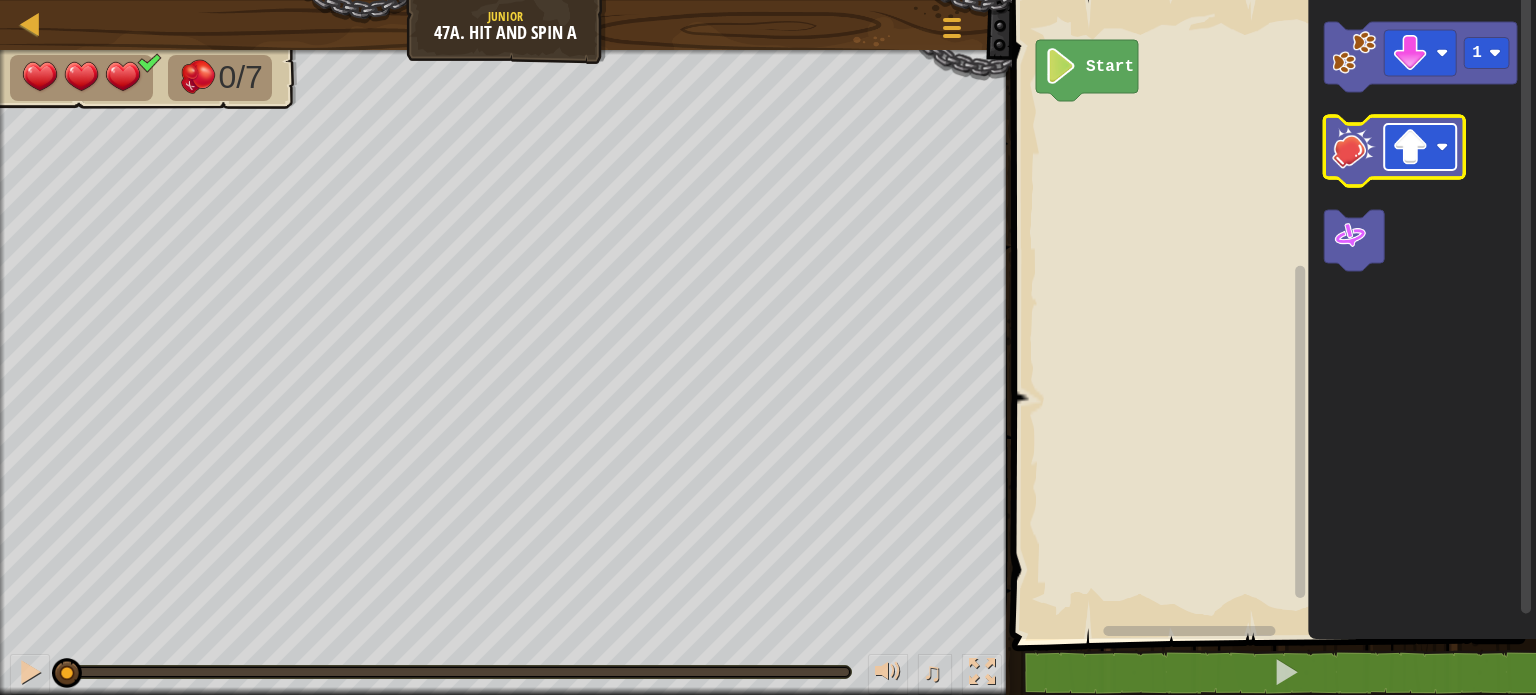 click 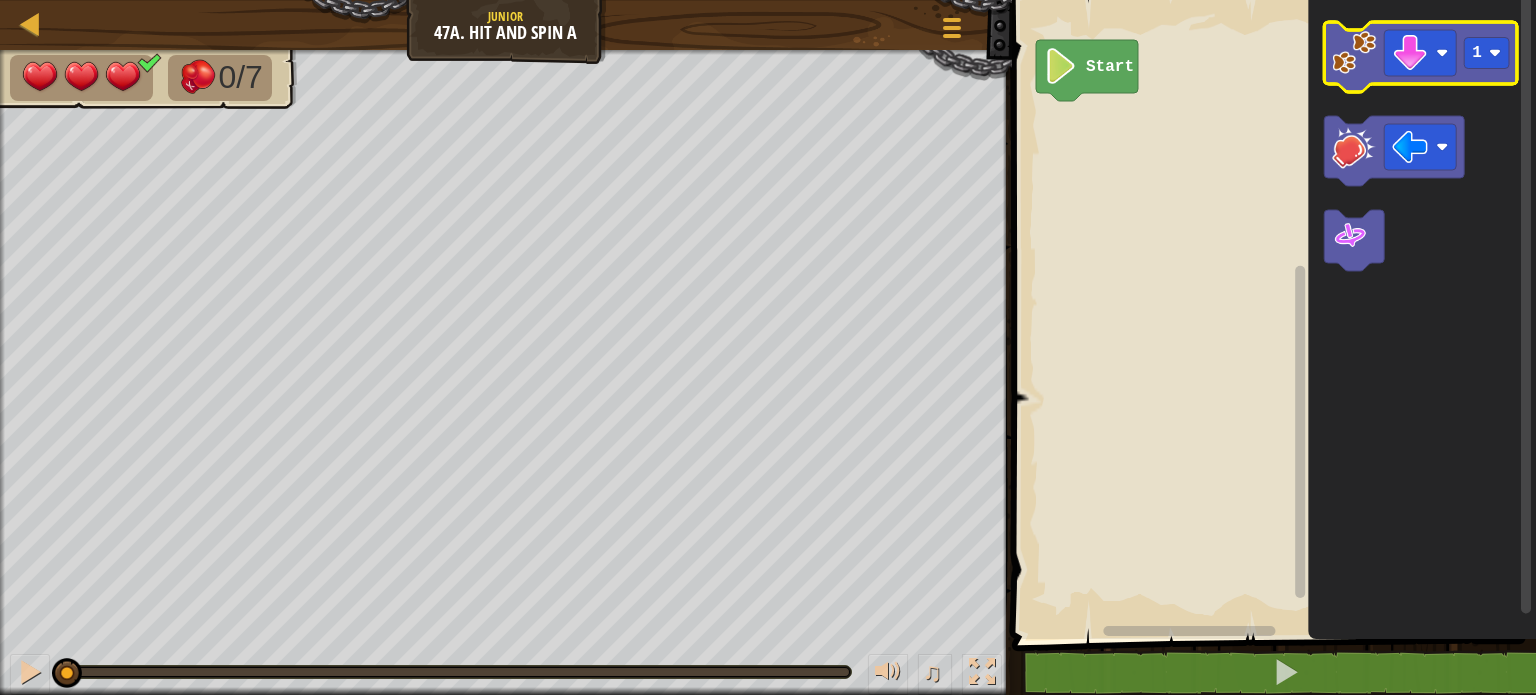 click 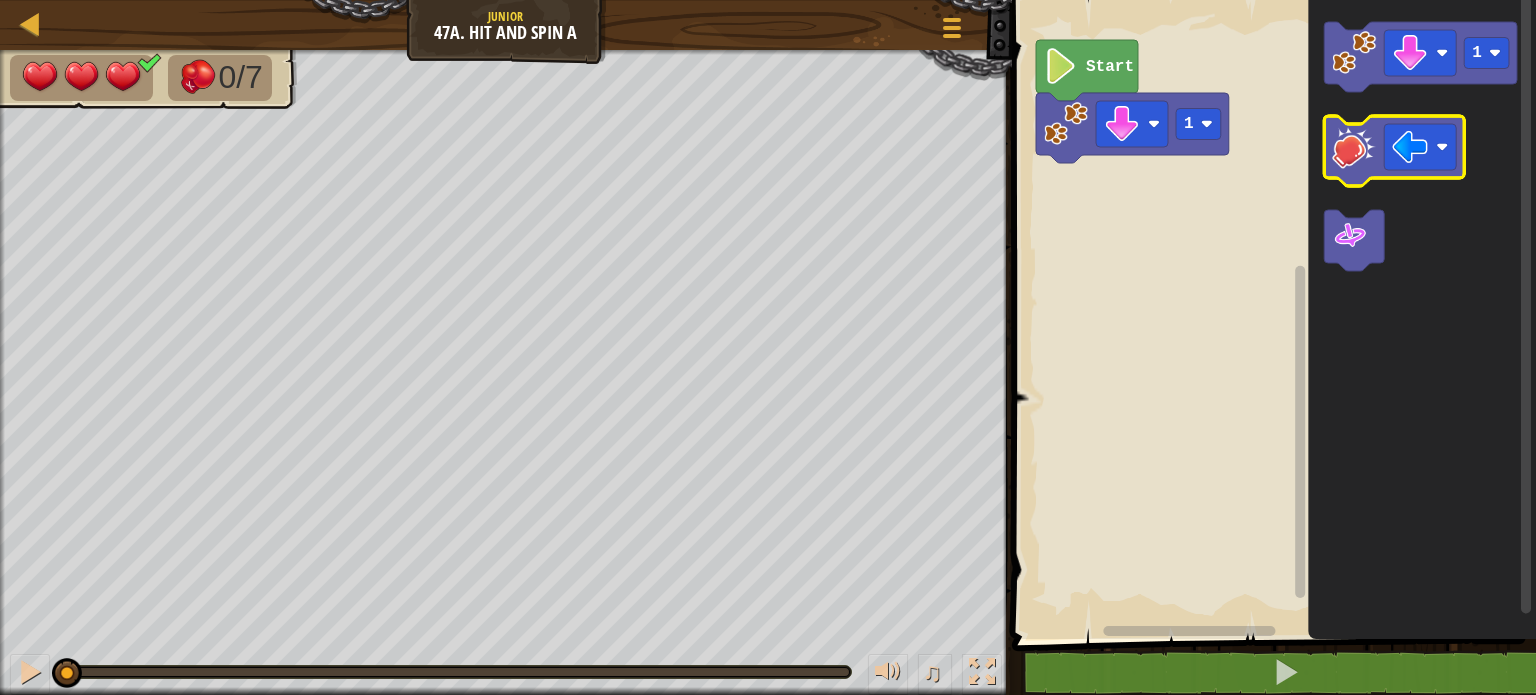 click 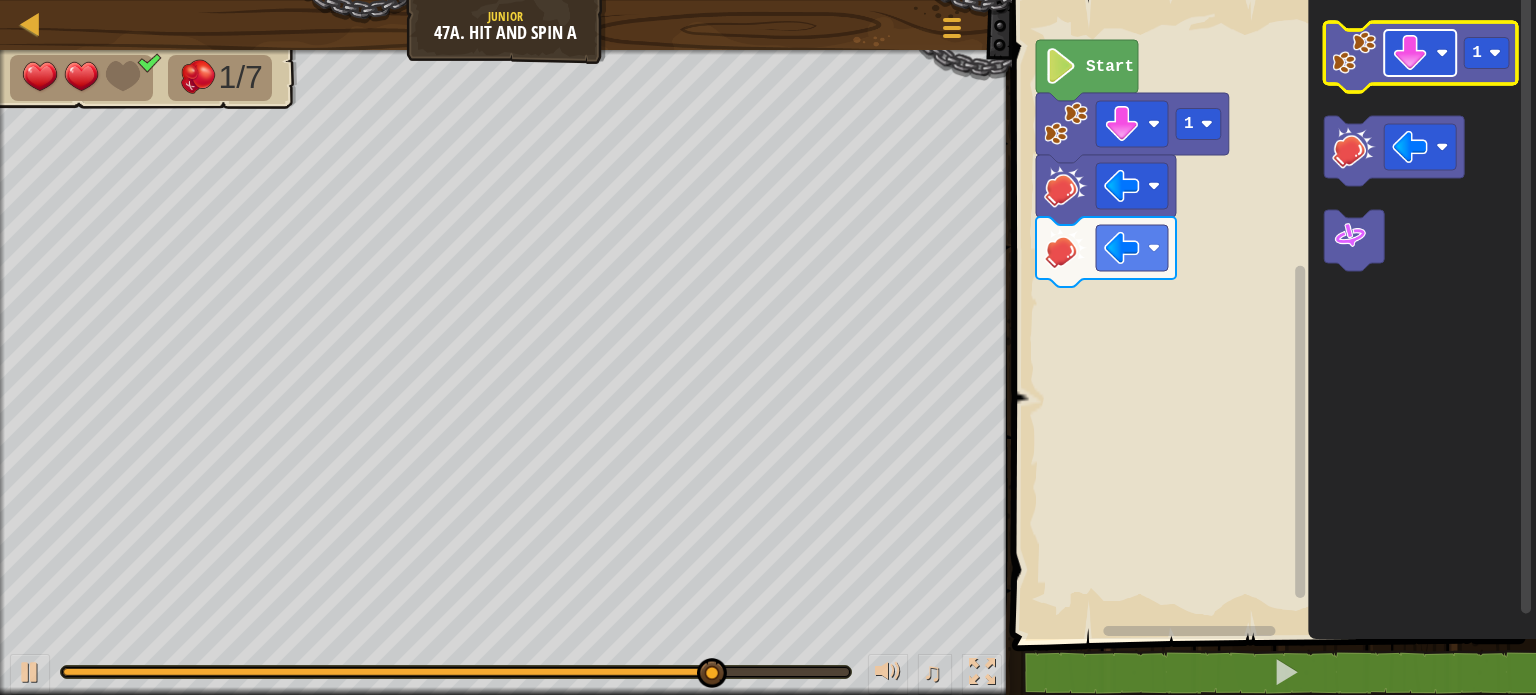 click 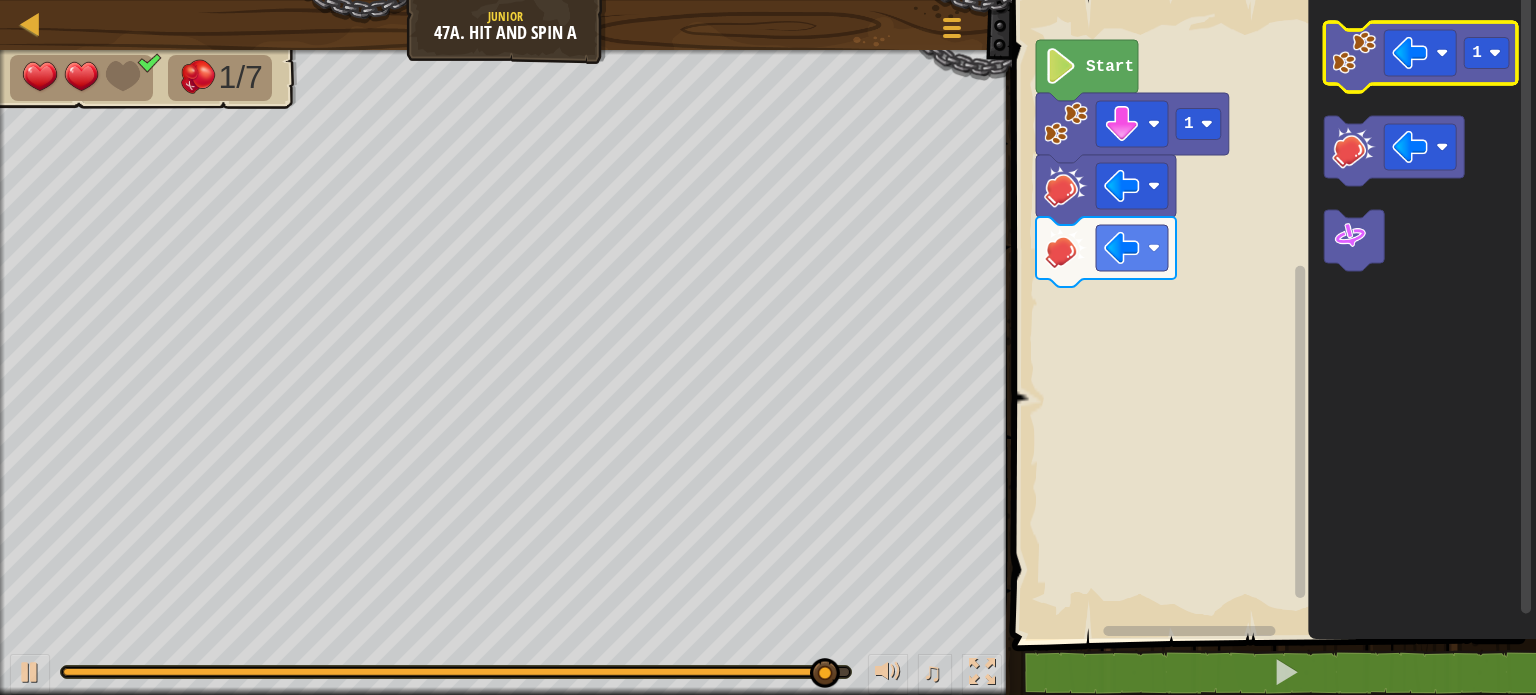 click 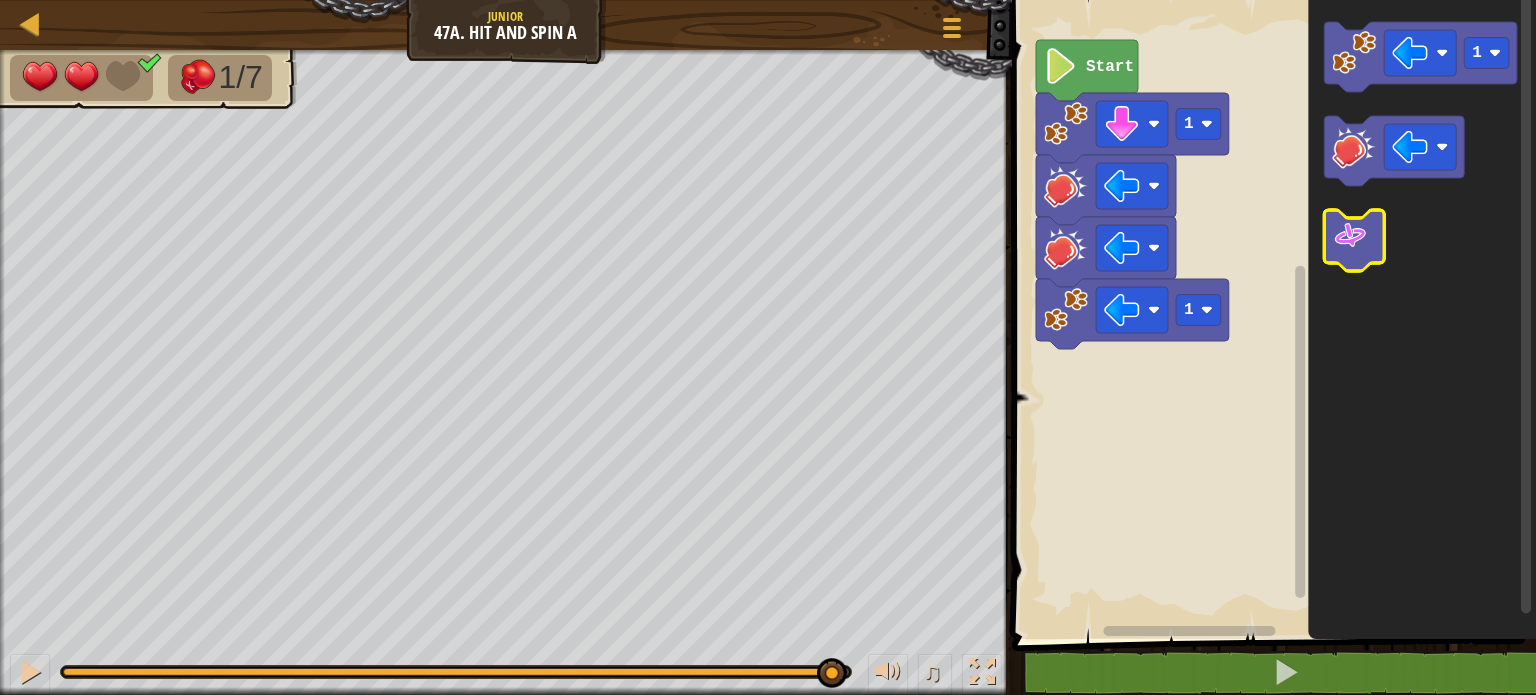 click 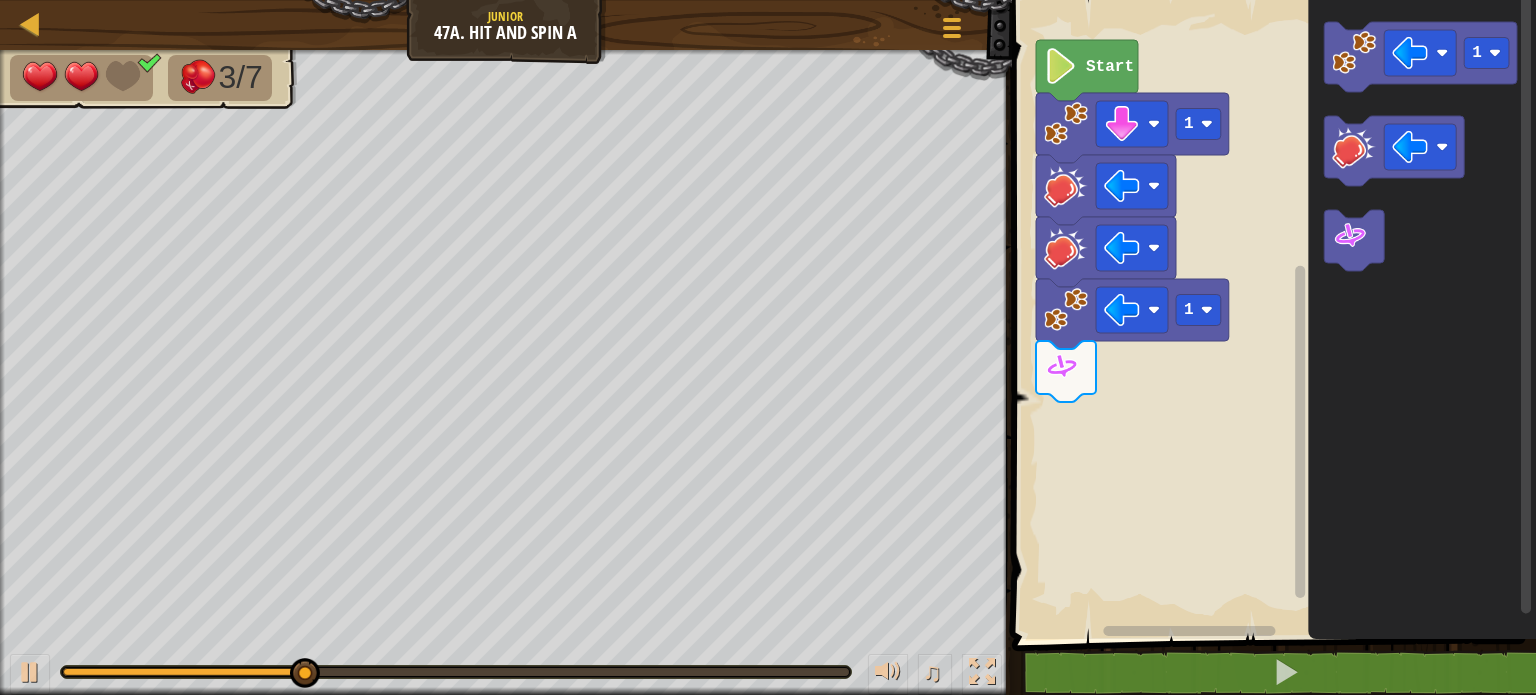 scroll, scrollTop: 0, scrollLeft: 0, axis: both 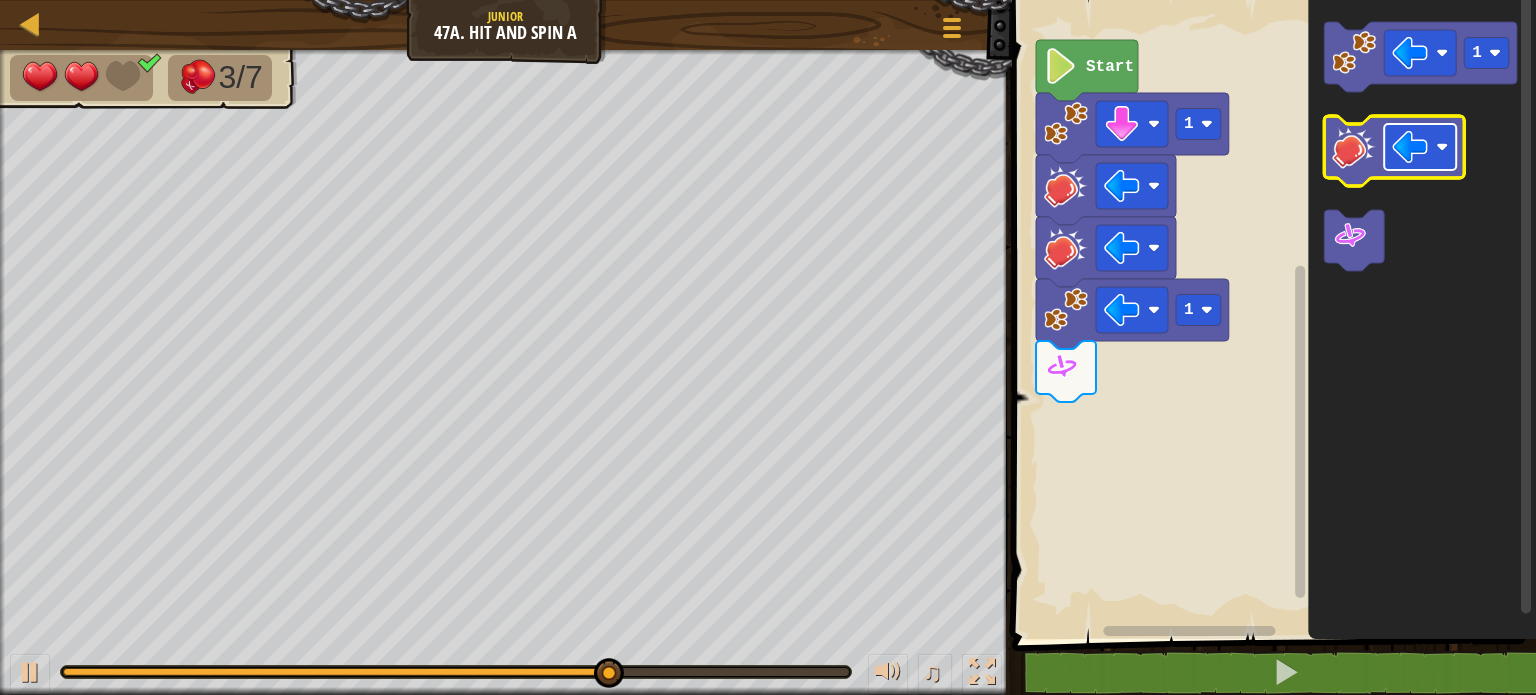 click 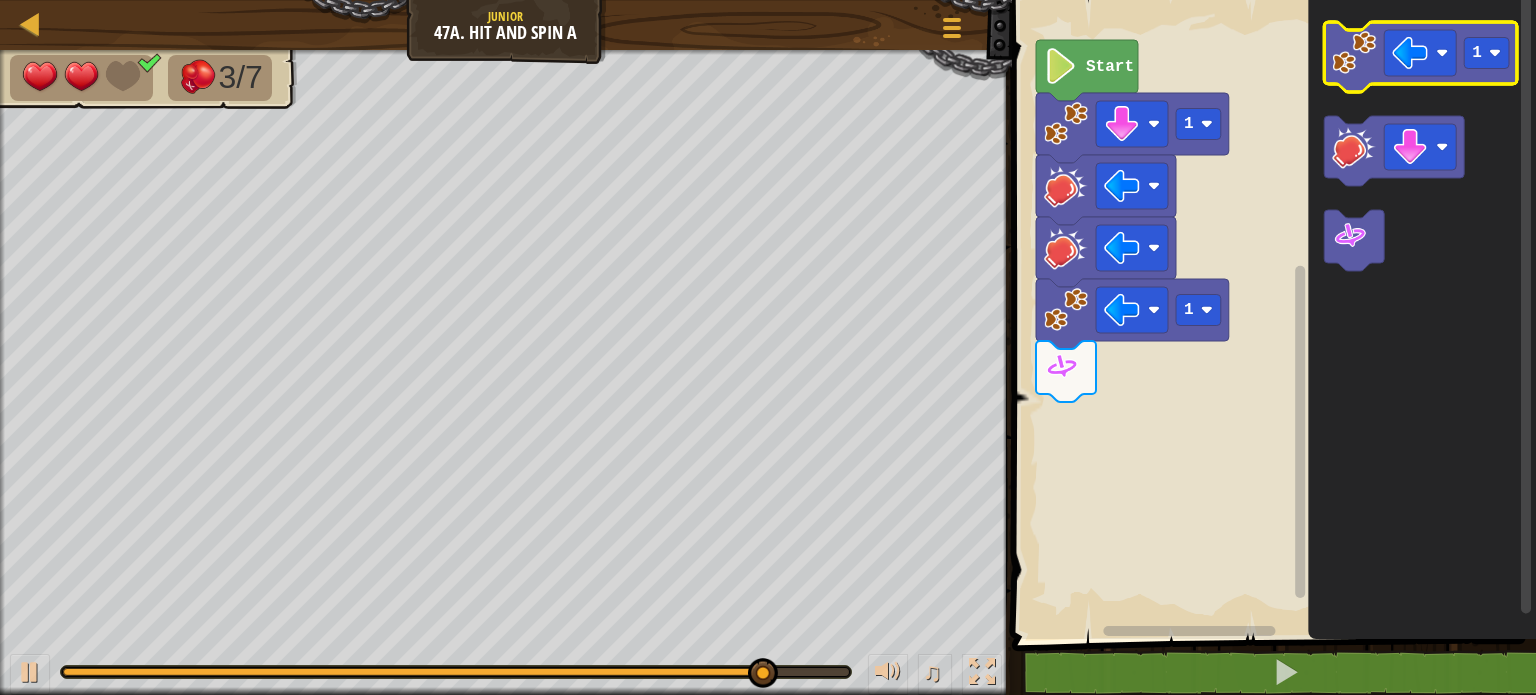 click 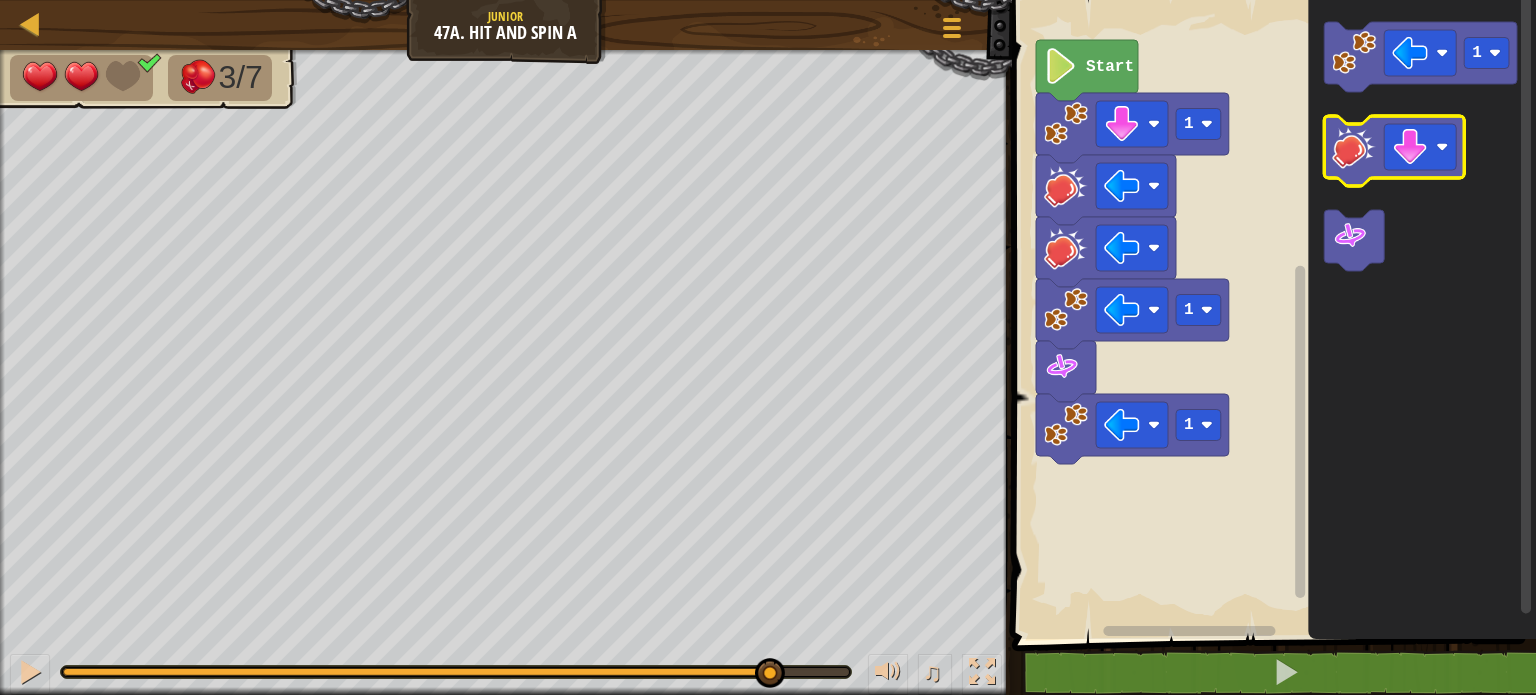 click 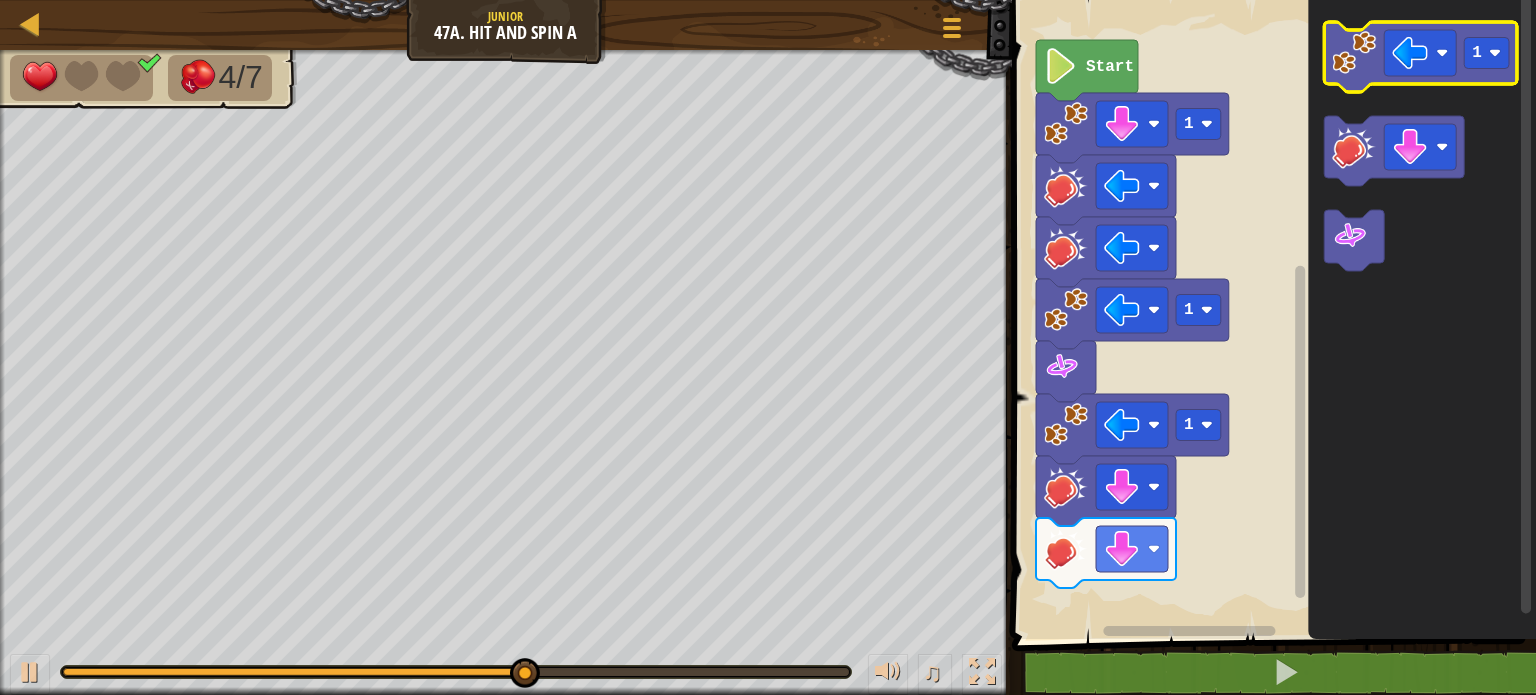 click on "1" 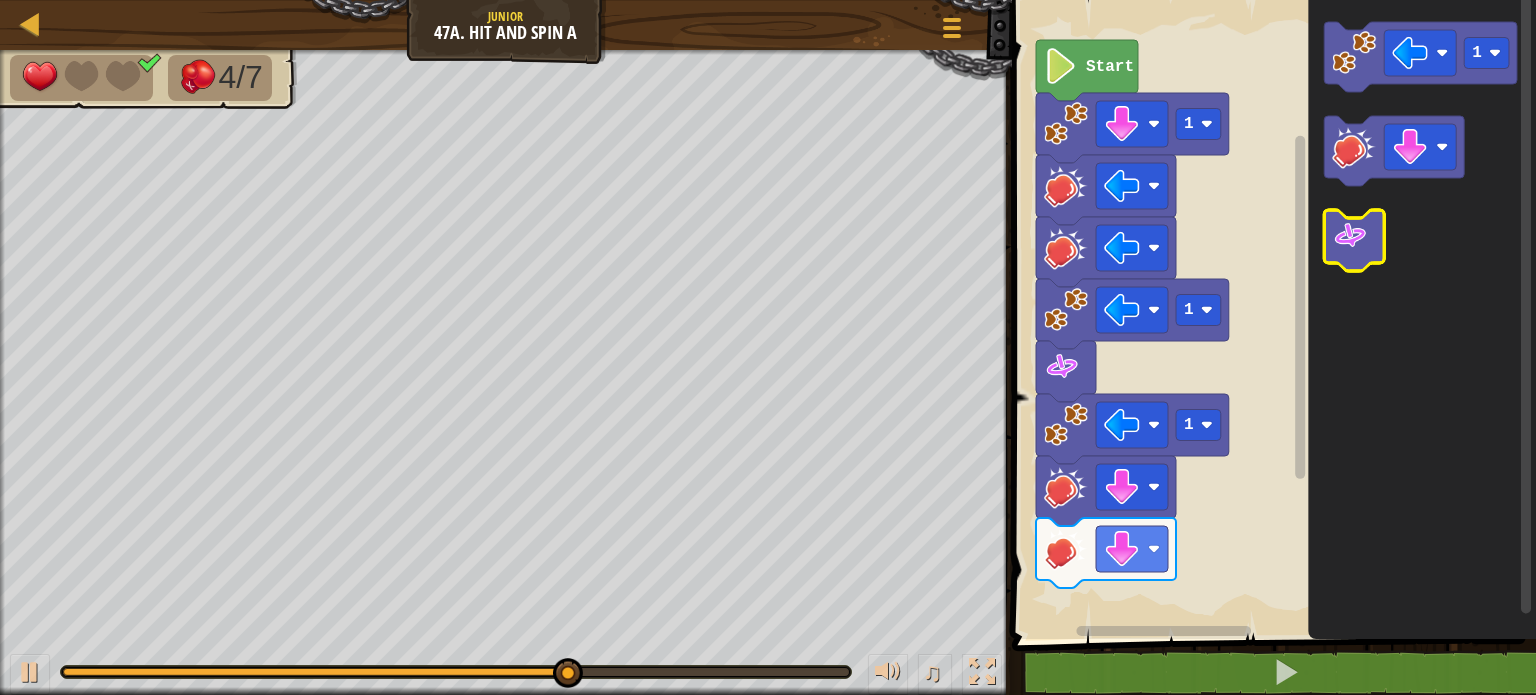 click 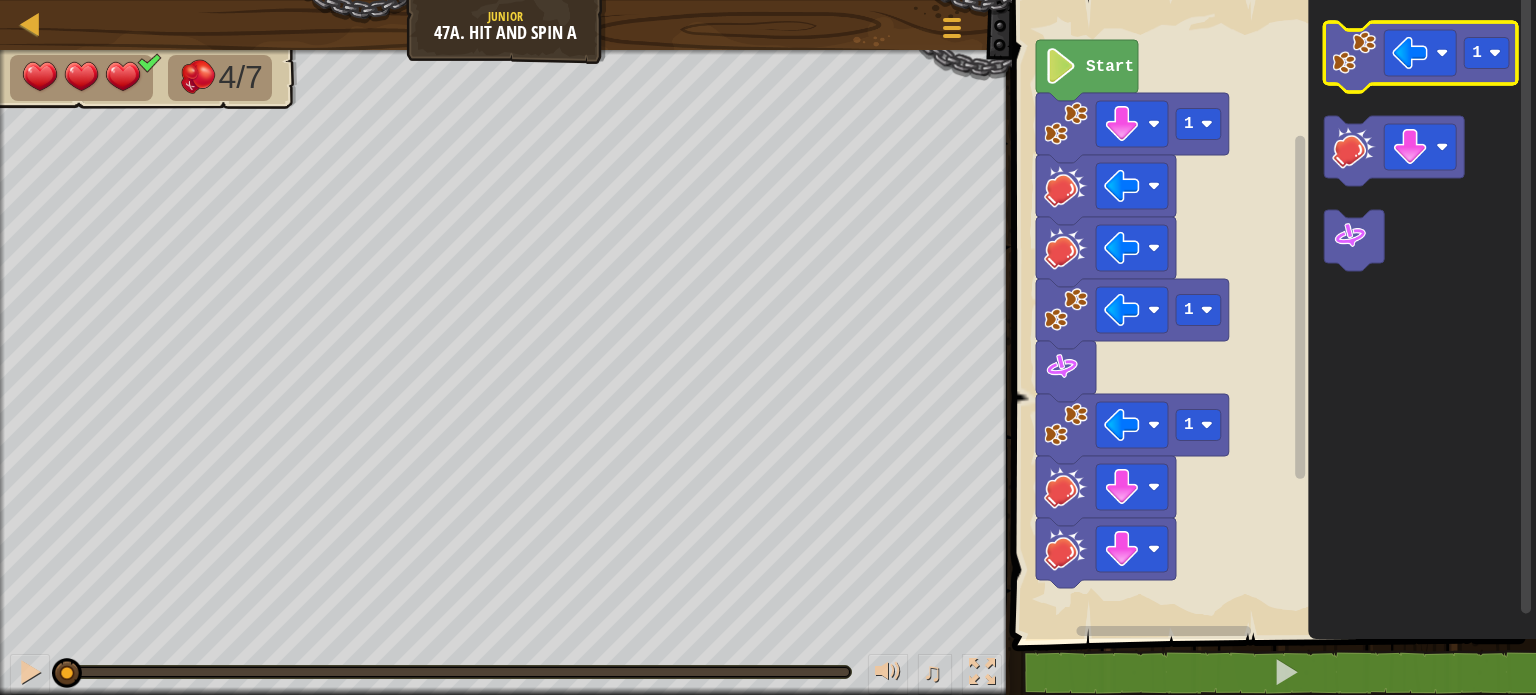 click 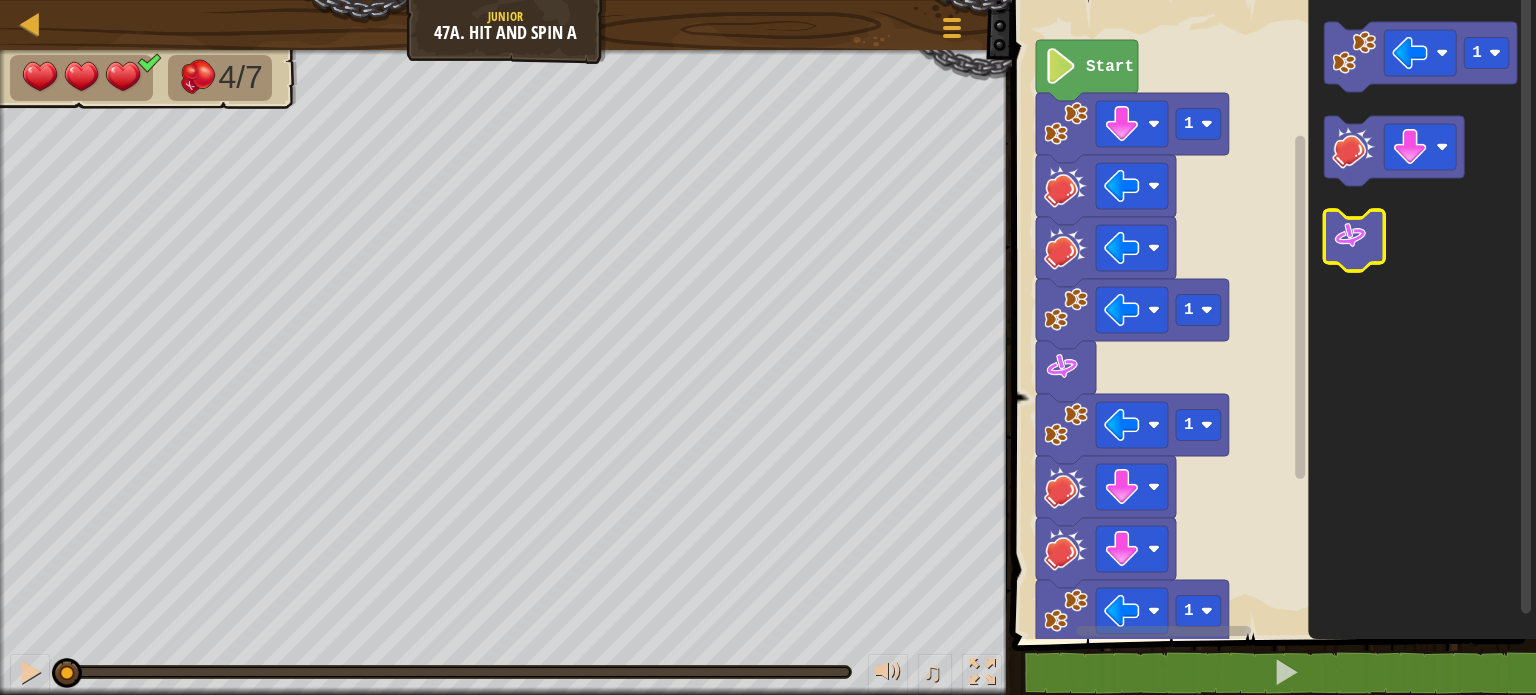 click 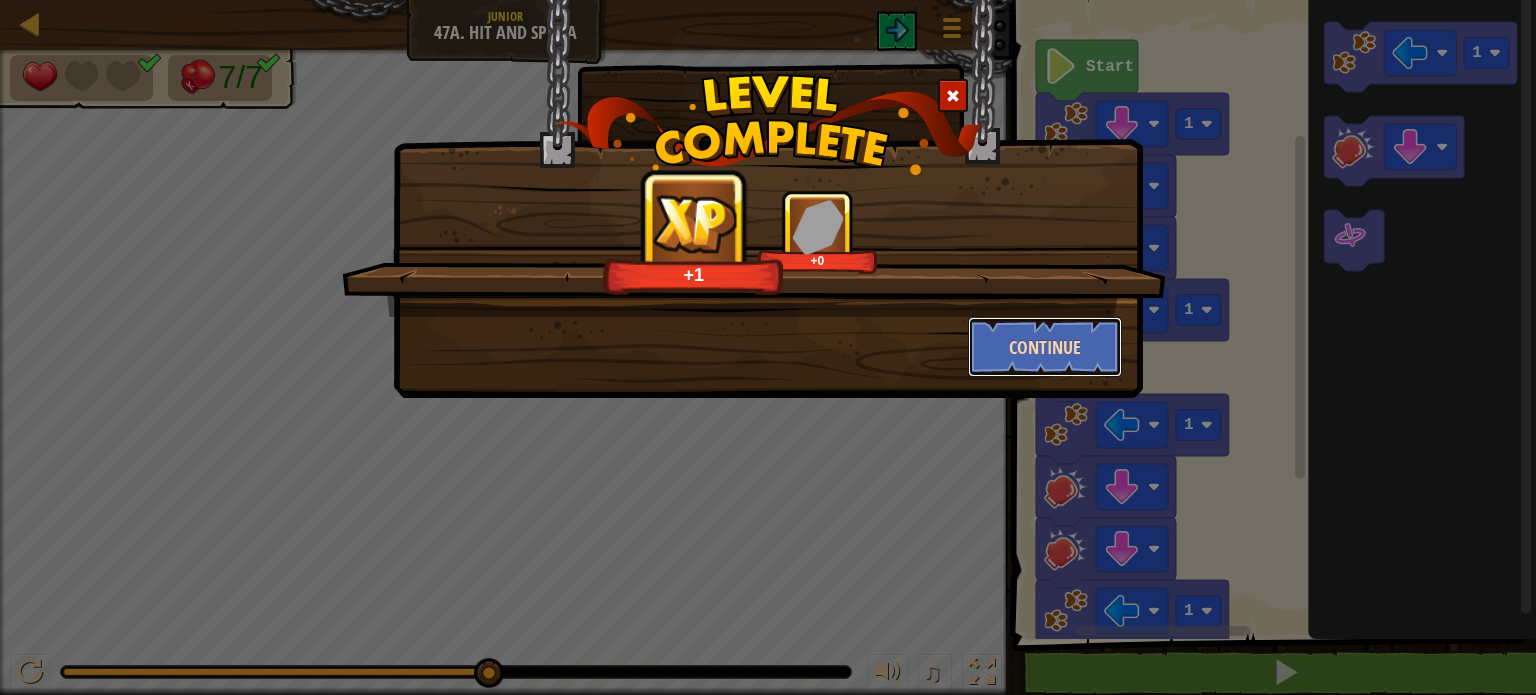 click on "Continue" at bounding box center [1045, 347] 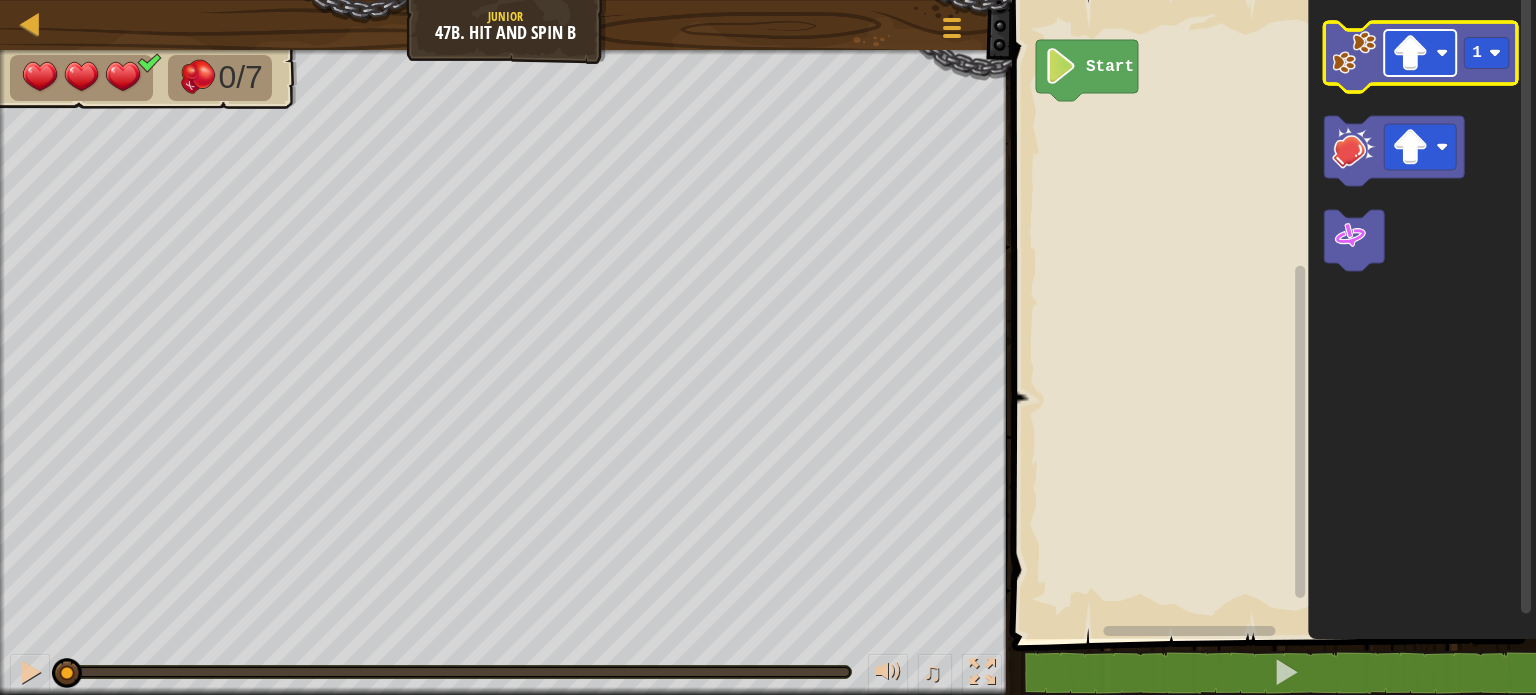 click 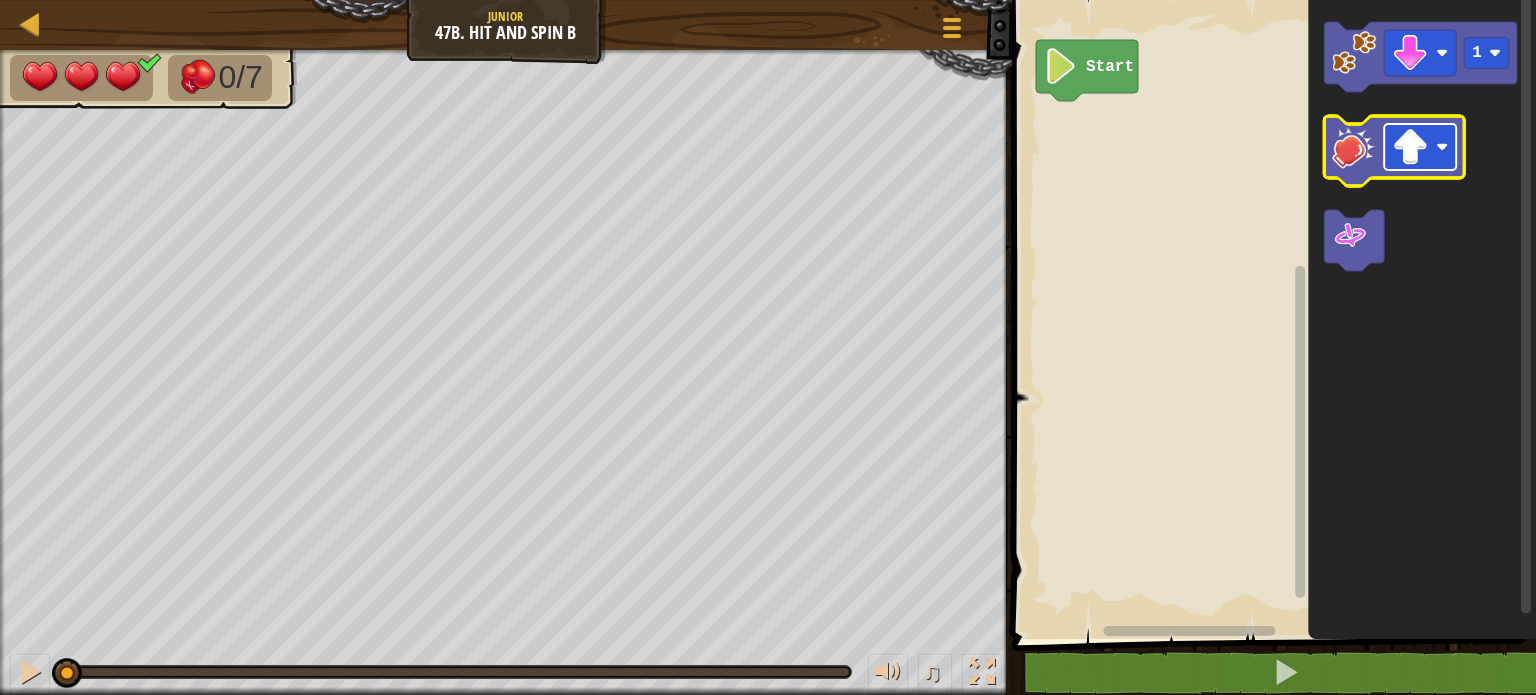 click 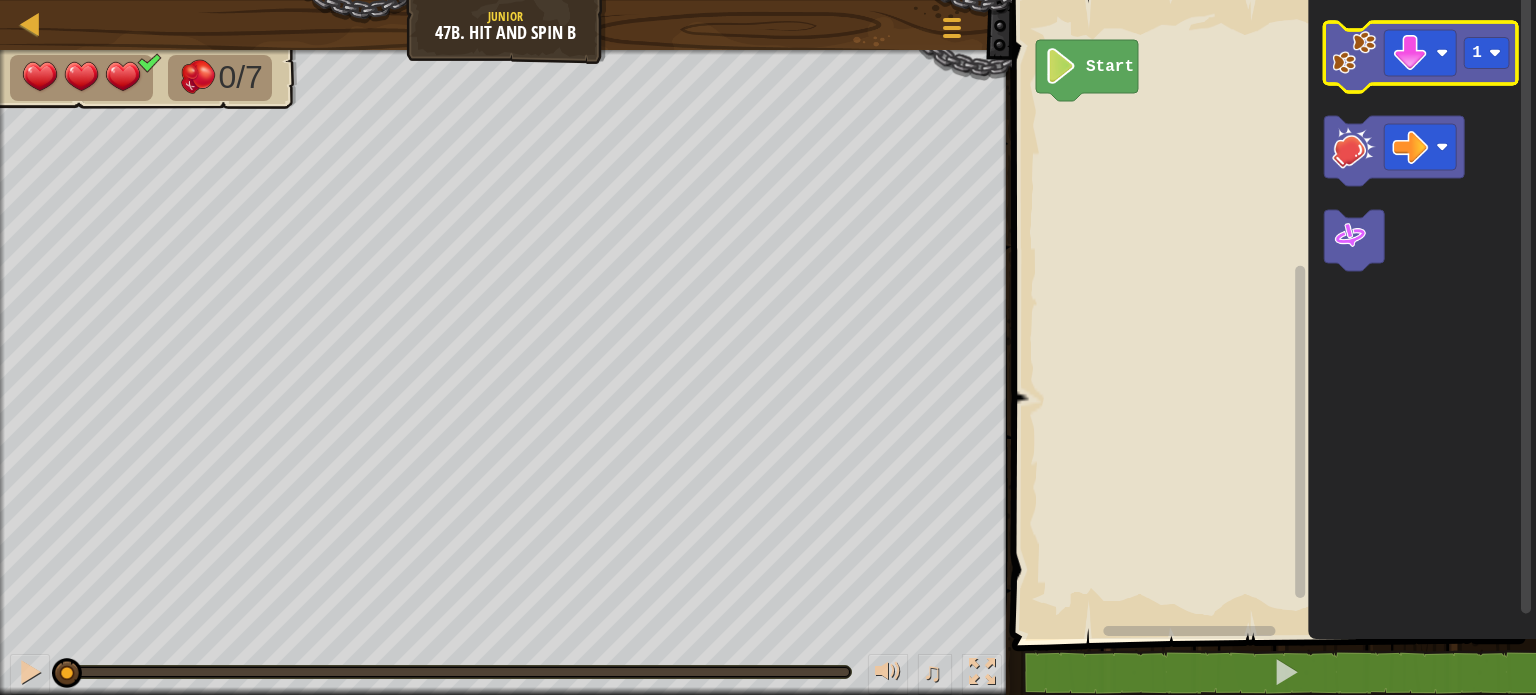 click 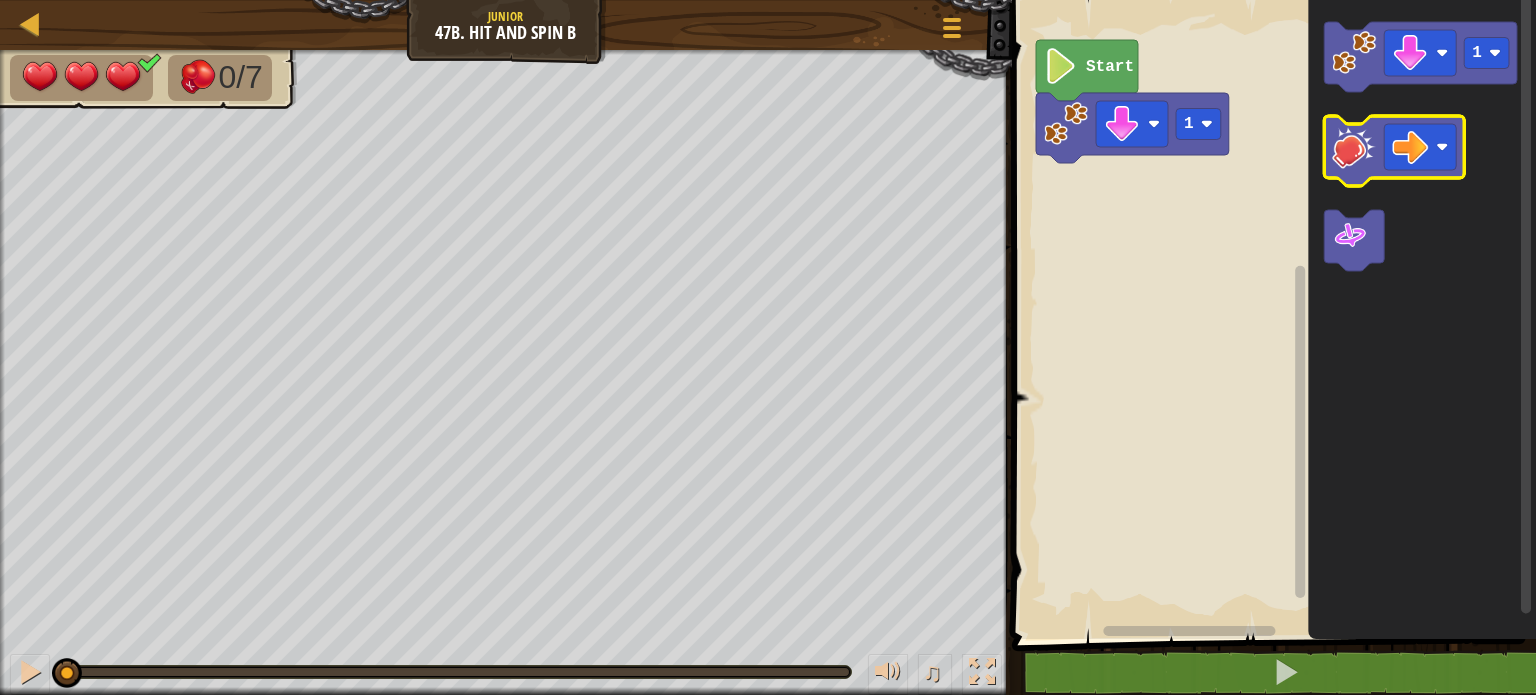 click 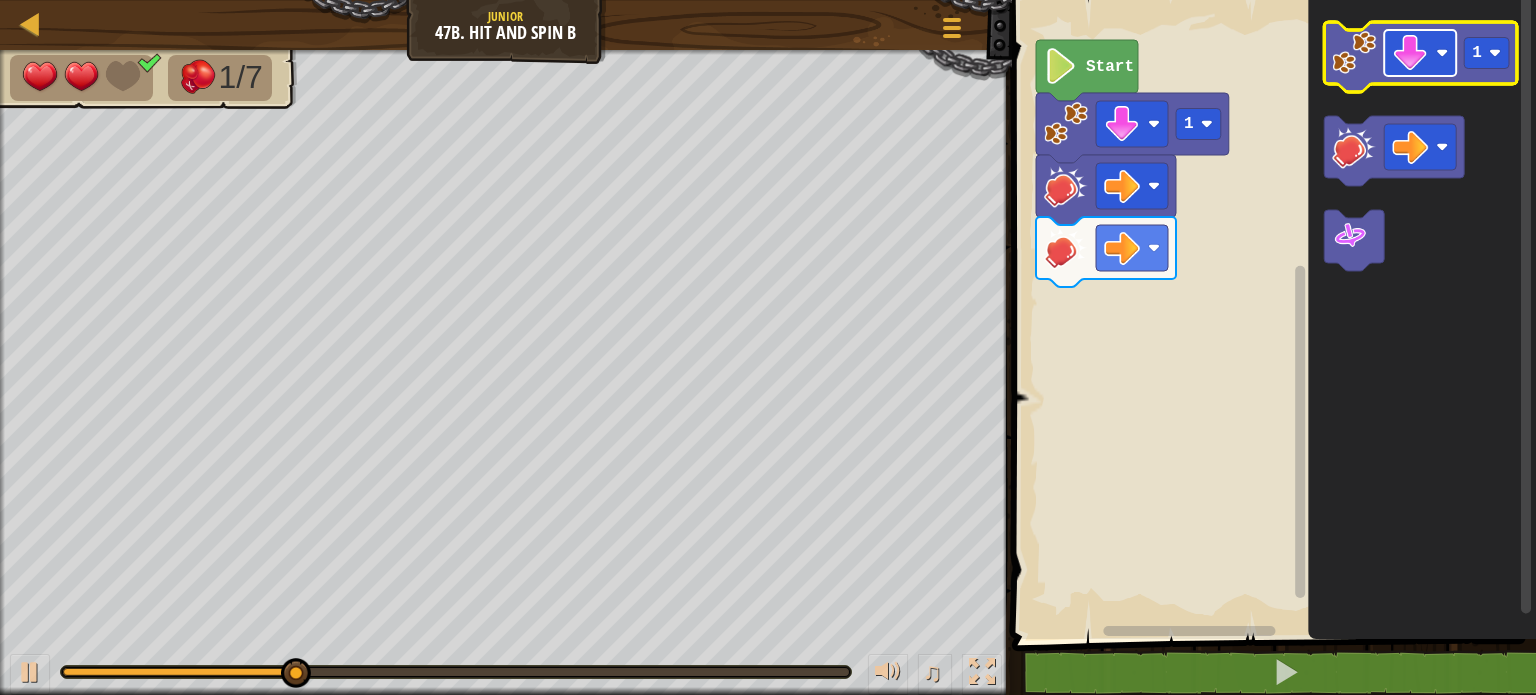 click 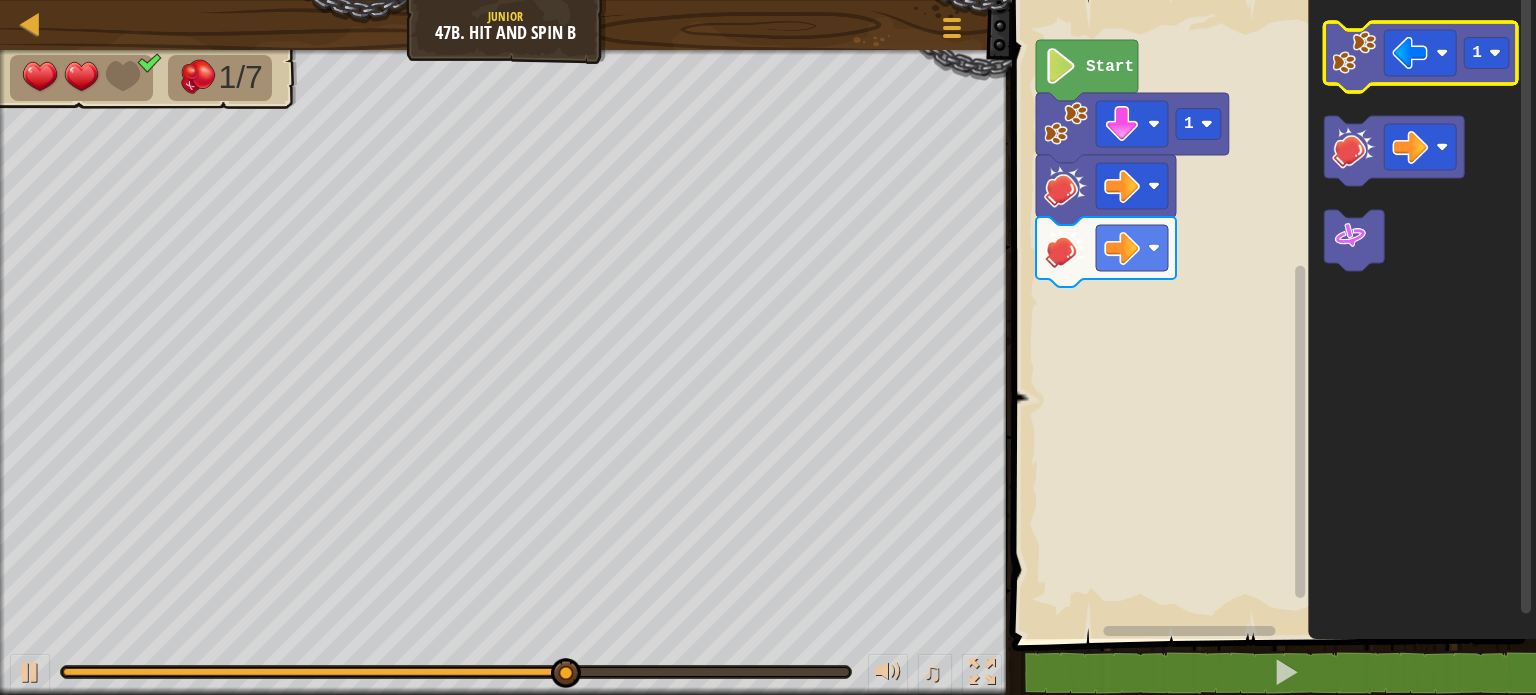 click on "1" 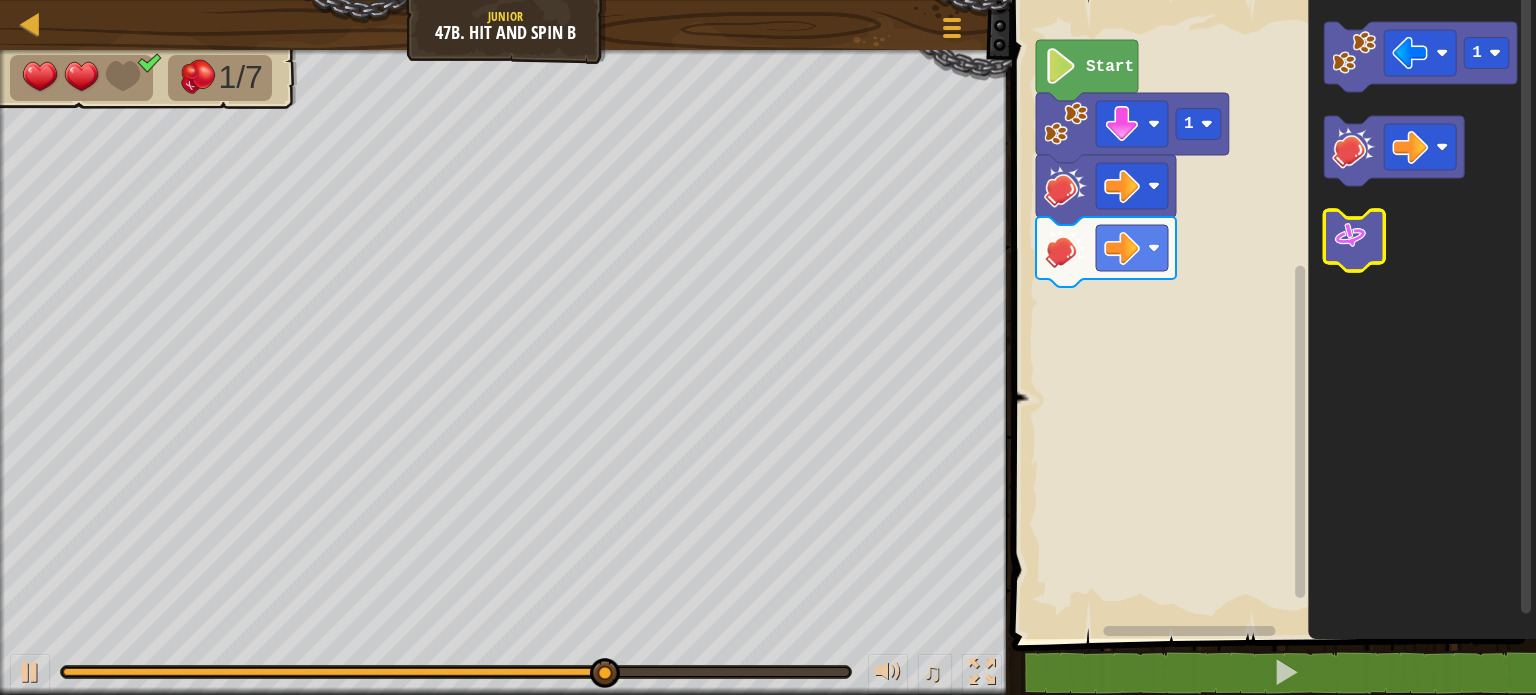 click 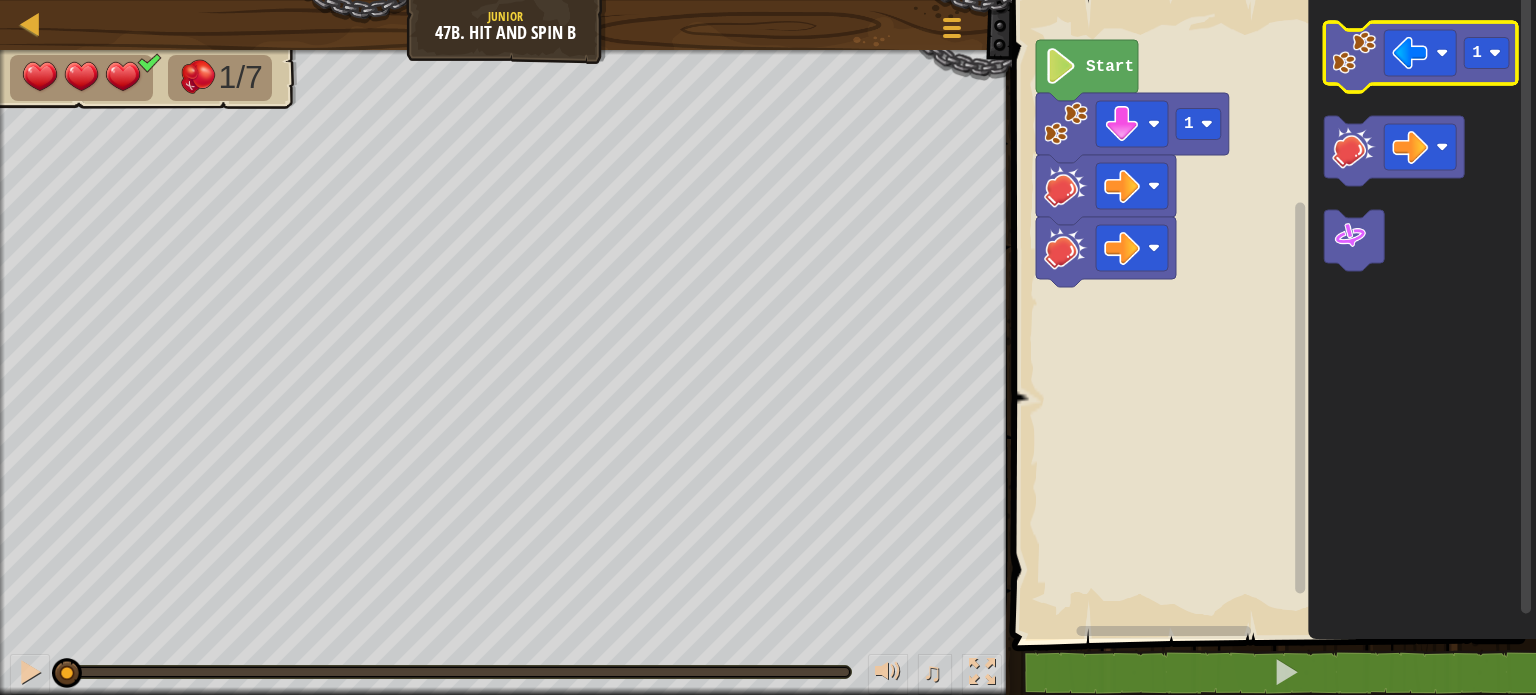 click 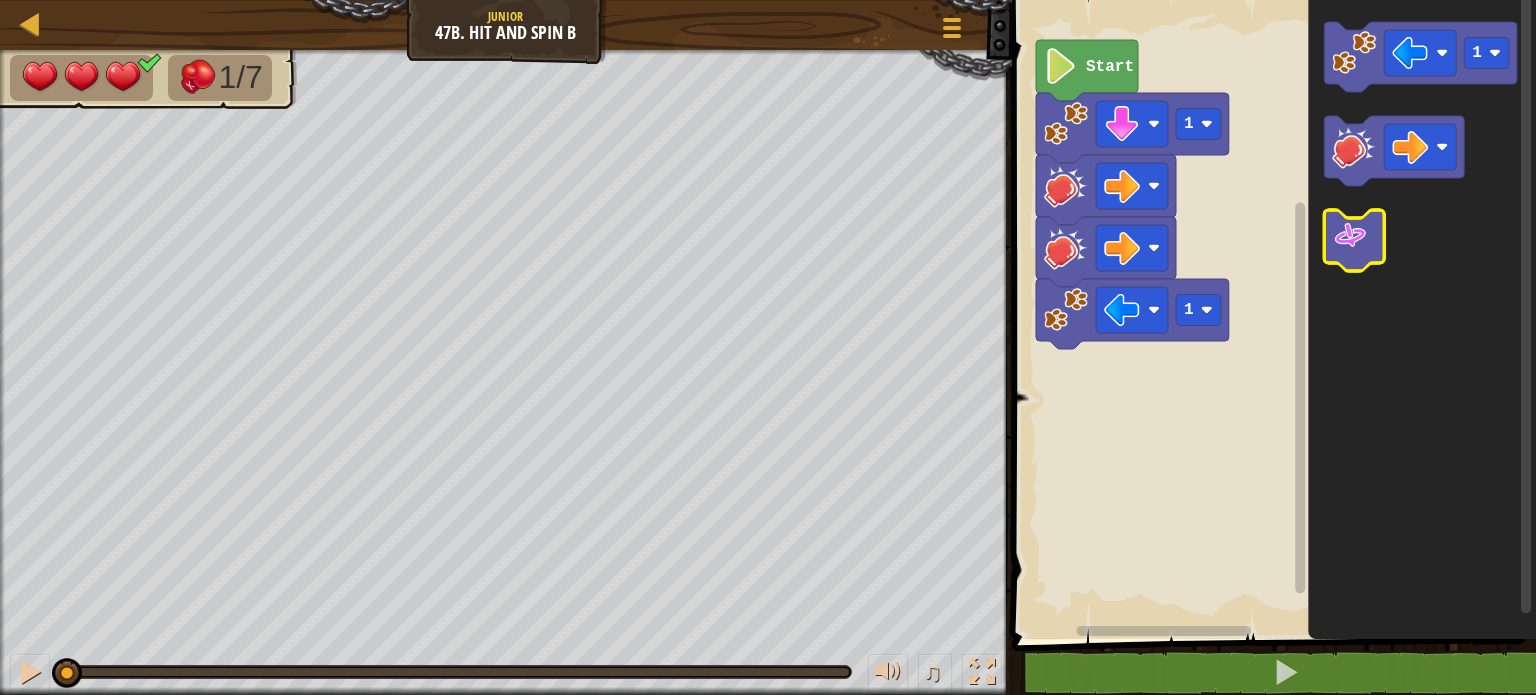 click 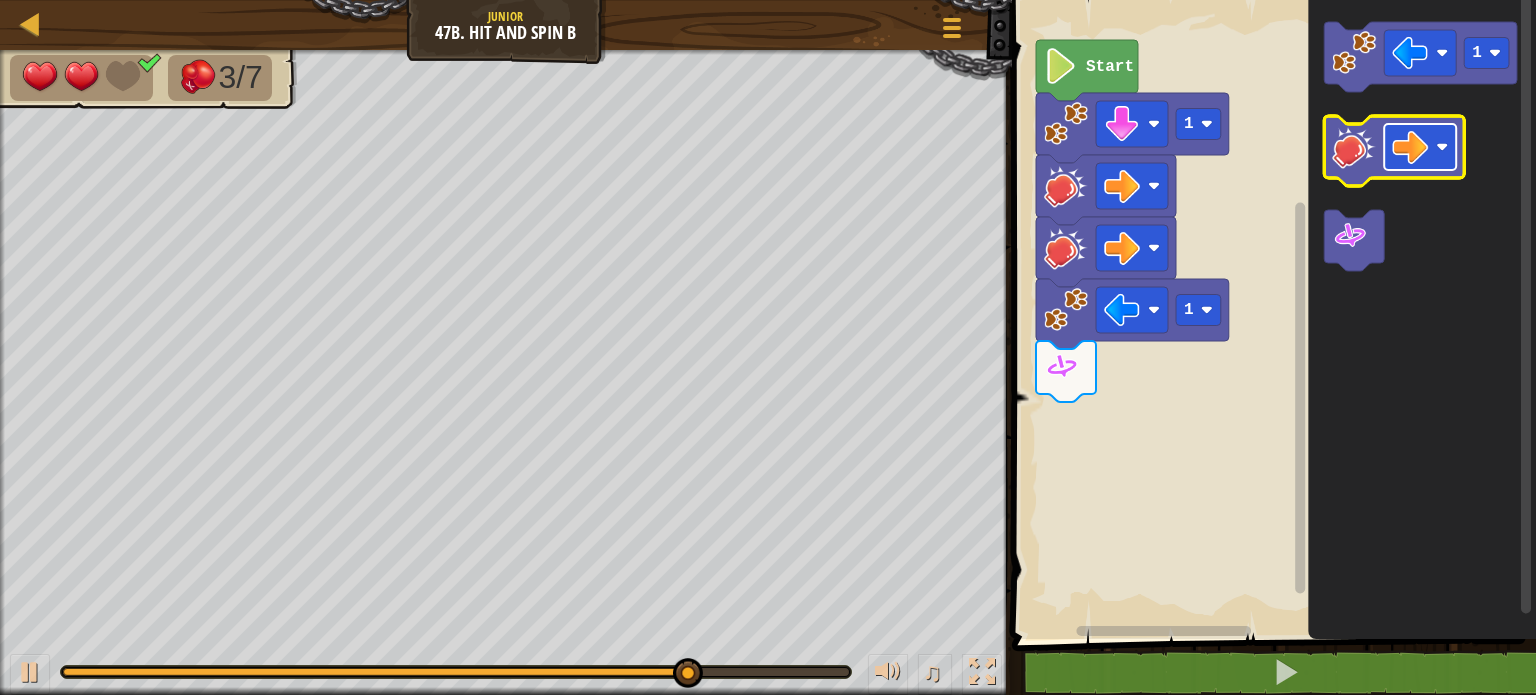 click 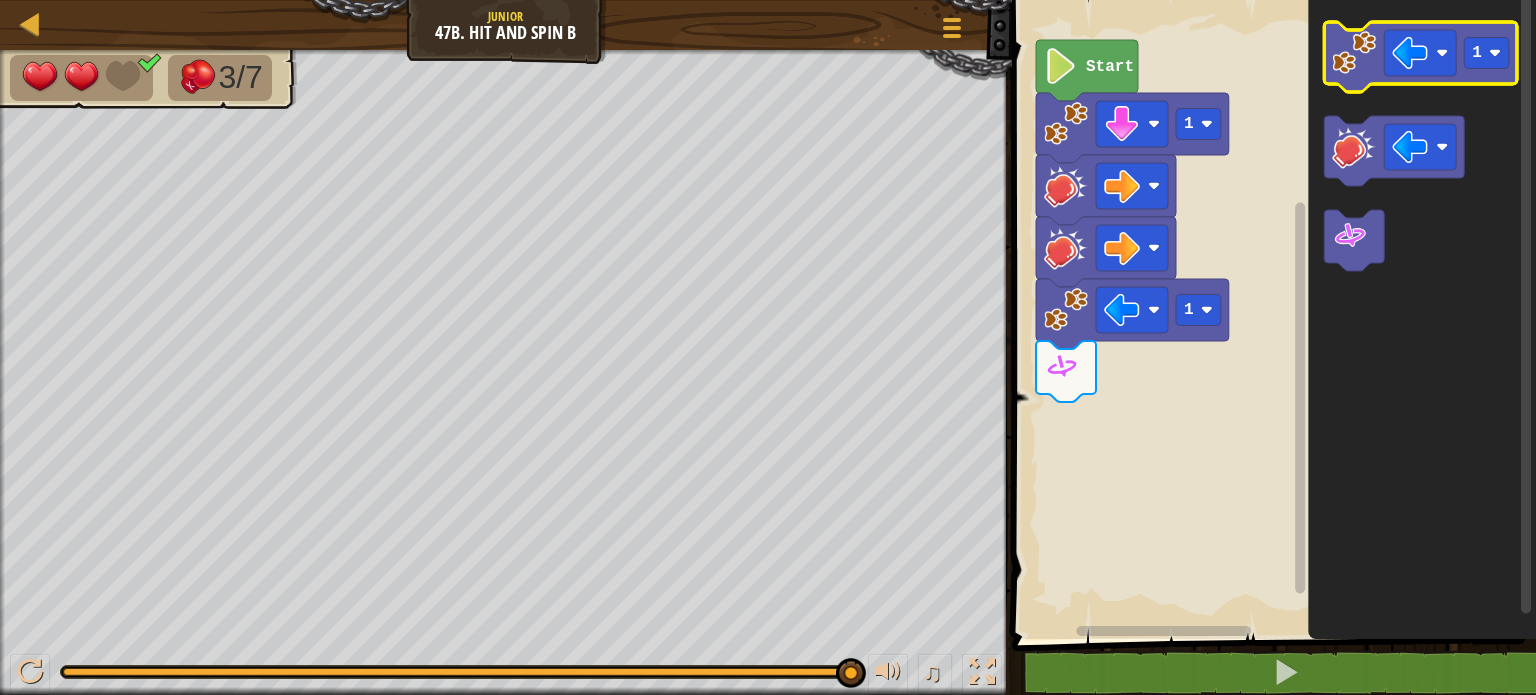 click 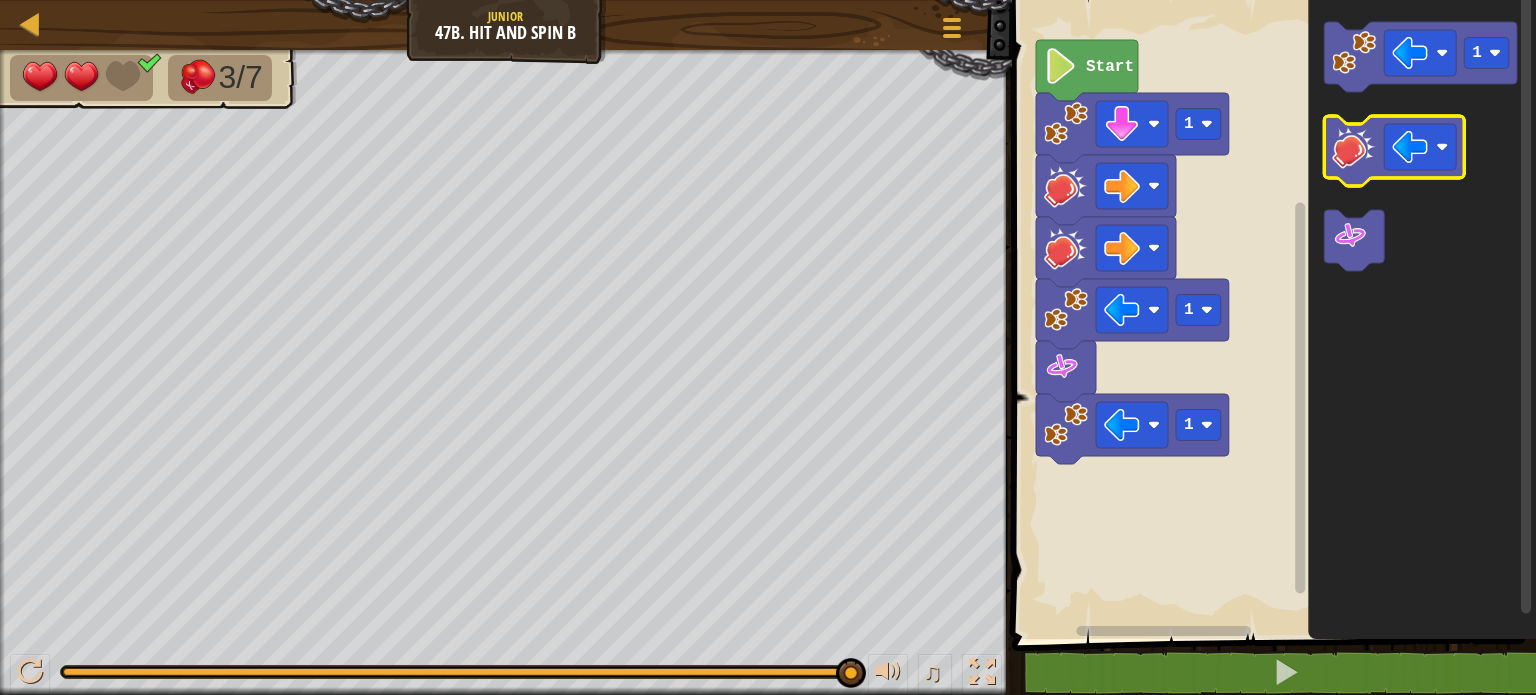 click 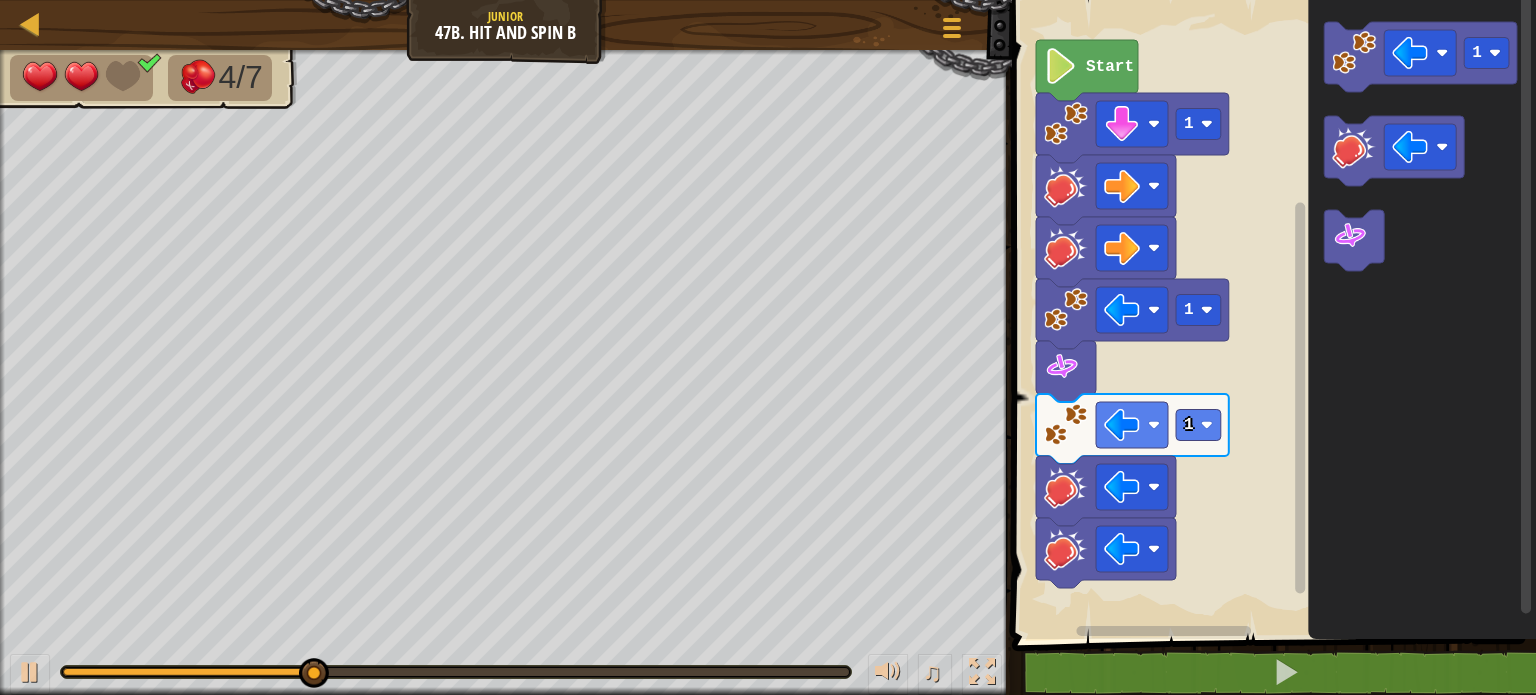 click on "1     הההההההההההההההההההההההההההההההההההההההההההההההההההההההההההההההההההההההההההההההההההההההההההההההההההההההההההההההההההההההההההההההההההההההההההההההההההההההההההההההההההההההההההההההההההההההההההההההההההההההההההההההההההההההההההההההההההההההההההההההההההההההההההההההה XXXXXXXXXXXXXXXXXXXXXXXXXXXXXXXXXXXXXXXXXXXXXXXXXXXXXXXXXXXXXXXXXXXXXXXXXXXXXXXXXXXXXXXXXXXXXXXXXXXXXXXXXXXXXXXXXXXXXXXXXXXXXXXXXXXXXXXXXXXXXXXXXXXXXXXXXXXXXXXXXXXXXXXXXXXXXXXXXXXXXXXXXXXXXXXXXXXXXXXXXXXXXXXXXXXXXXXXXXXXXXXXXXXXXXXXXXXXXXXXXXXXXXXXXXXXXXXX Start 1 1 1 1 Code Saved Programming language : Python Statement   /  Call   /" at bounding box center (1271, 370) 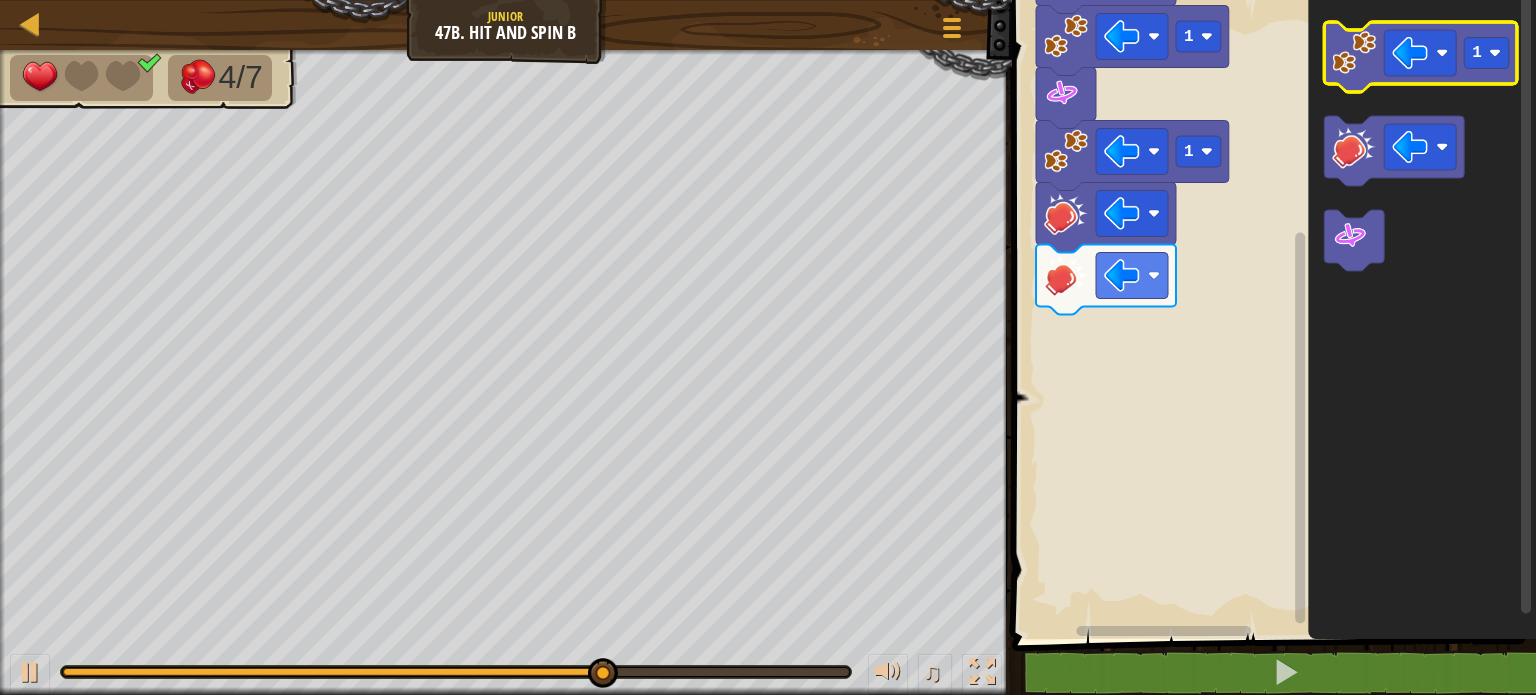 click 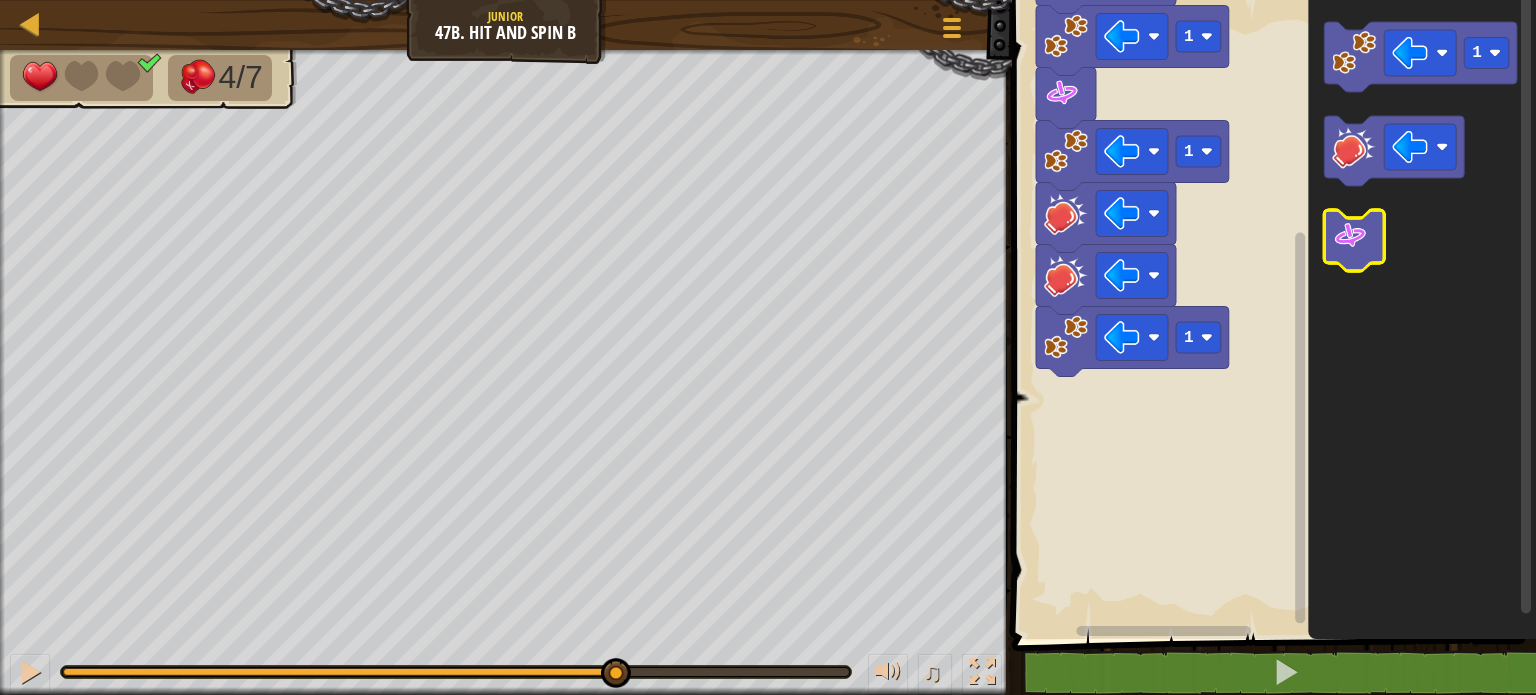 click 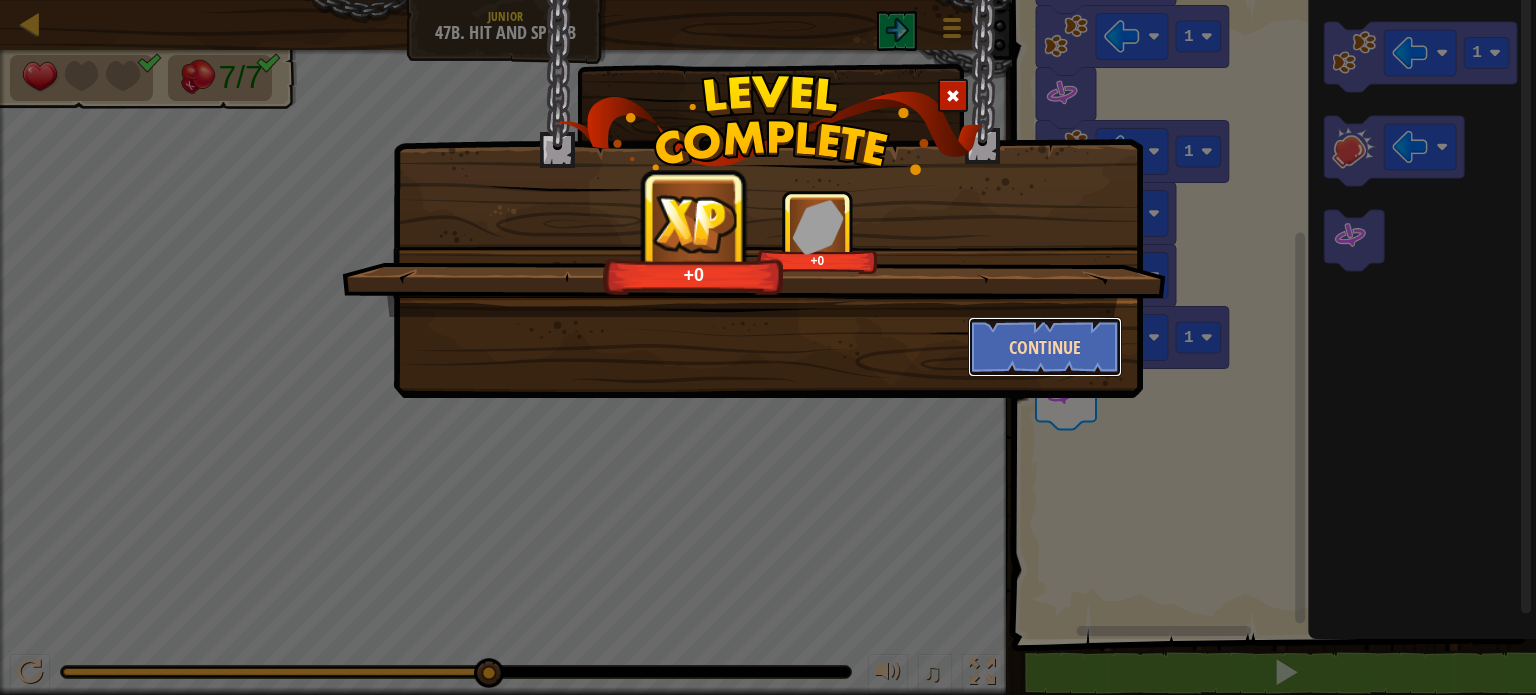 click on "Continue" at bounding box center (1045, 347) 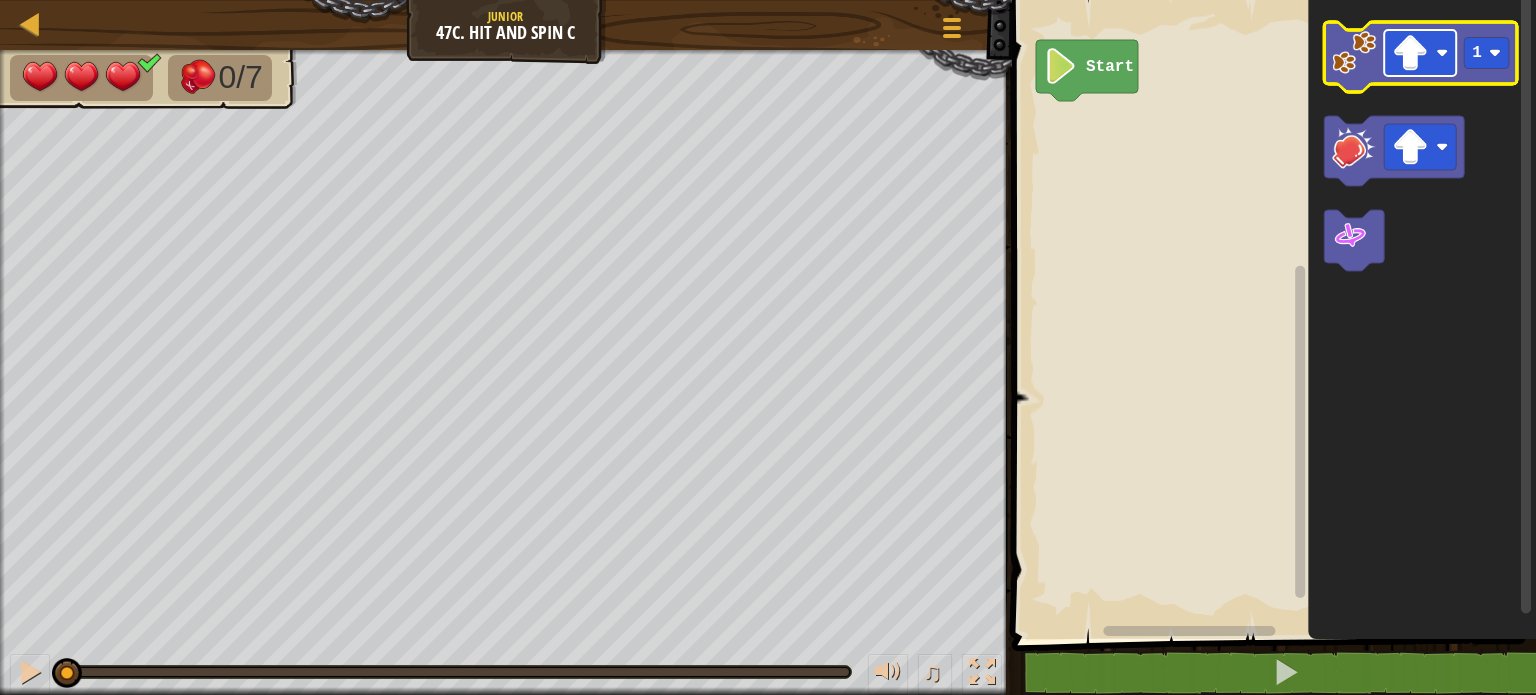 click 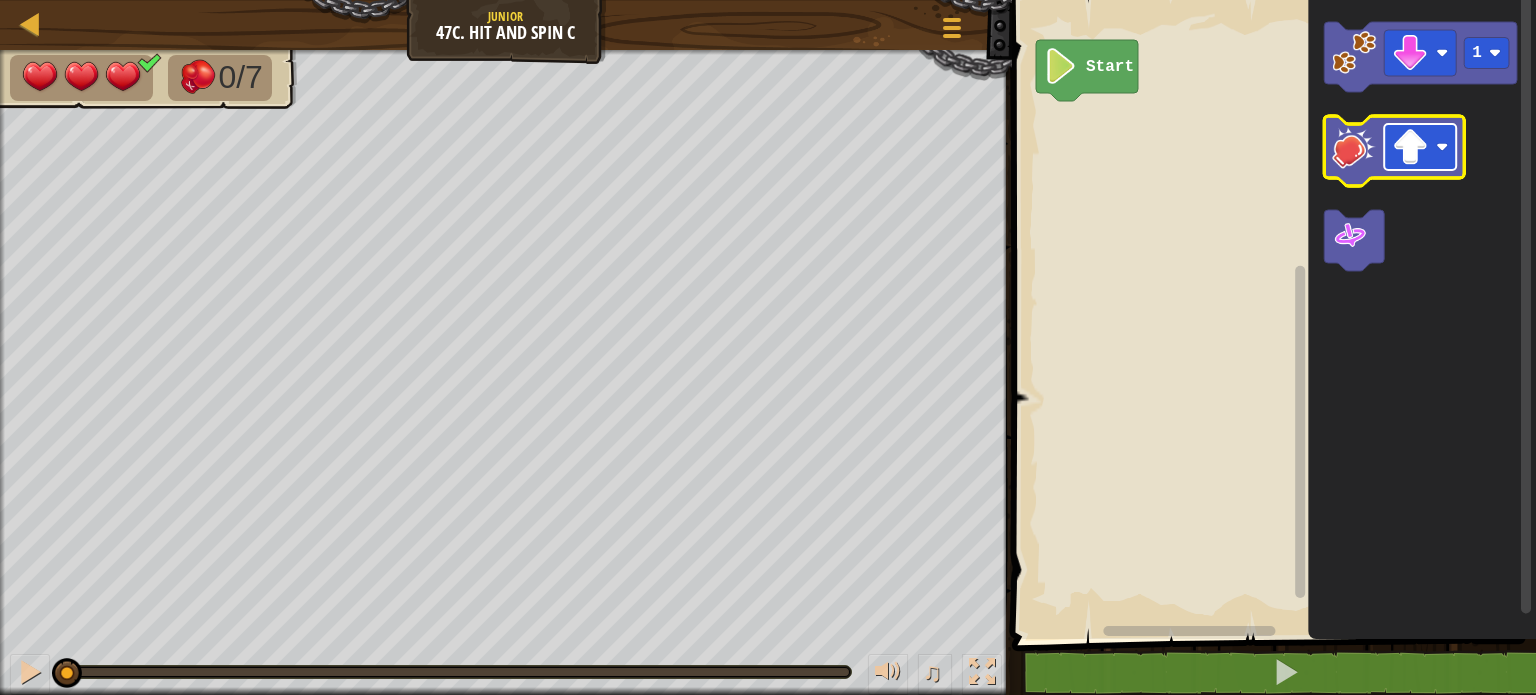 click 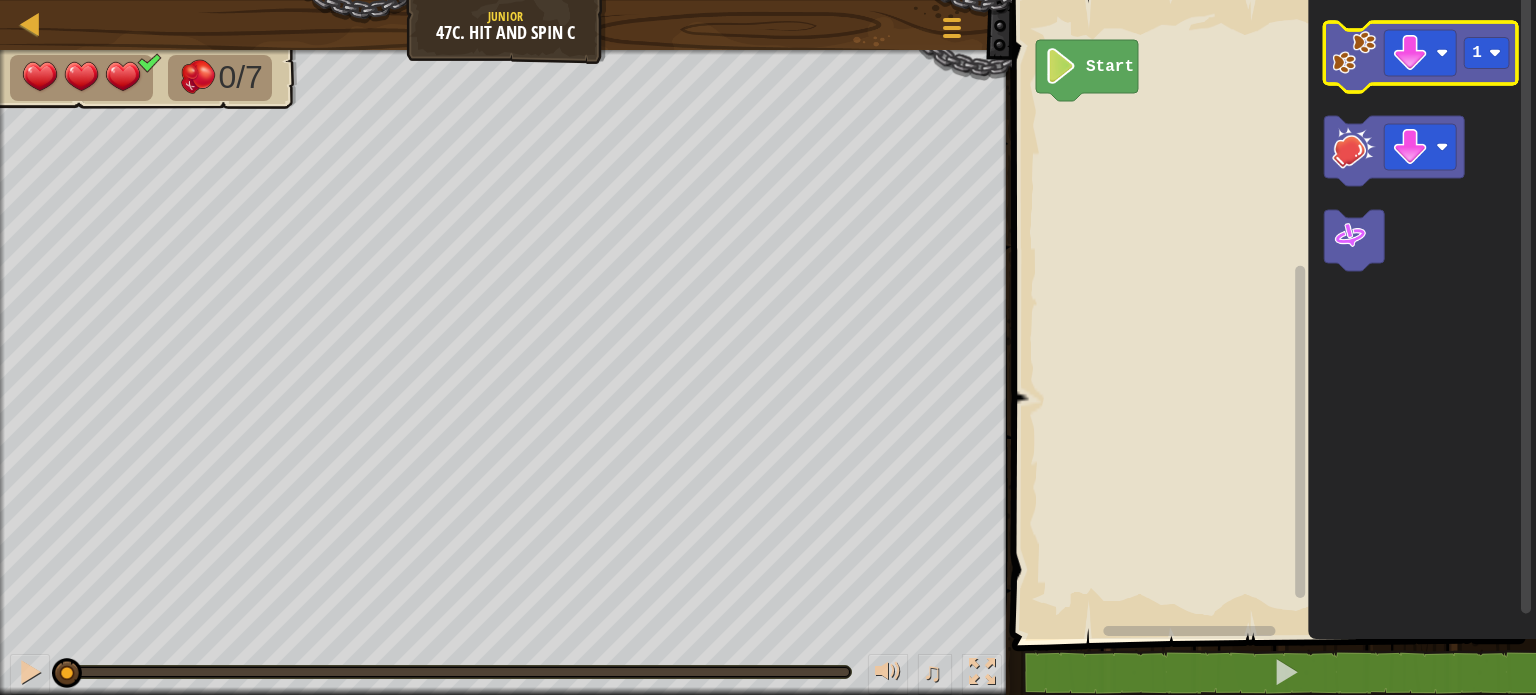 click 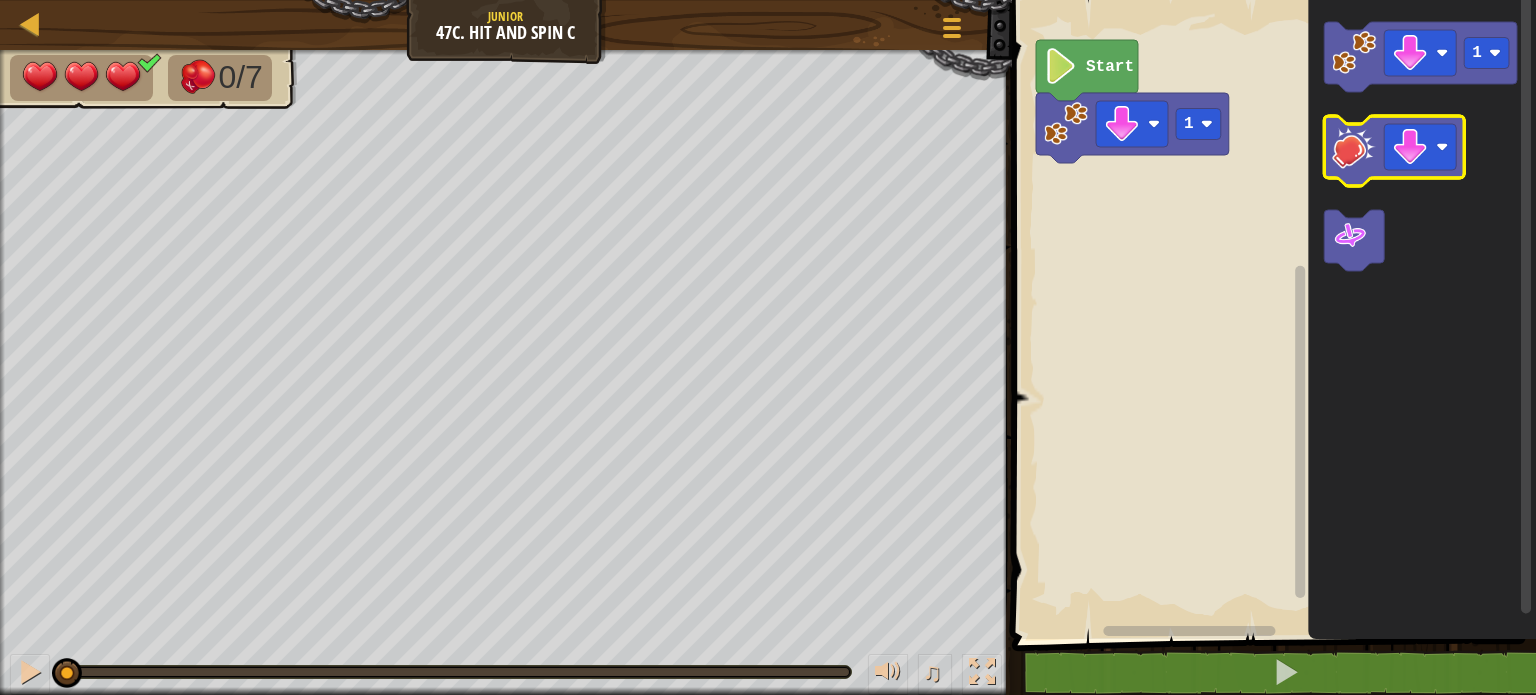 click 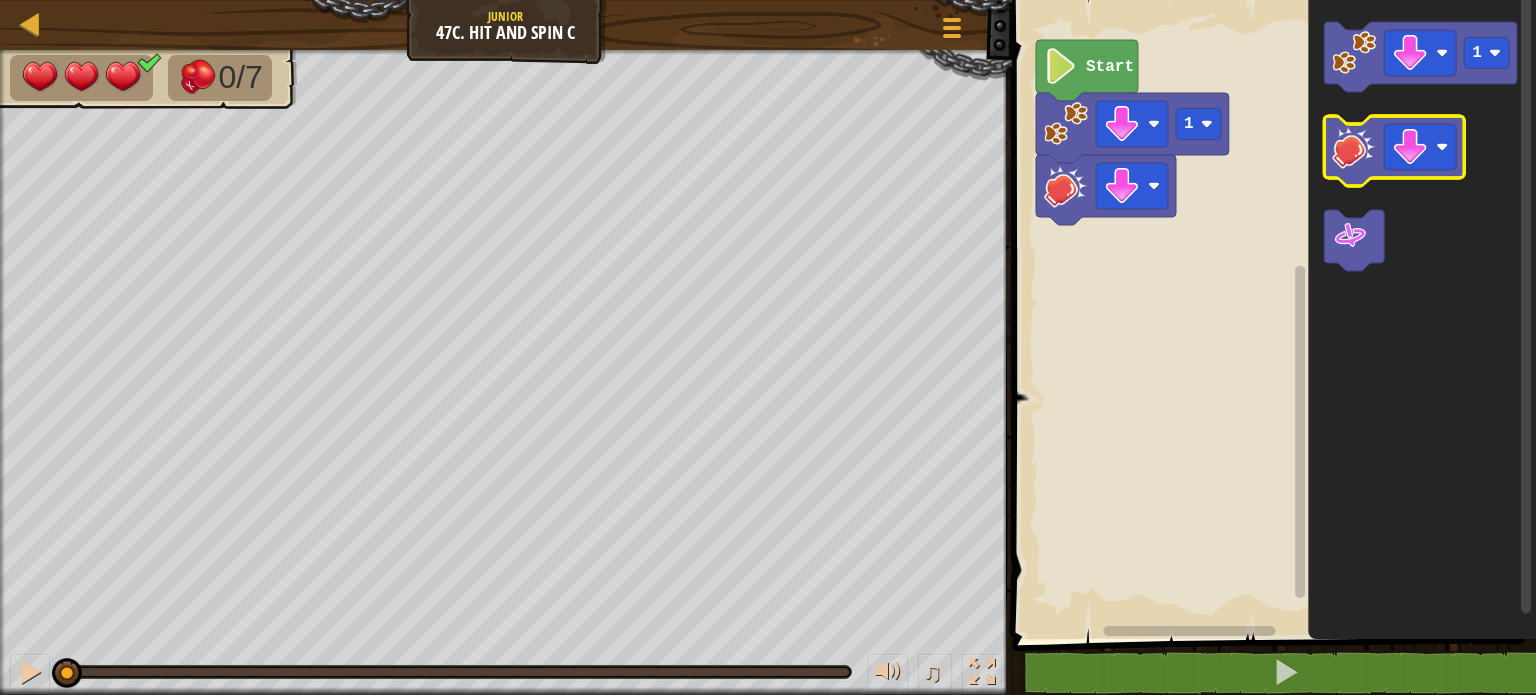 click 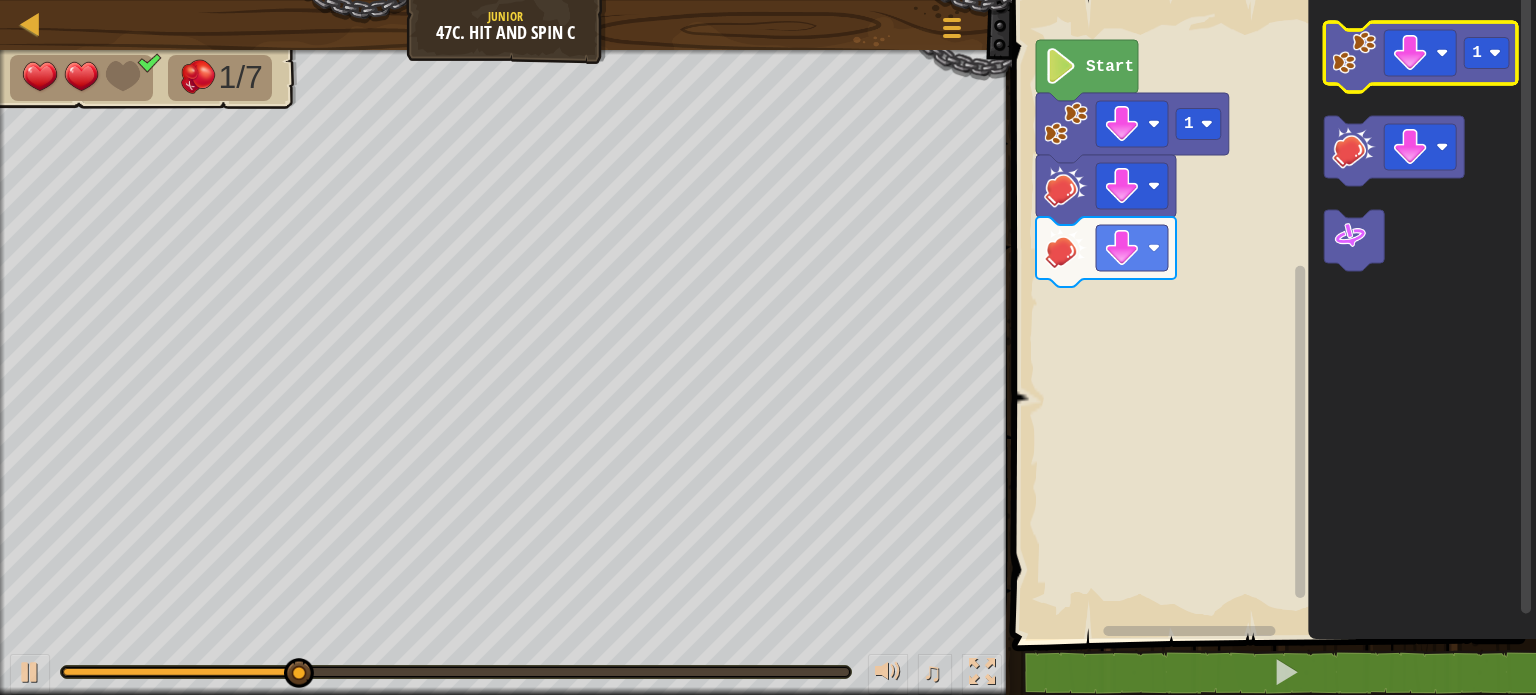 click 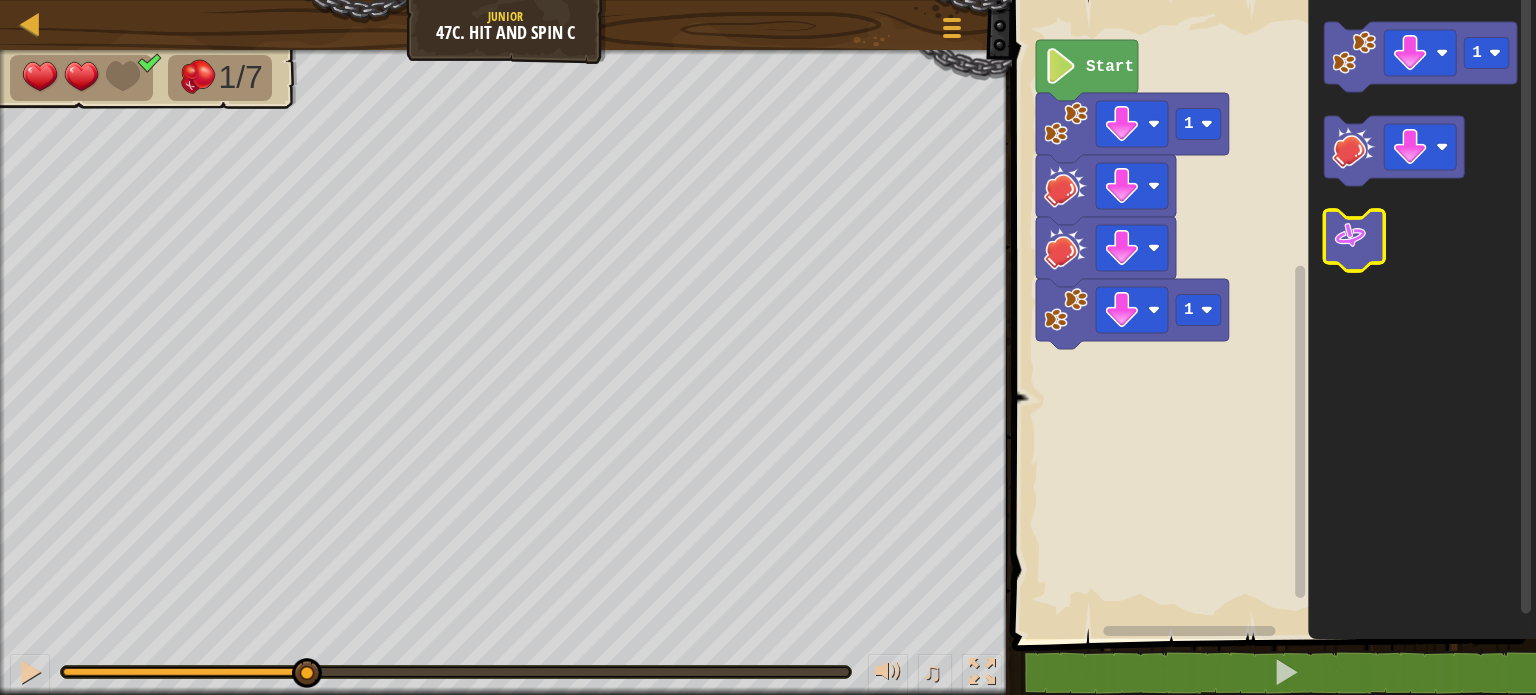 click 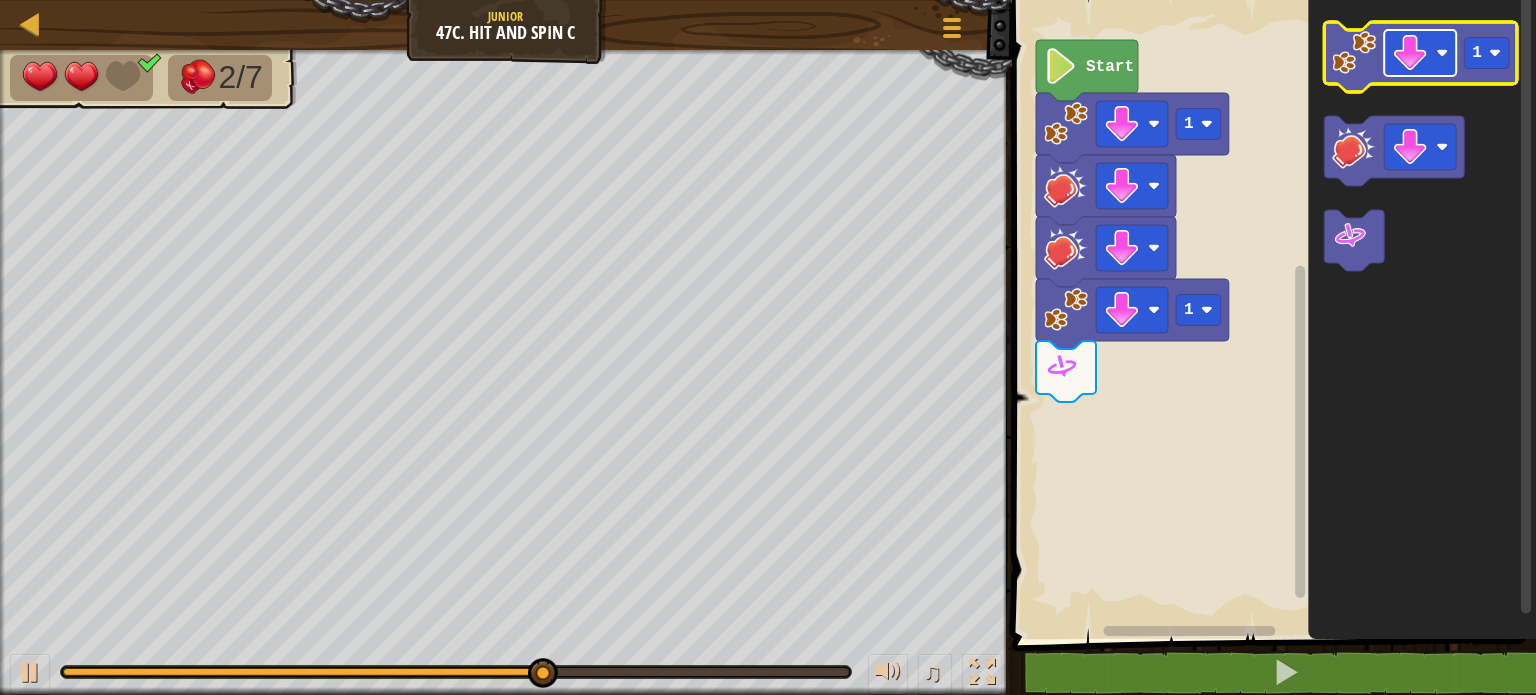 click 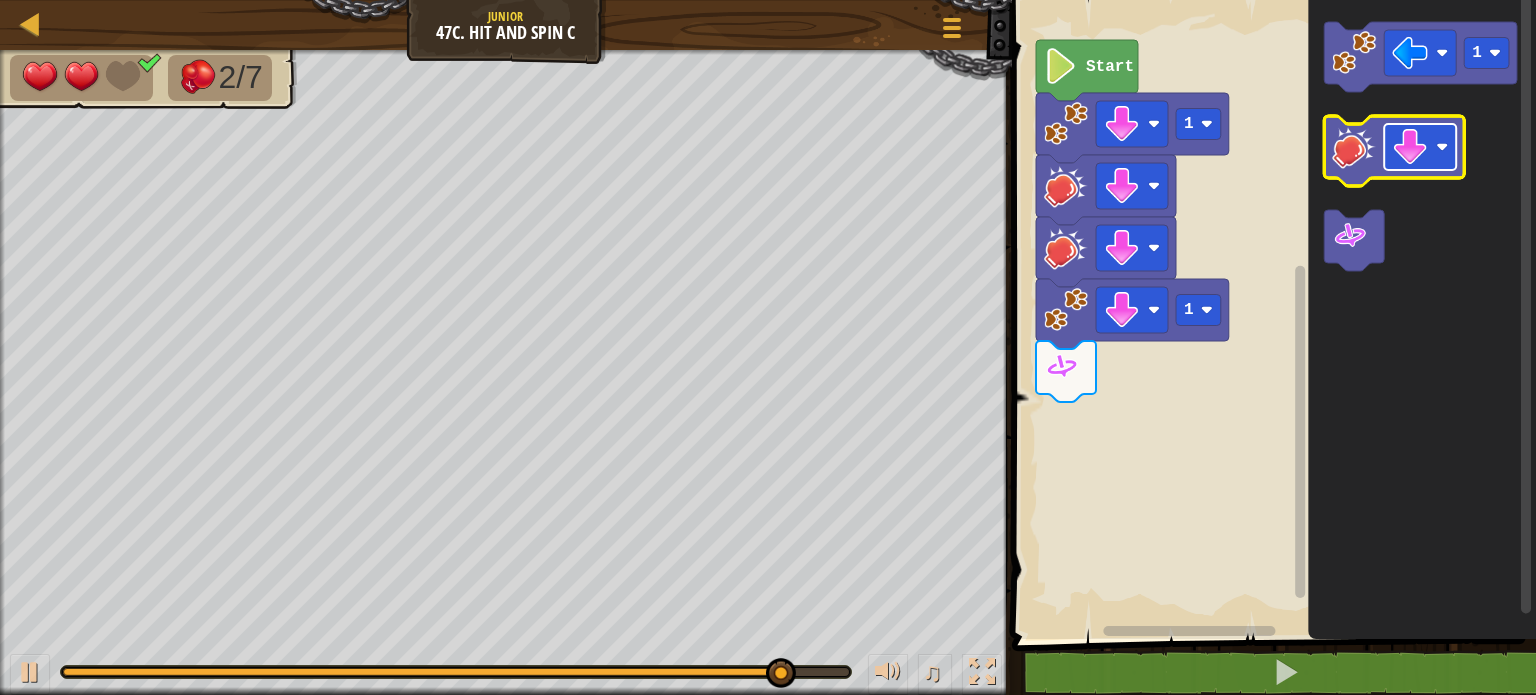 click 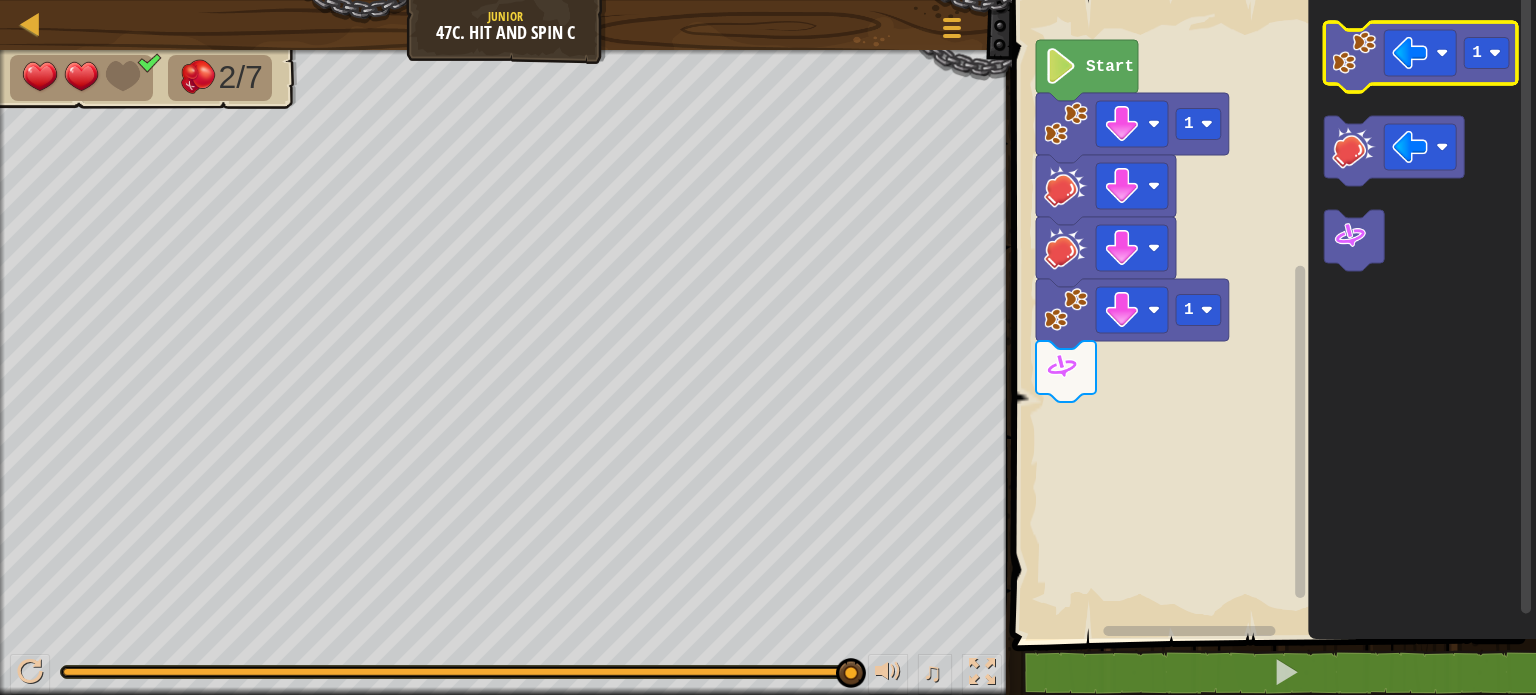 click 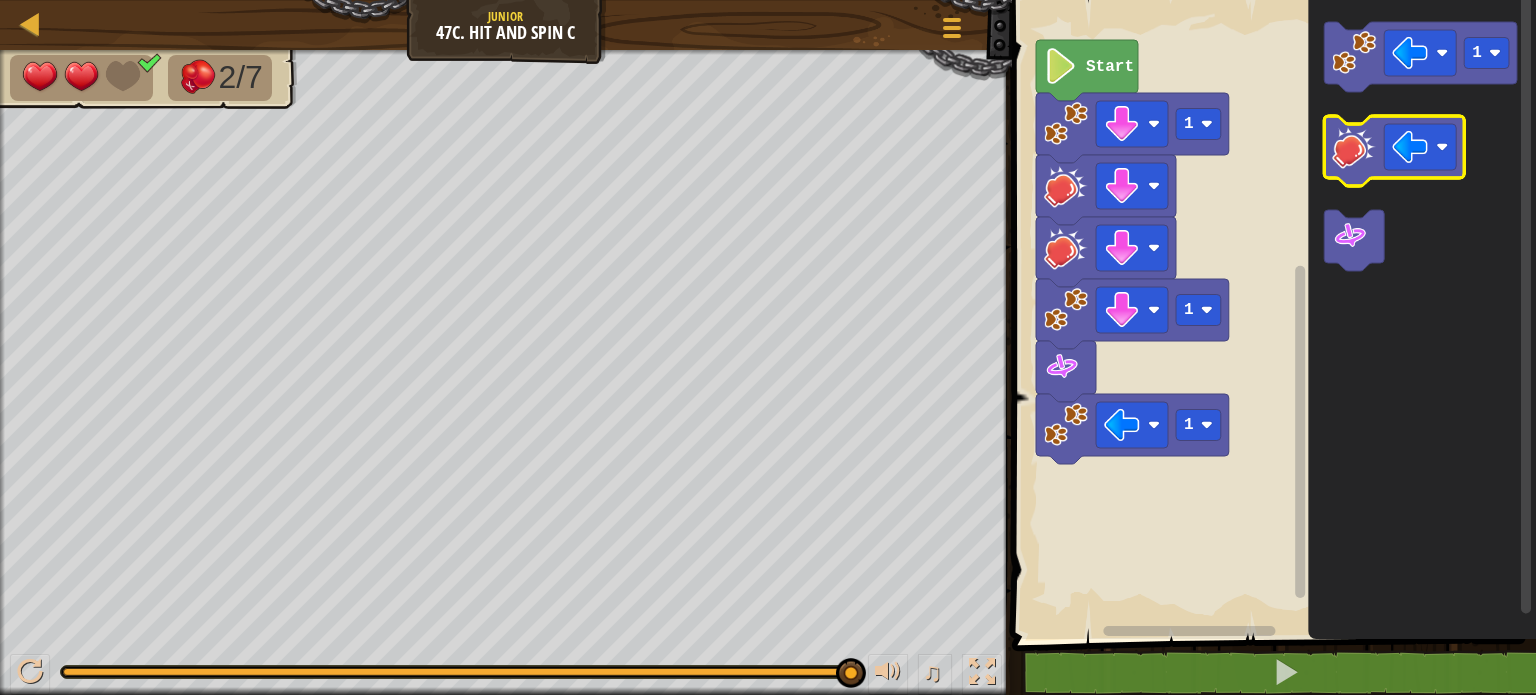 click 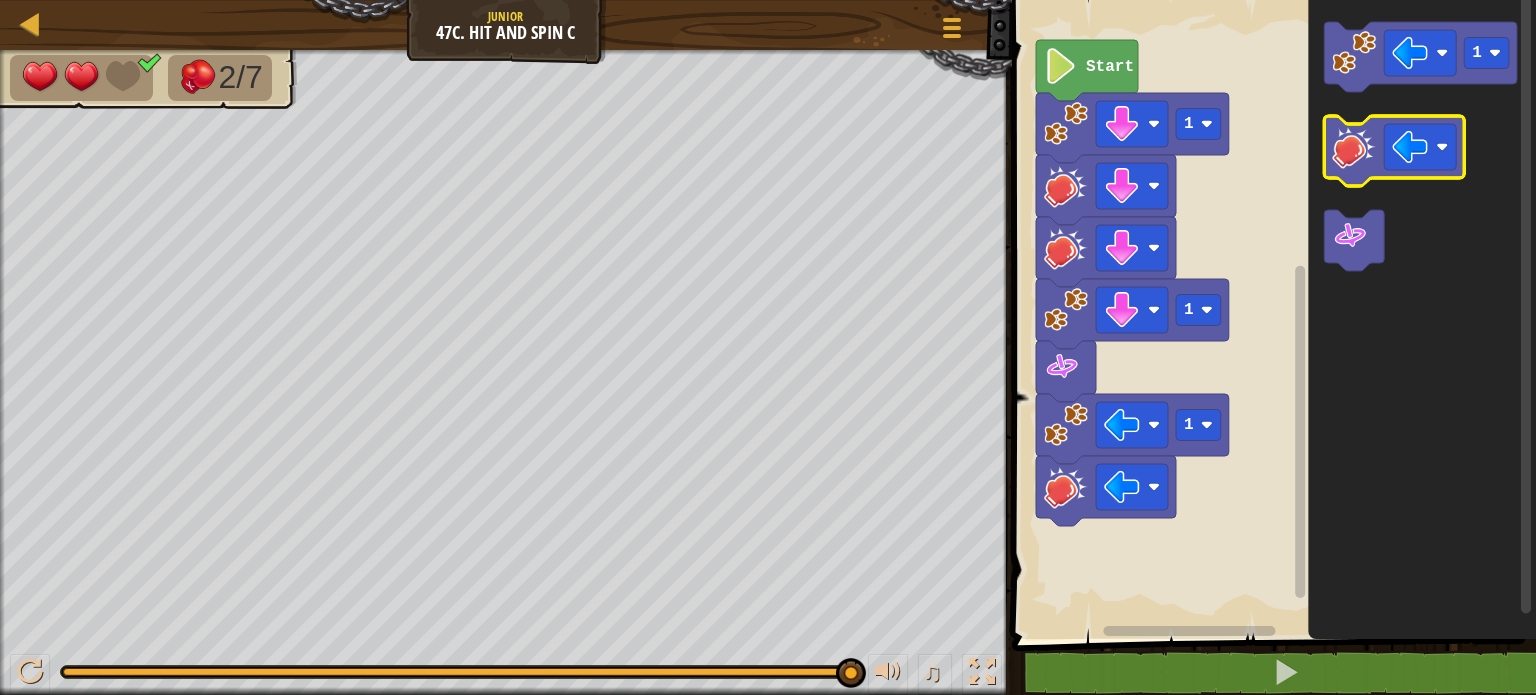 click 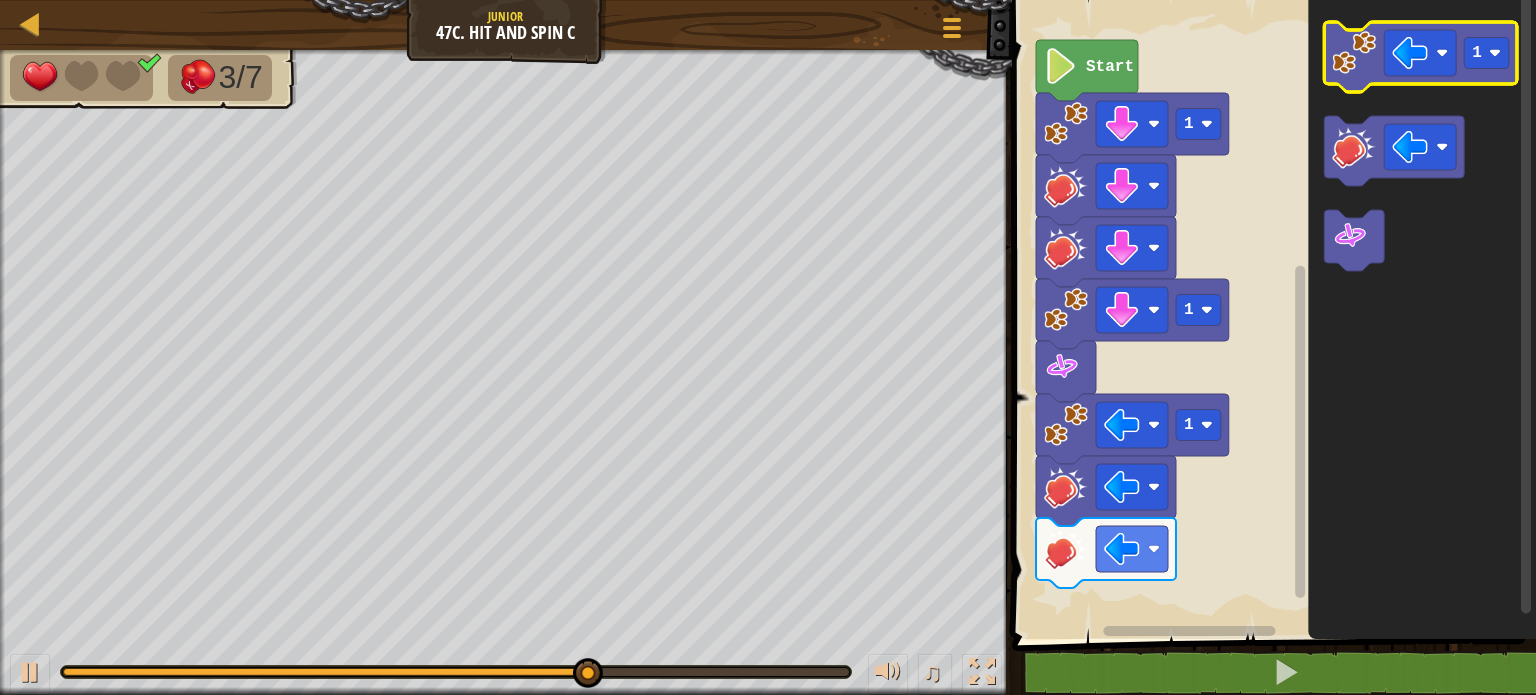 click 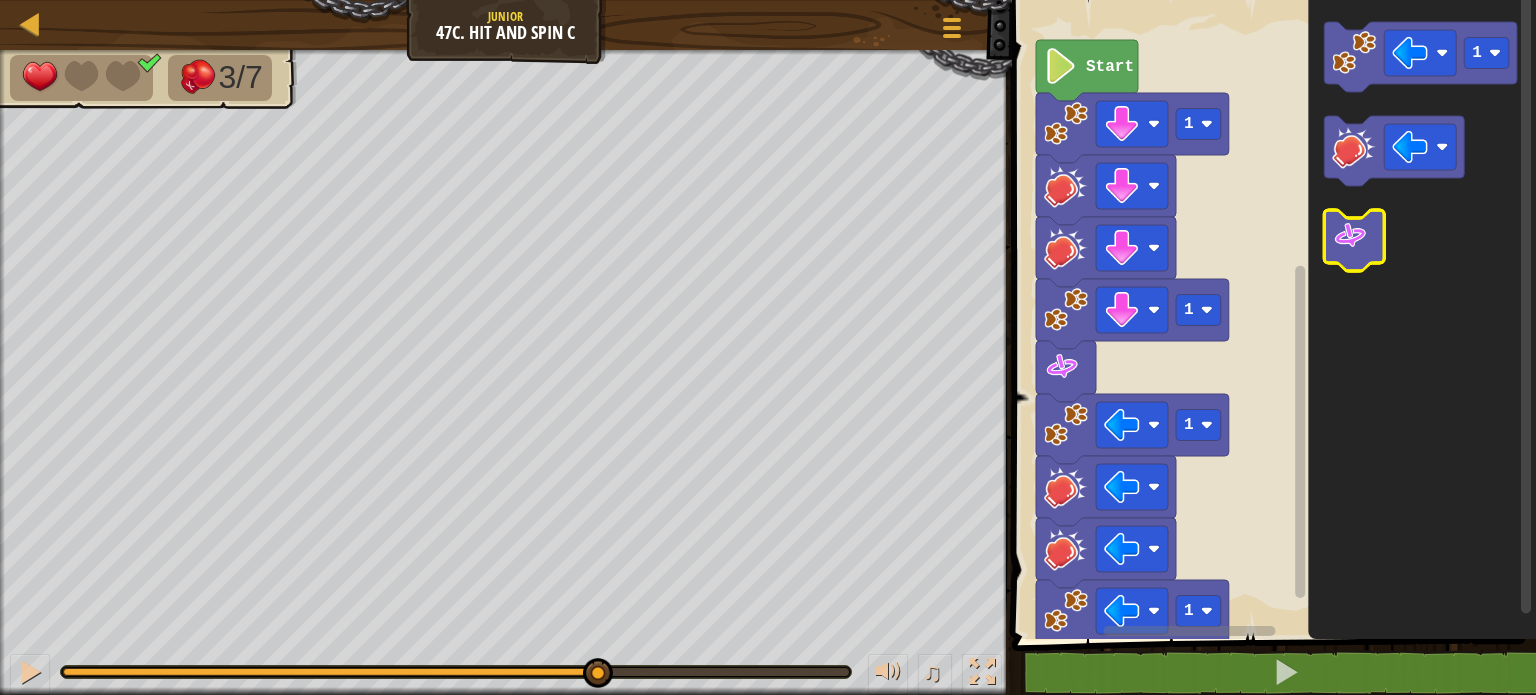 click 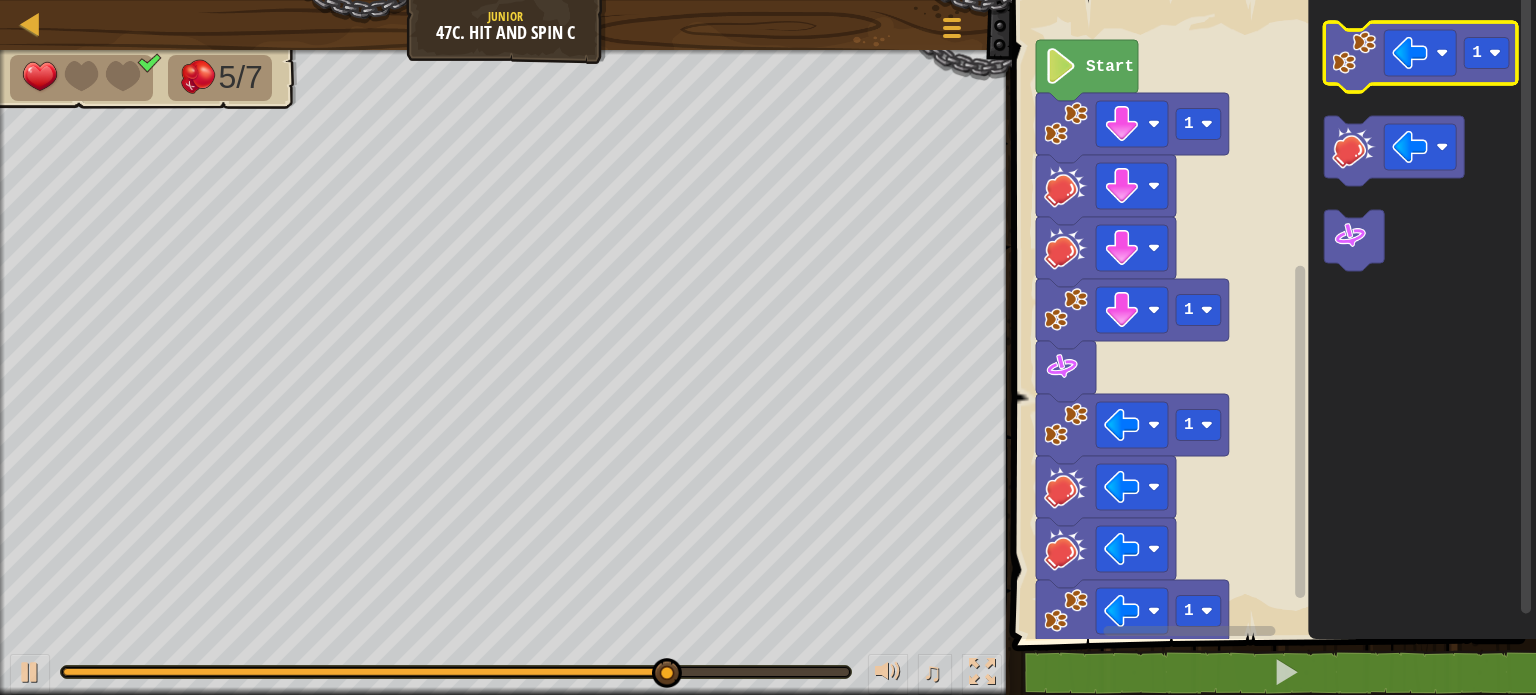 click 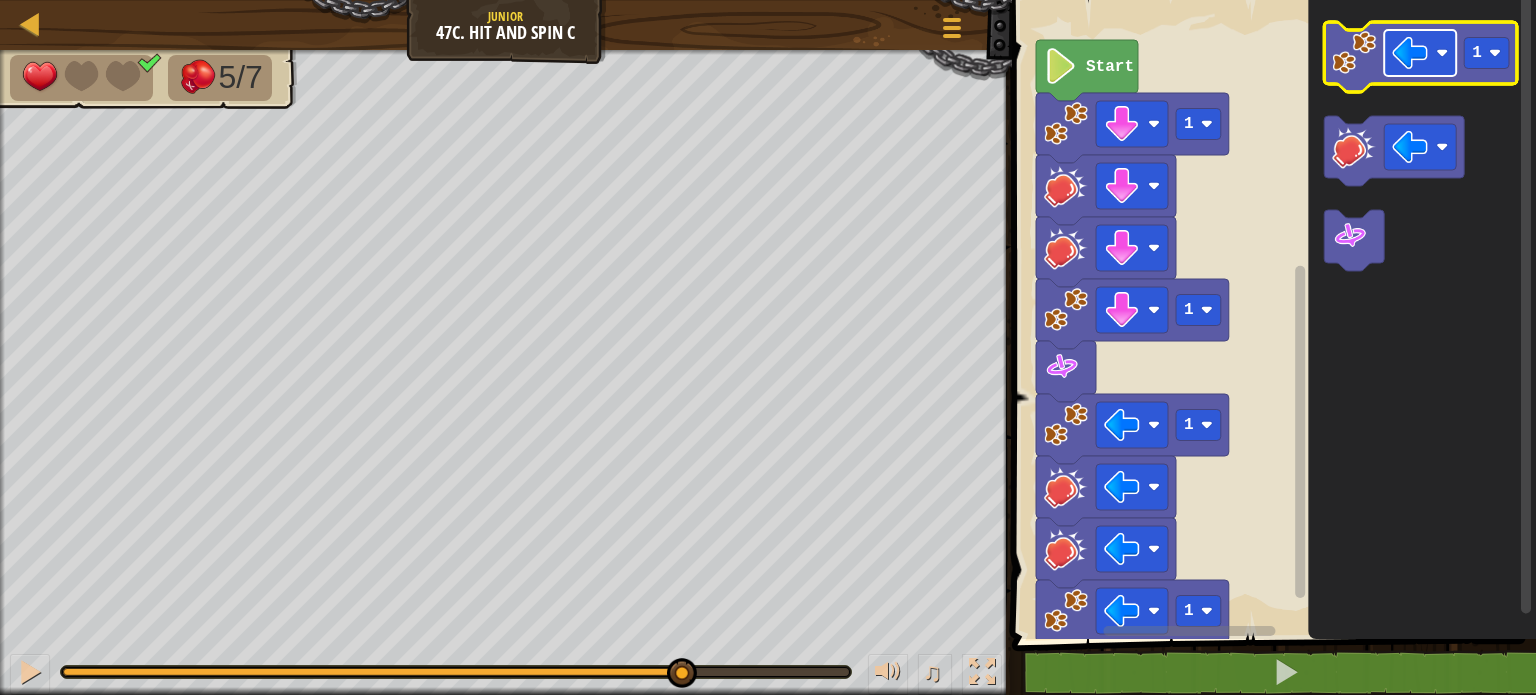 click 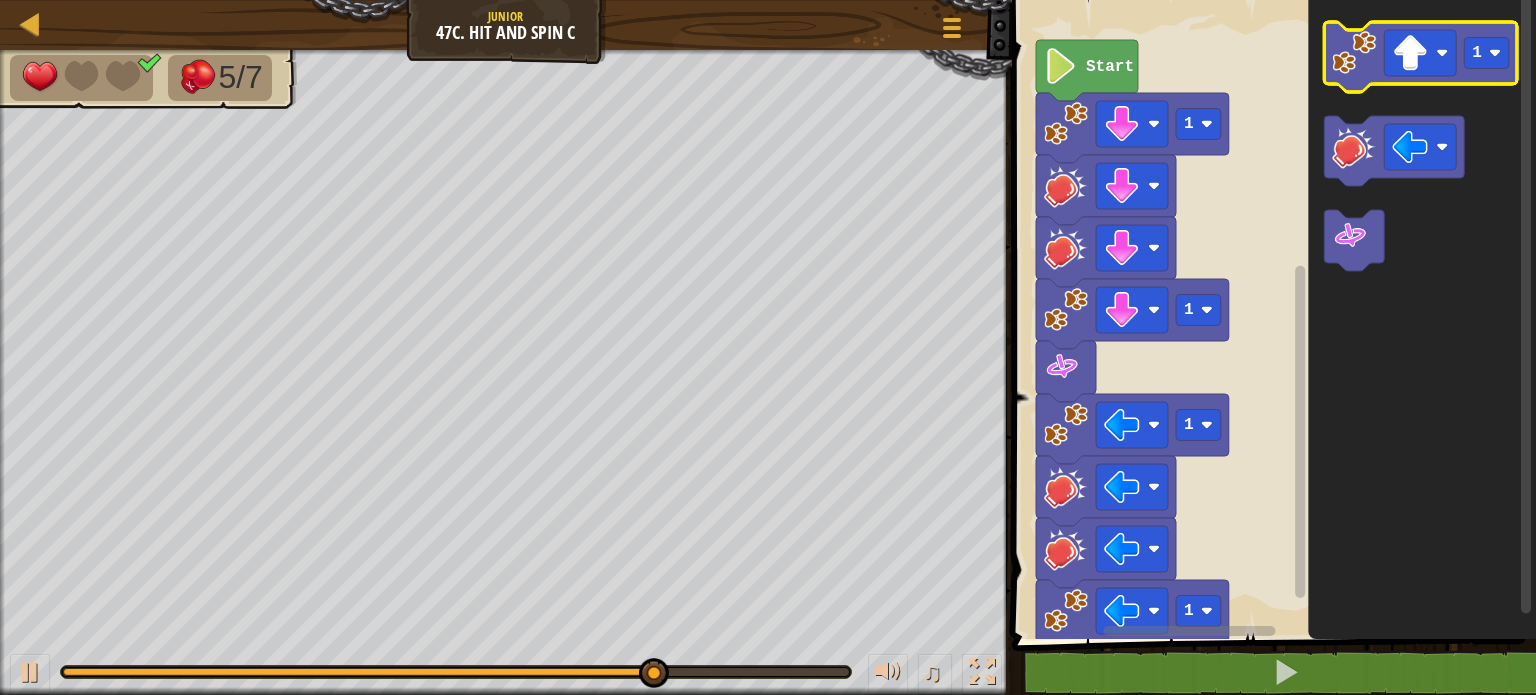 click 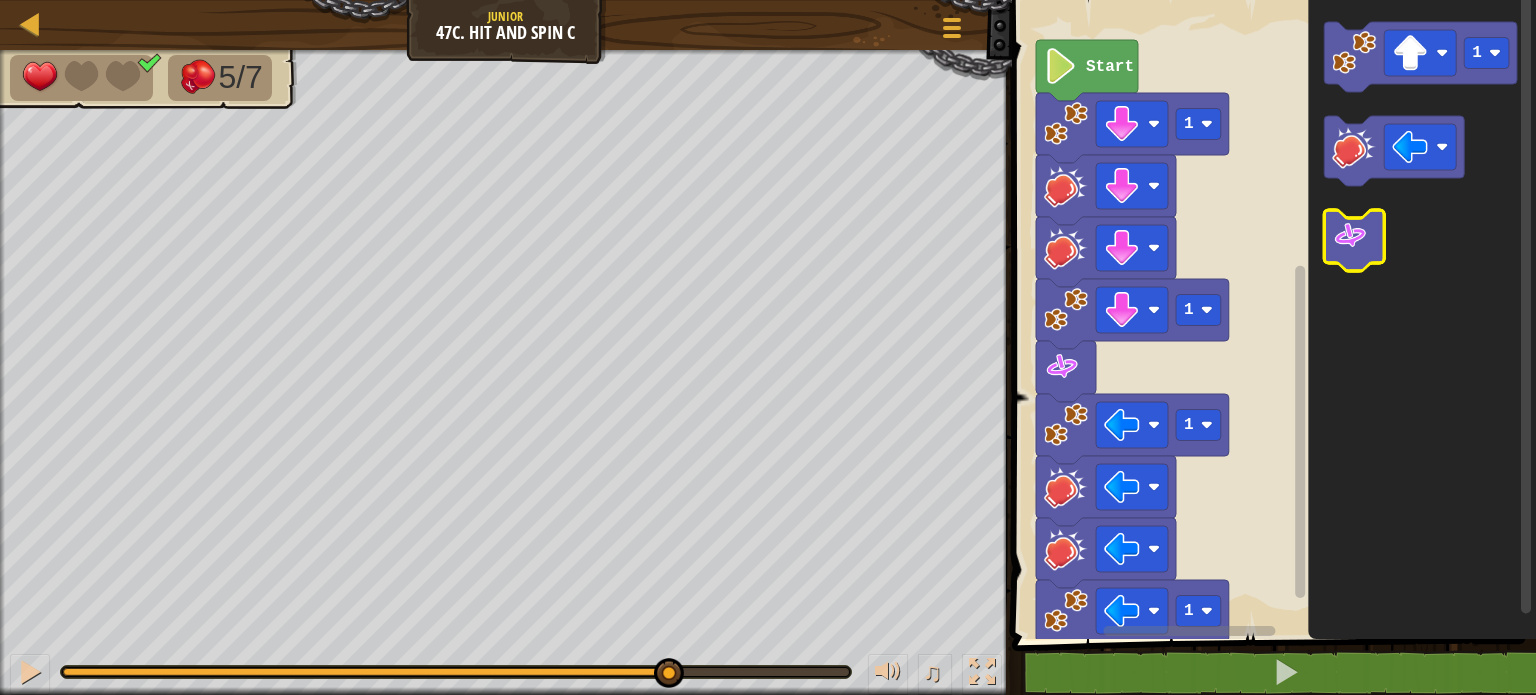 click 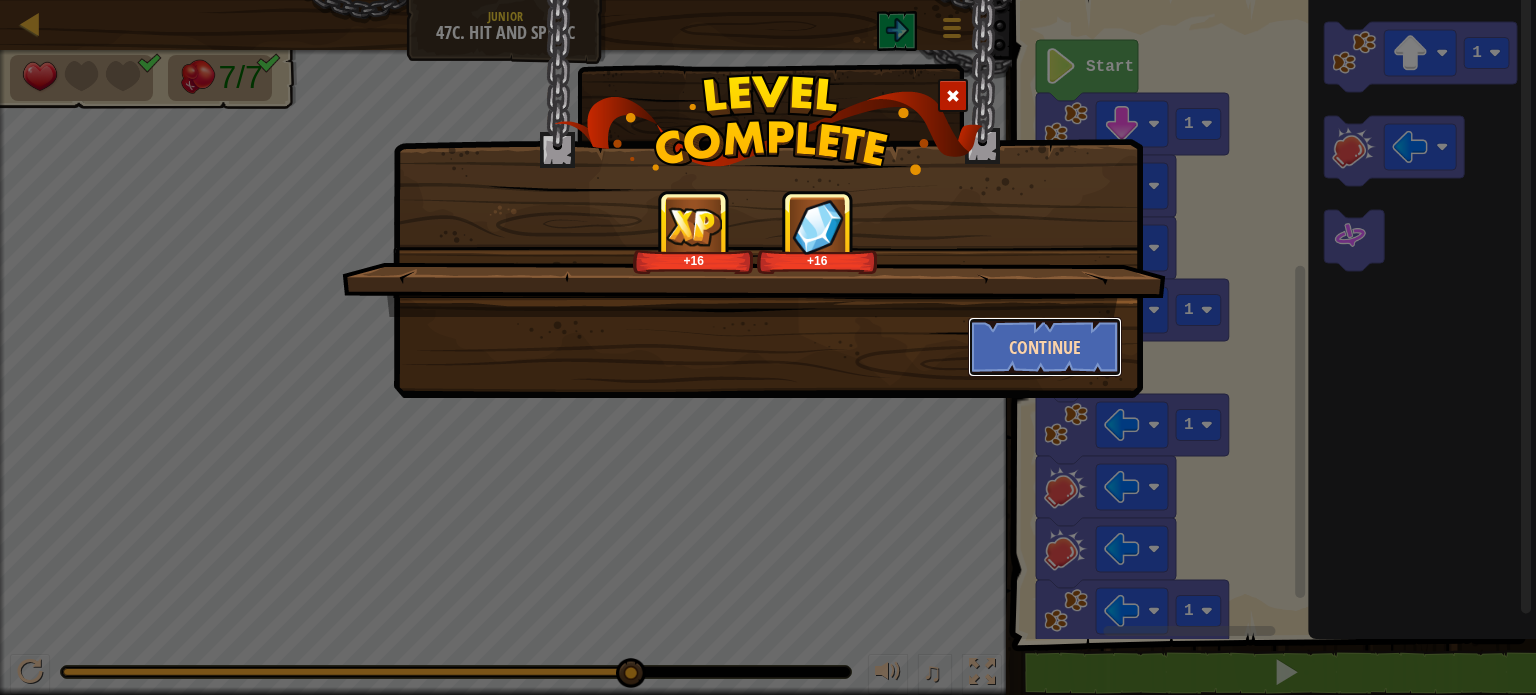 click on "Continue" at bounding box center [1045, 347] 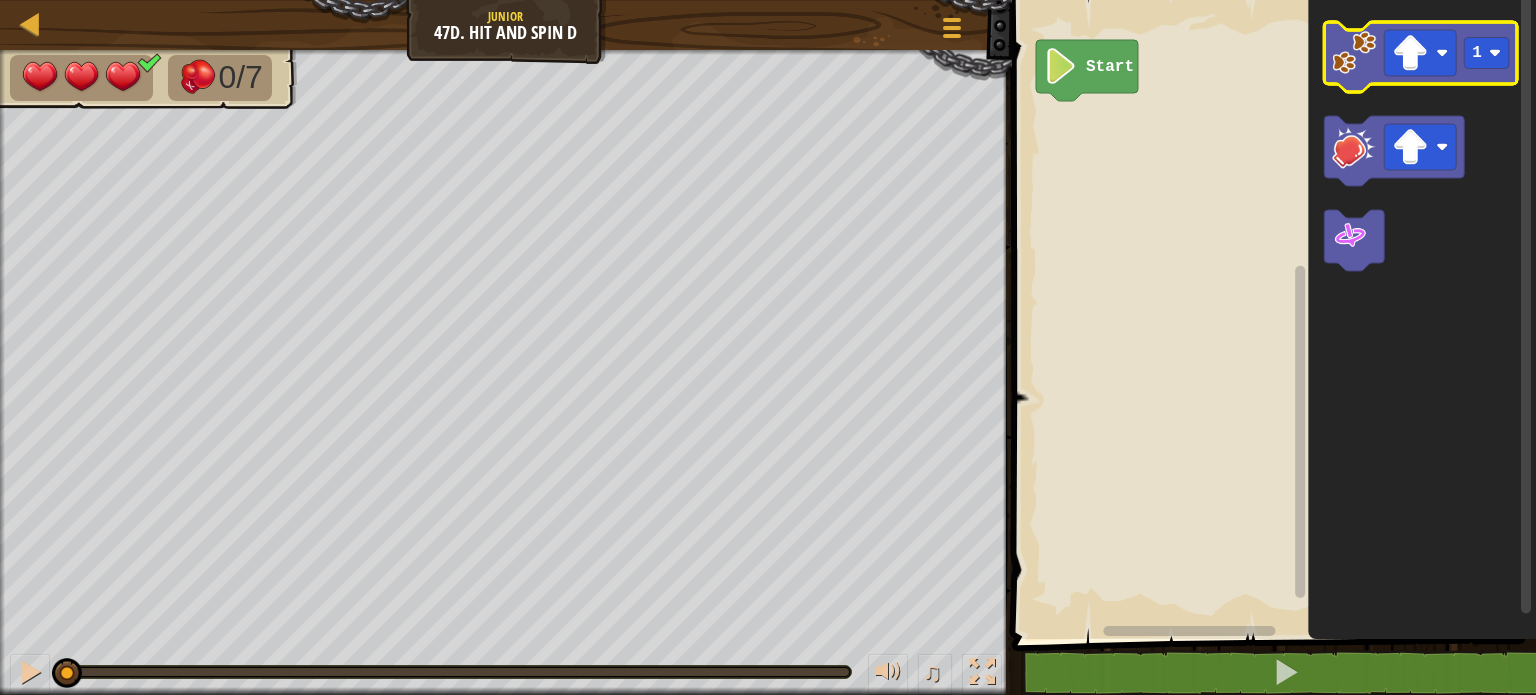 click 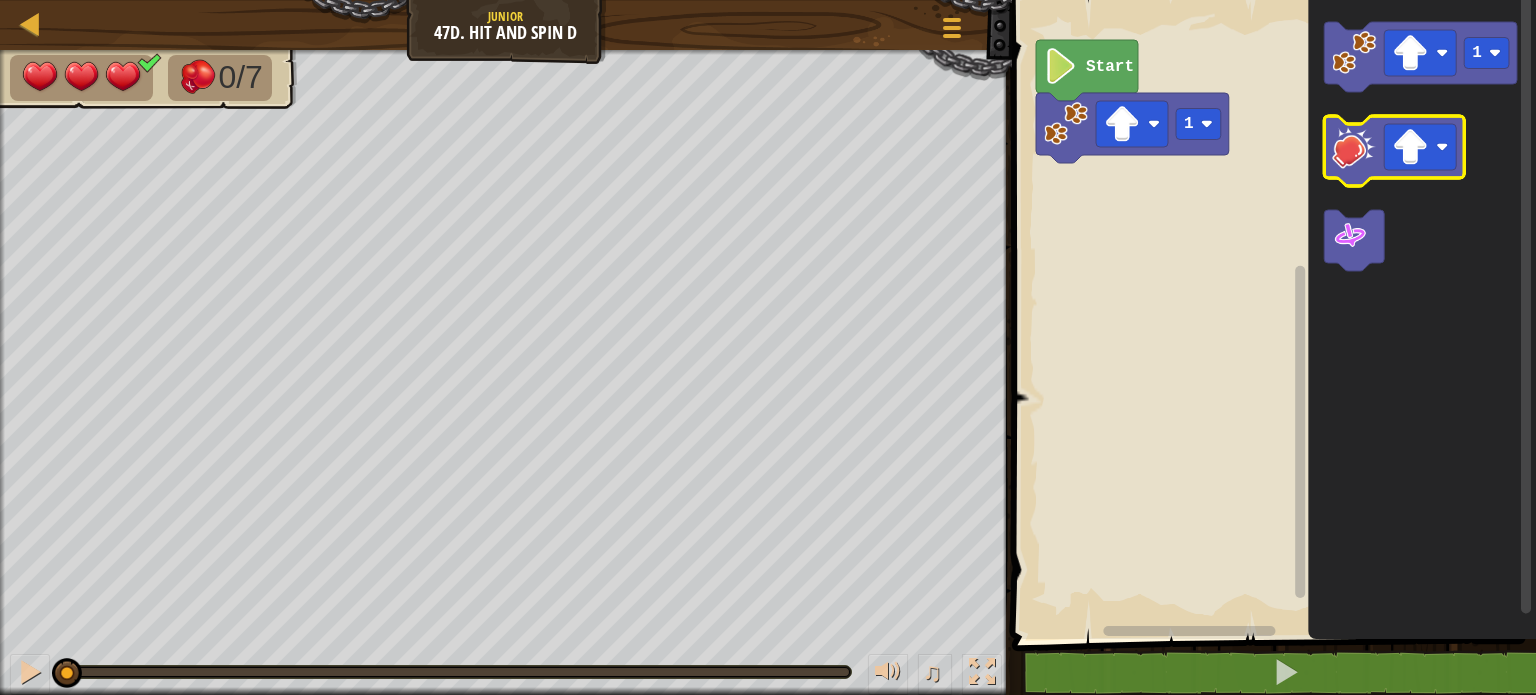 click 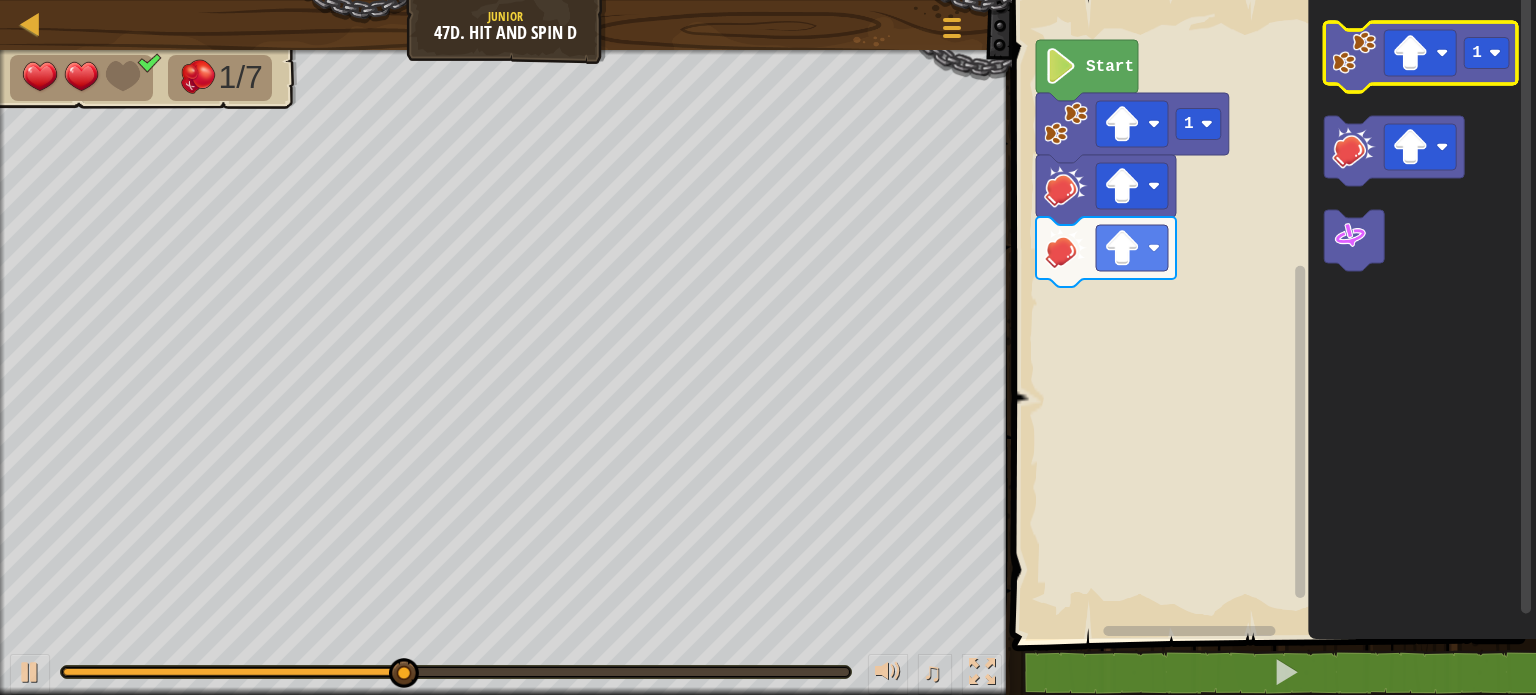 click 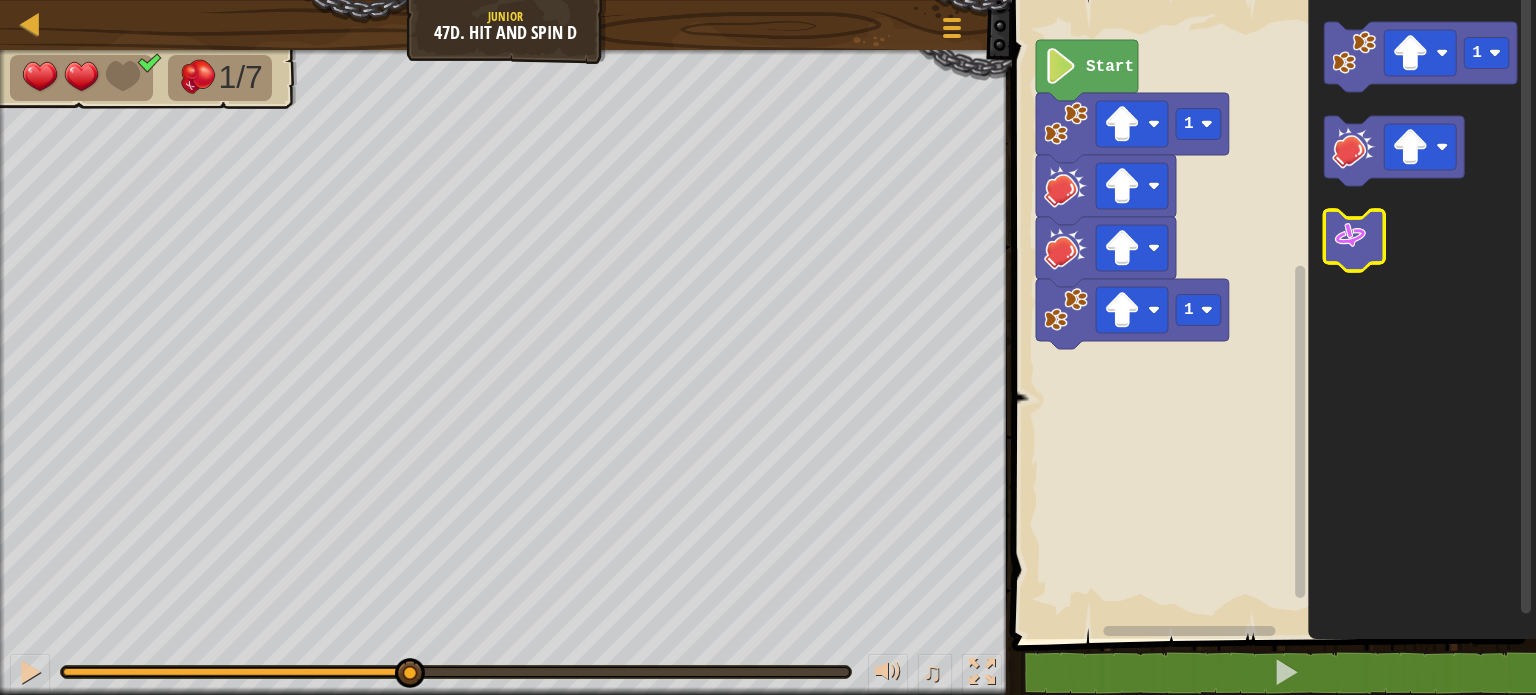 click 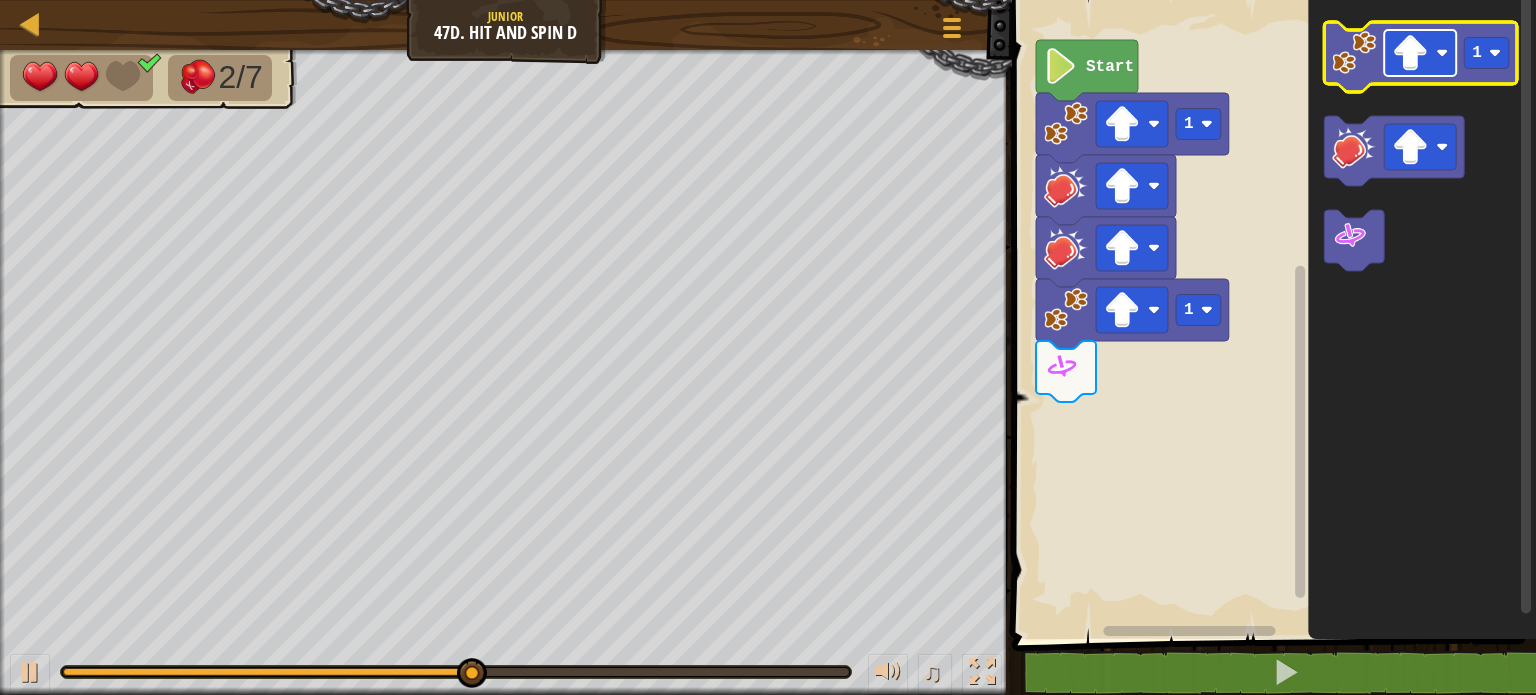 click 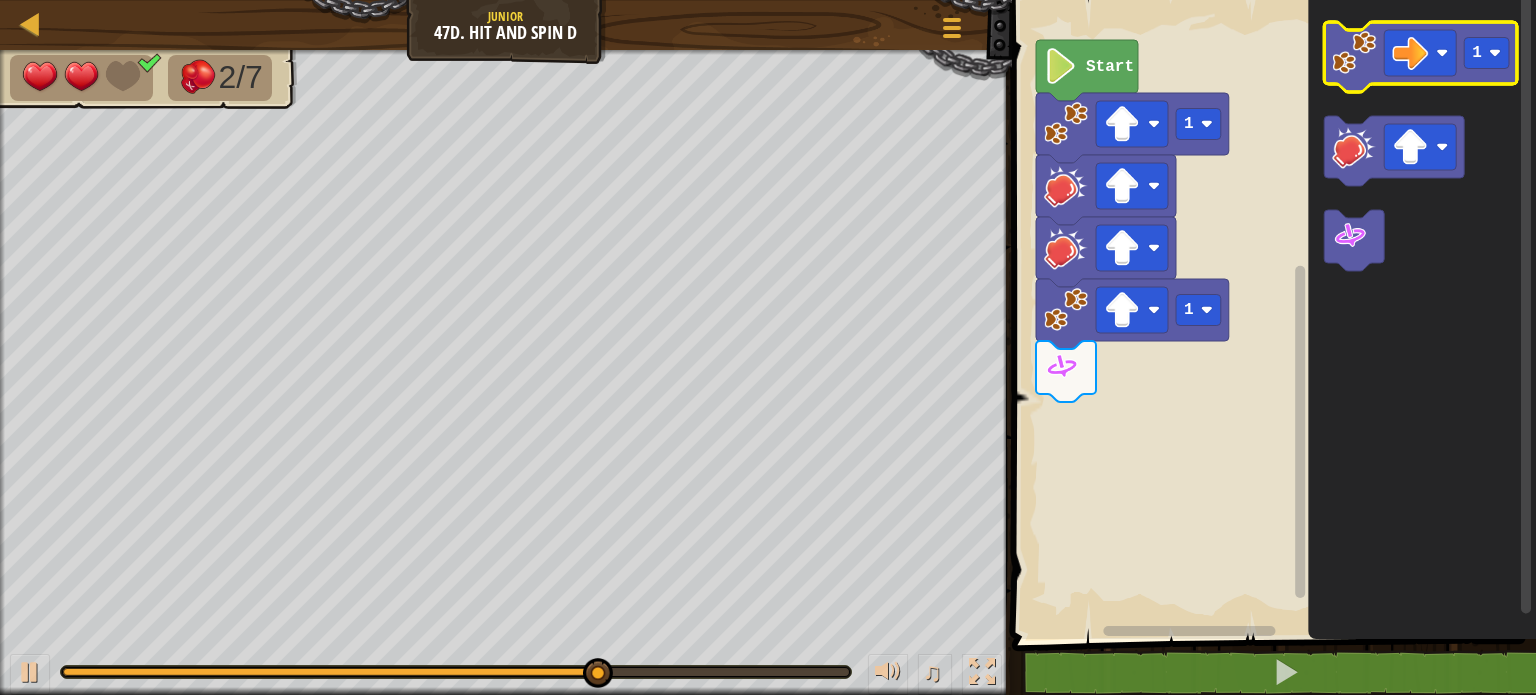 click 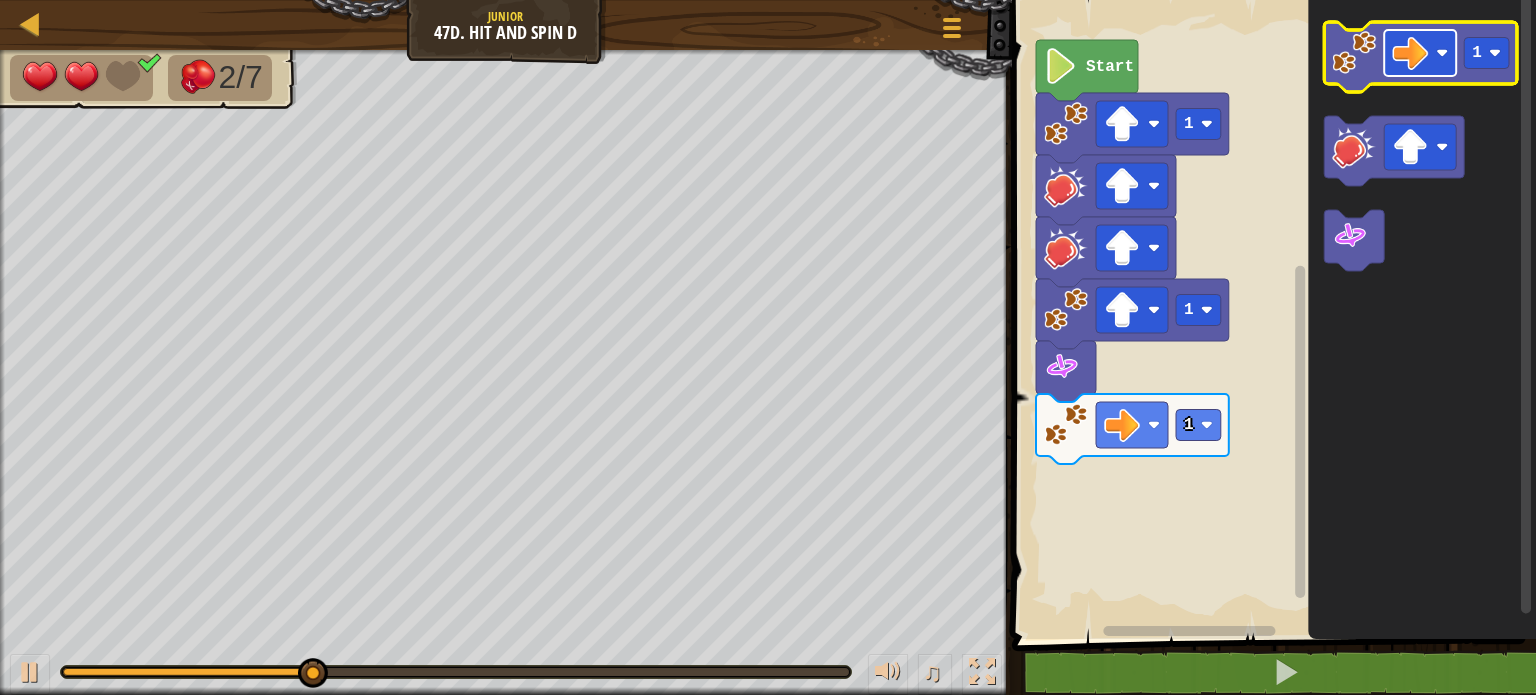 click 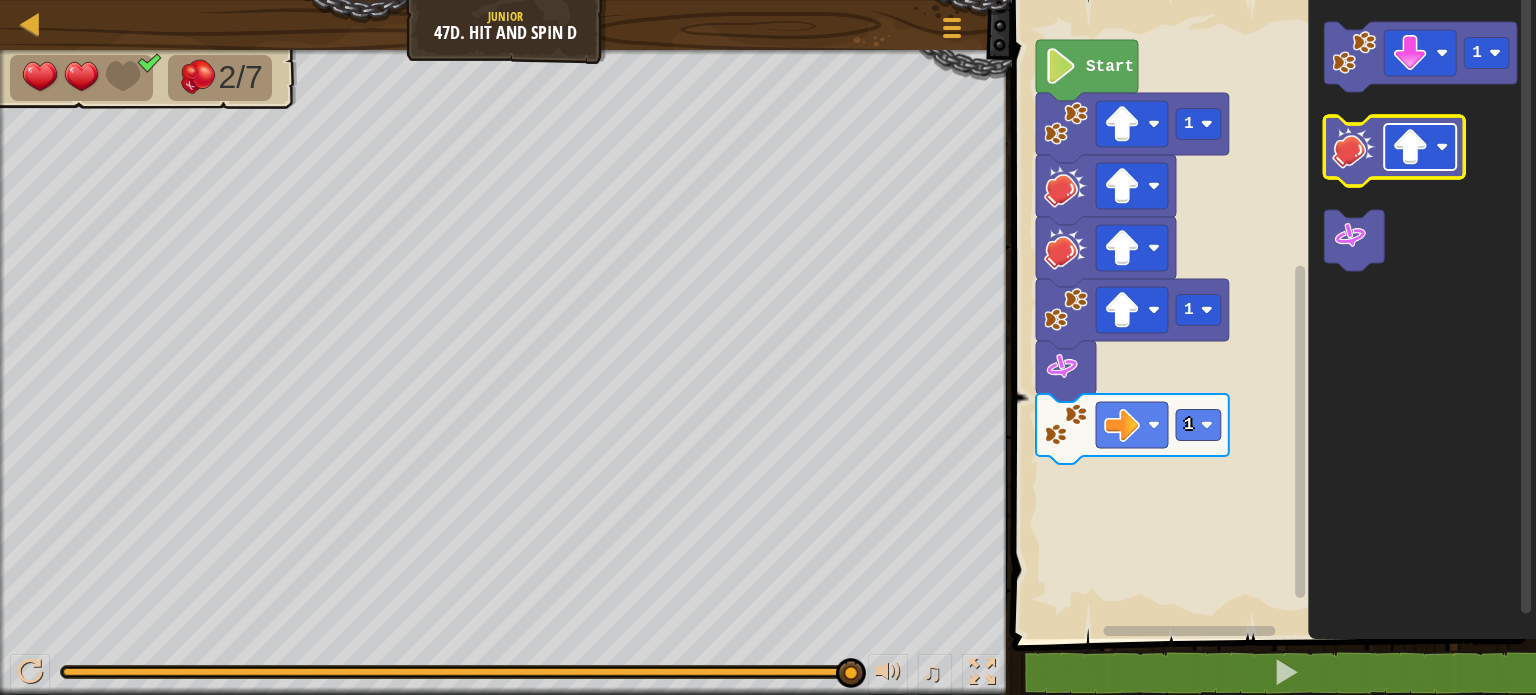 click 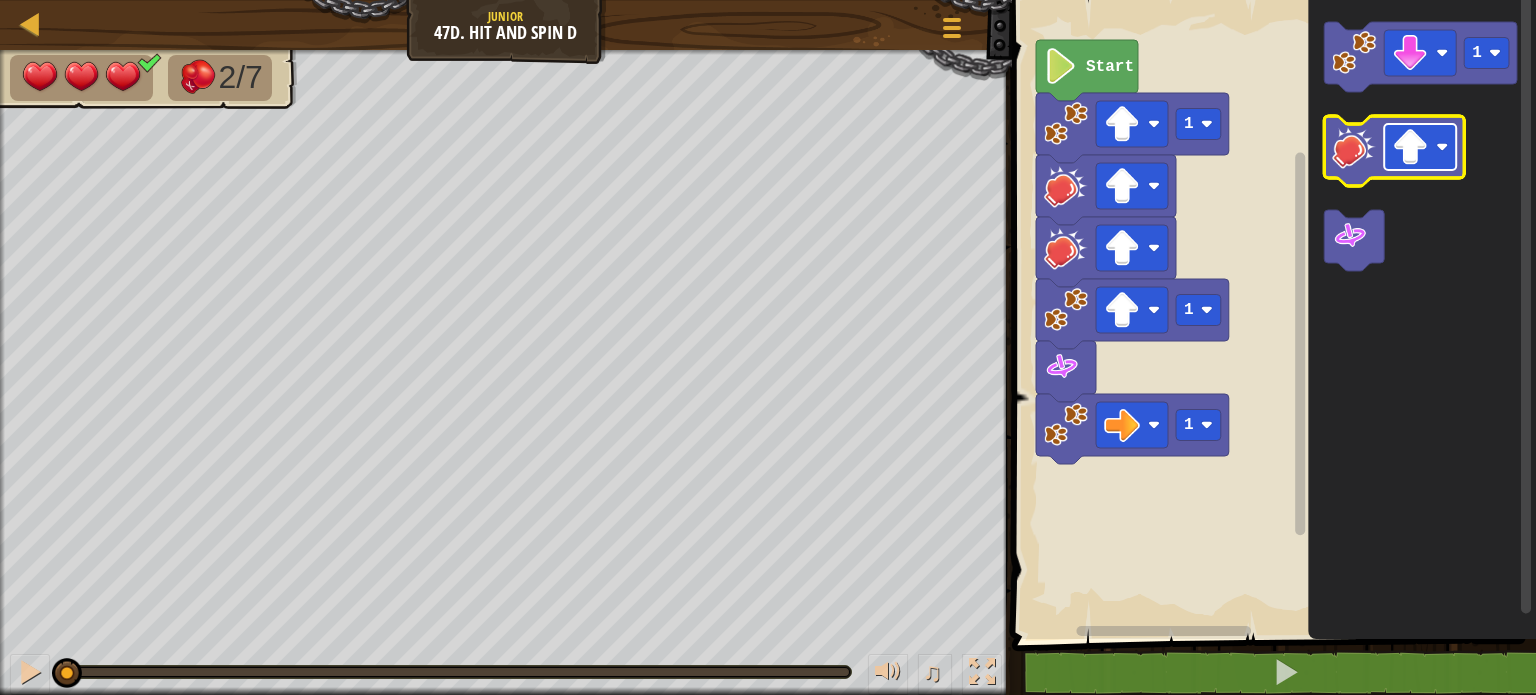 click 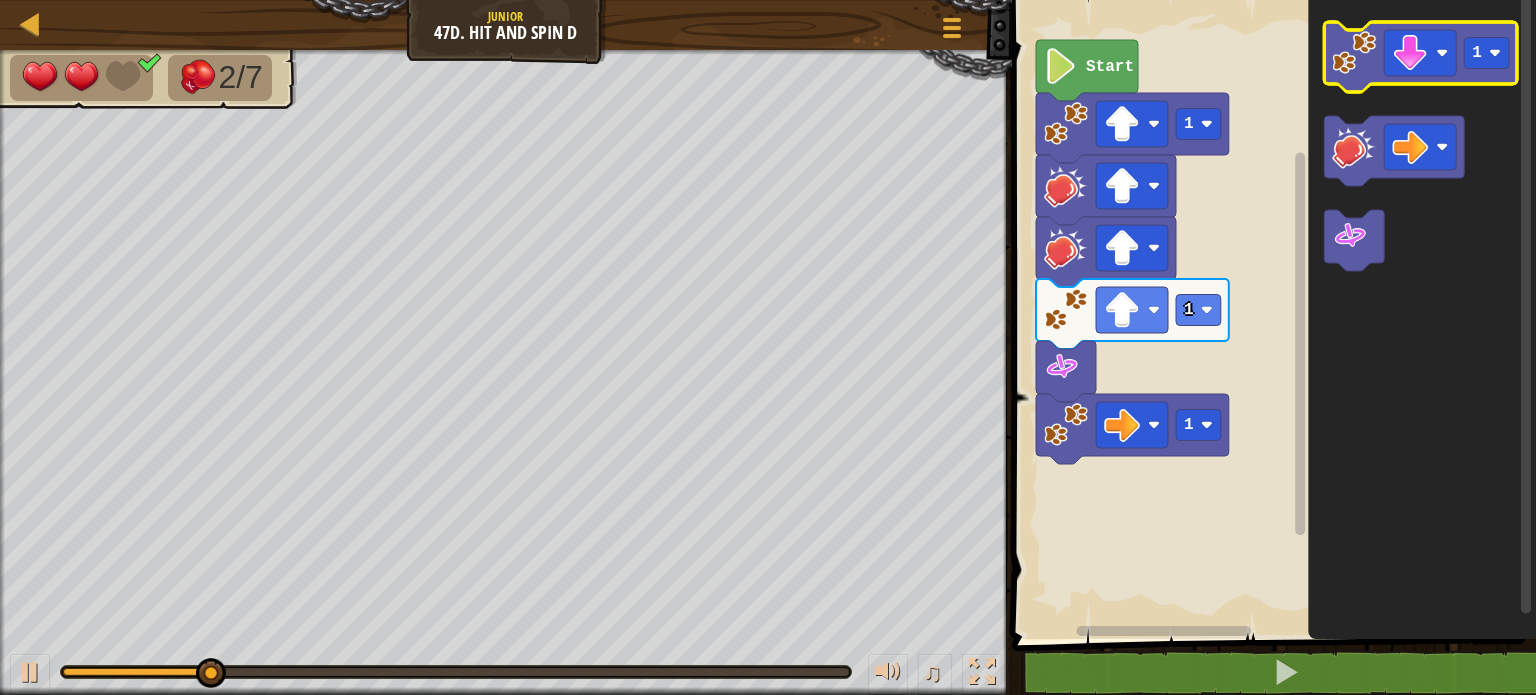click 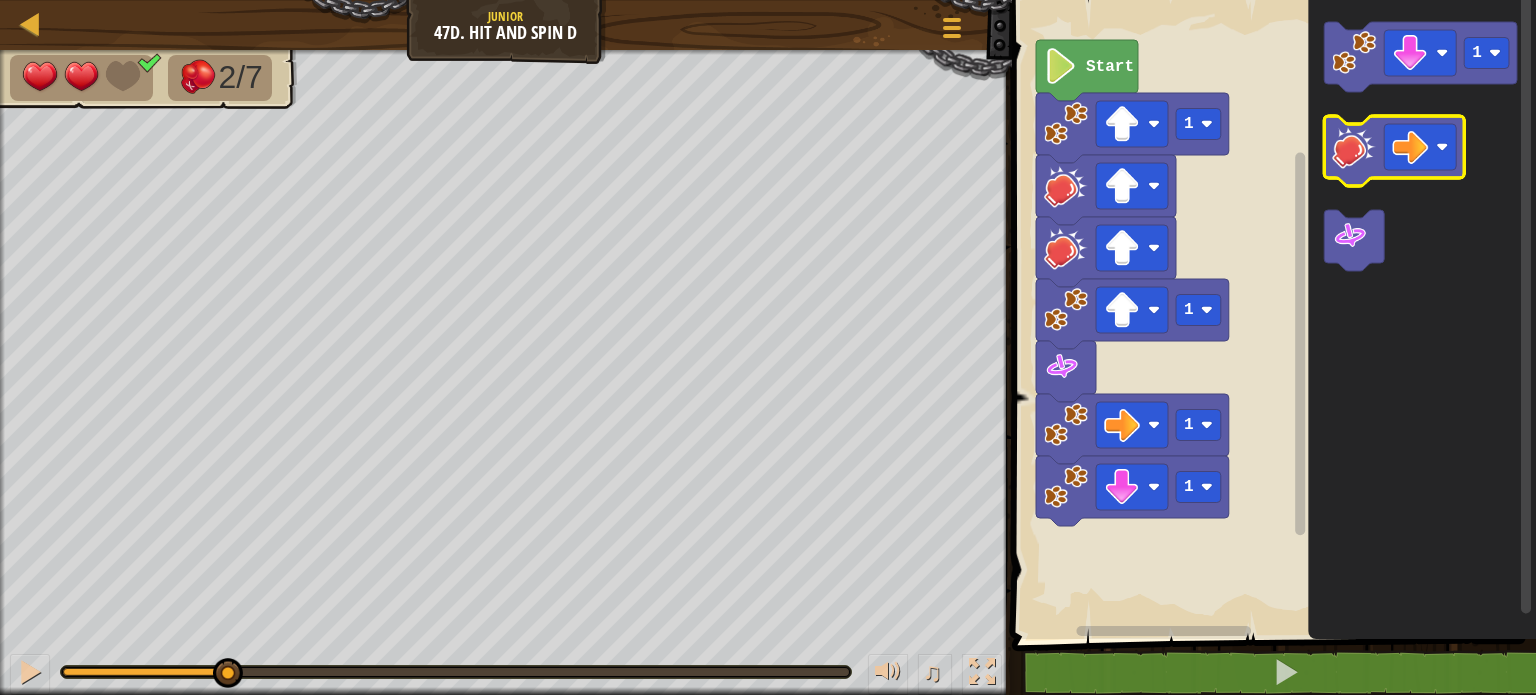 click 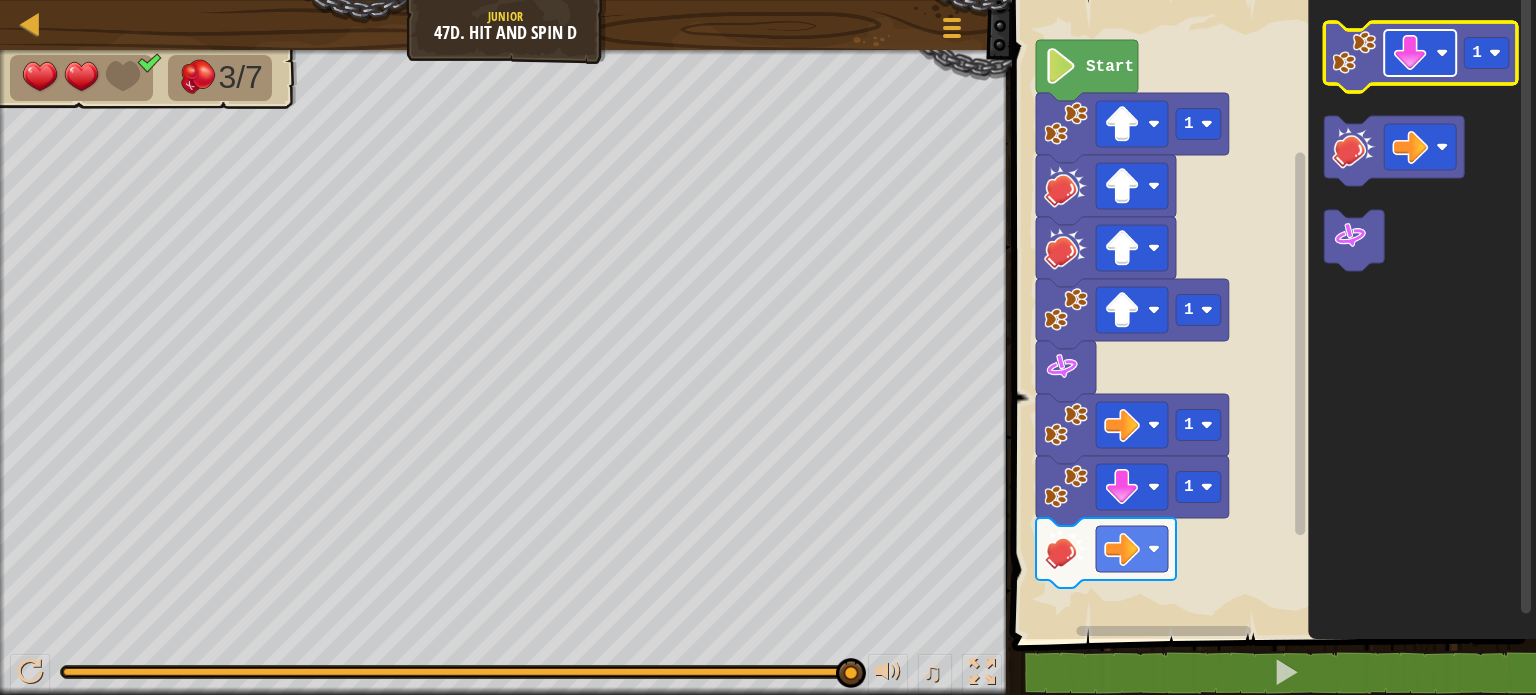 click 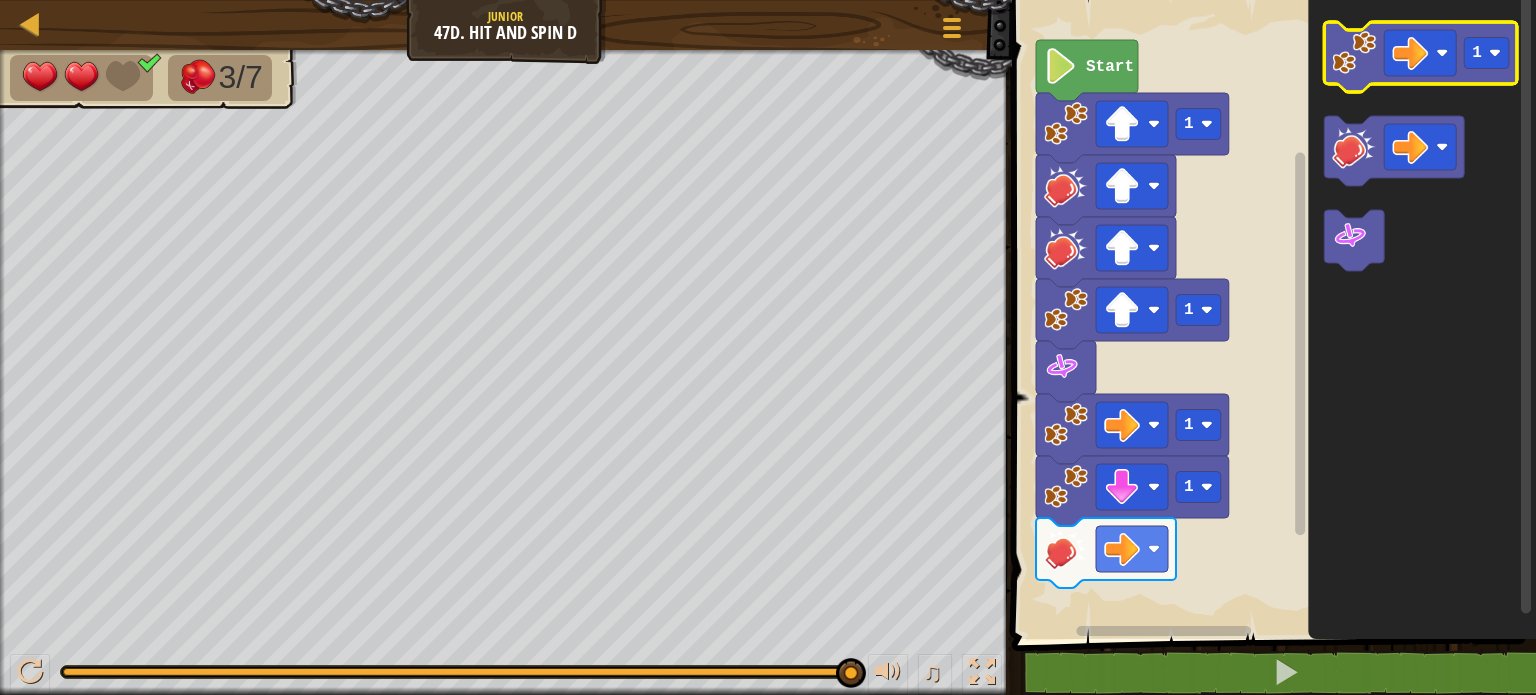 click 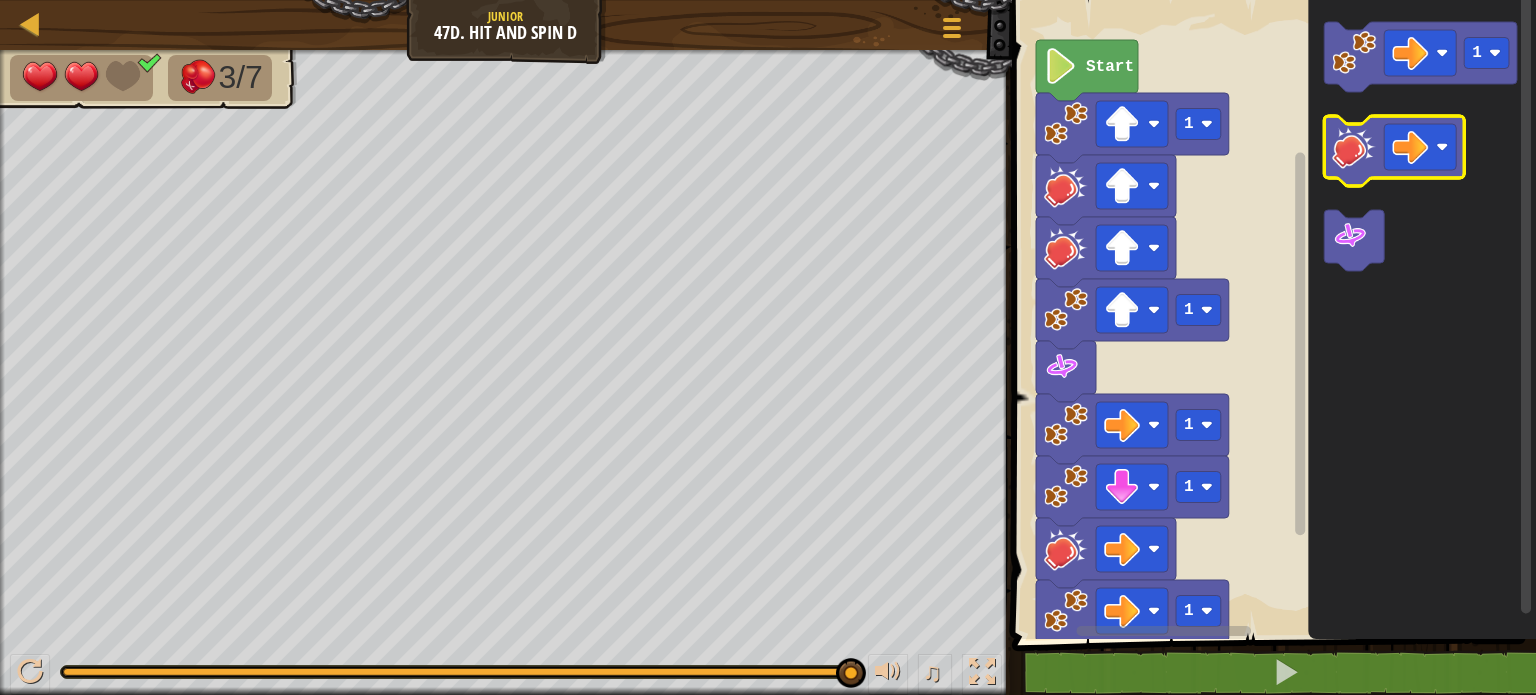 click 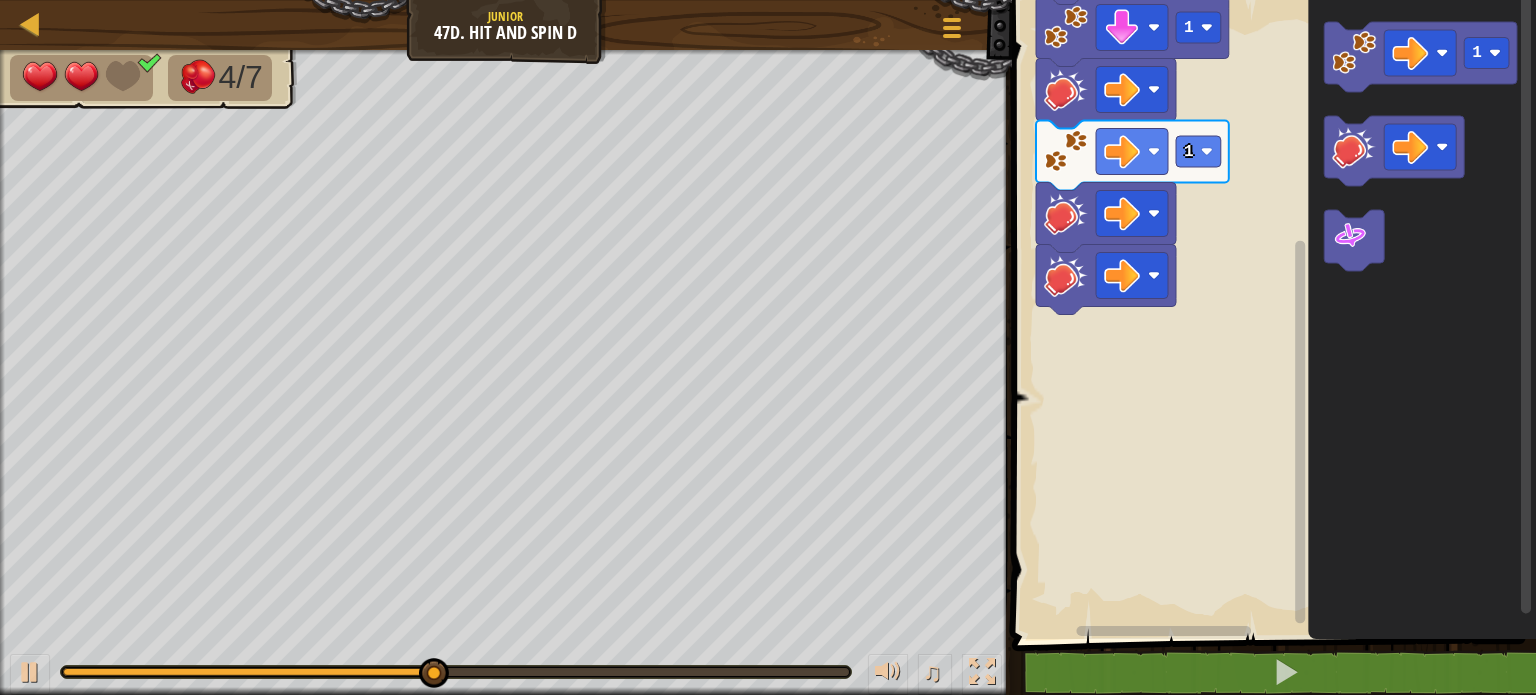 click on "Start 1 1 1 1 1 1" at bounding box center (1271, 314) 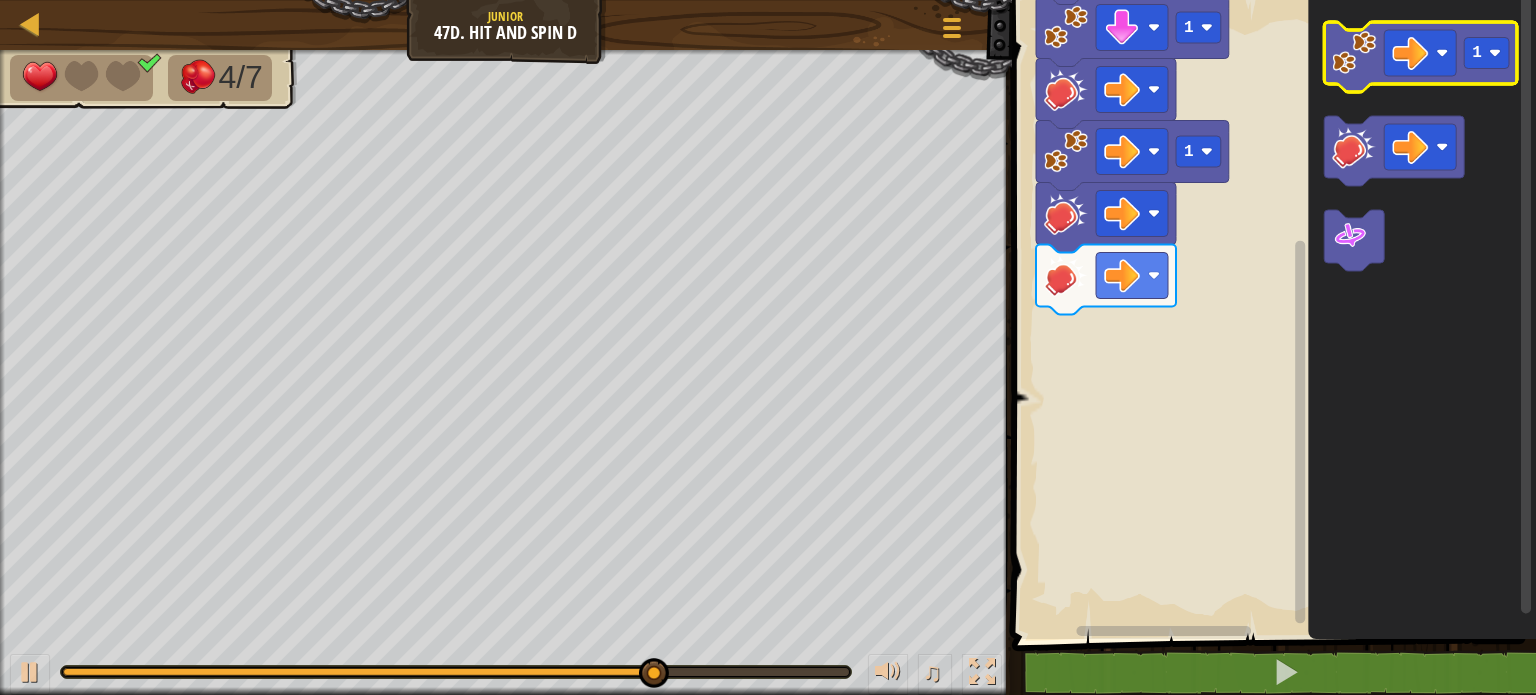 click 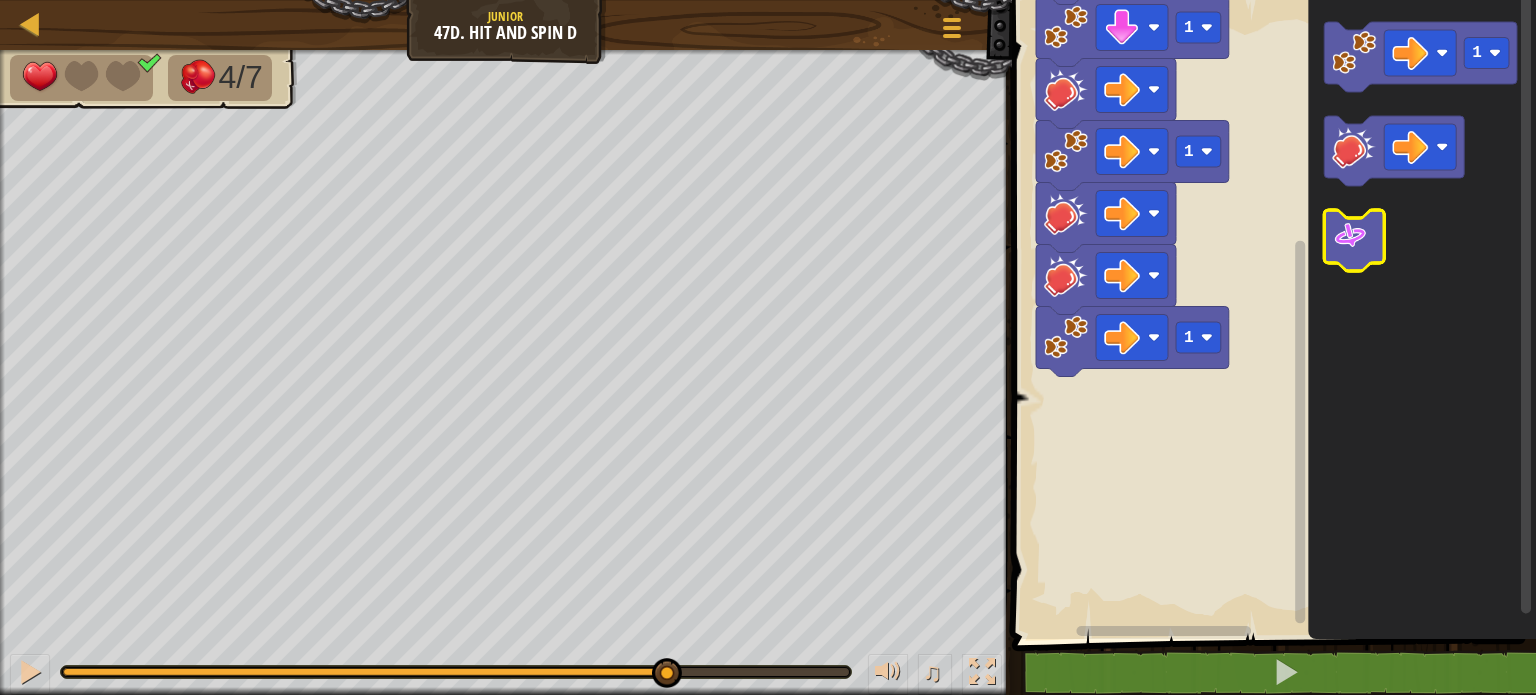 click 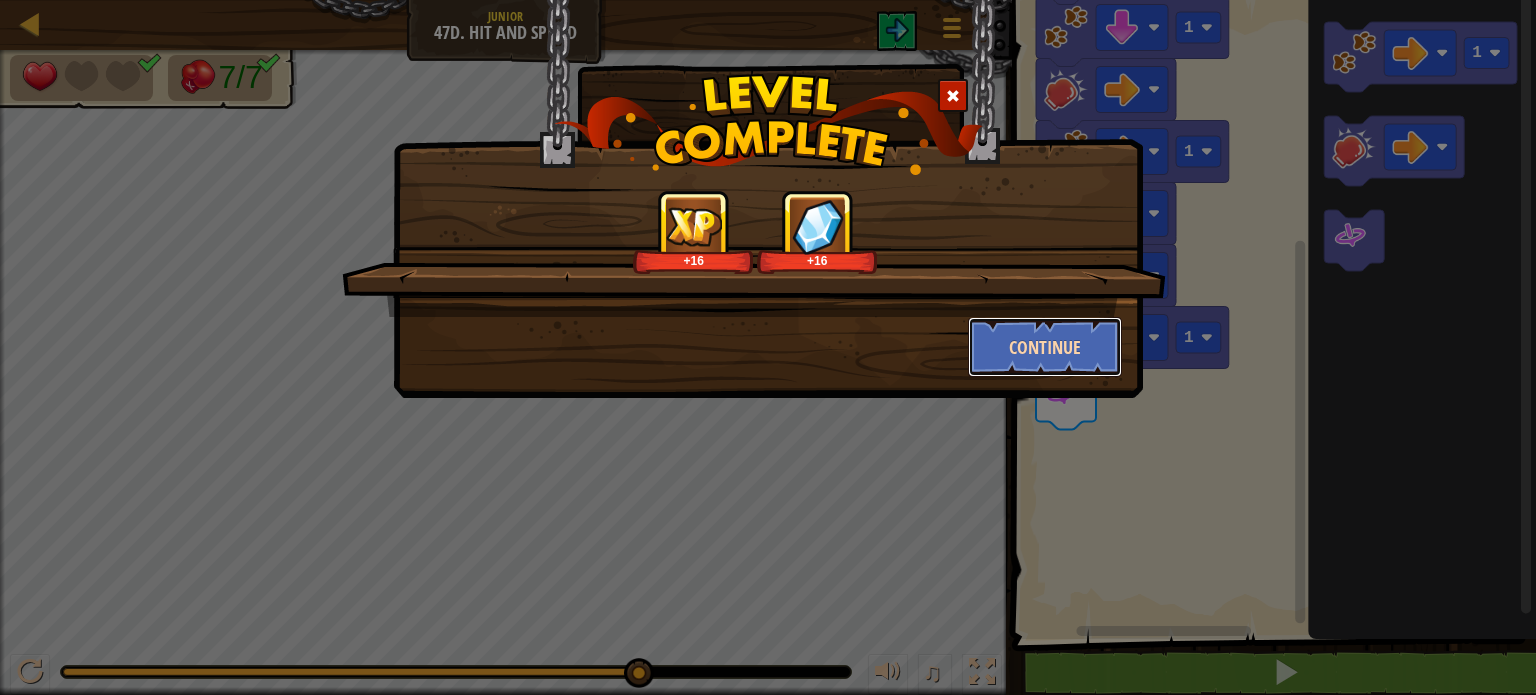 click on "Continue" at bounding box center [1045, 347] 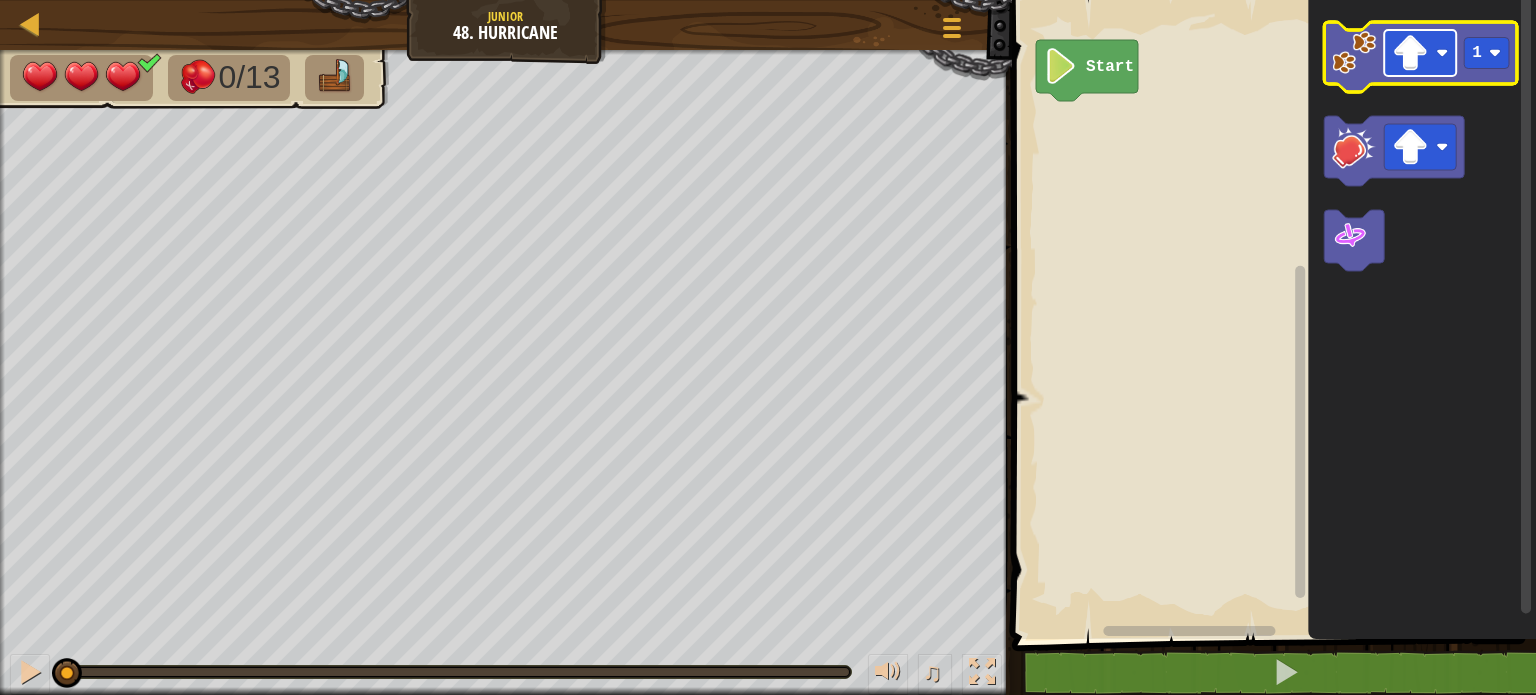 click 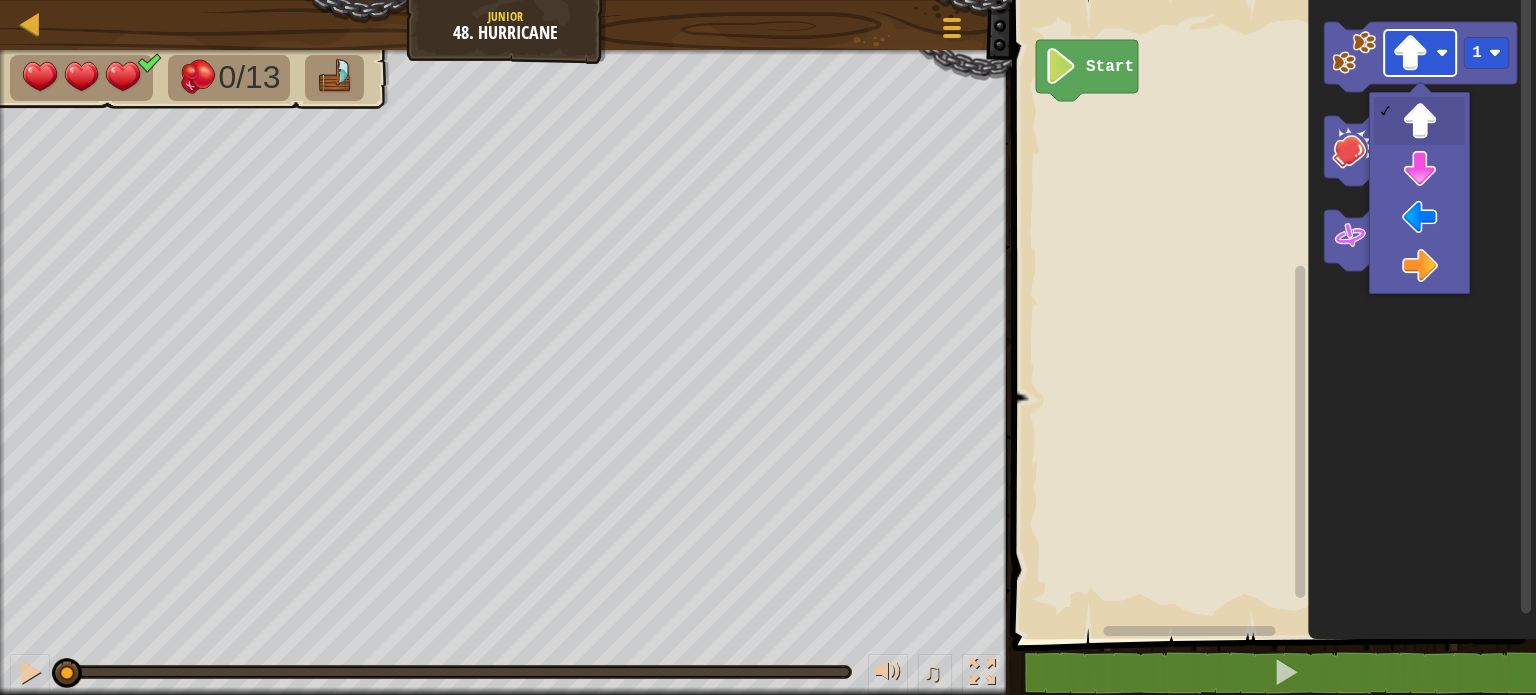click 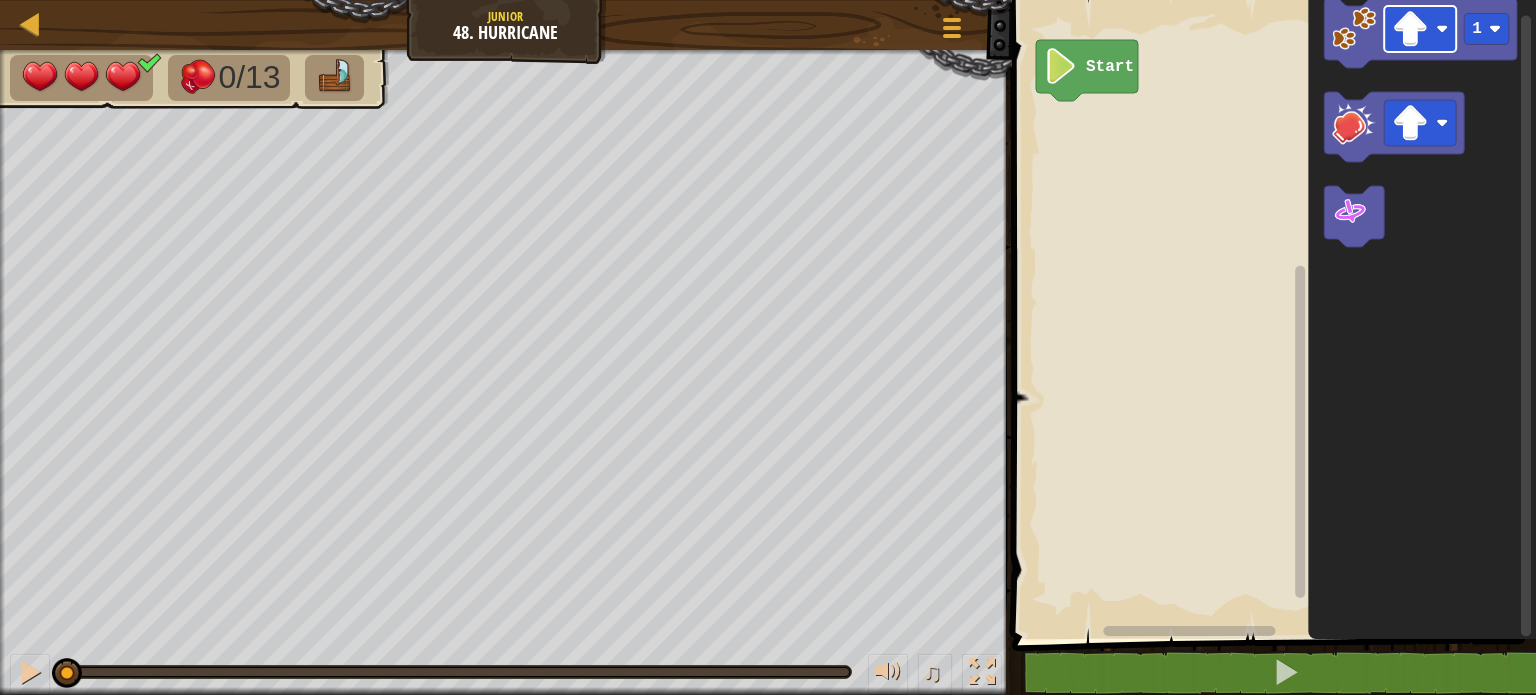 click 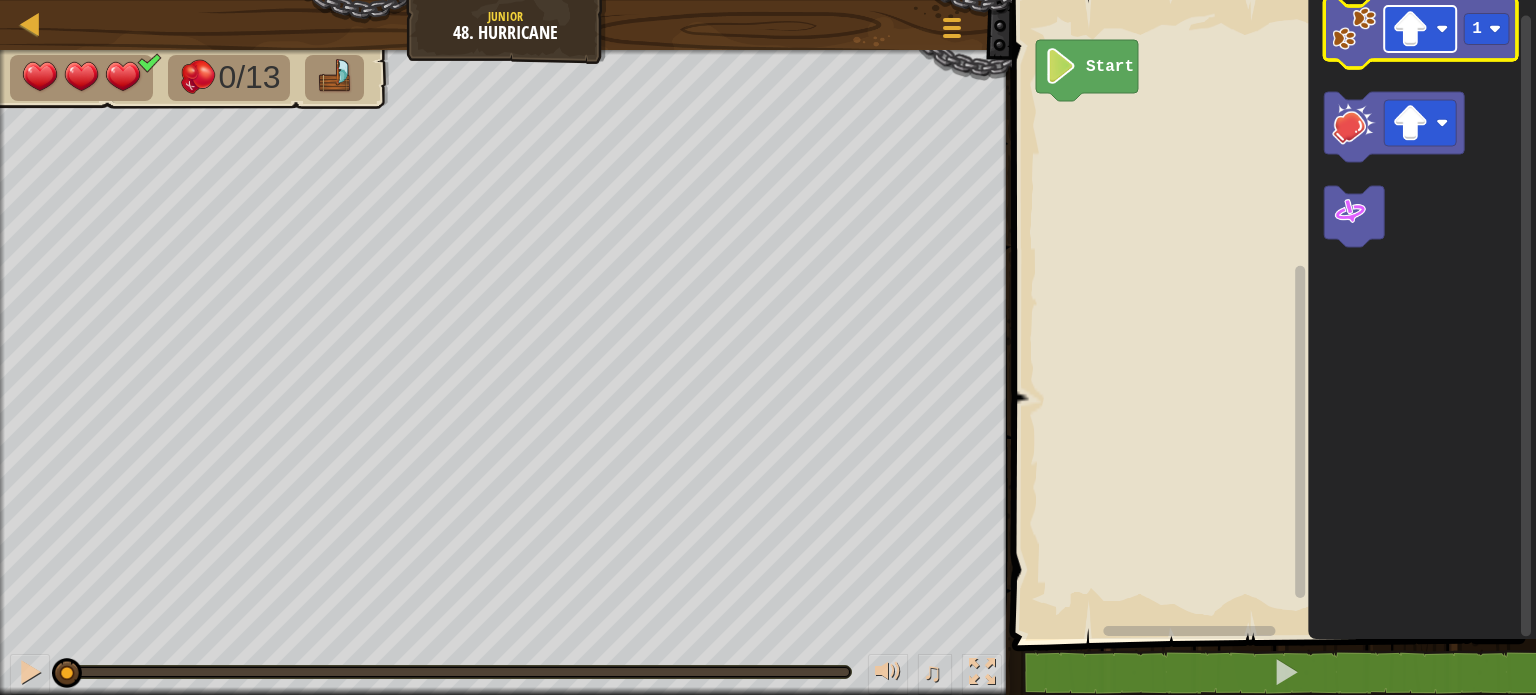 click 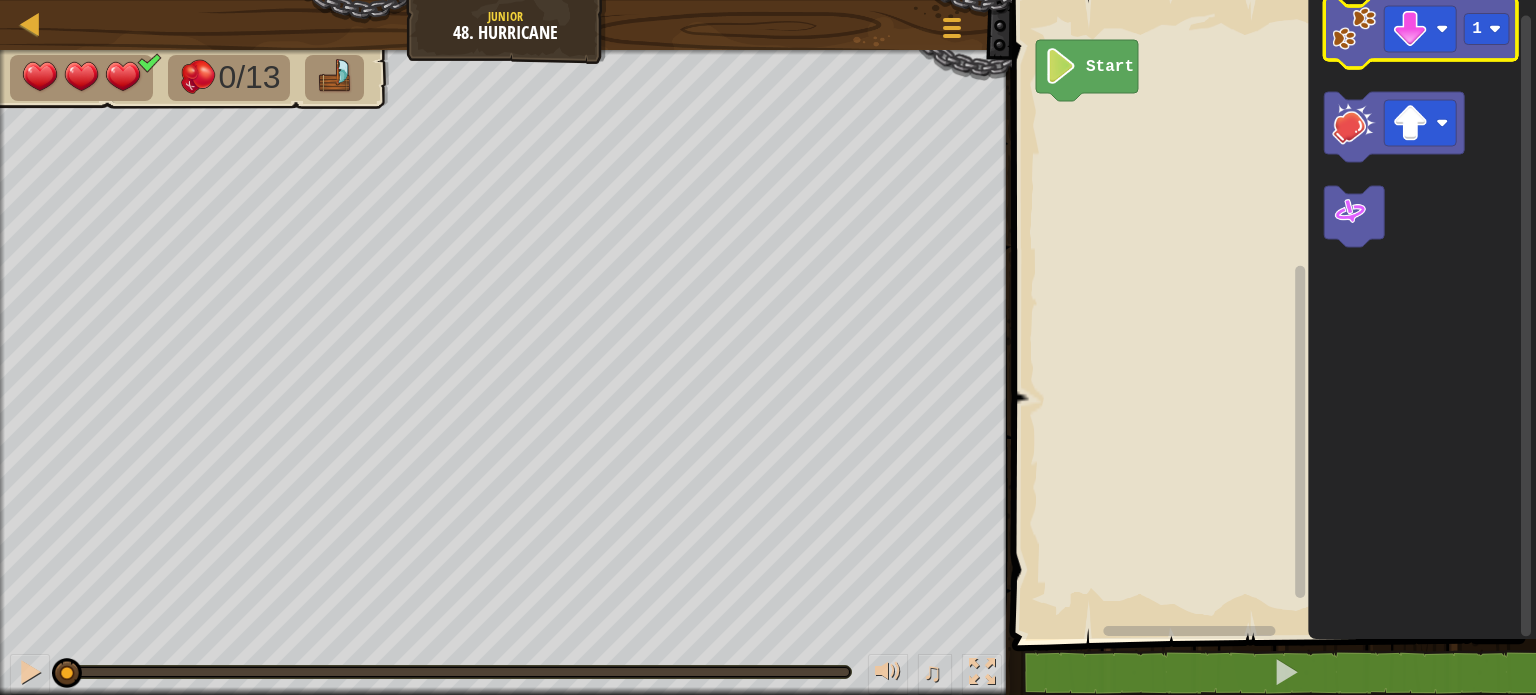 click 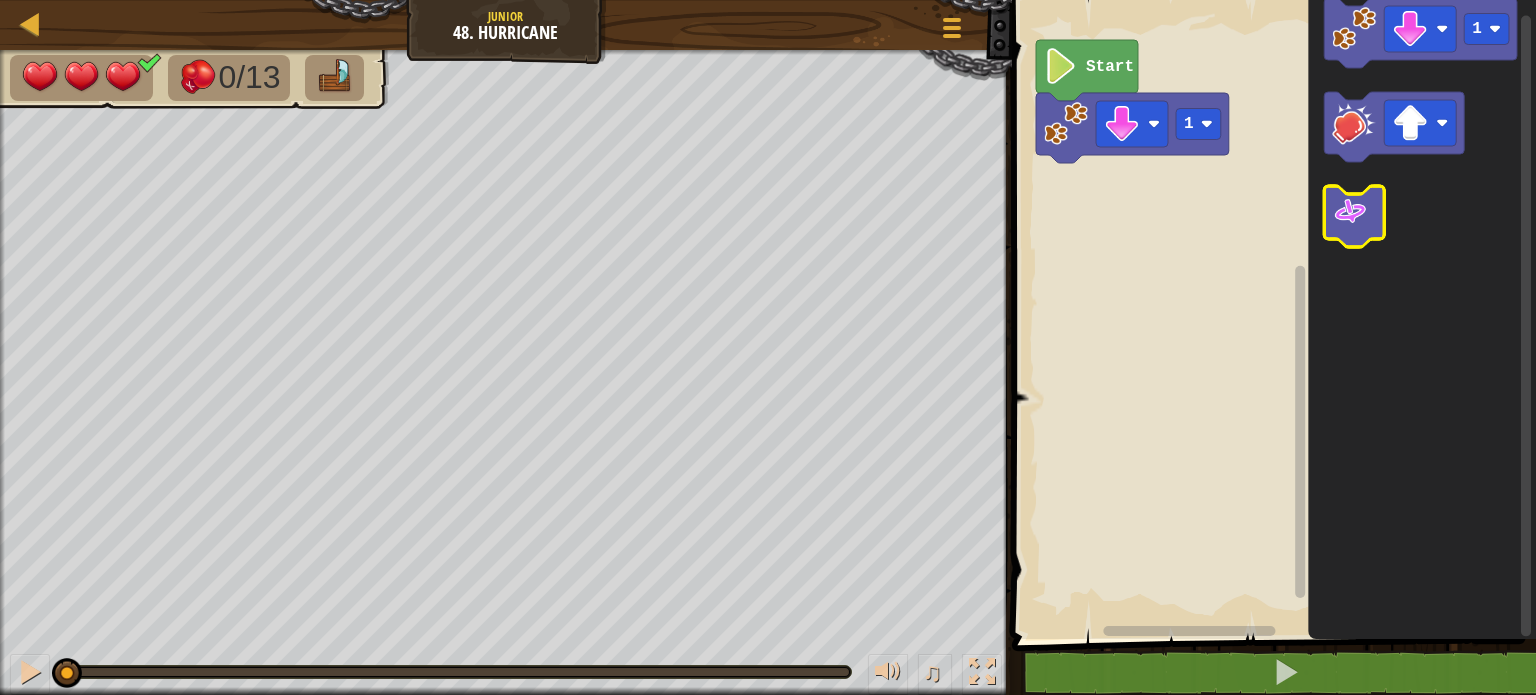 click 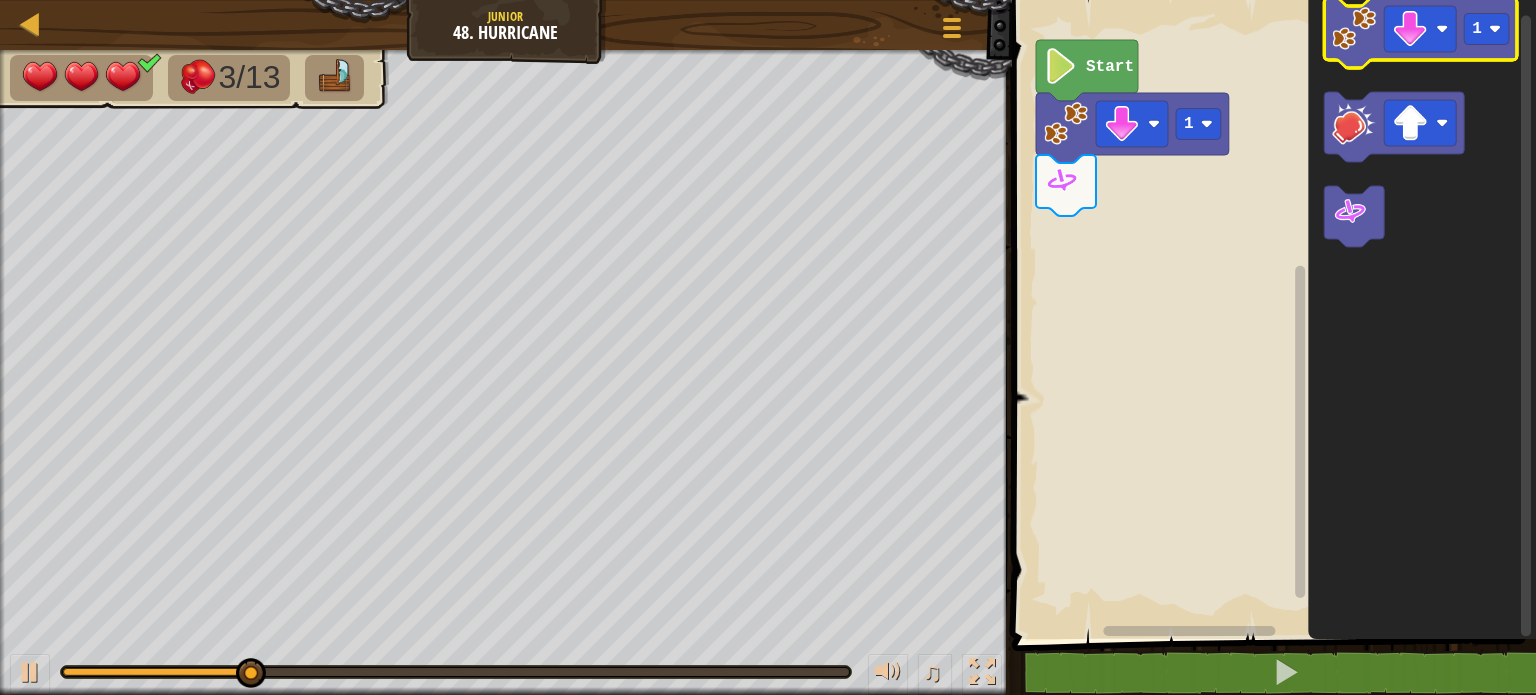 click 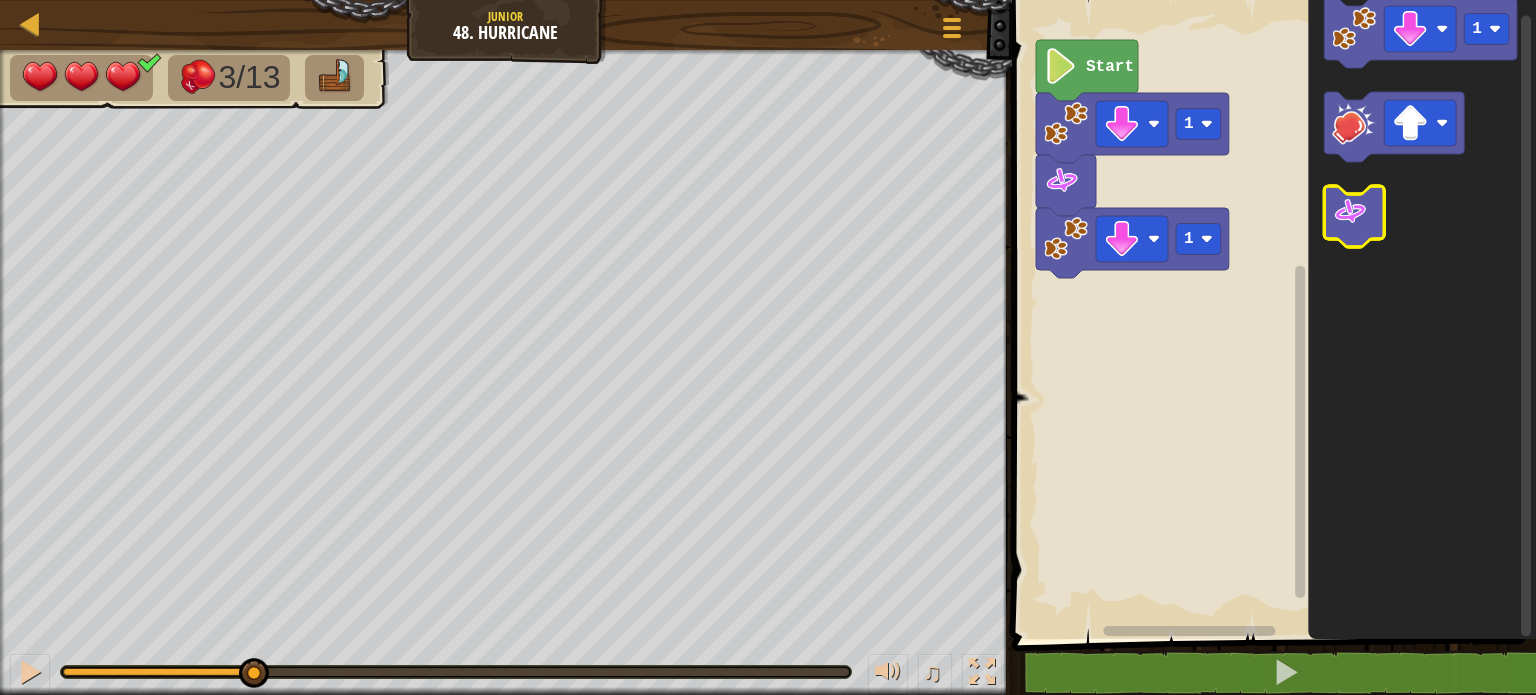 click 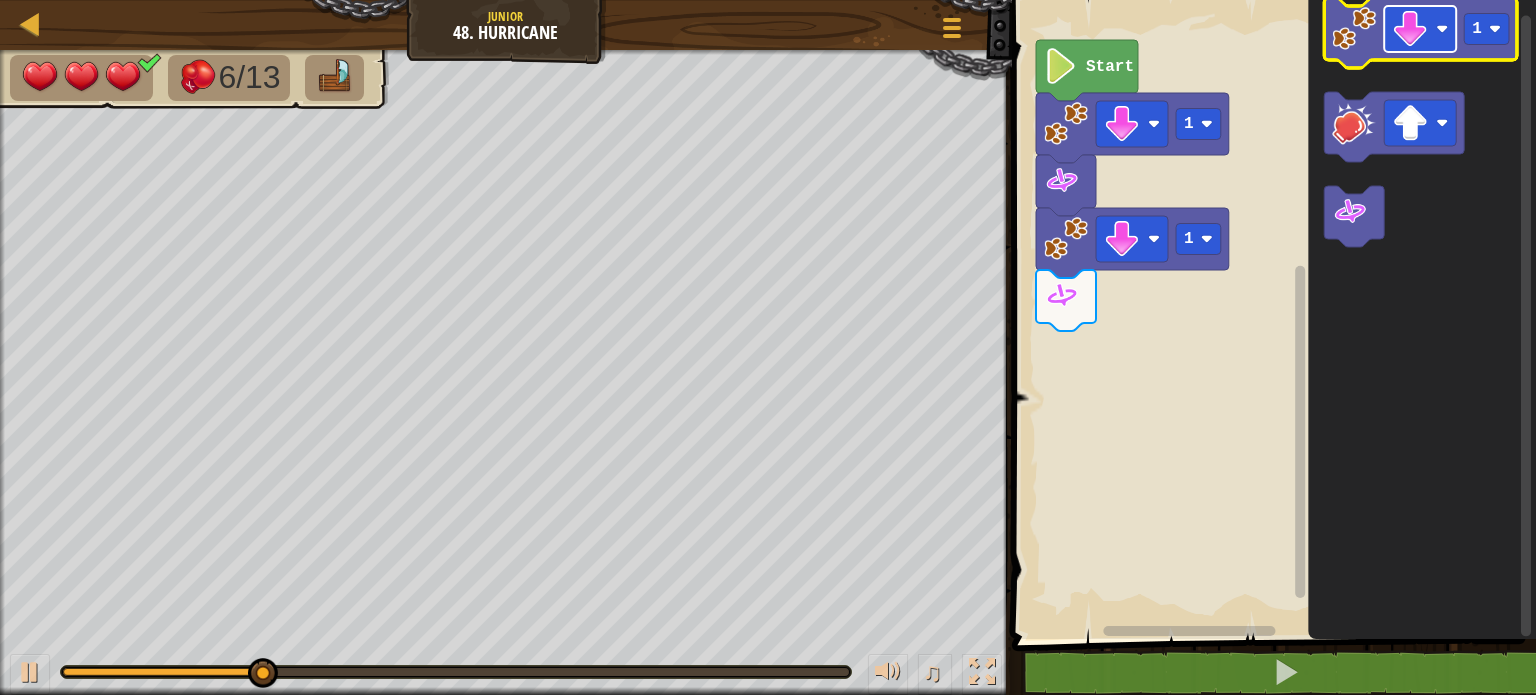 click 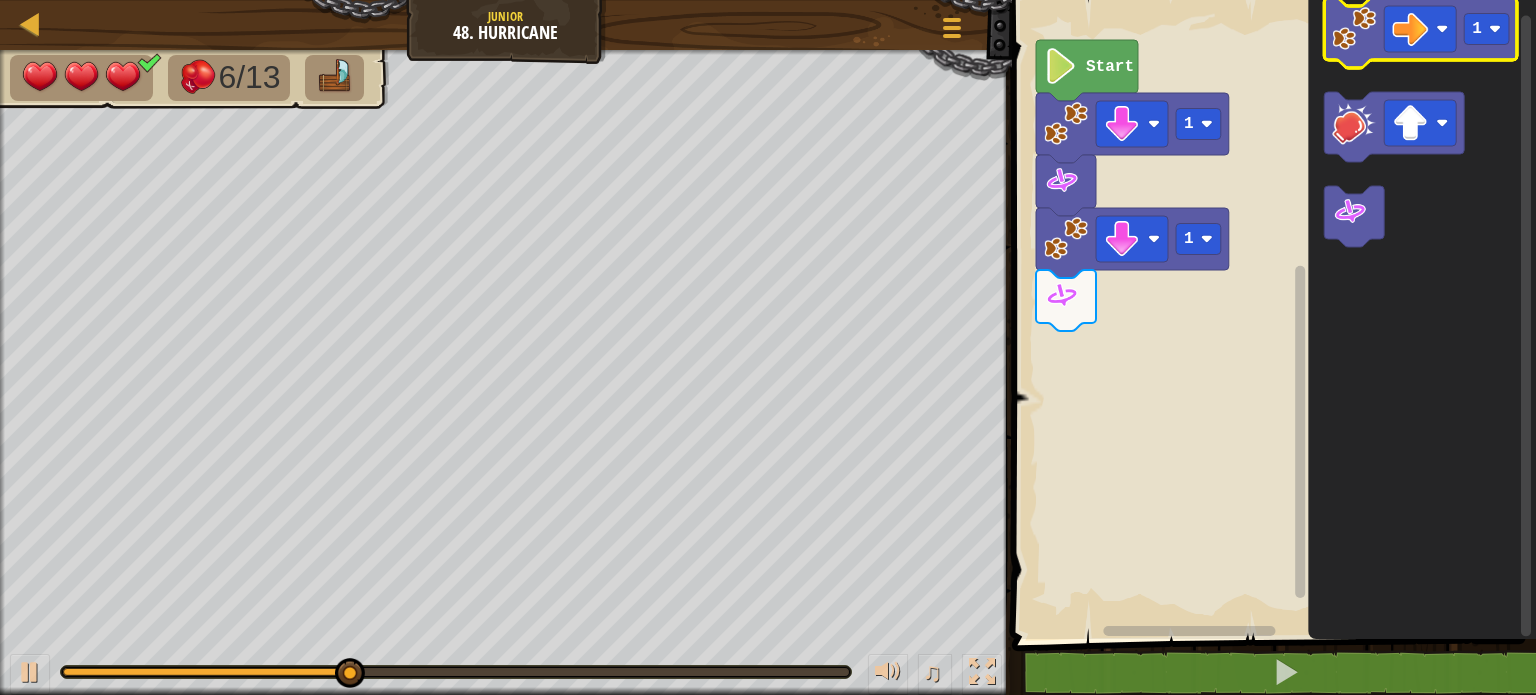 click 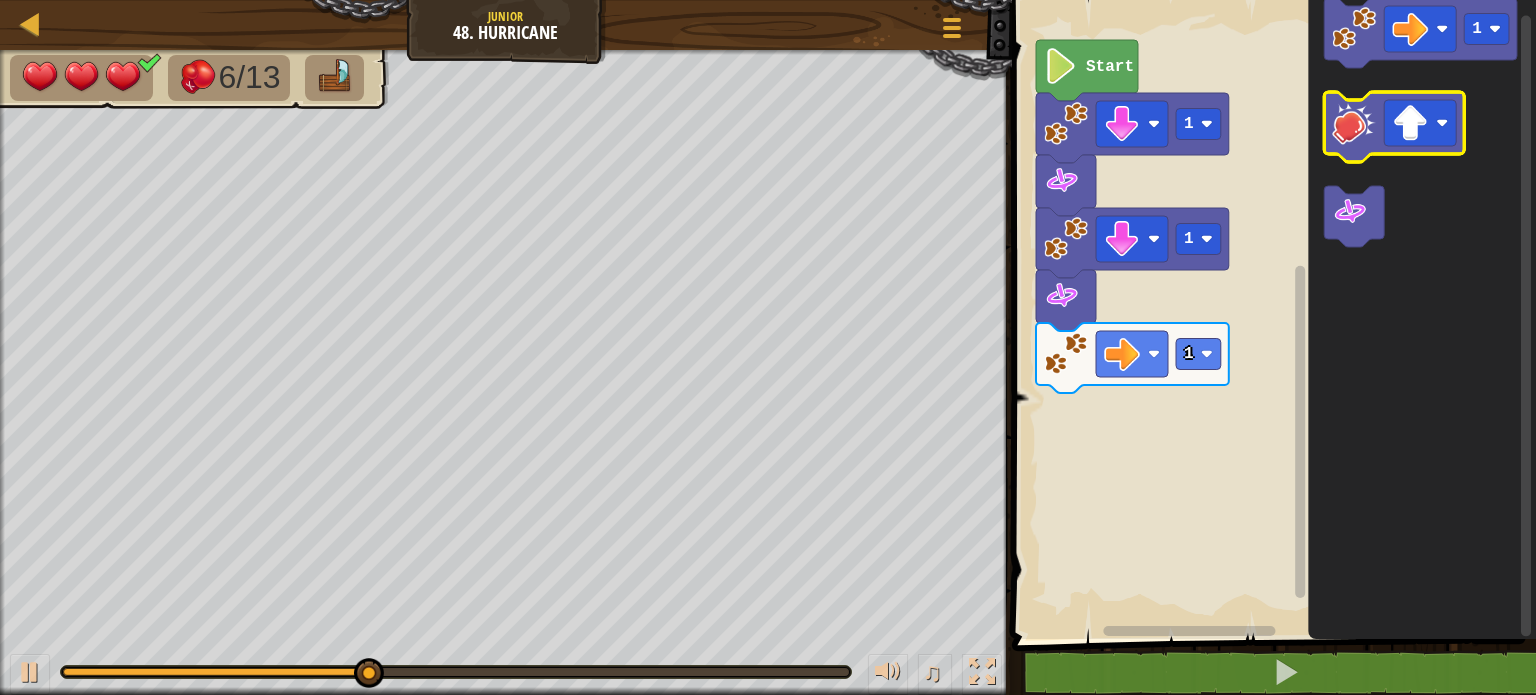 click 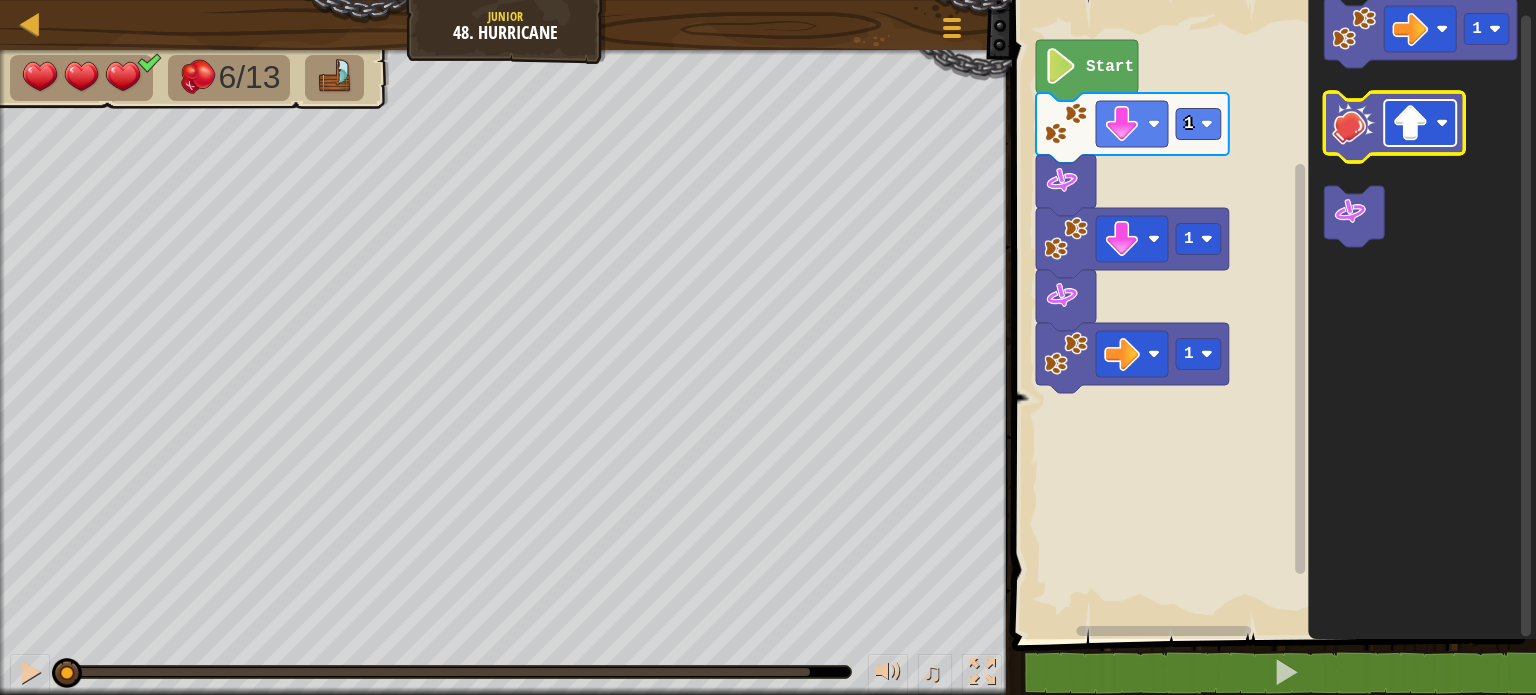 click 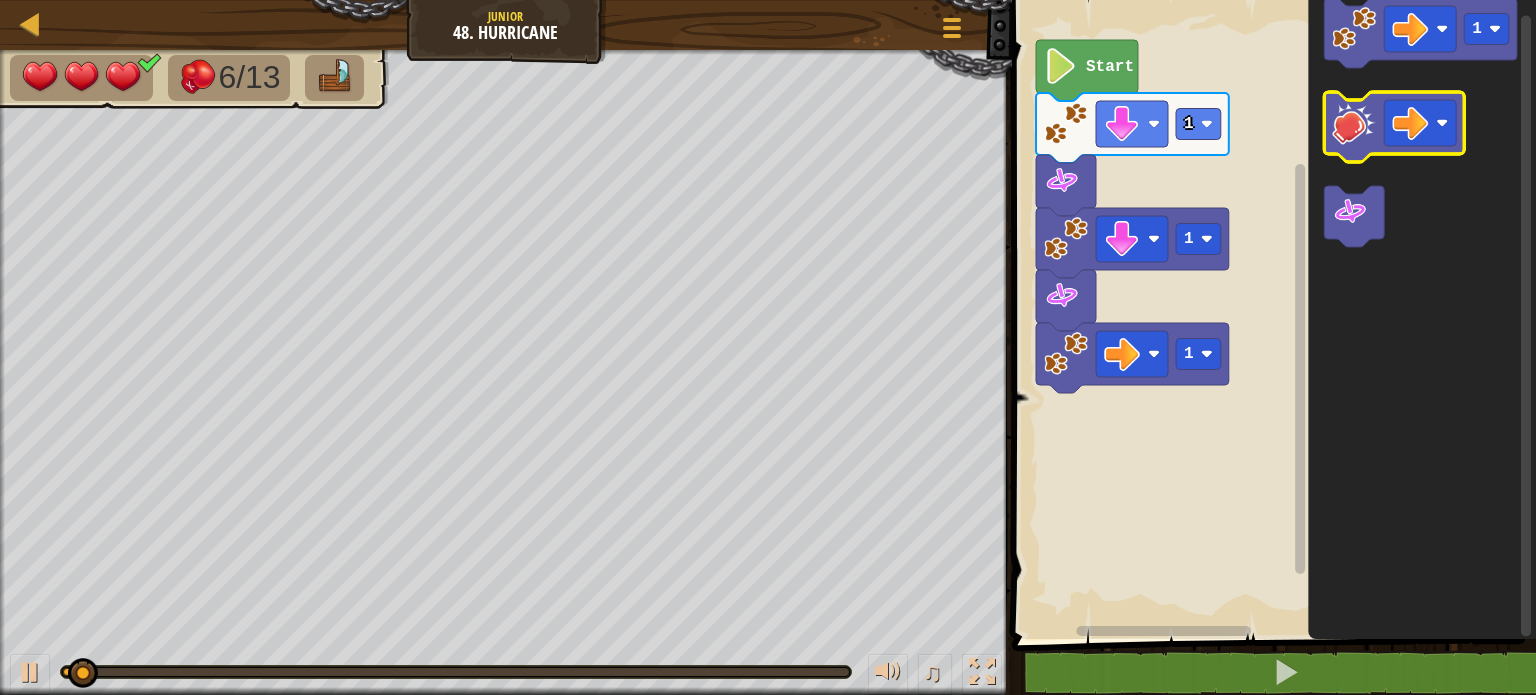 click 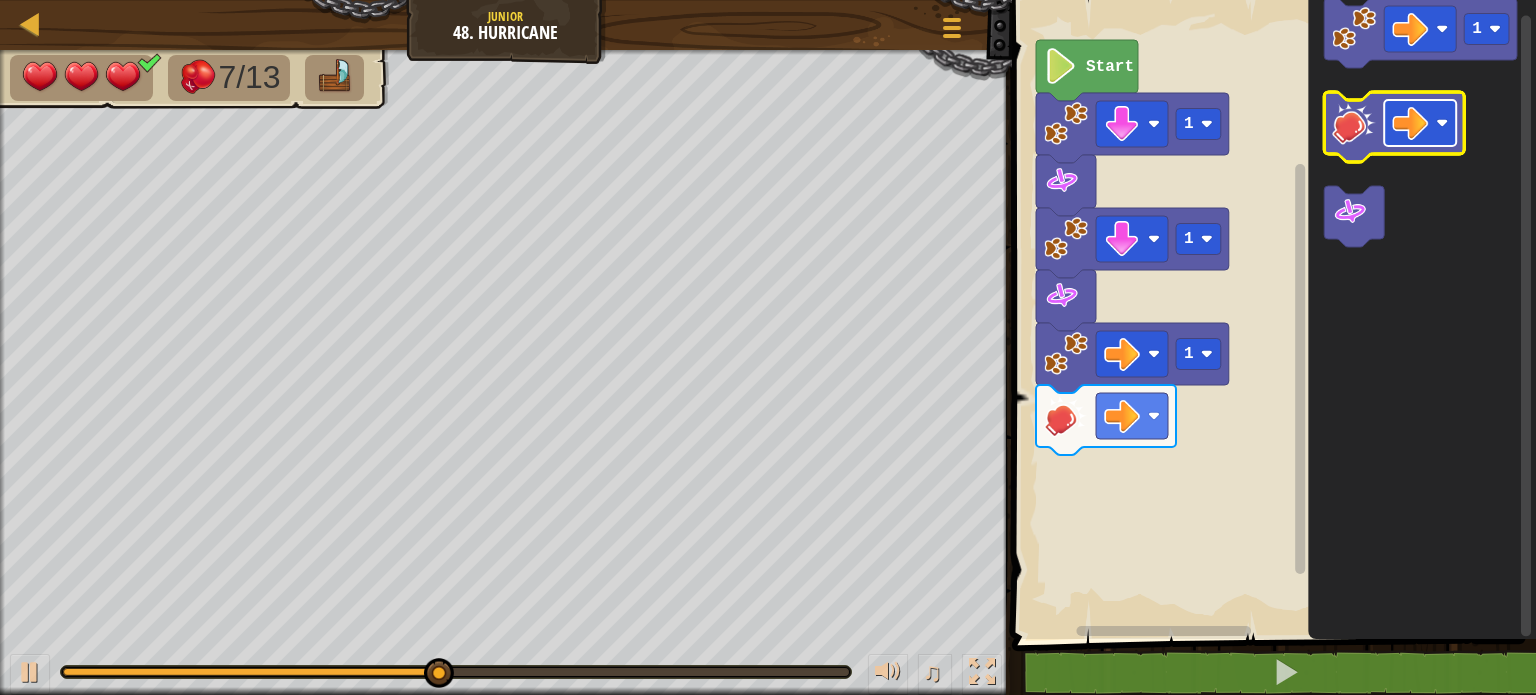 click 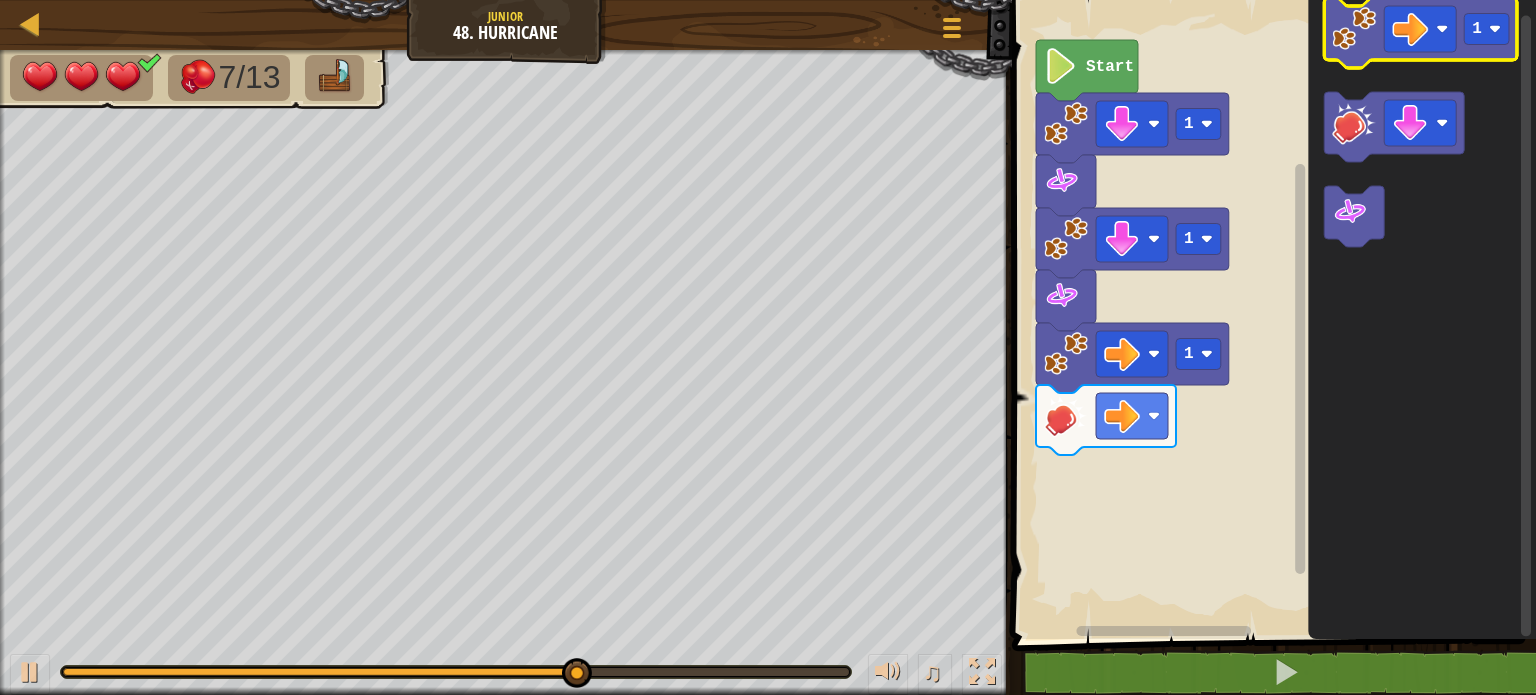 click 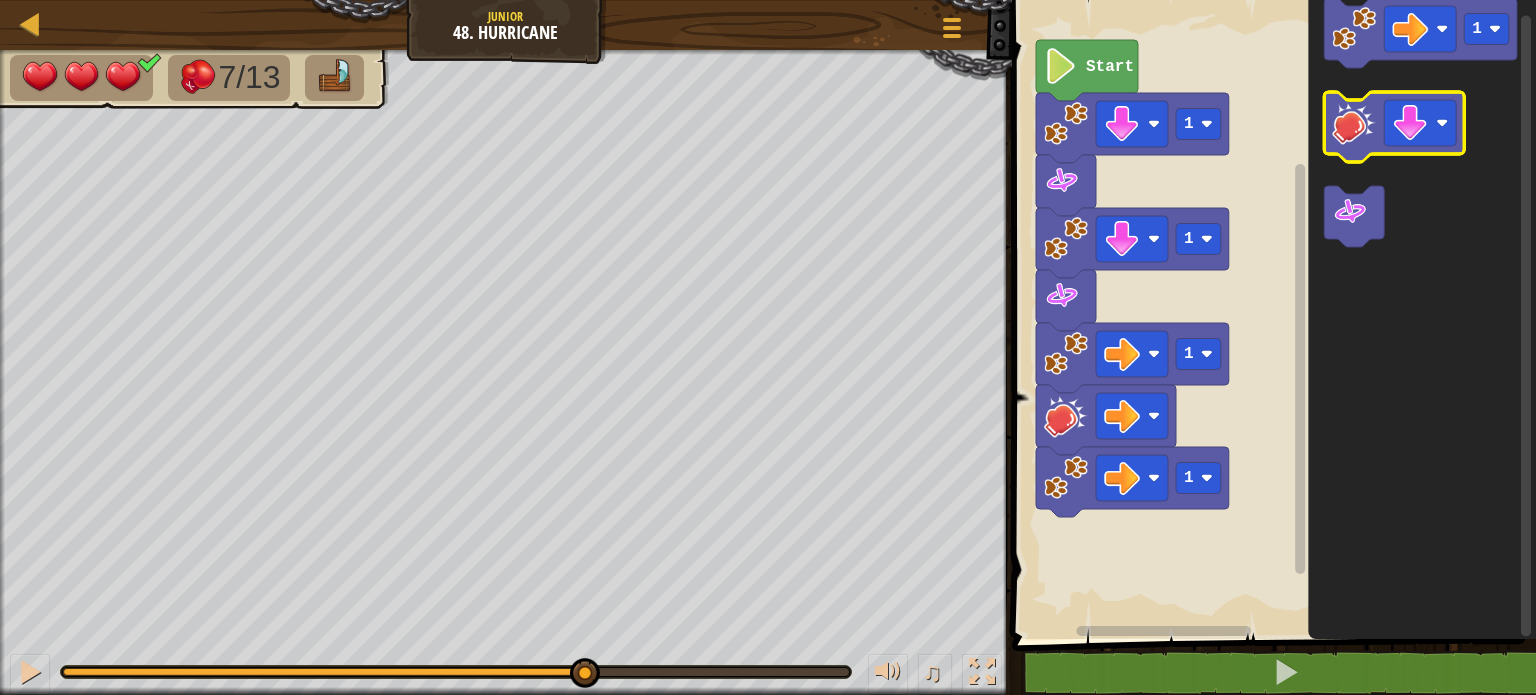 click 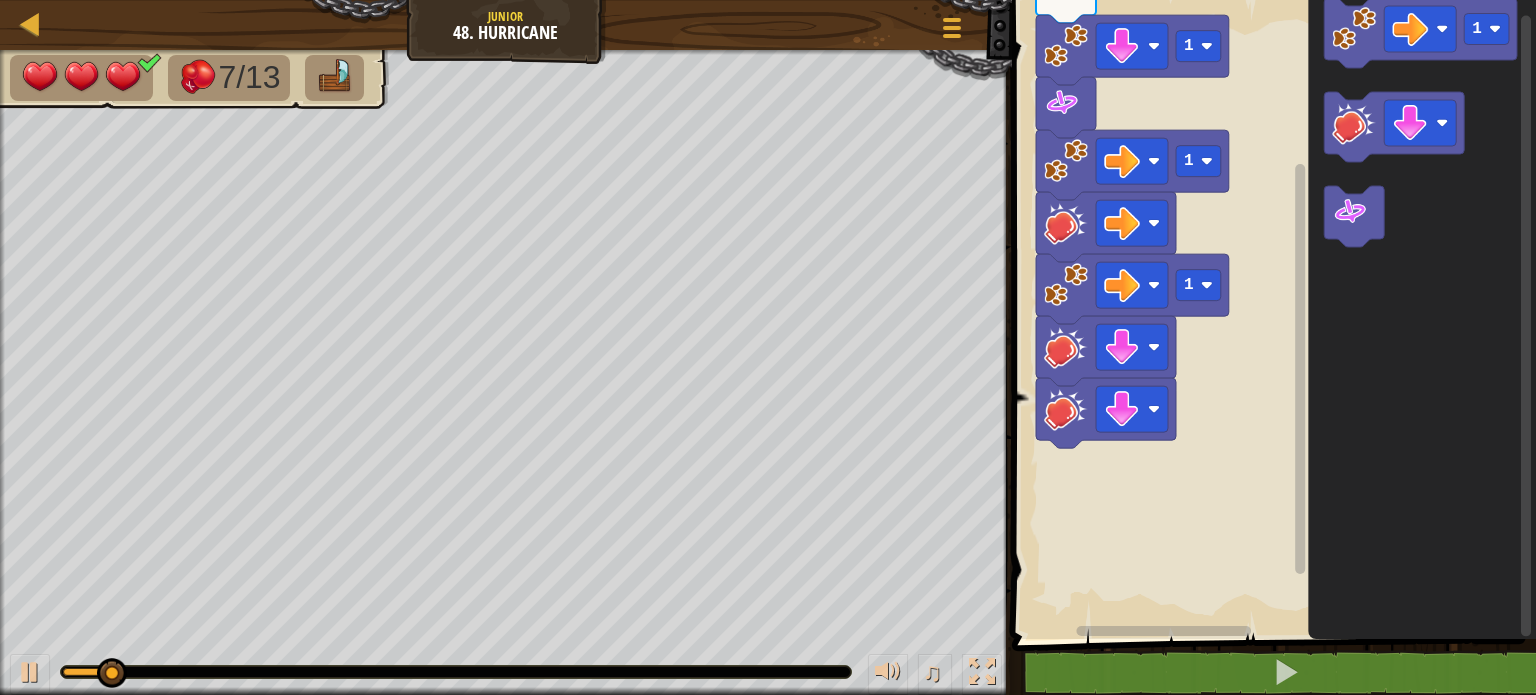 click on "Start 1 1 1 1 1" at bounding box center (1271, 314) 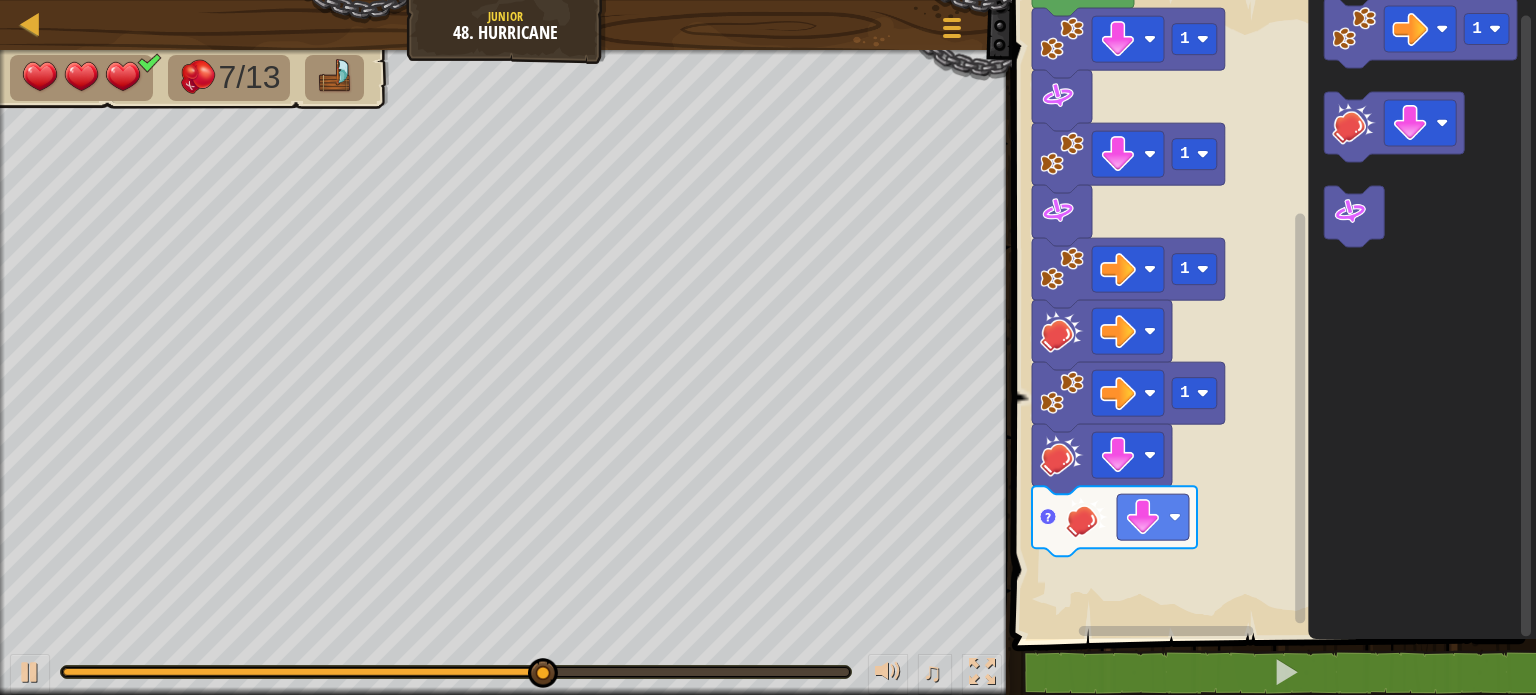 click 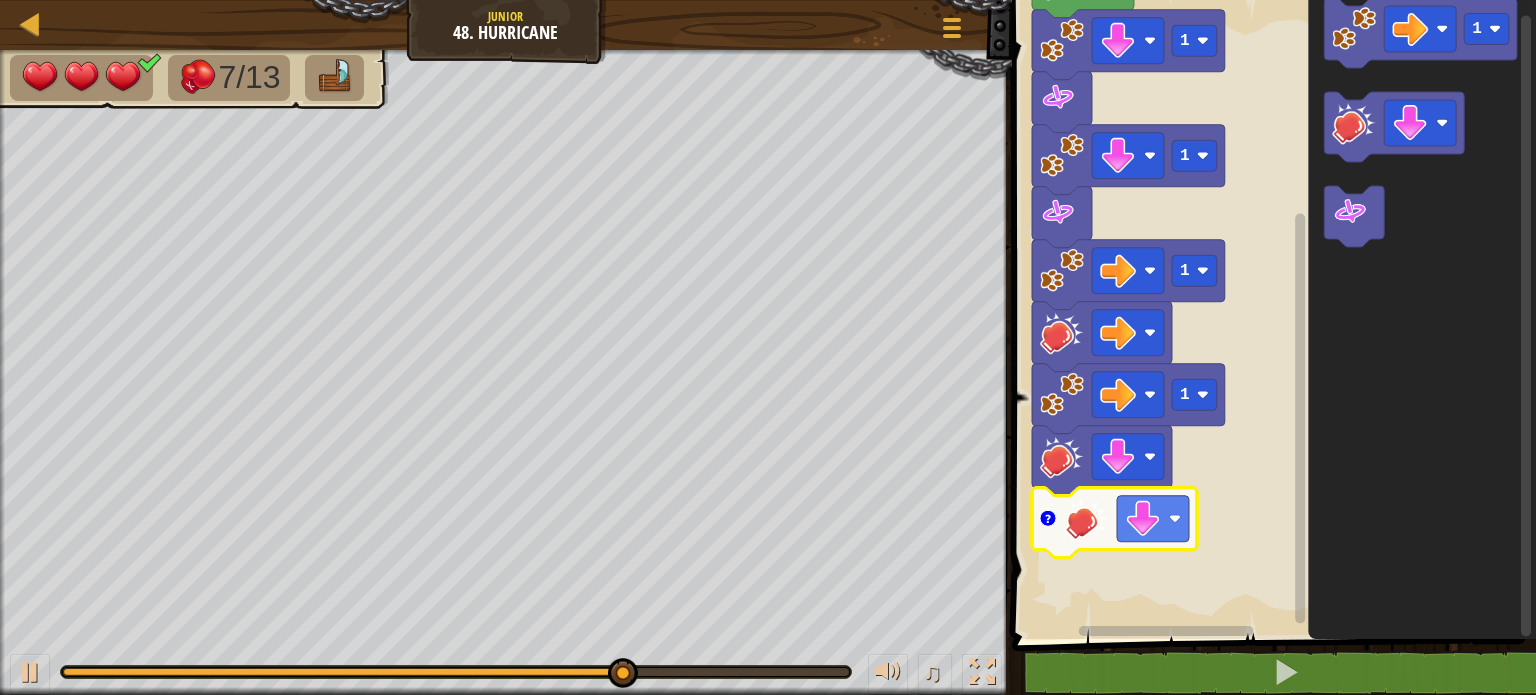 click 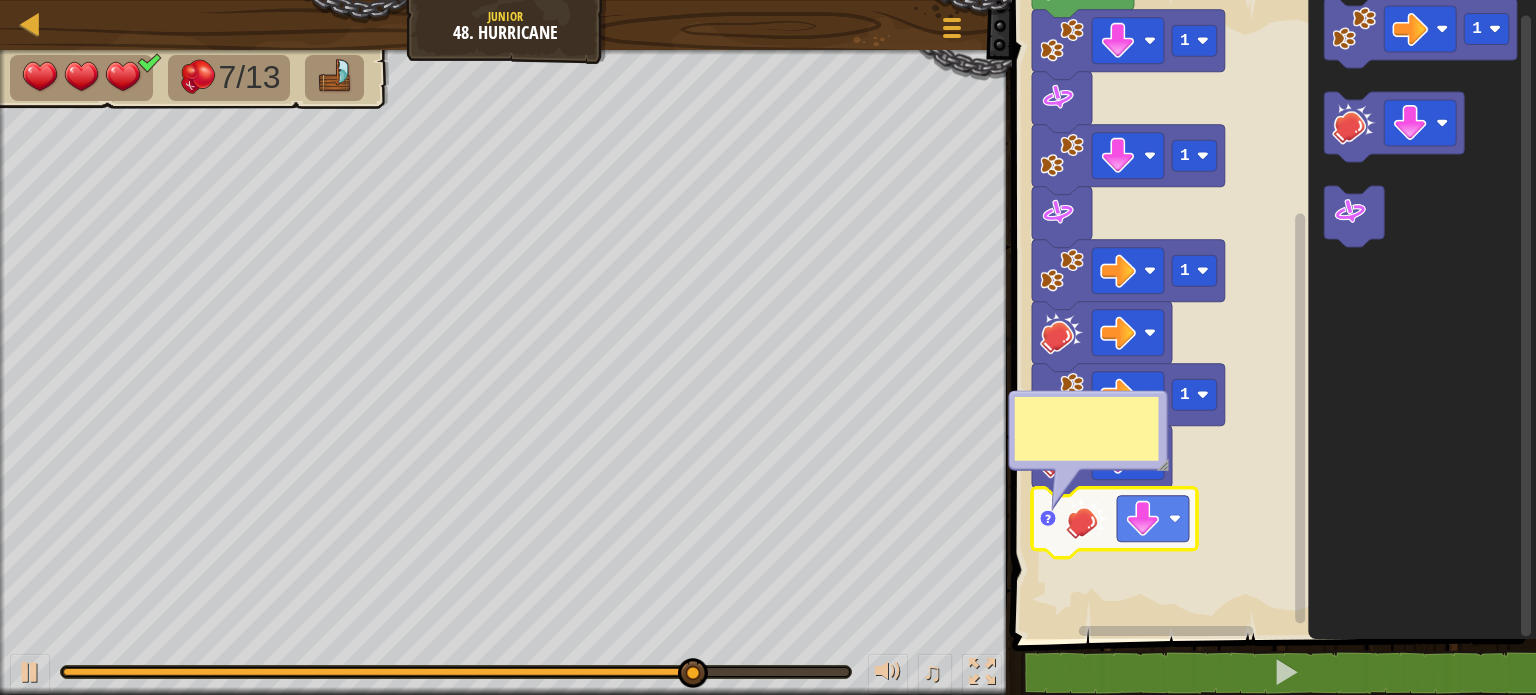 click 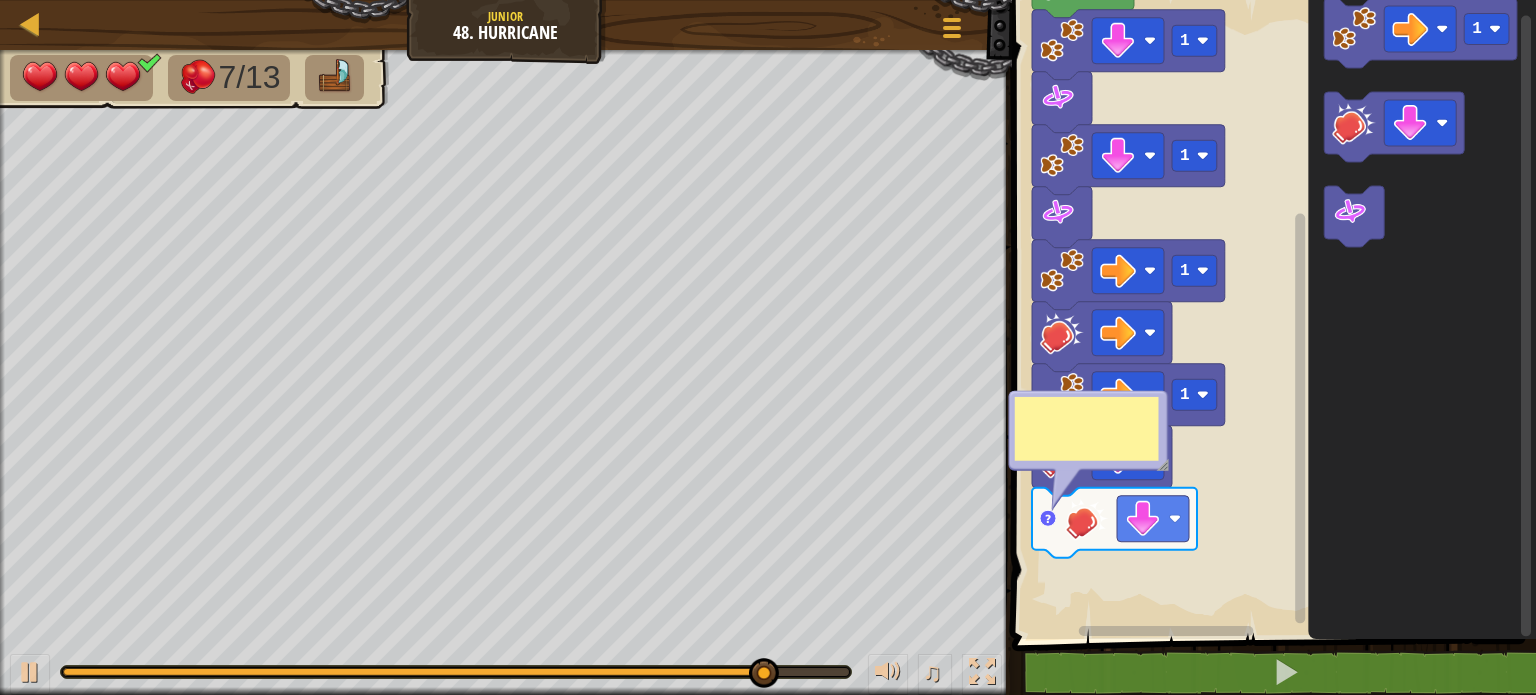 click 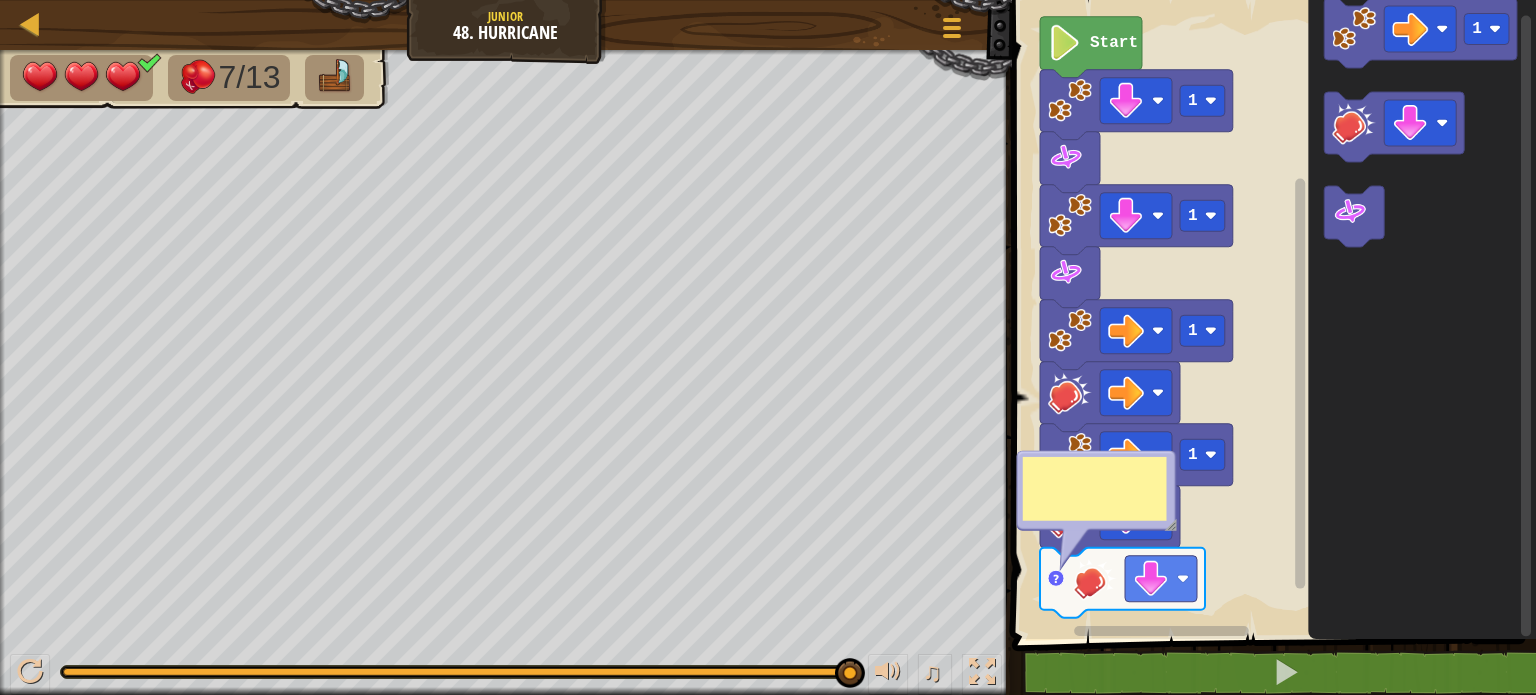 click on "Start 1 1 1 1 1" at bounding box center (1271, 314) 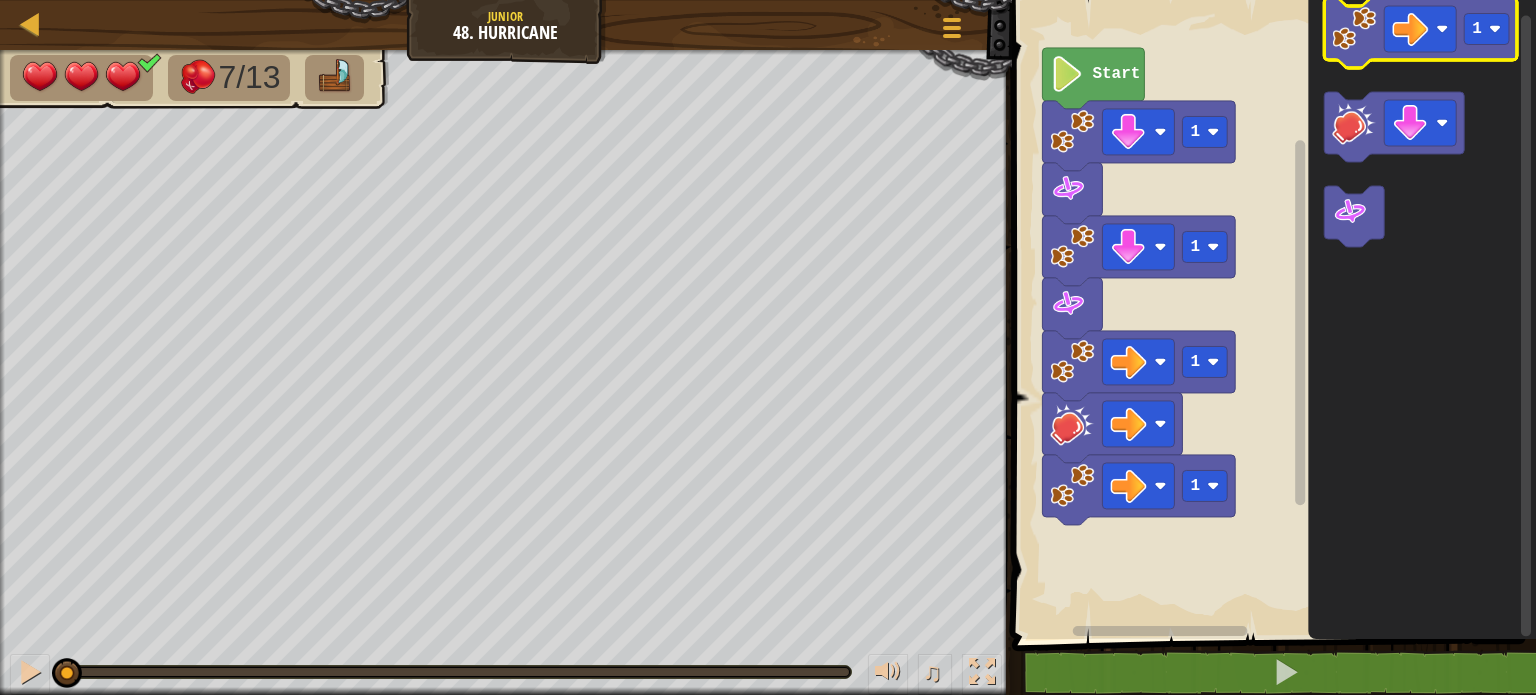 click 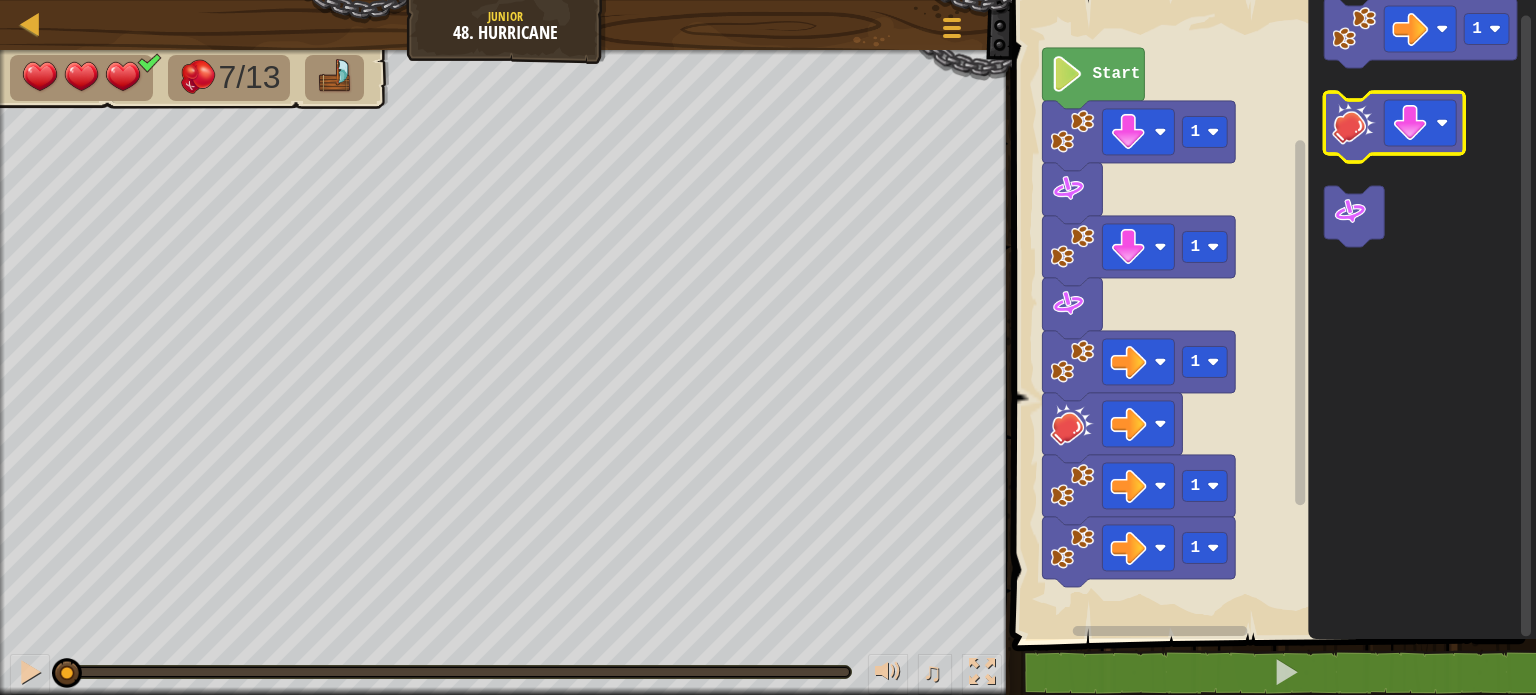 click 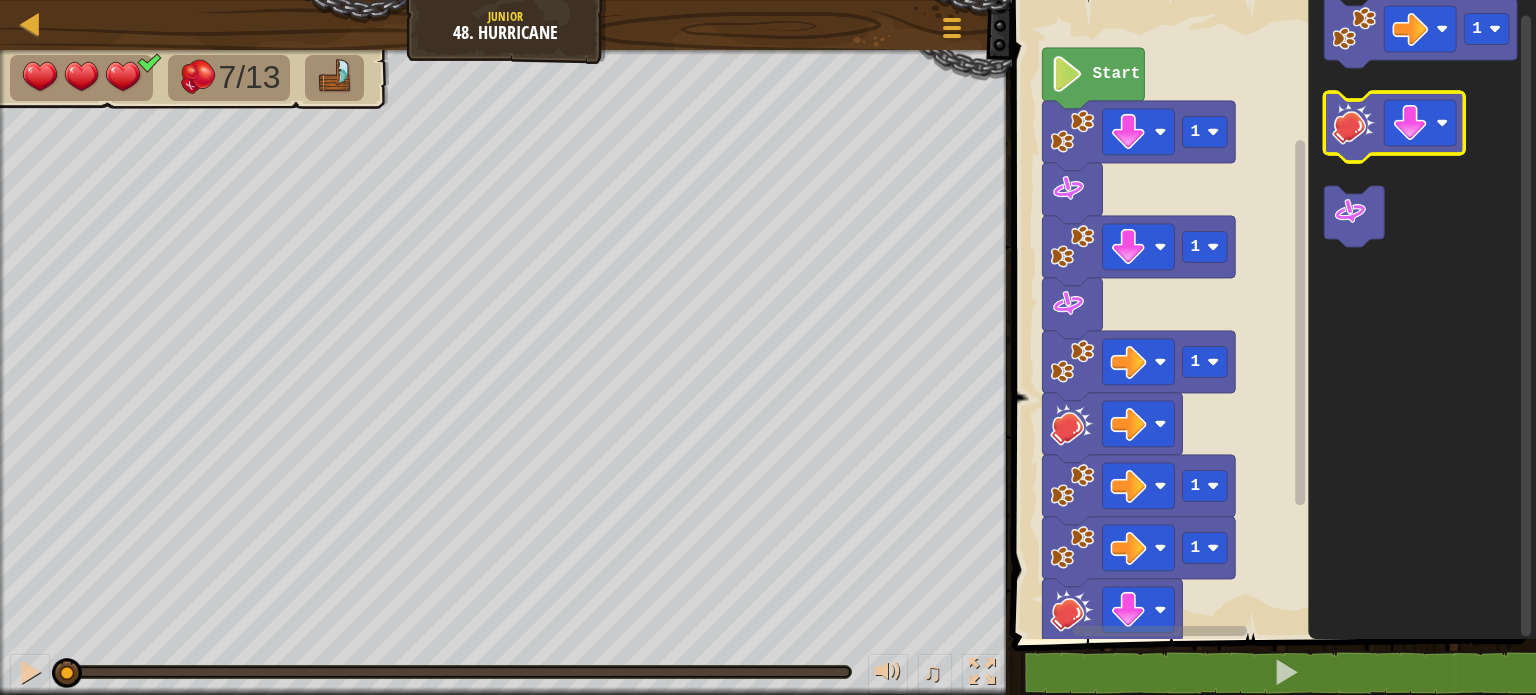click 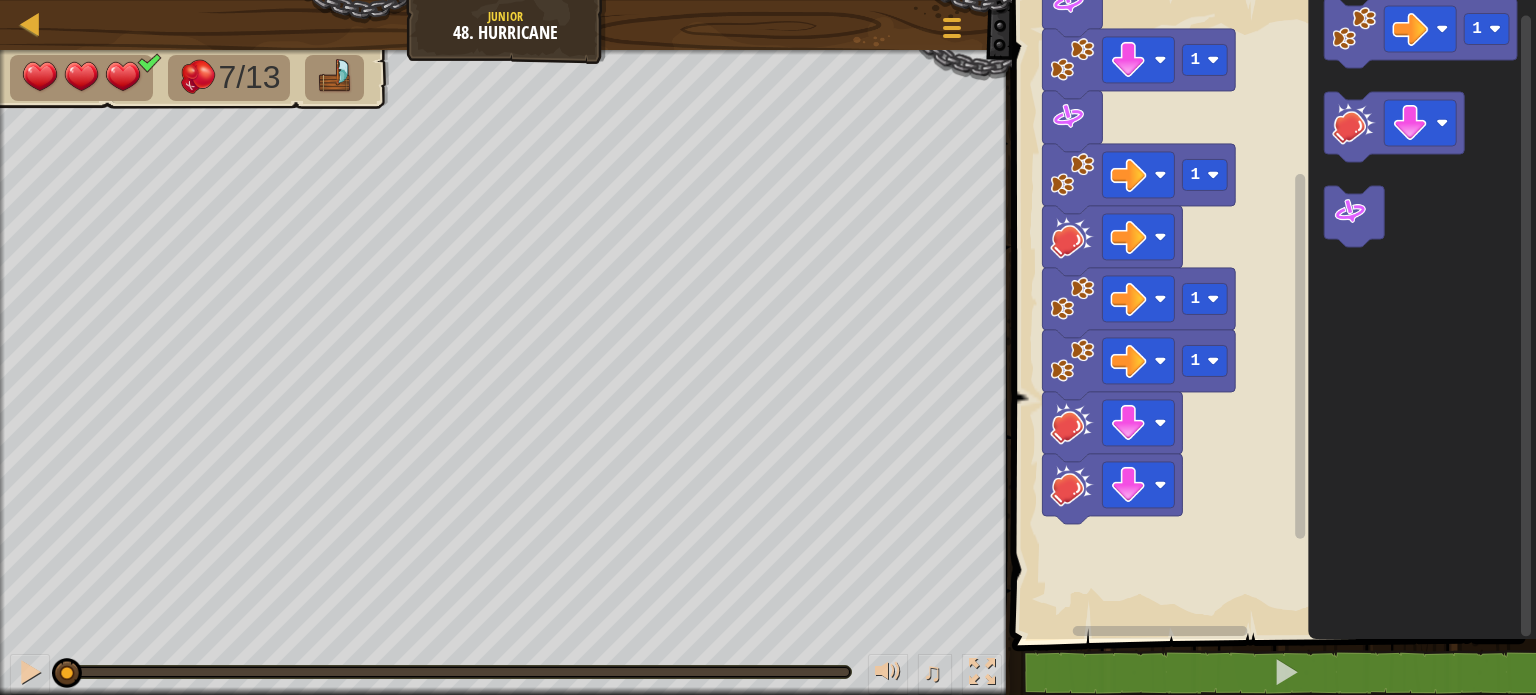 click on "Start 1 1 1 1 1 1" at bounding box center [1271, 314] 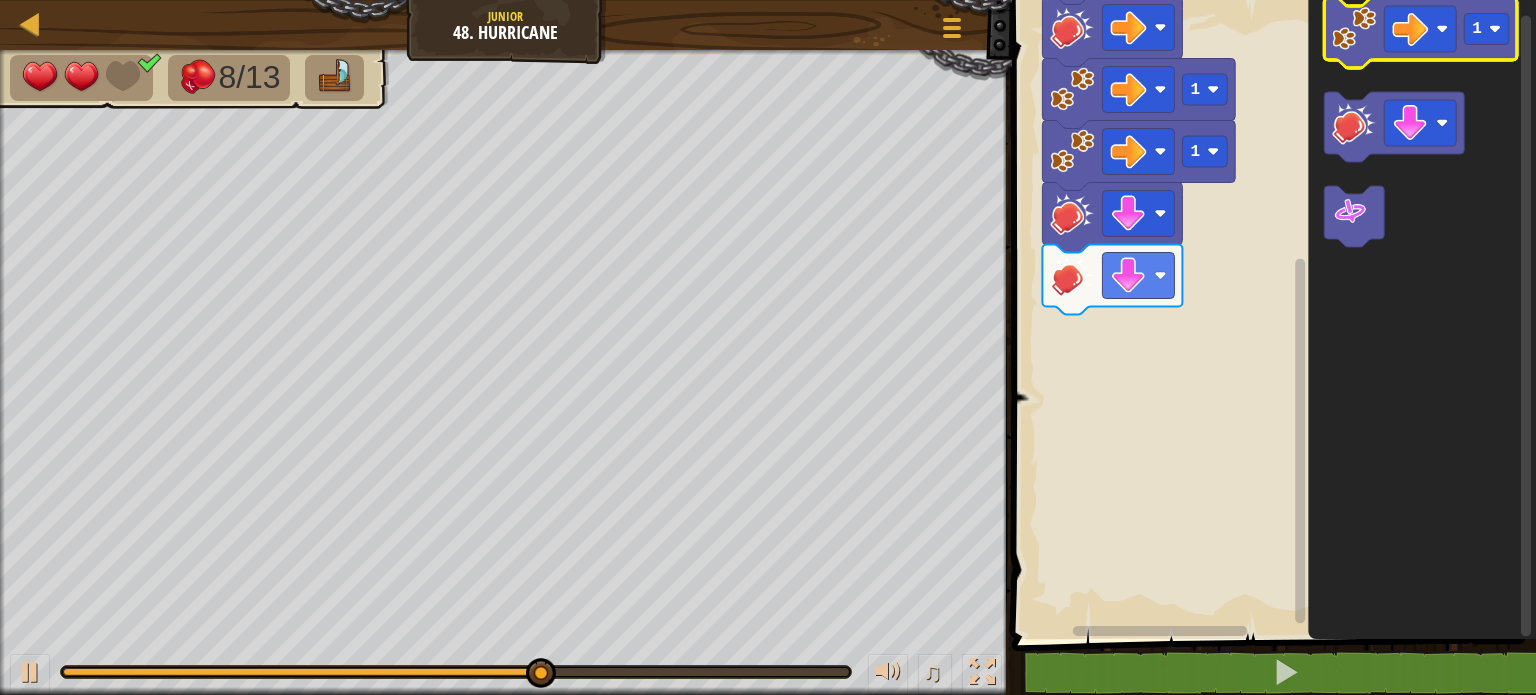 click 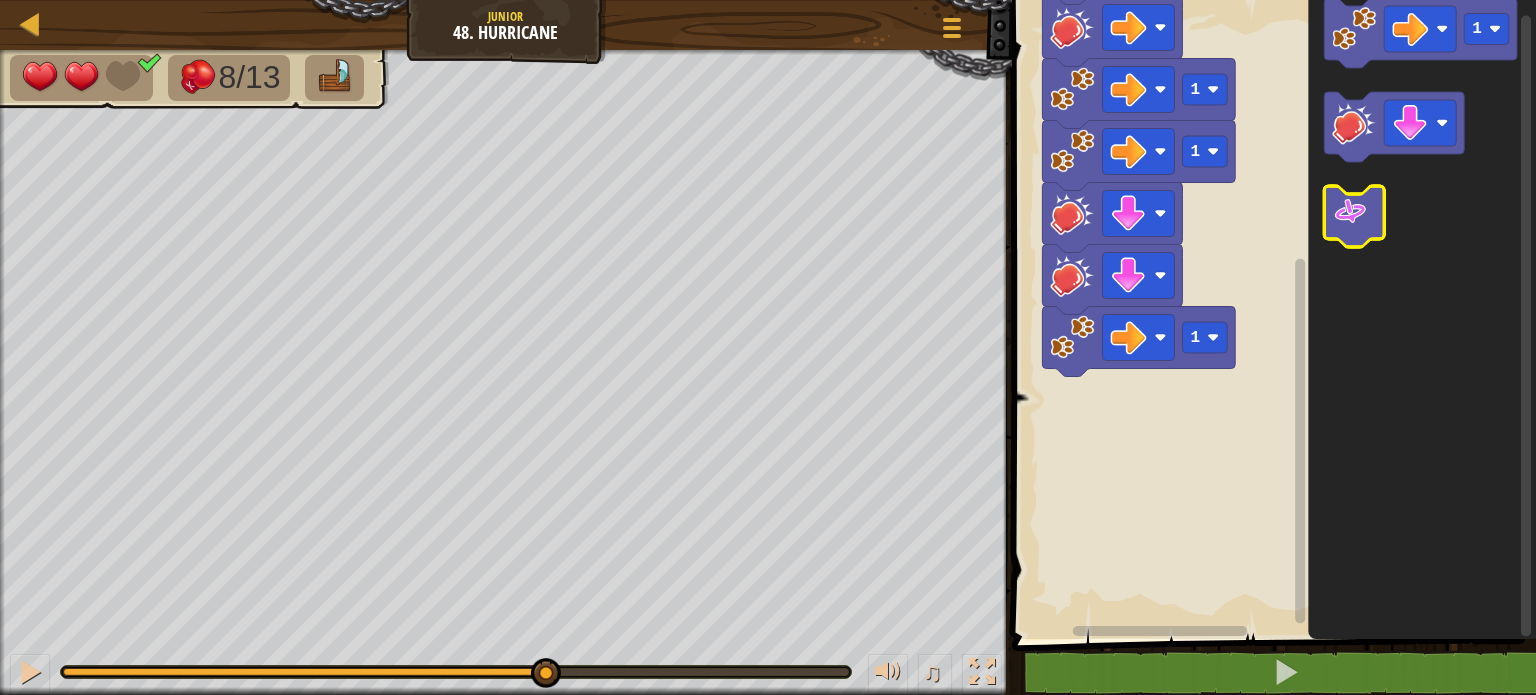 click 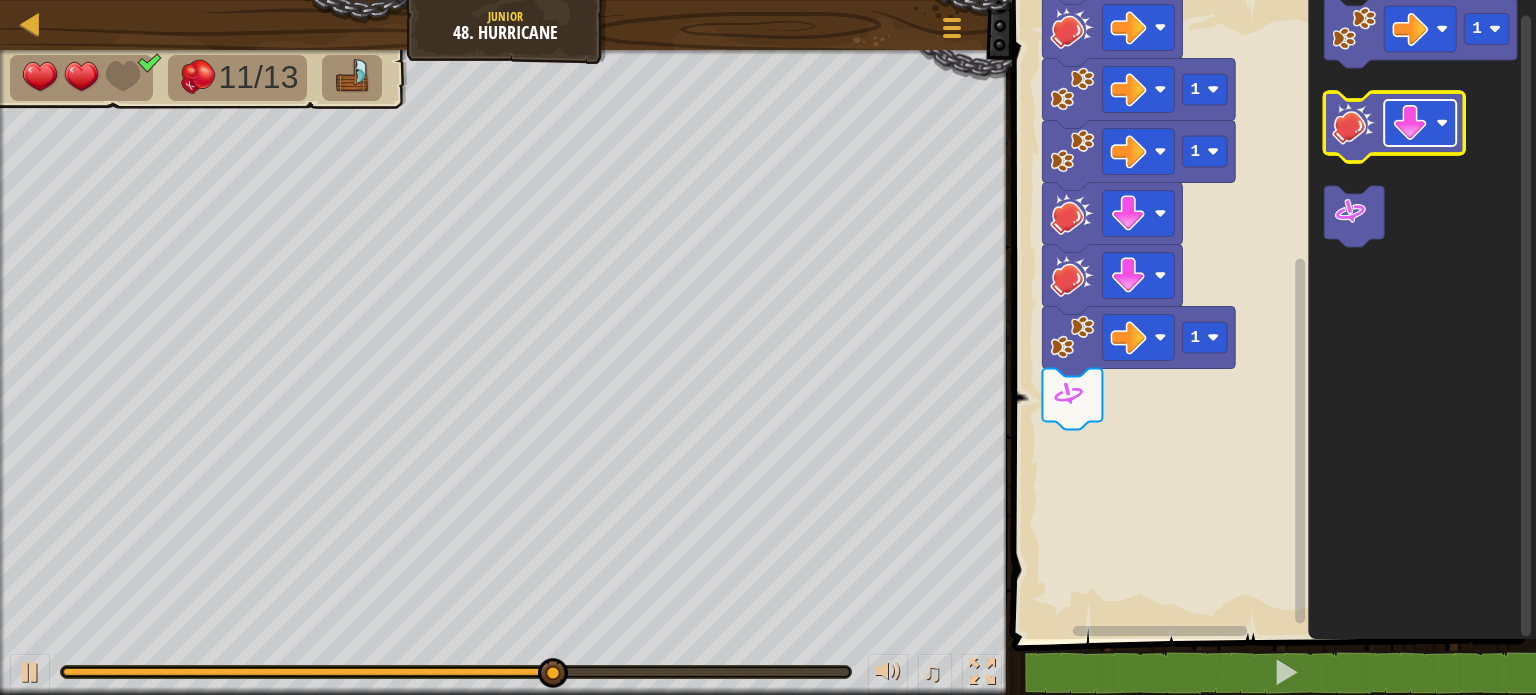 click 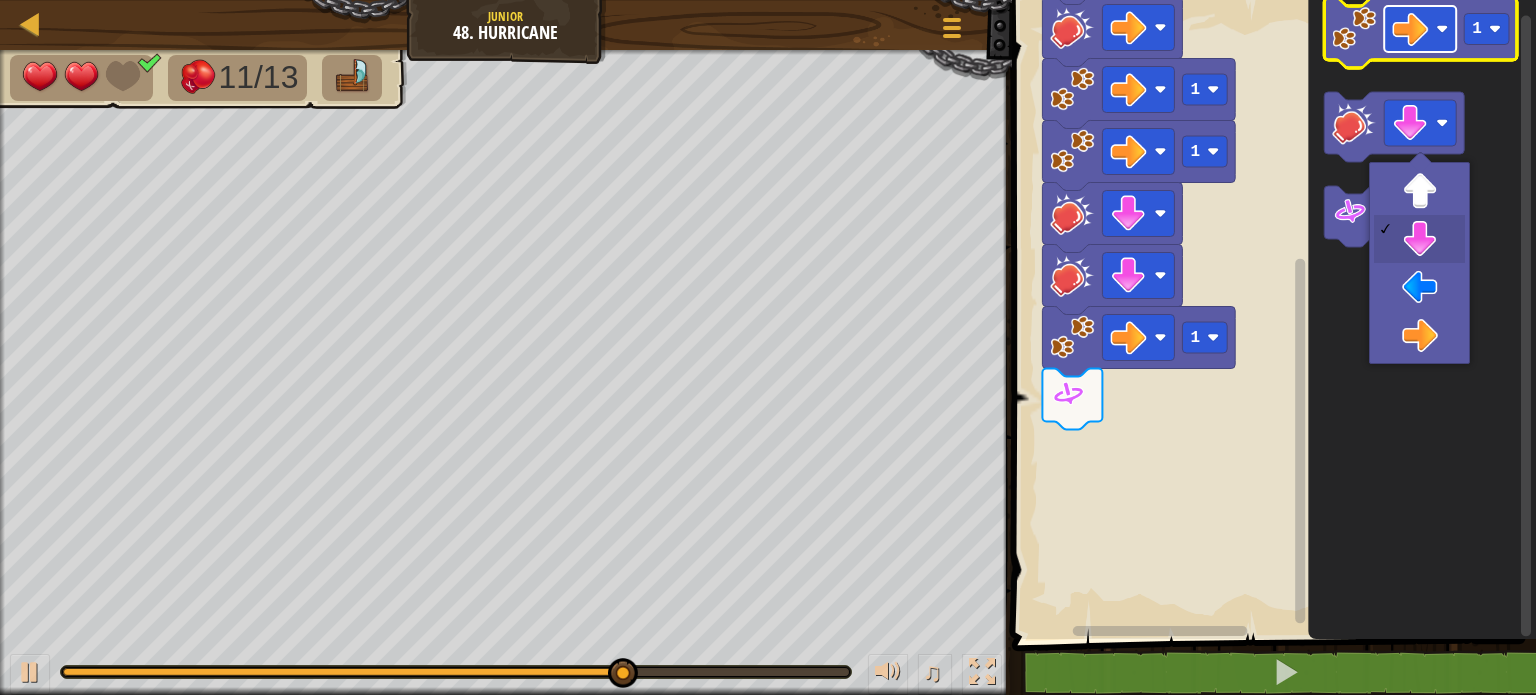 click 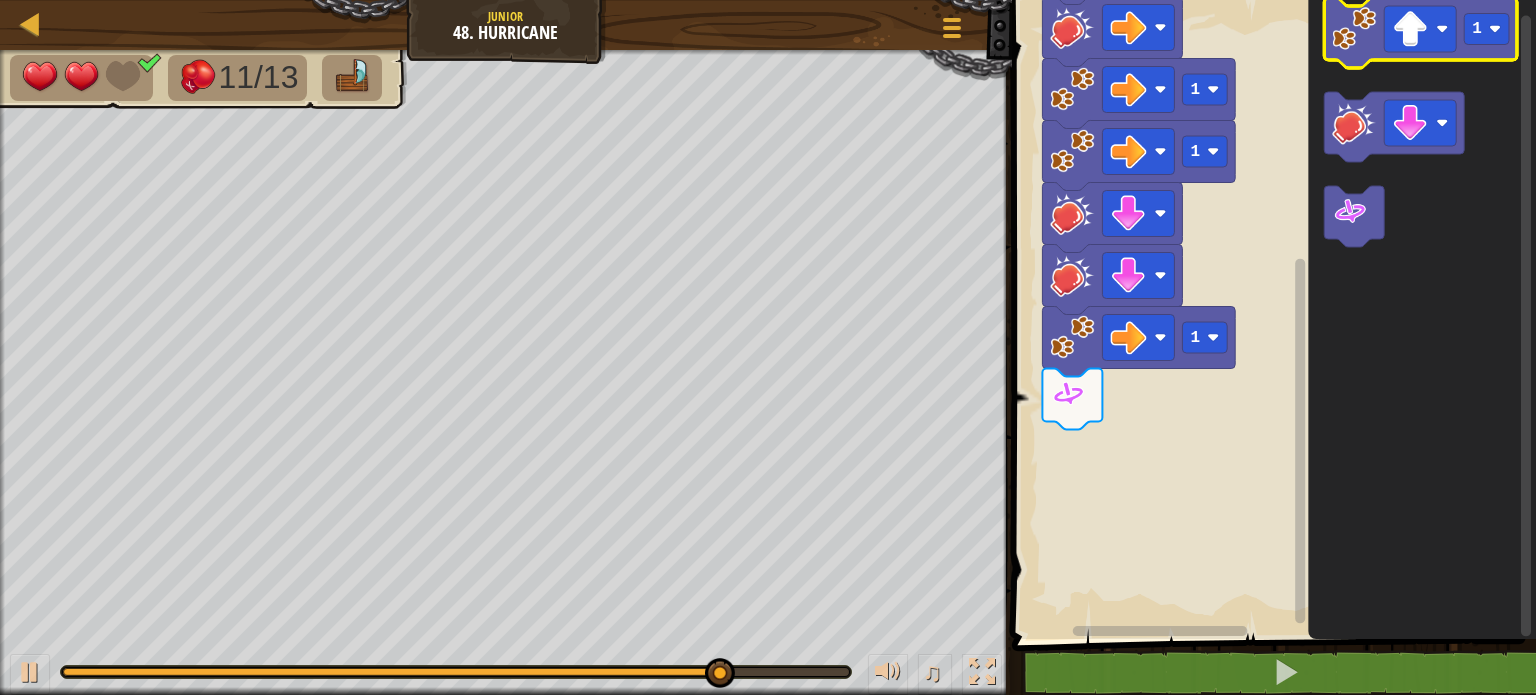 click 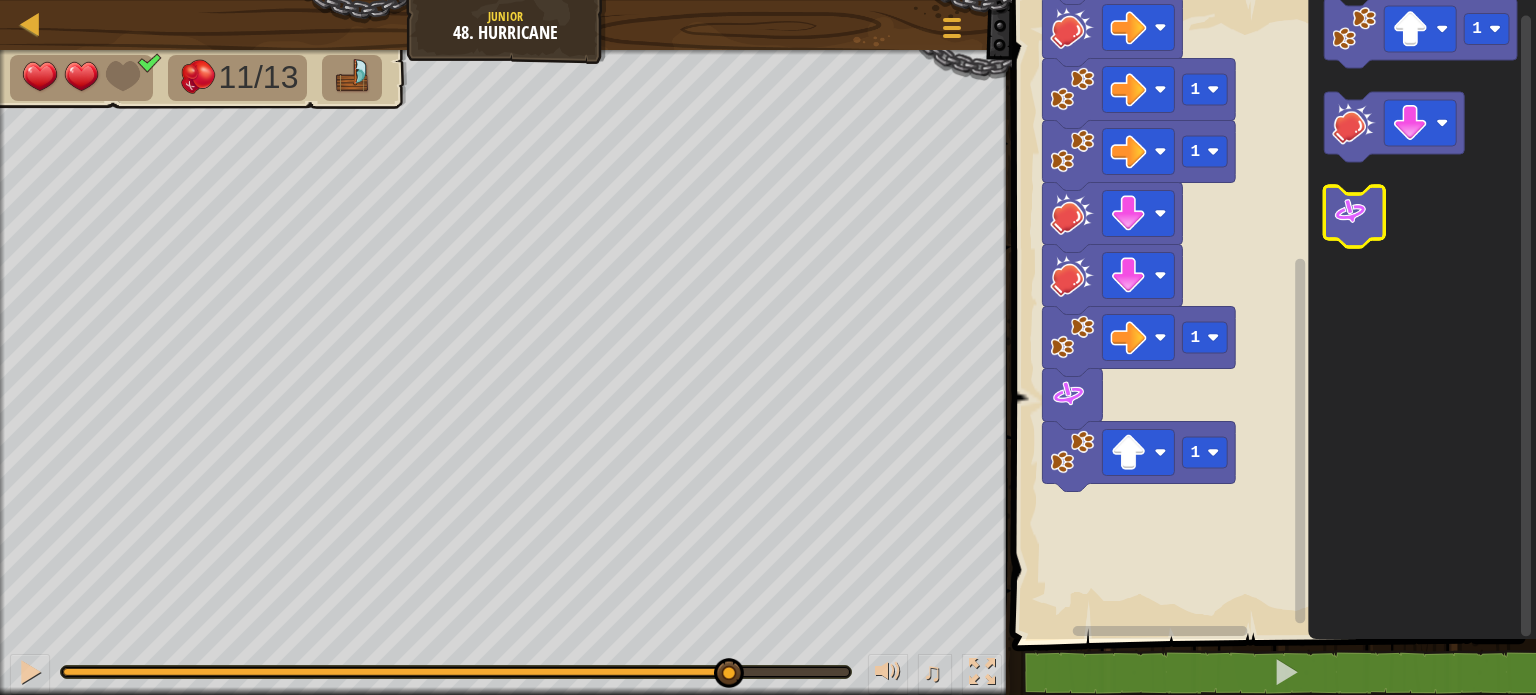 click 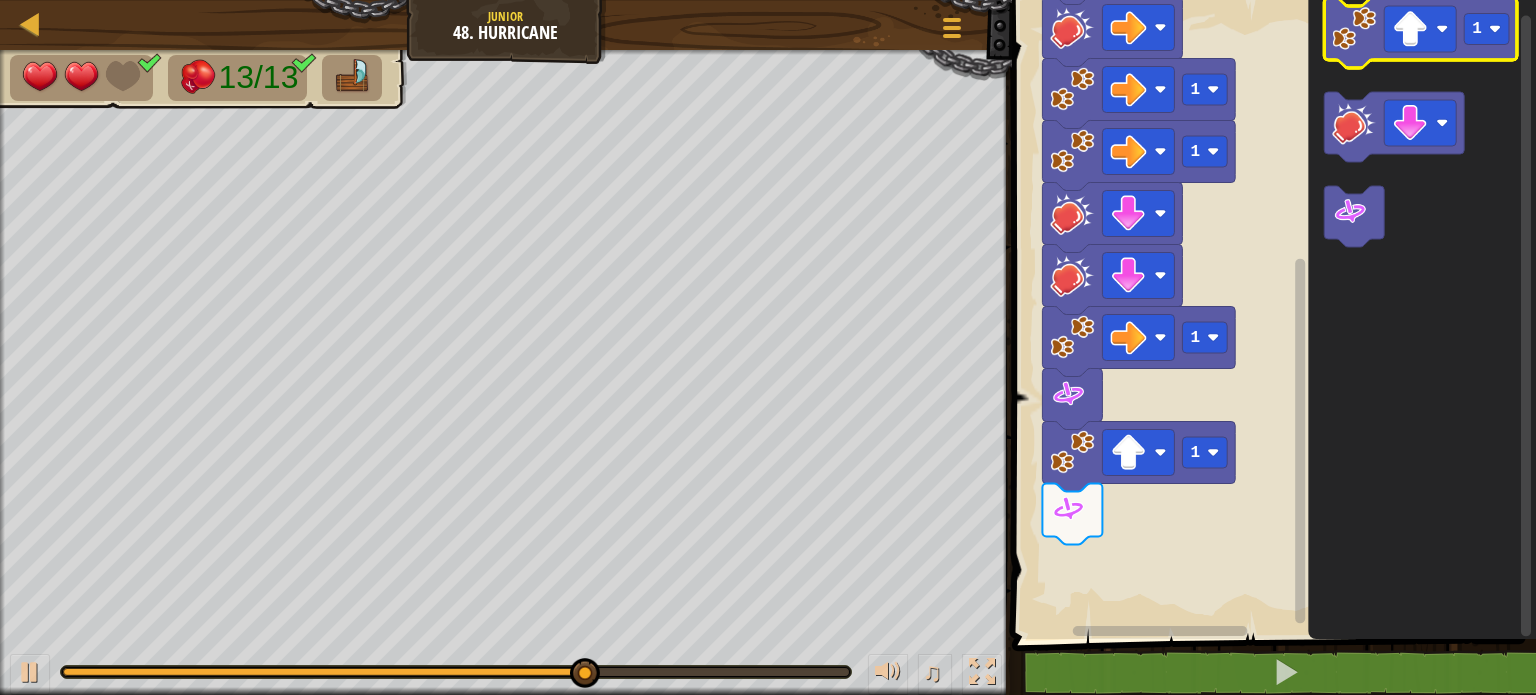click 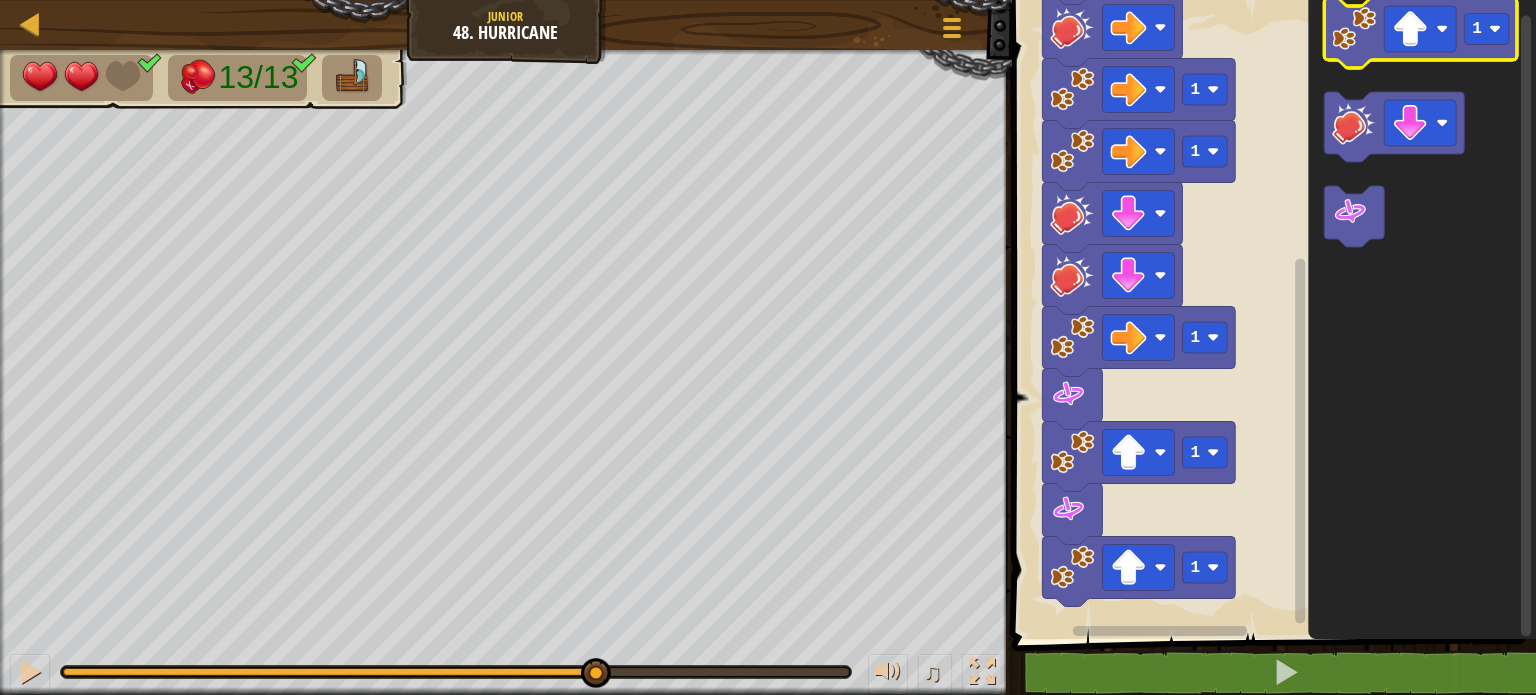 click 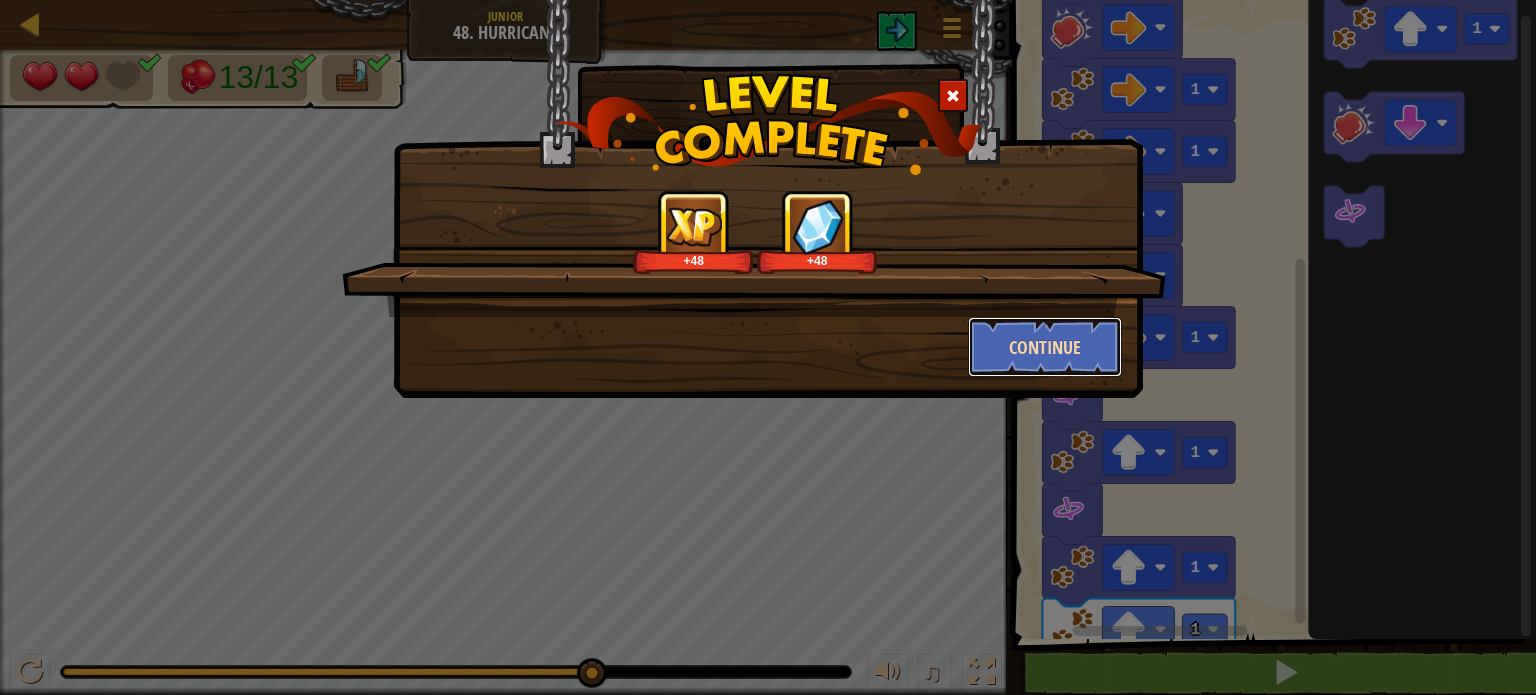 click on "Continue" at bounding box center (1045, 347) 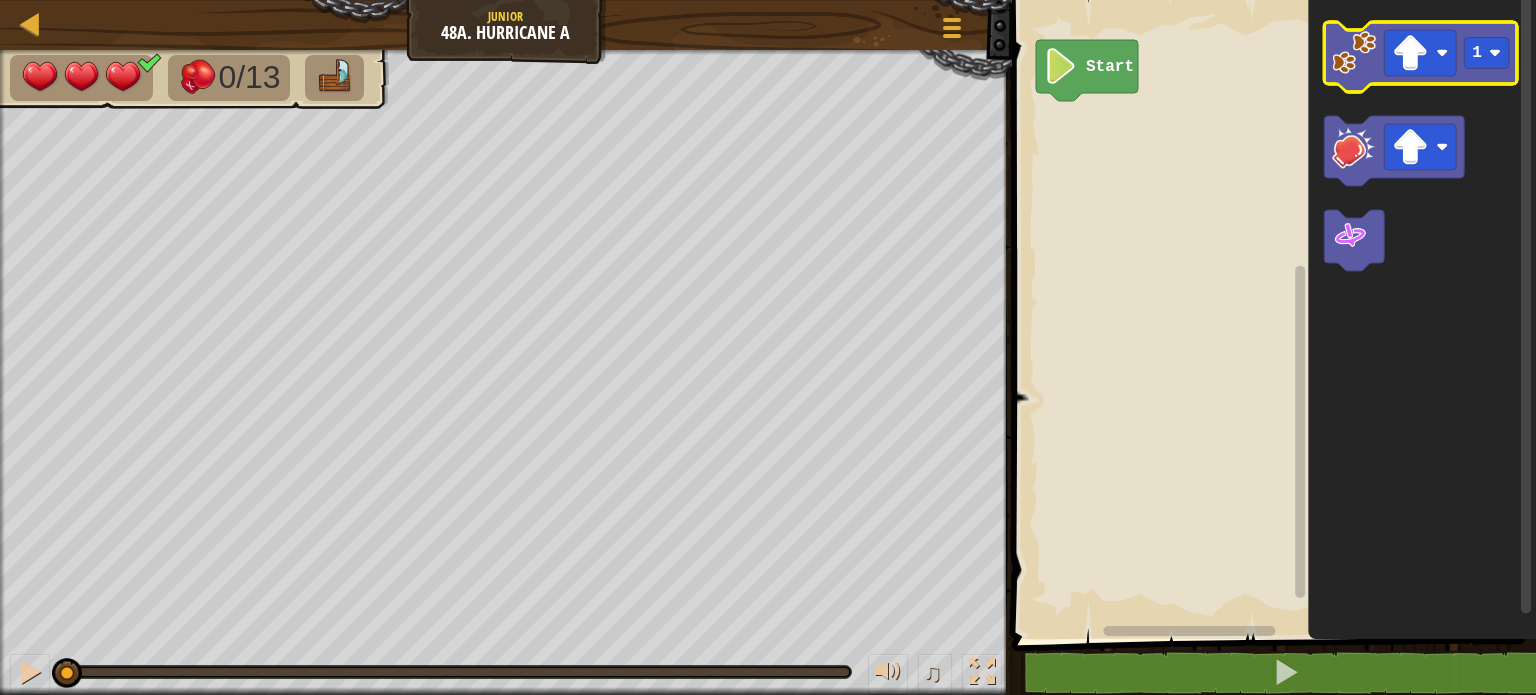 click 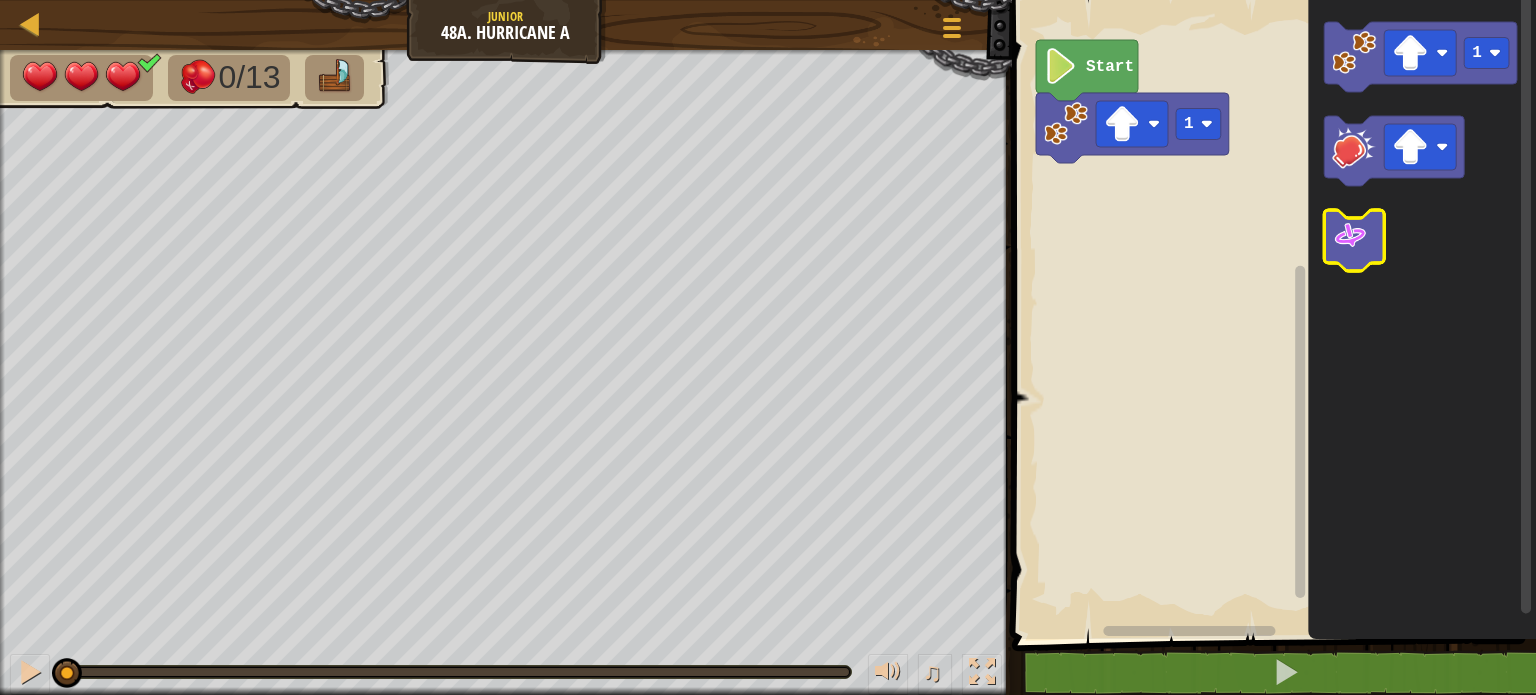 click 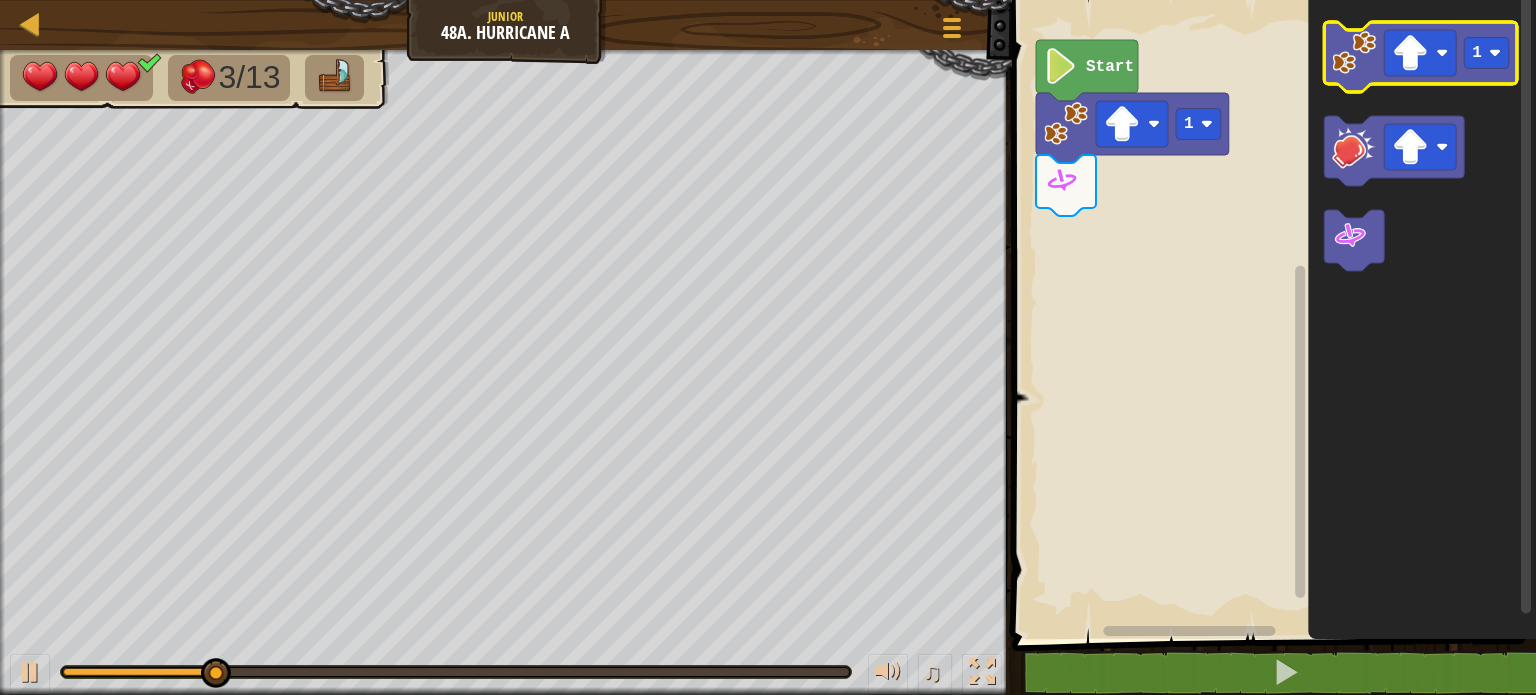 click 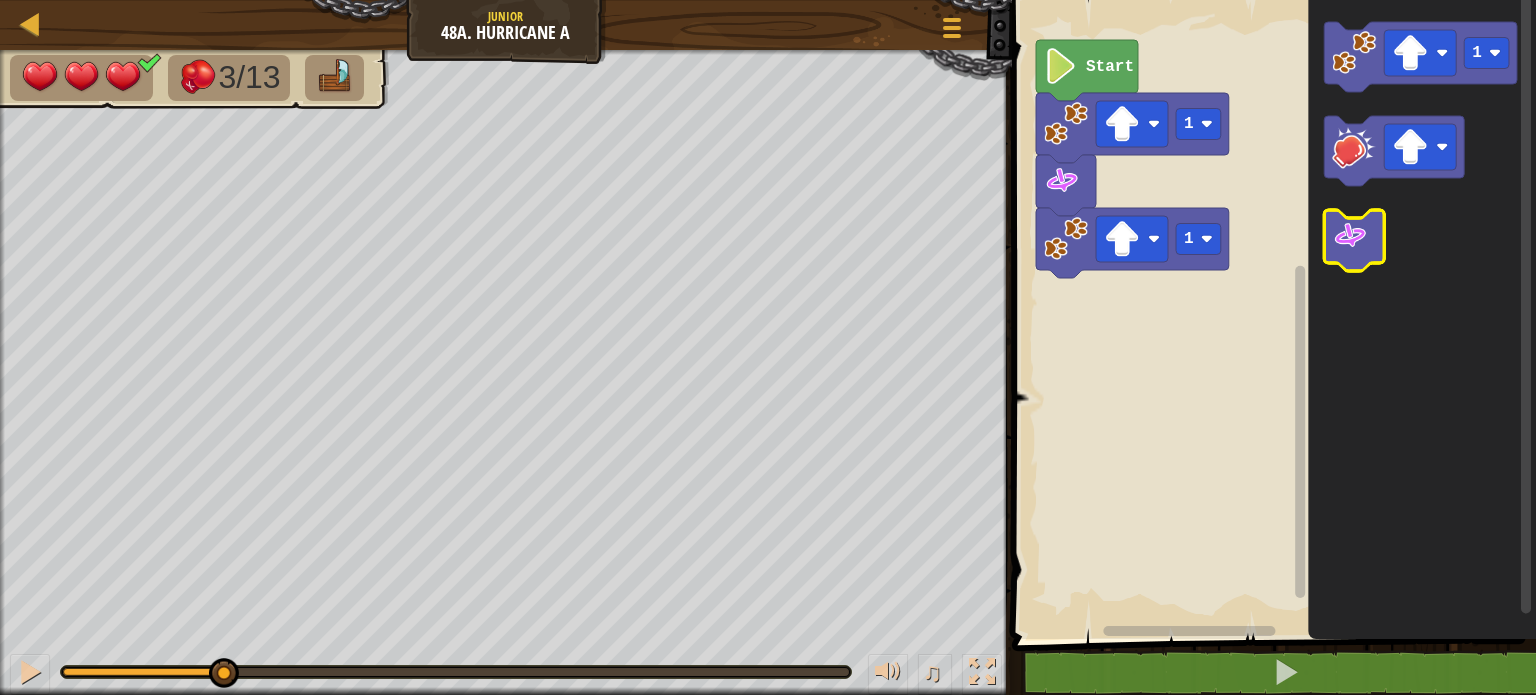 click 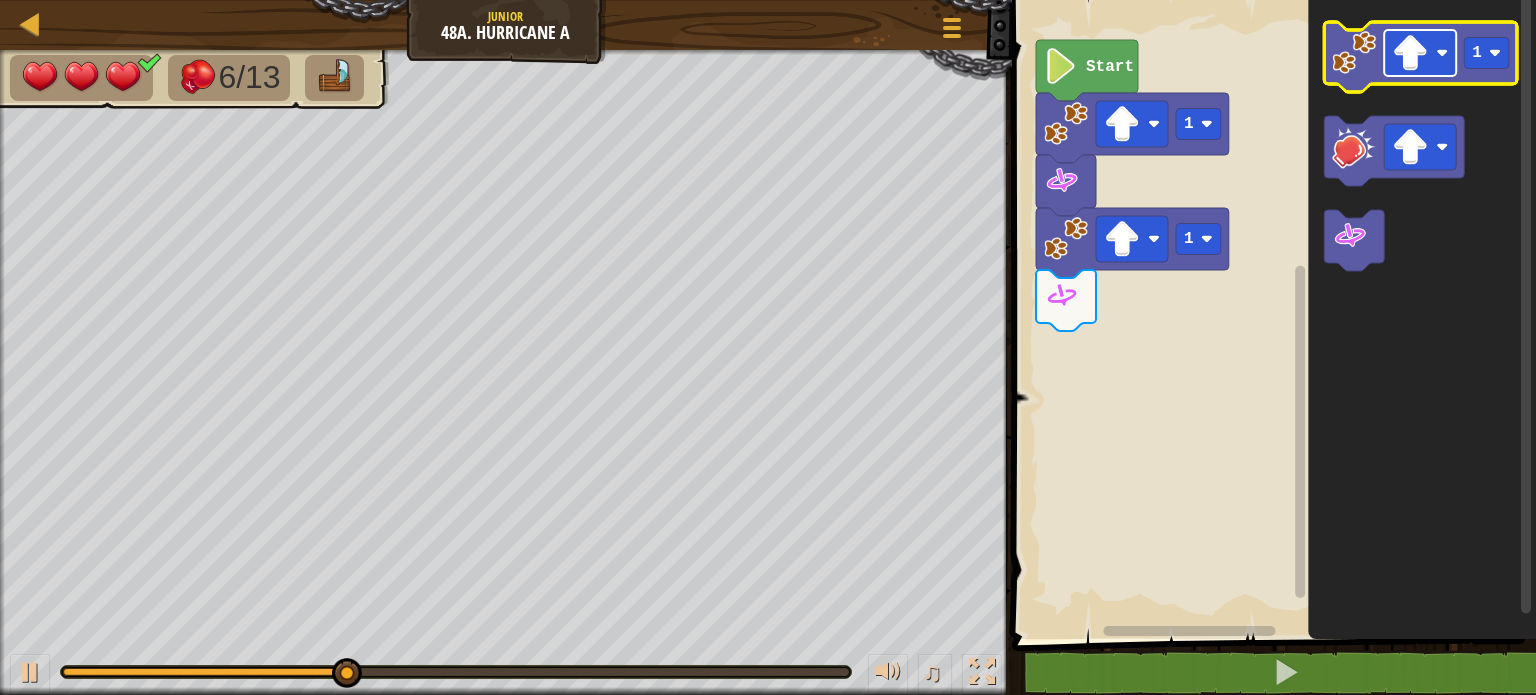 click 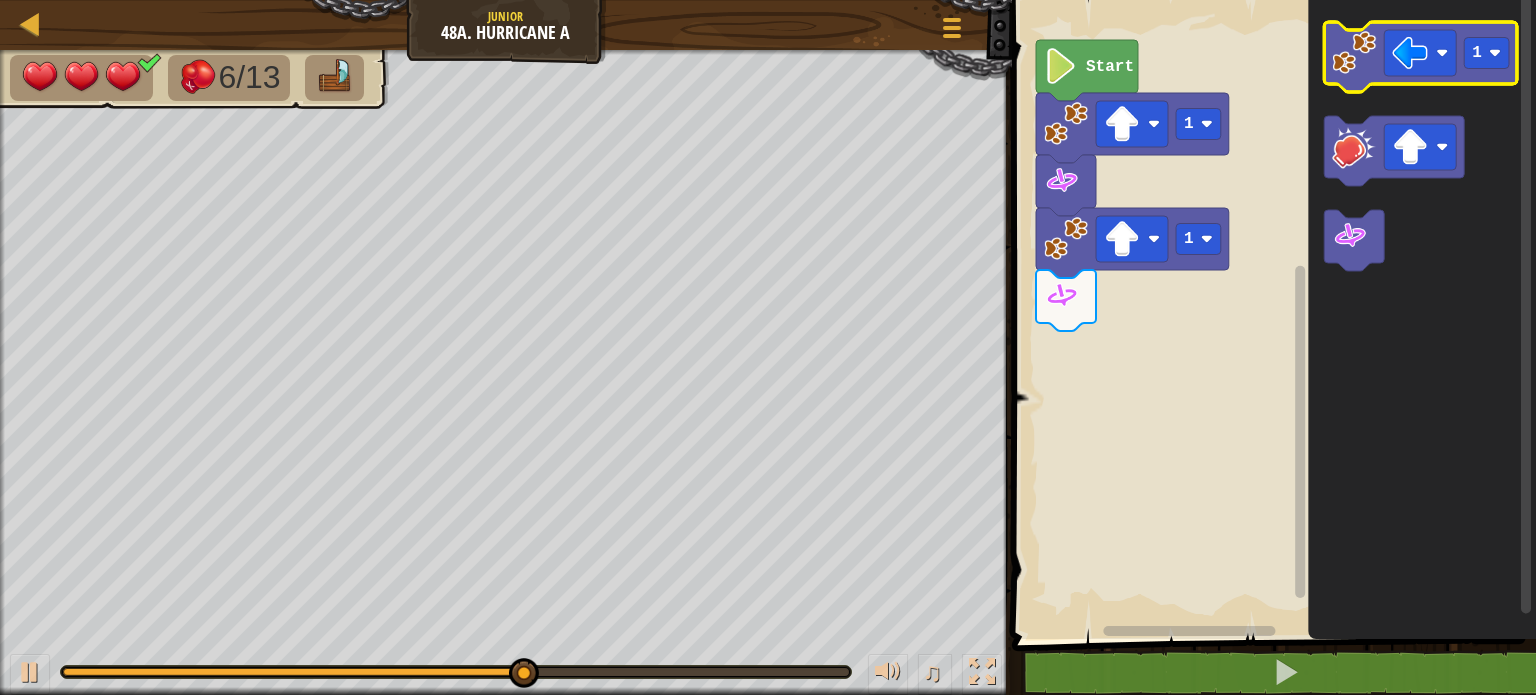 click 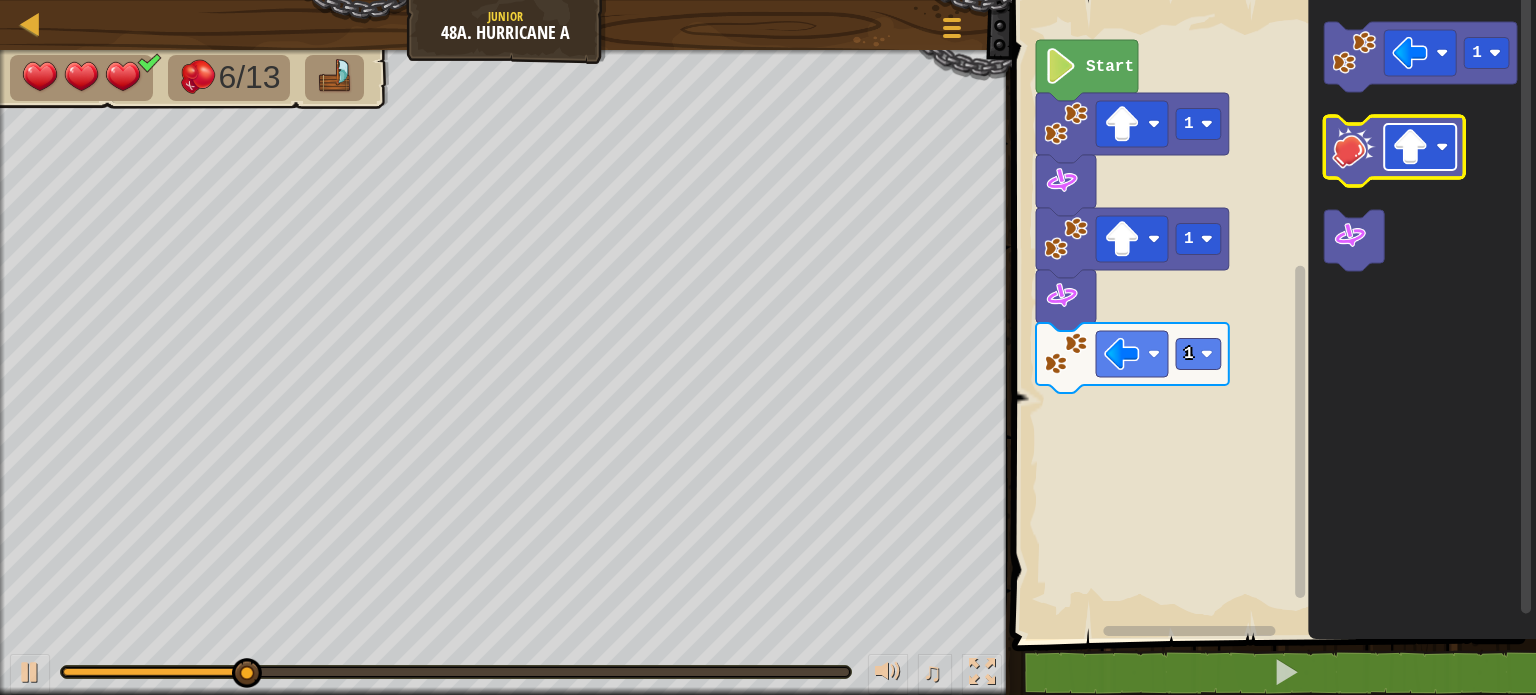 click 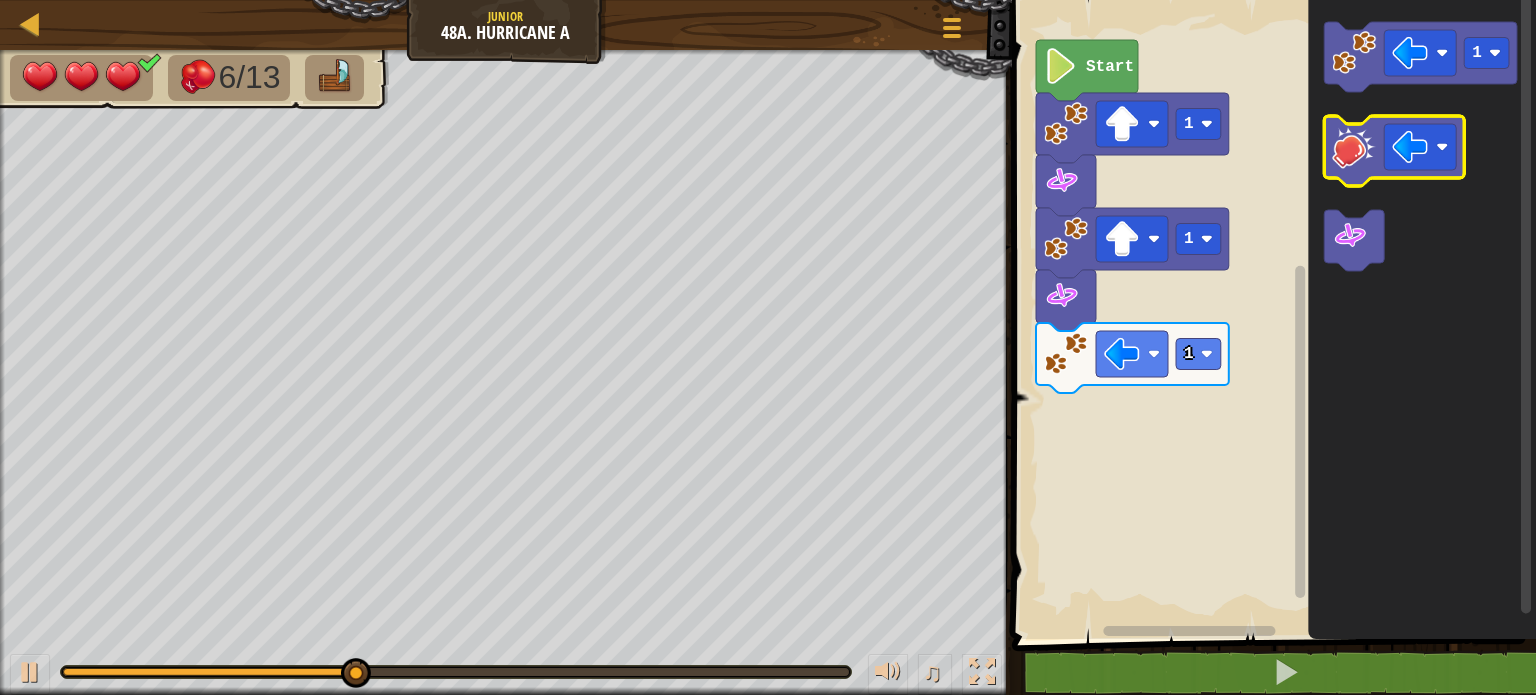 click 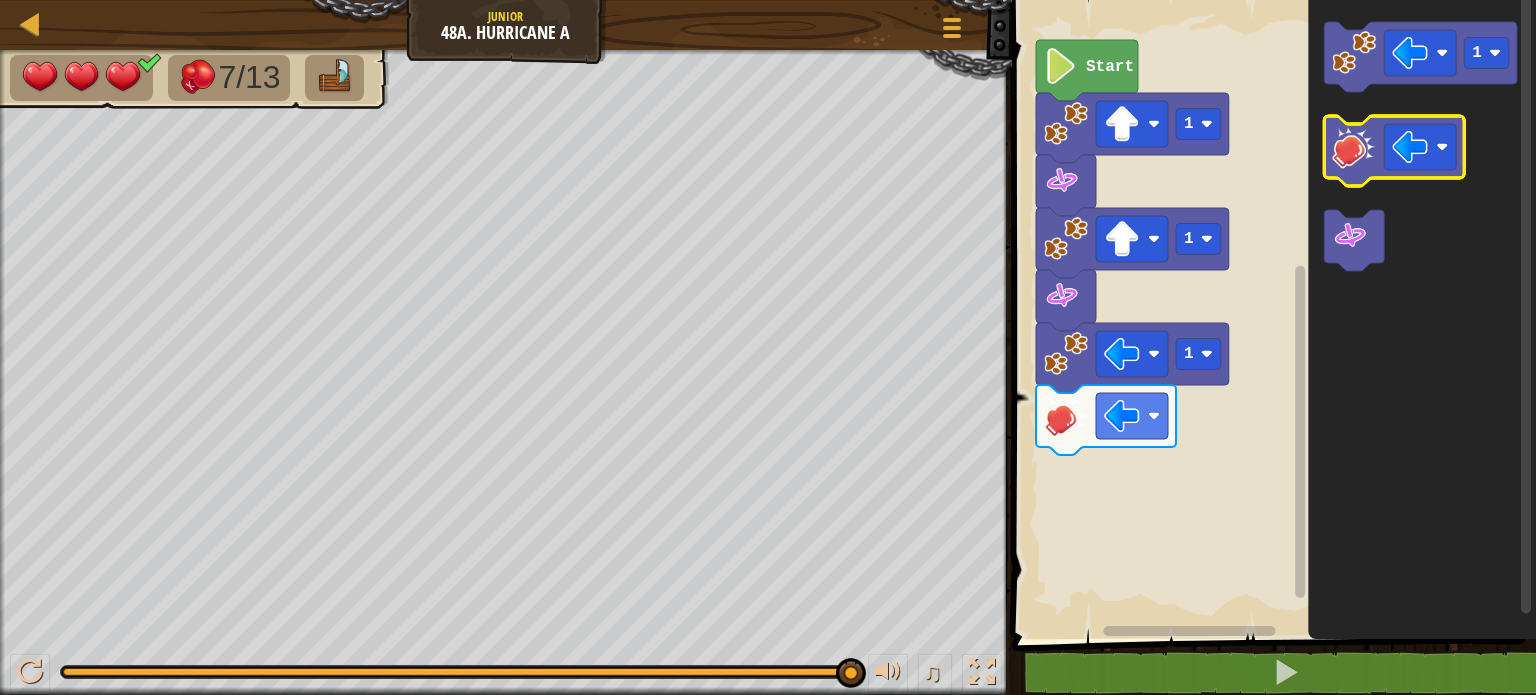click 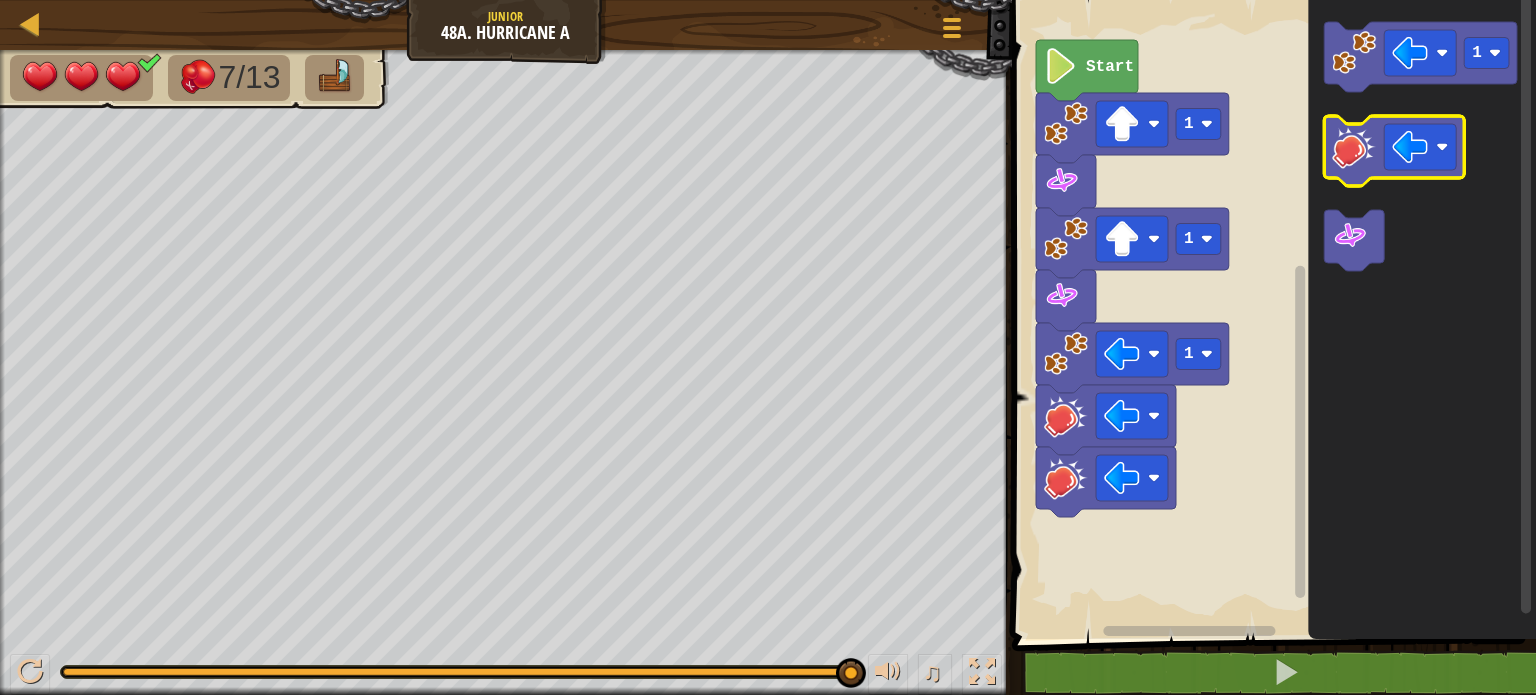 click 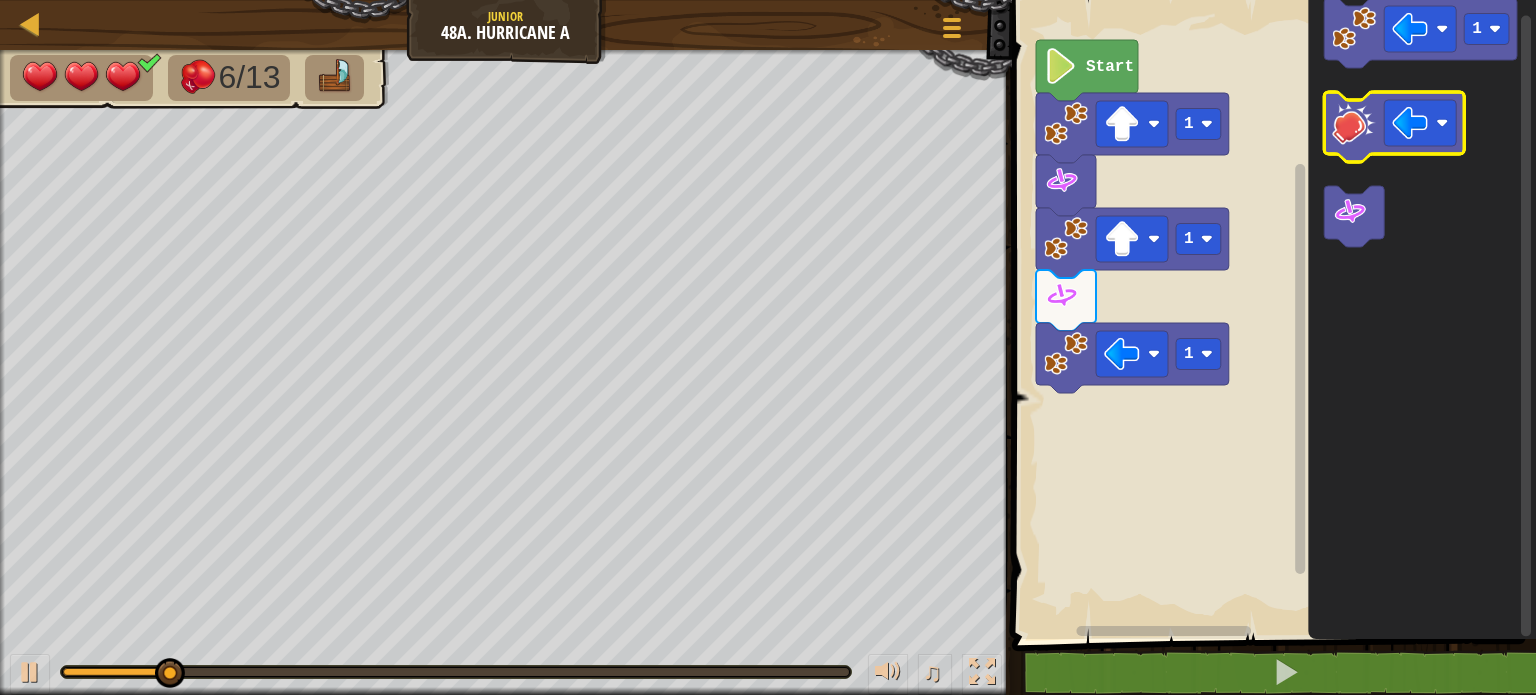 click 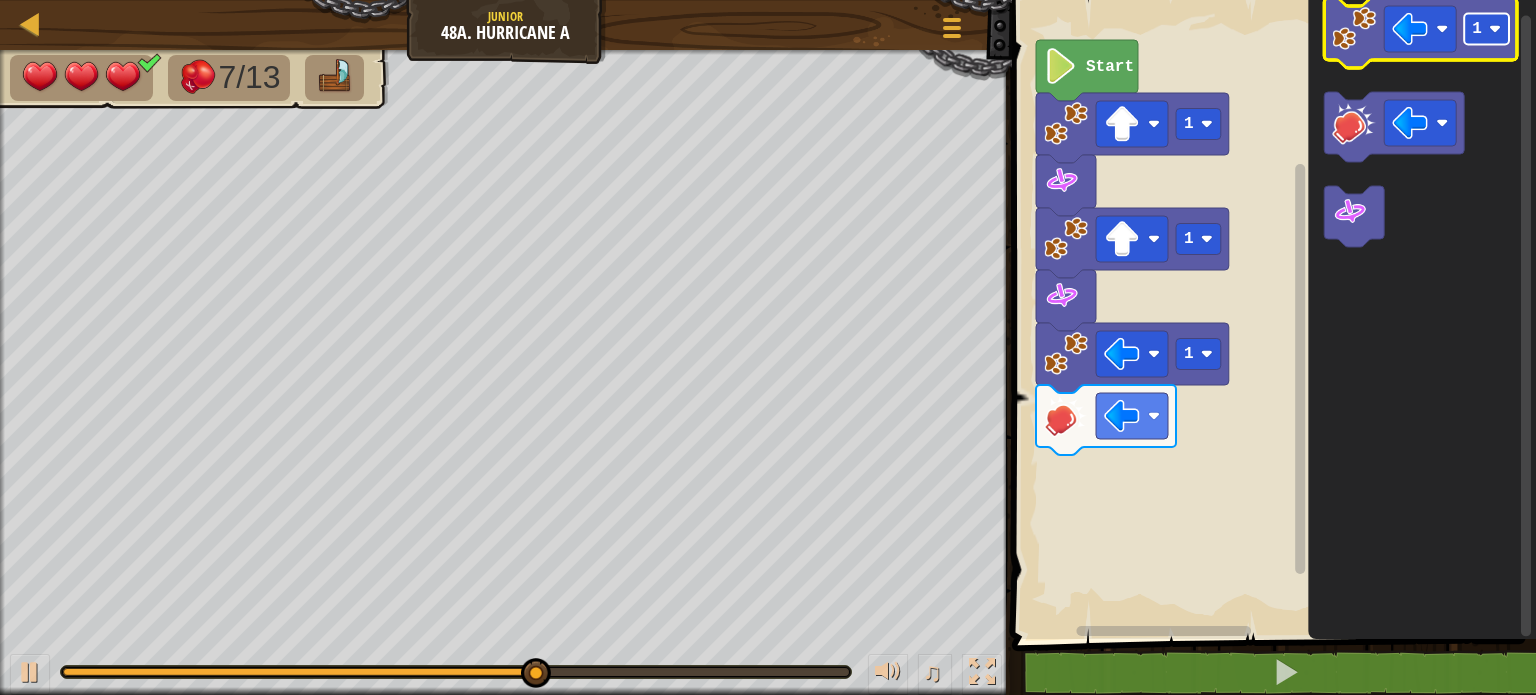 click 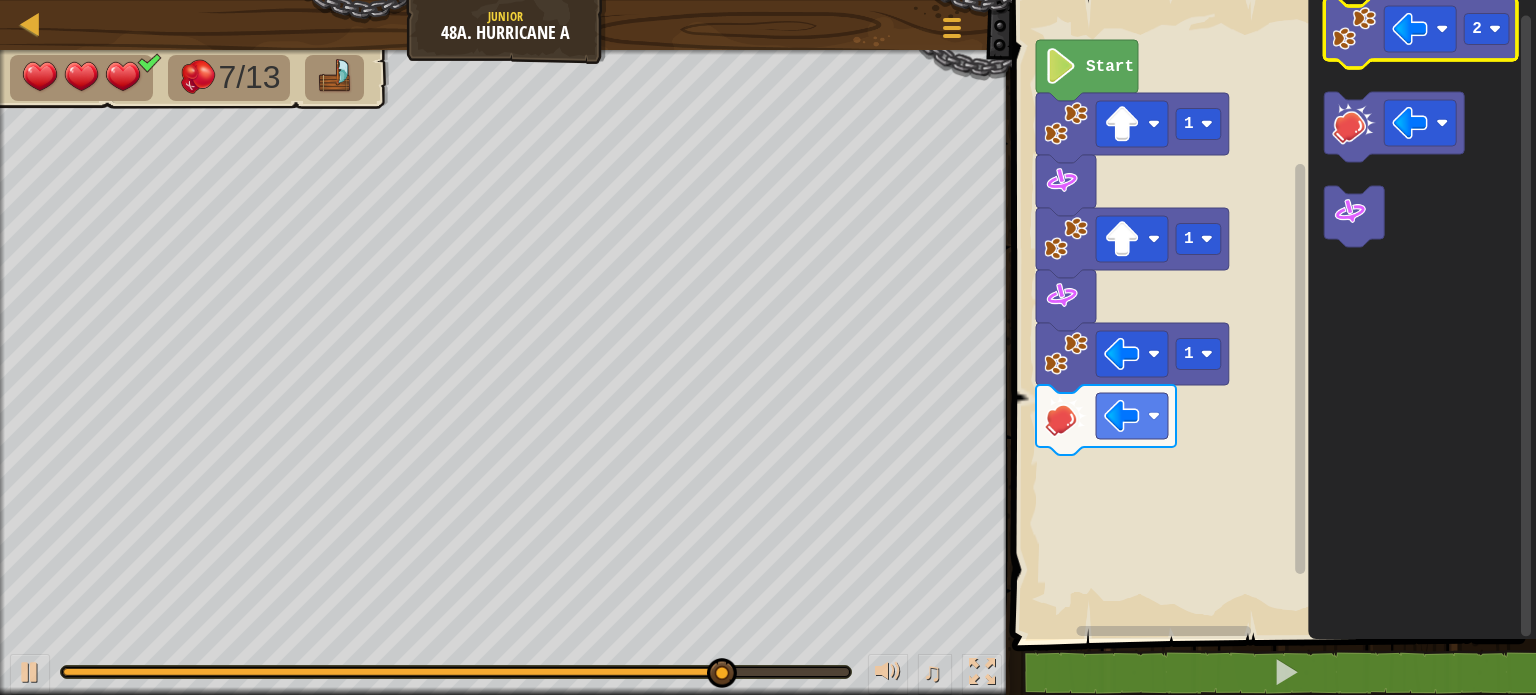 click 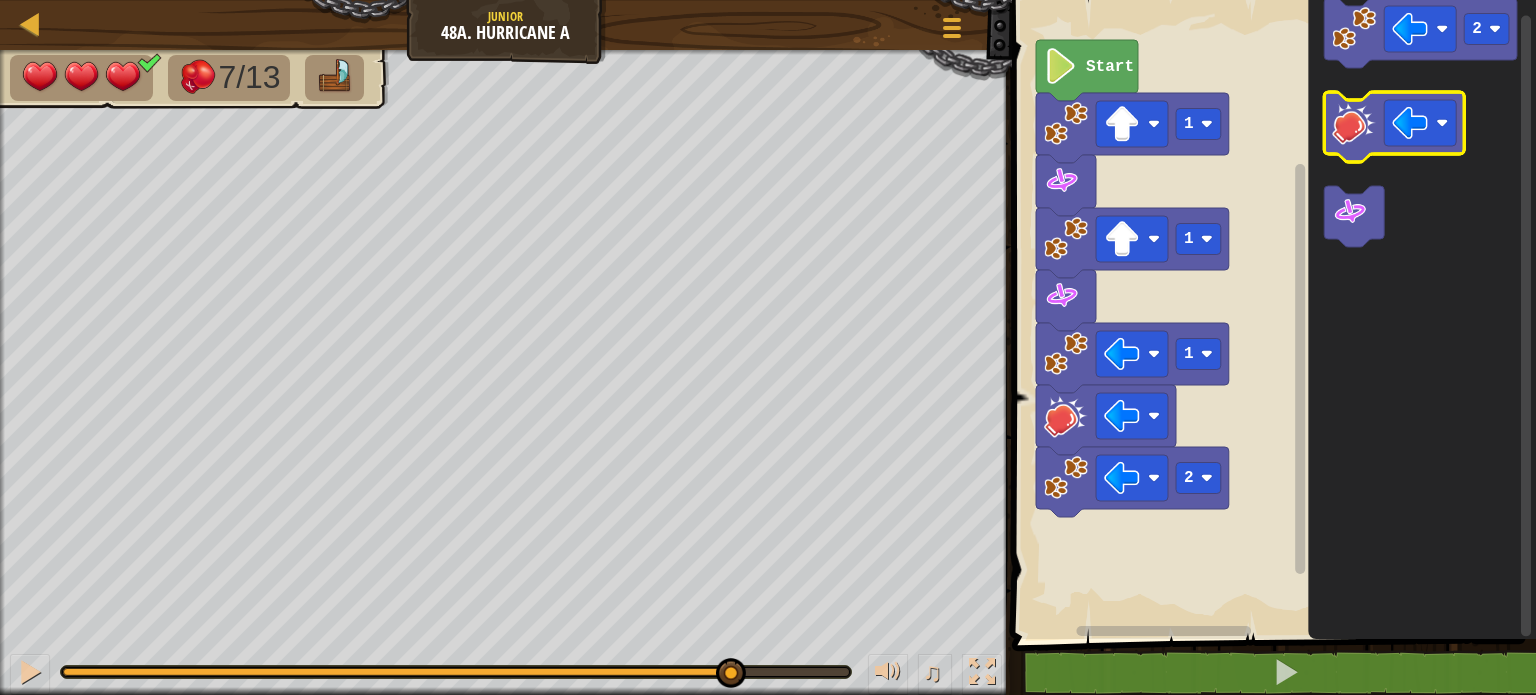 click 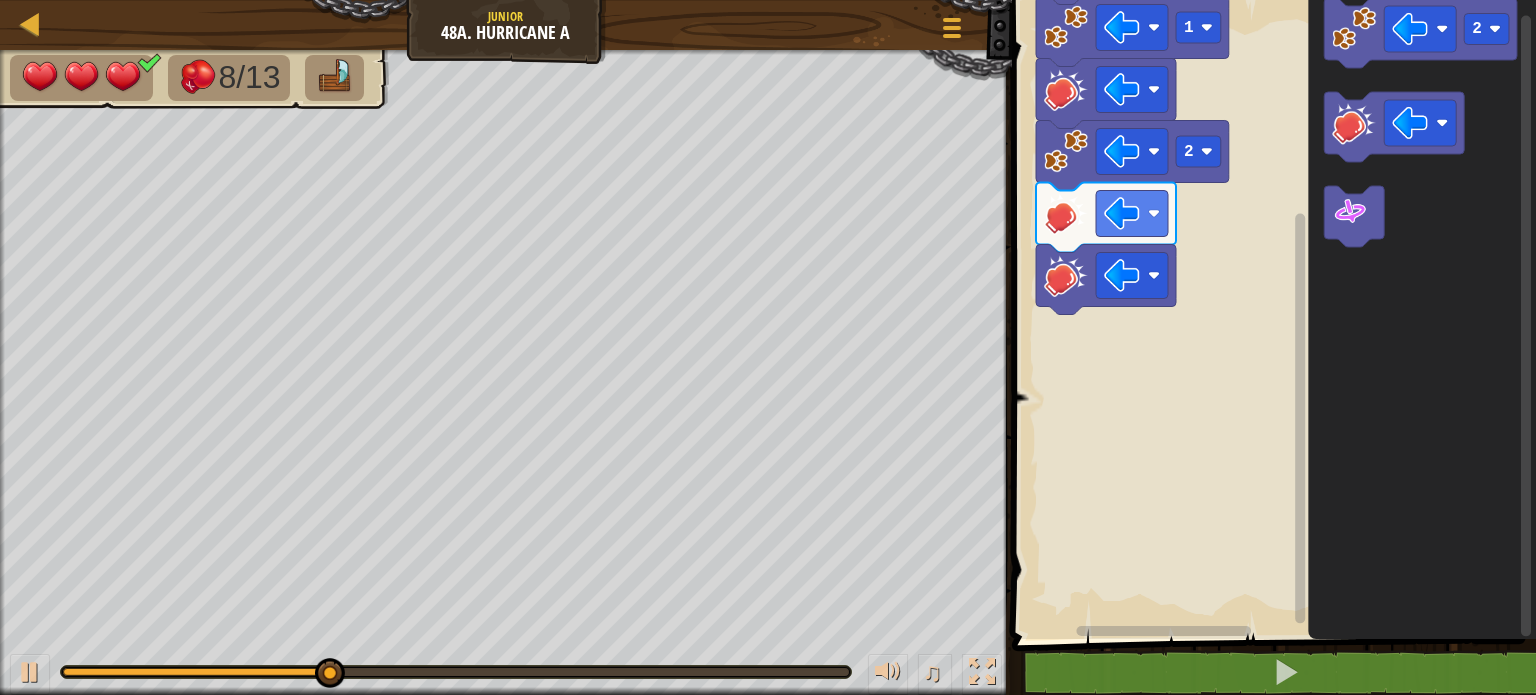 click on "1     הההההההההההההההההההההההההההההההההההההההההההההההההההההההההההההההההההההההההההההההההההההההההההההההההההההההההההההההההההההההההההההההההההההההההההההההההההההההההההההההההההההההההההההההההההההההההההההההההההההההההההההההההההההההההההההההההההההההההההההההההההההההההההההההה XXXXXXXXXXXXXXXXXXXXXXXXXXXXXXXXXXXXXXXXXXXXXXXXXXXXXXXXXXXXXXXXXXXXXXXXXXXXXXXXXXXXXXXXXXXXXXXXXXXXXXXXXXXXXXXXXXXXXXXXXXXXXXXXXXXXXXXXXXXXXXXXXXXXXXXXXXXXXXXXXXXXXXXXXXXXXXXXXXXXXXXXXXXXXXXXXXXXXXXXXXXXXXXXXXXXXXXXXXXXXXXXXXXXXXXXXXXXXXXXXXXXXXXXXXXXXXXX Start 1 1 1 2 2 Code Saved Programming language : Python Statement   /  Call   /" at bounding box center [1271, 370] 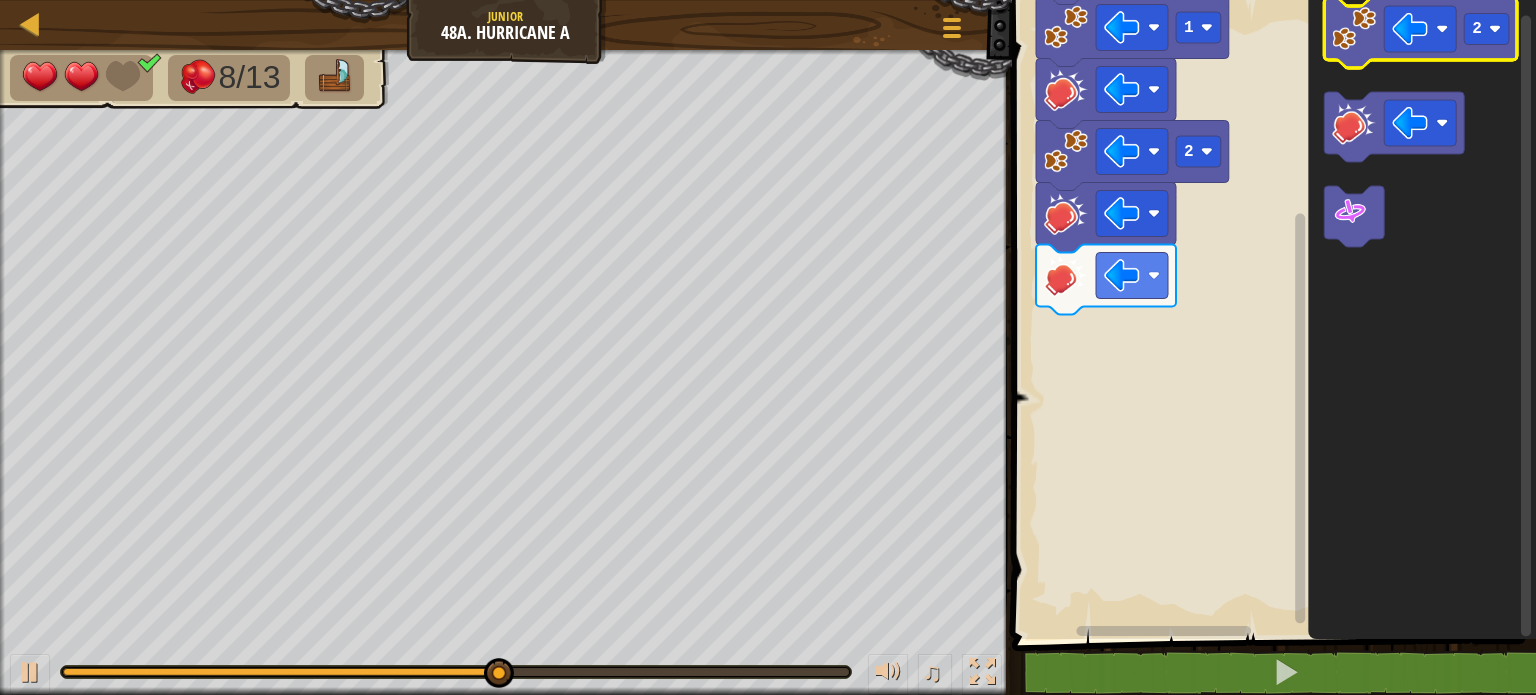 click 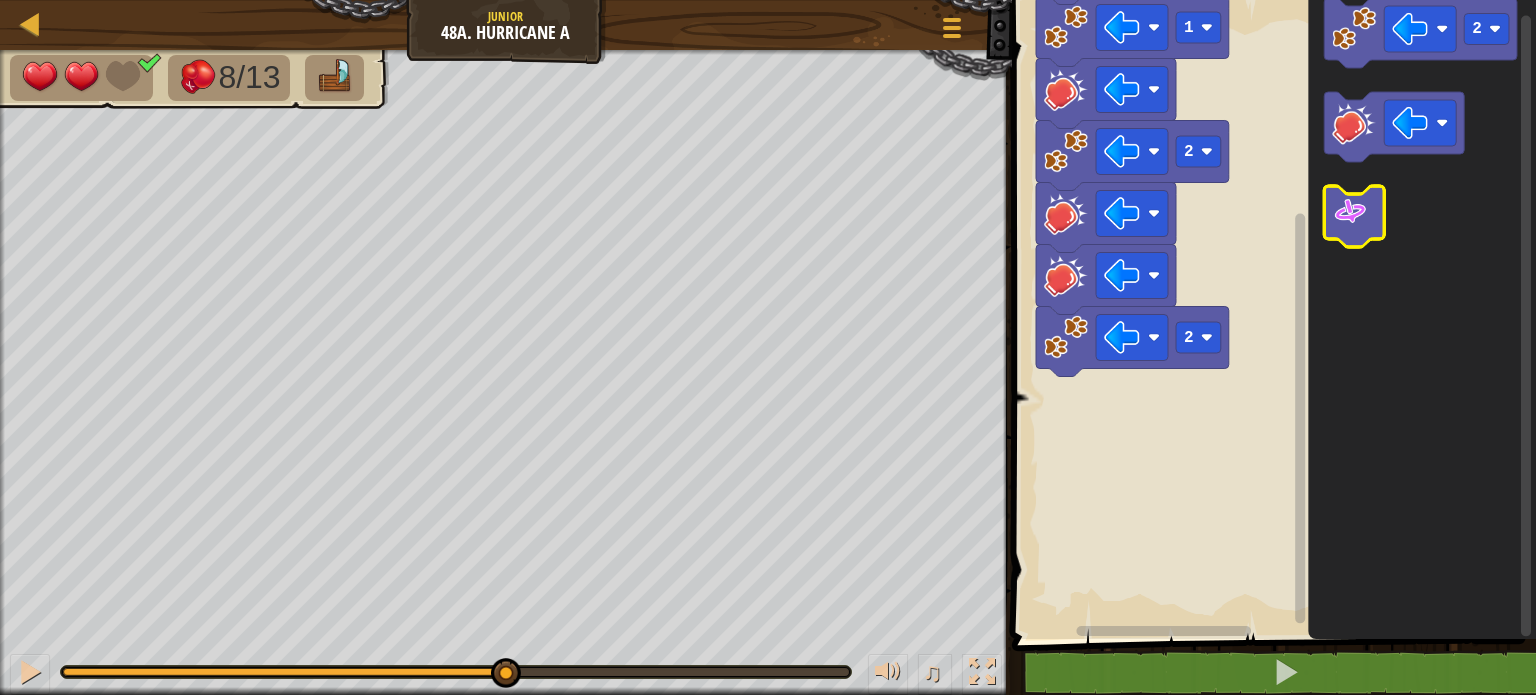 click 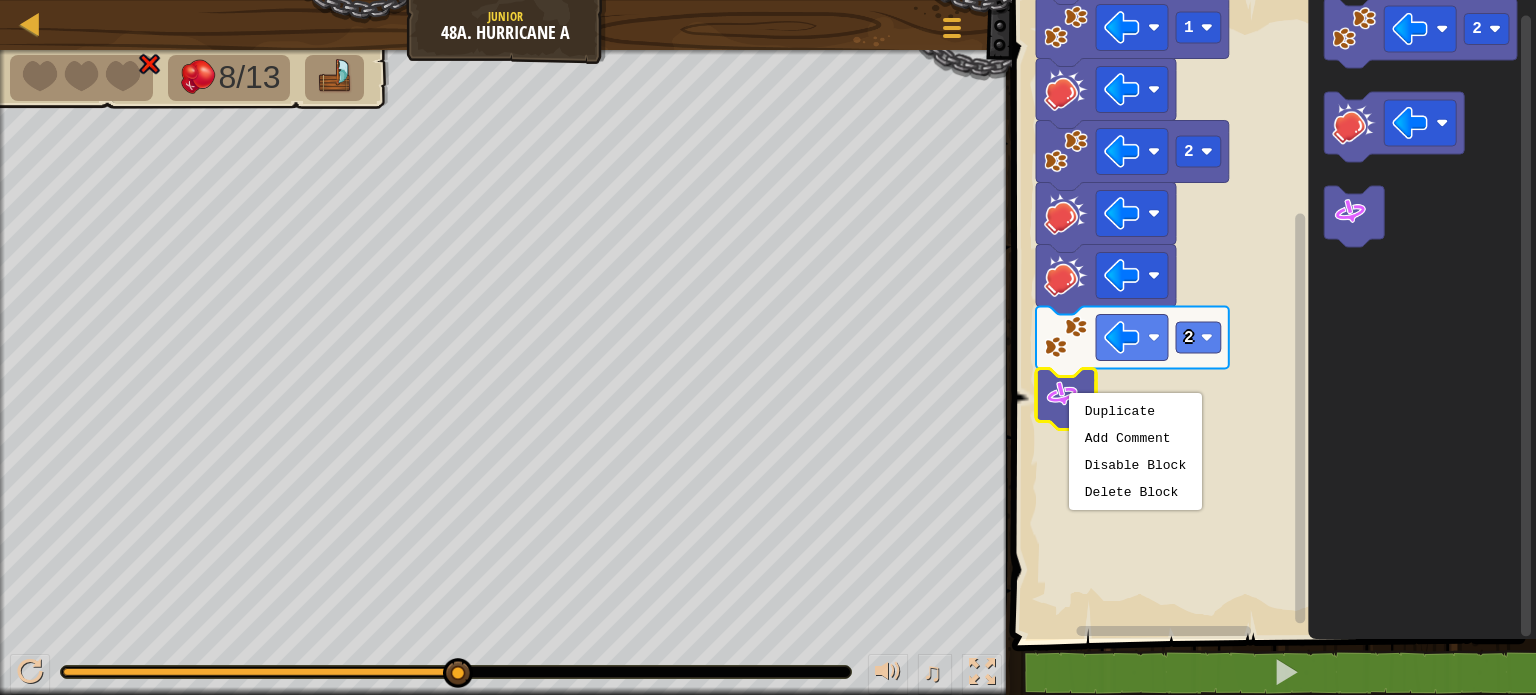 click 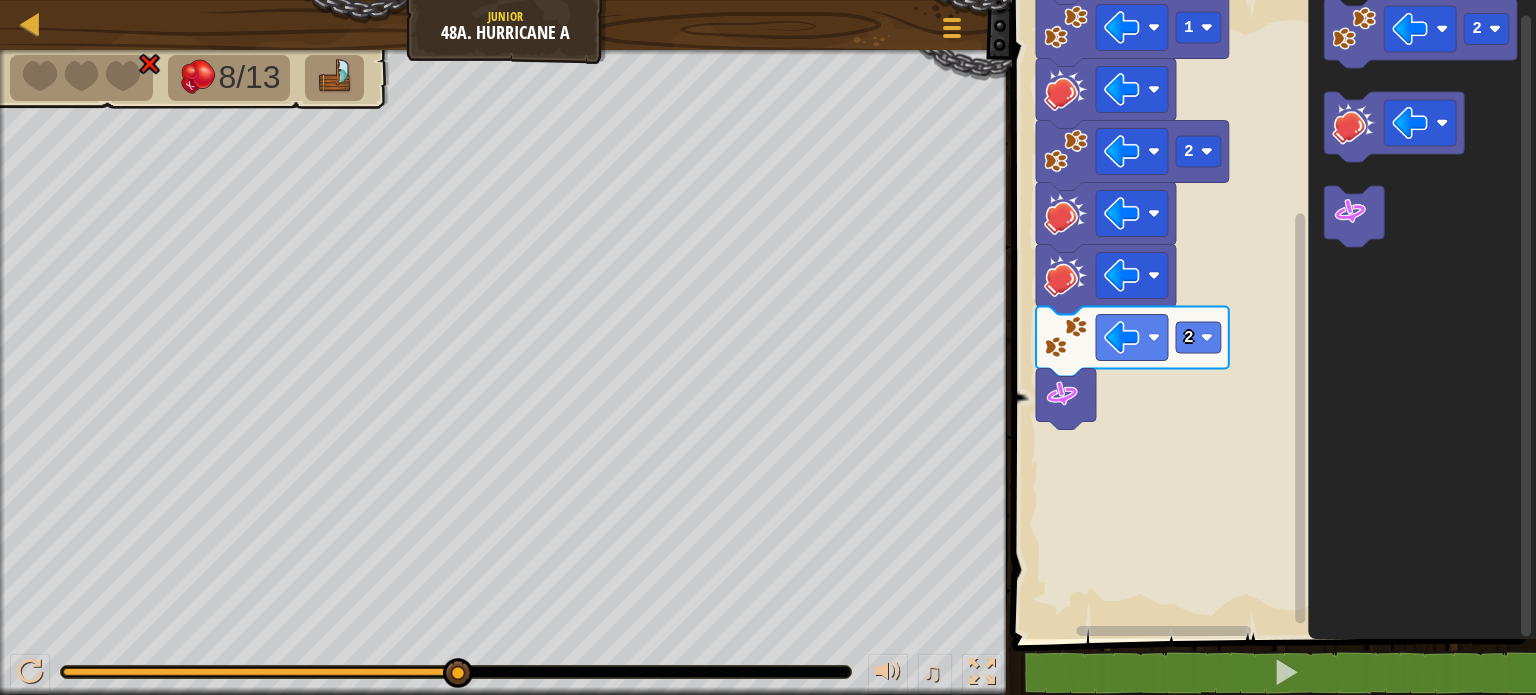 click 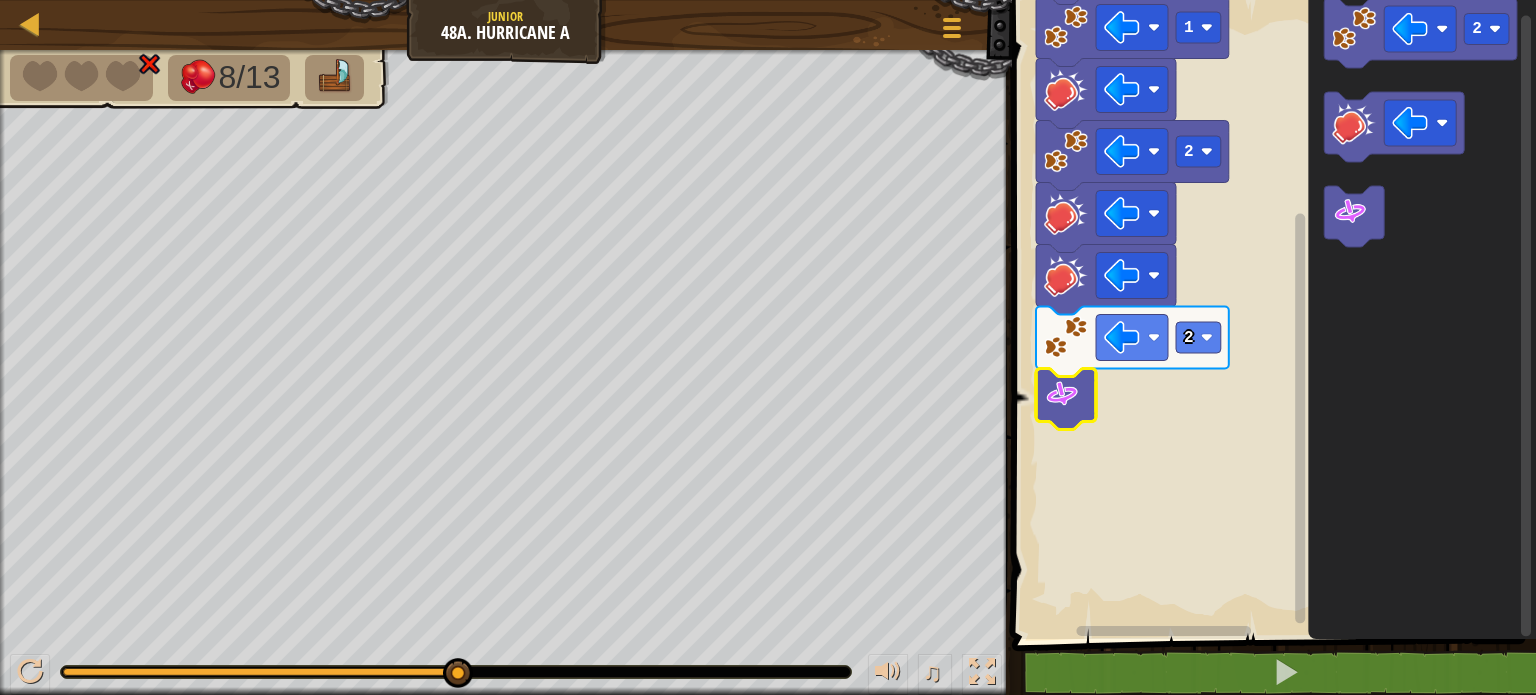 click 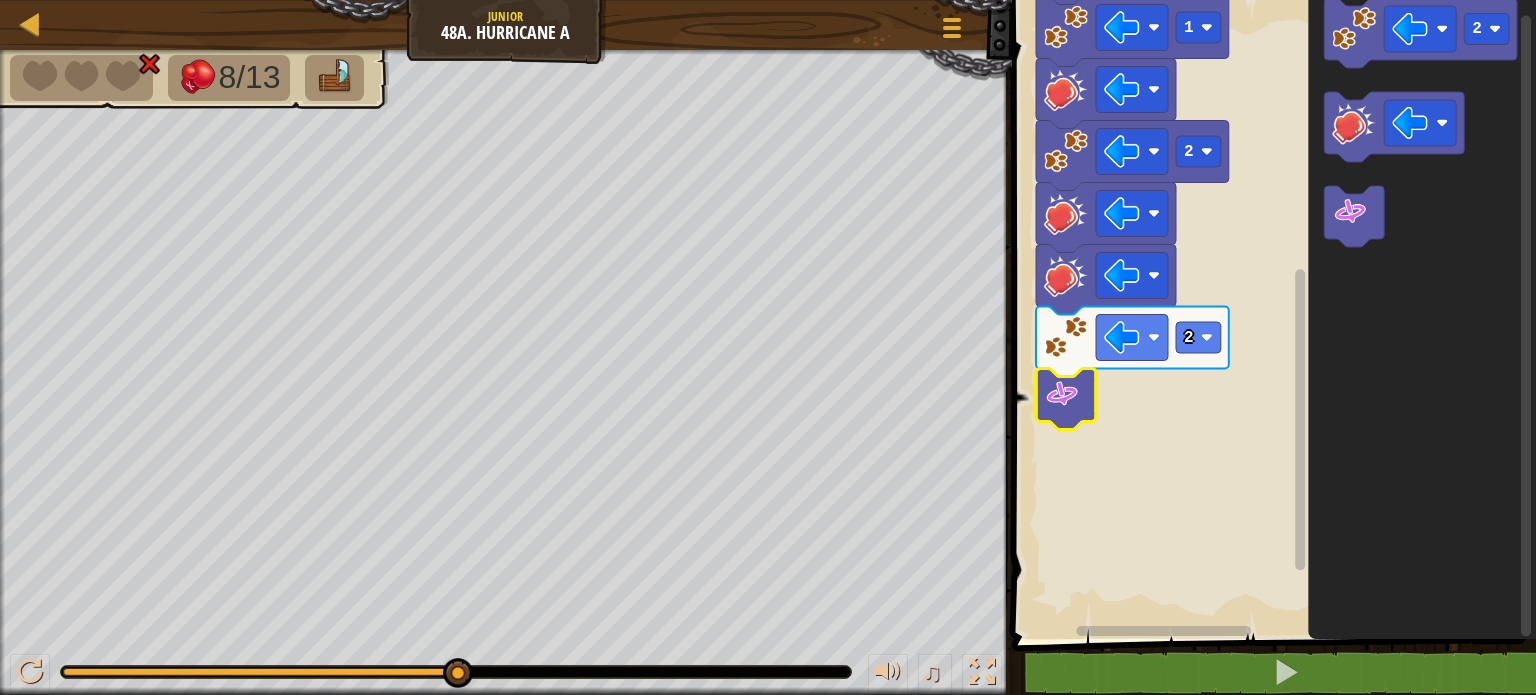 click 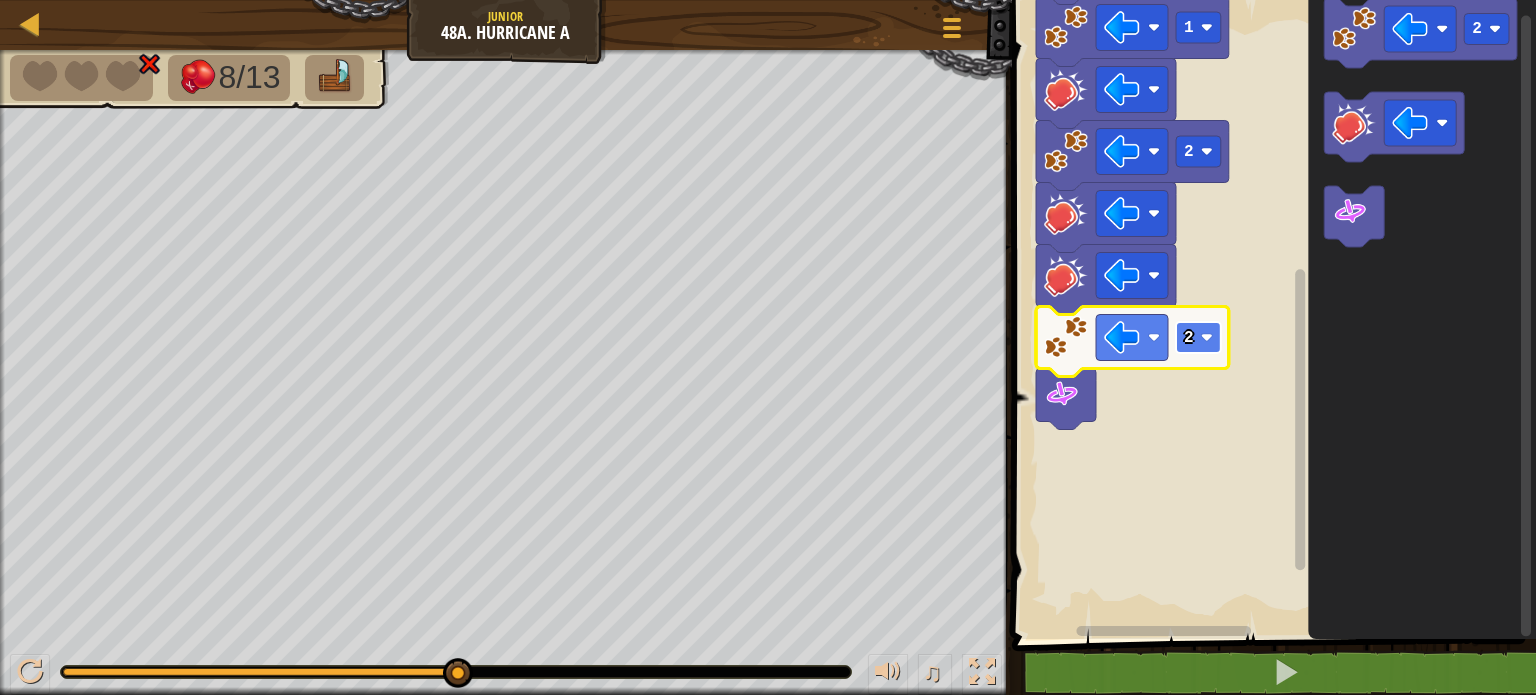 click 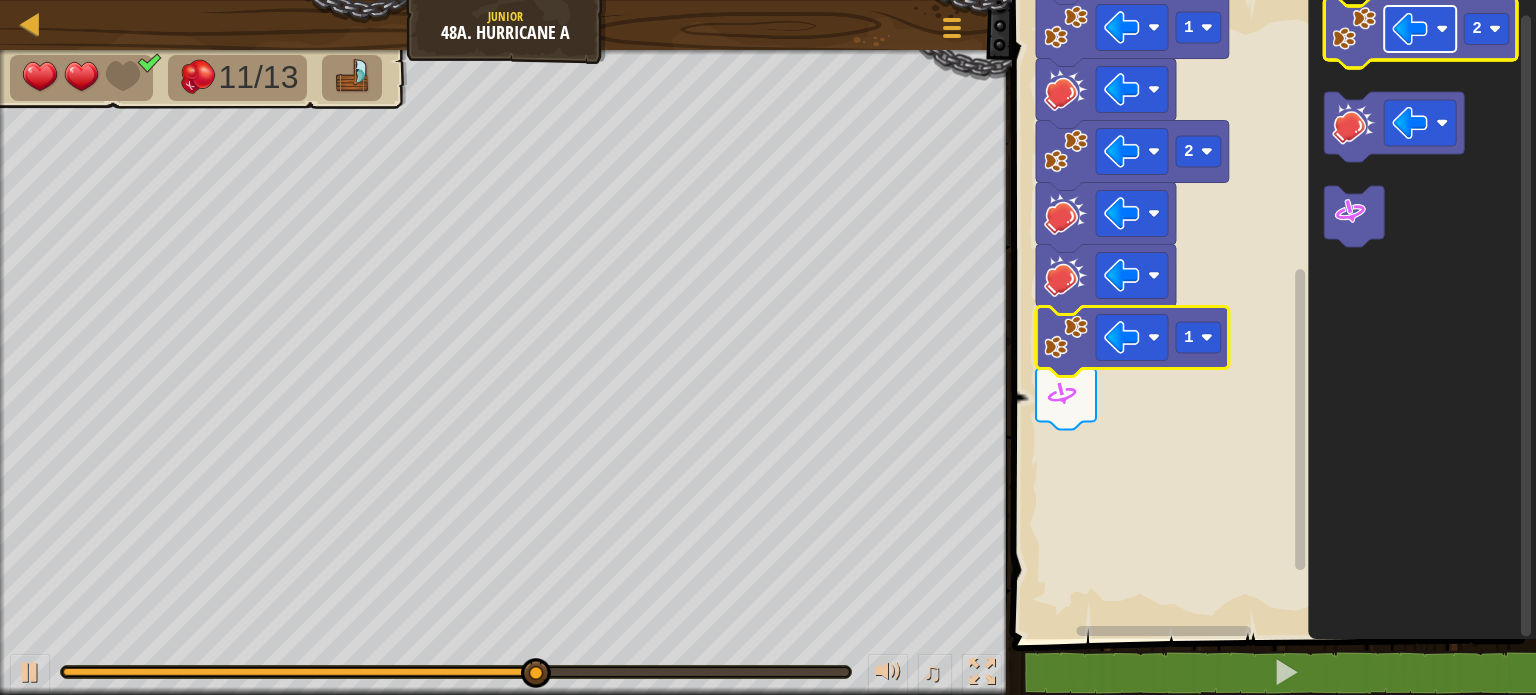 click 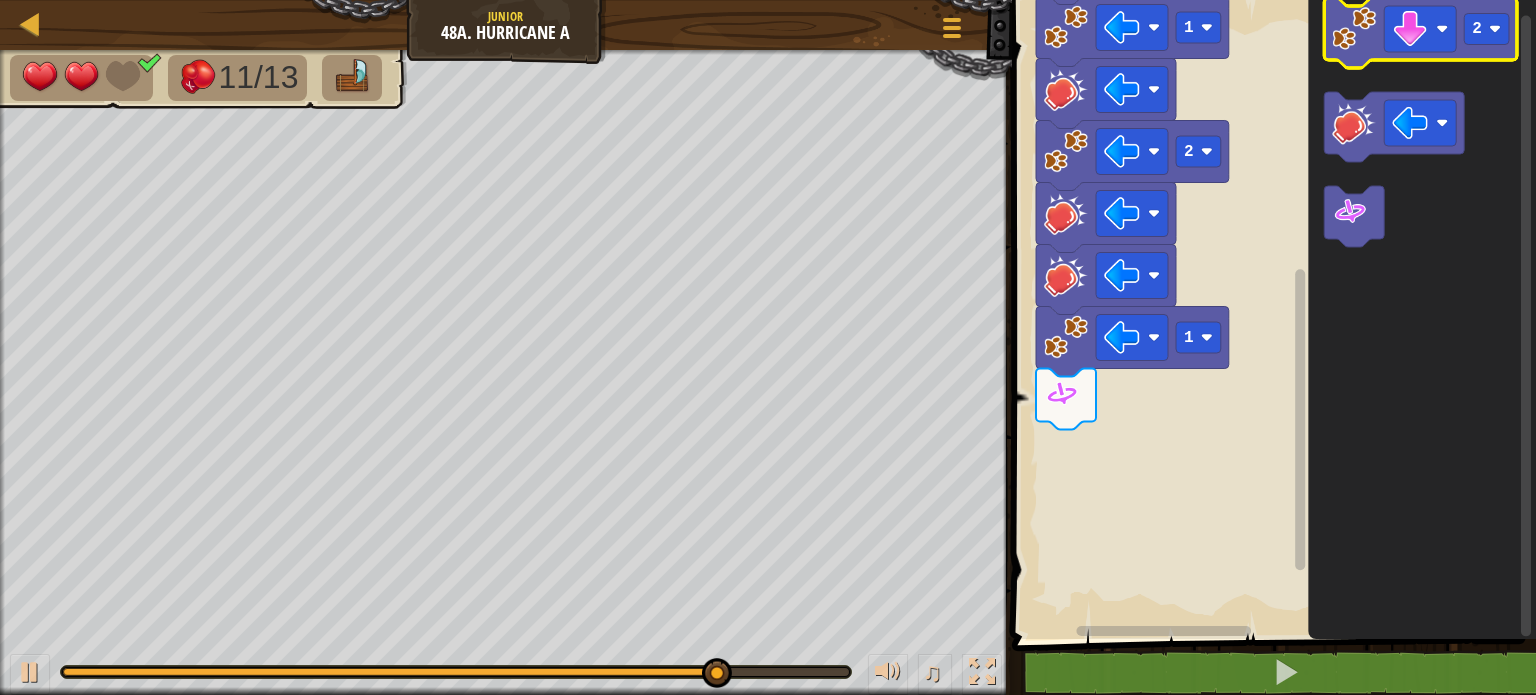 click 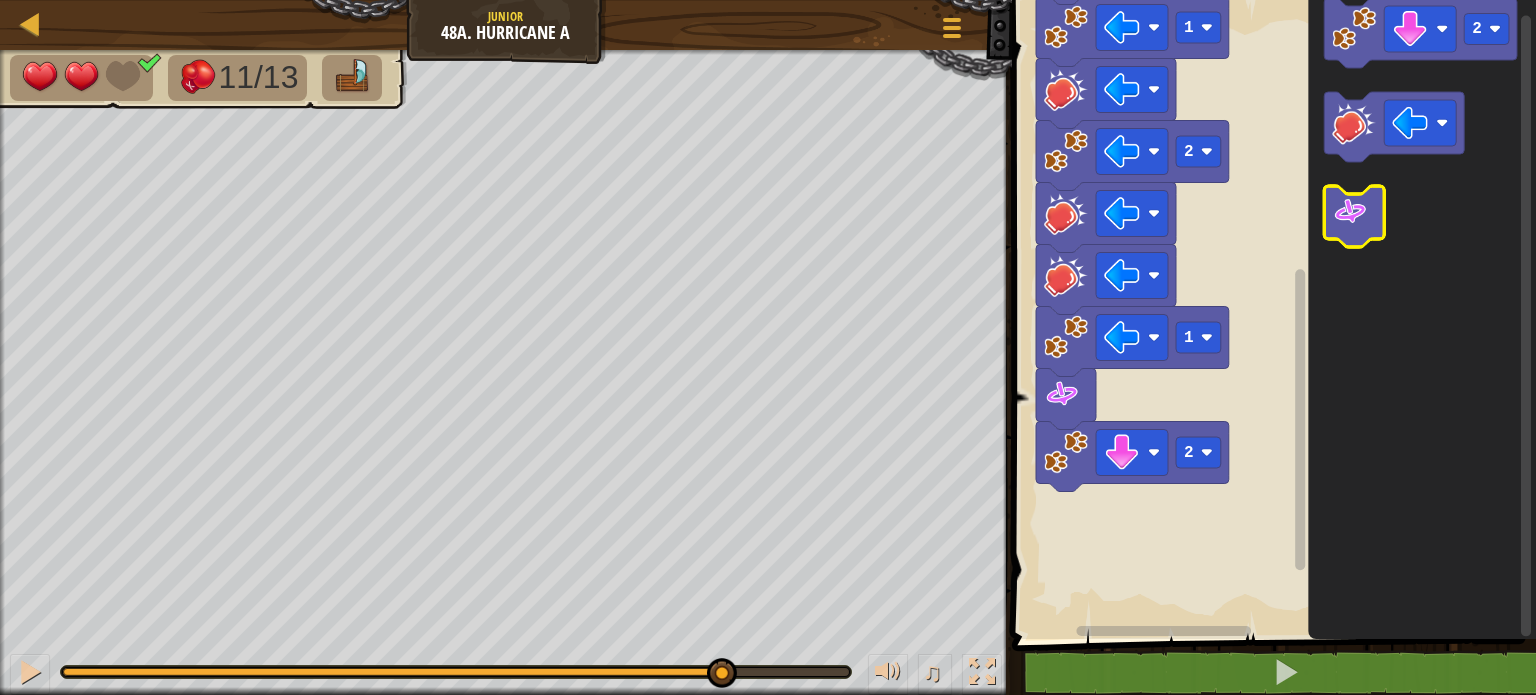 click 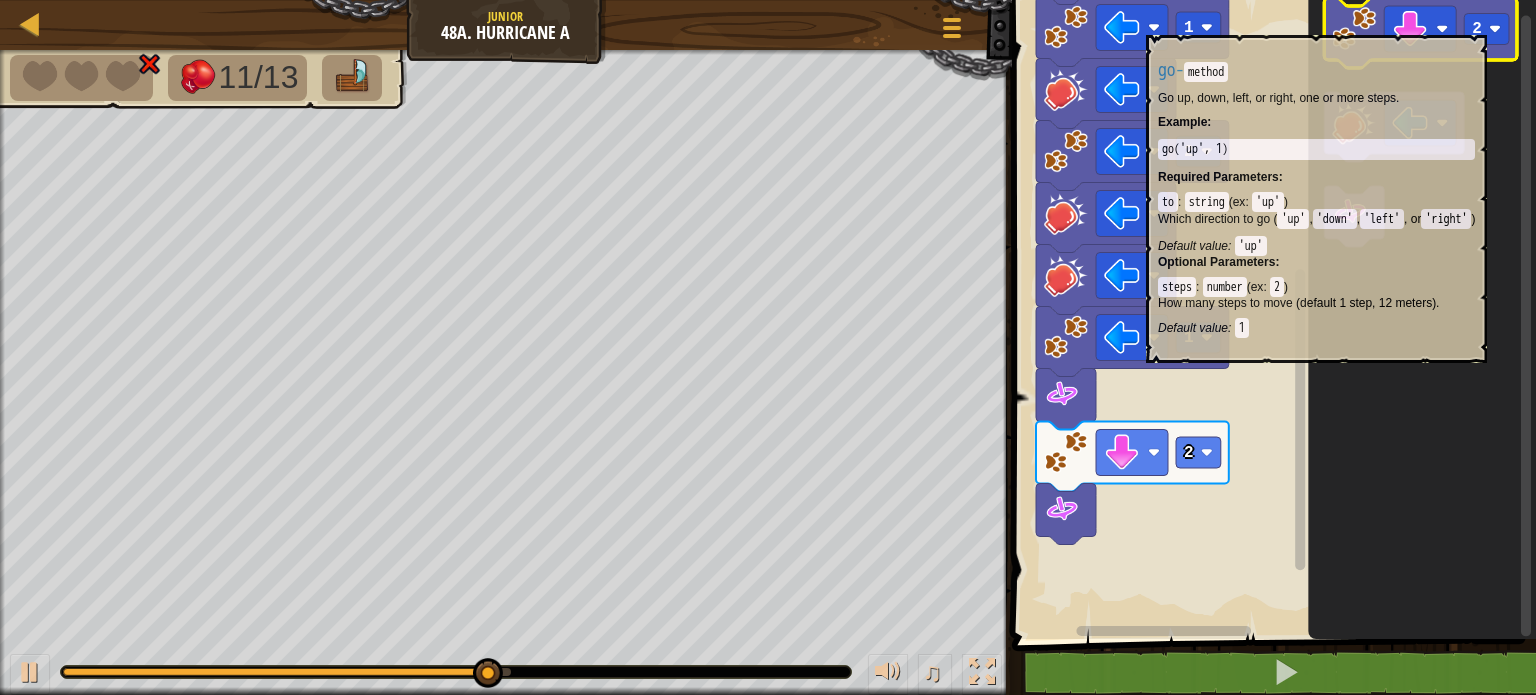 click 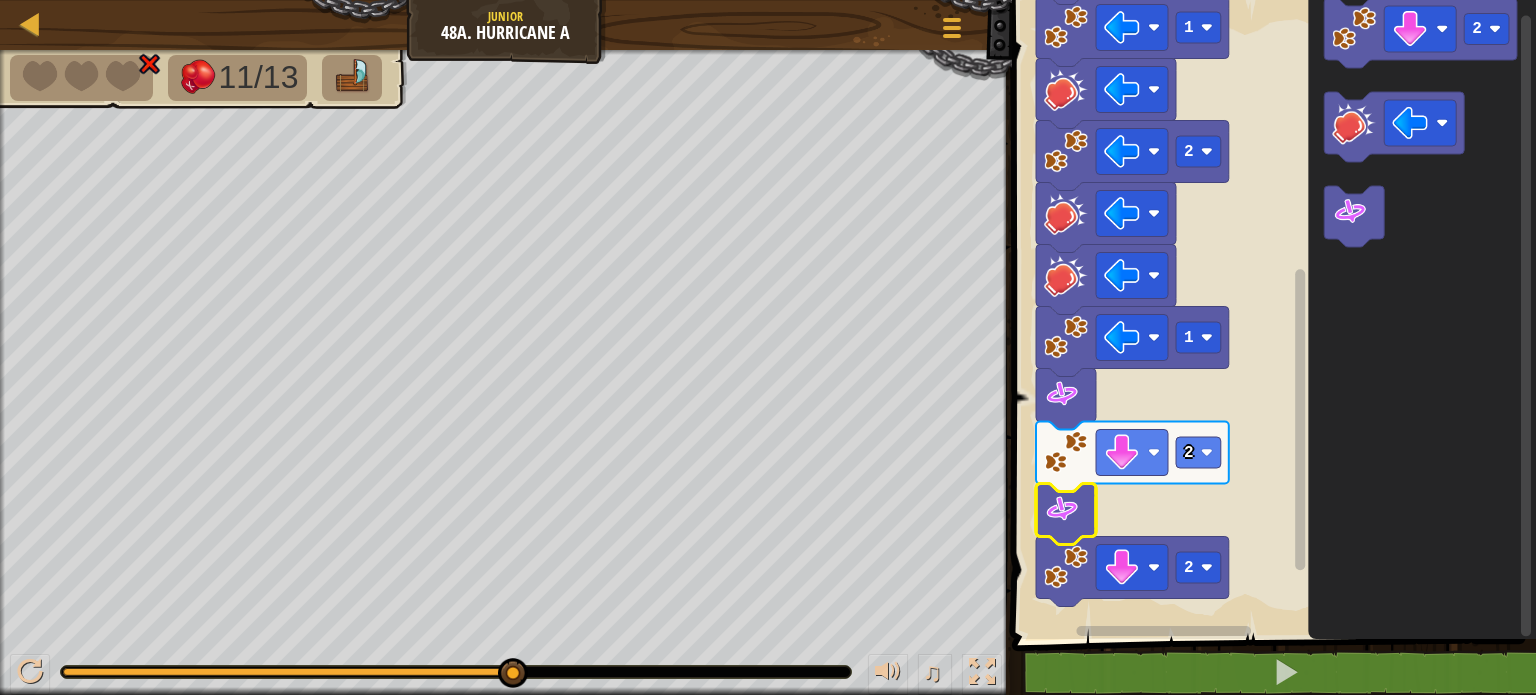 click 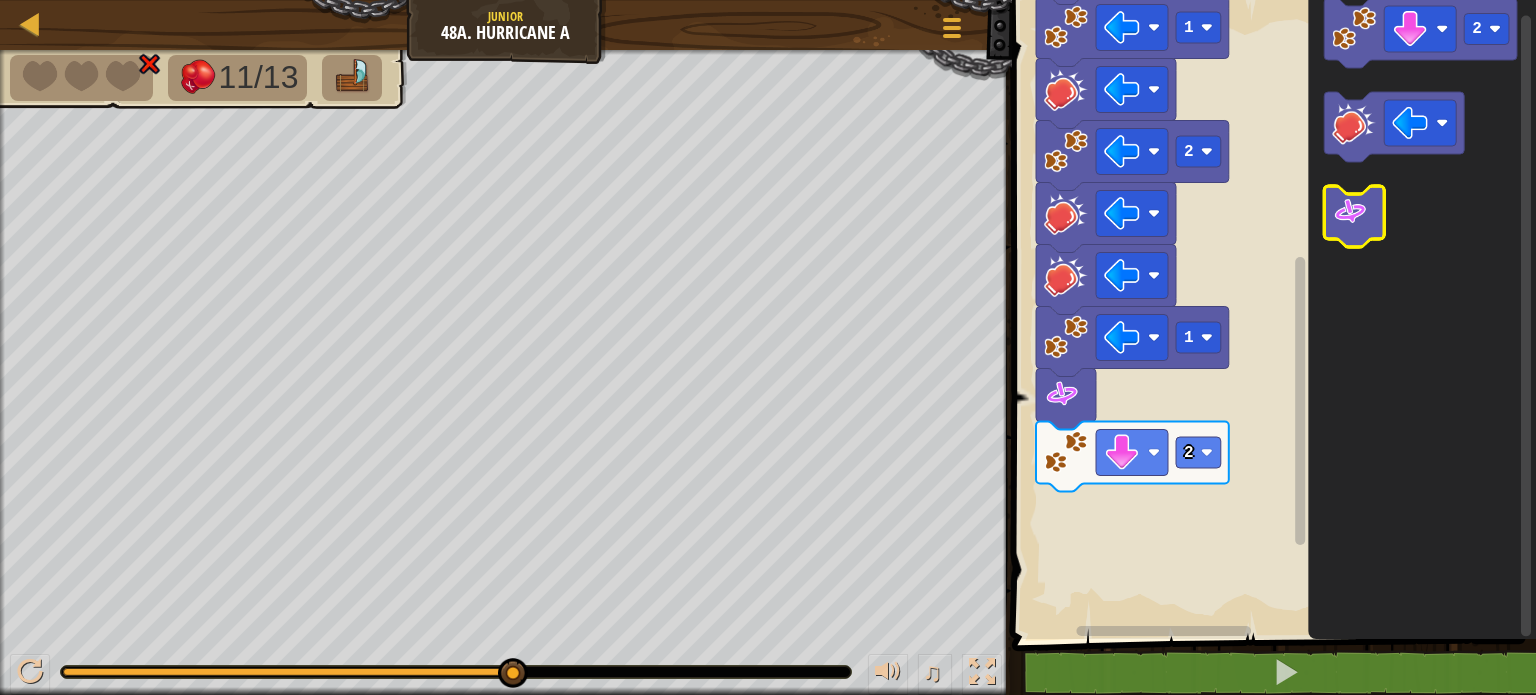 click 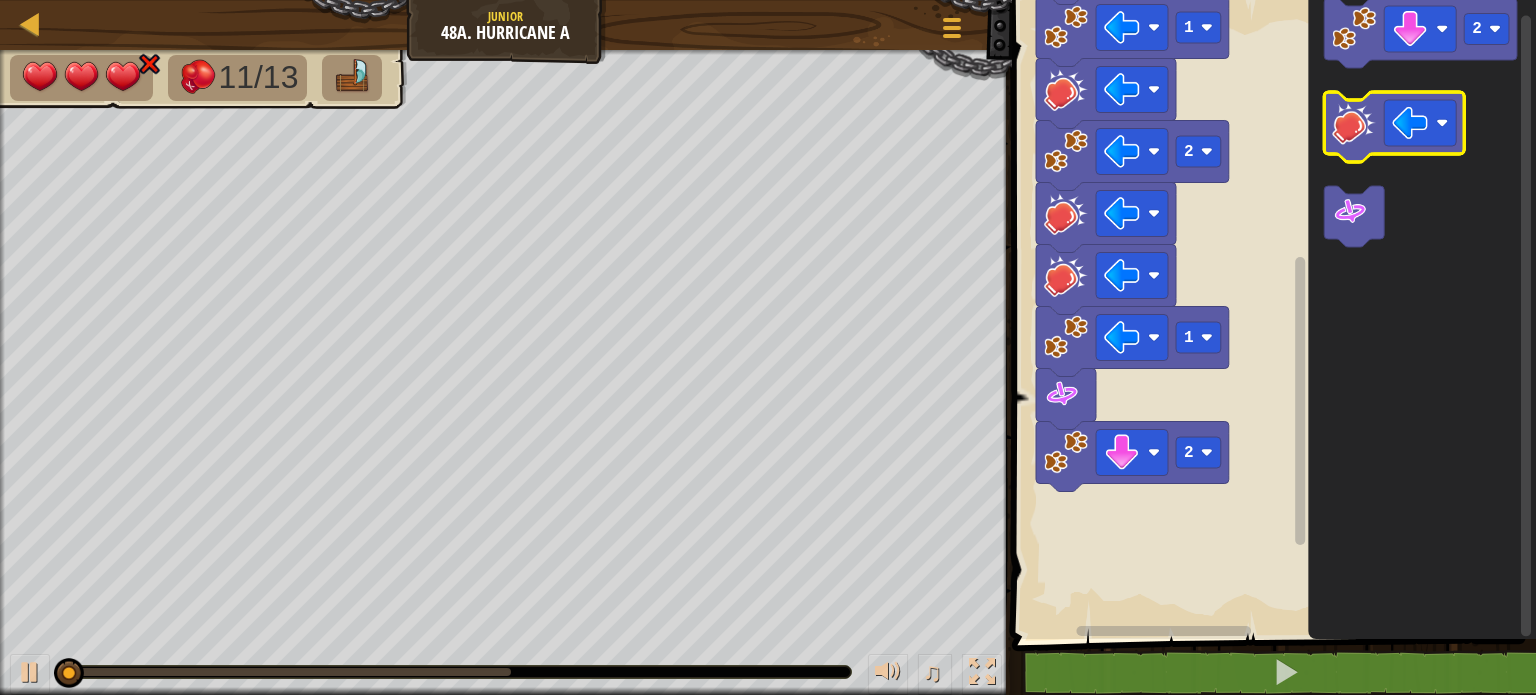 click 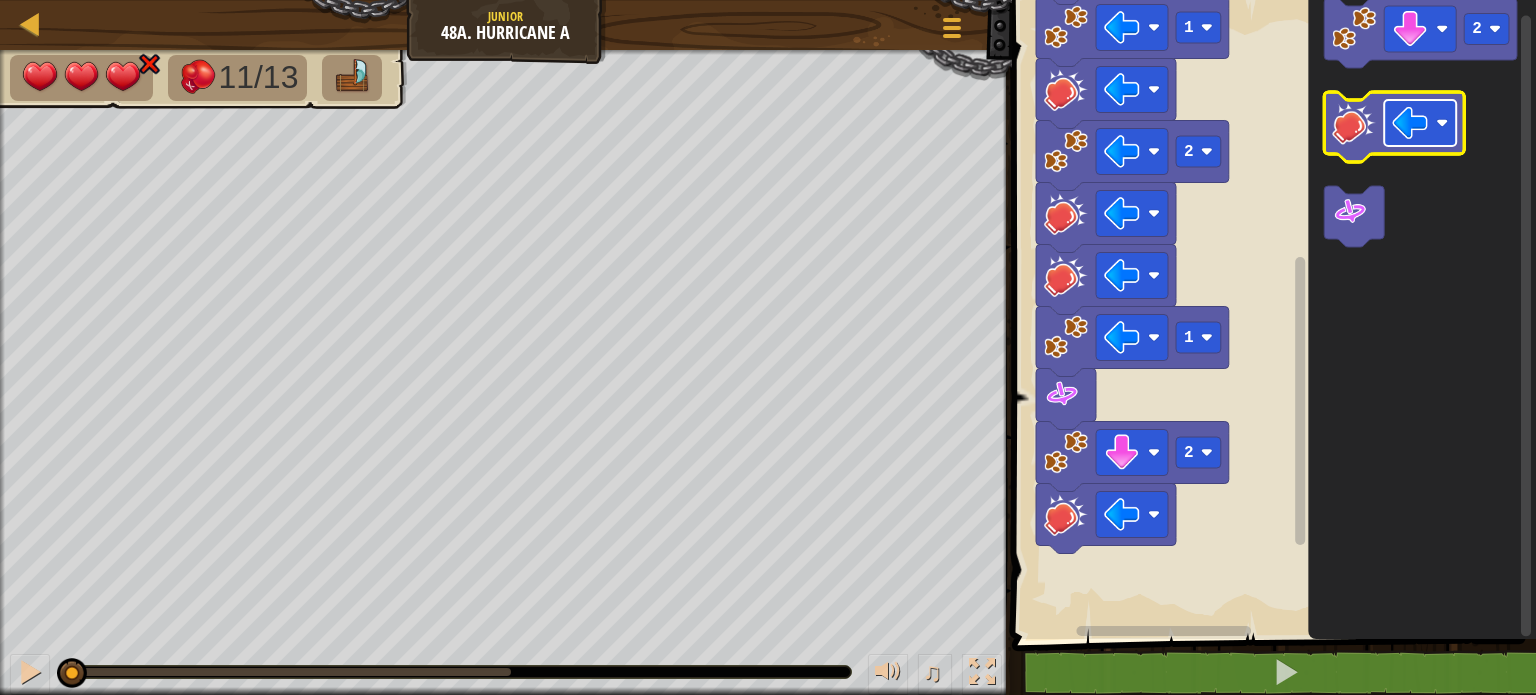 click 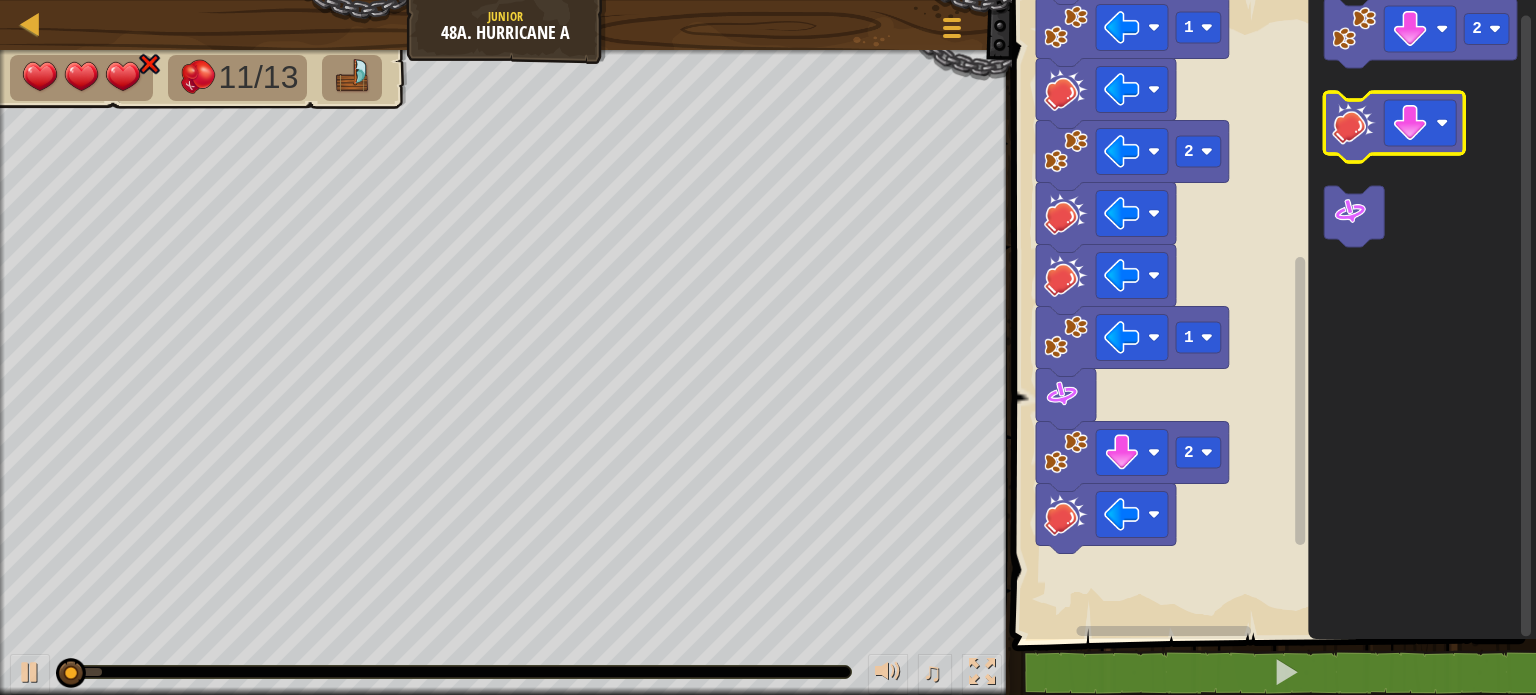 click 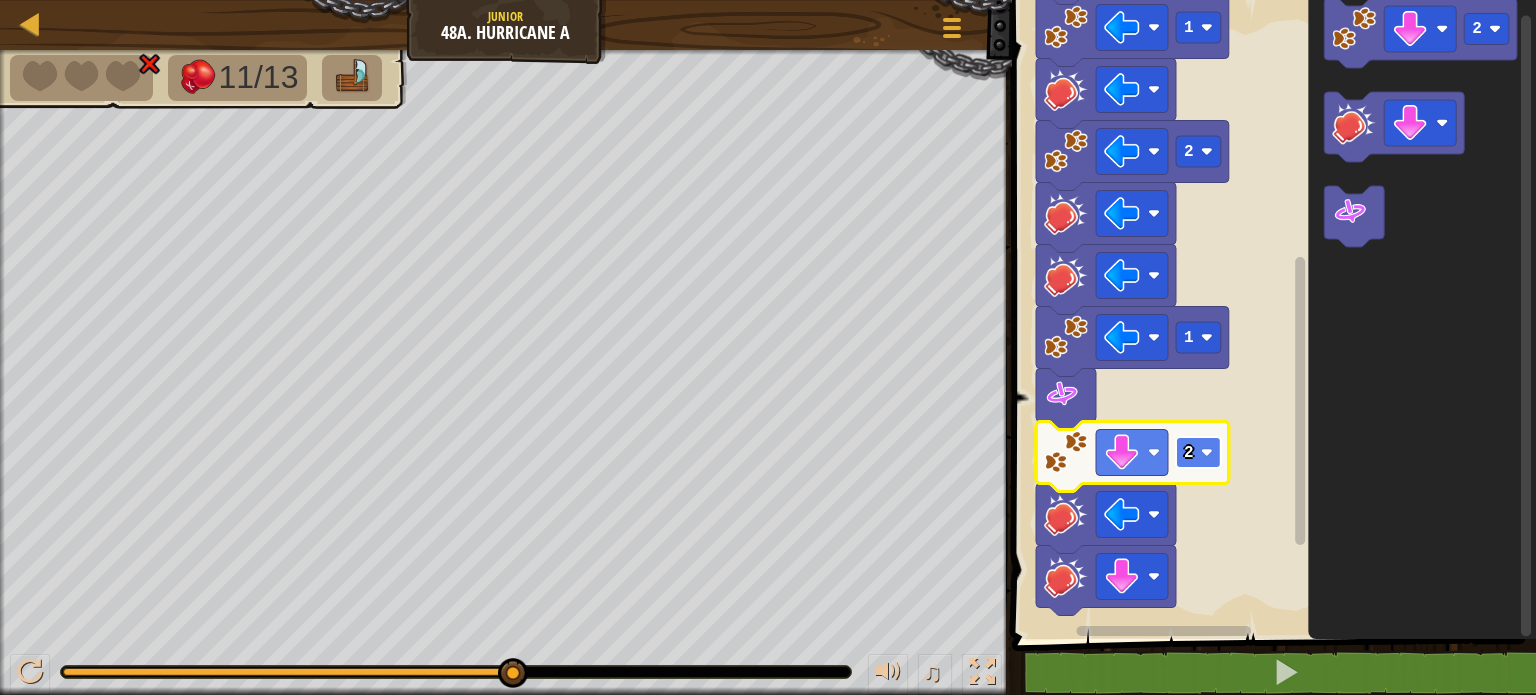 click 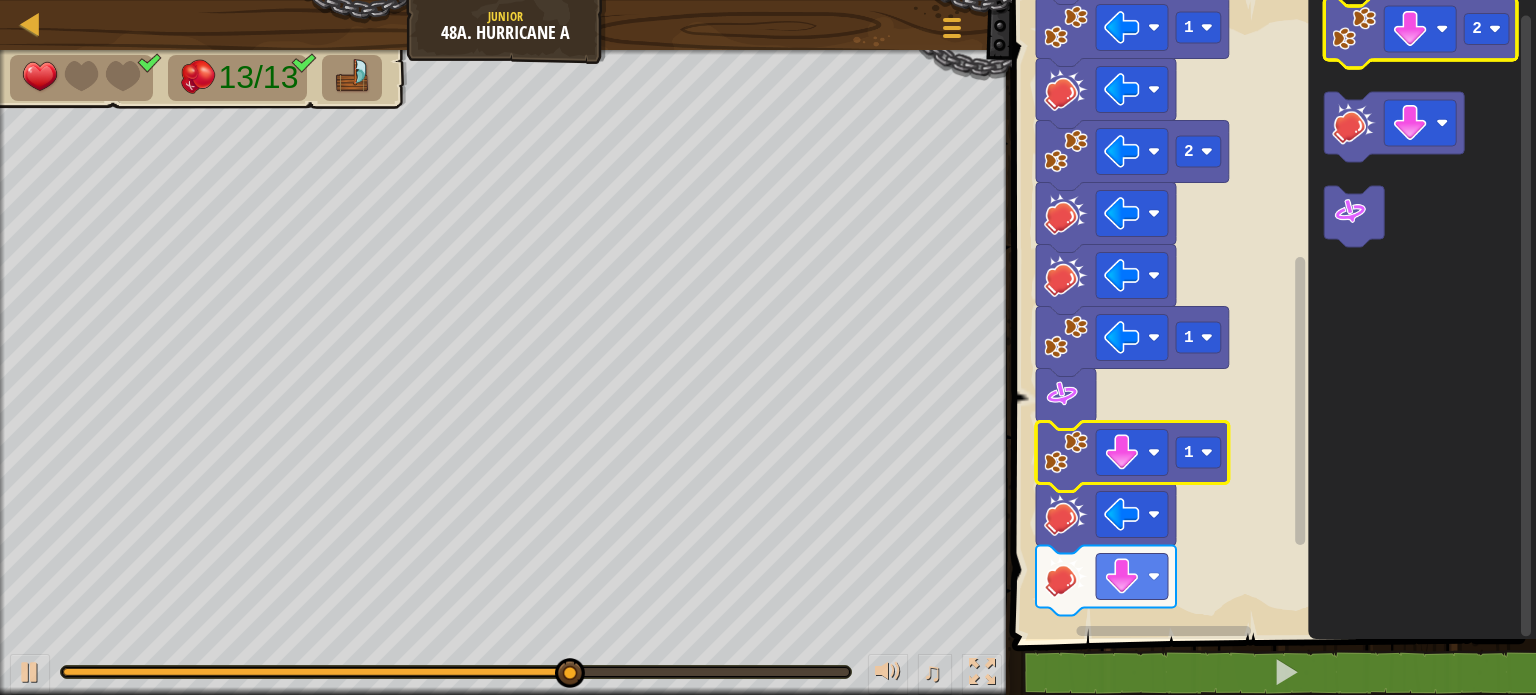 click 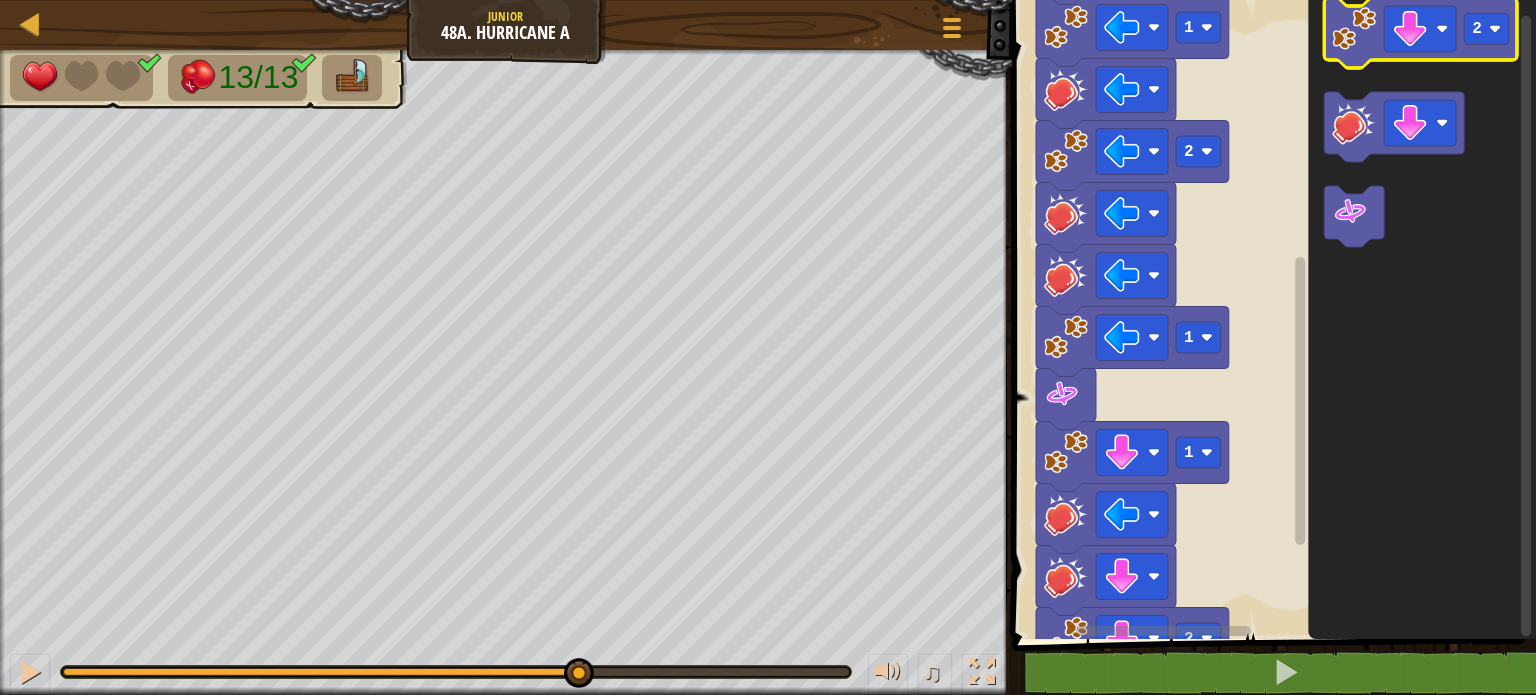 click 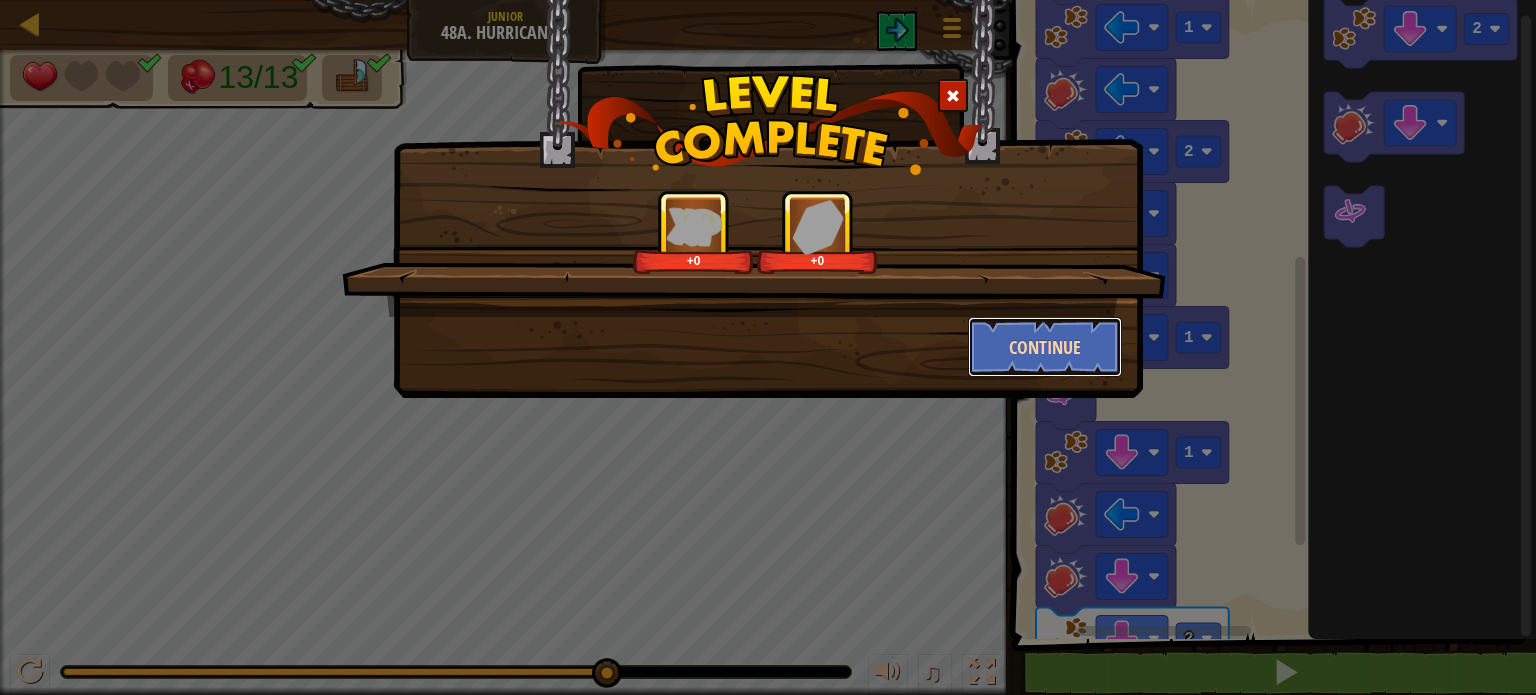click on "Continue" at bounding box center [1045, 347] 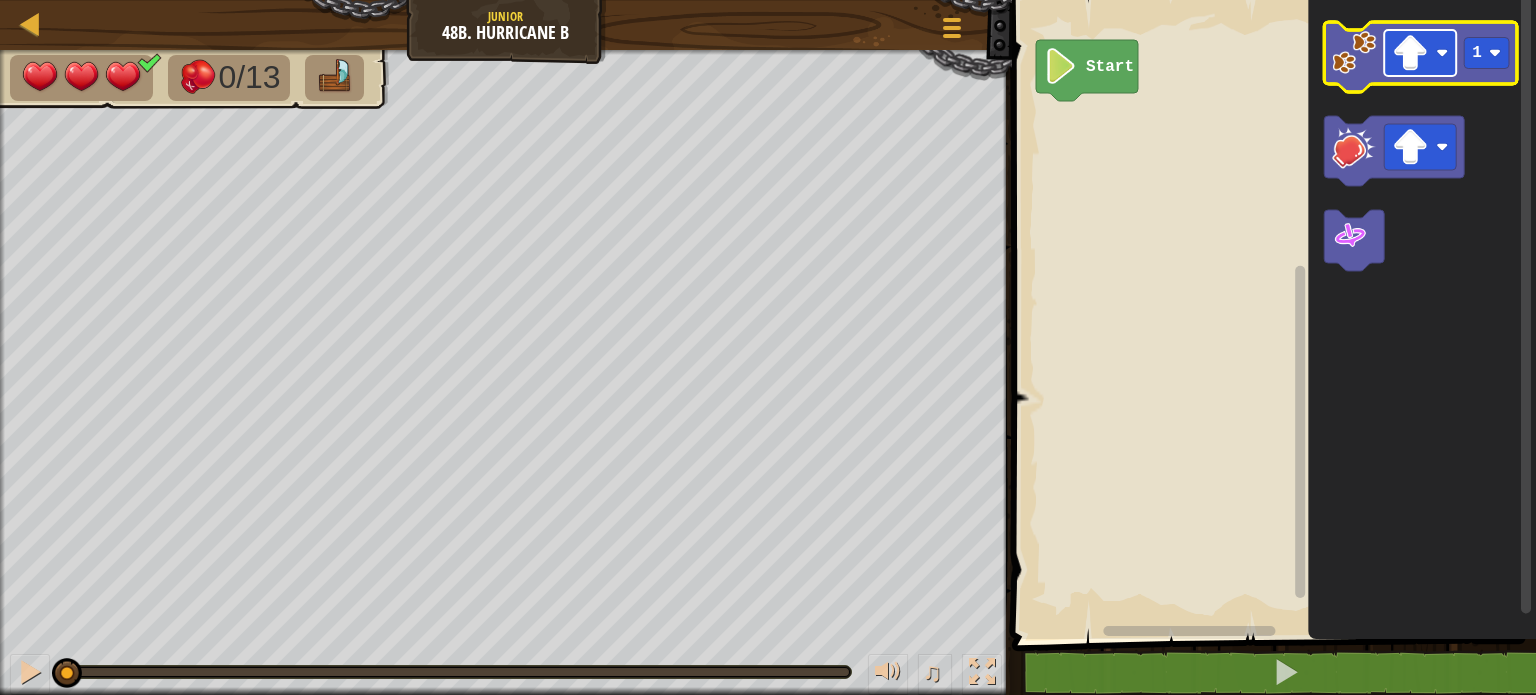 click 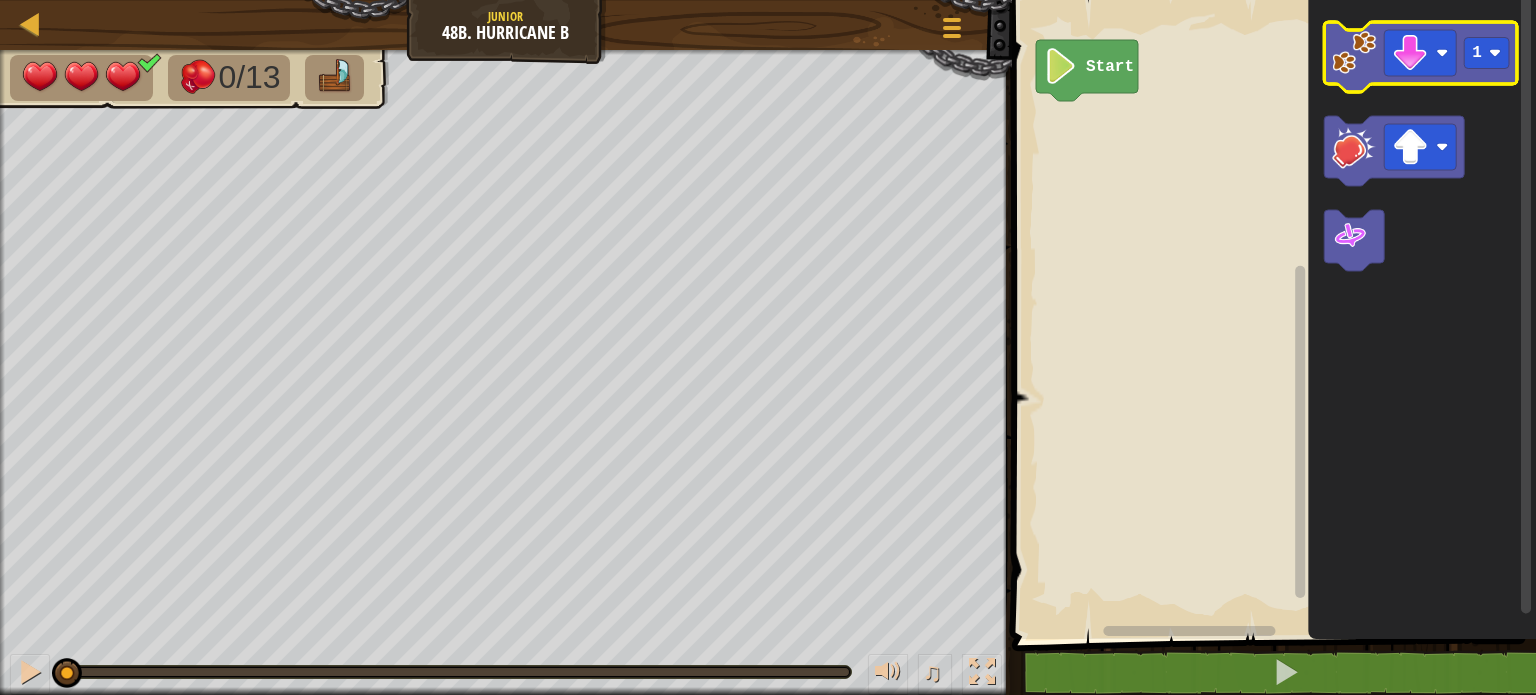 click 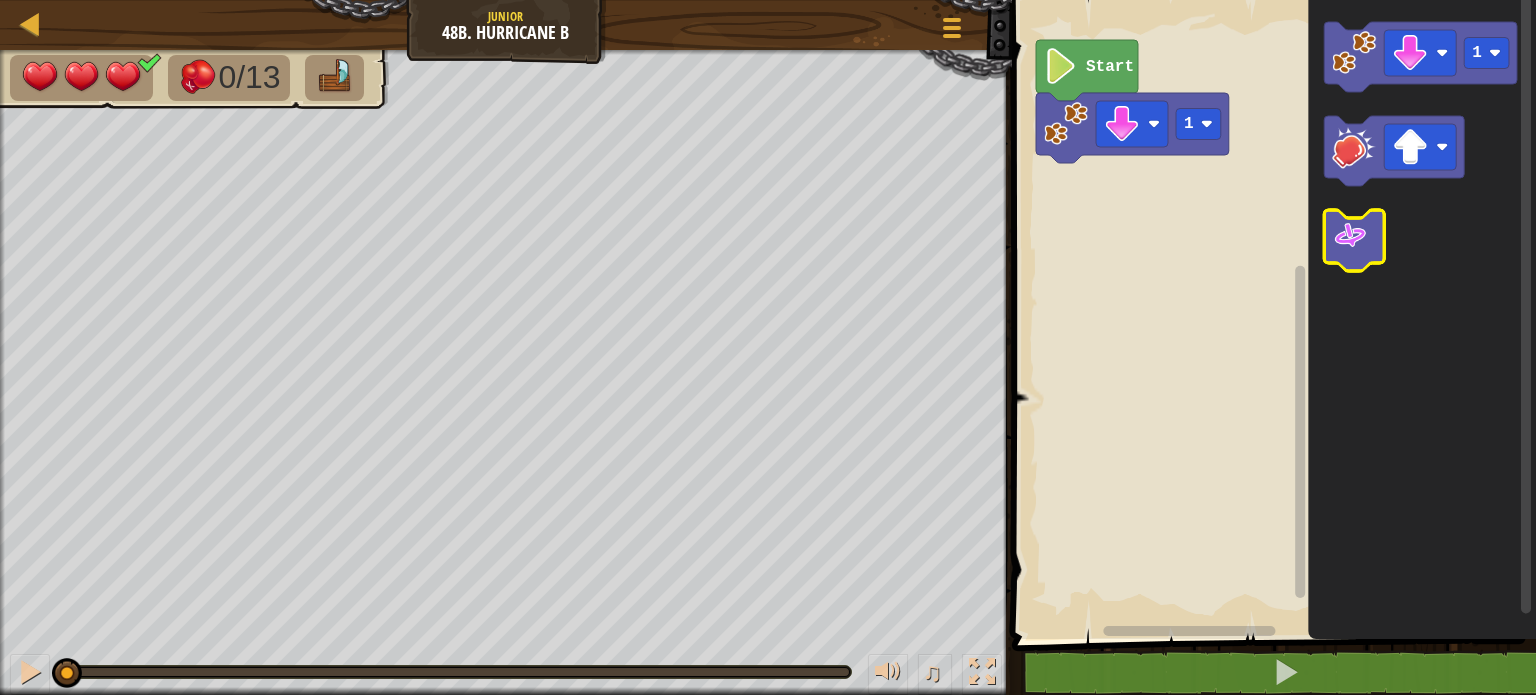 click 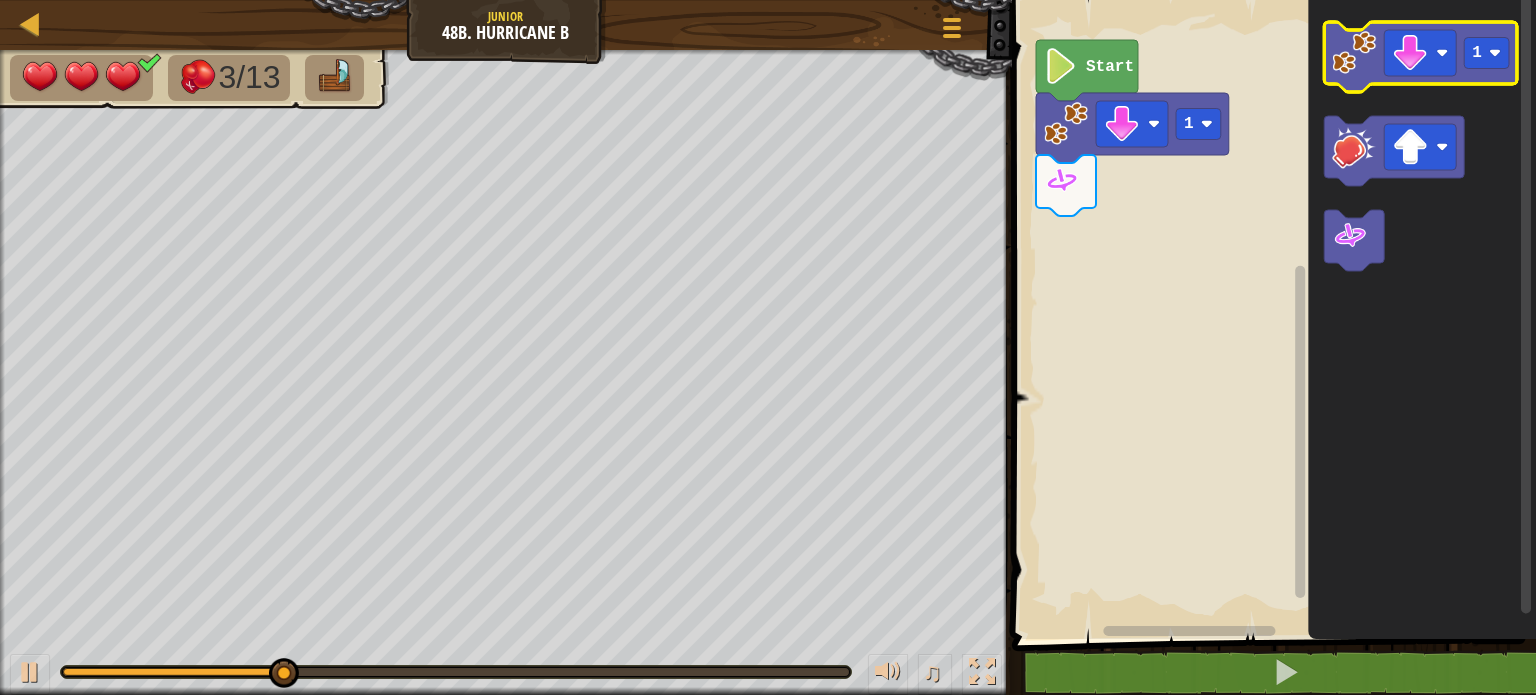click 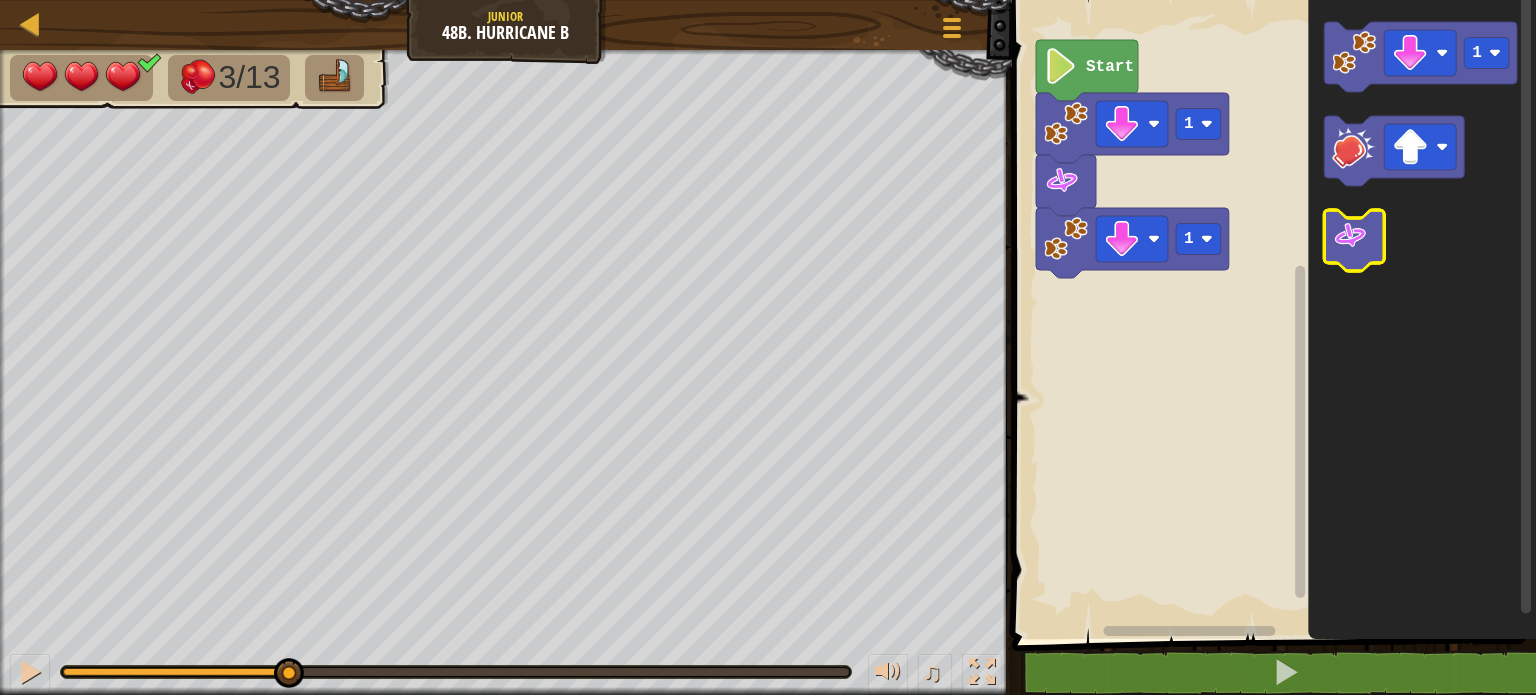 click 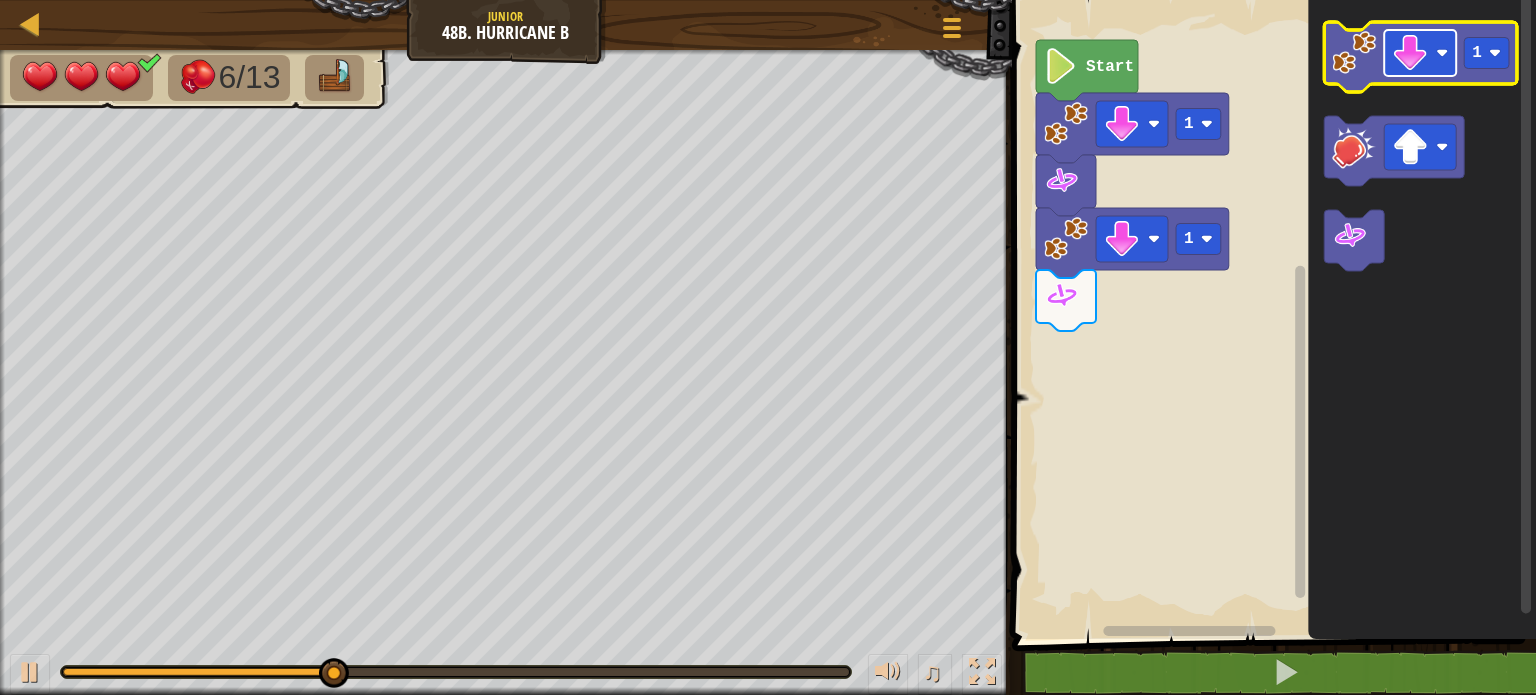 click 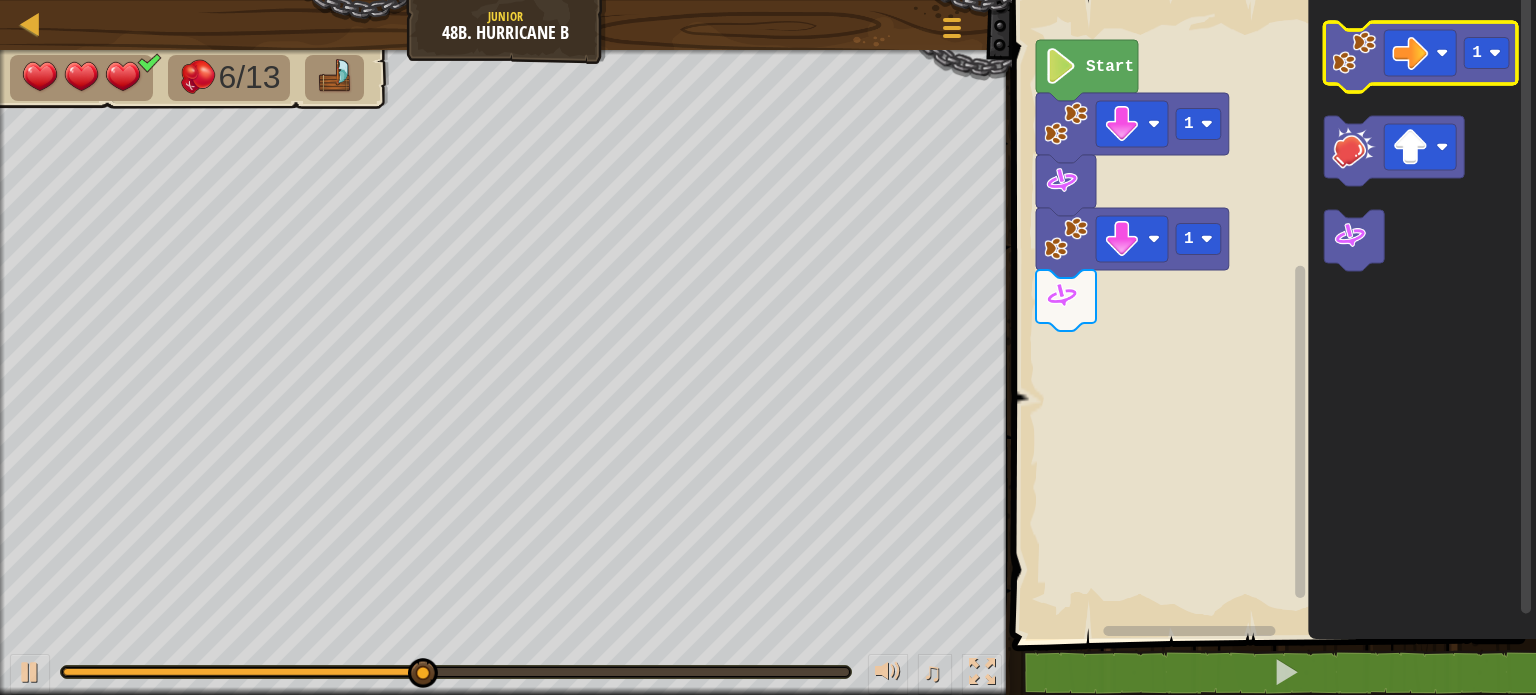 click 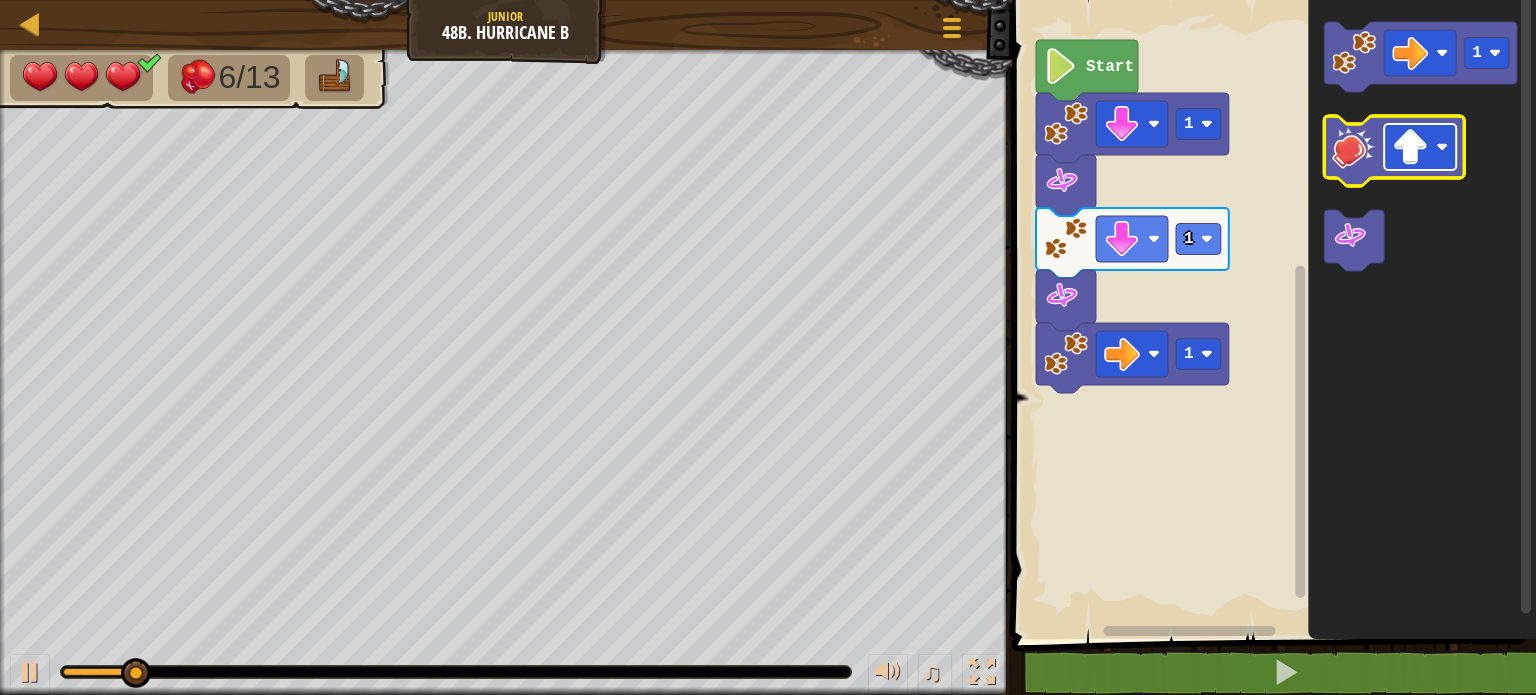 click 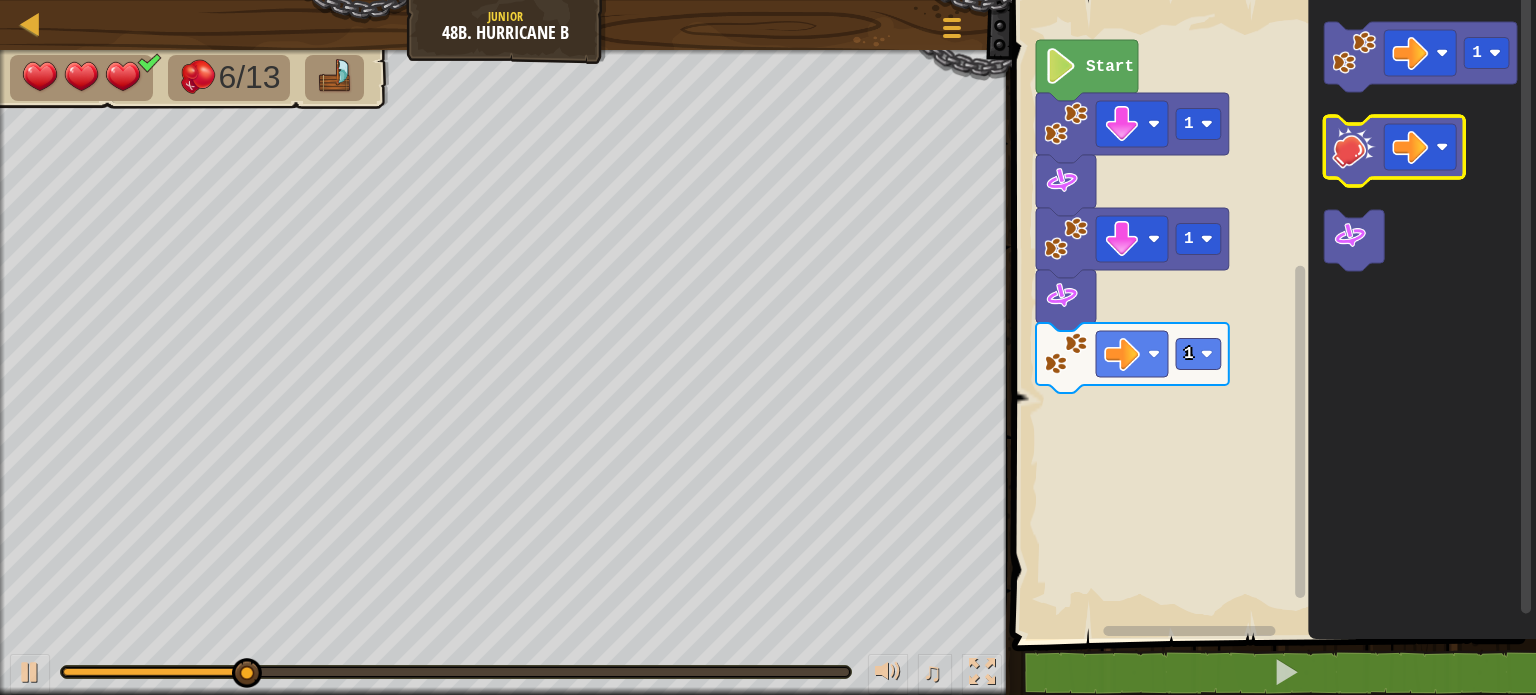 click 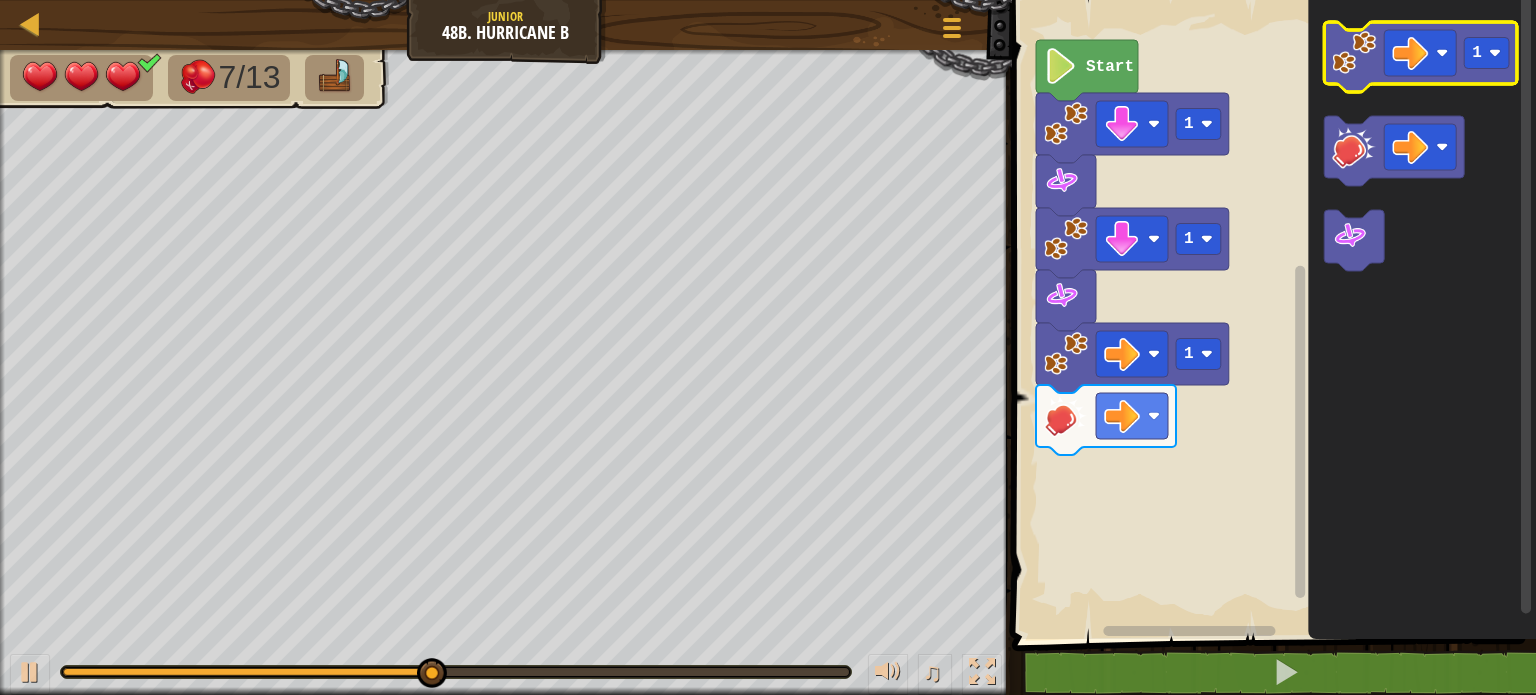 click 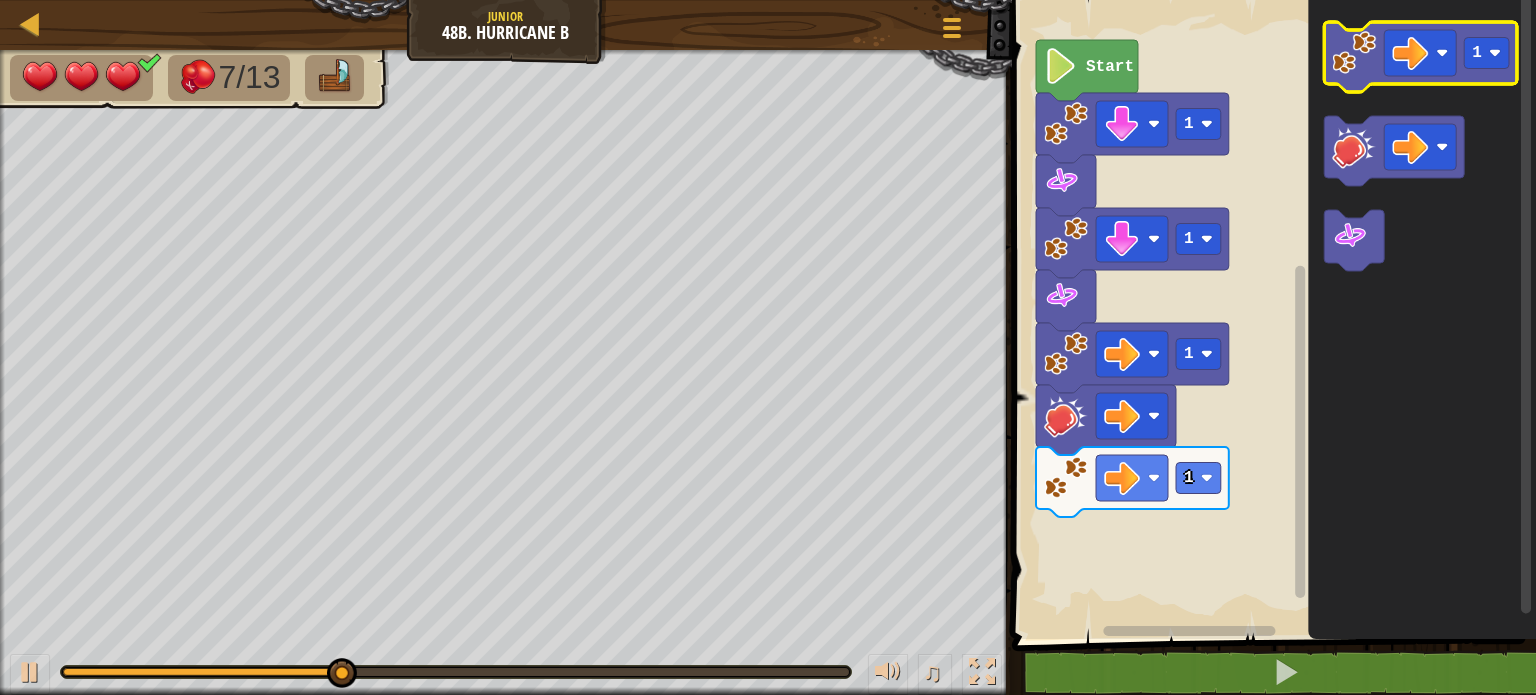click 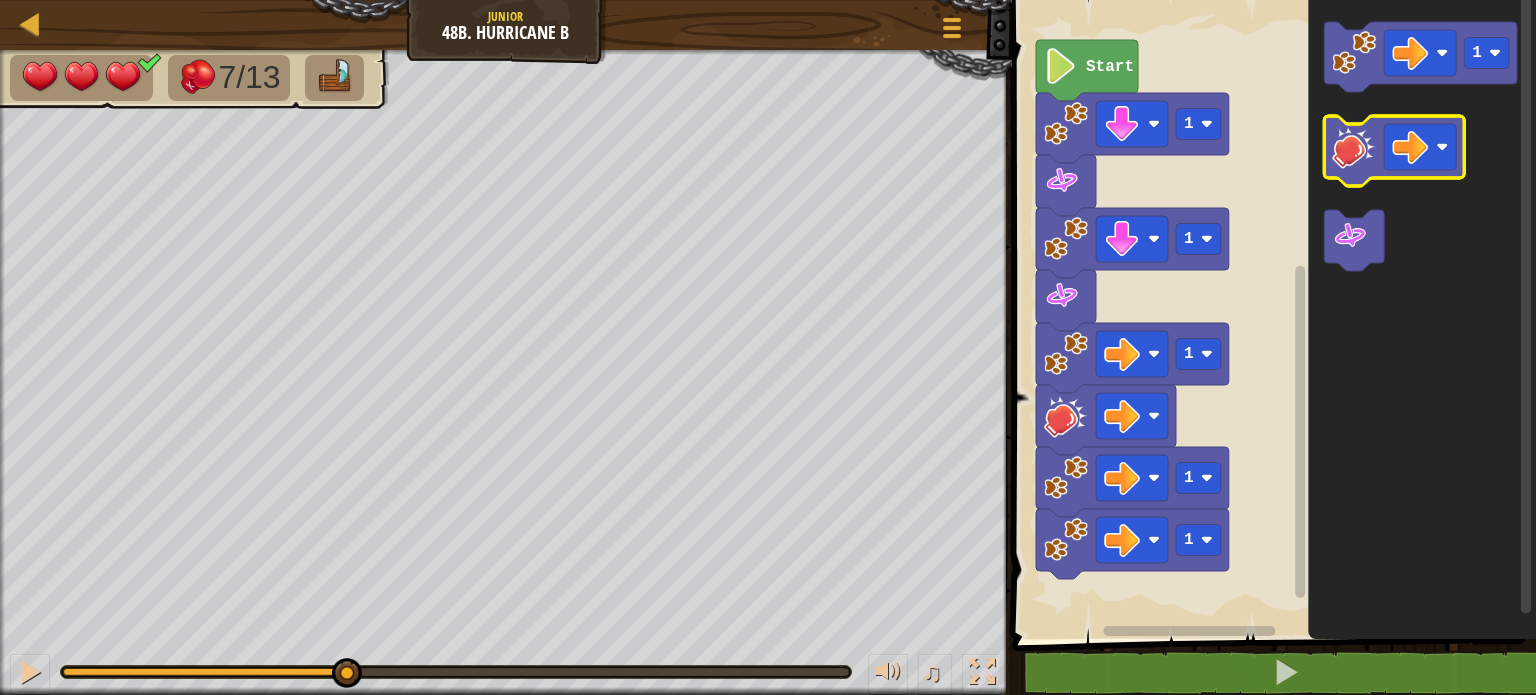click 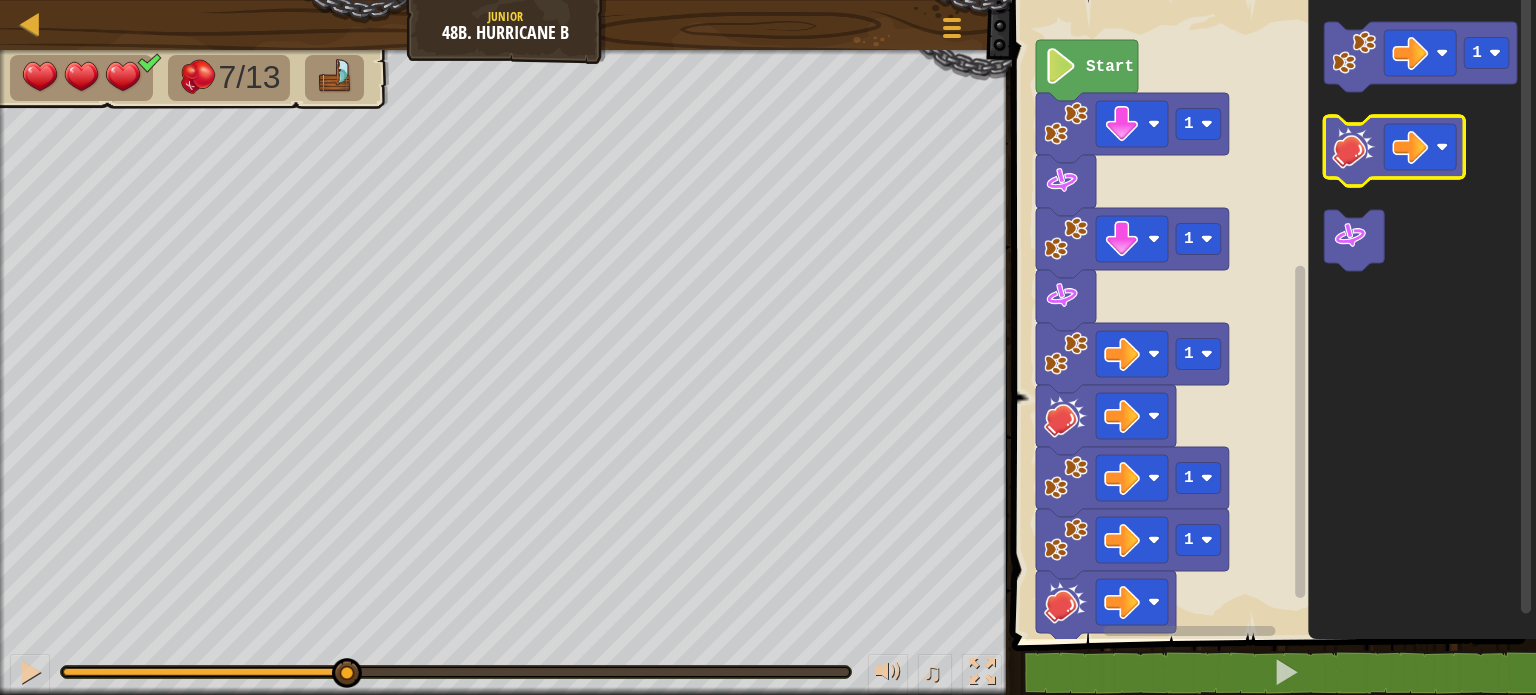click 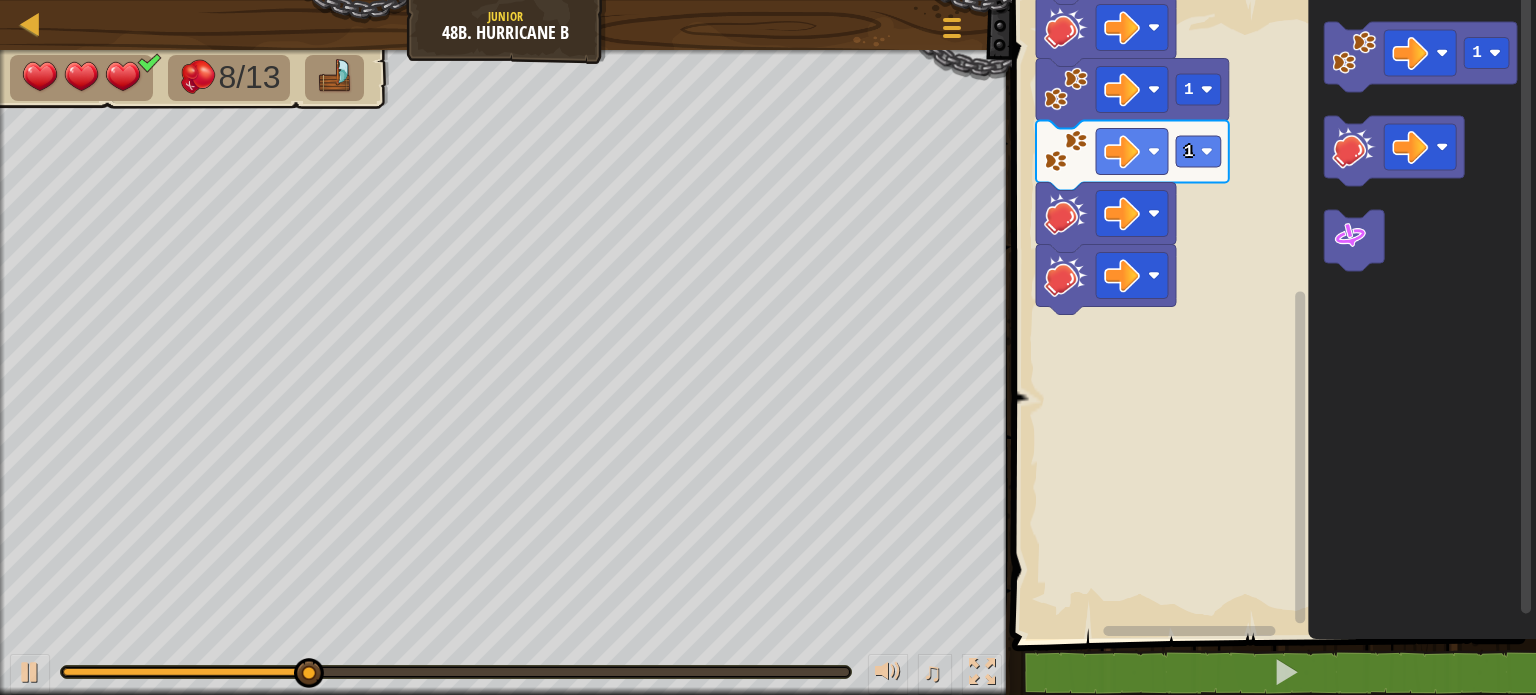 click on "Map Junior 48b. Hurricane B Game Menu 1     הההההההההההההההההההההההההההההההההההההההההההההההההההההההההההההההההההההההההההההההההההההההההההההההההההההההההההההההההההההההההההההההההההההההההההההההההההההההההההההההההההההההההההההההההההההההההההההההההההההההההההההההההההההההההההההההההההההההההההההההההההההההההההההההה XXXXXXXXXXXXXXXXXXXXXXXXXXXXXXXXXXXXXXXXXXXXXXXXXXXXXXXXXXXXXXXXXXXXXXXXXXXXXXXXXXXXXXXXXXXXXXXXXXXXXXXXXXXXXXXXXXXXXXXXXXXXXXXXXXXXXXXXXXXXXXXXXXXXXXXXXXXXXXXXXXXXXXXXXXXXXXXXXXXXXXXXXXXXXXXXXXXXXXXXXXXXXXXXXXXXXXXXXXXXXXXXXXXXXXXXXXXXXXXXXXXXXXXXXXXXXXXX Solution × Blocks 1     Start 1 1 1 1 1 1 Code Saved Programming language : Python Statement   /  Call   /  go hit spin × Fix Your Code Need help? Ask the AI 8/13 ♫ Phoenix 3 x: 35 y: 14 x: 38 y: 14 5 6" at bounding box center [768, 0] 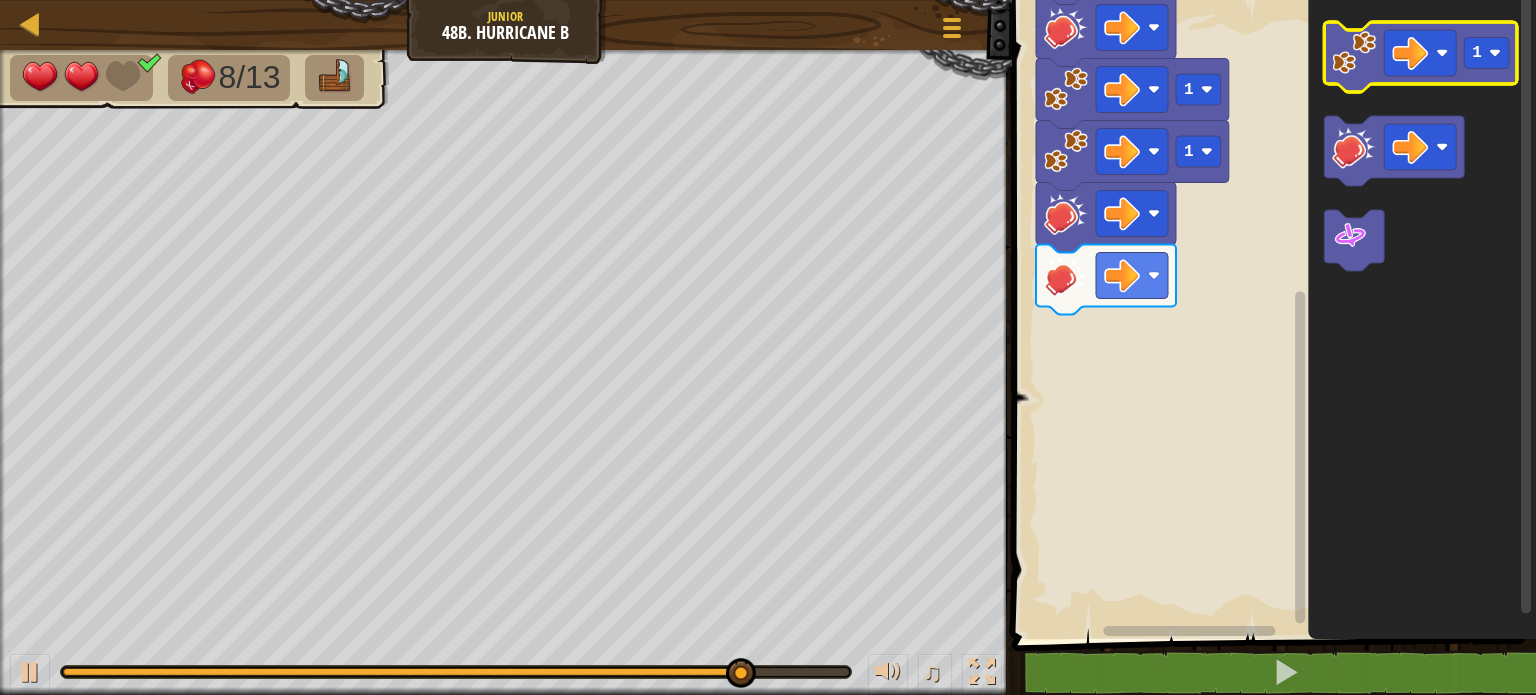 click 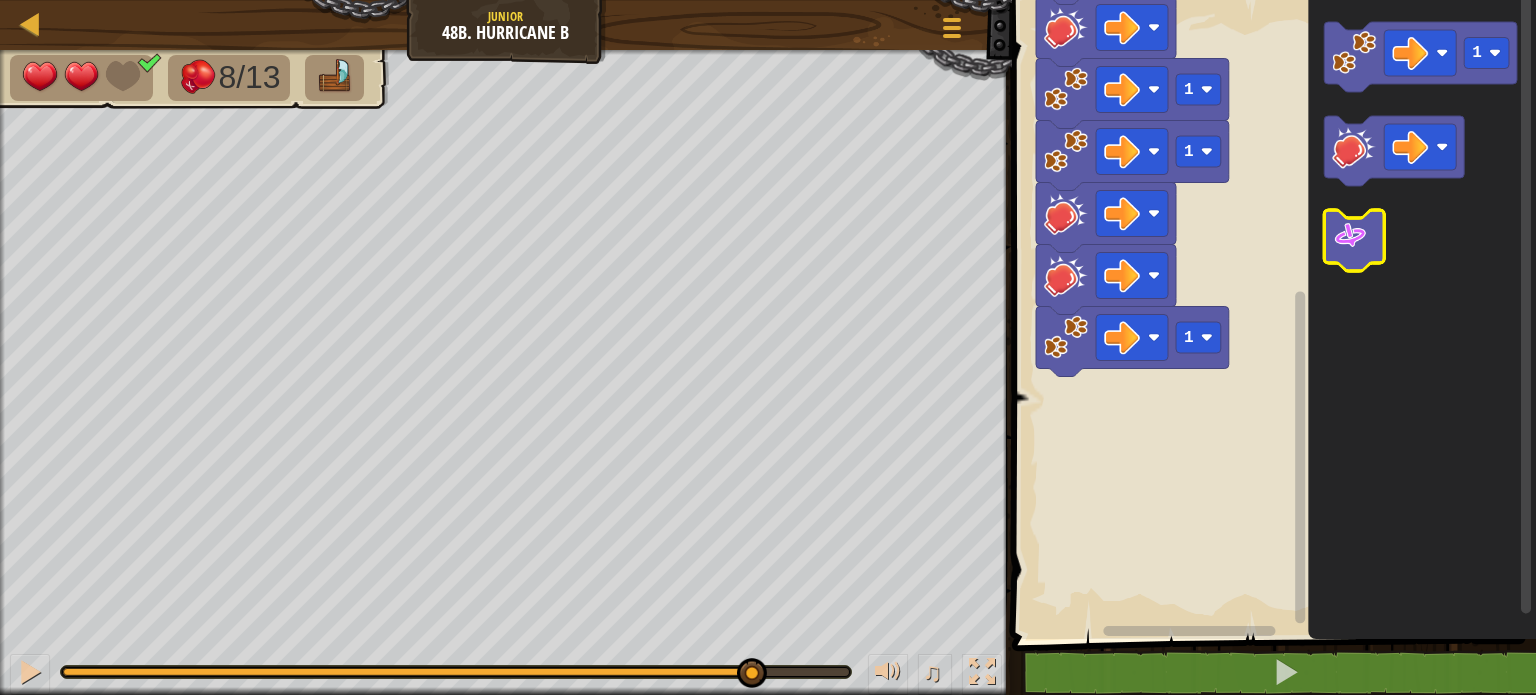 click 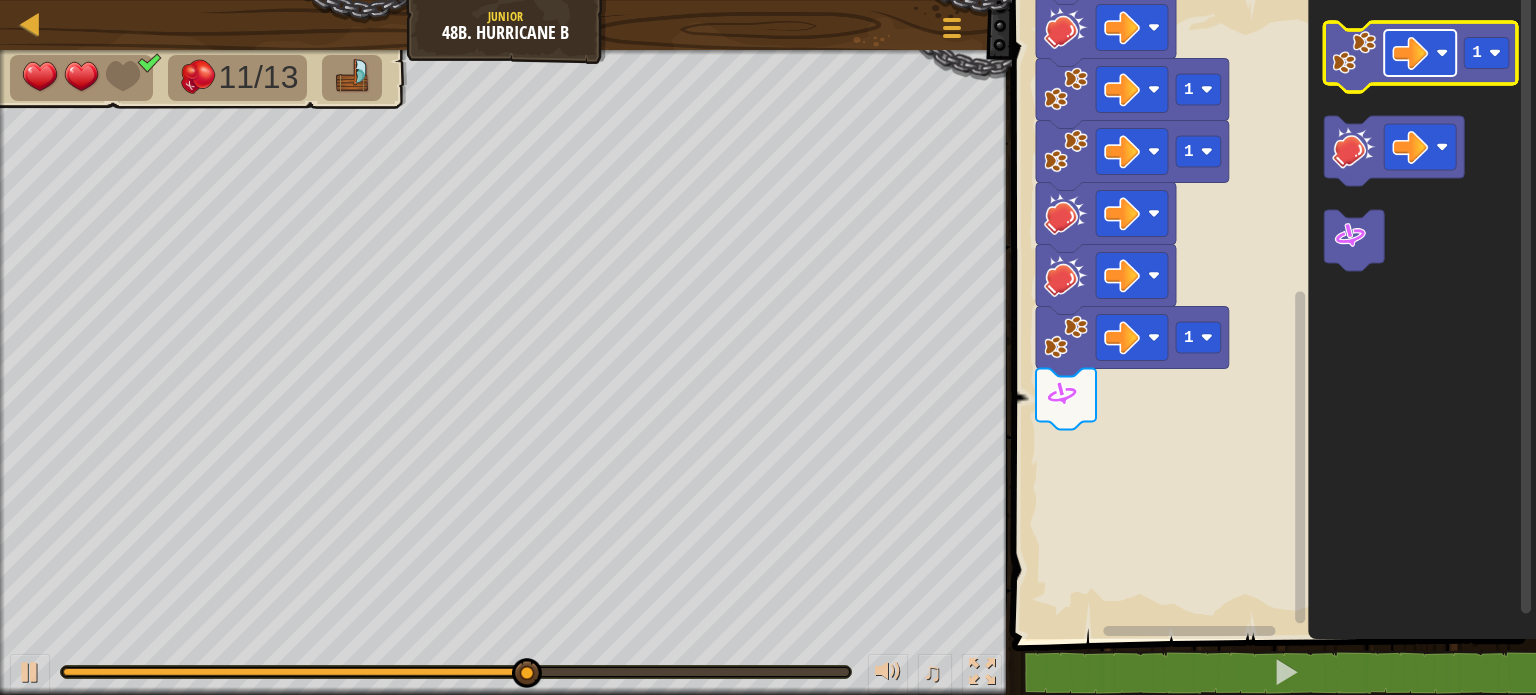 click 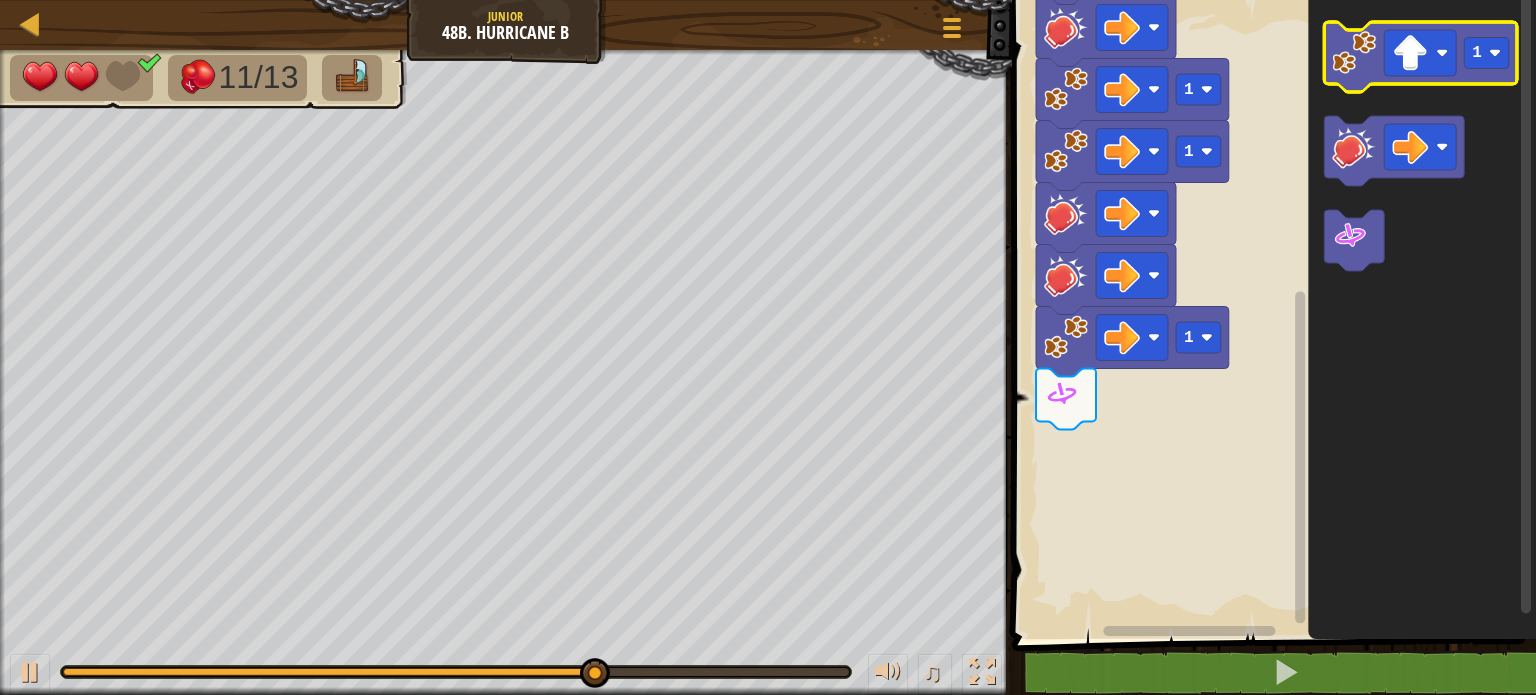 click 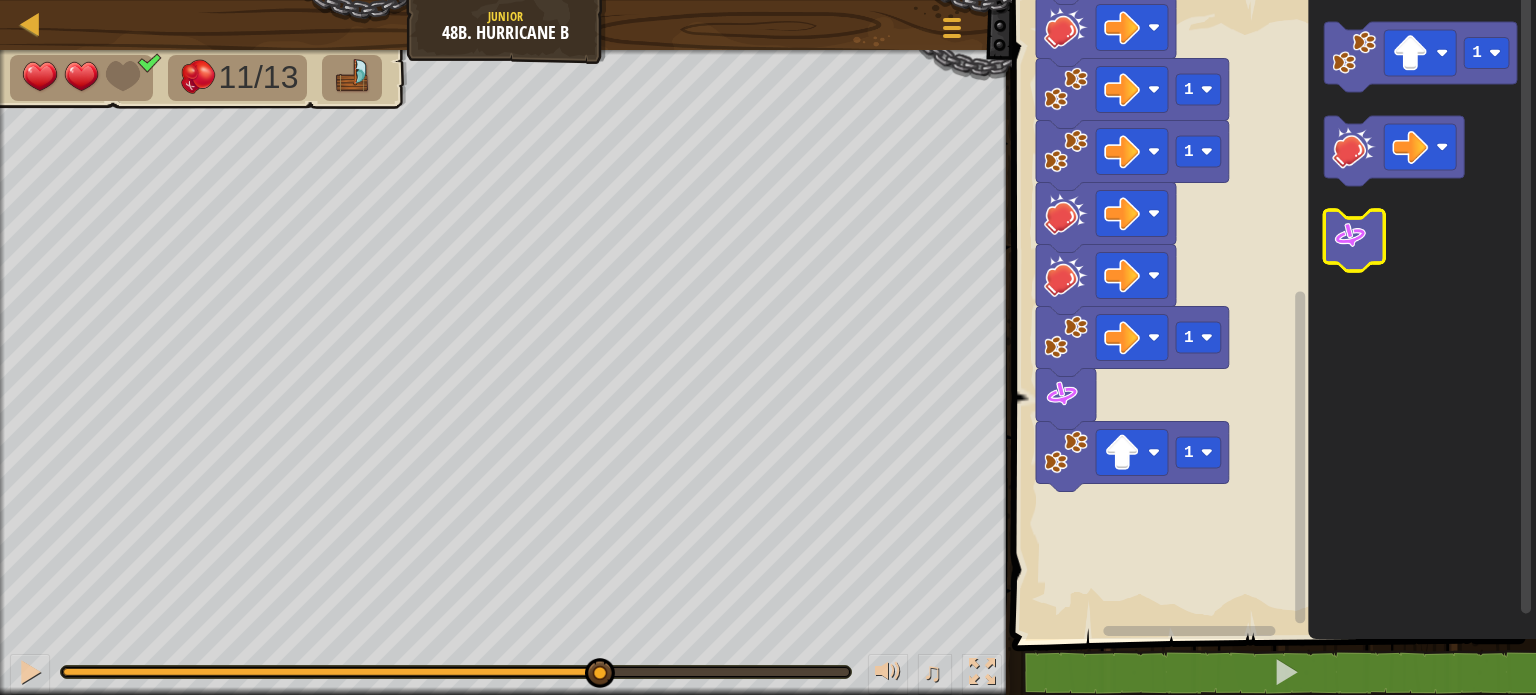 click 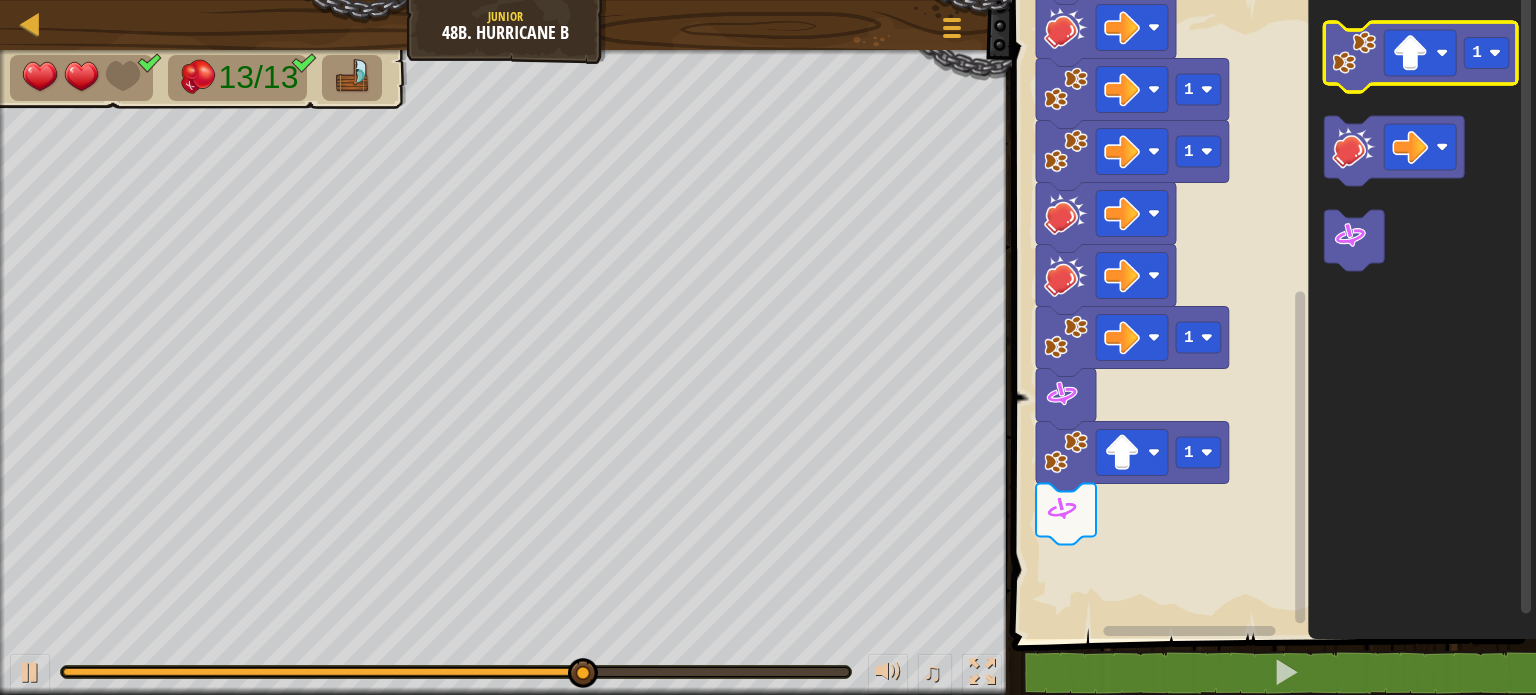 click 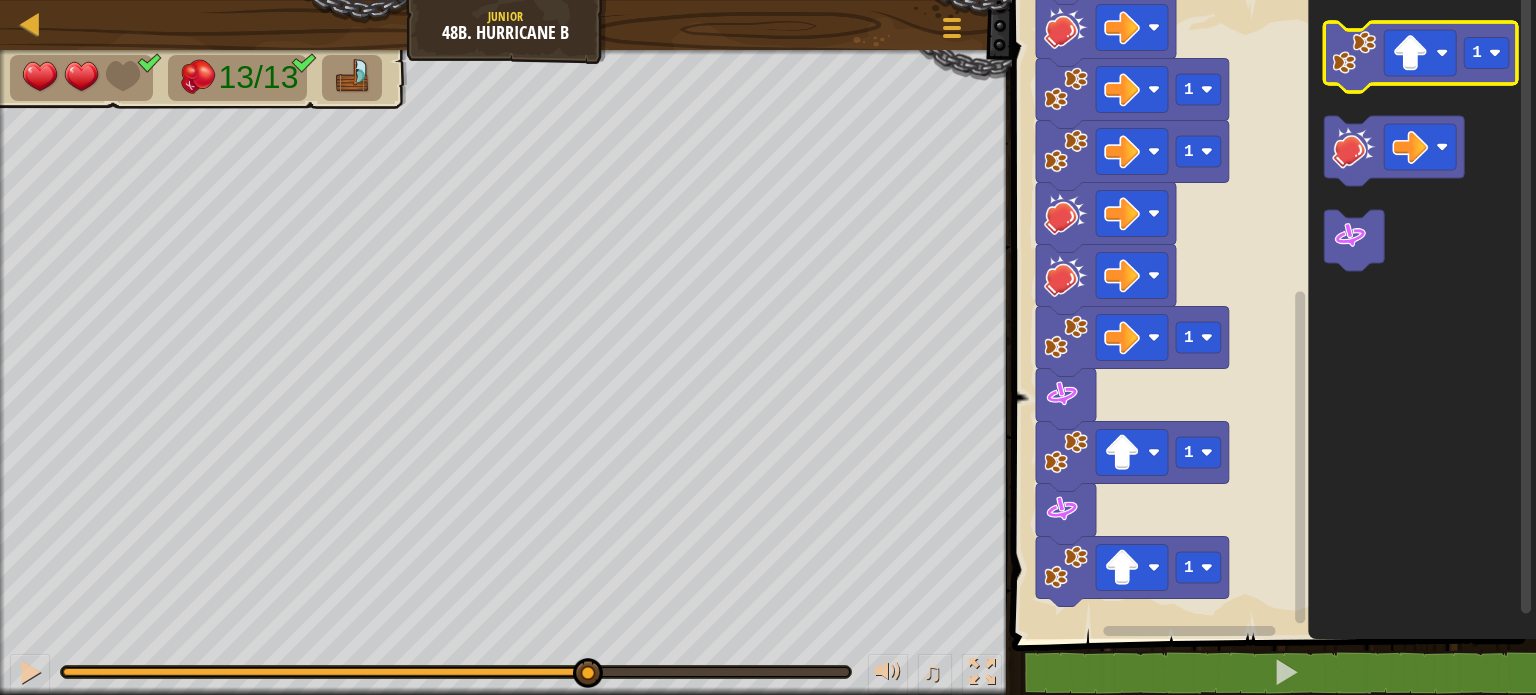 click 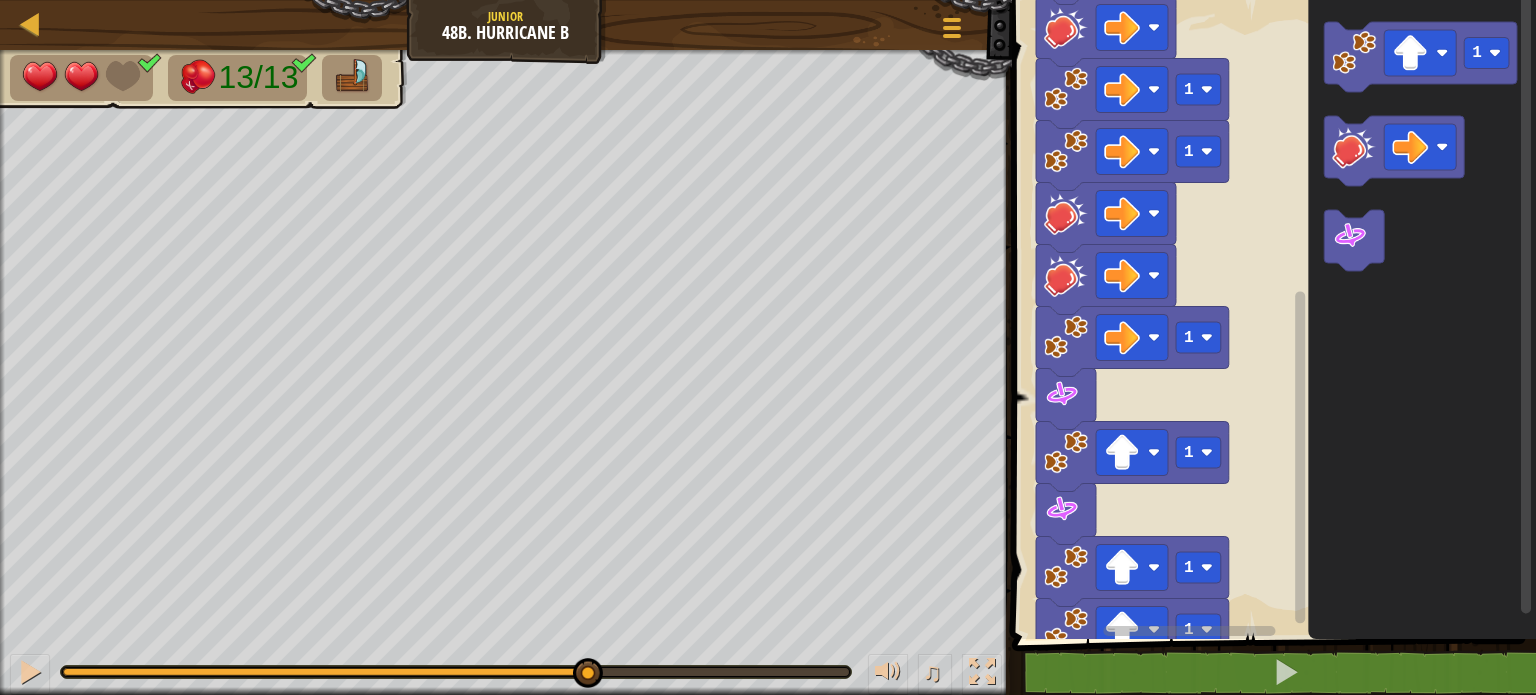 click on "1" 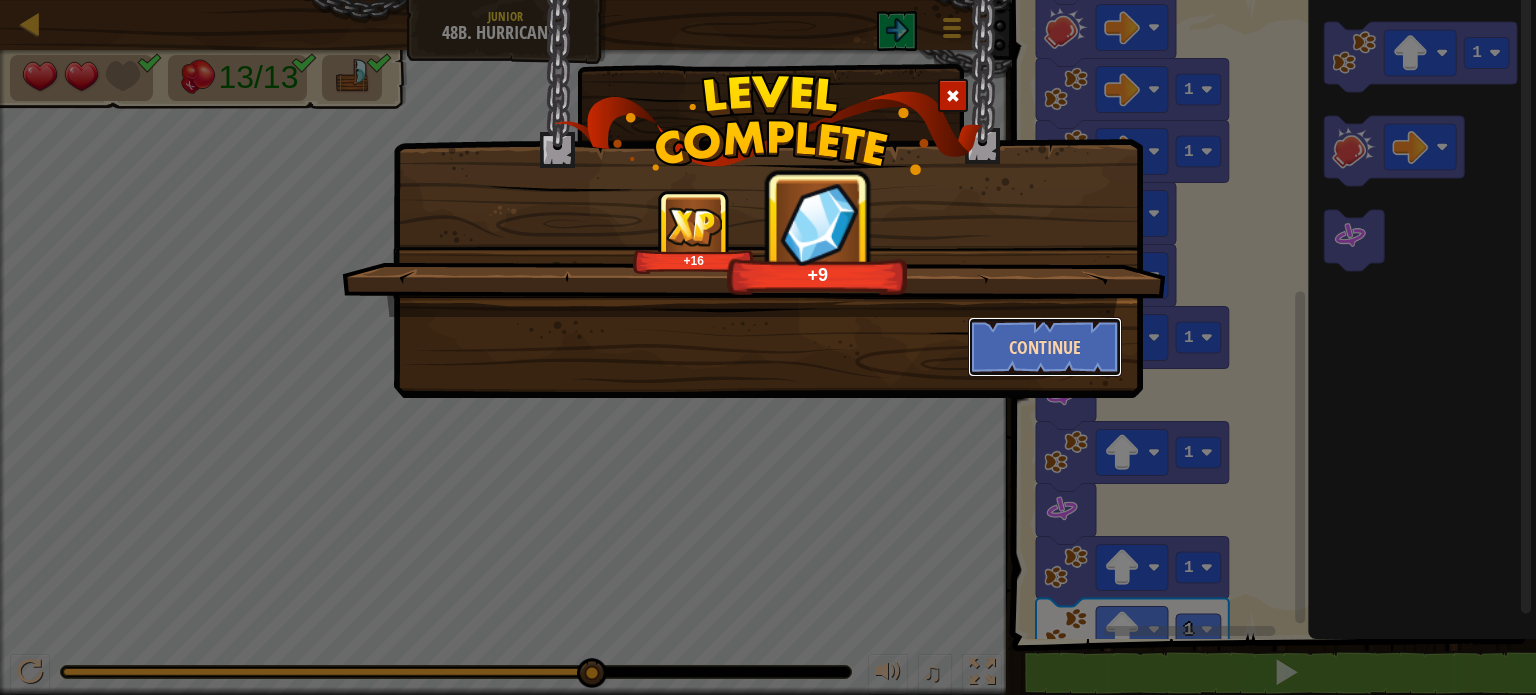 click on "Continue" at bounding box center (1045, 347) 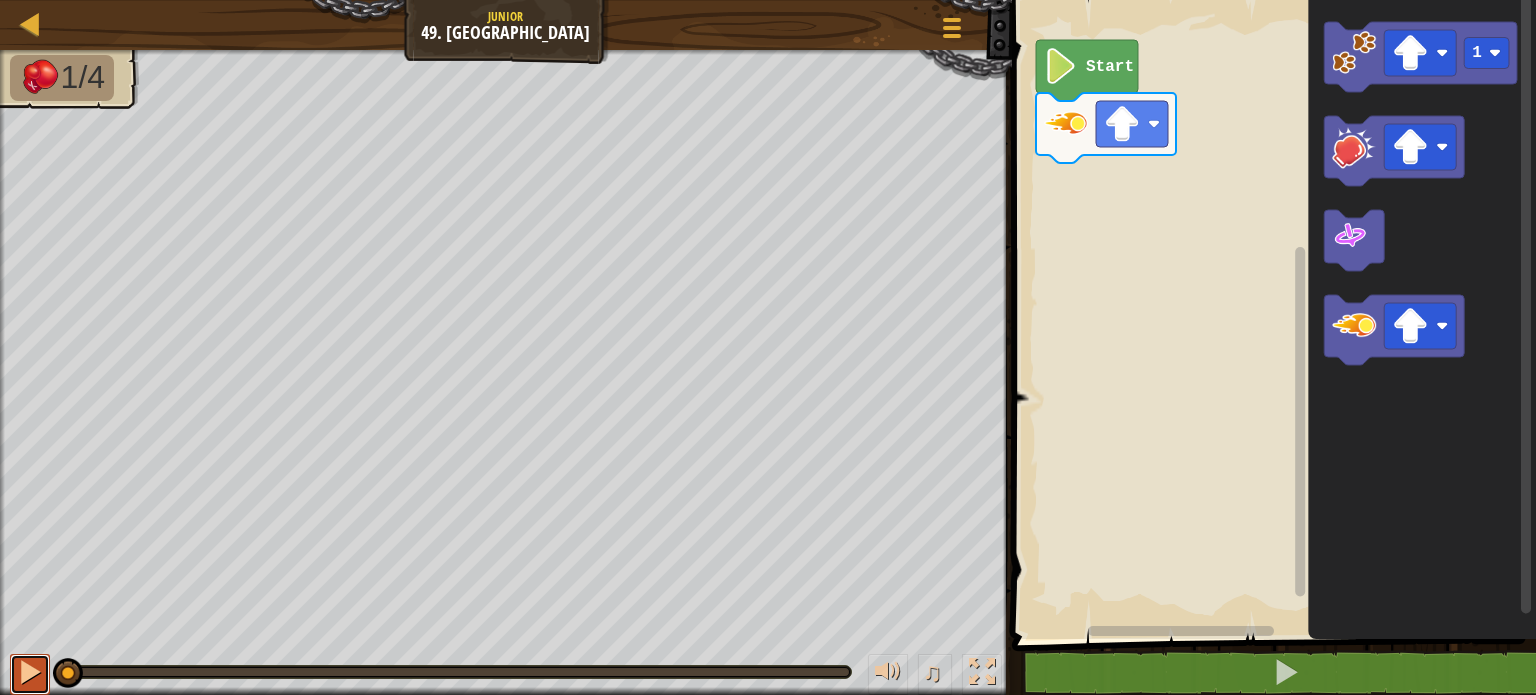 click at bounding box center (30, 672) 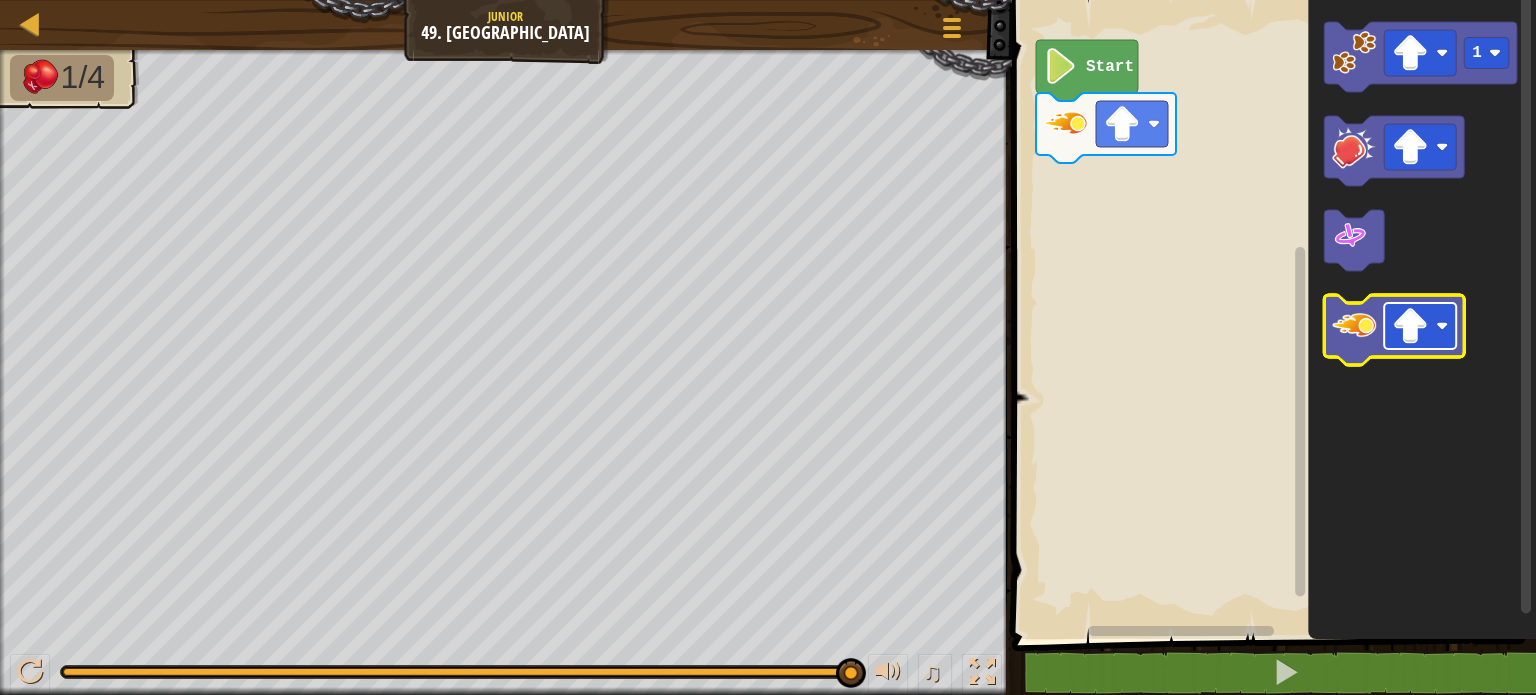 click 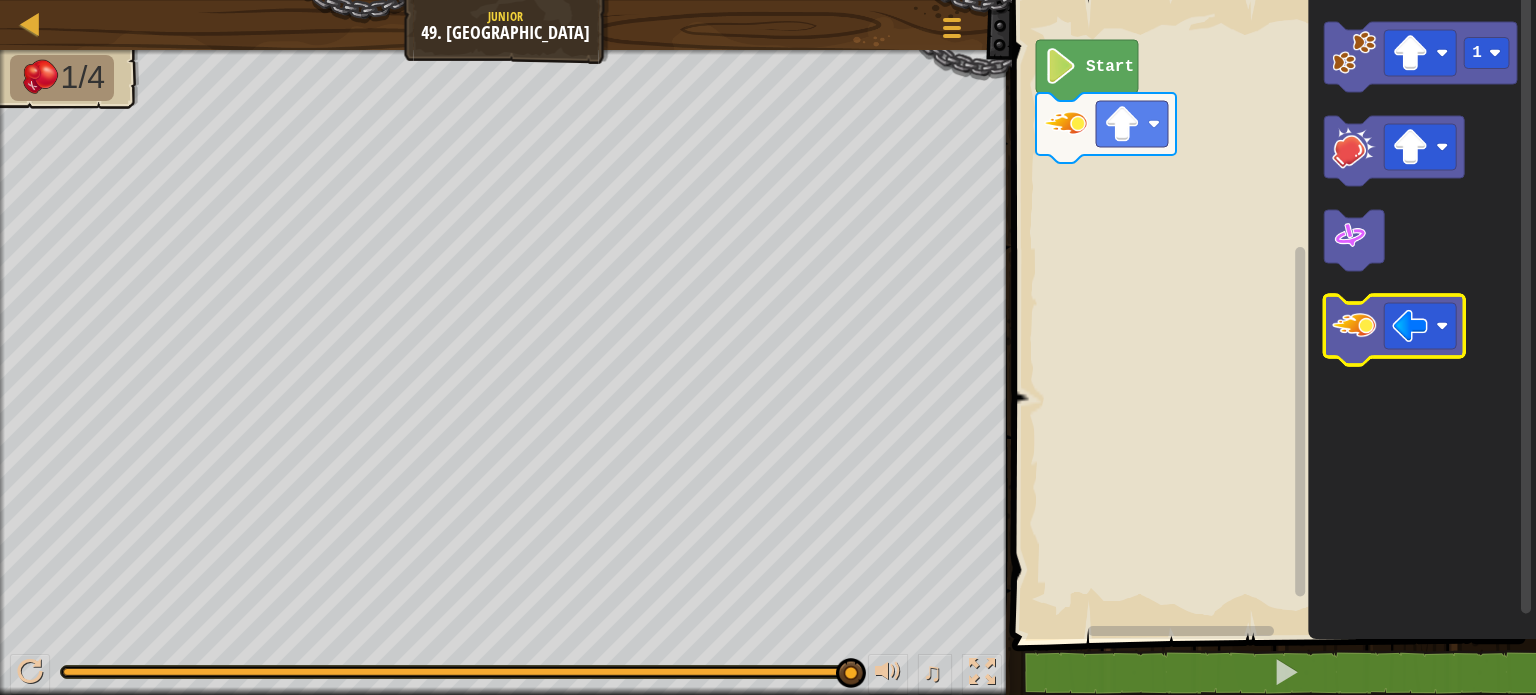 click 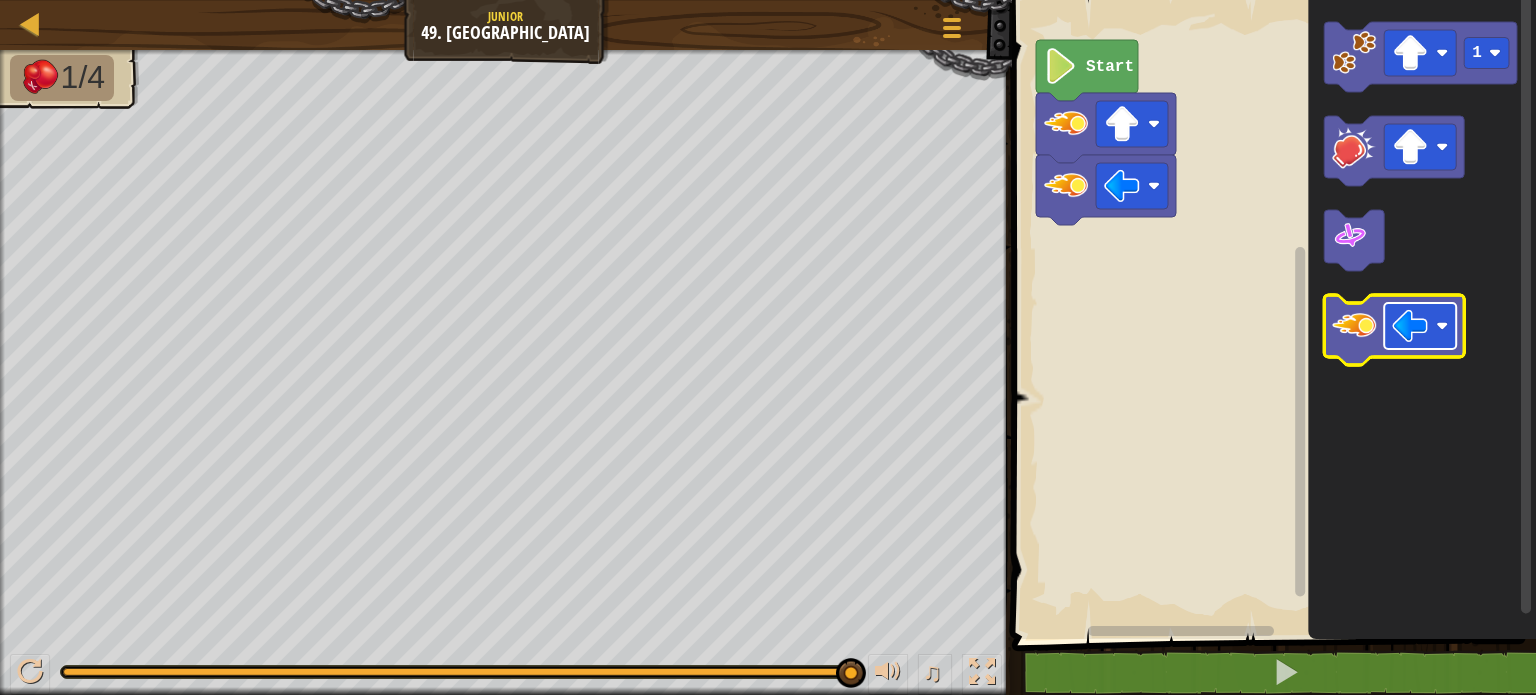 click 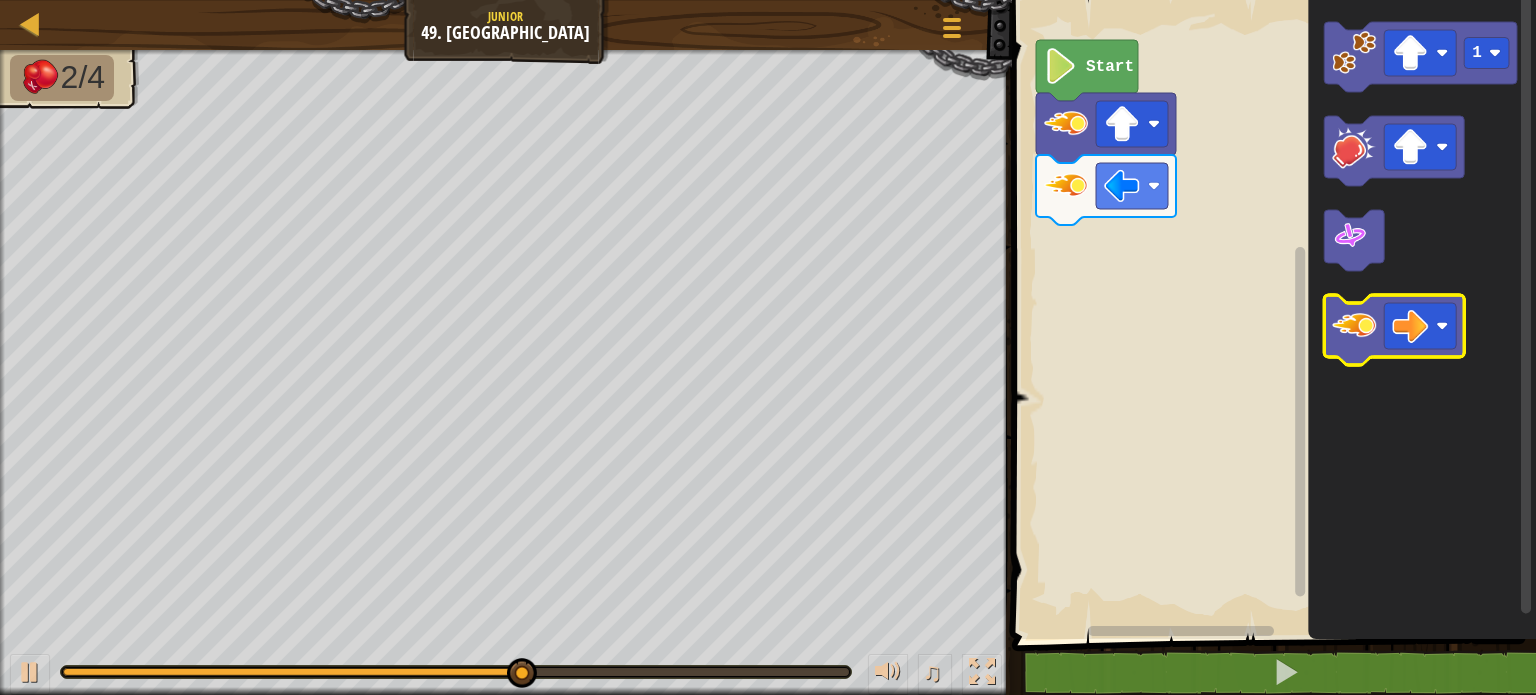 click 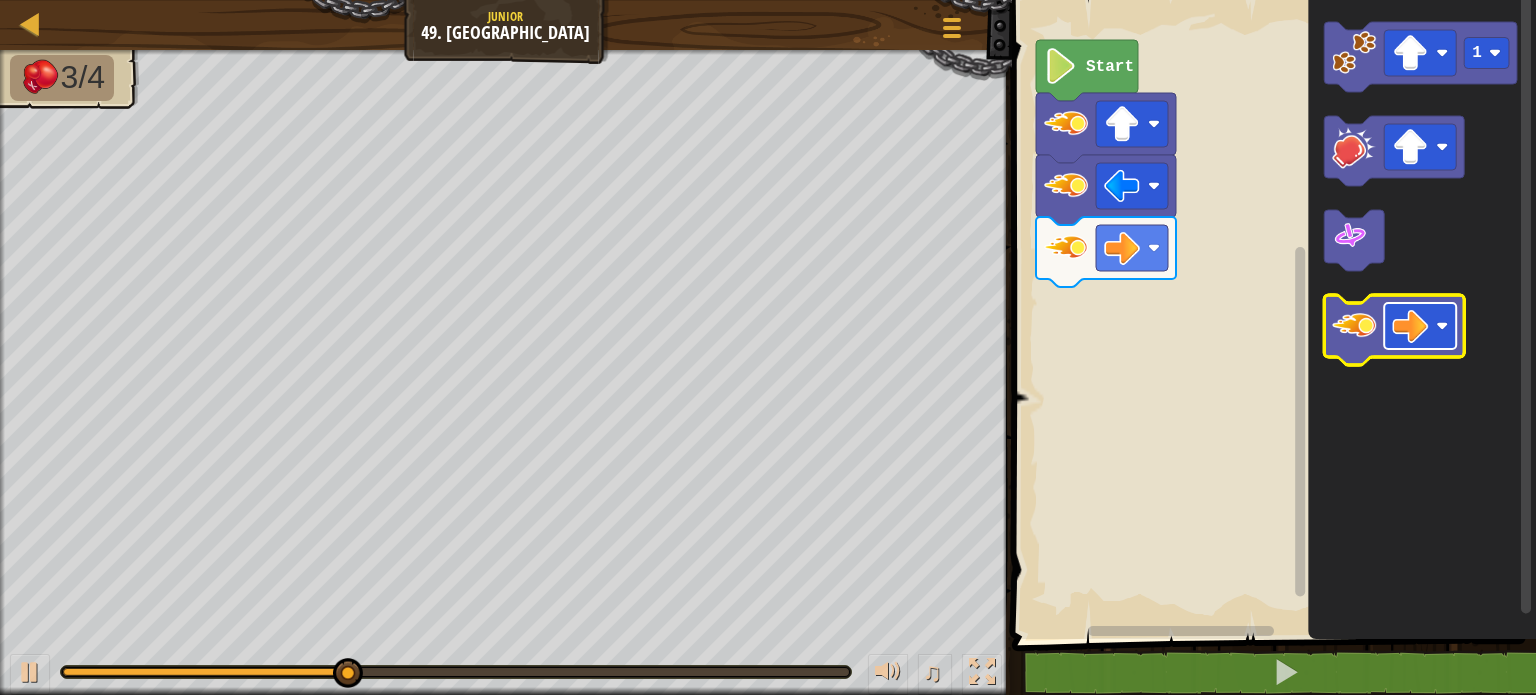 click 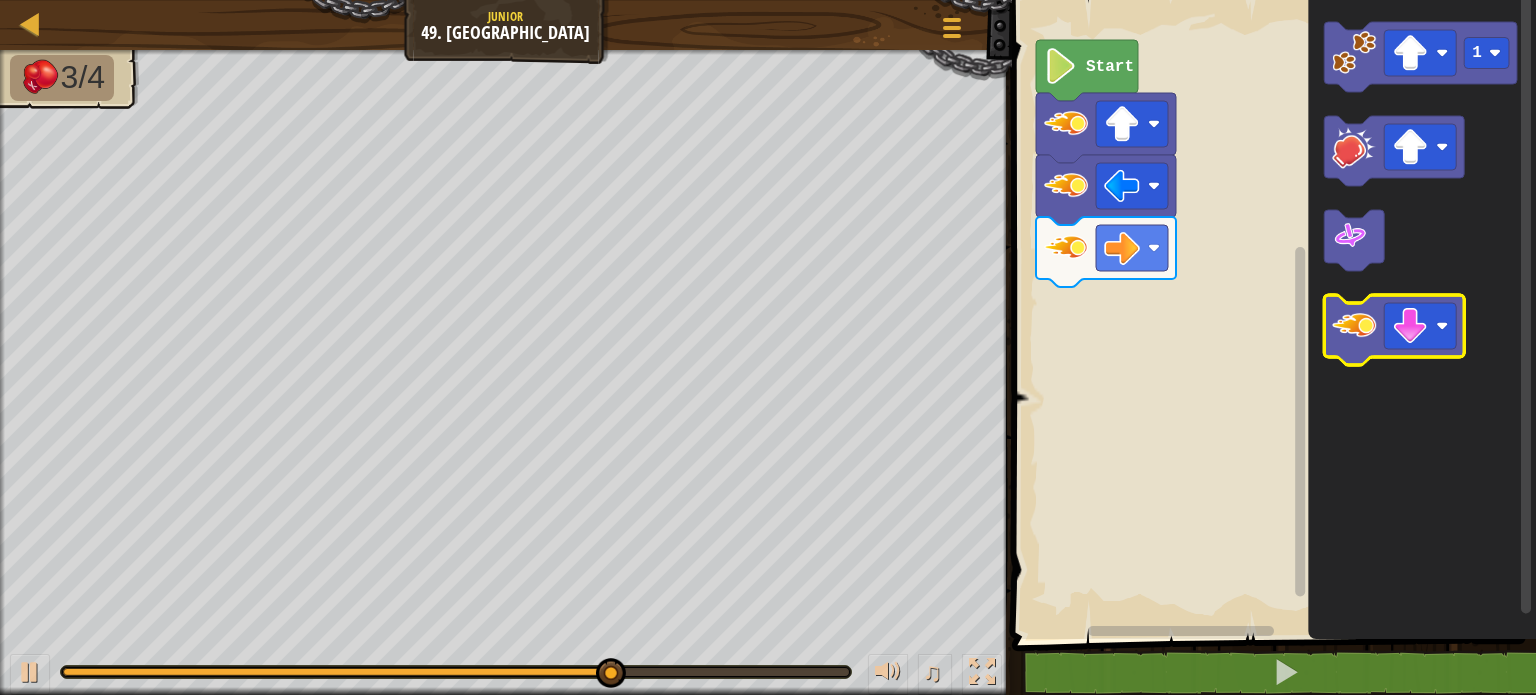 click 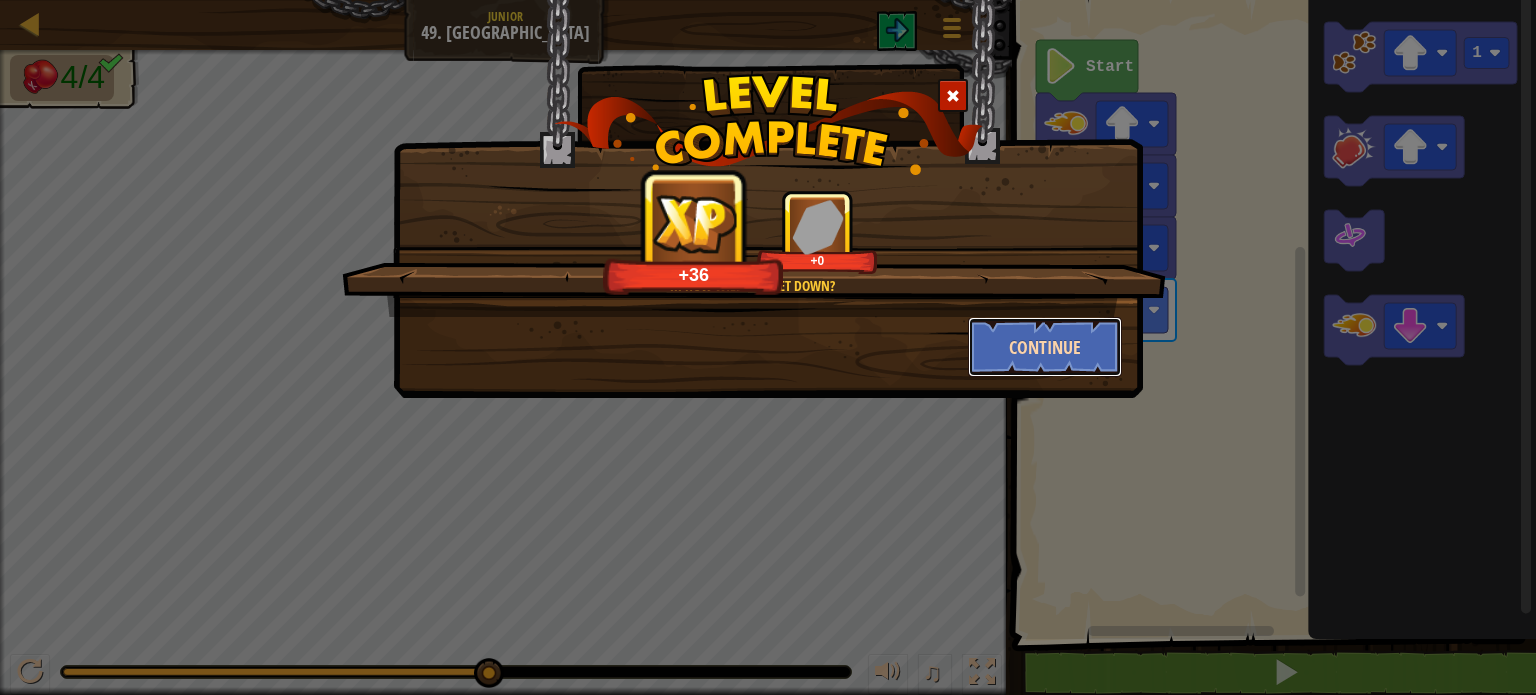 click on "Continue" at bounding box center [1045, 347] 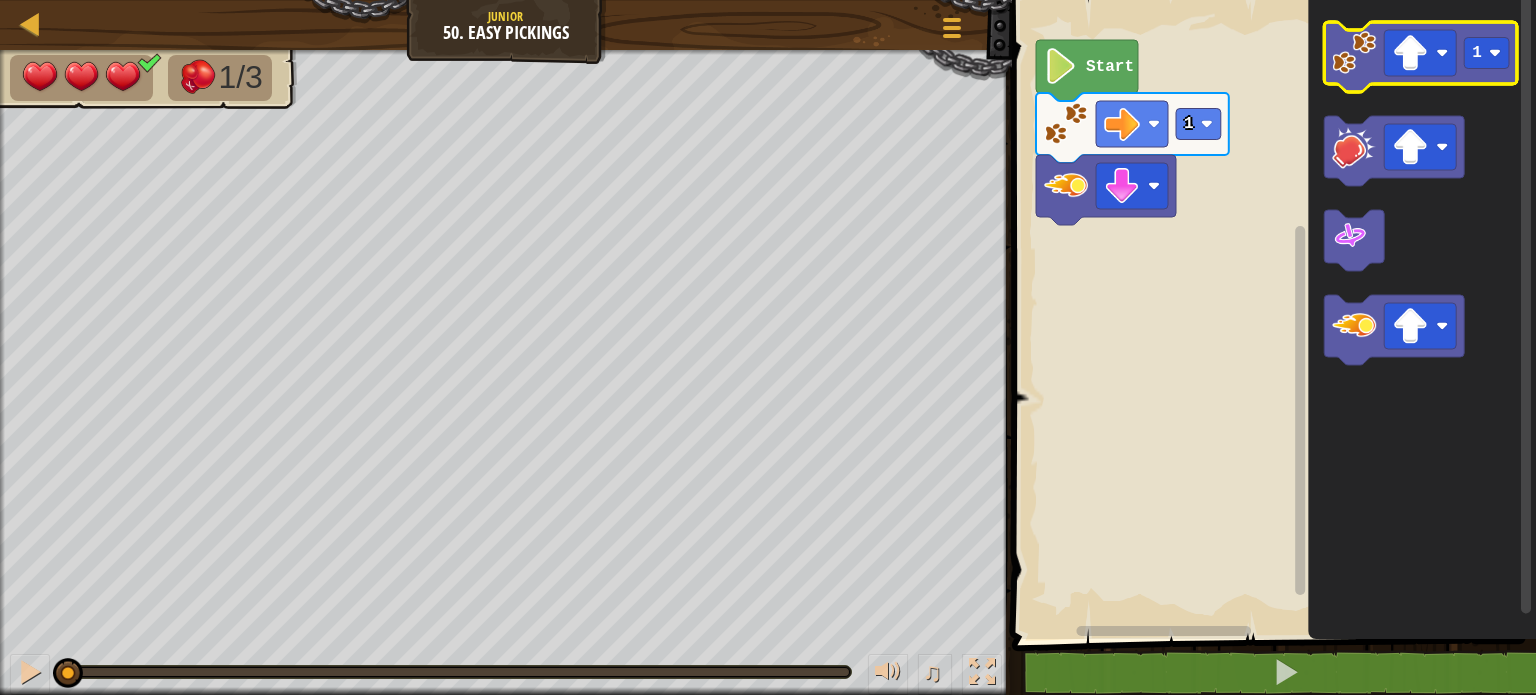 click 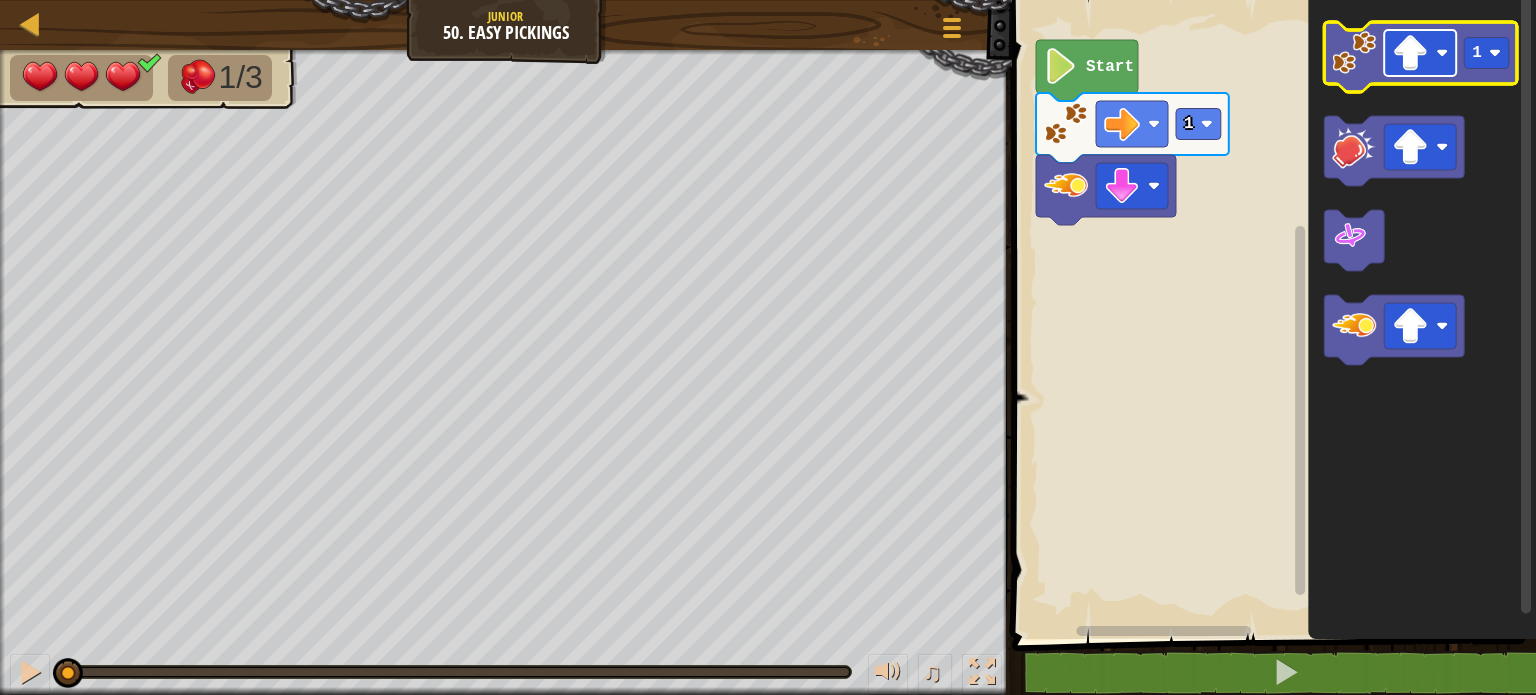 click 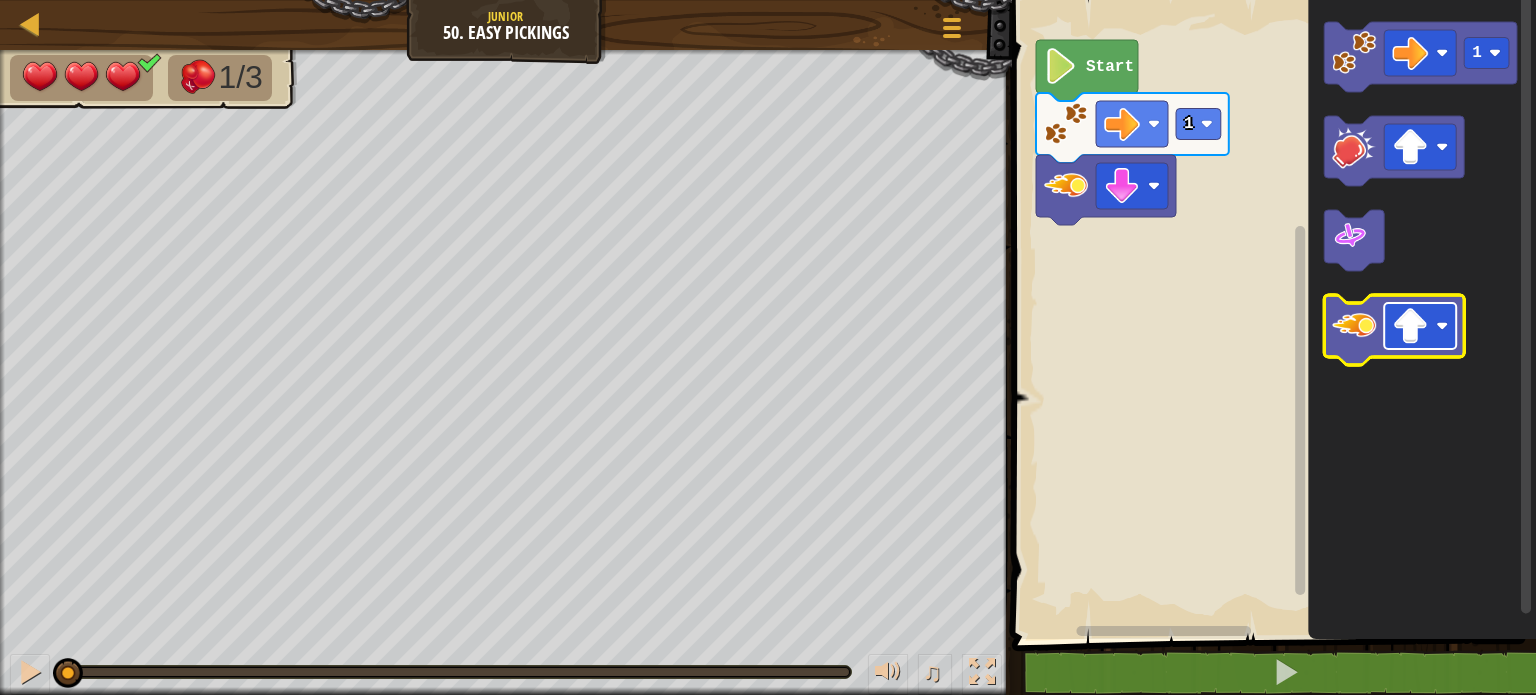 click 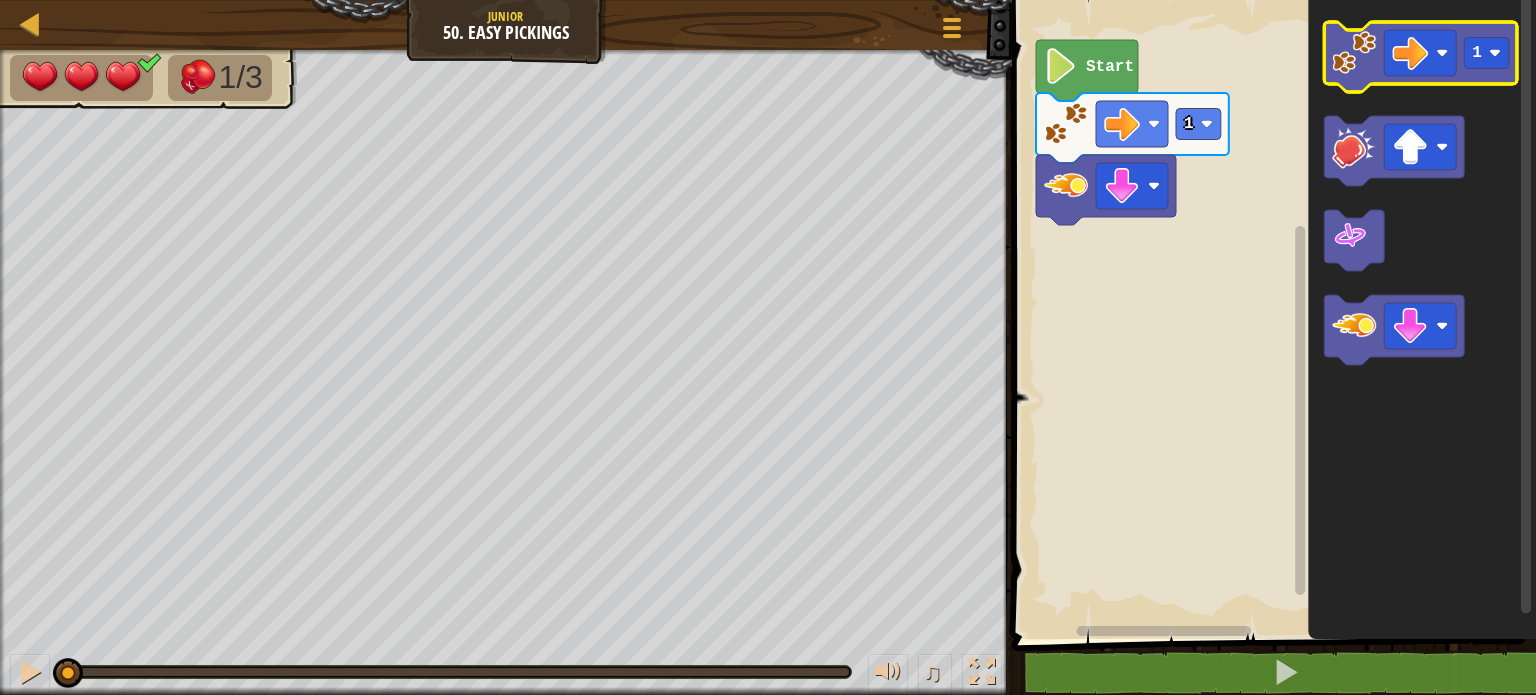 click 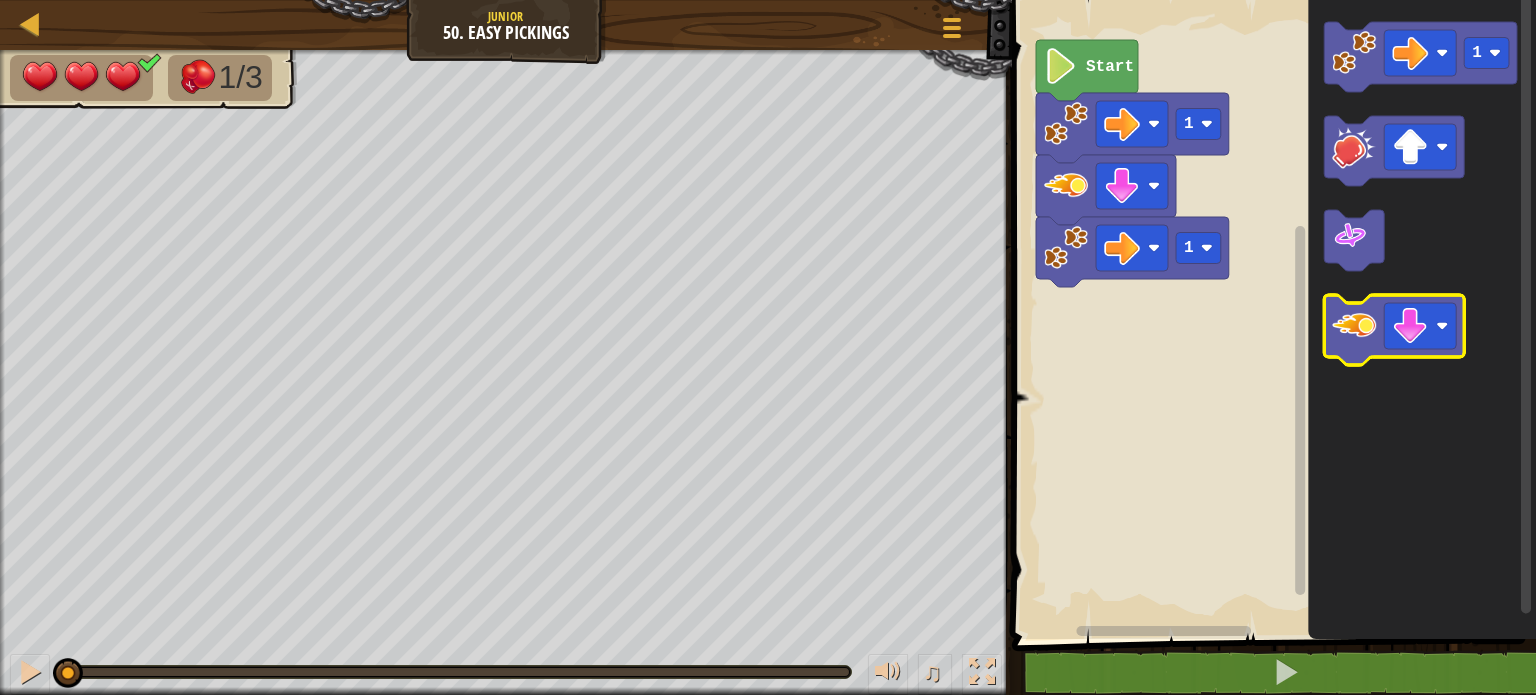 click 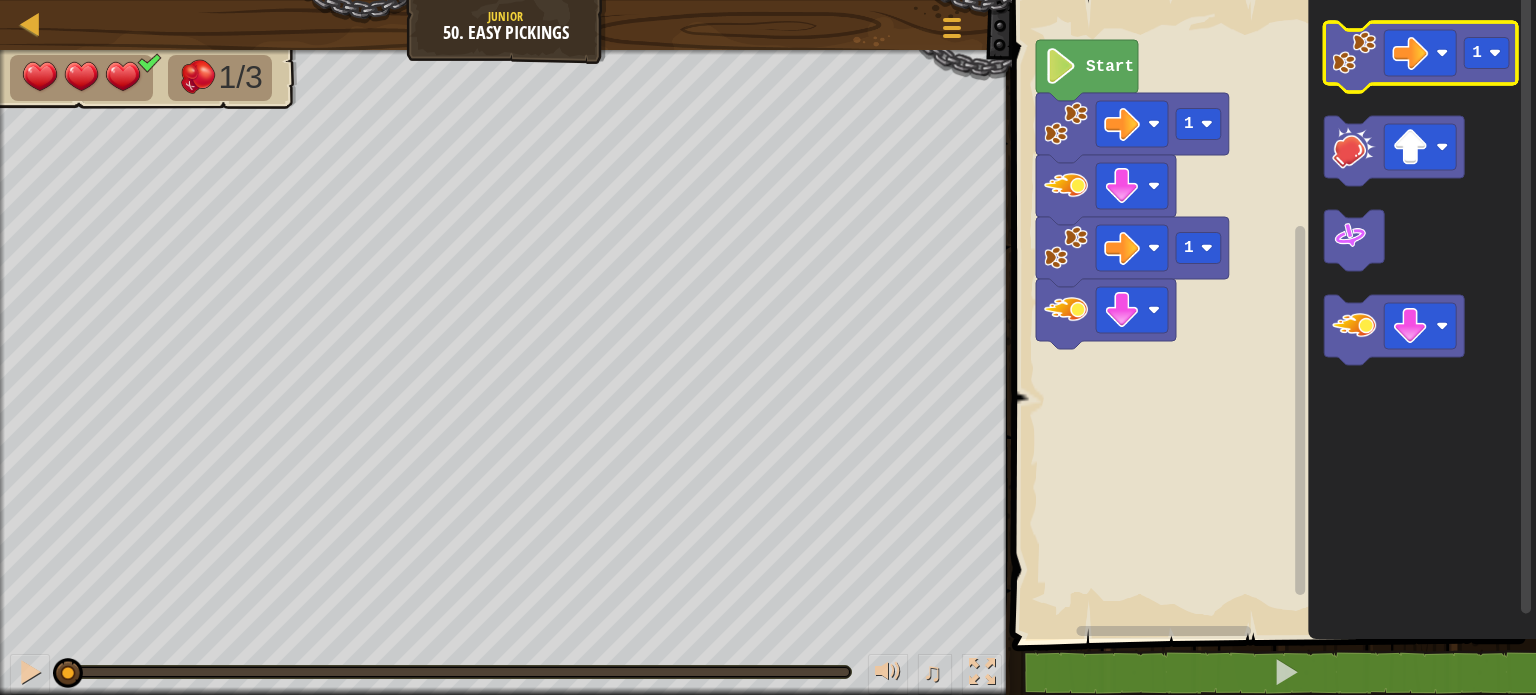 click 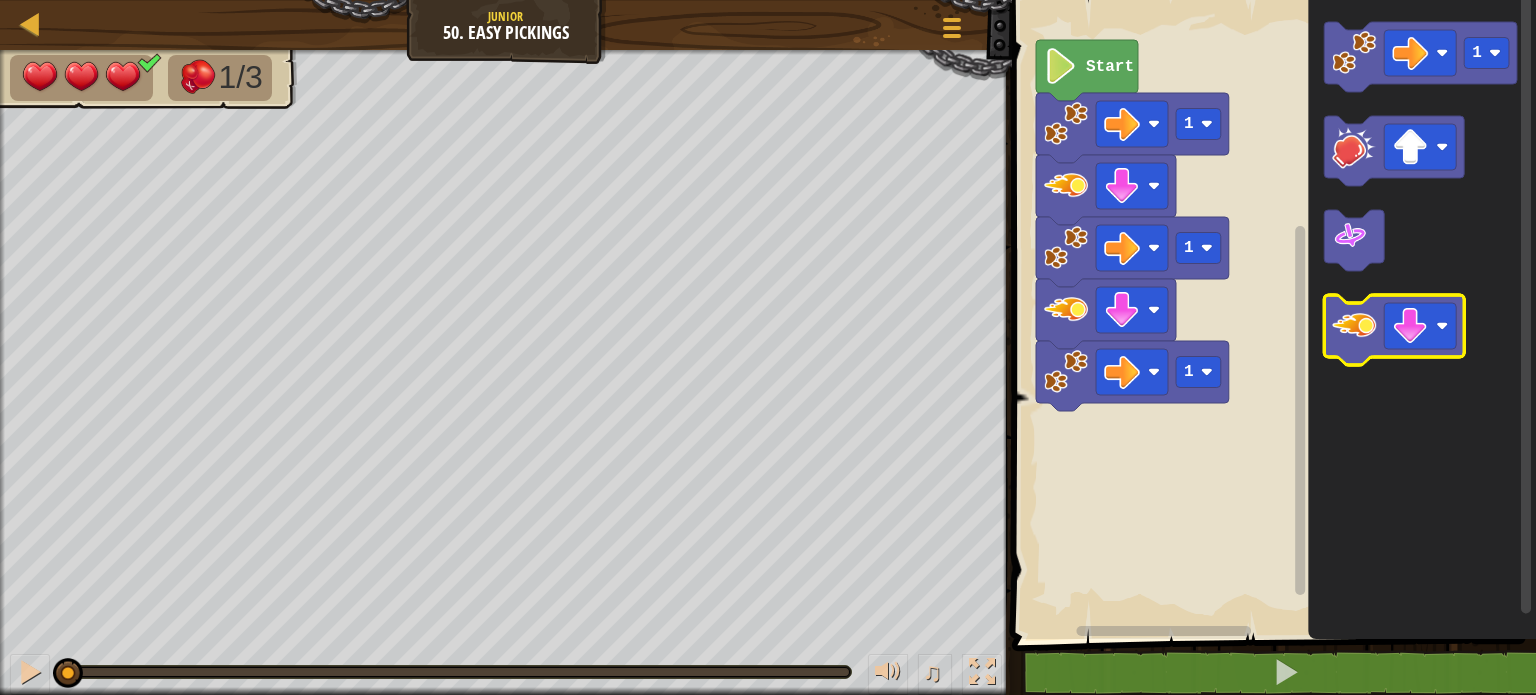 click 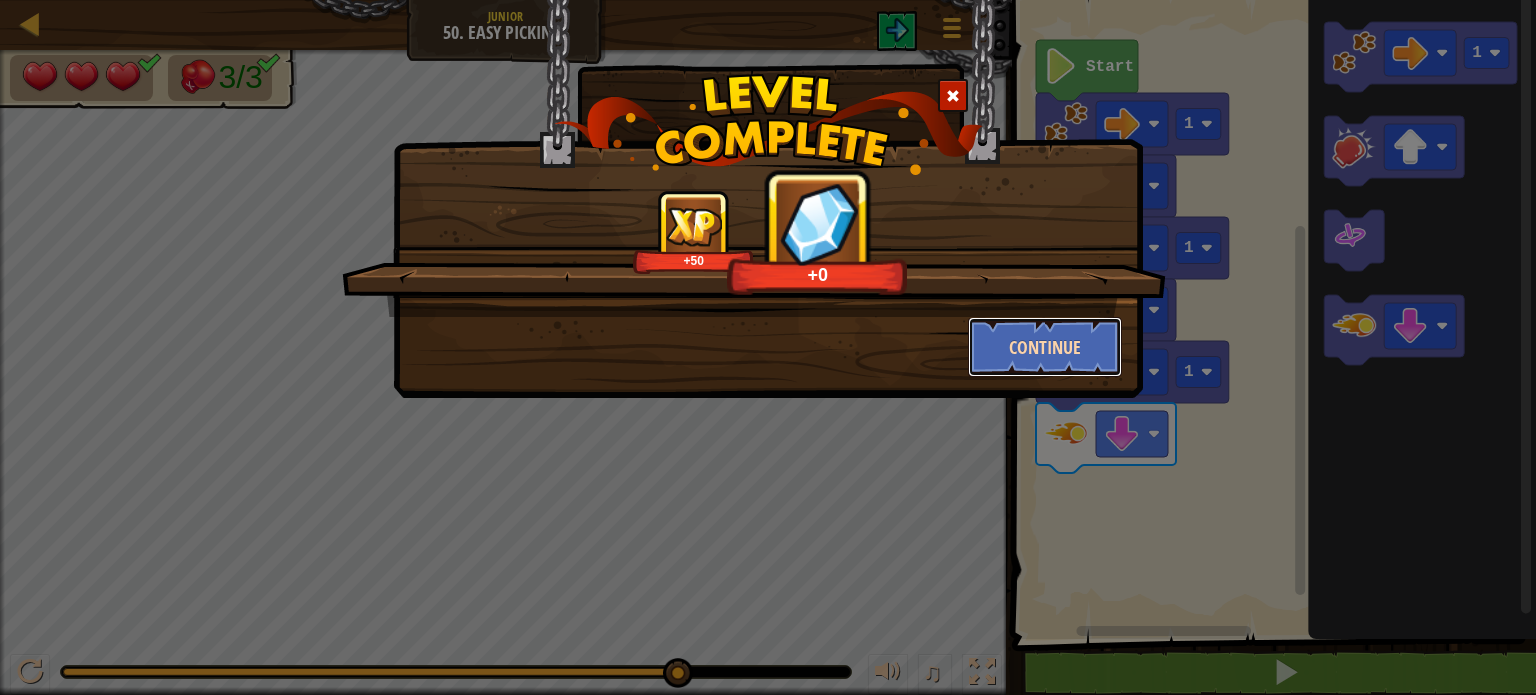 click on "Continue" at bounding box center [1045, 347] 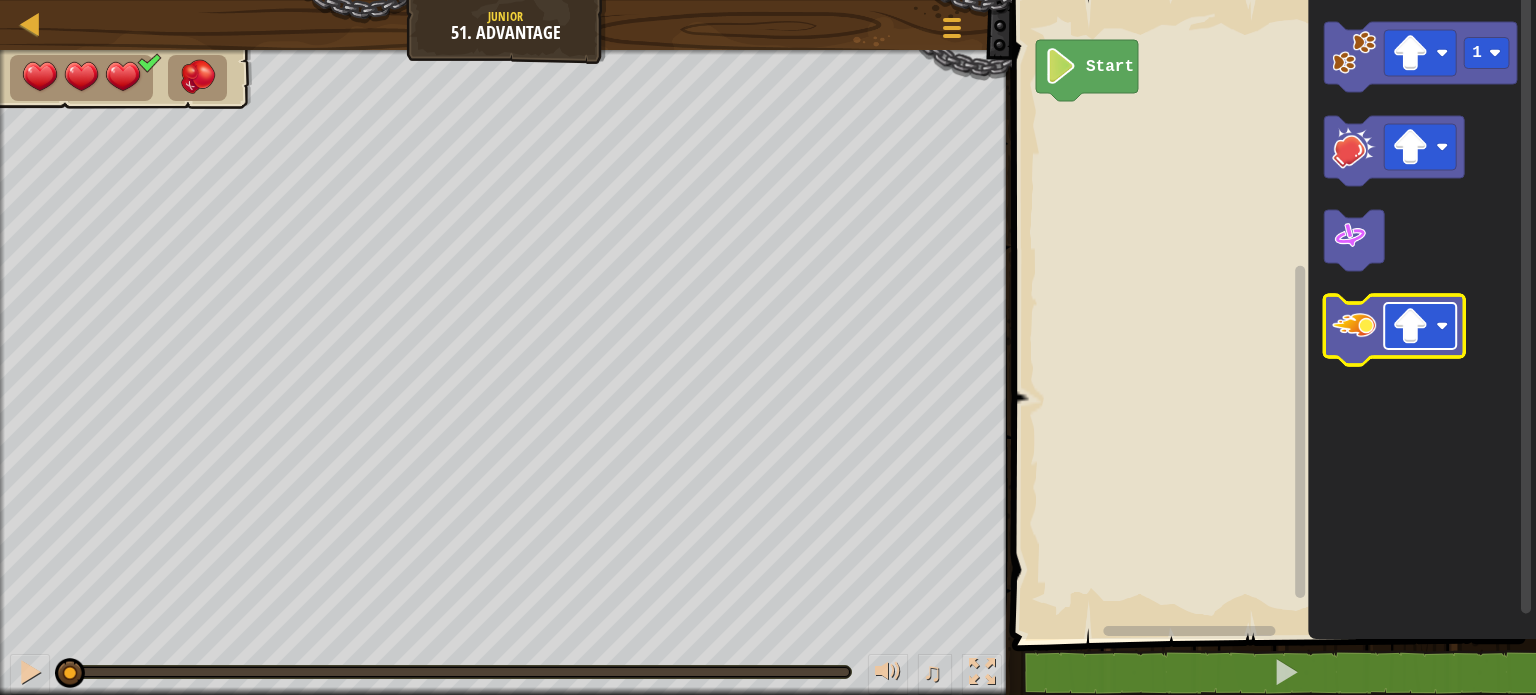 click 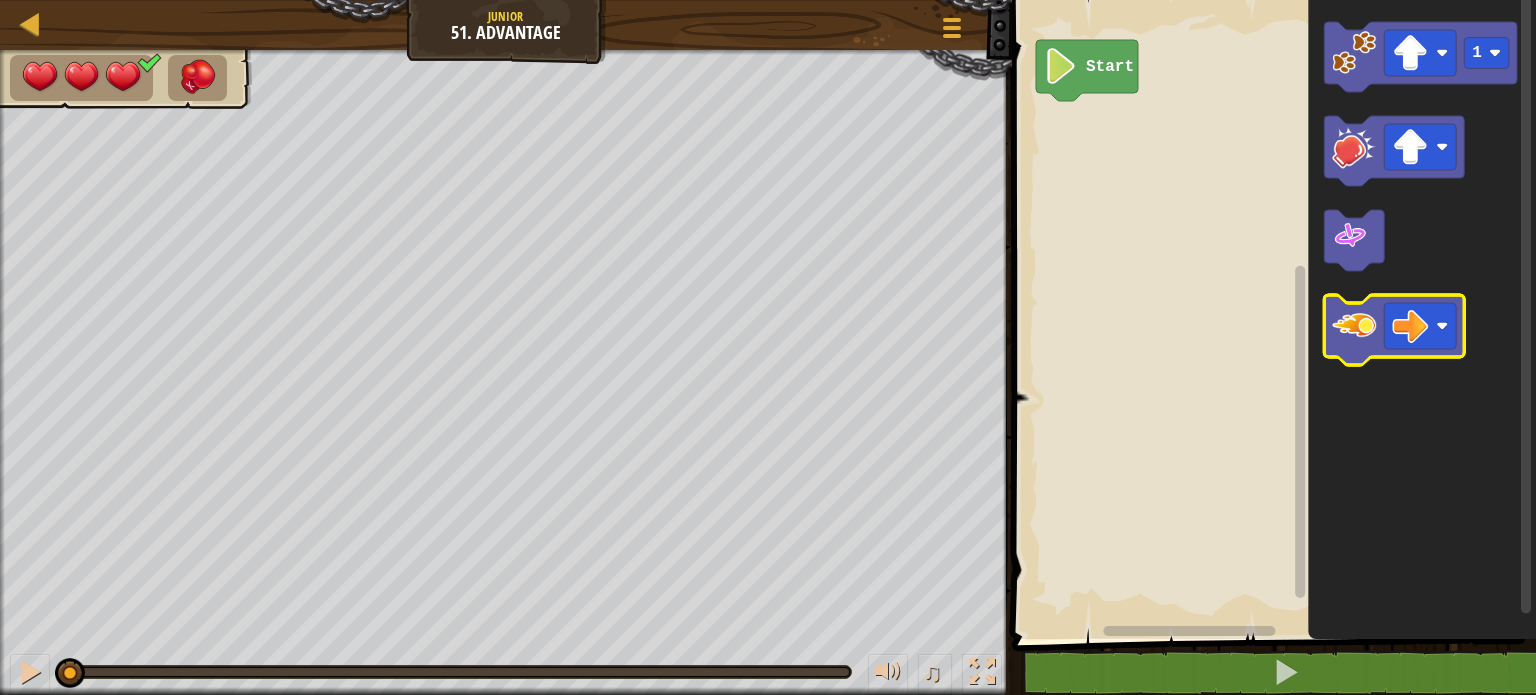 click 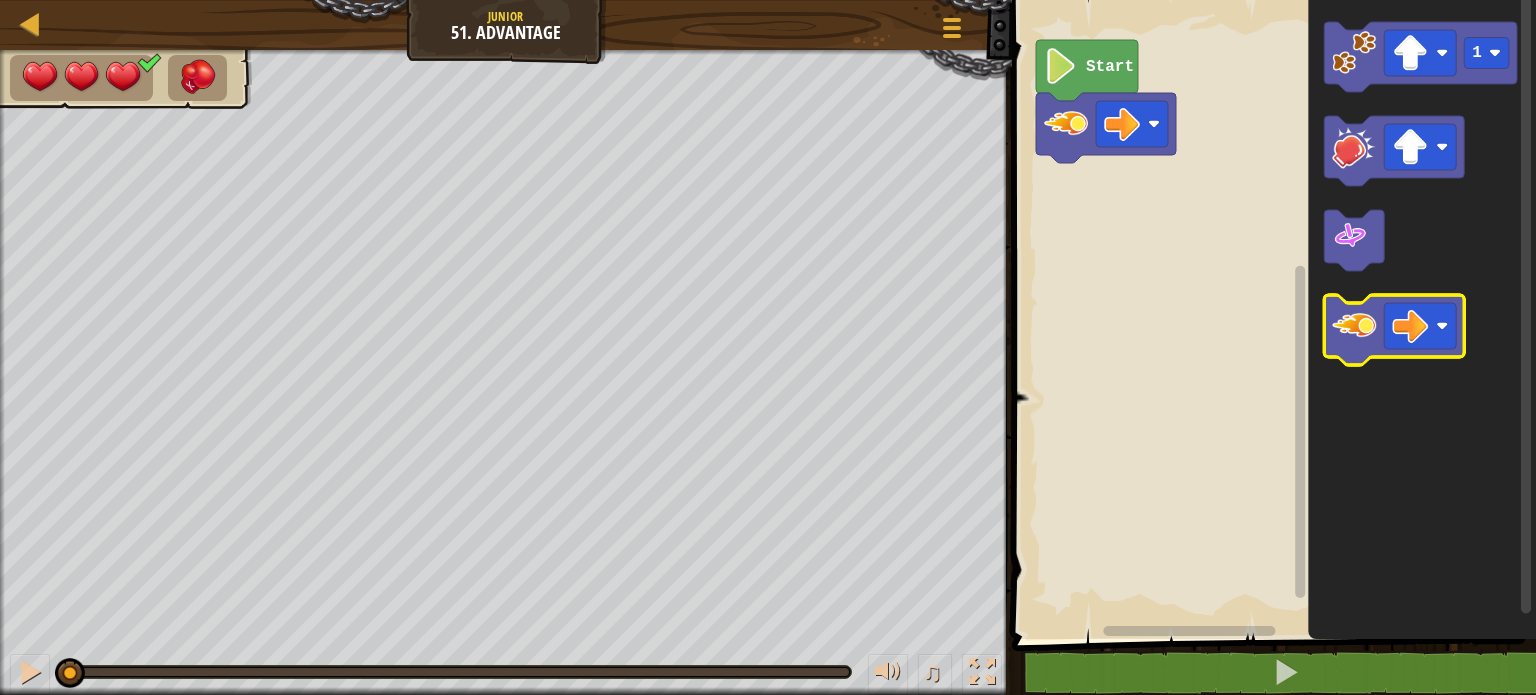 click 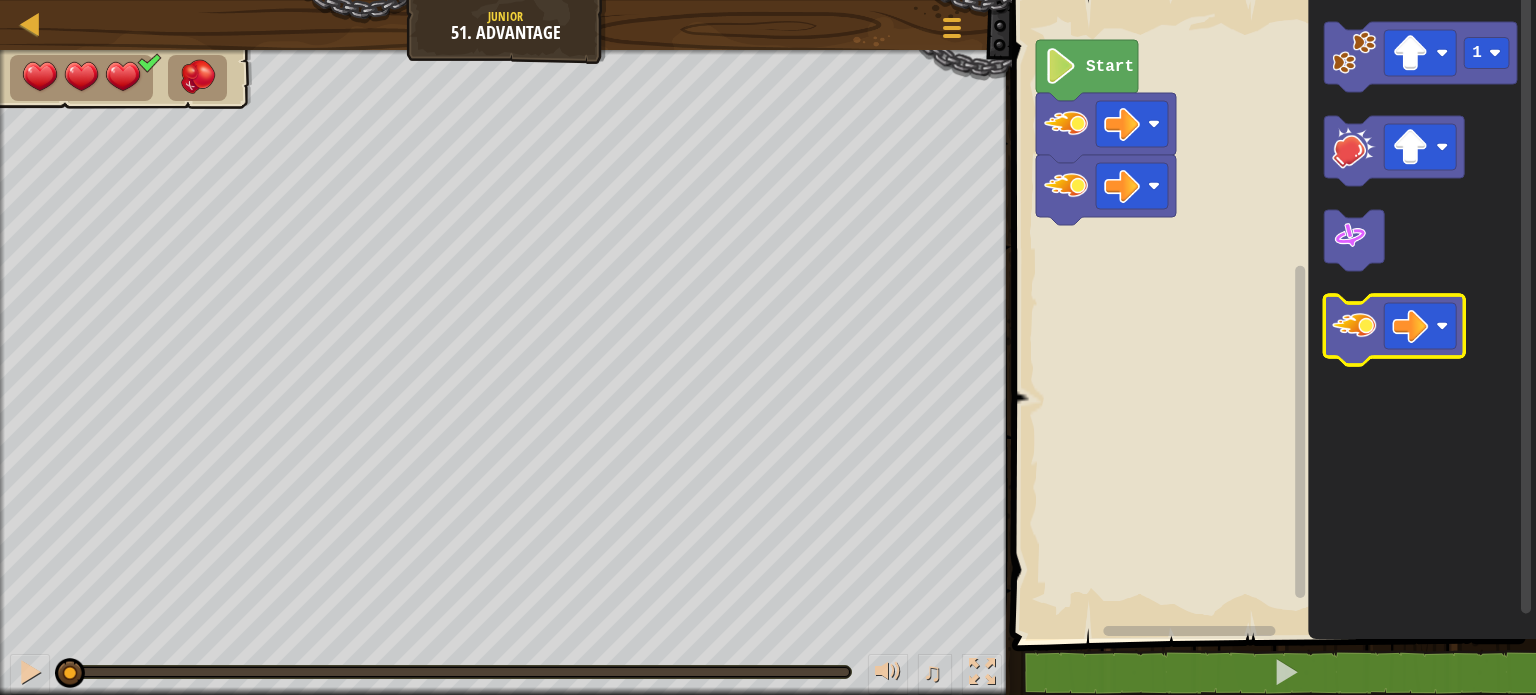 click 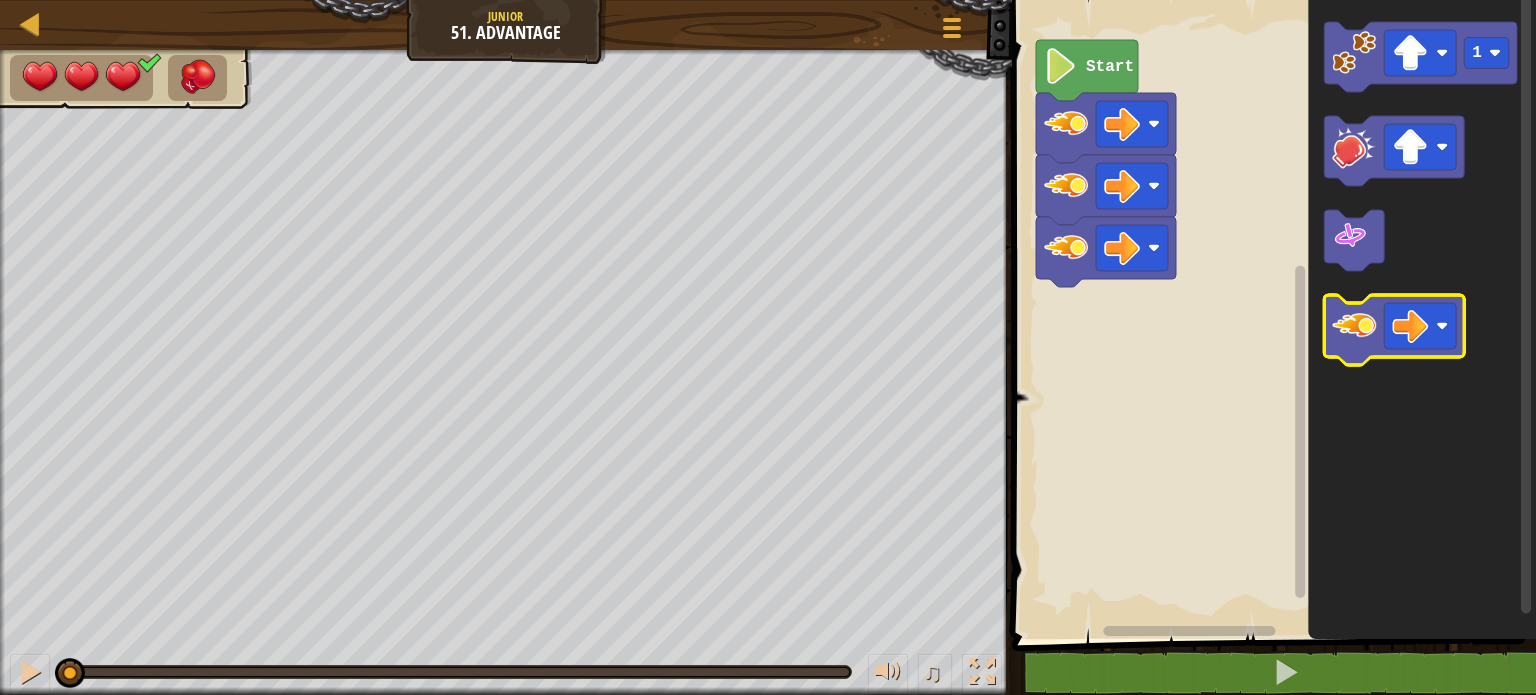 click 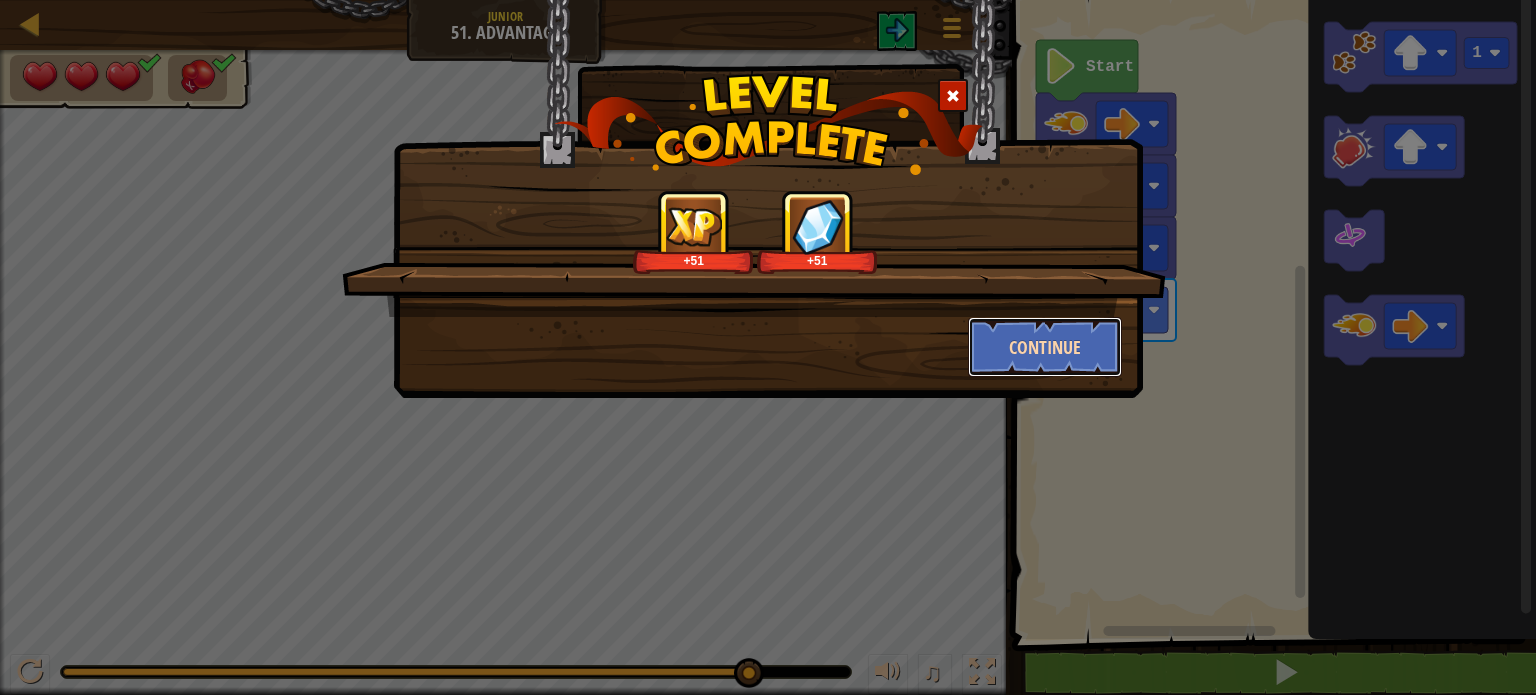 click on "Continue" at bounding box center (1045, 347) 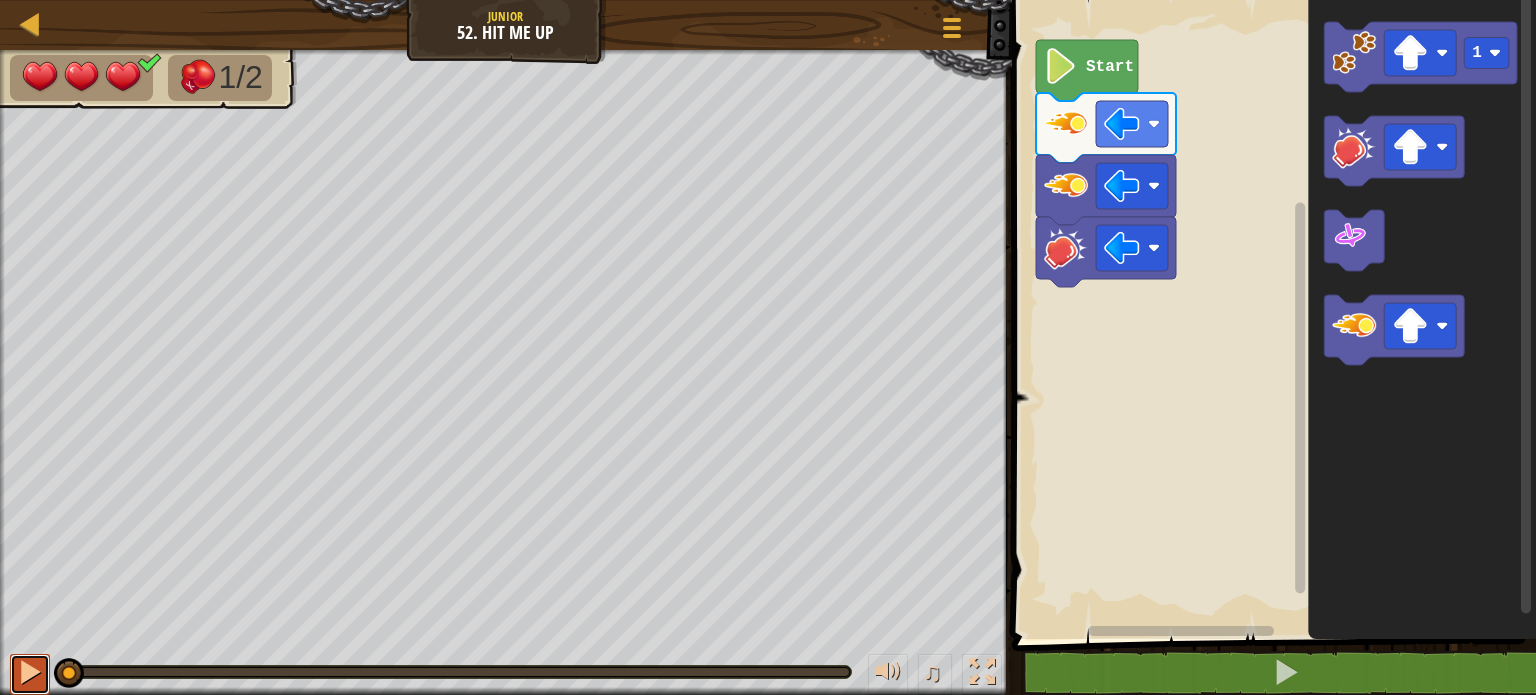 click at bounding box center (30, 672) 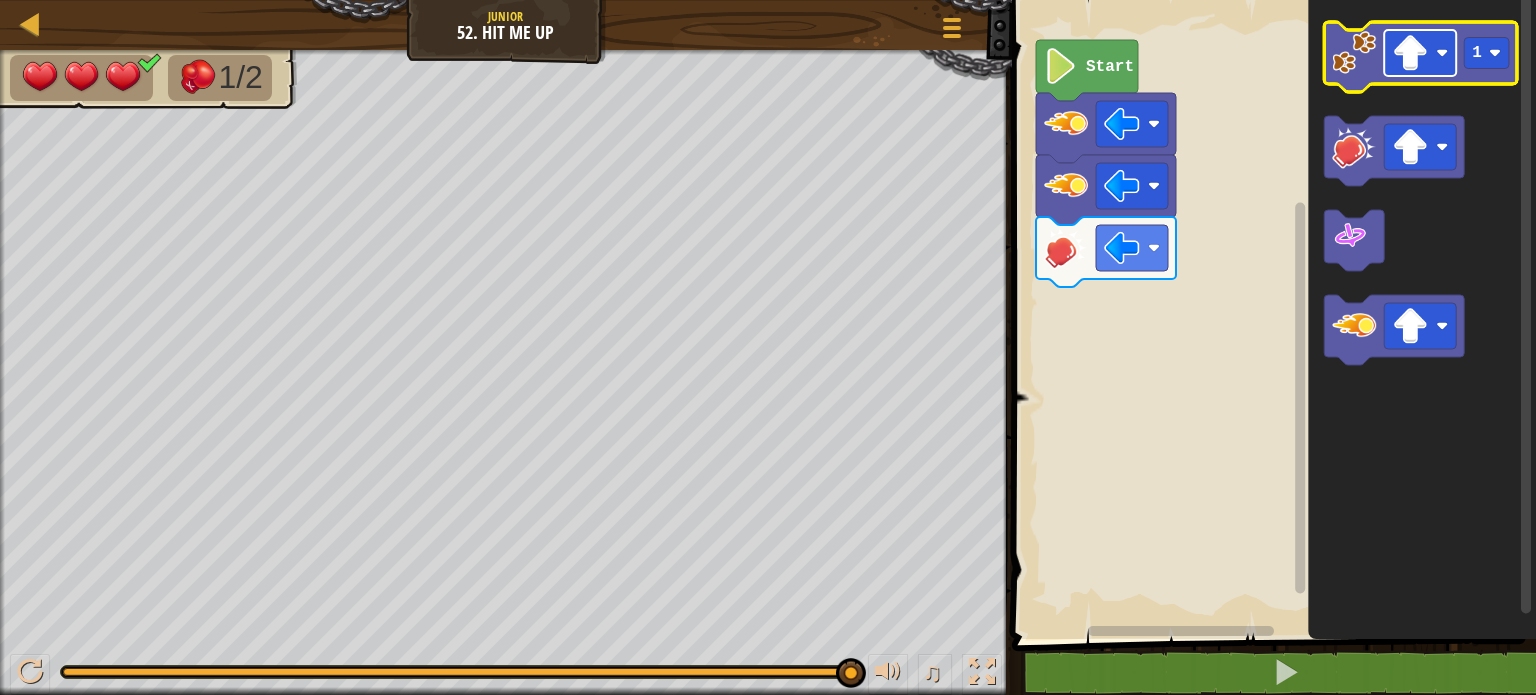 click 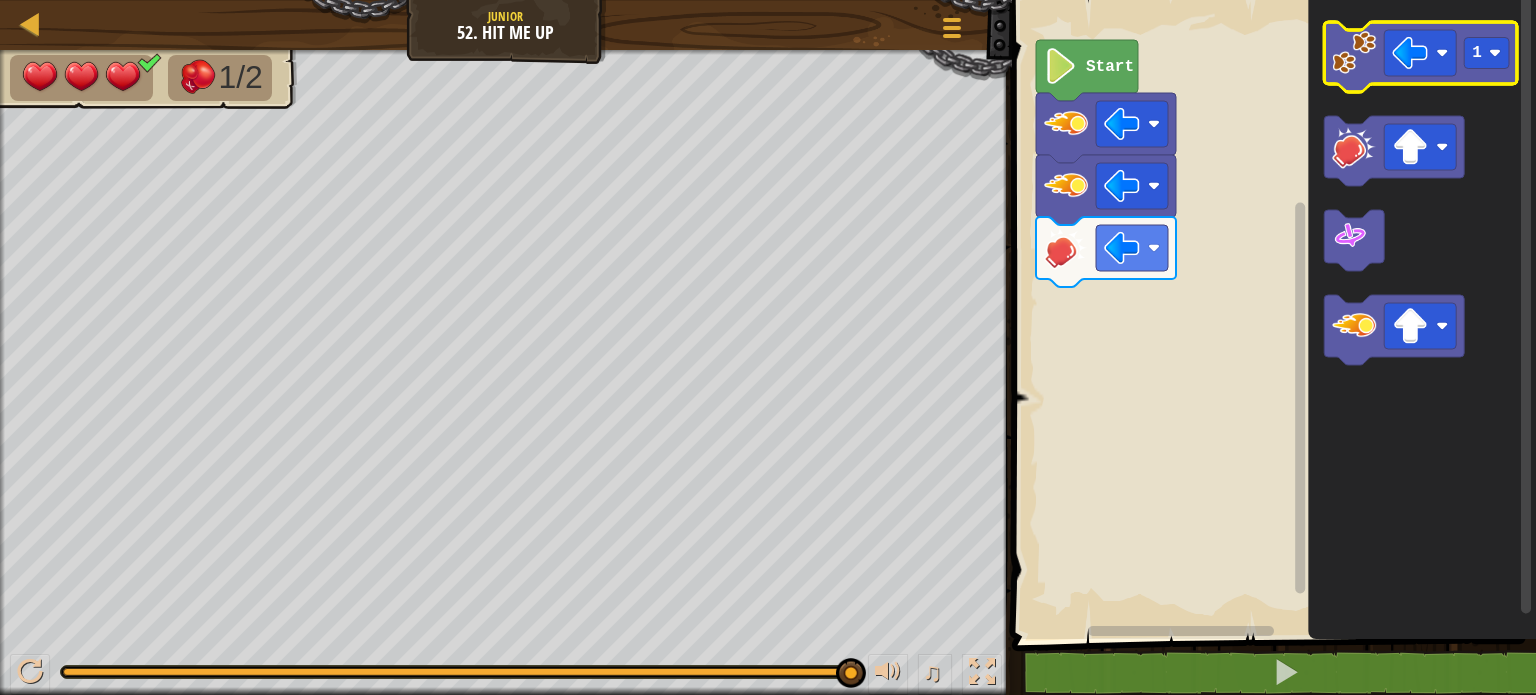 click 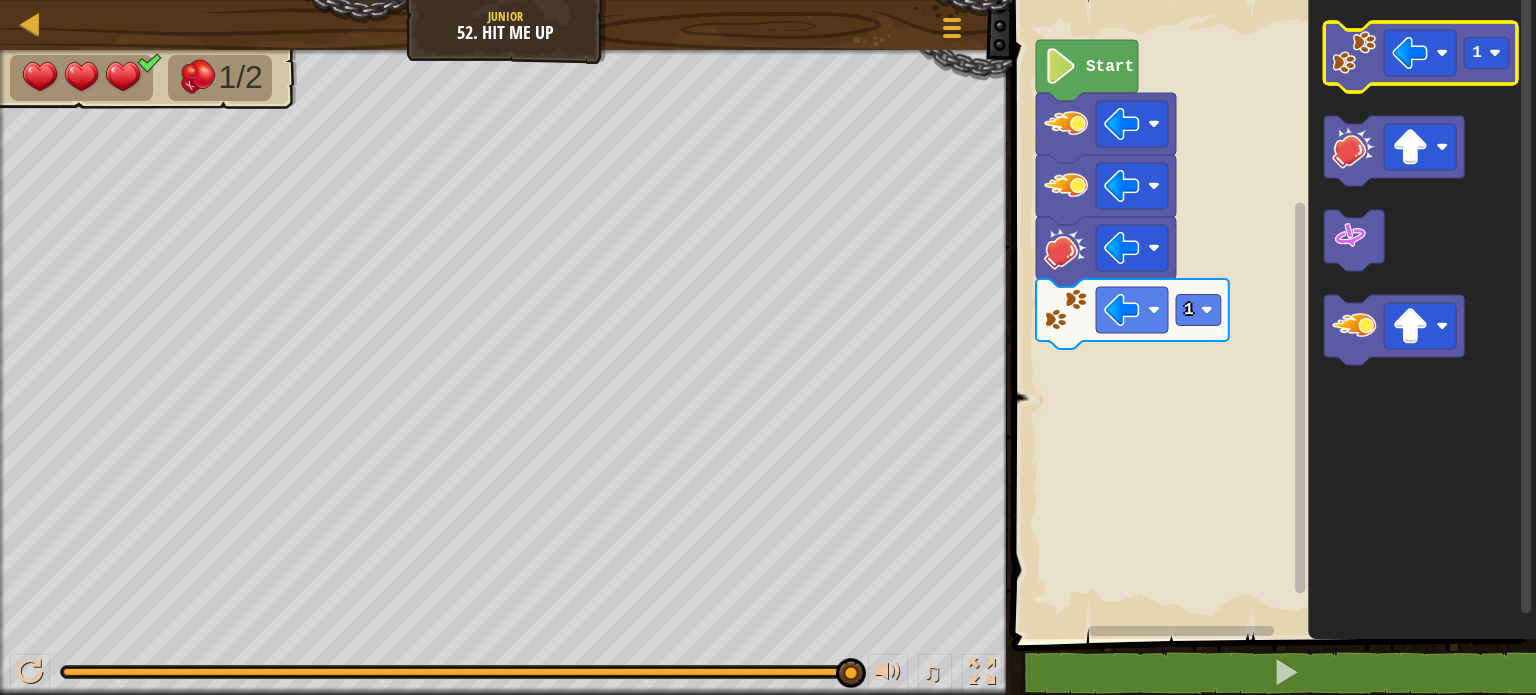 click 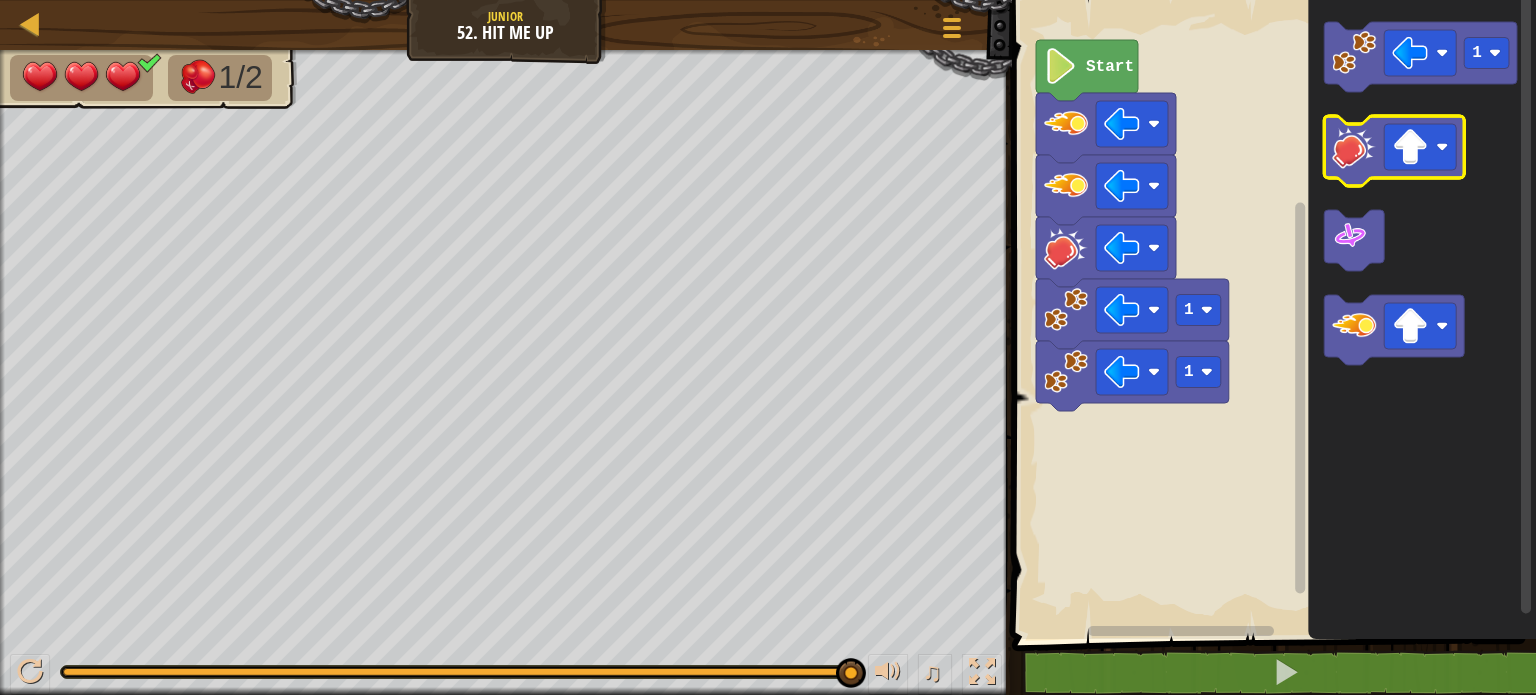 click 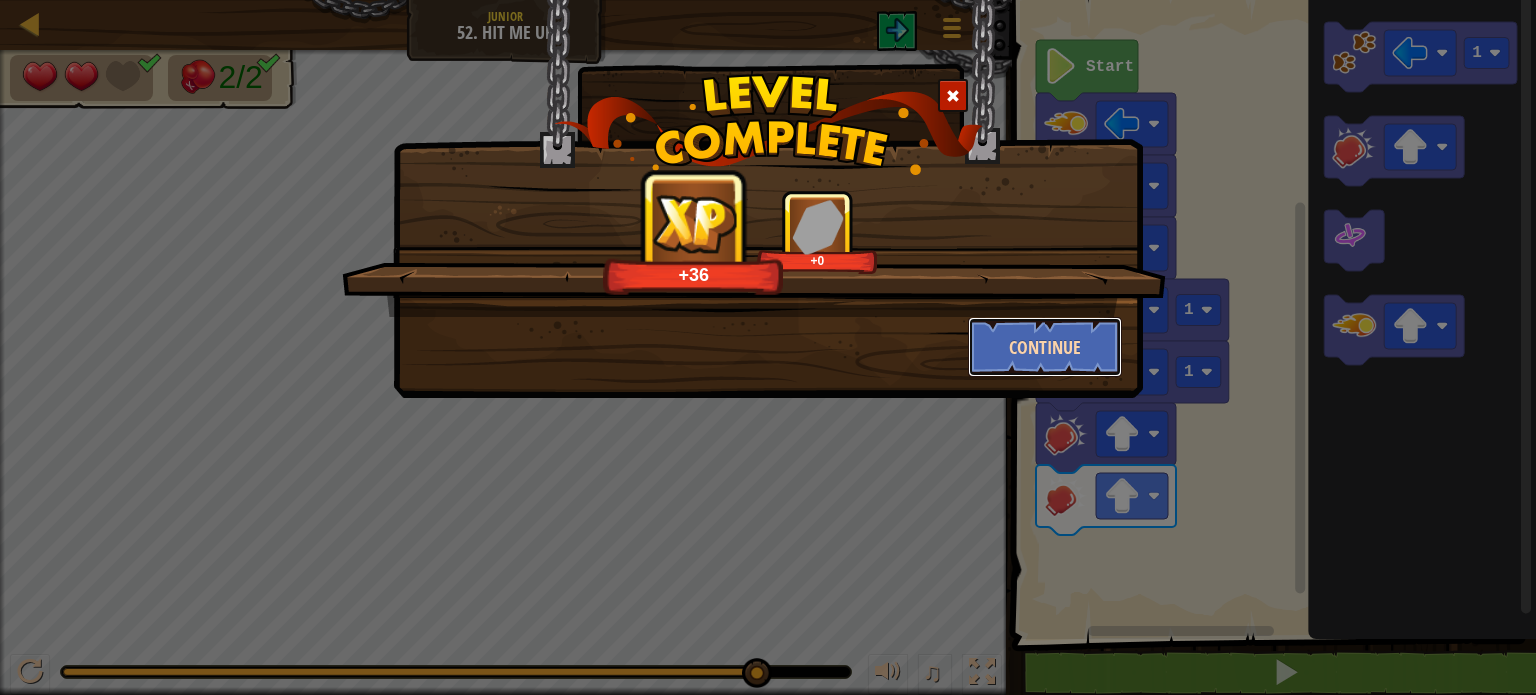 click on "Continue" at bounding box center (1045, 347) 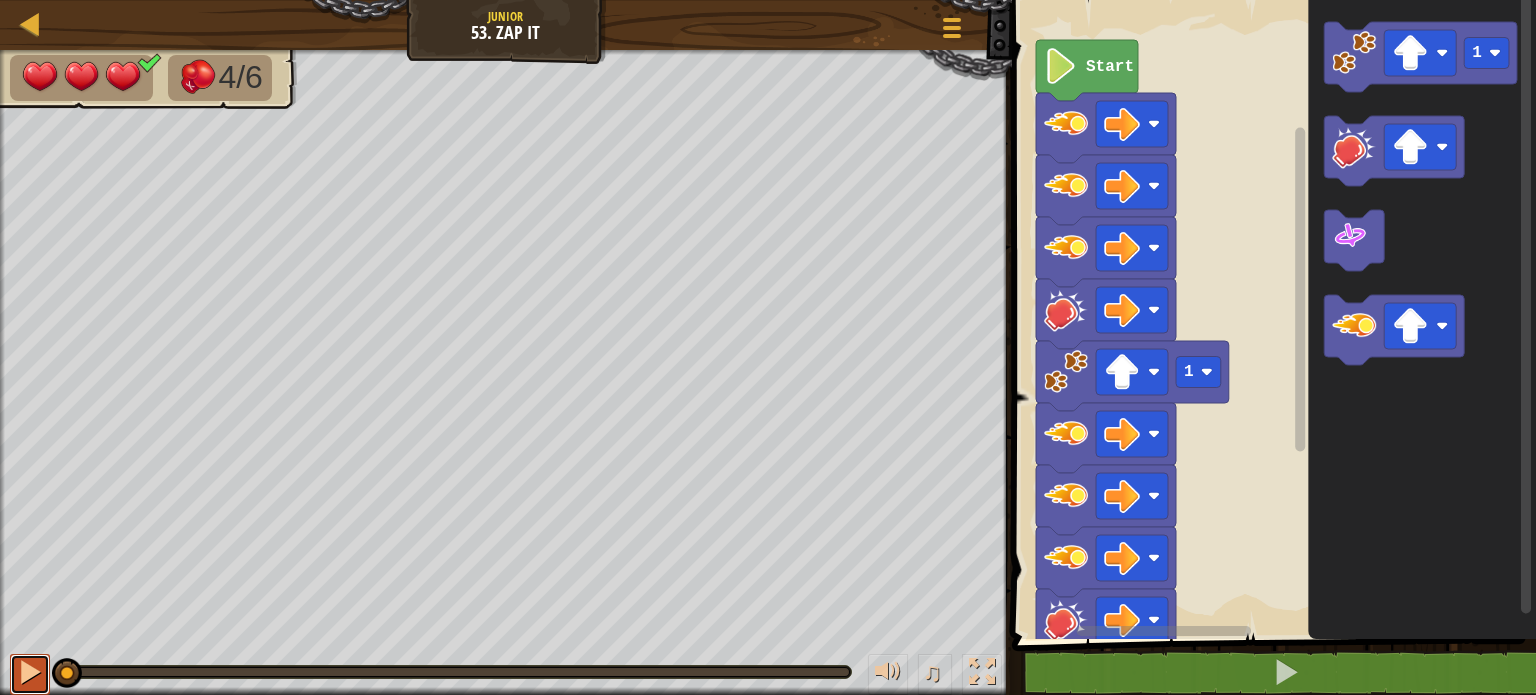click at bounding box center (30, 672) 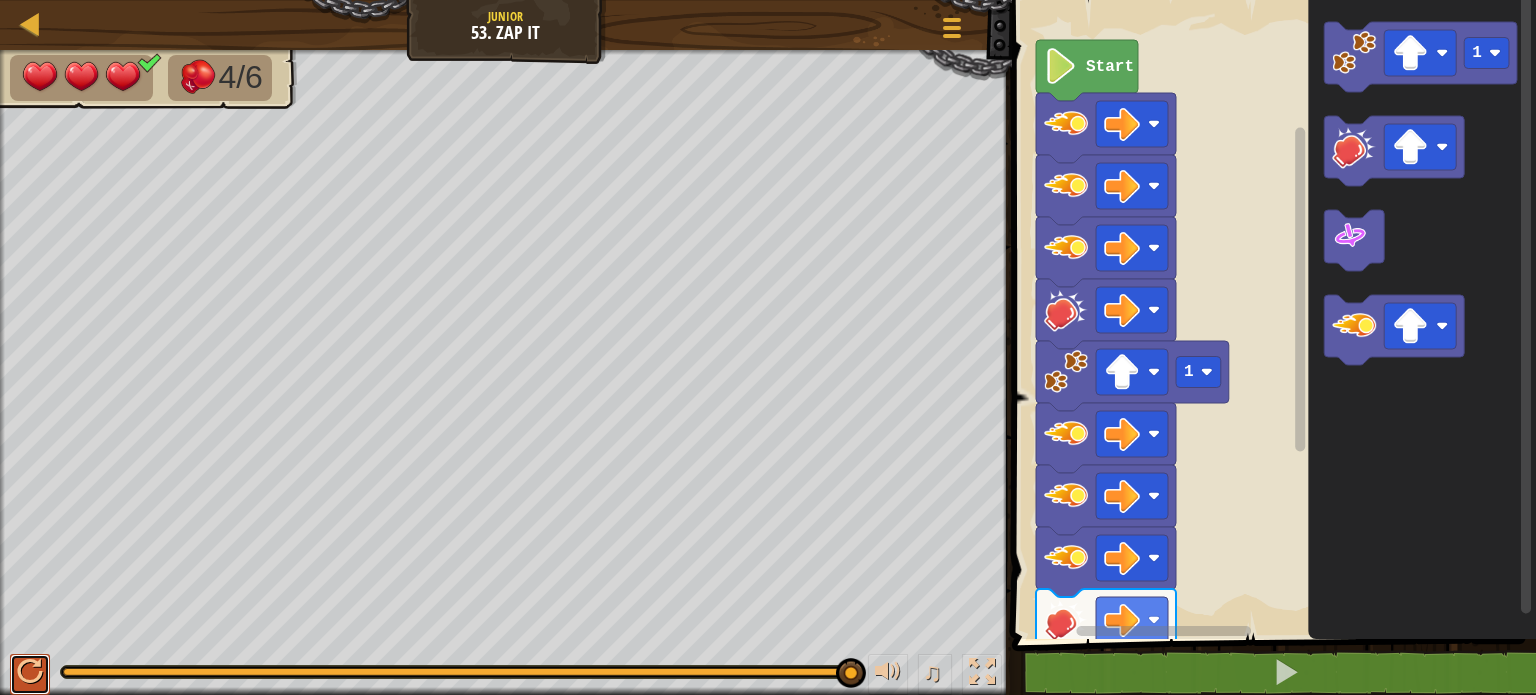 click at bounding box center (30, 672) 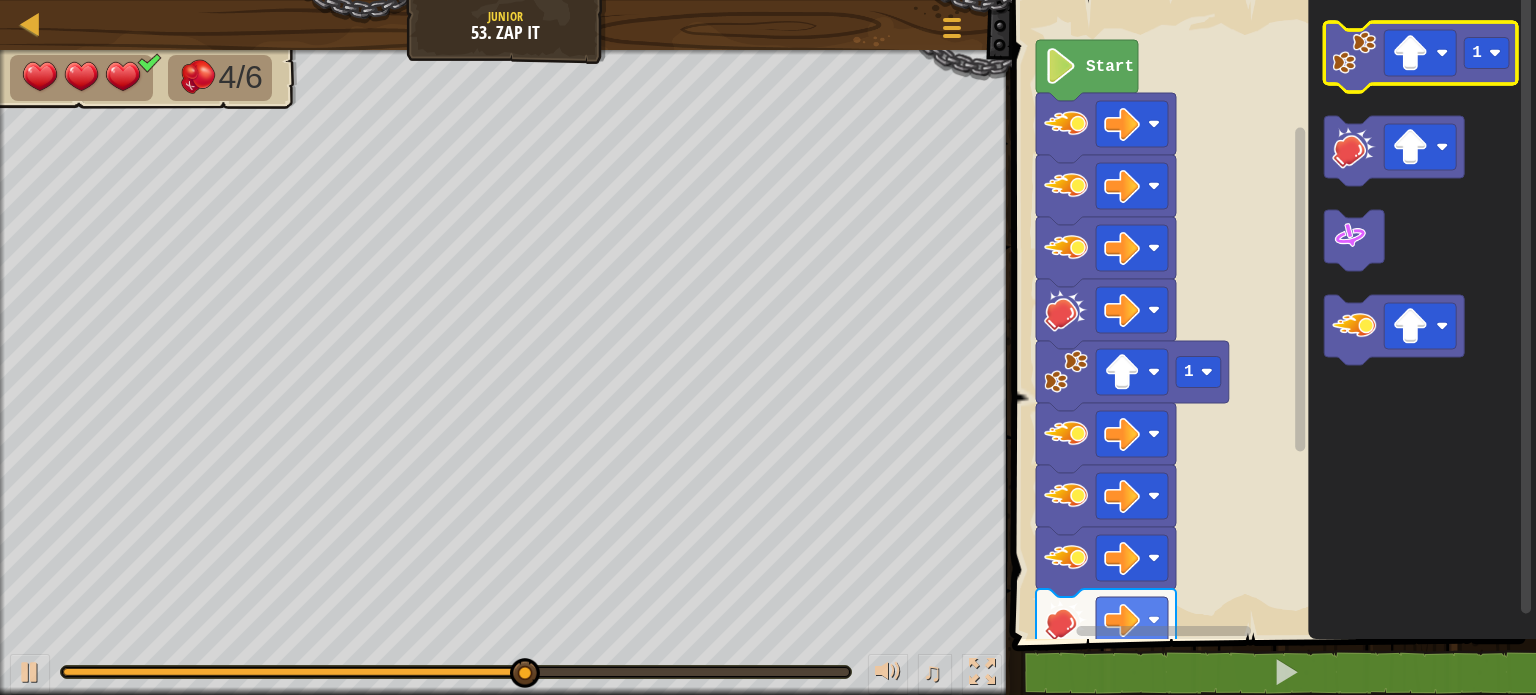 click 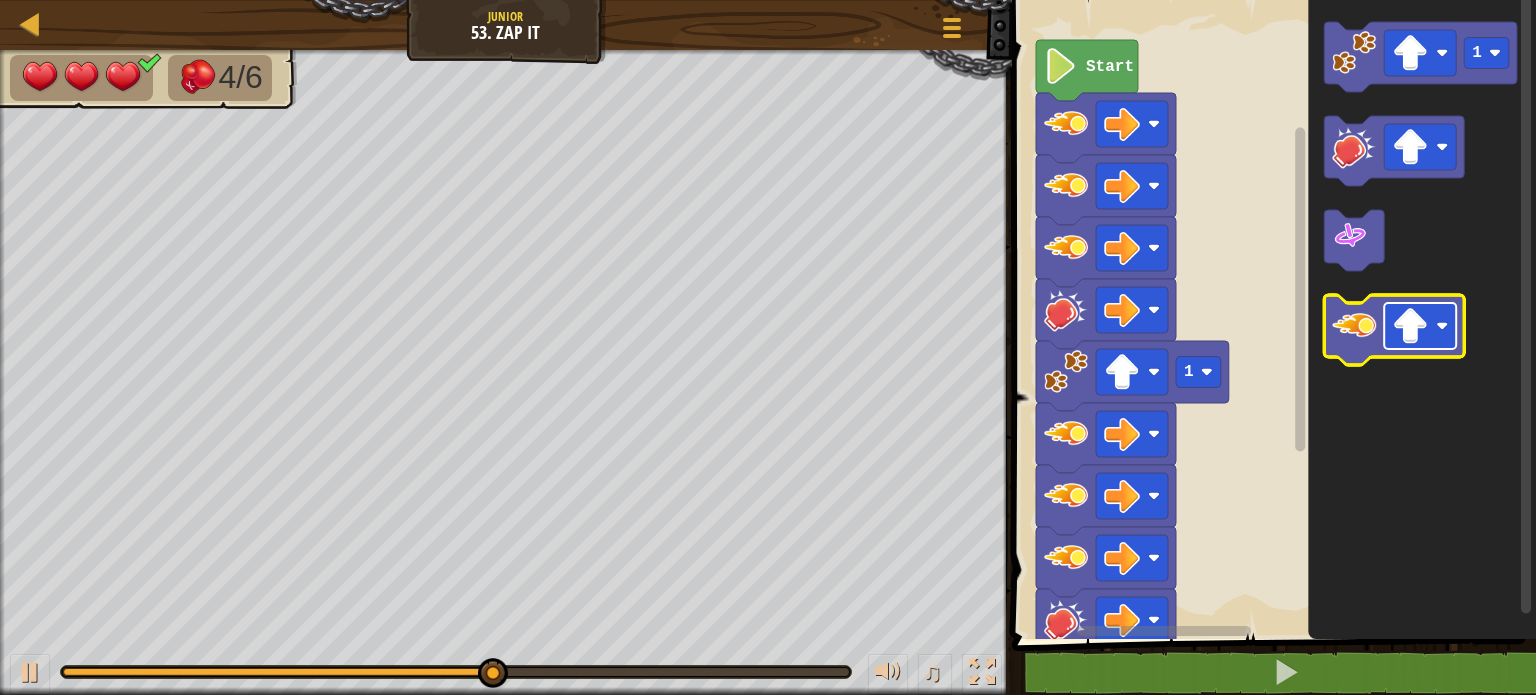 click 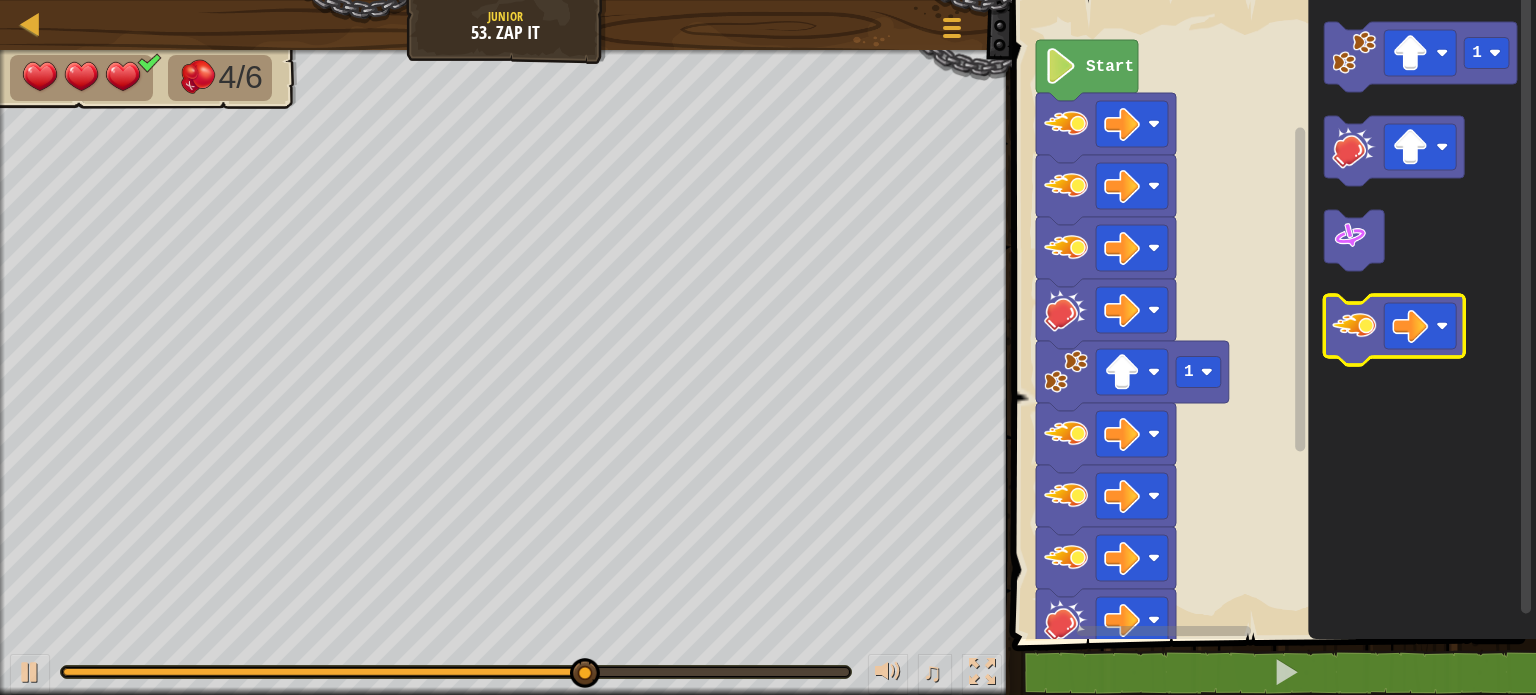 click 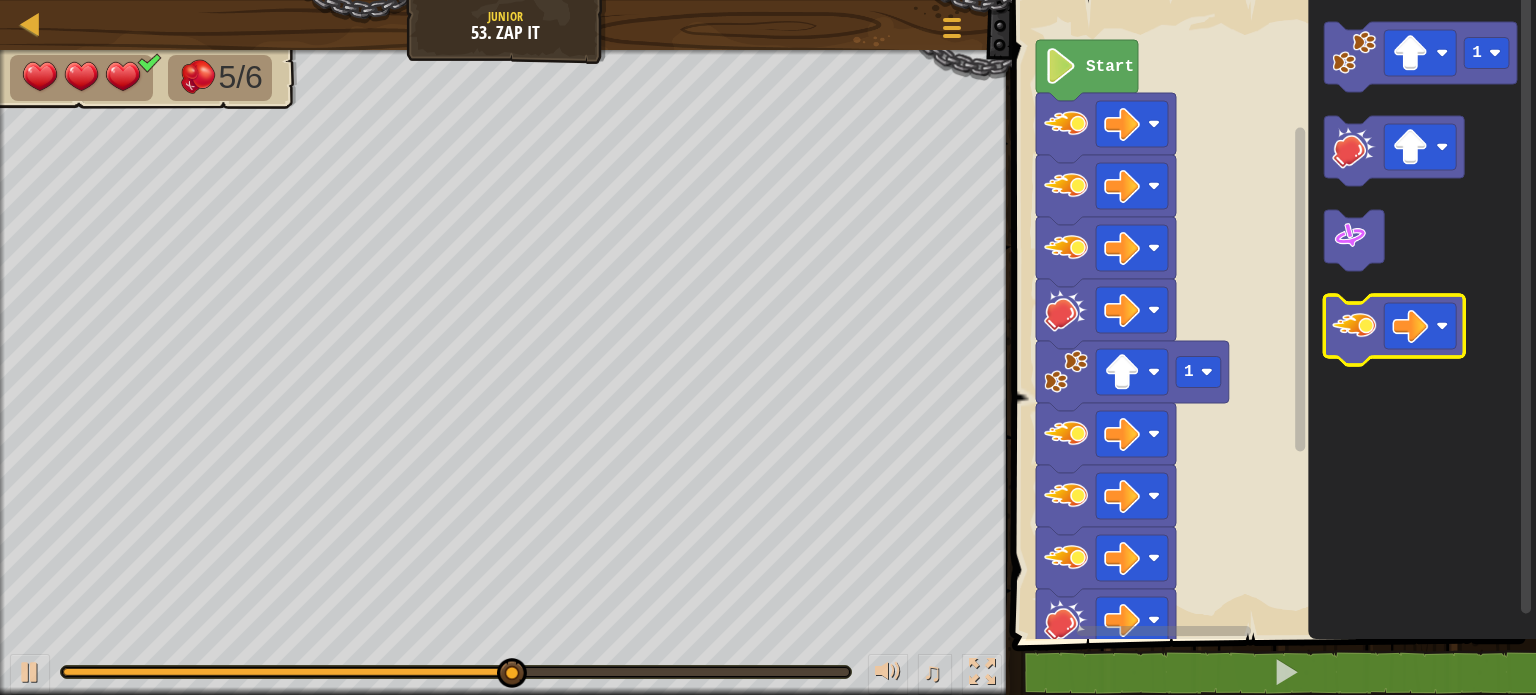 click 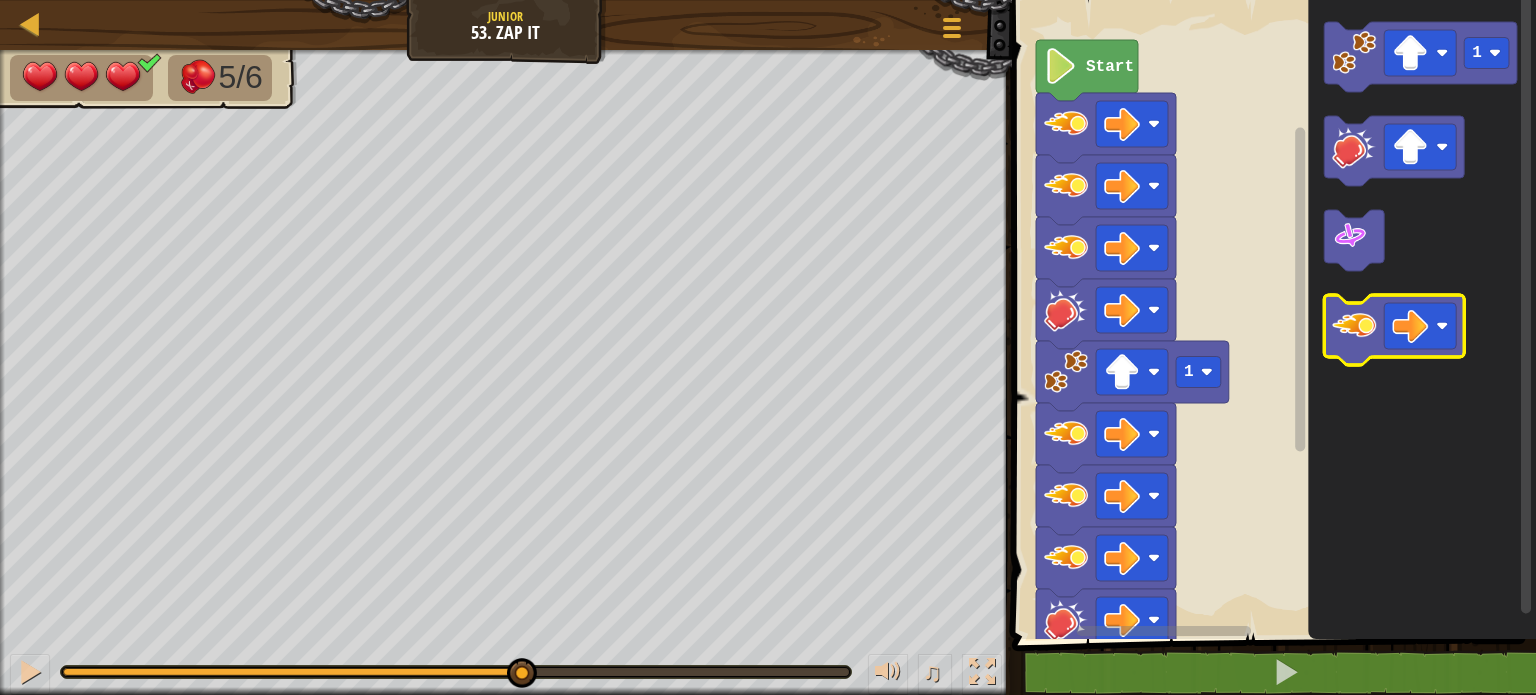 click 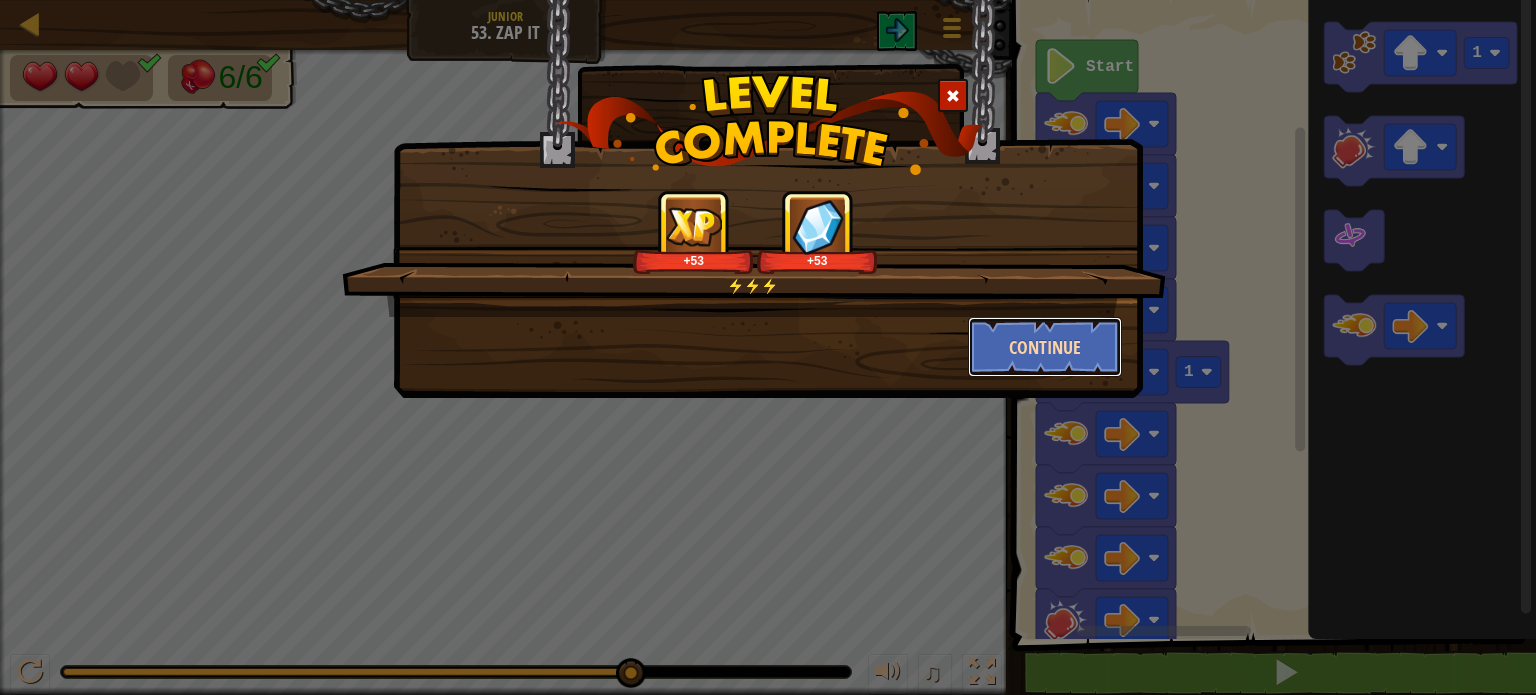 click on "Continue" at bounding box center [1045, 347] 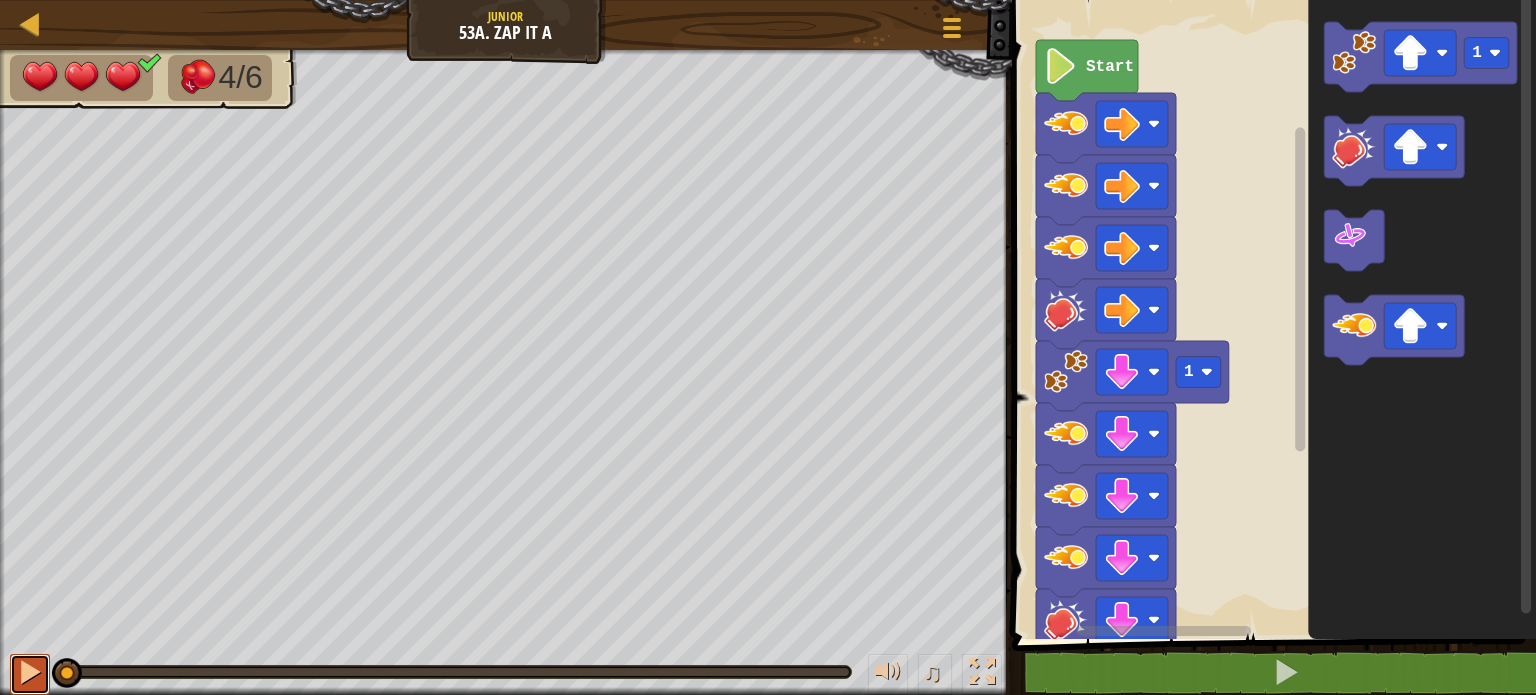 click at bounding box center [30, 674] 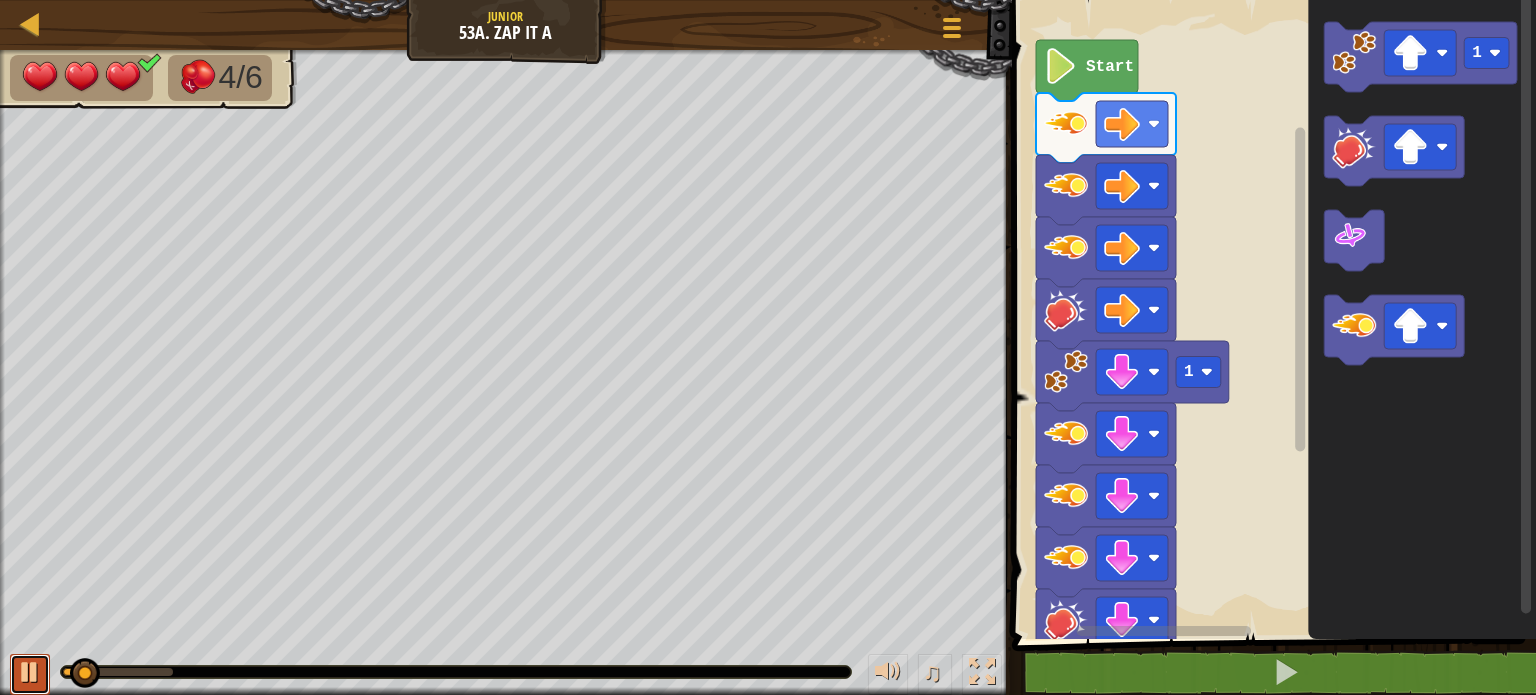 click at bounding box center [30, 672] 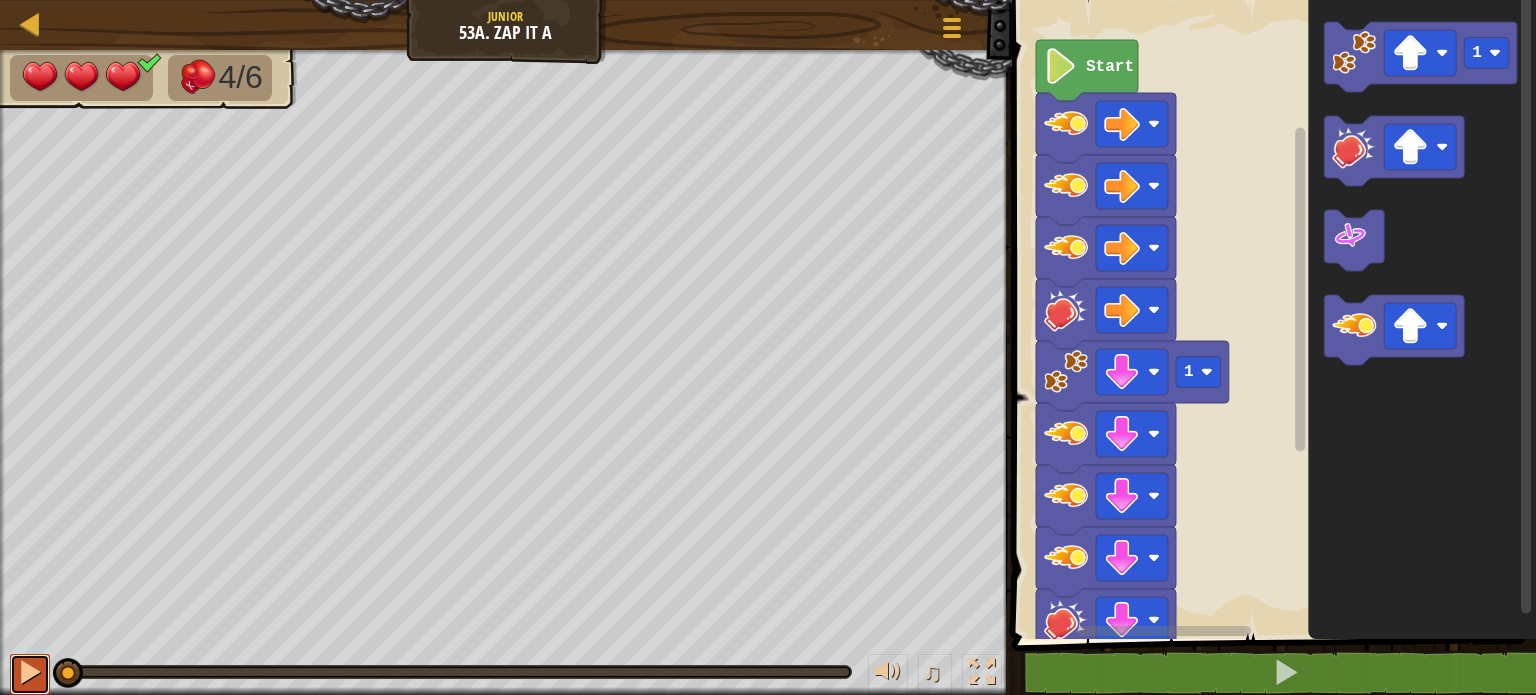 click at bounding box center (30, 672) 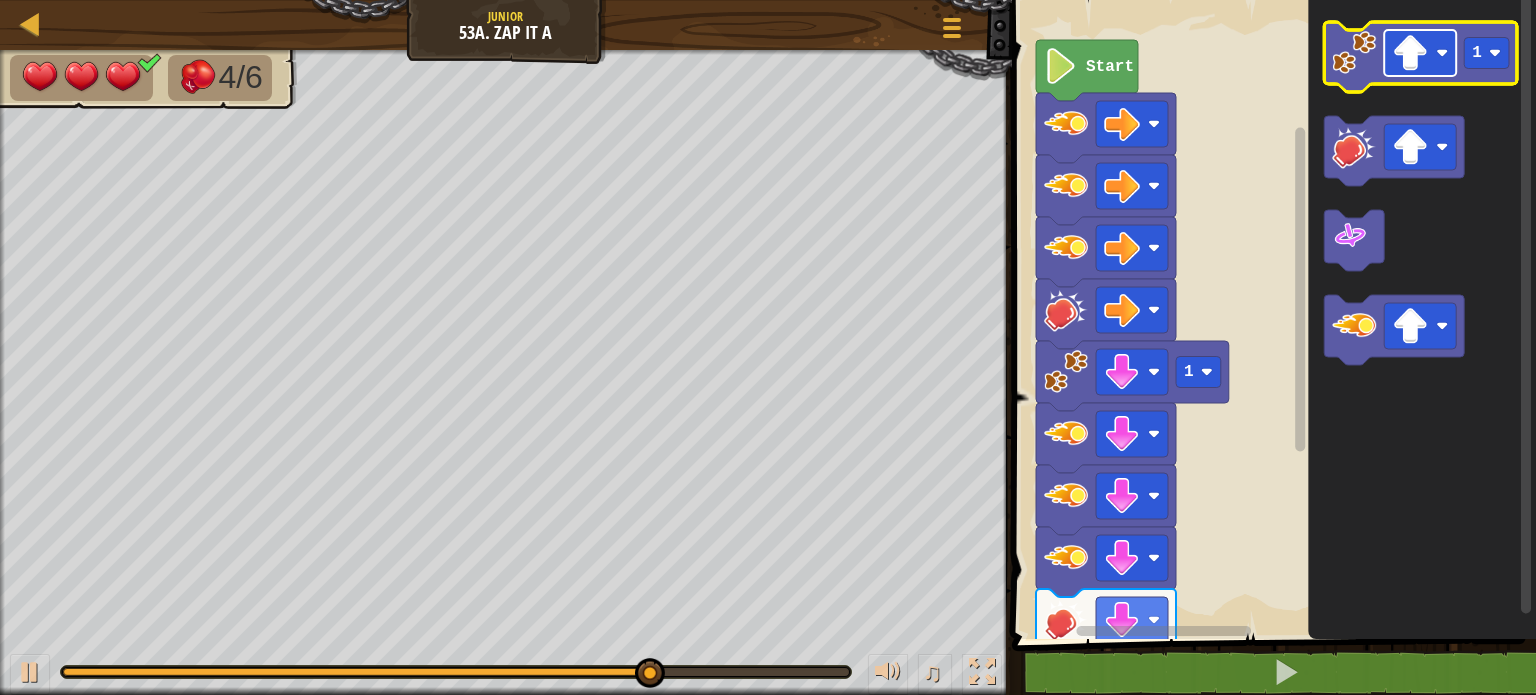 click 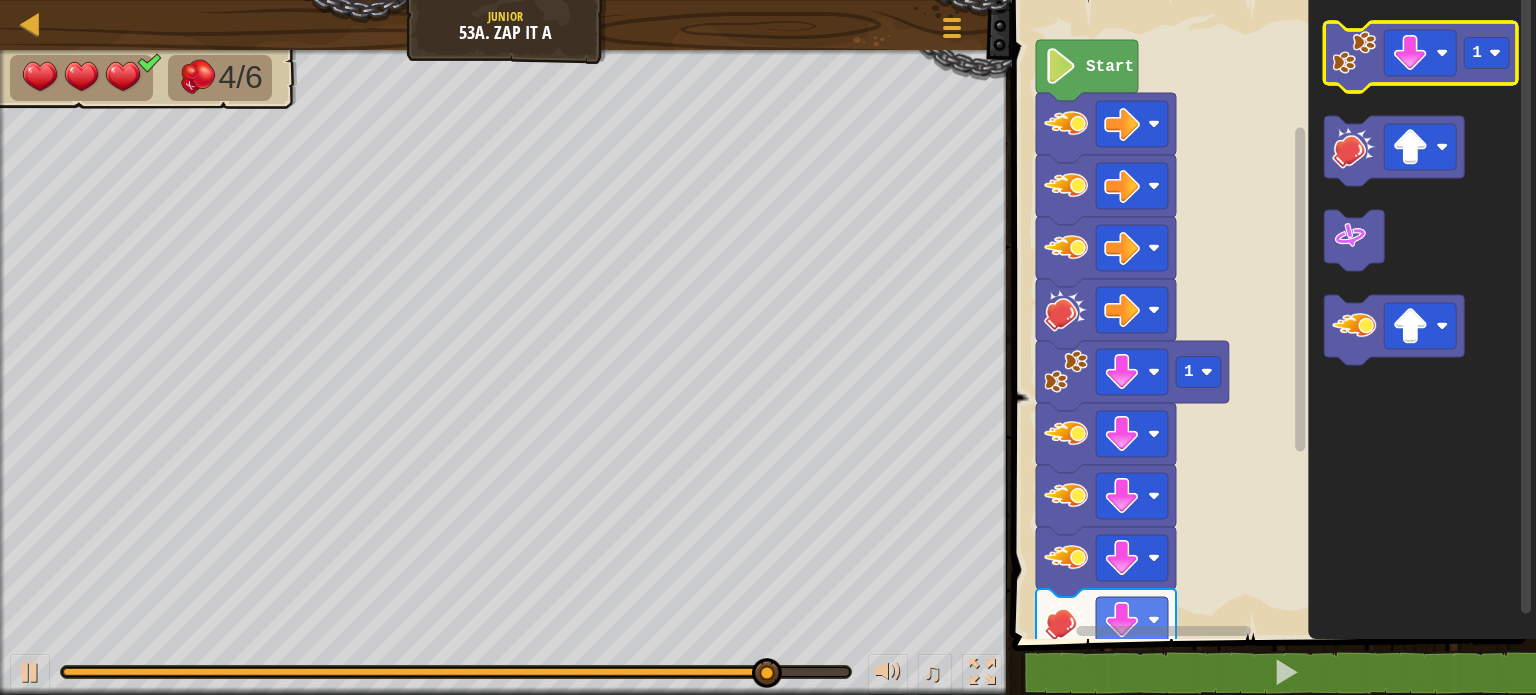 click 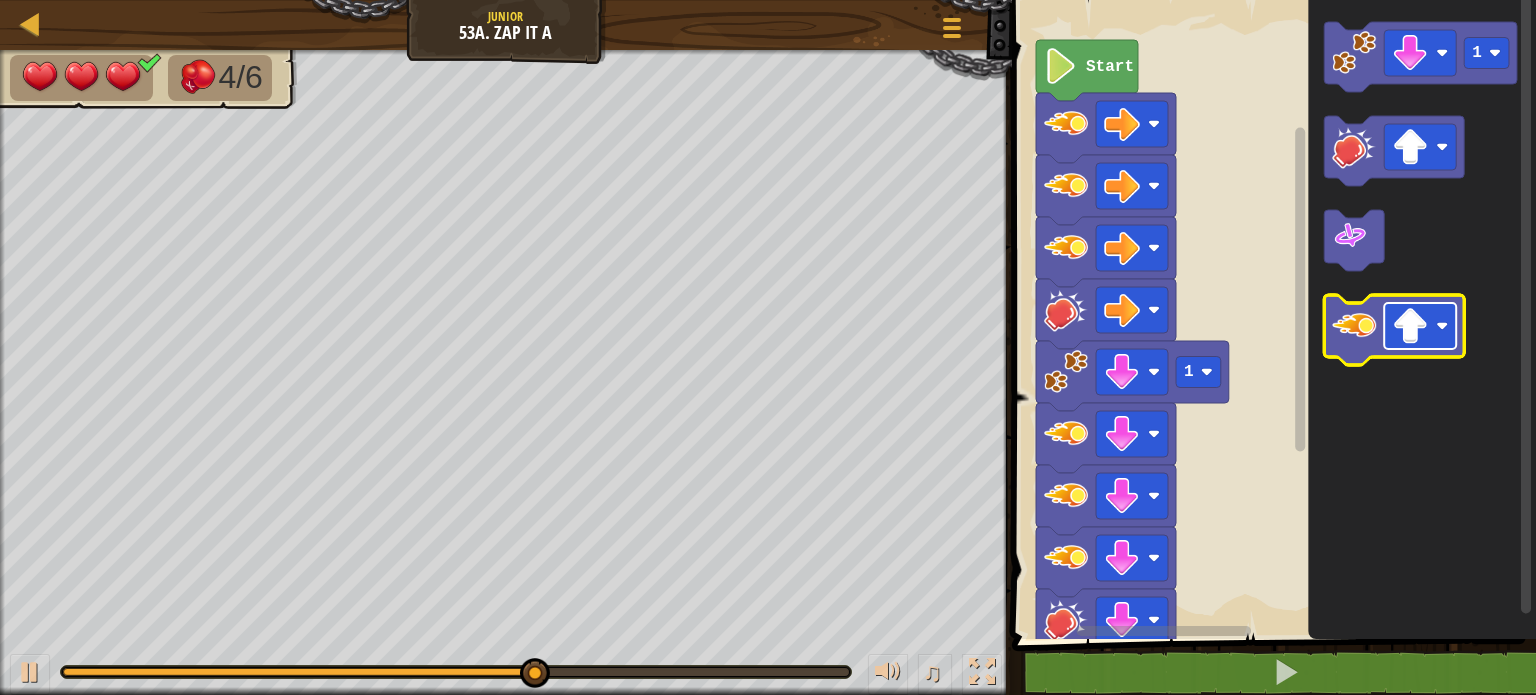 click 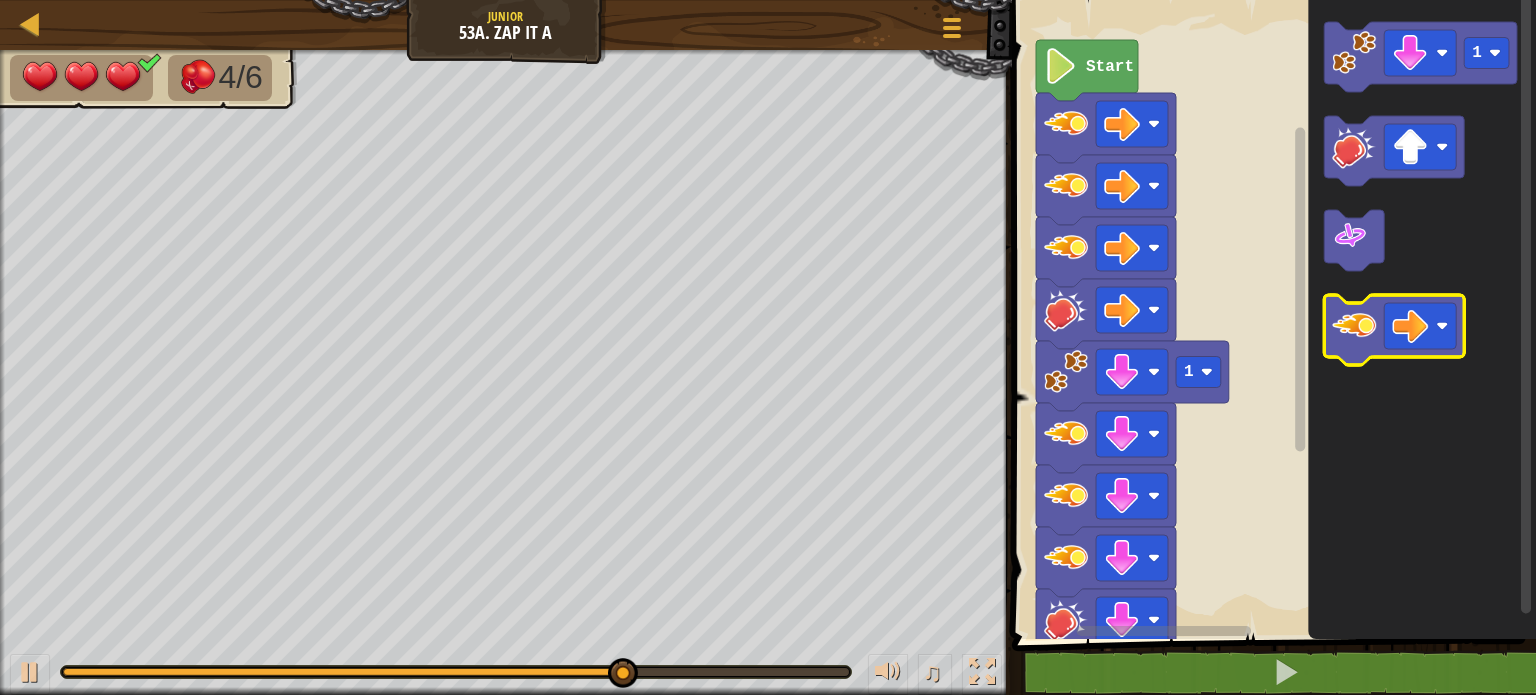 click 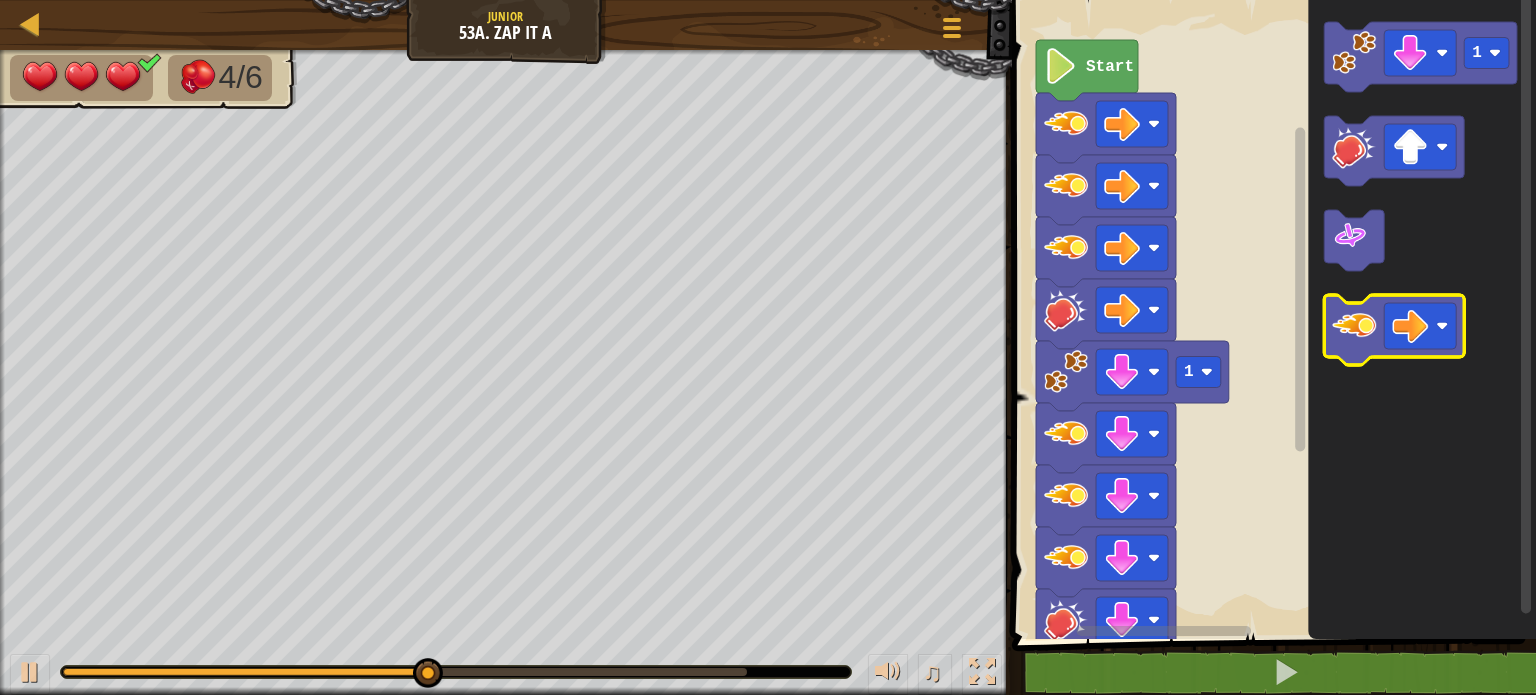 click 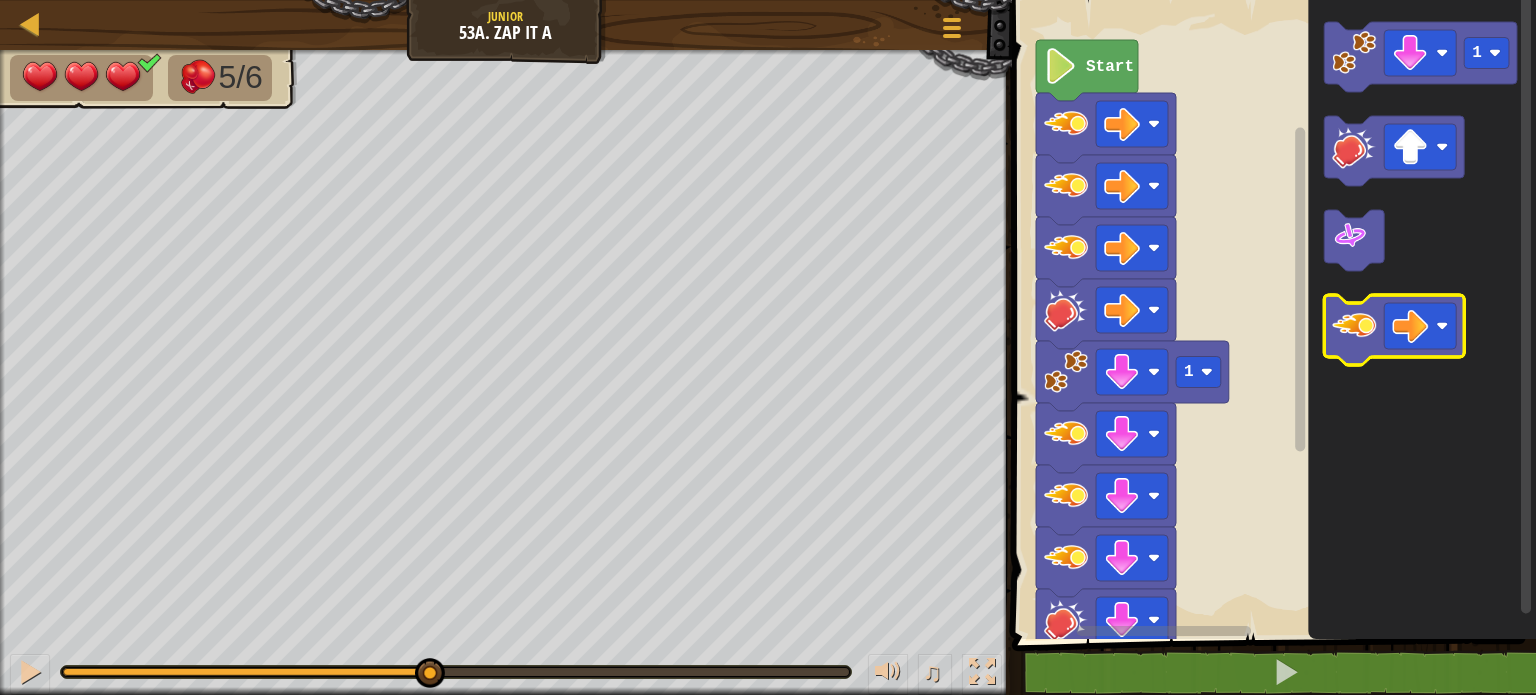 click 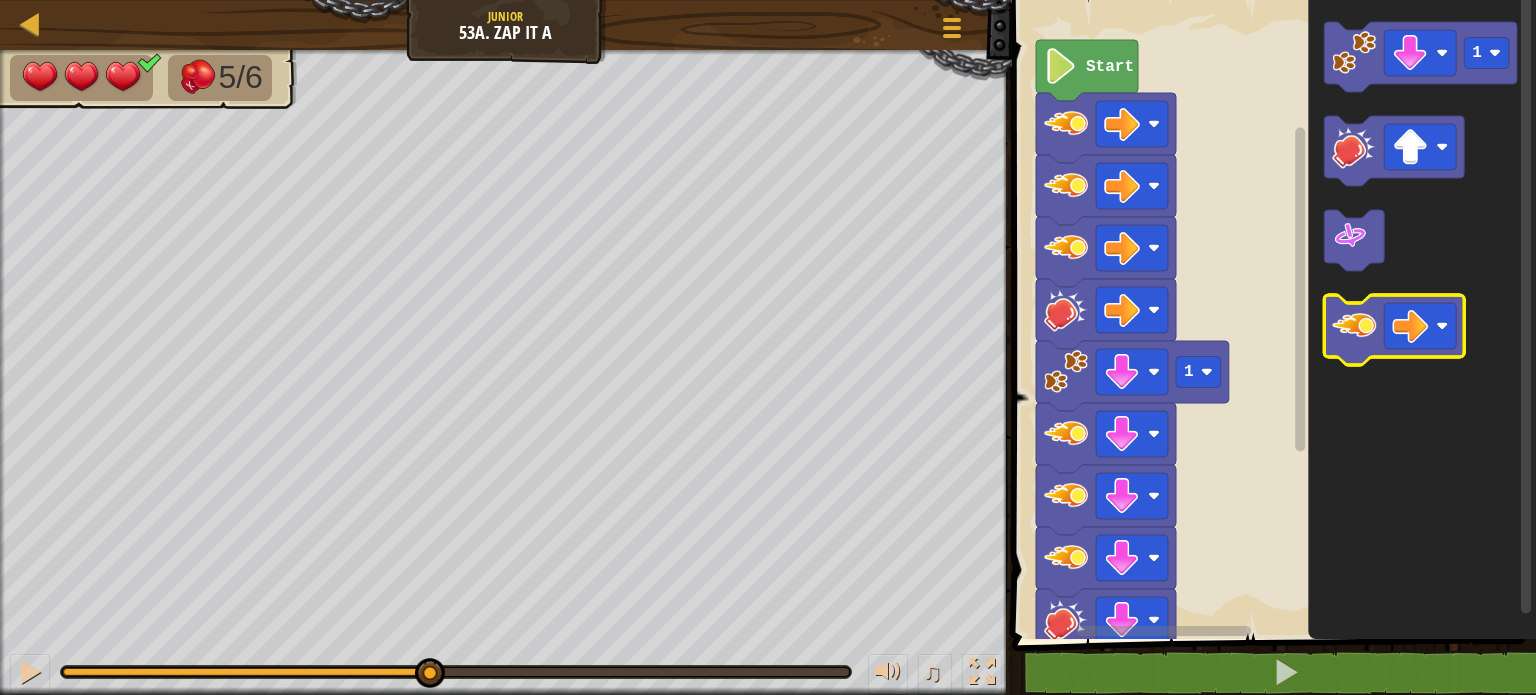 click 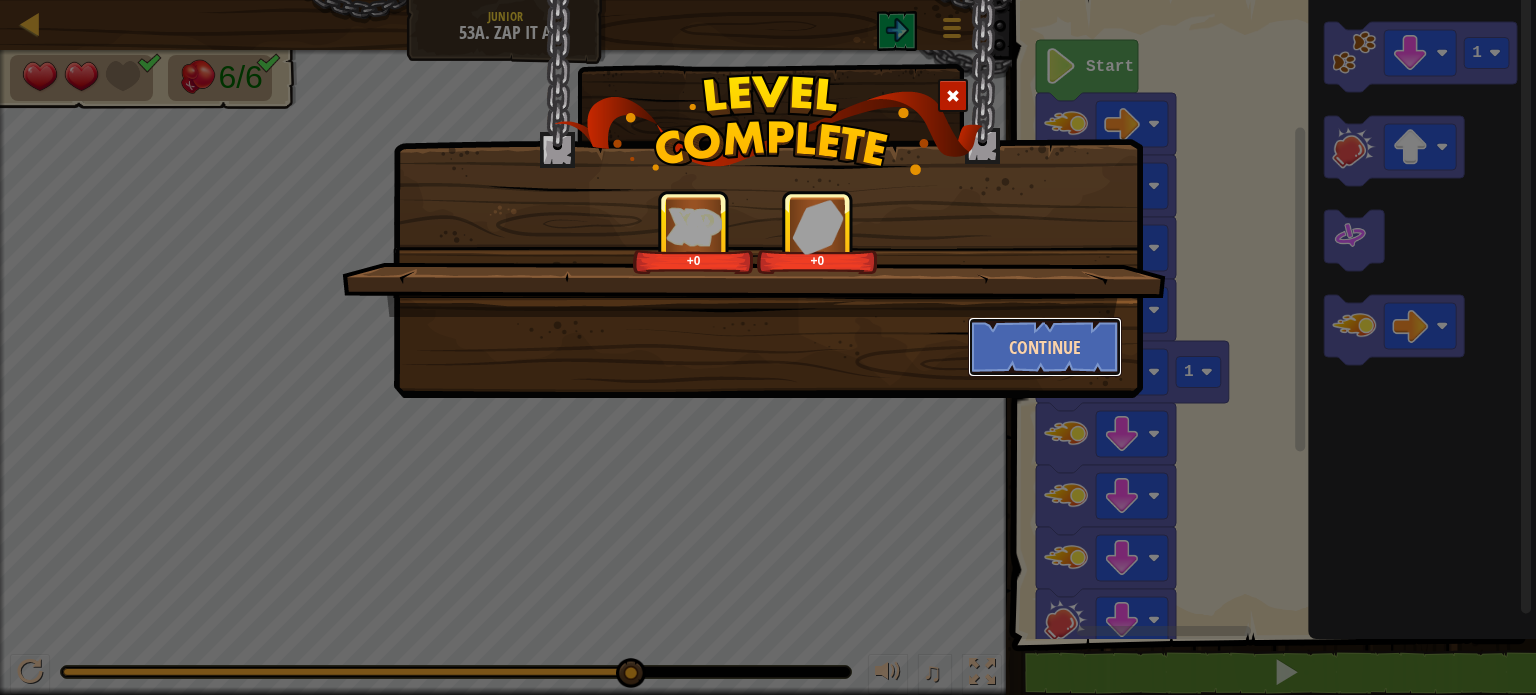 click on "Continue" at bounding box center [1045, 347] 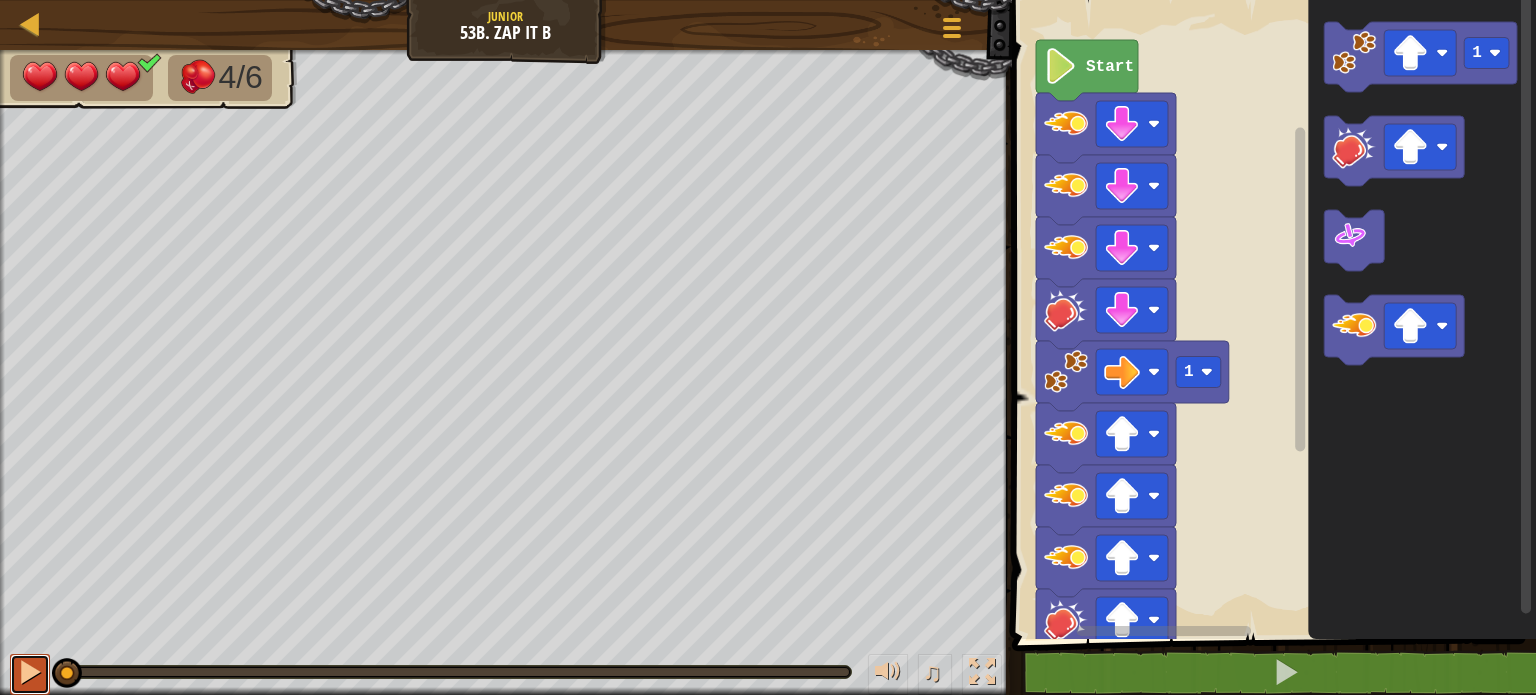 click at bounding box center (30, 672) 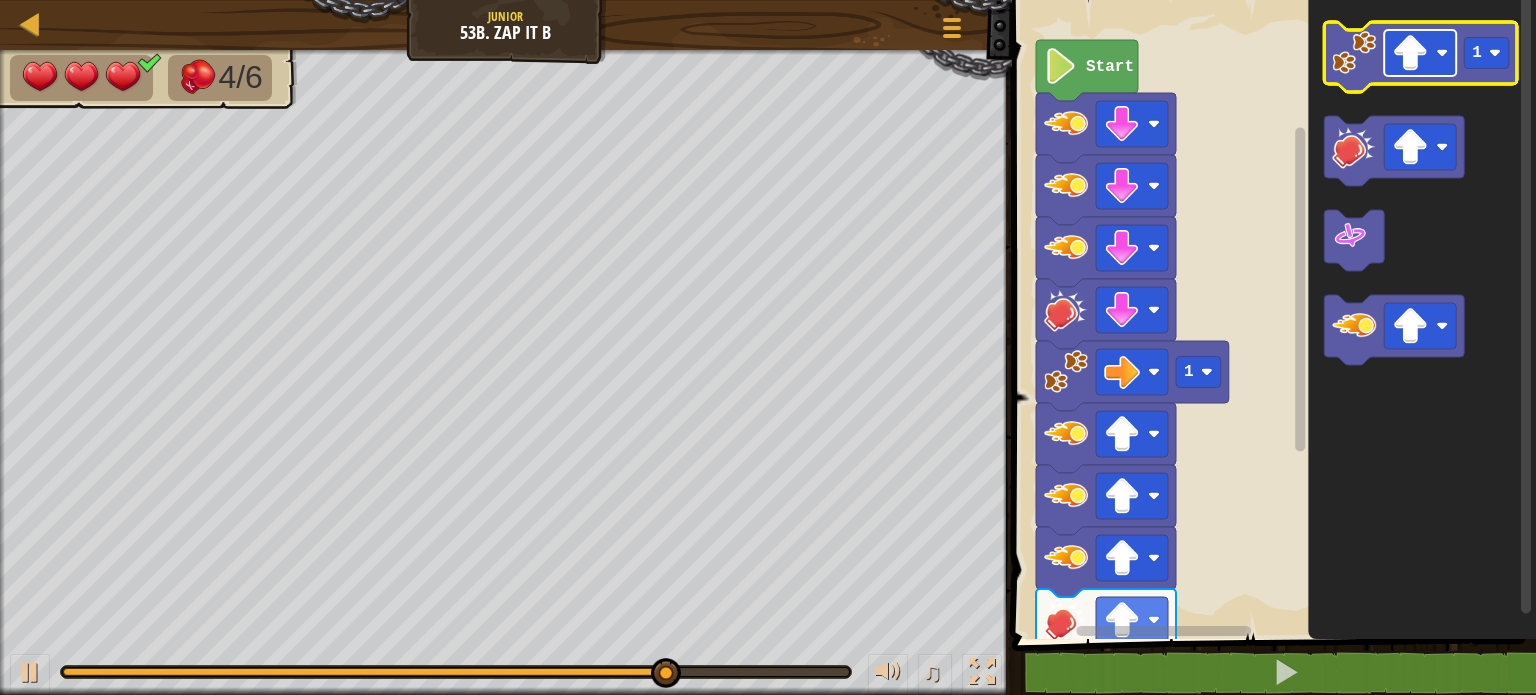 click 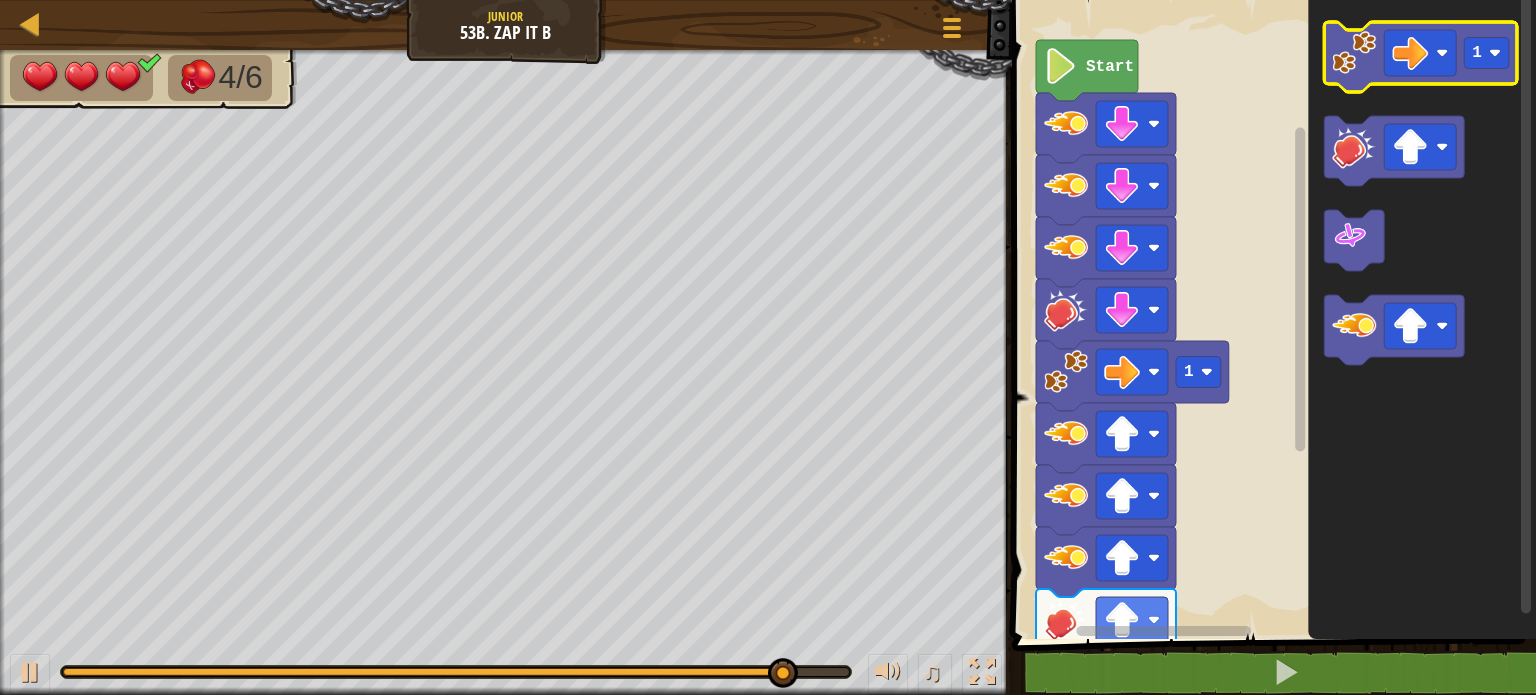 click 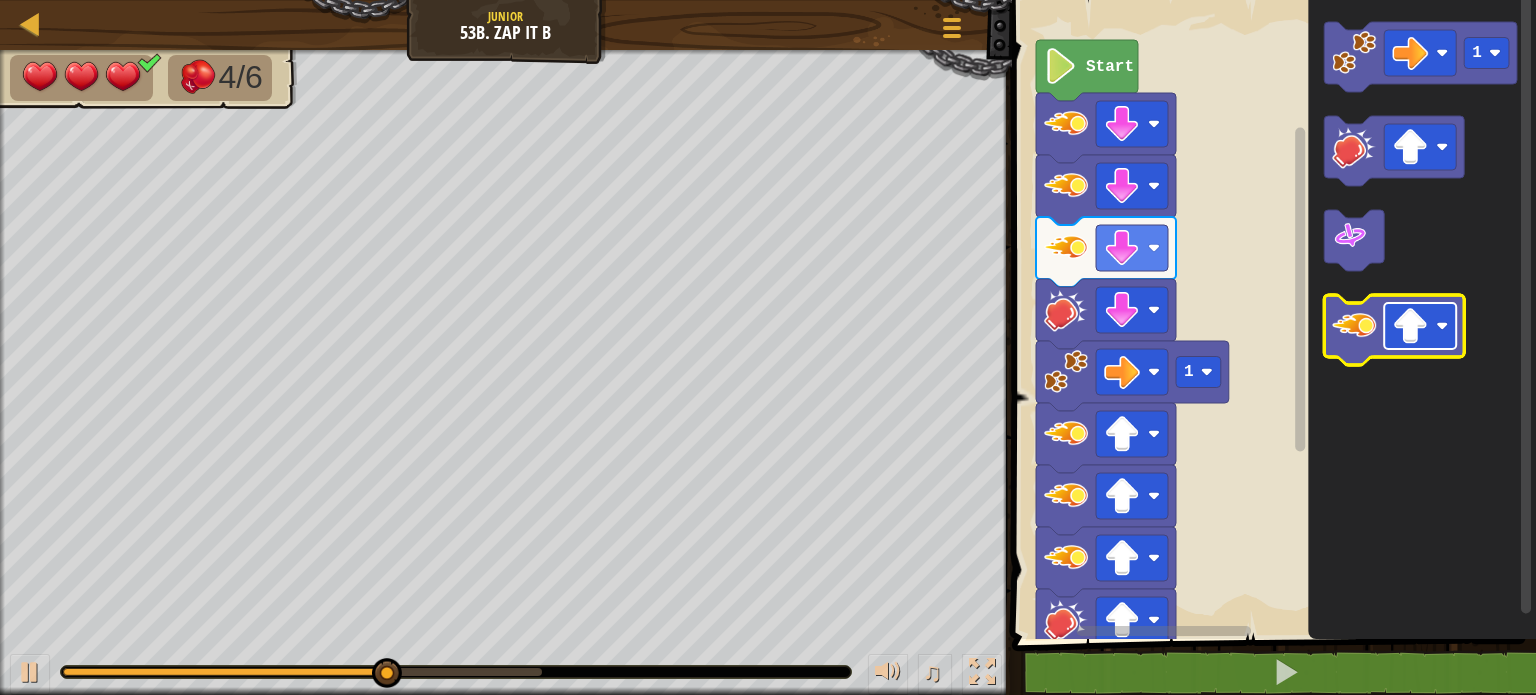 click 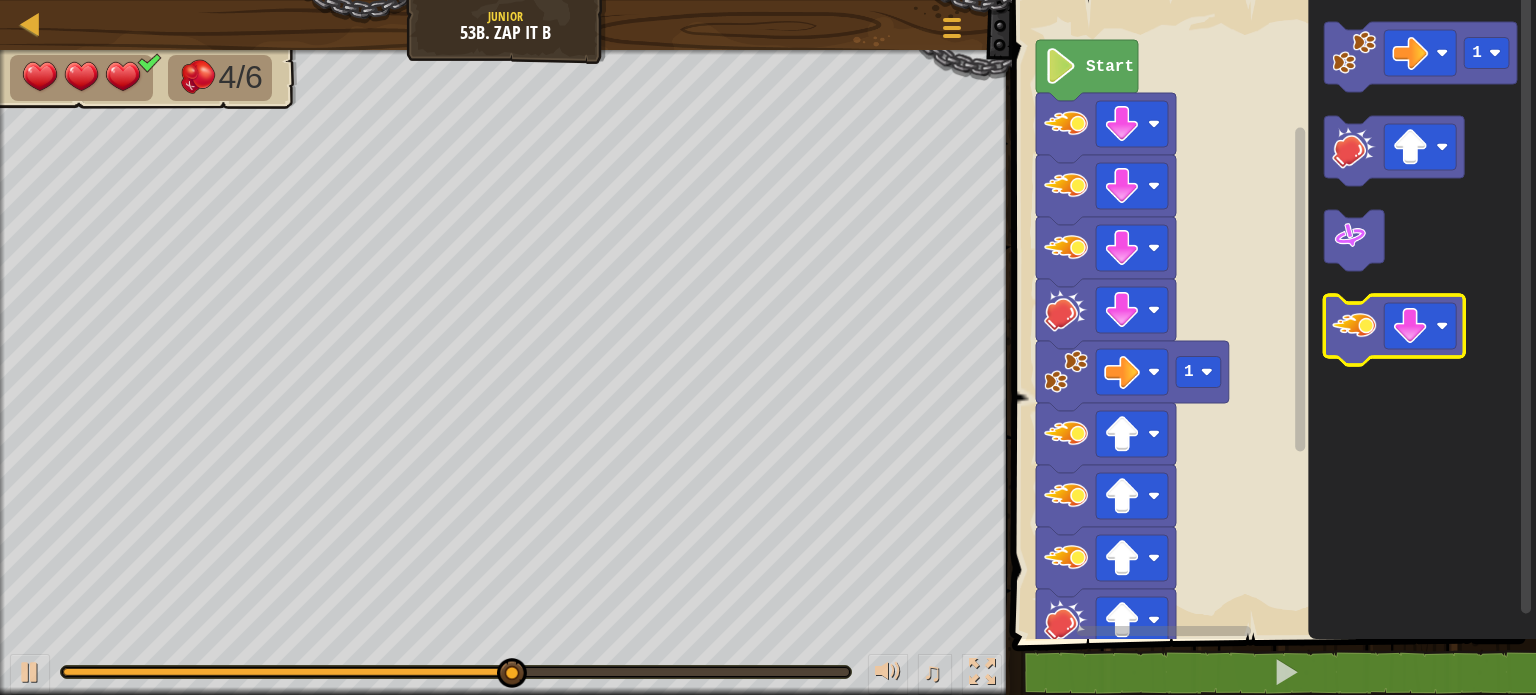 click 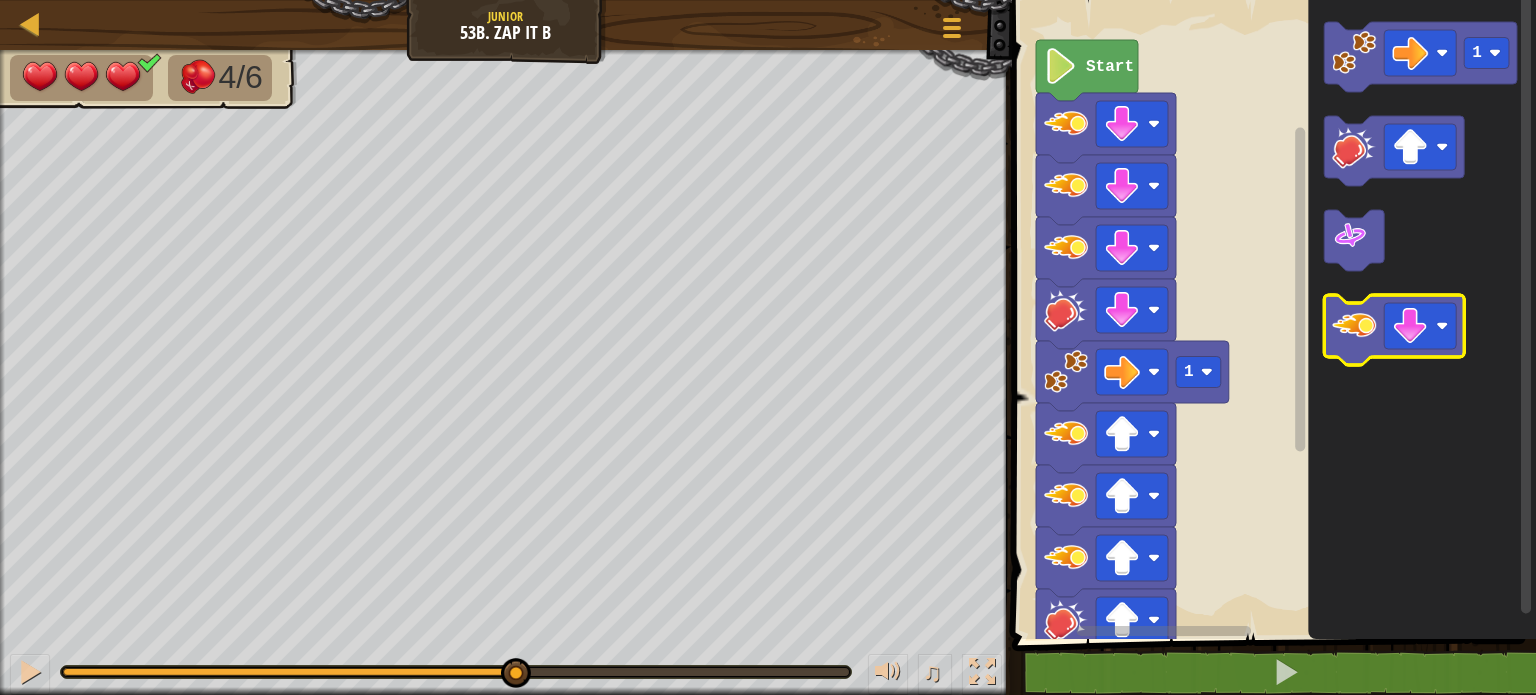 click 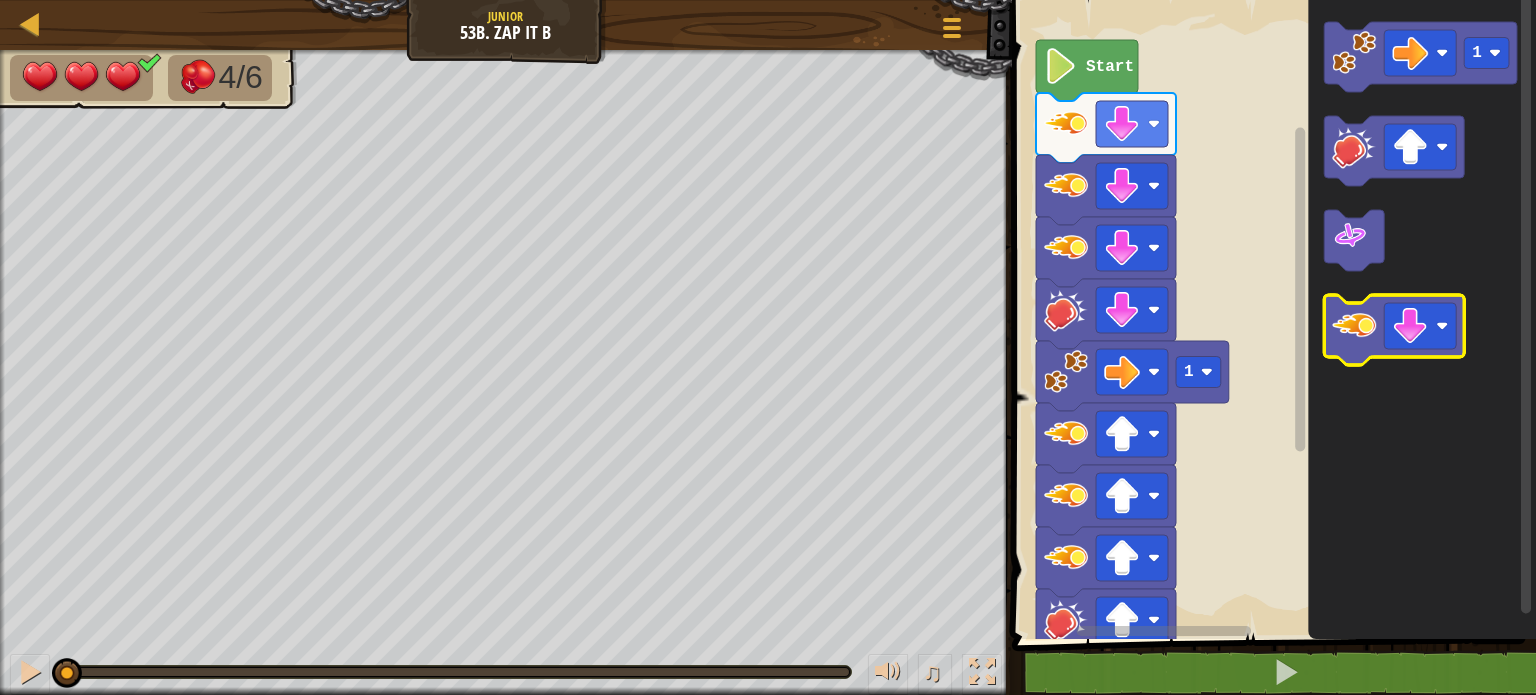 click 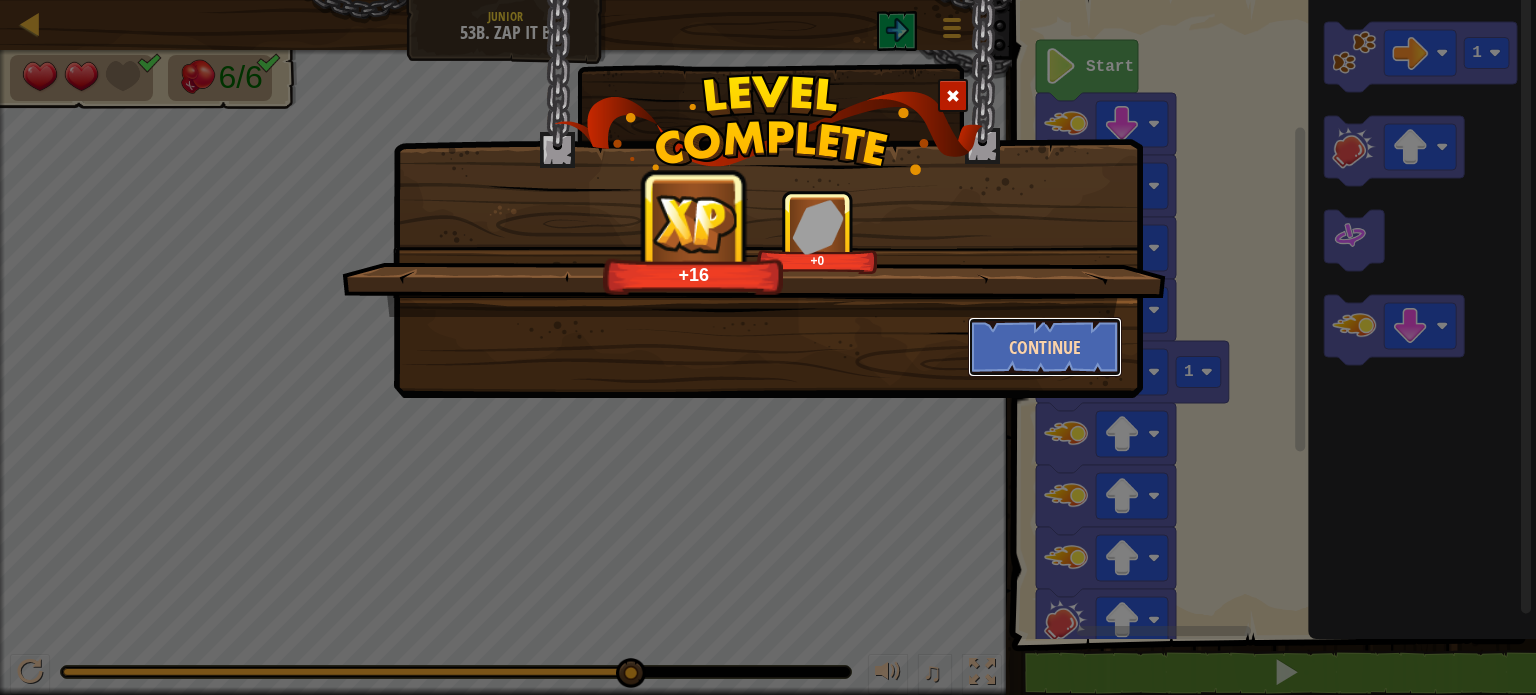 click on "Continue" at bounding box center [1045, 347] 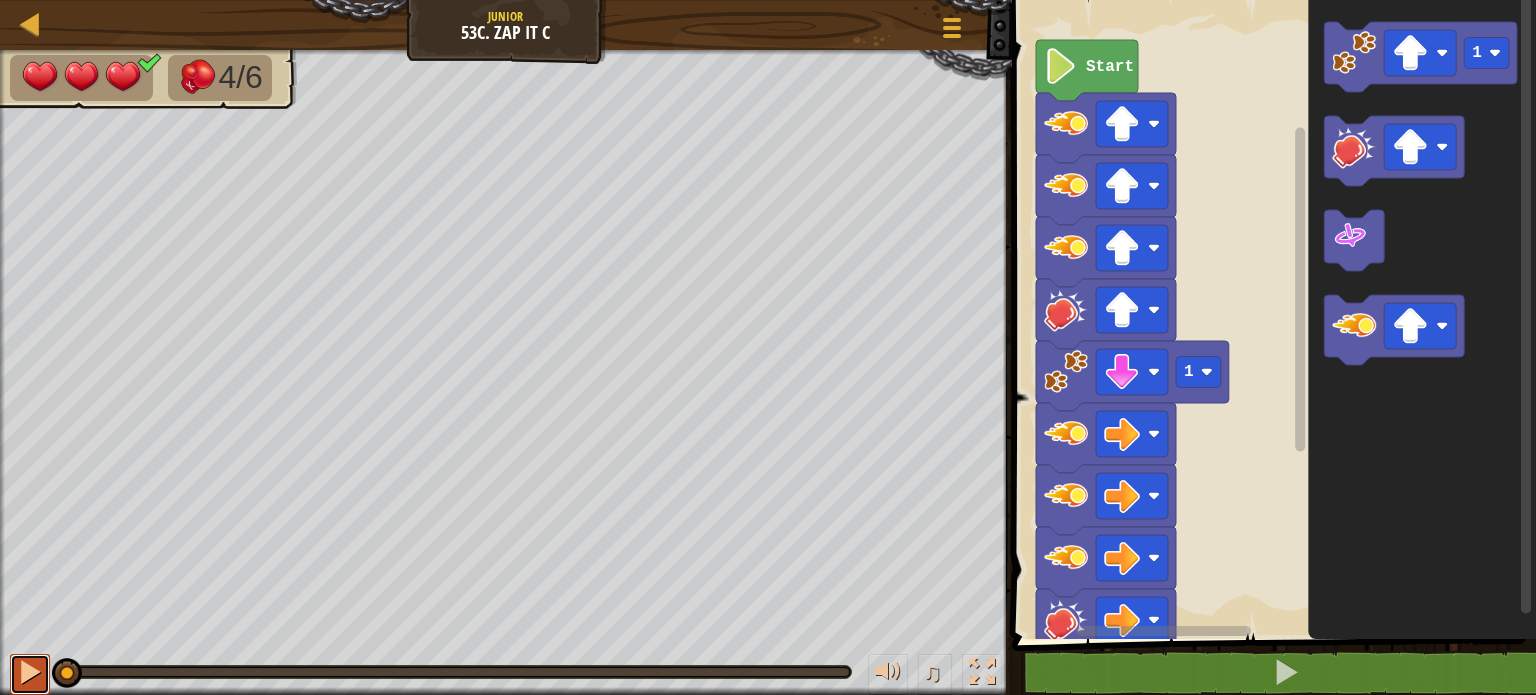 click at bounding box center [30, 672] 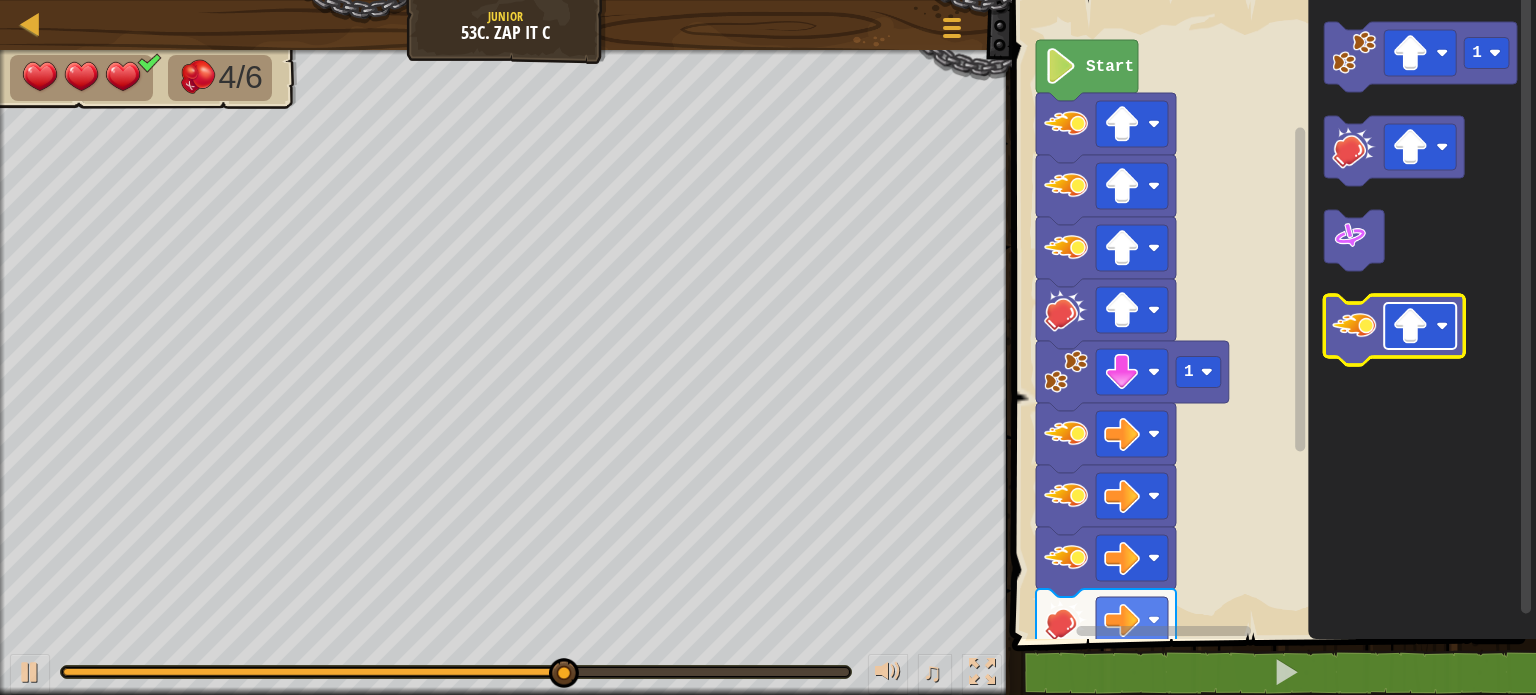 click 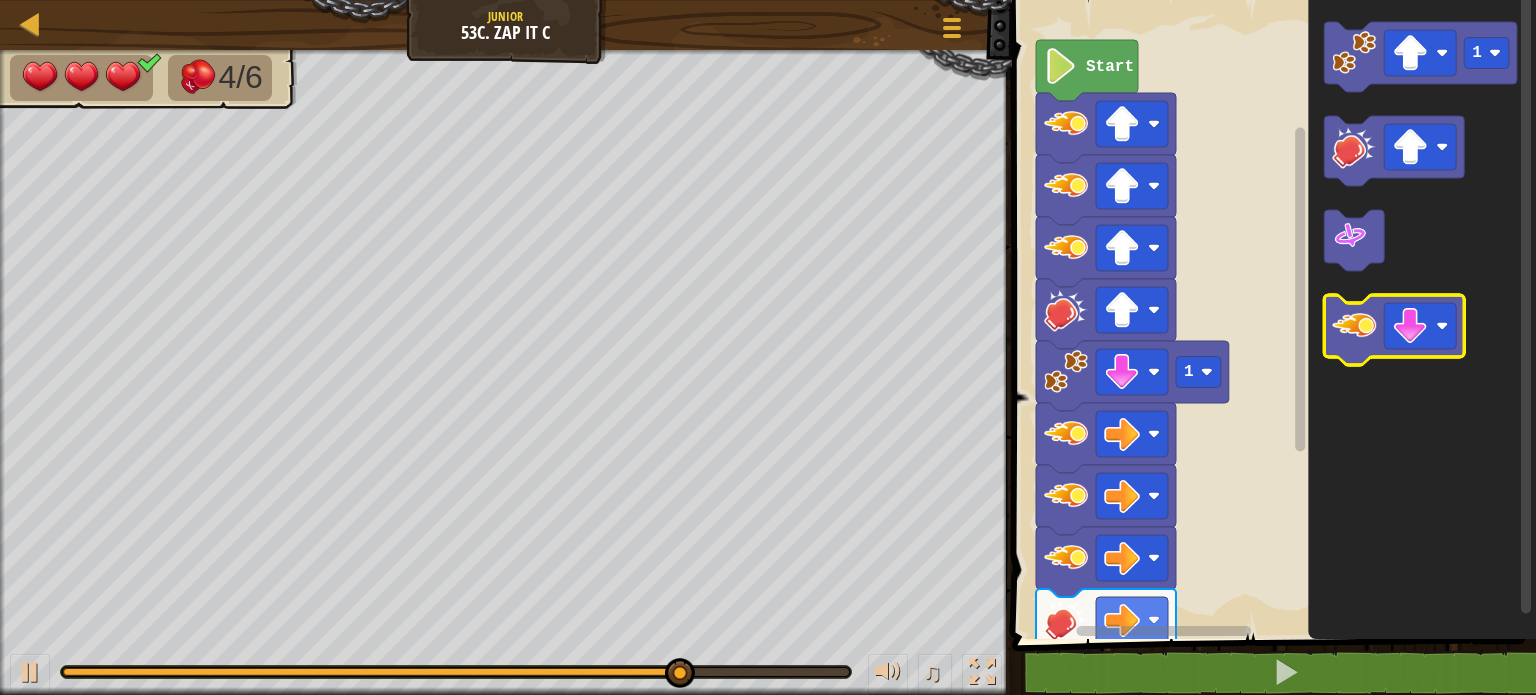 click 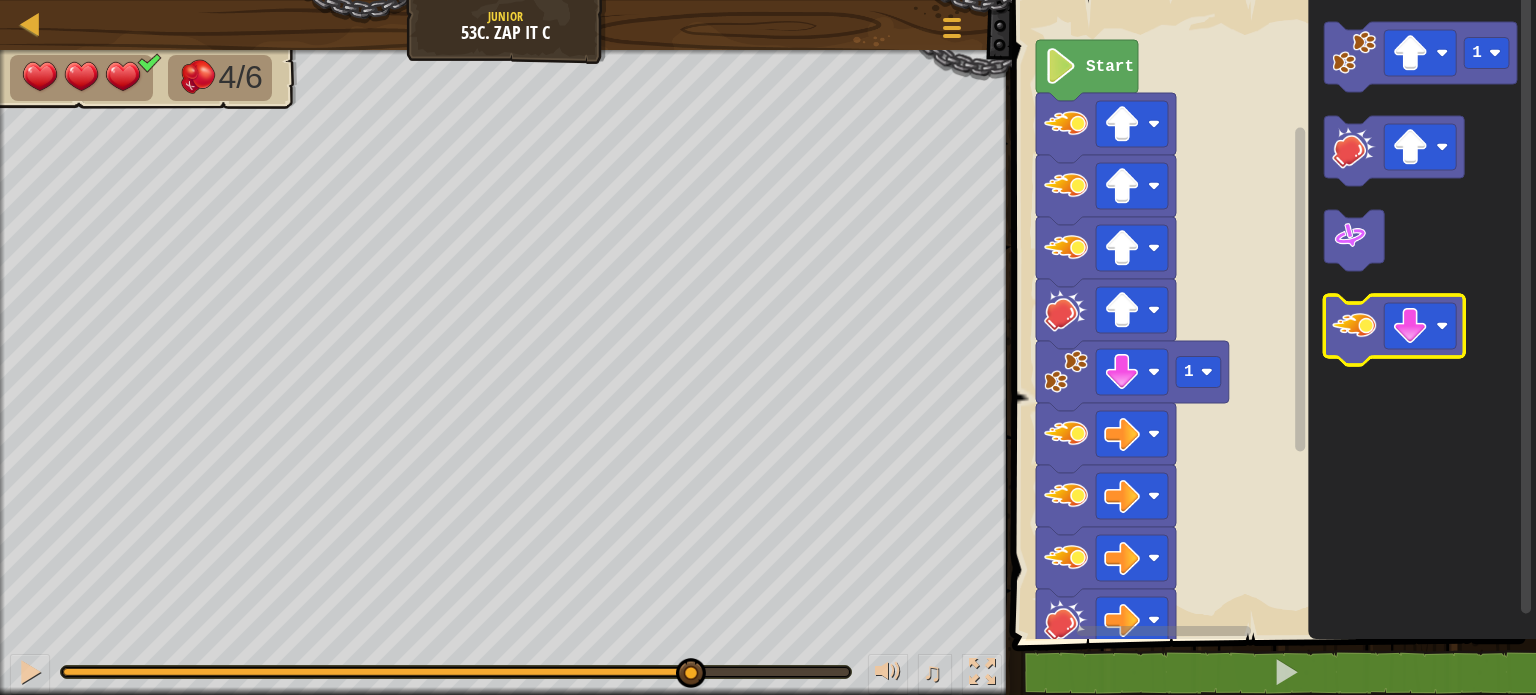 click 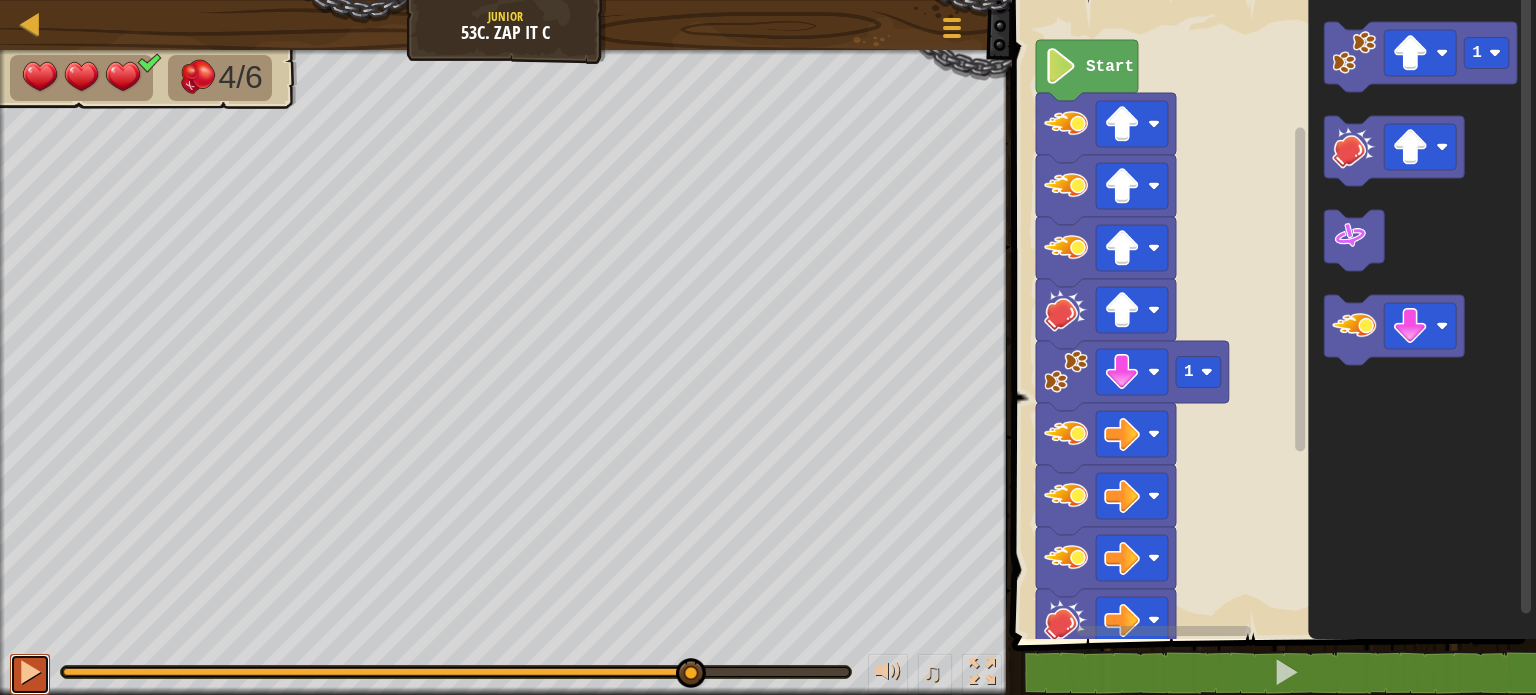 click at bounding box center [30, 672] 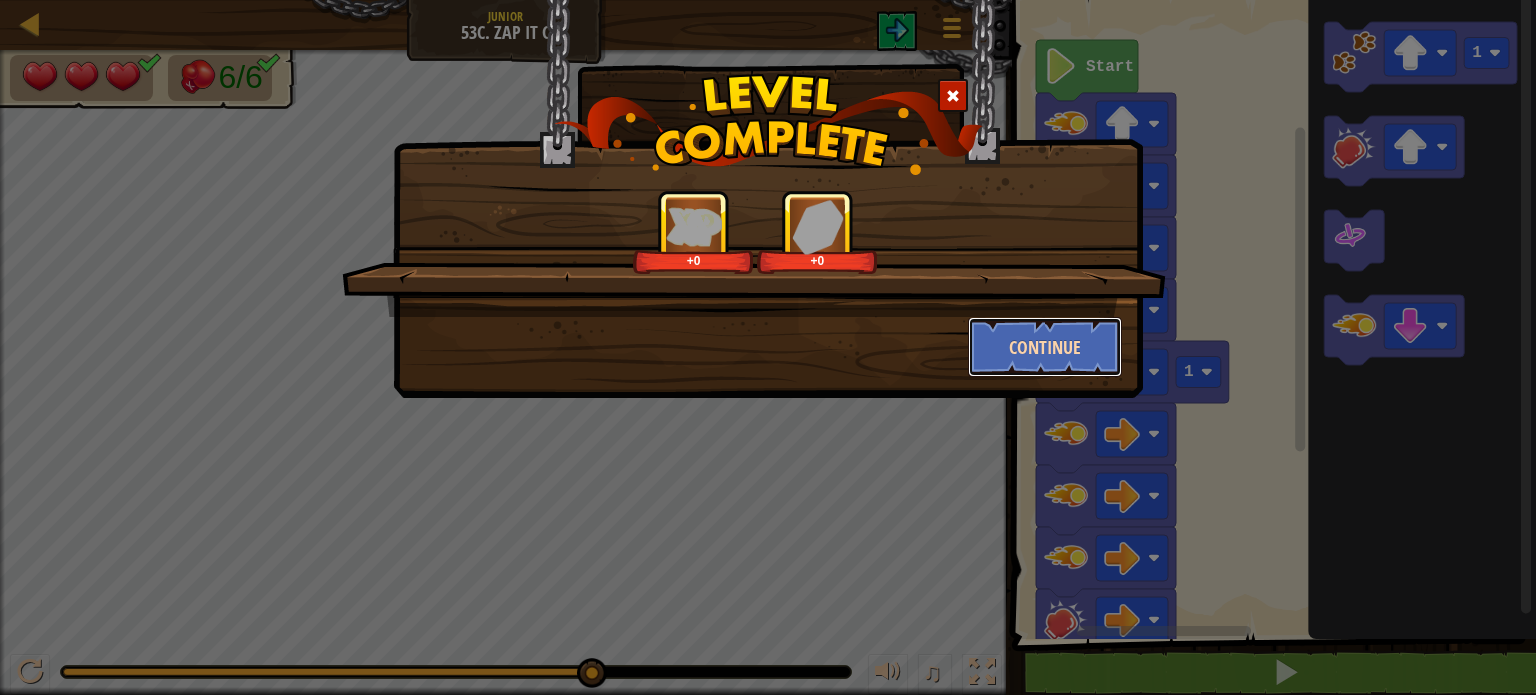click on "Continue" at bounding box center [1045, 347] 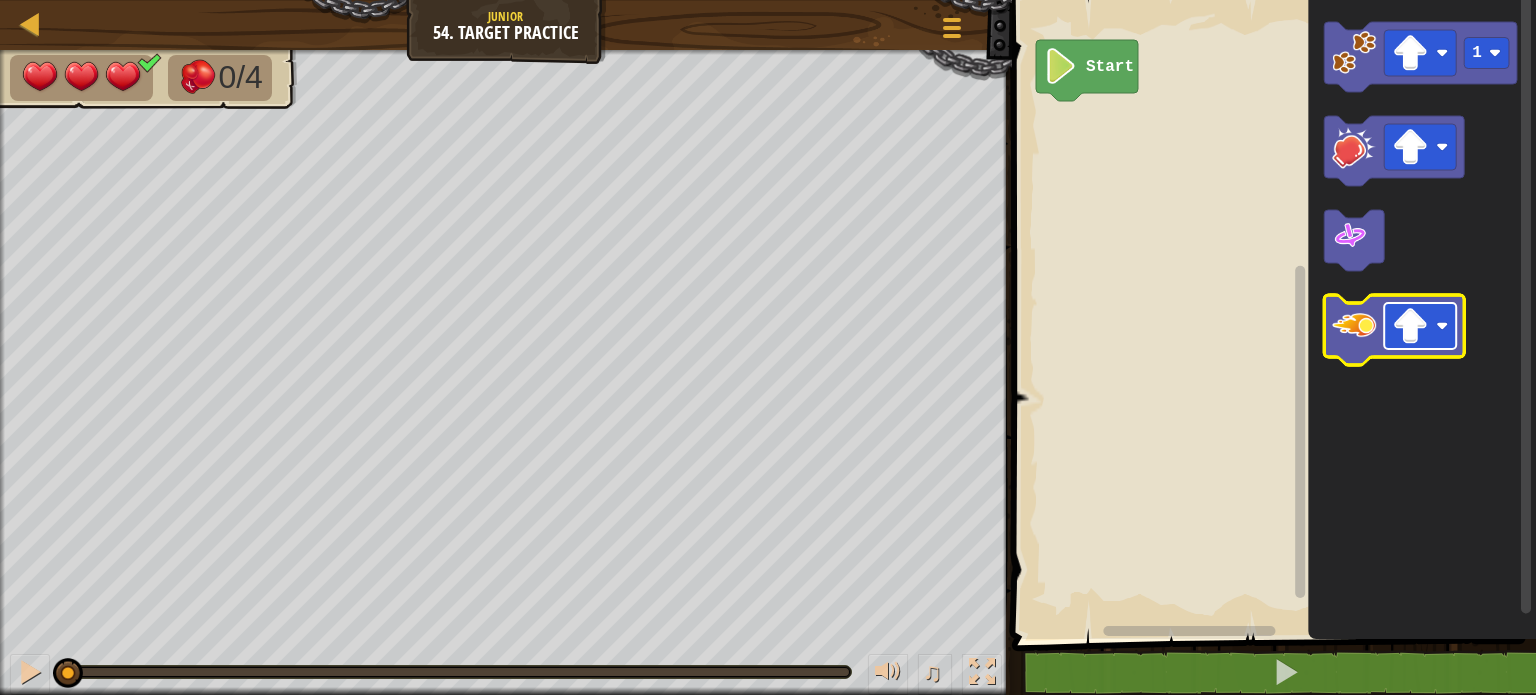 click 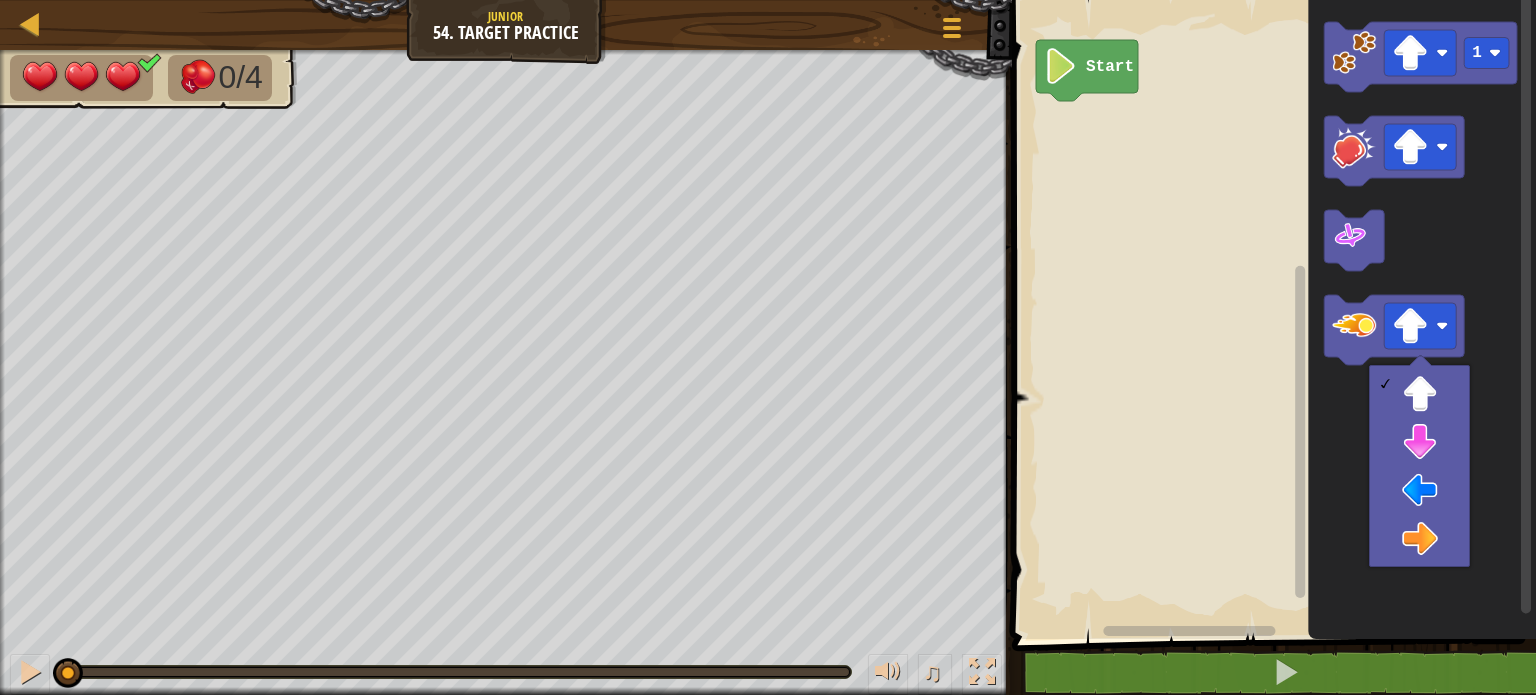 click on "Map Junior 54. Target Practice Game Menu 1     הההההההההההההההההההההההההההההההההההההההההההההההההההההההההההההההההההההההההההההההההההההההההההההההההההההההההההההההההההההההההההההההההההההההההההההההההההההההההההההההההההההההההההההההההההההההההההההההההההההההההההההההההההההההההההההההההההההההההההההההההההההההההההההההה XXXXXXXXXXXXXXXXXXXXXXXXXXXXXXXXXXXXXXXXXXXXXXXXXXXXXXXXXXXXXXXXXXXXXXXXXXXXXXXXXXXXXXXXXXXXXXXXXXXXXXXXXXXXXXXXXXXXXXXXXXXXXXXXXXXXXXXXXXXXXXXXXXXXXXXXXXXXXXXXXXXXXXXXXXXXXXXXXXXXXXXXXXXXXXXXXXXXXXXXXXXXXXXXXXXXXXXXXXXXXXXXXXXXXXXXXXXXXXXXXXXXXXXXXXXXXXXX Solution × Blocks 1     Start 1 Code Saved Programming language : Python Statement   /  Call   /  go hit spin zap × Fix Your Code Need help? Ask the AI 0/4 ♫ Phoenix 3 x: 22 y: 14 No target action: :" at bounding box center (768, 0) 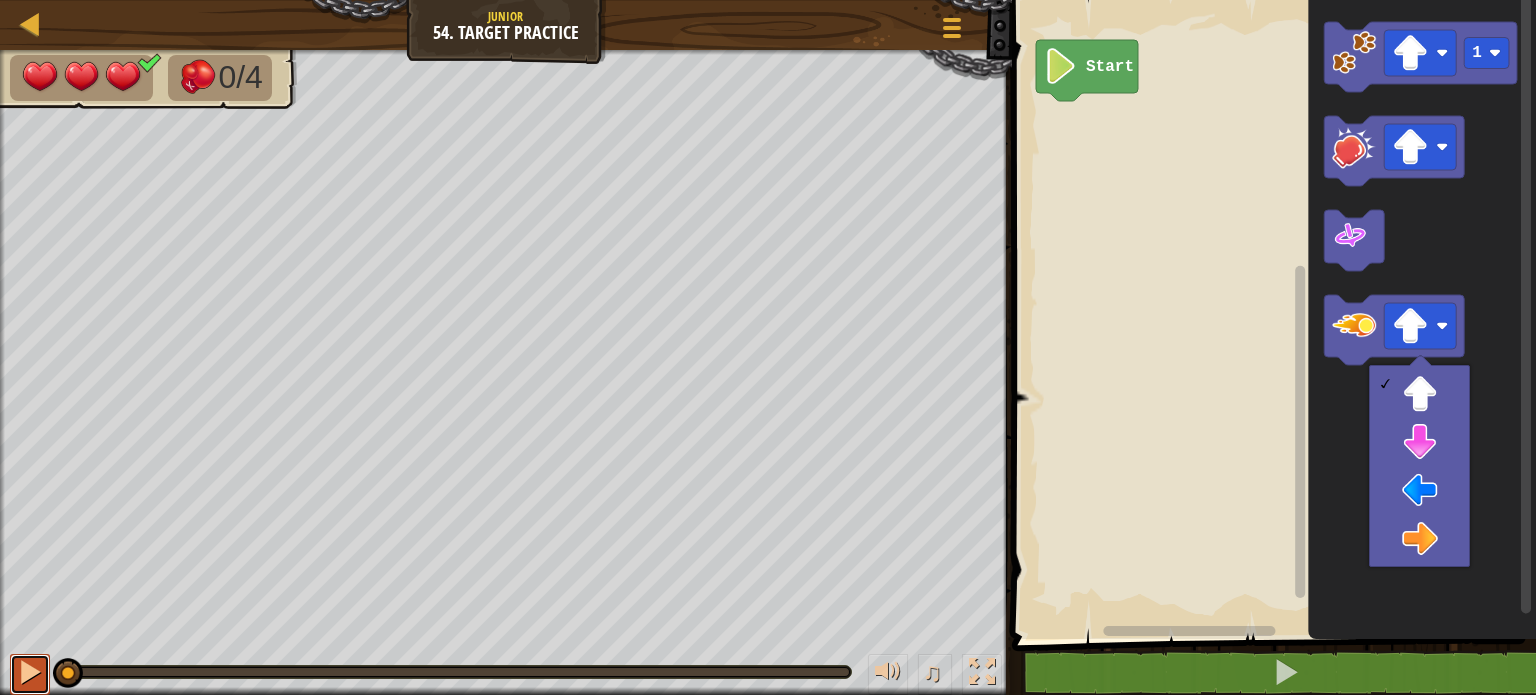 click at bounding box center [30, 672] 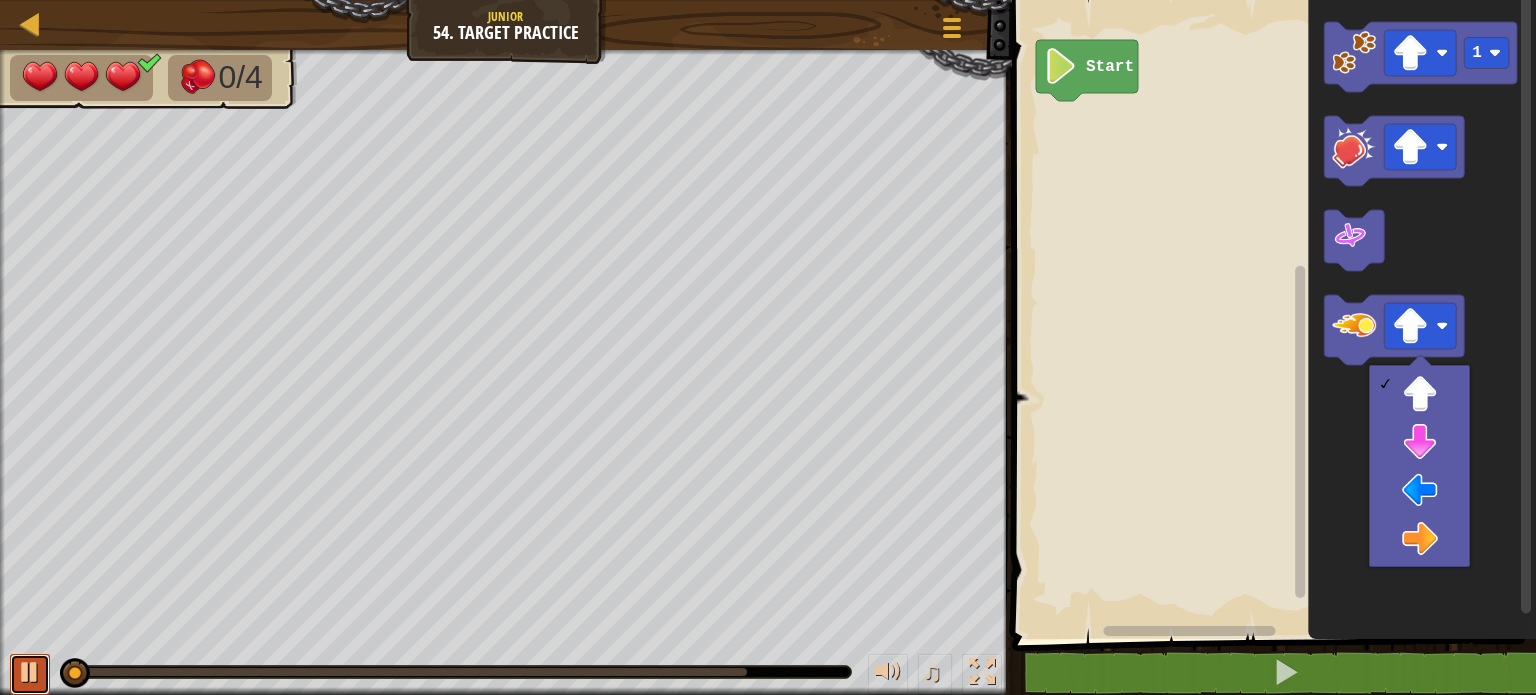 click at bounding box center [30, 672] 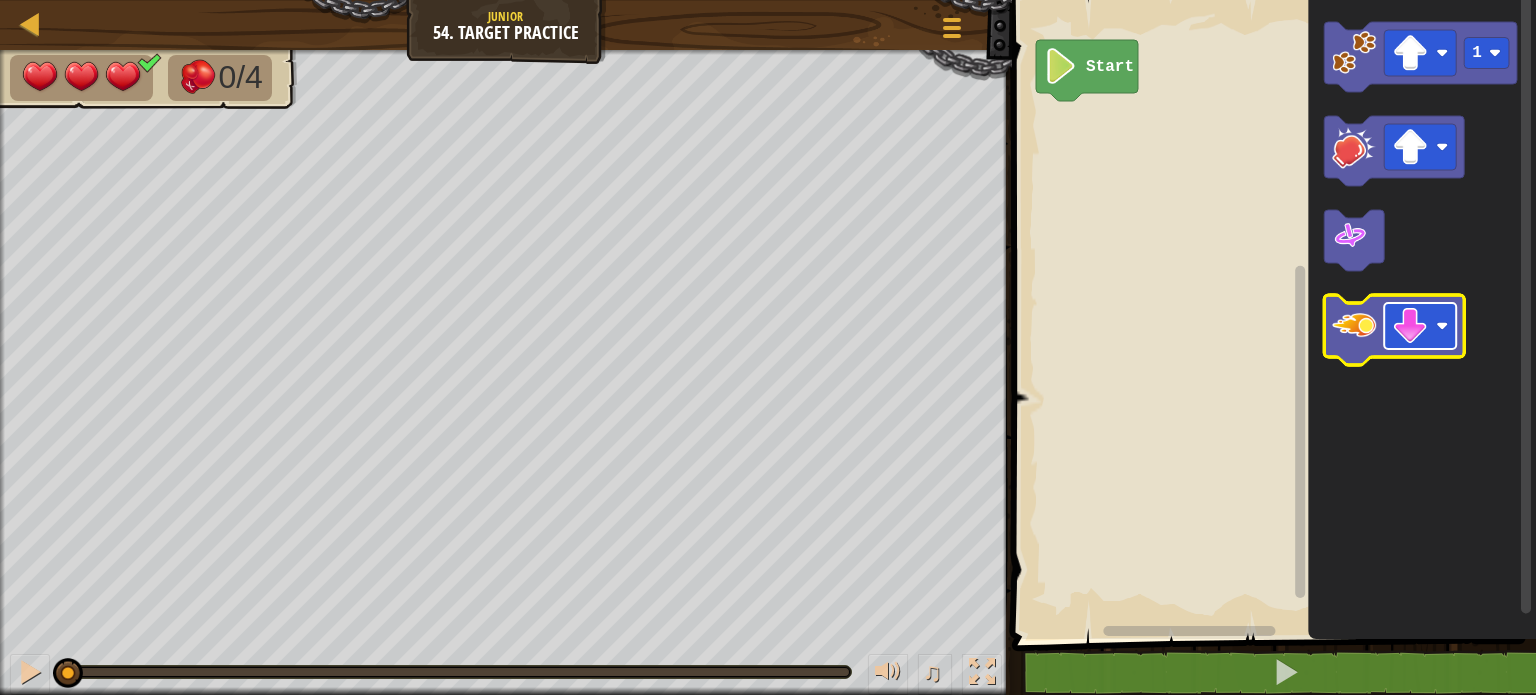 click 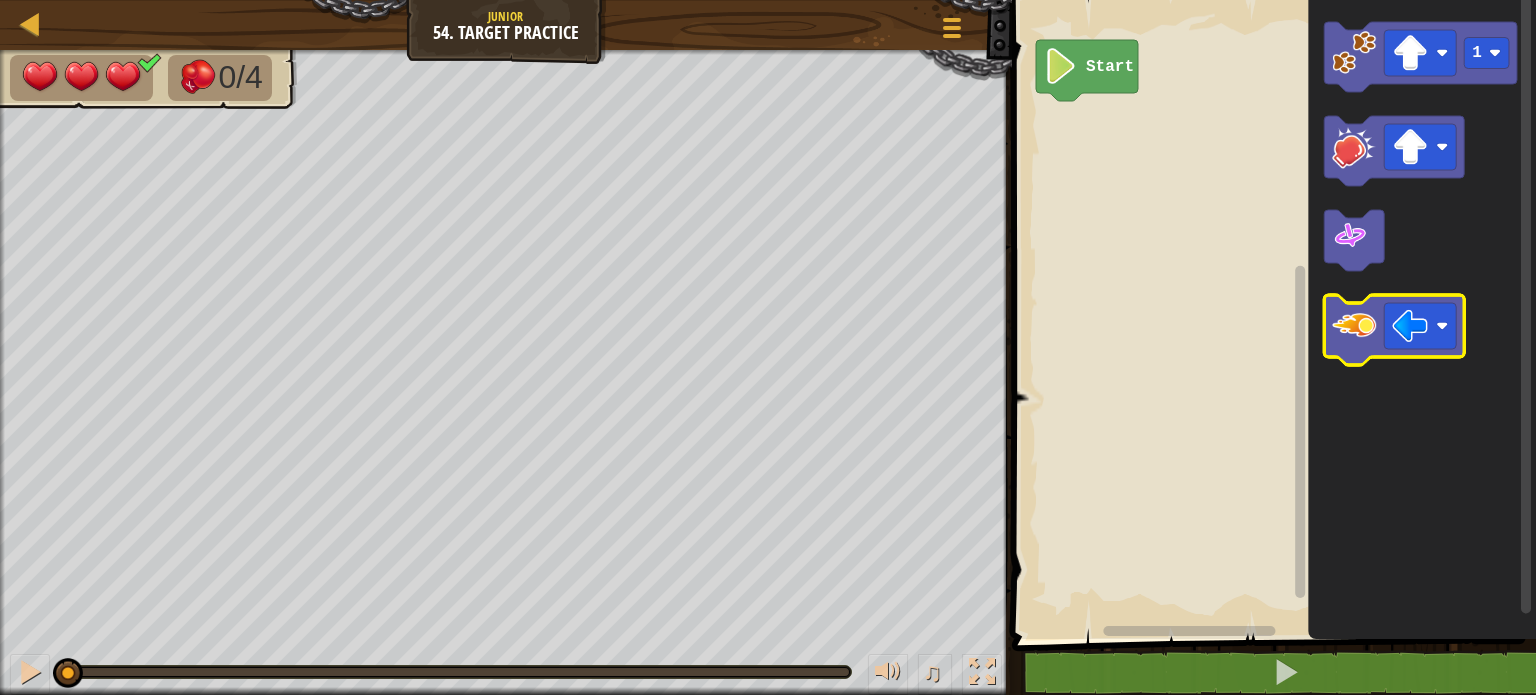 click 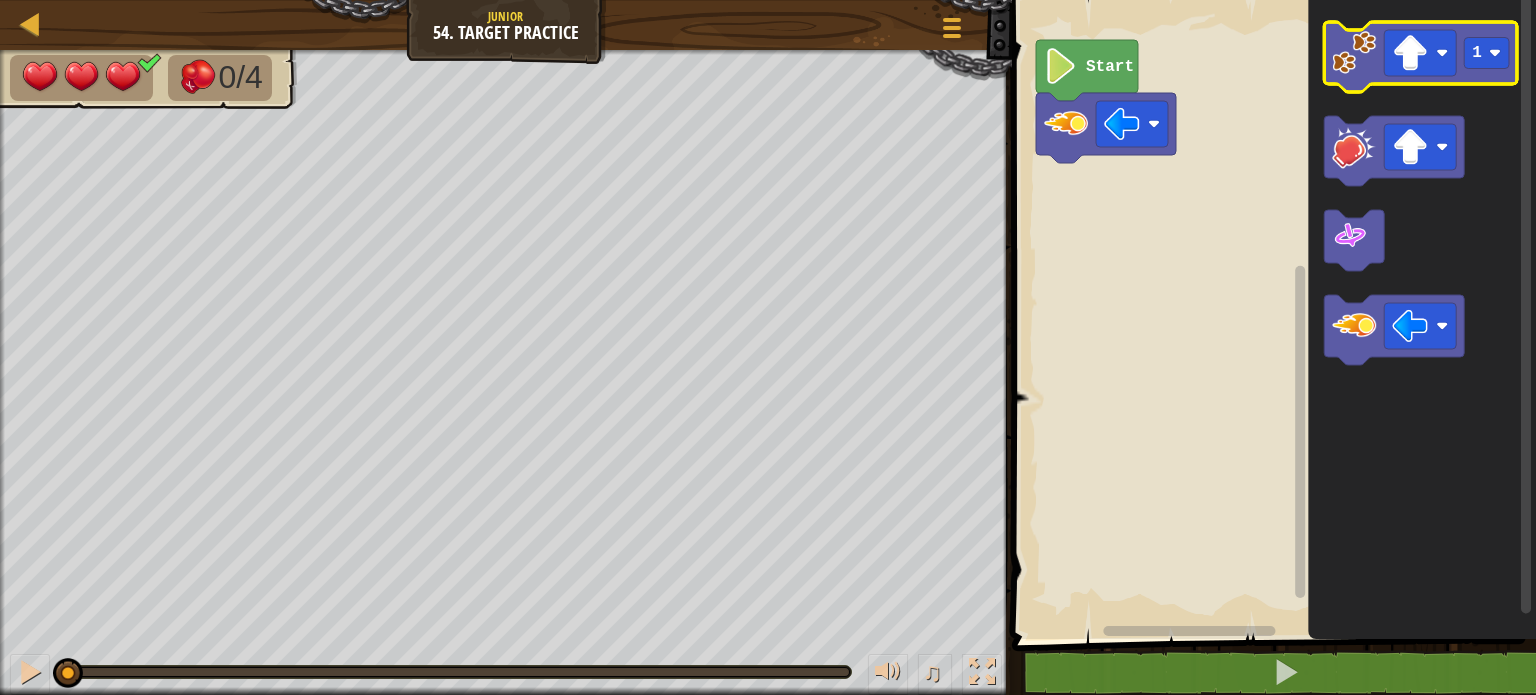click 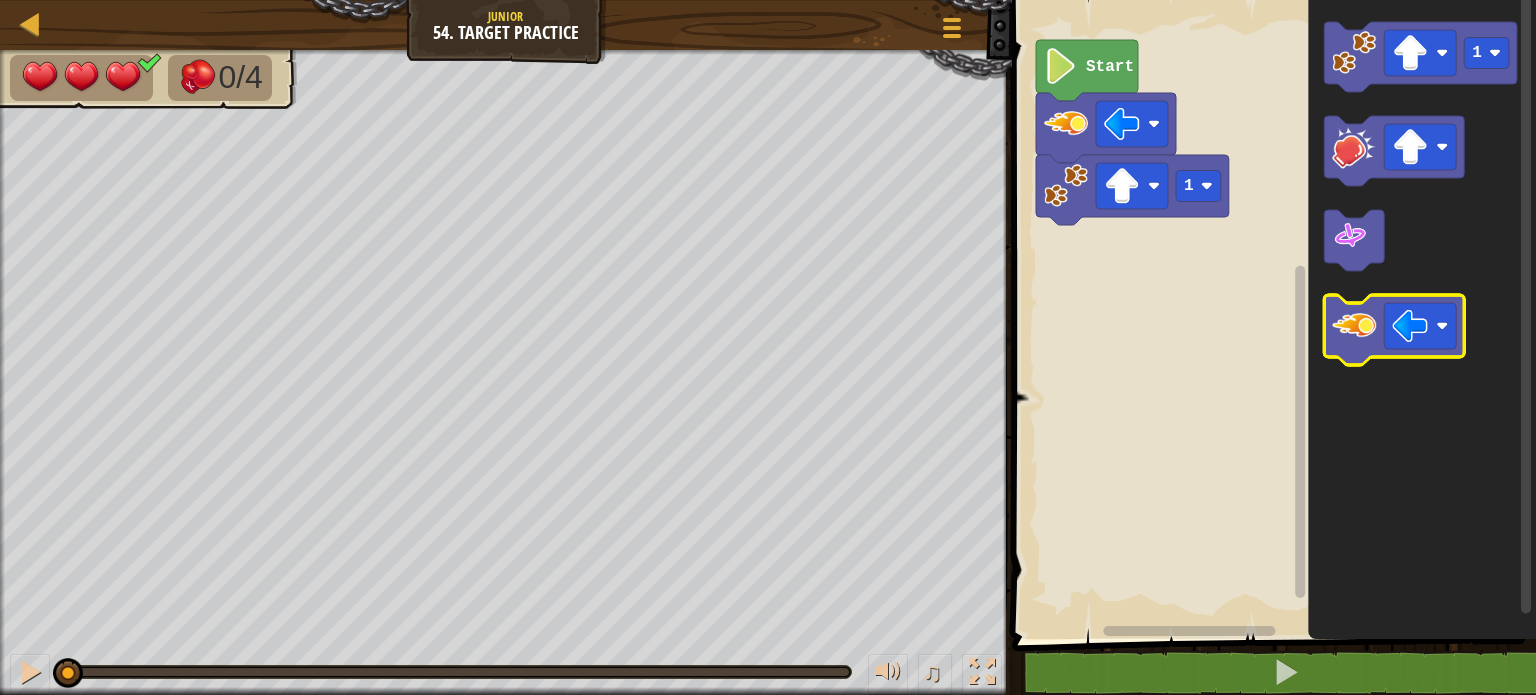 click 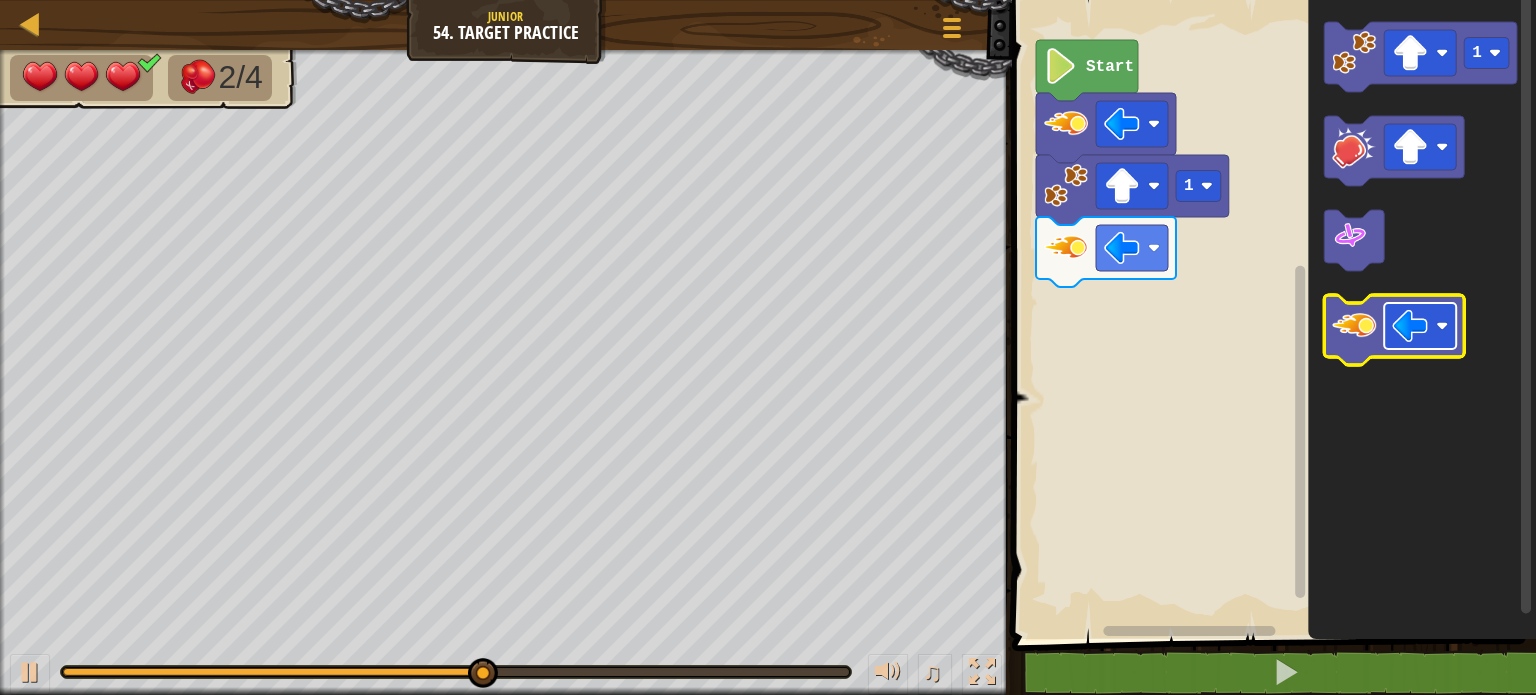 click 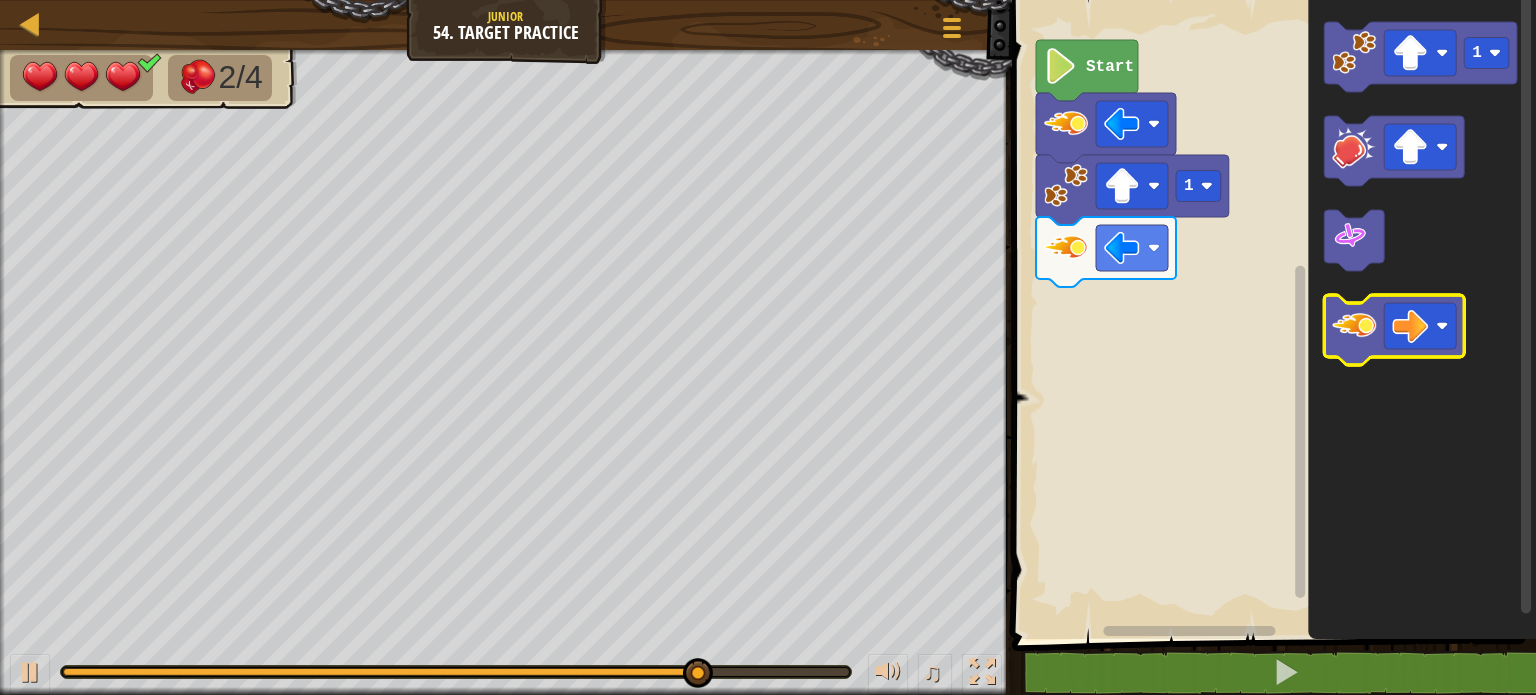click 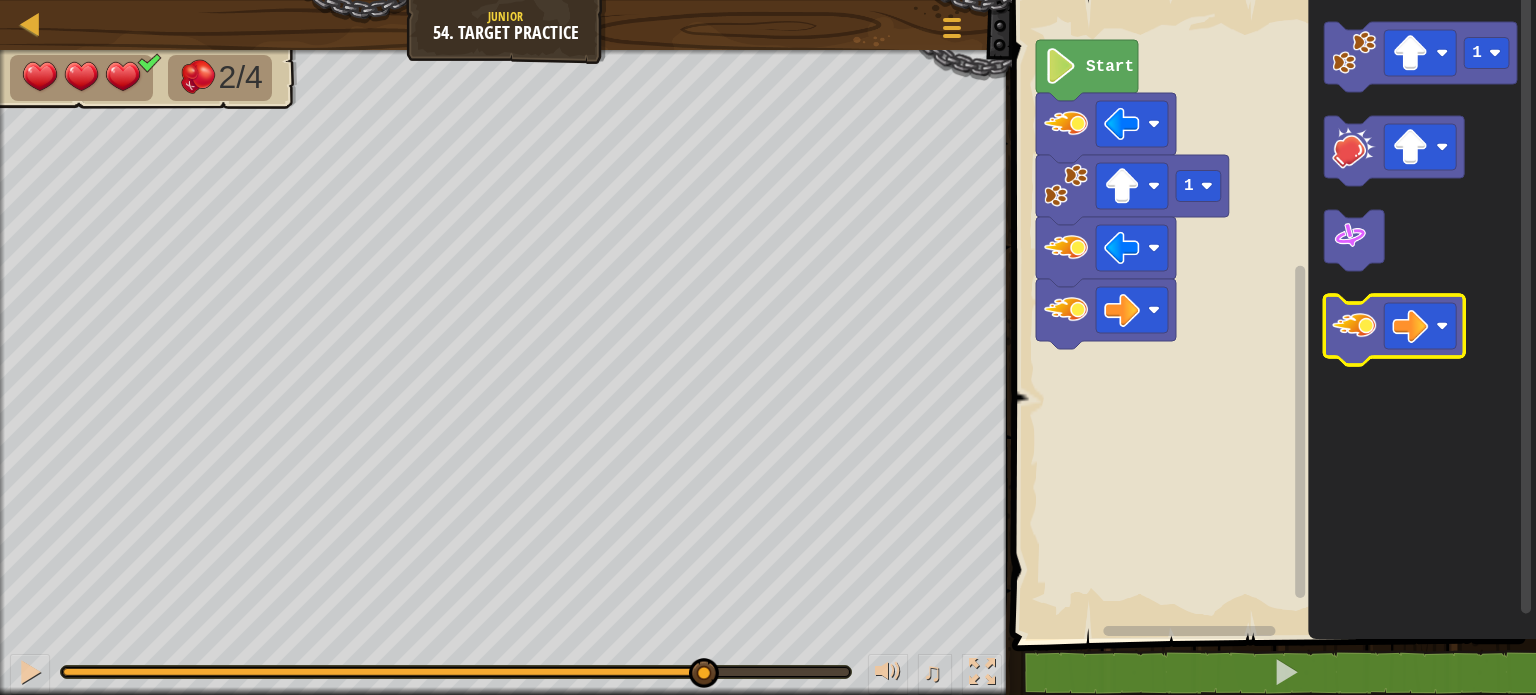click 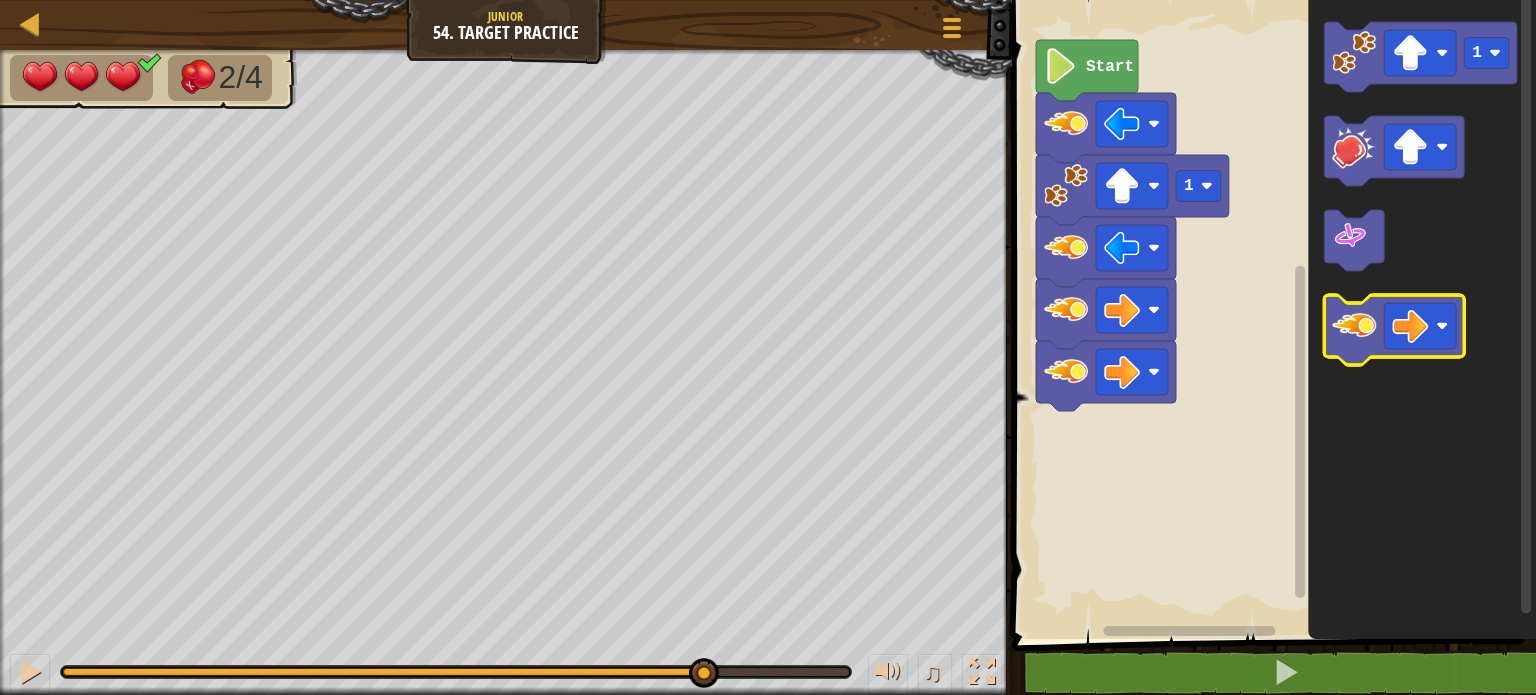 click 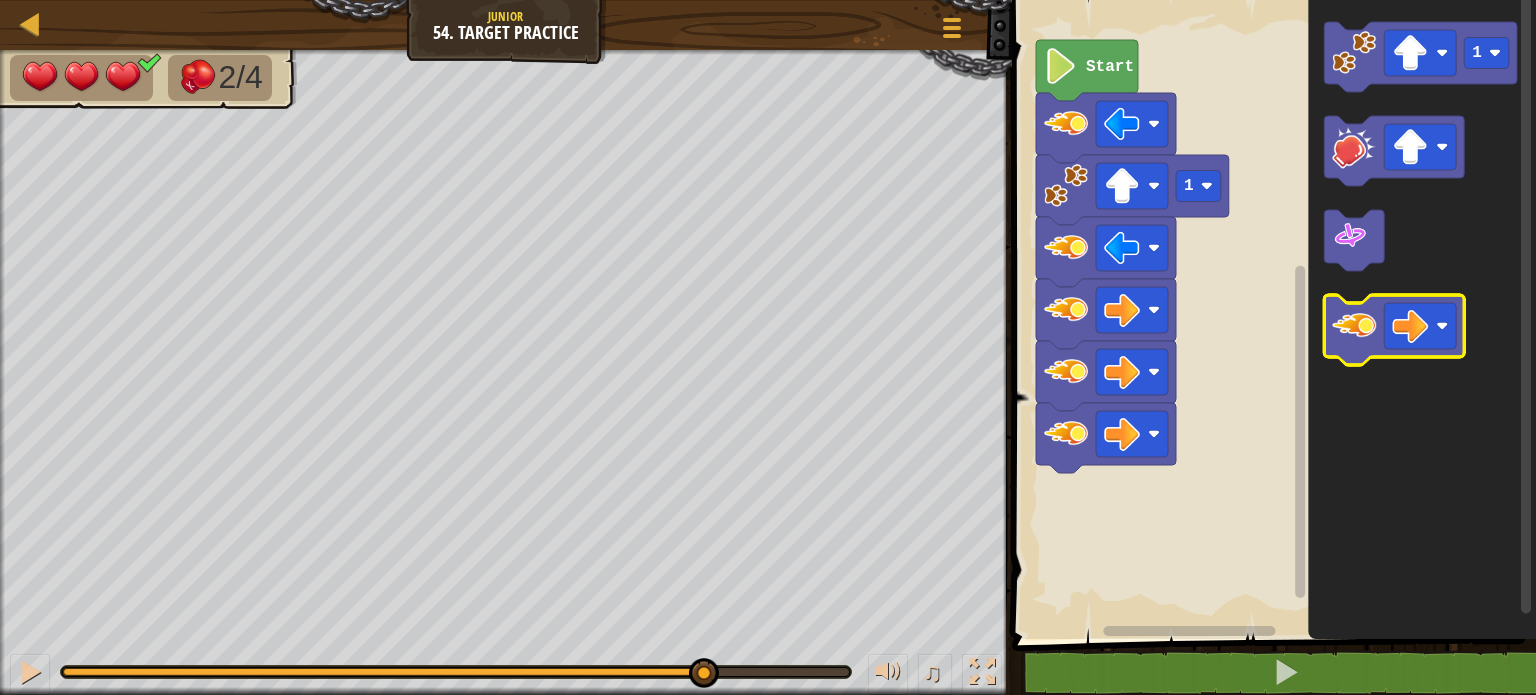 click 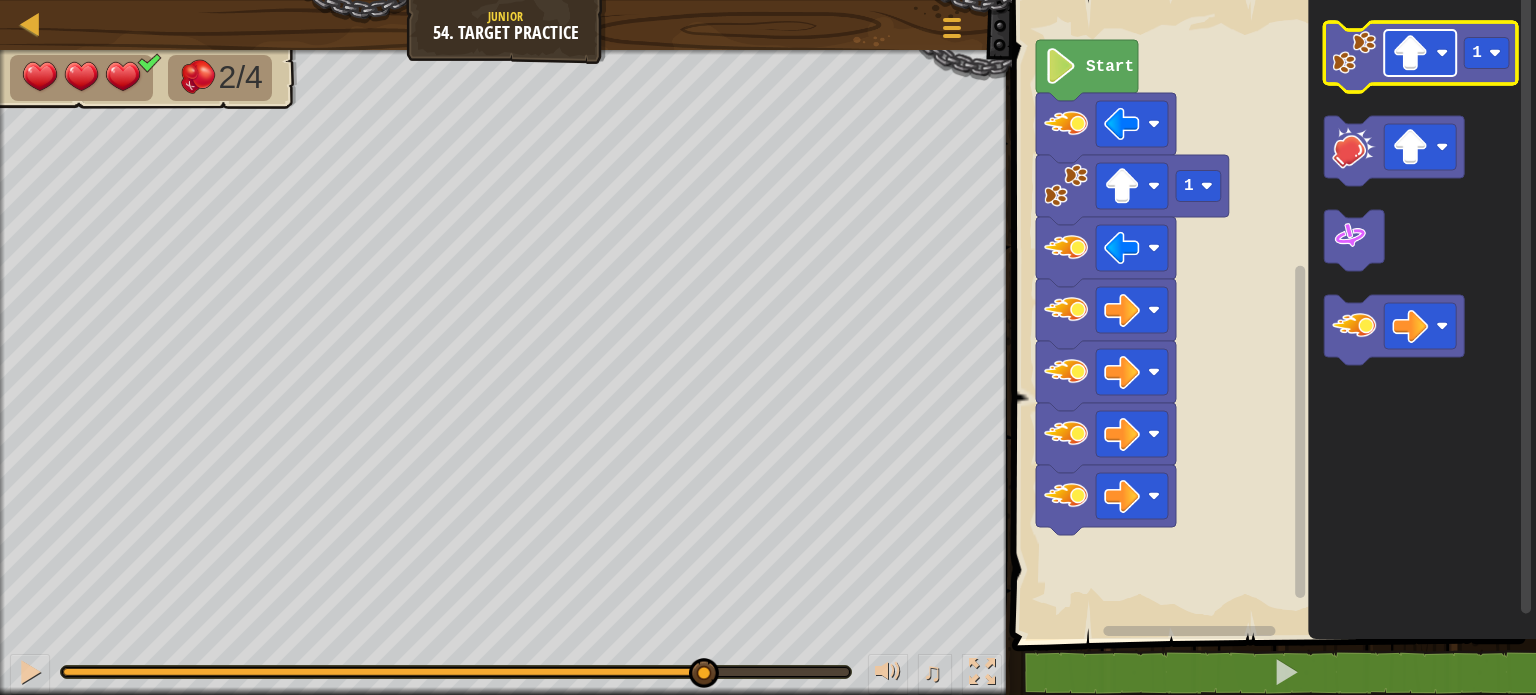 click 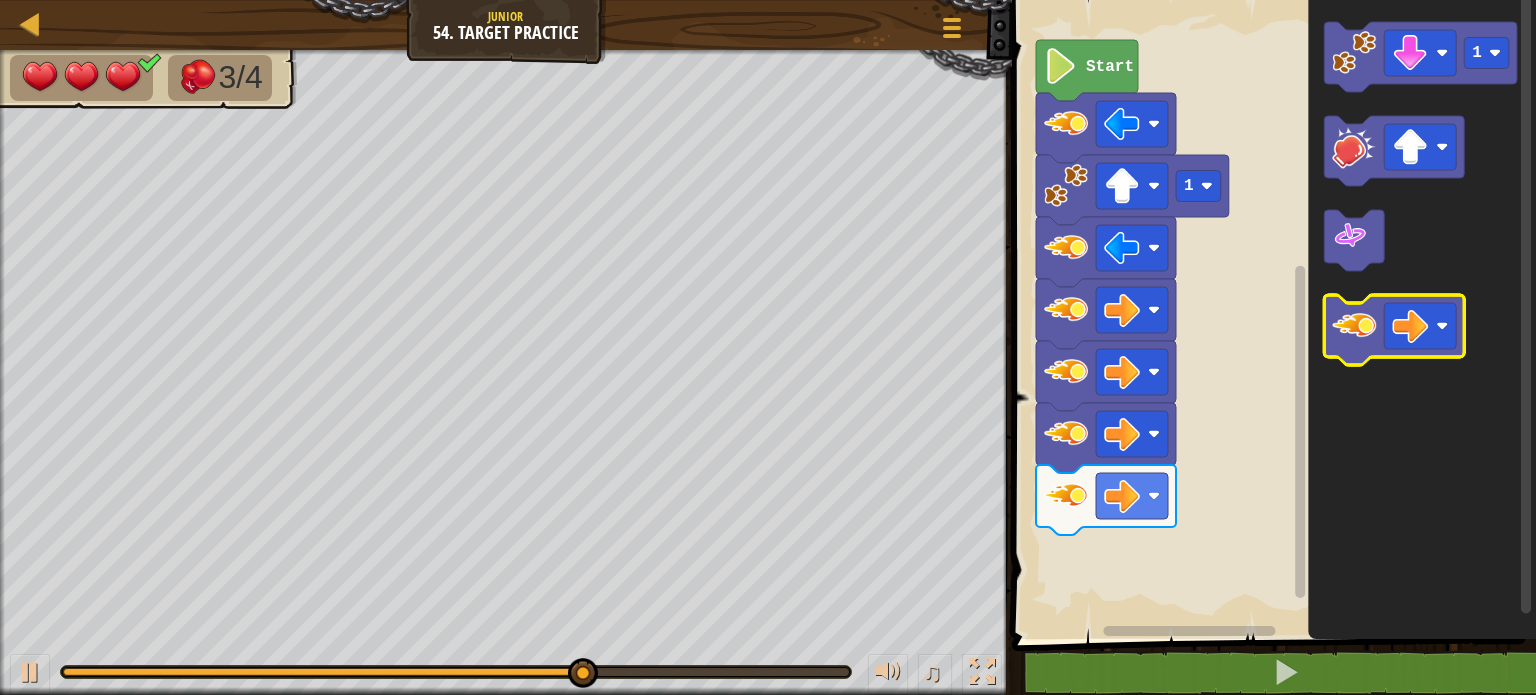 click 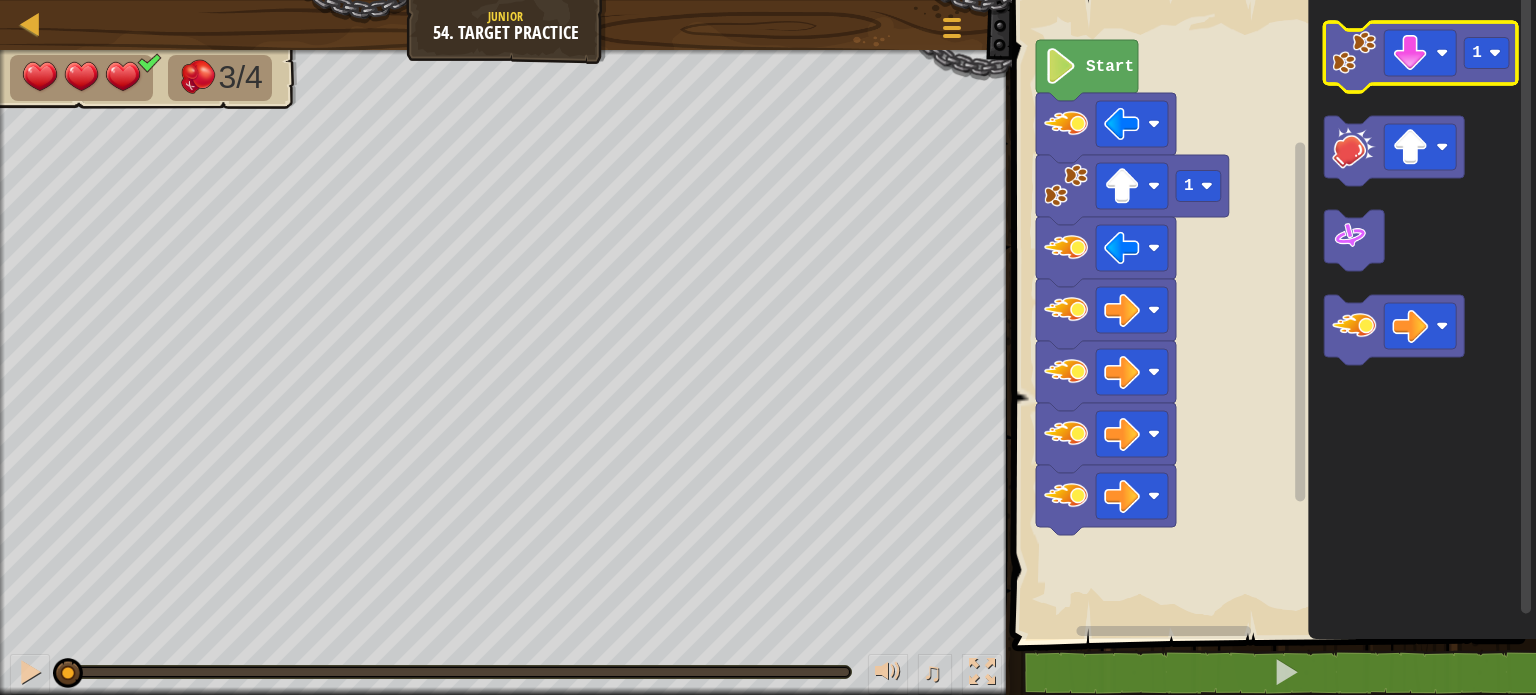 click 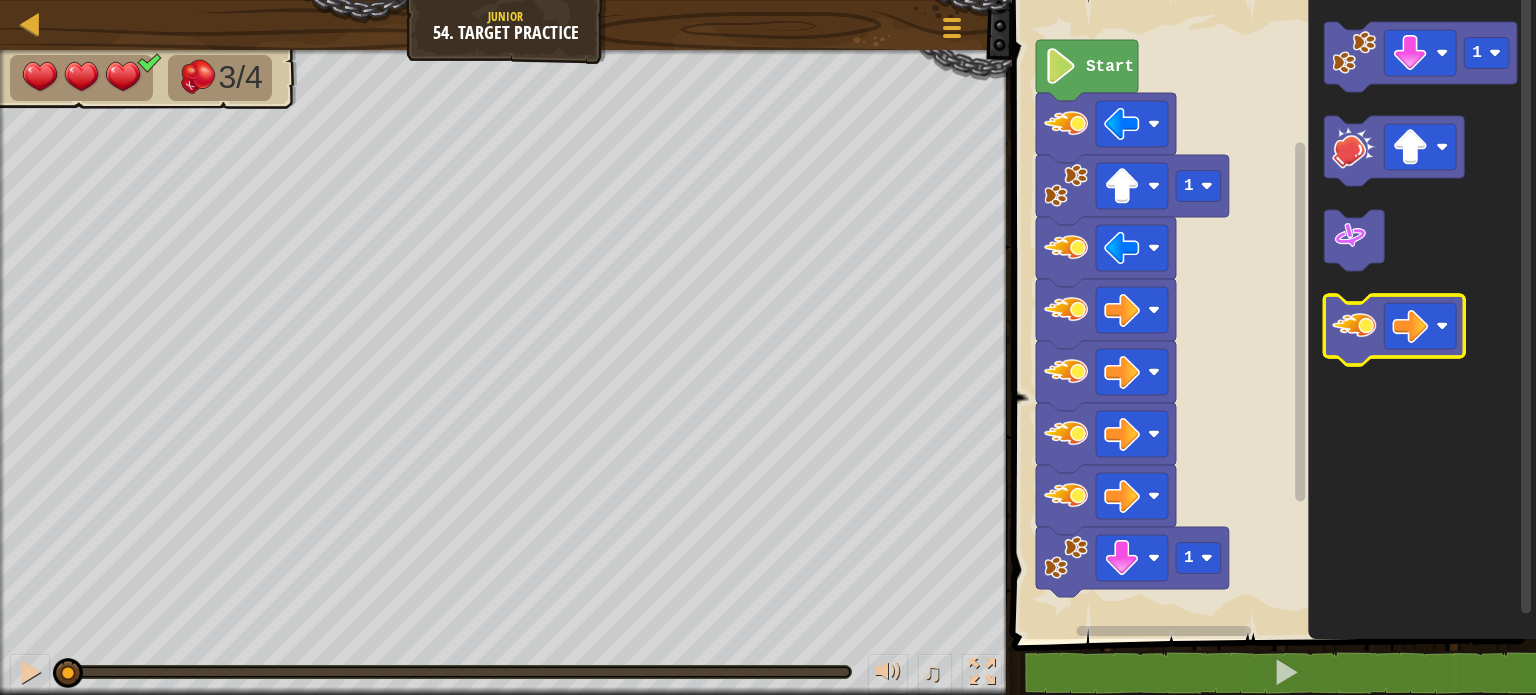 click 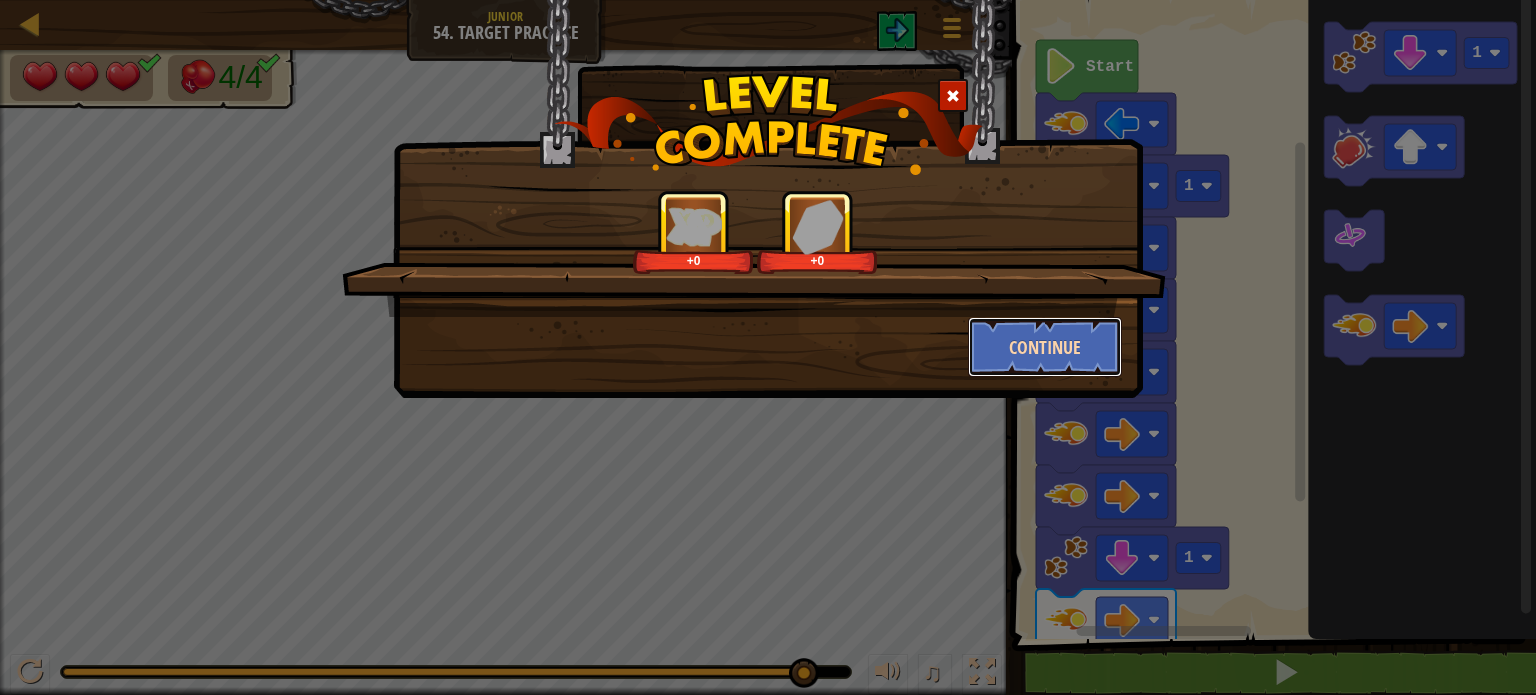 click on "Continue" at bounding box center (1045, 347) 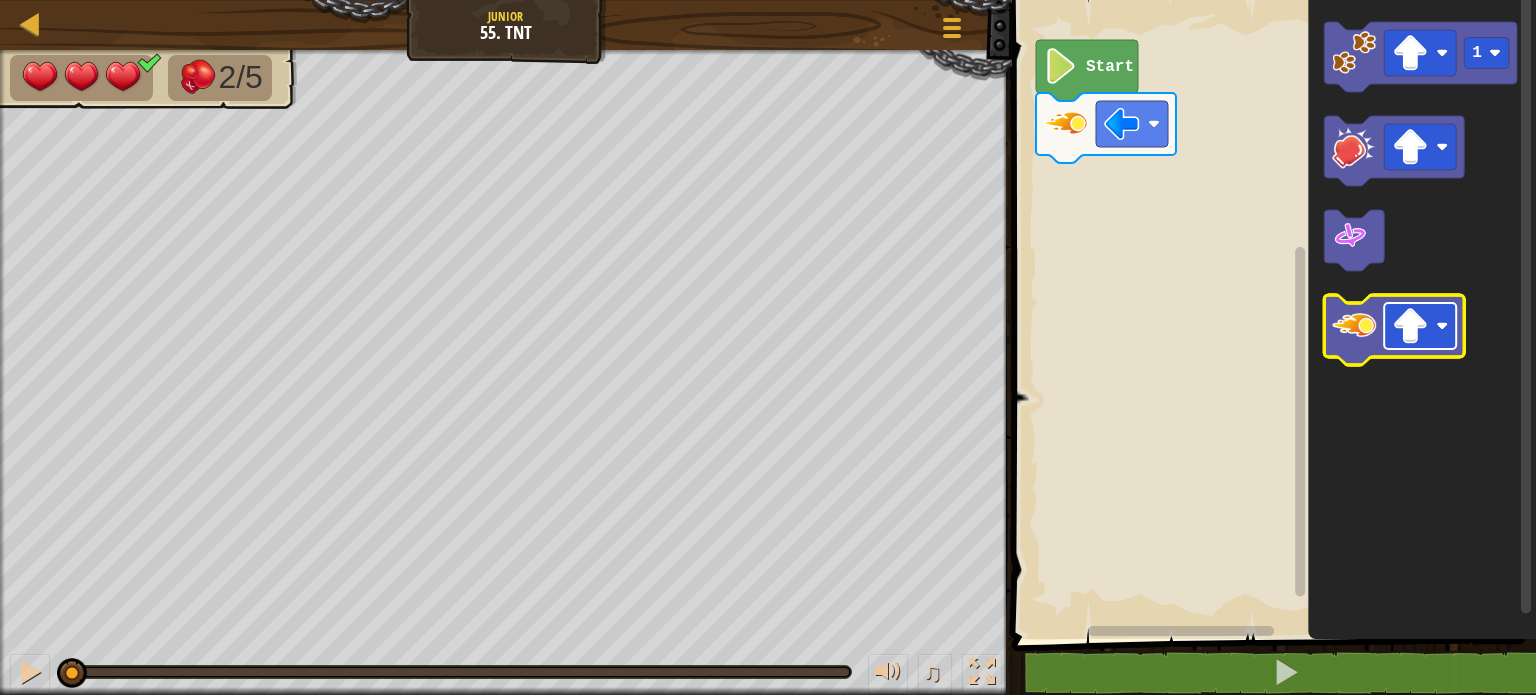 click 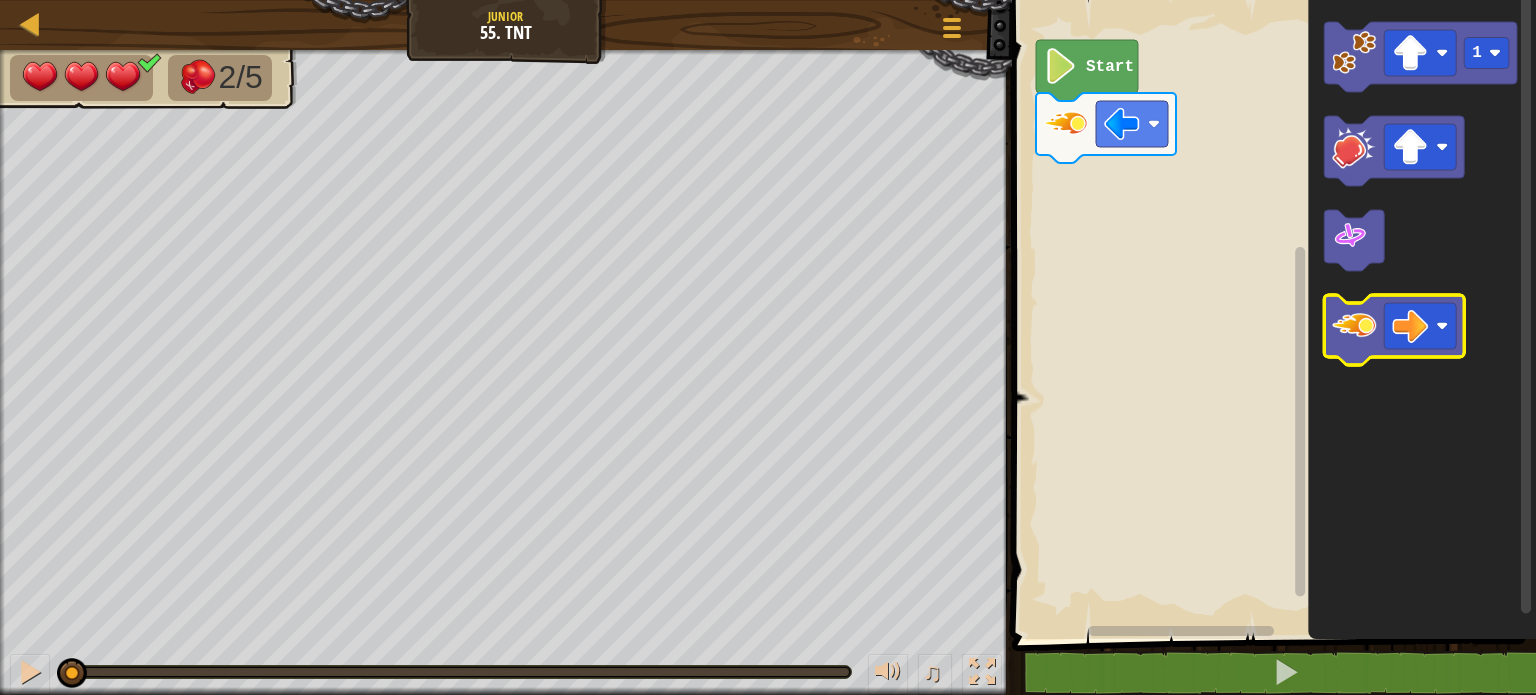 click 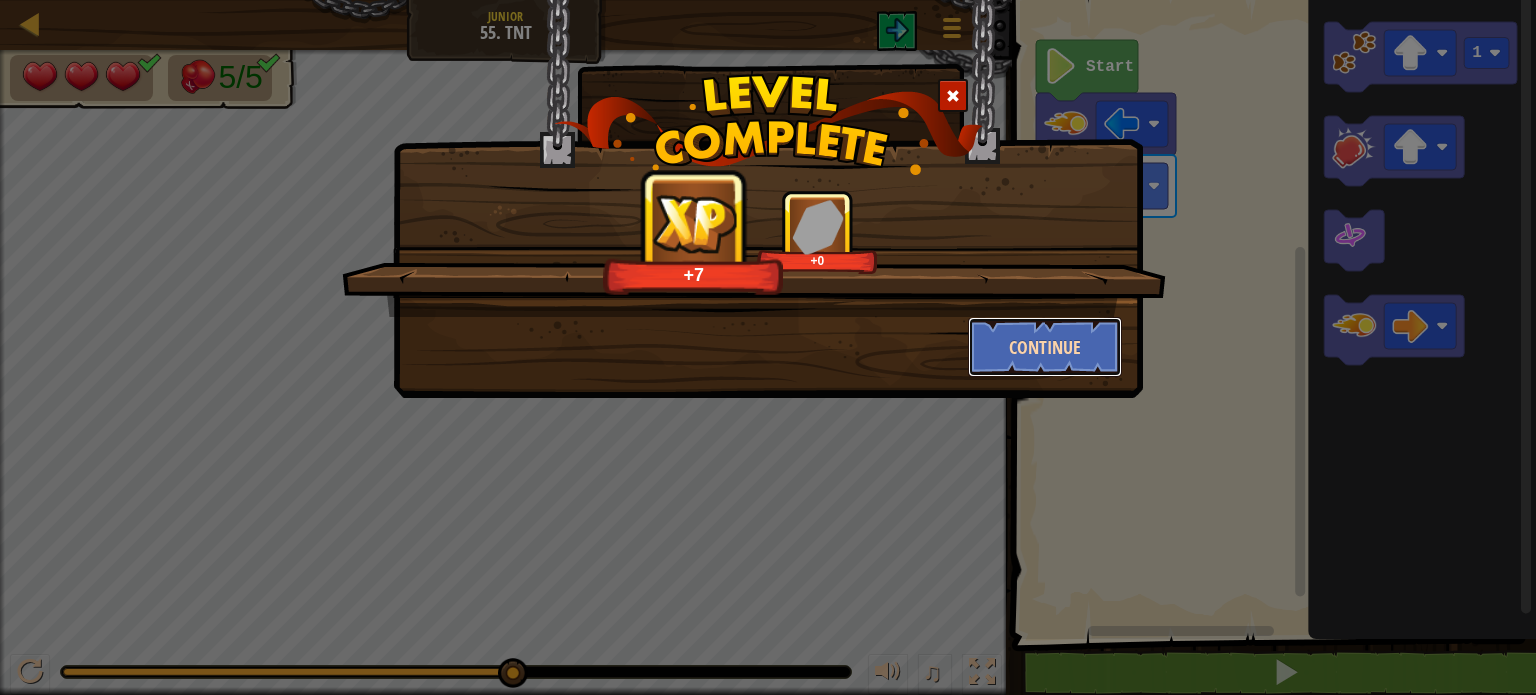 click on "Continue" at bounding box center [1045, 347] 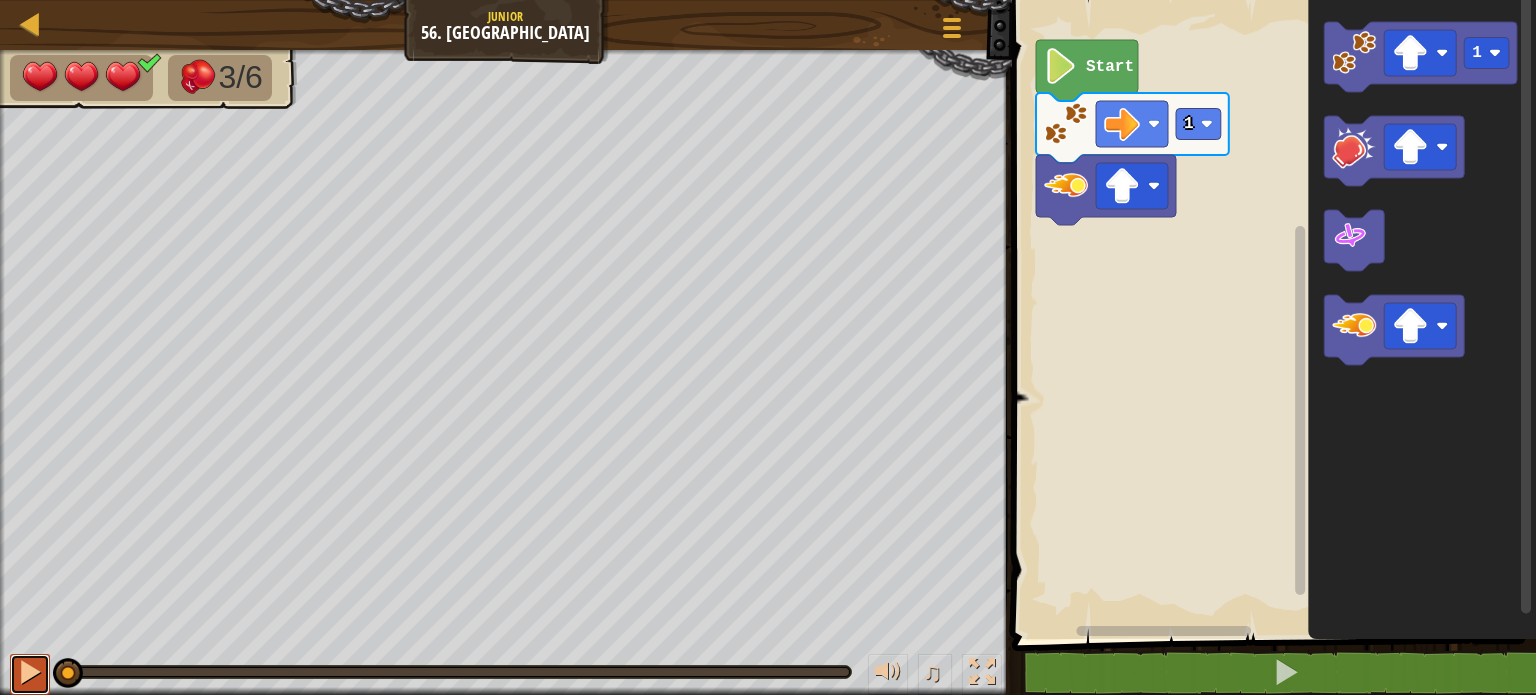 click at bounding box center (30, 672) 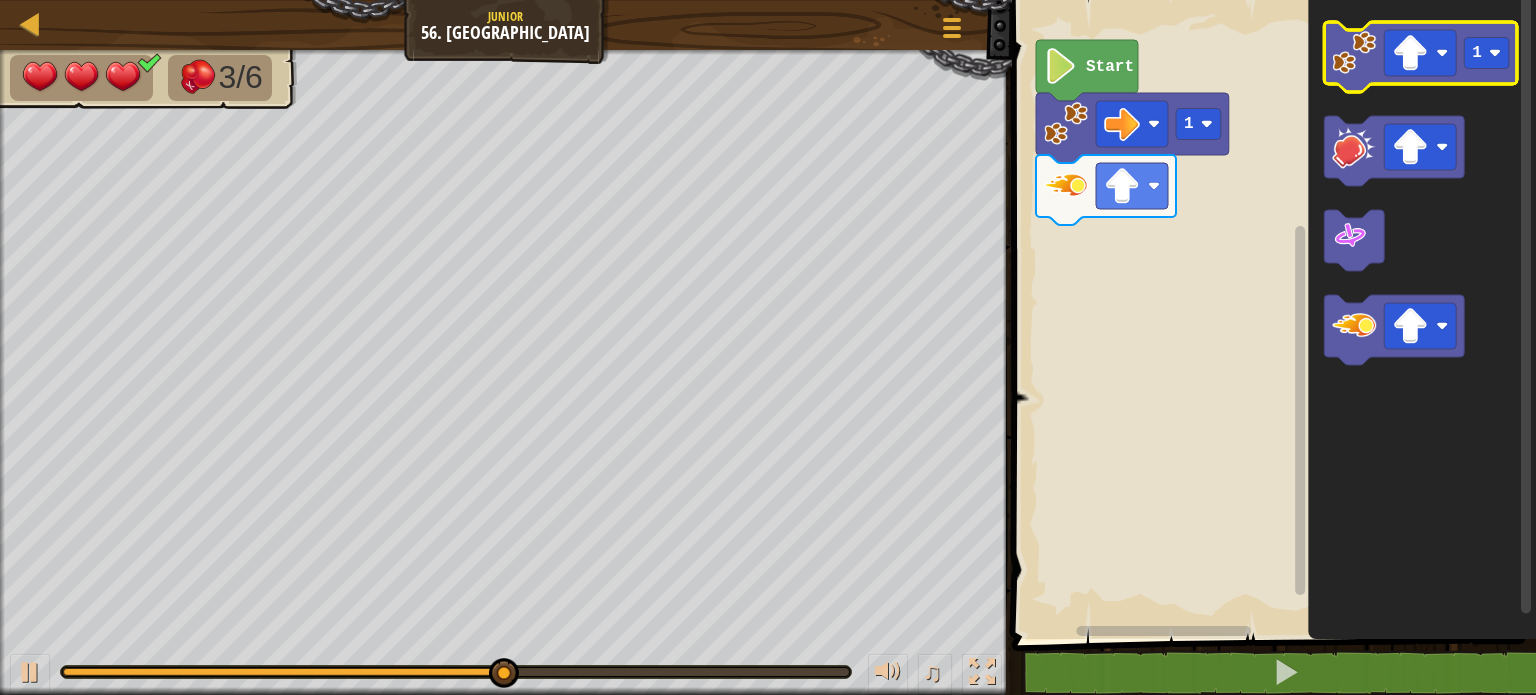 click 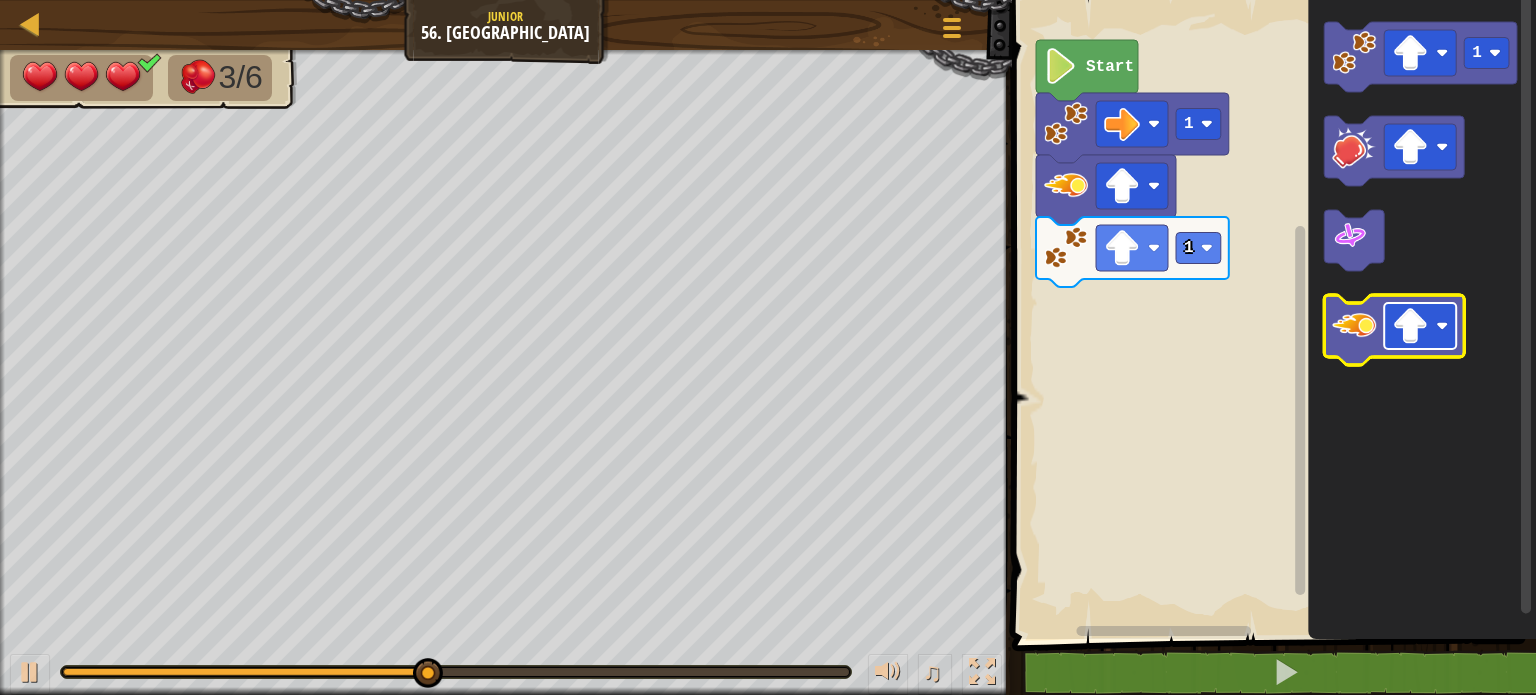click 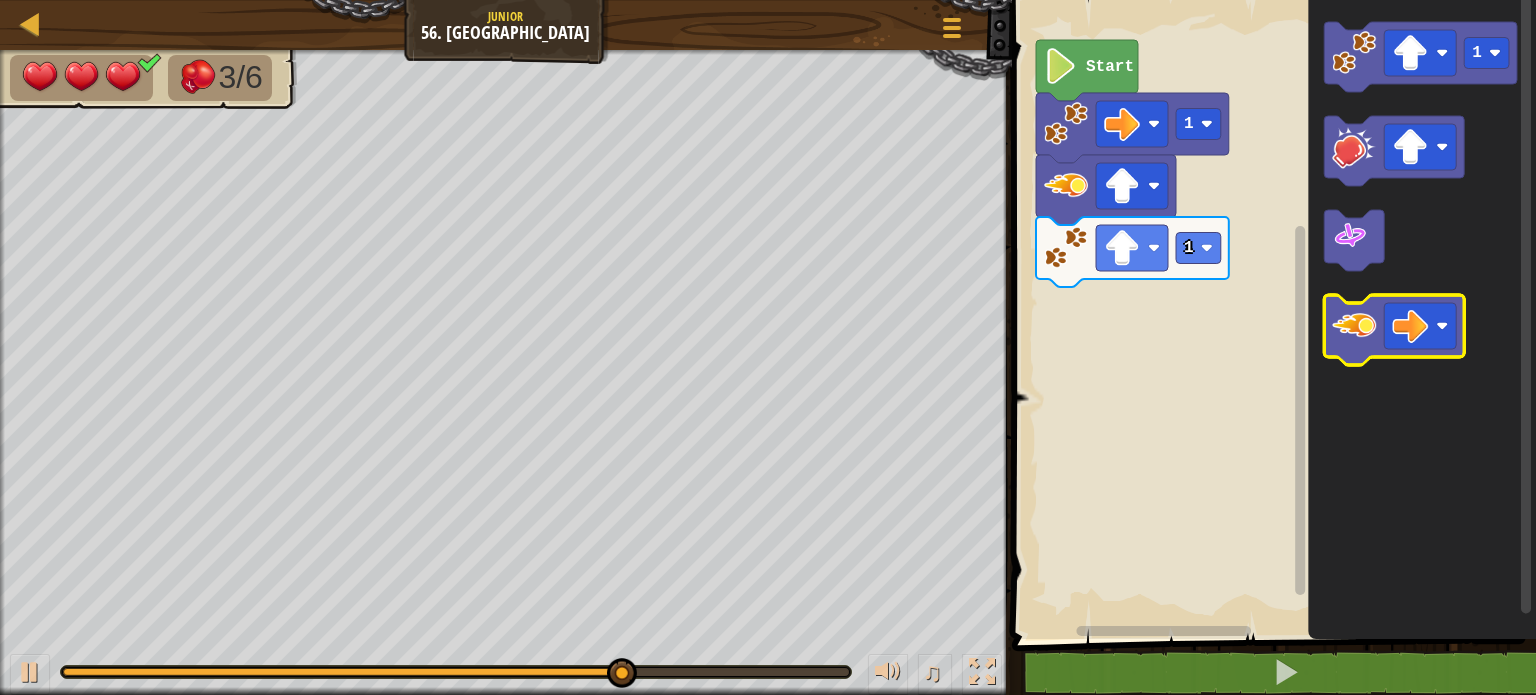 click 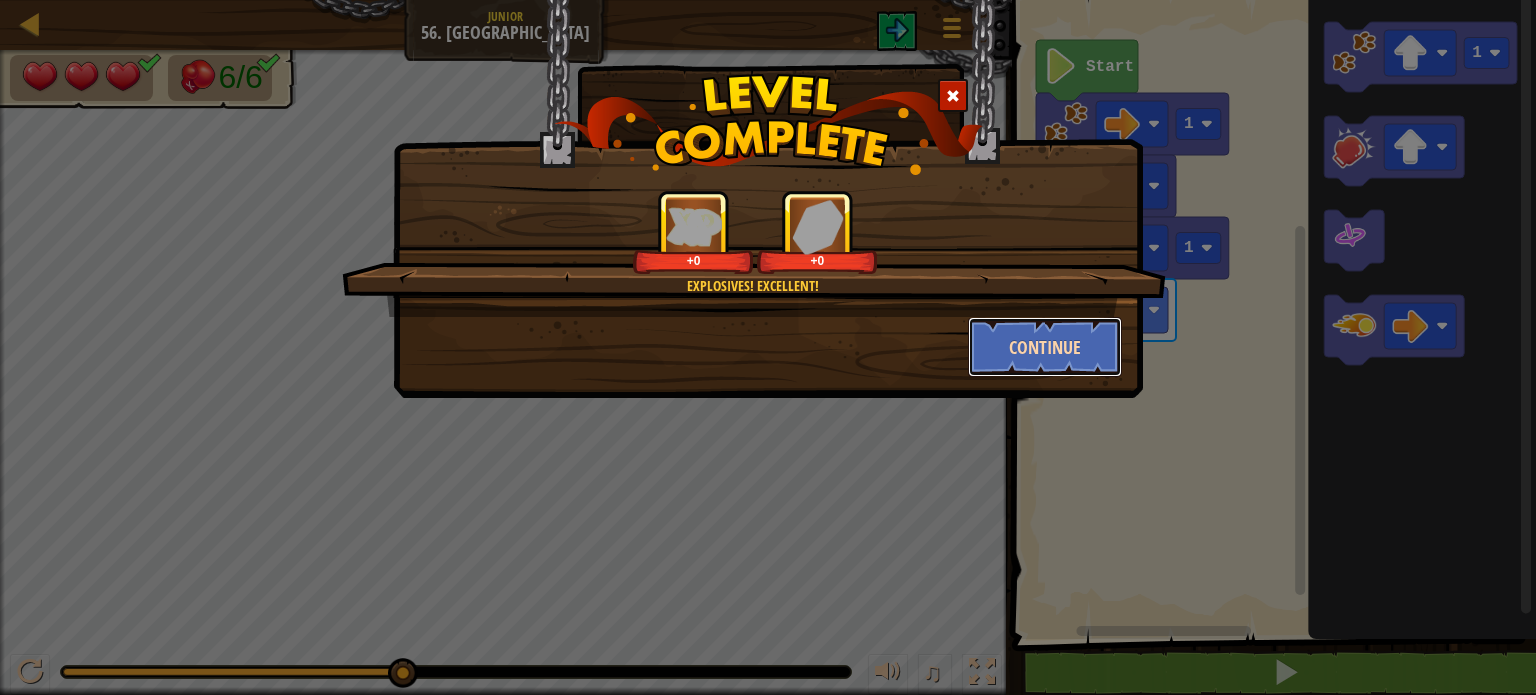 click on "Continue" at bounding box center (1045, 347) 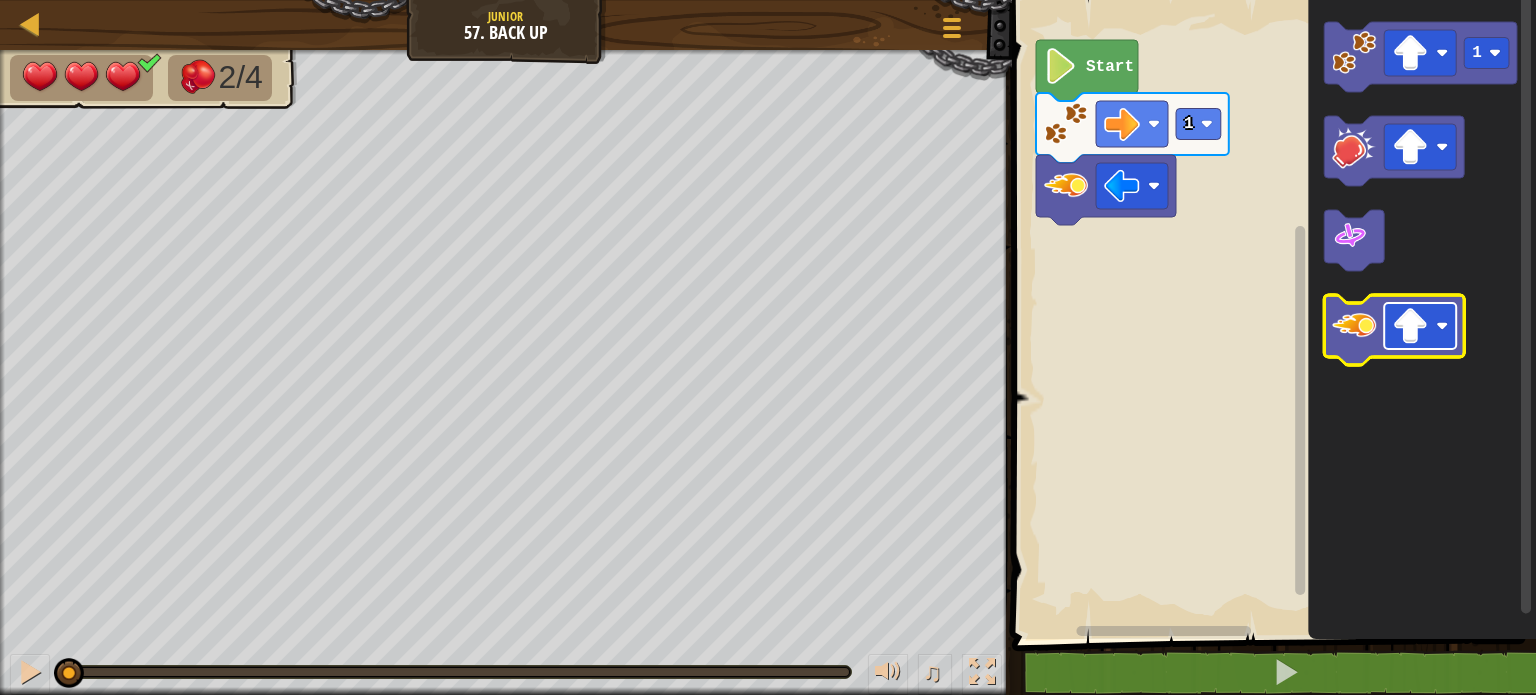 click 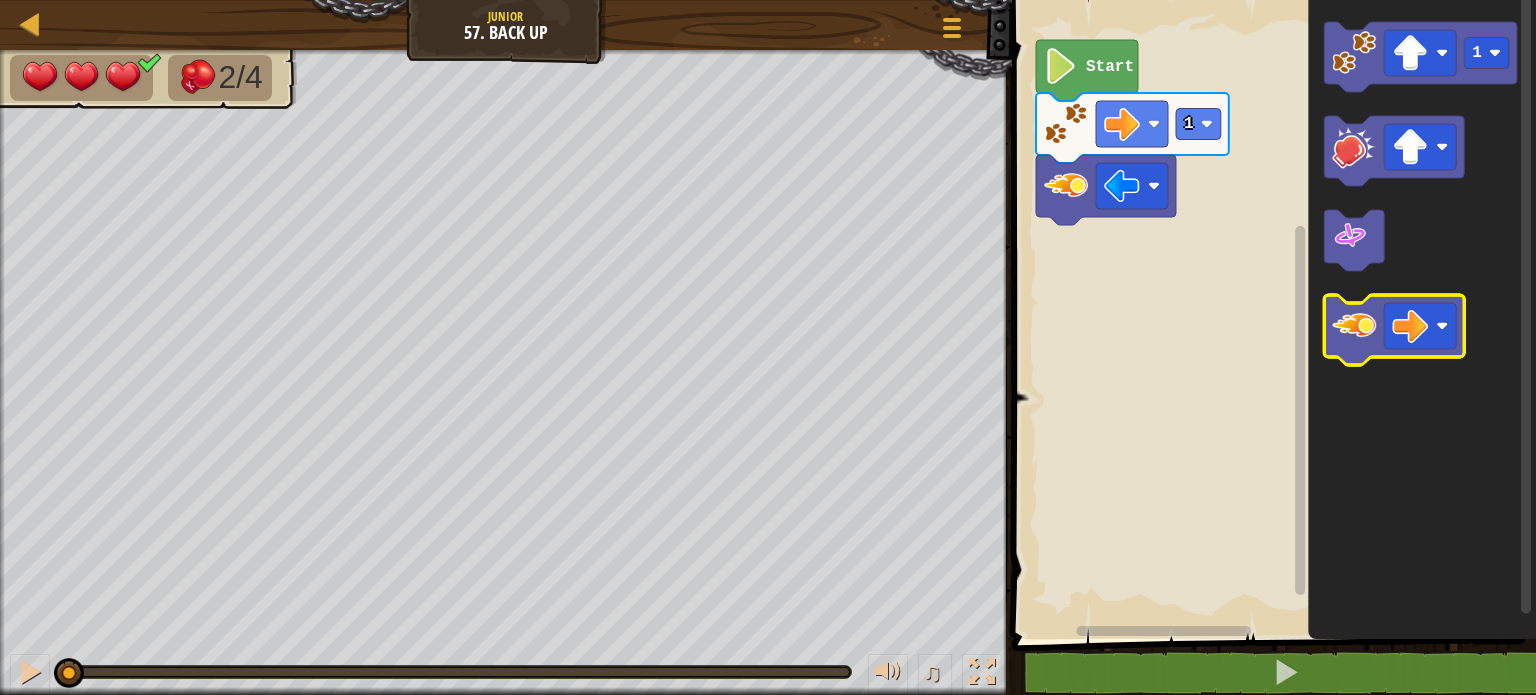 click 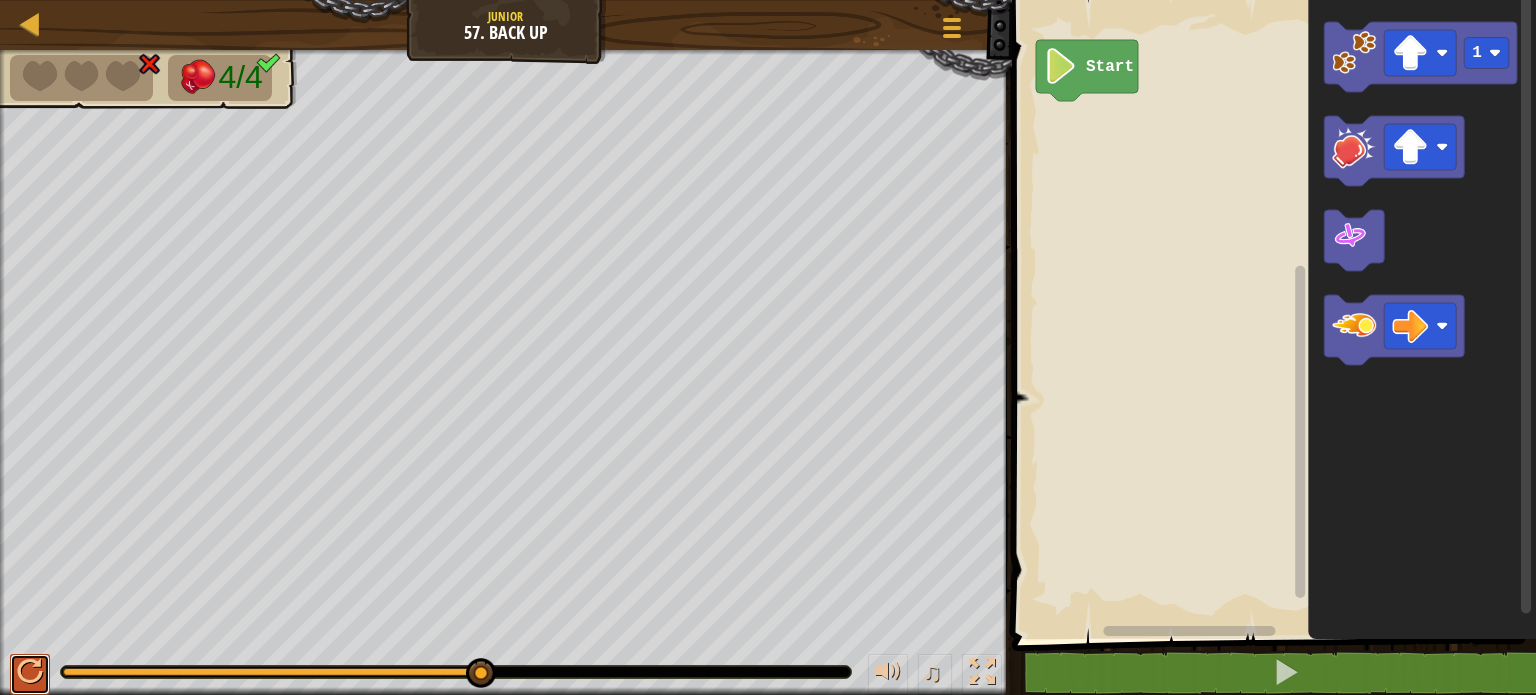 click at bounding box center (30, 672) 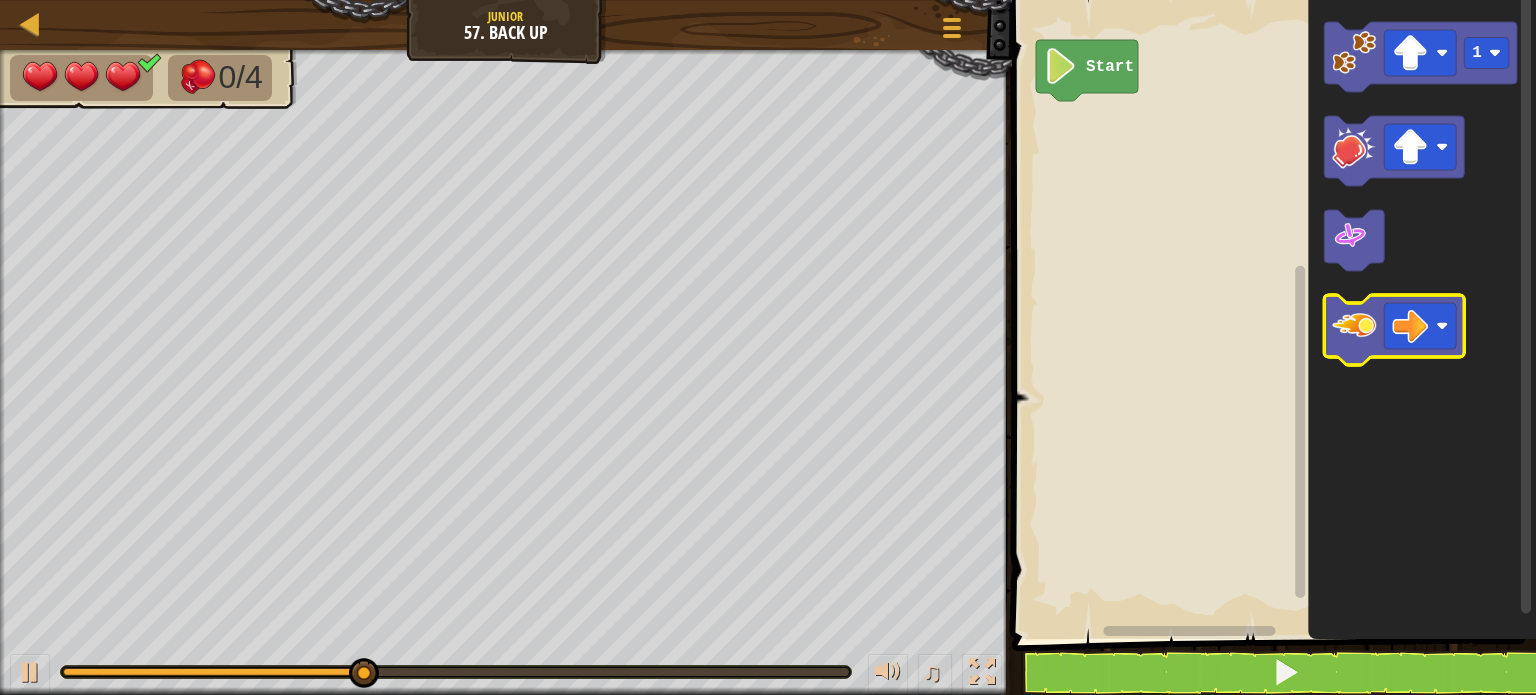 click 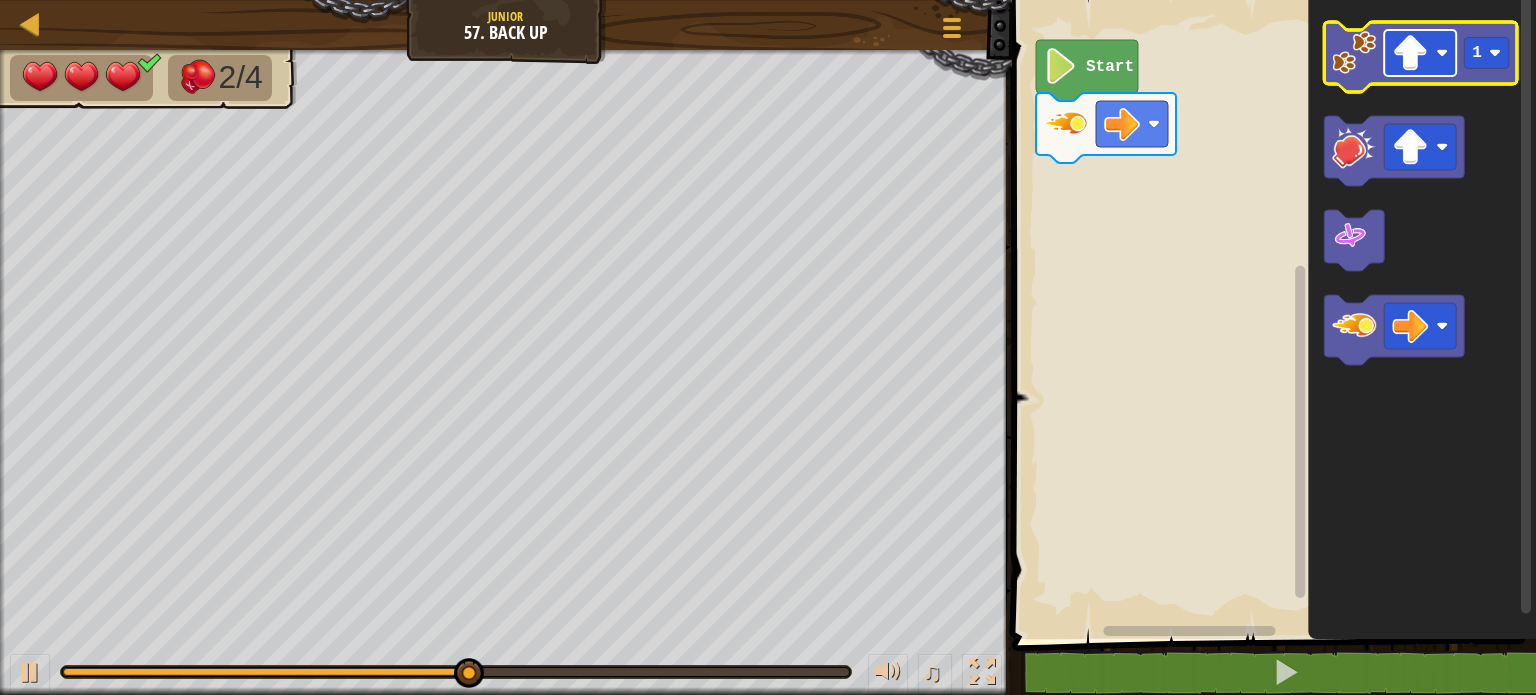 click 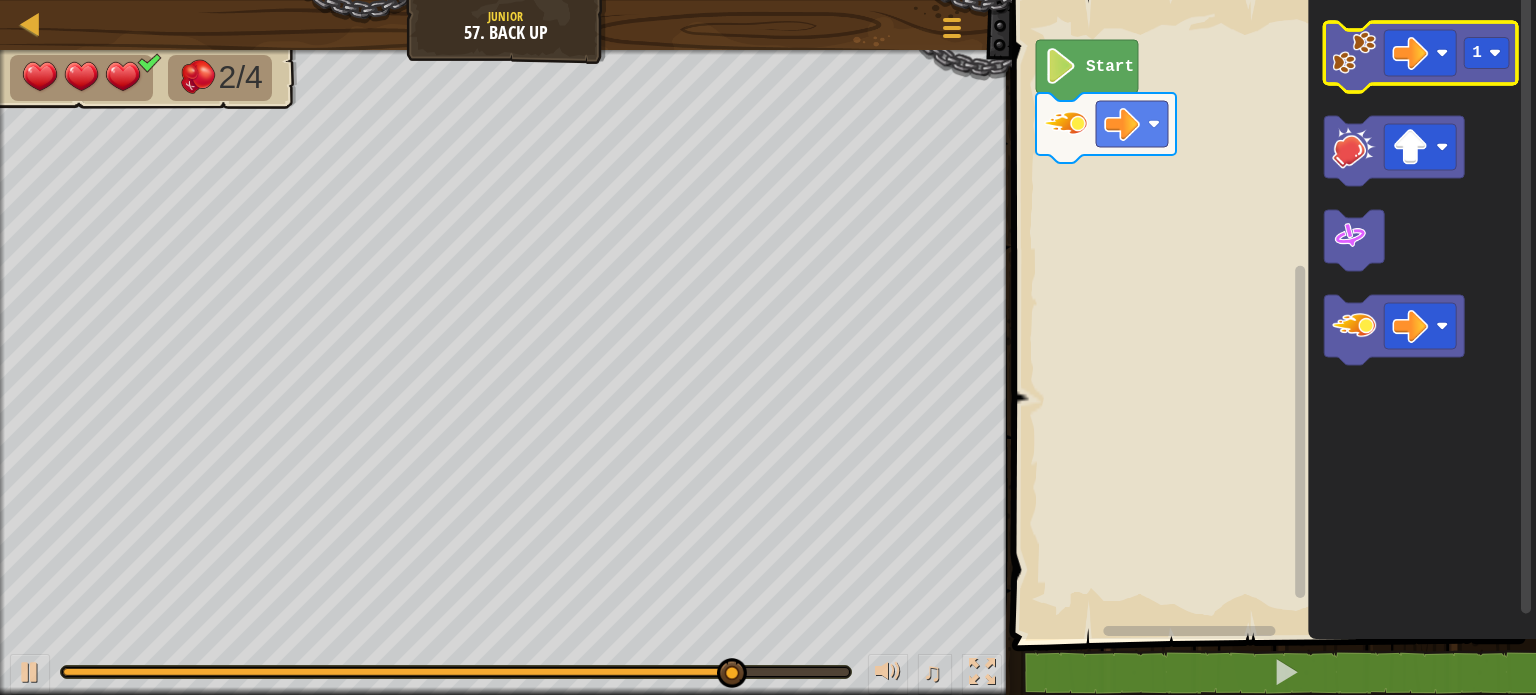 click 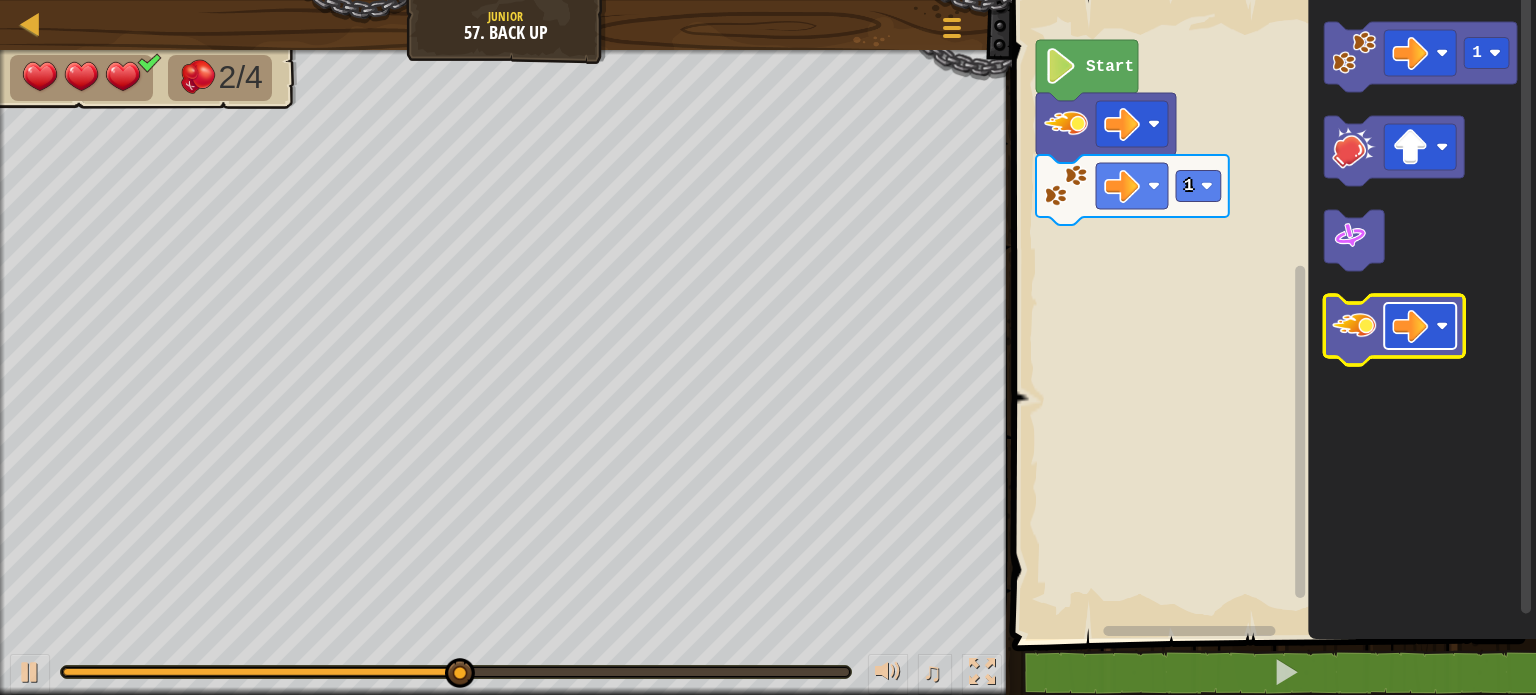 click 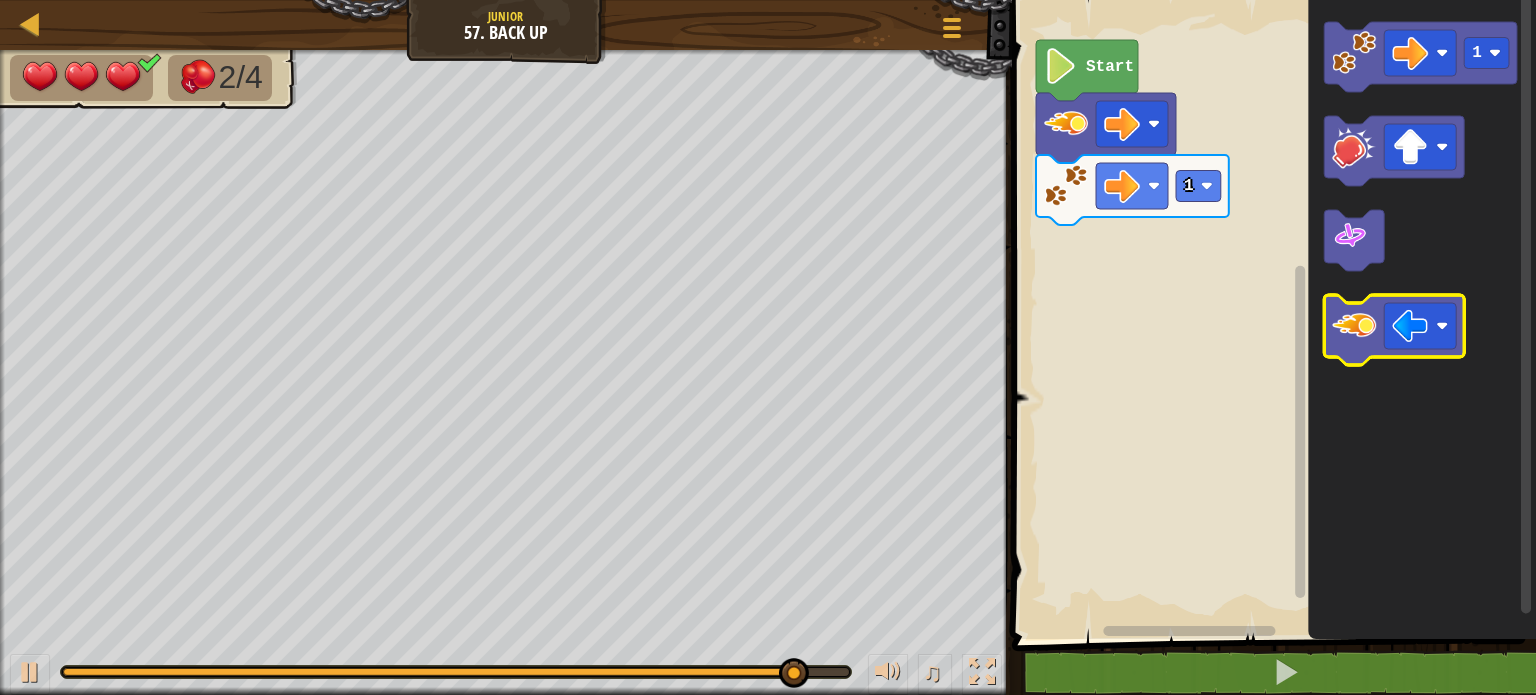 click 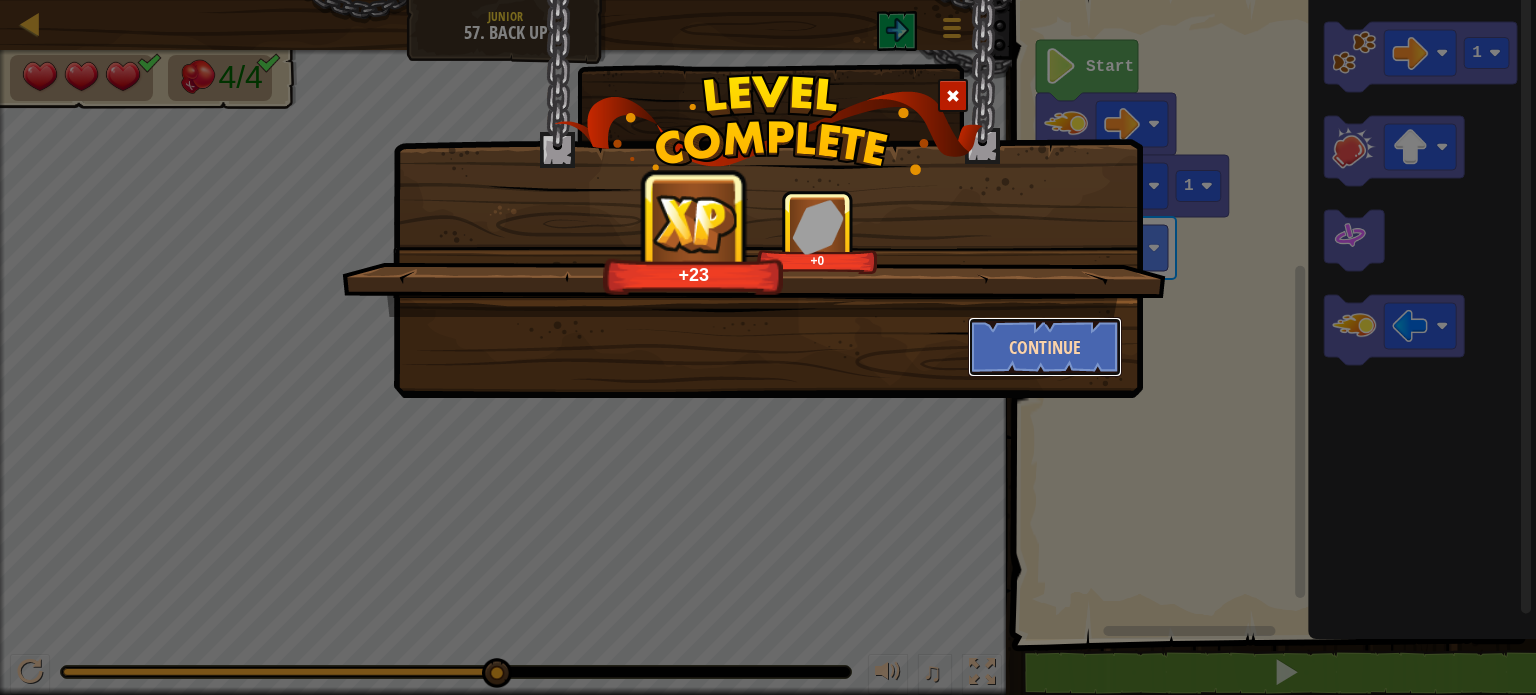 click on "Continue" at bounding box center (1045, 347) 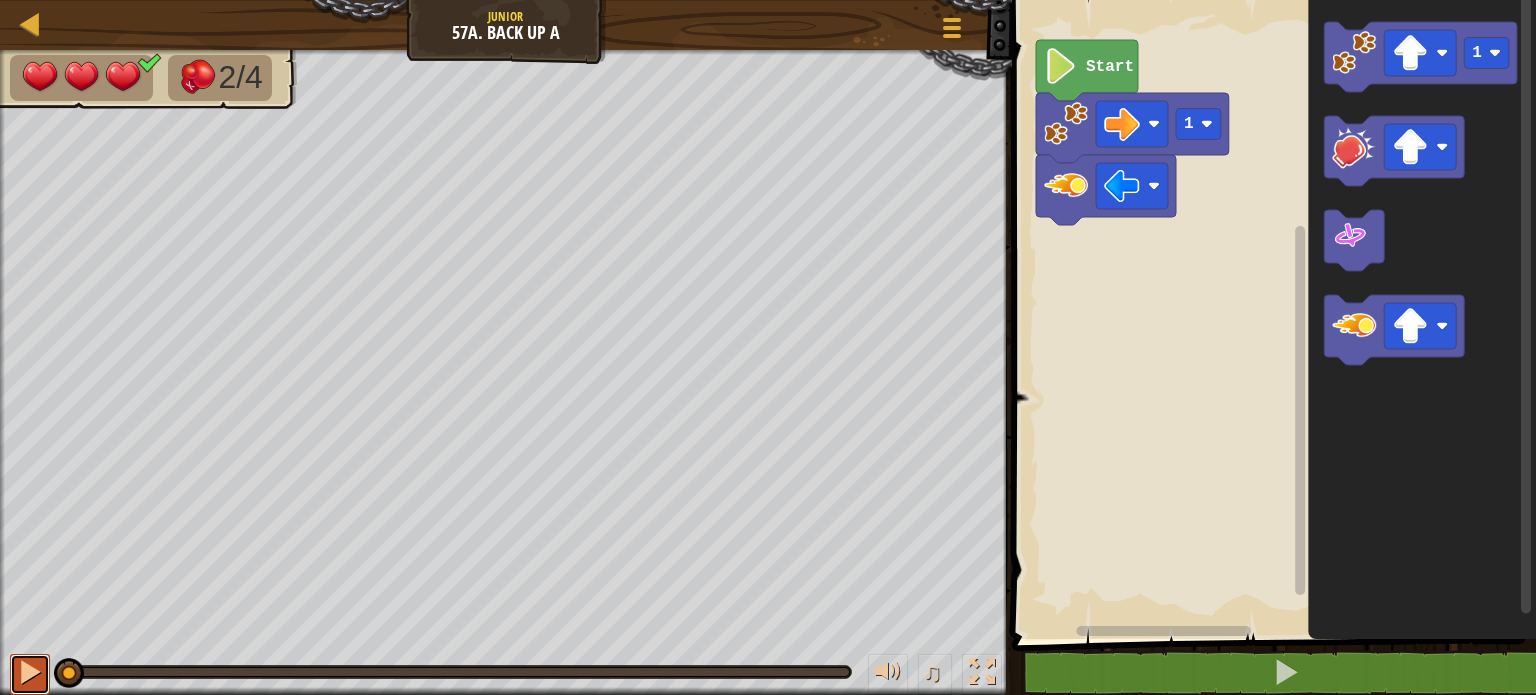 click at bounding box center (30, 672) 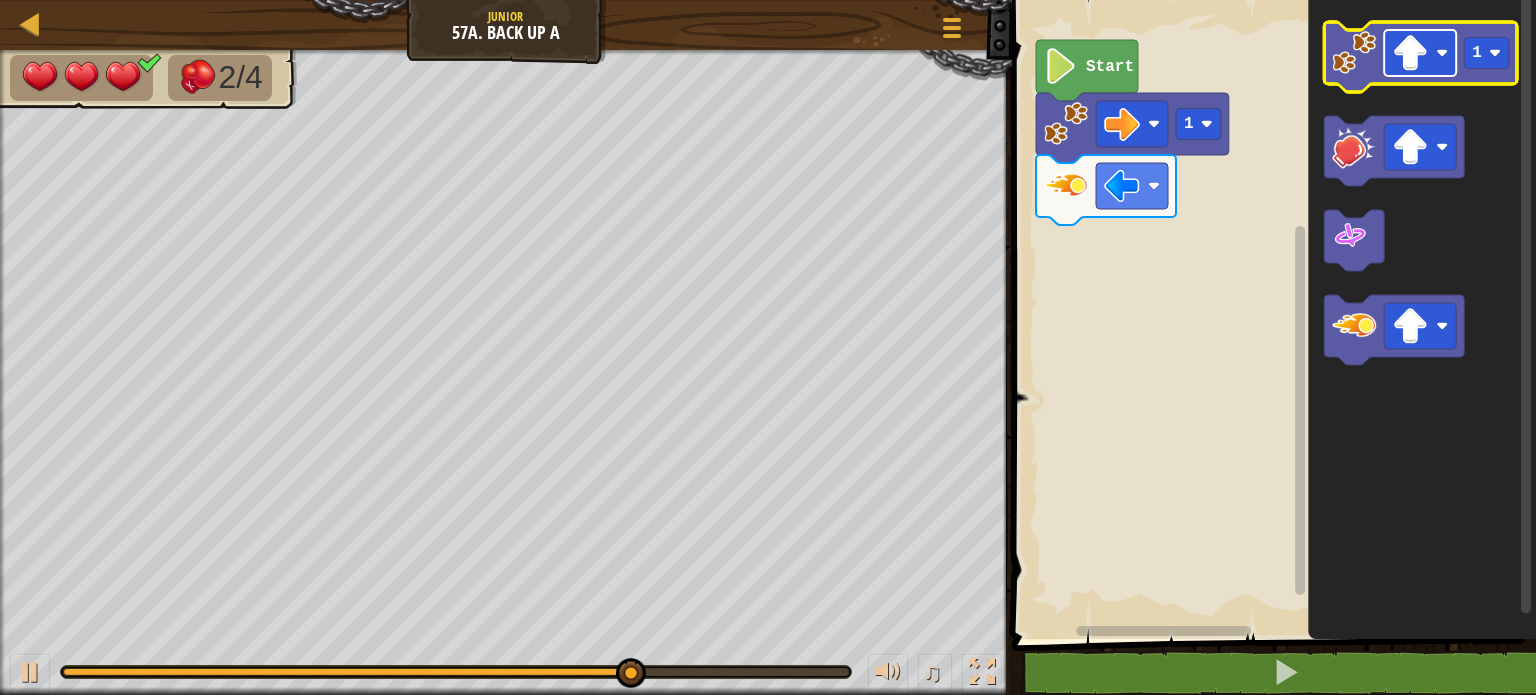 click 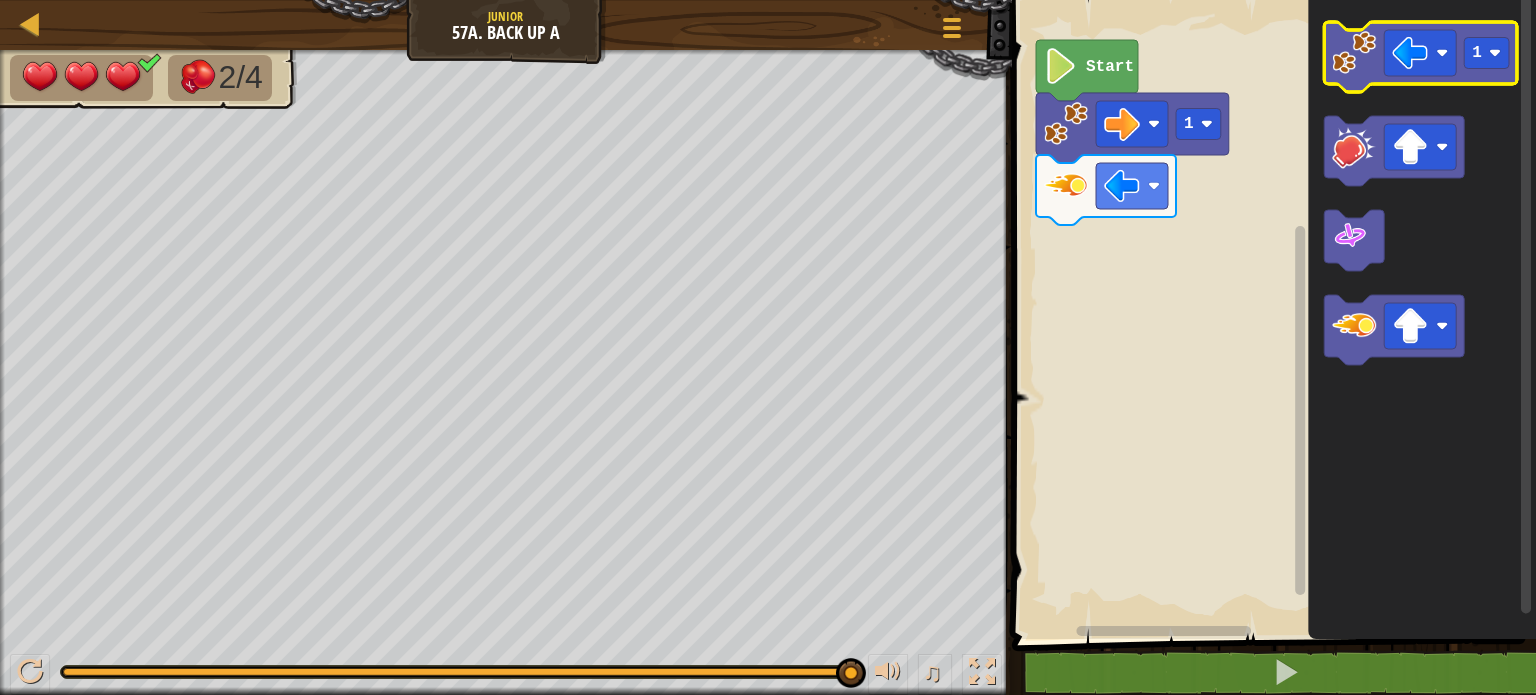click 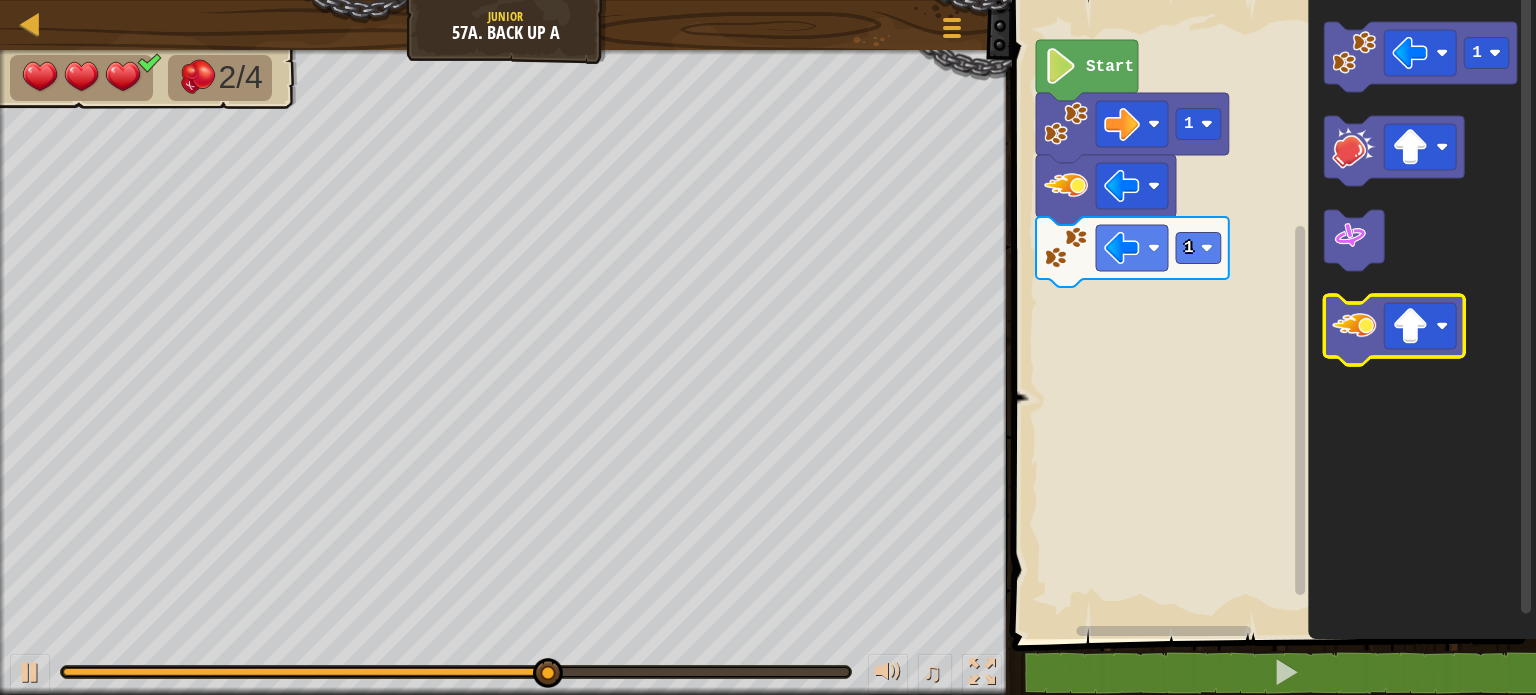 click 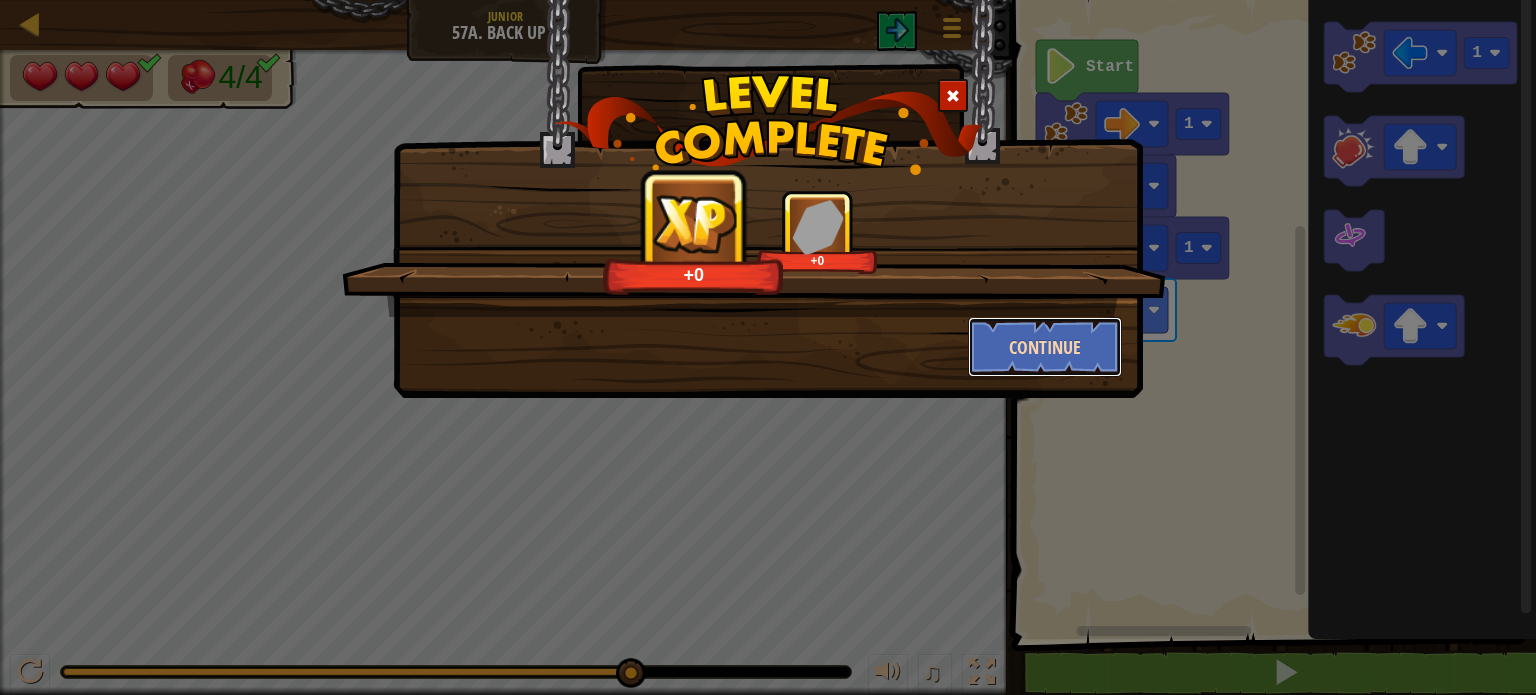 click on "Continue" at bounding box center (1045, 347) 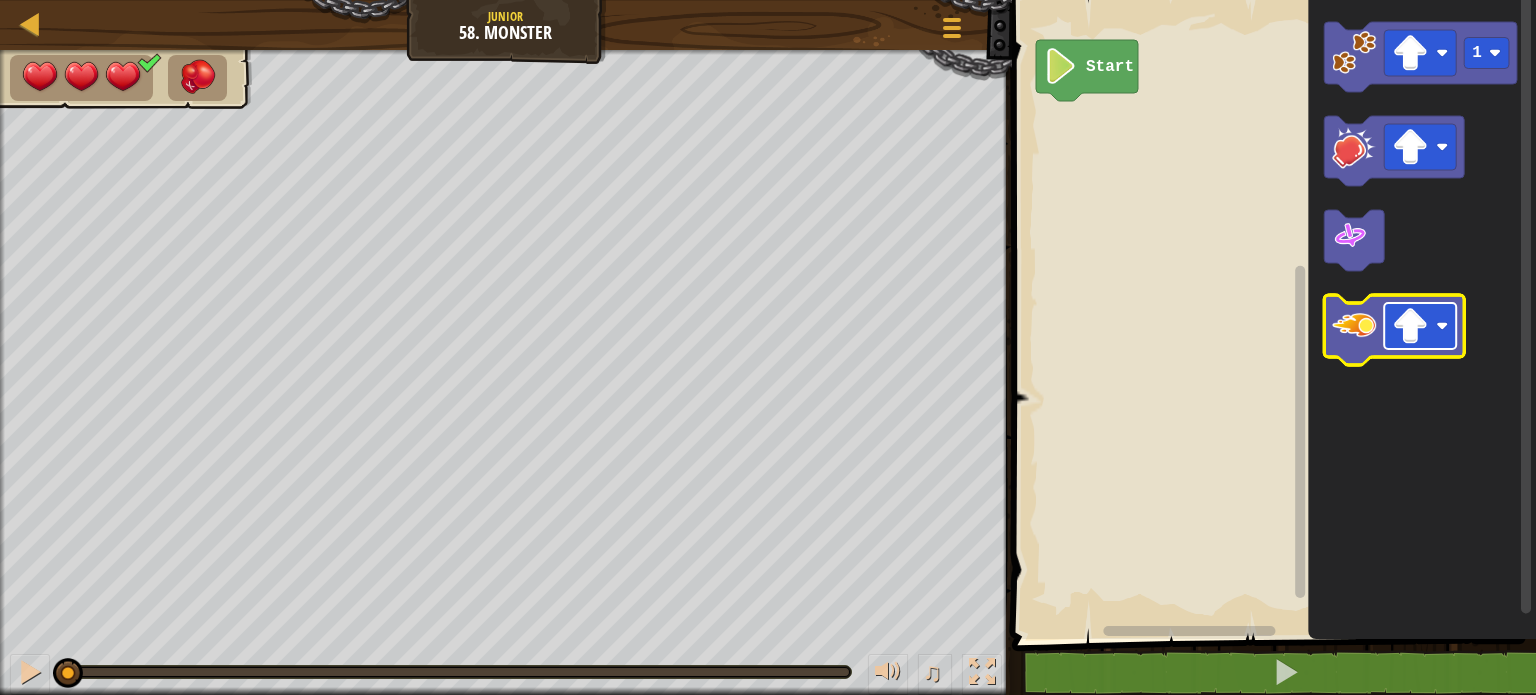 click 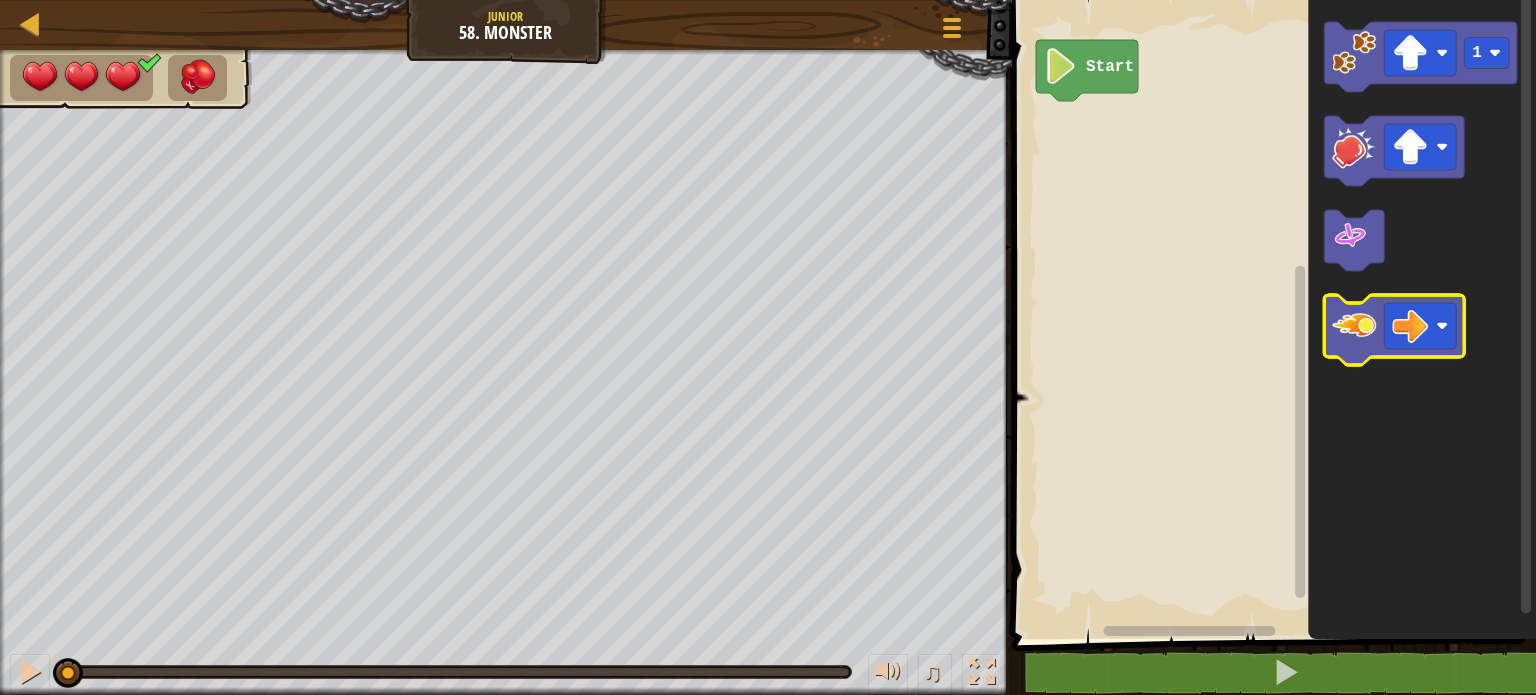 click 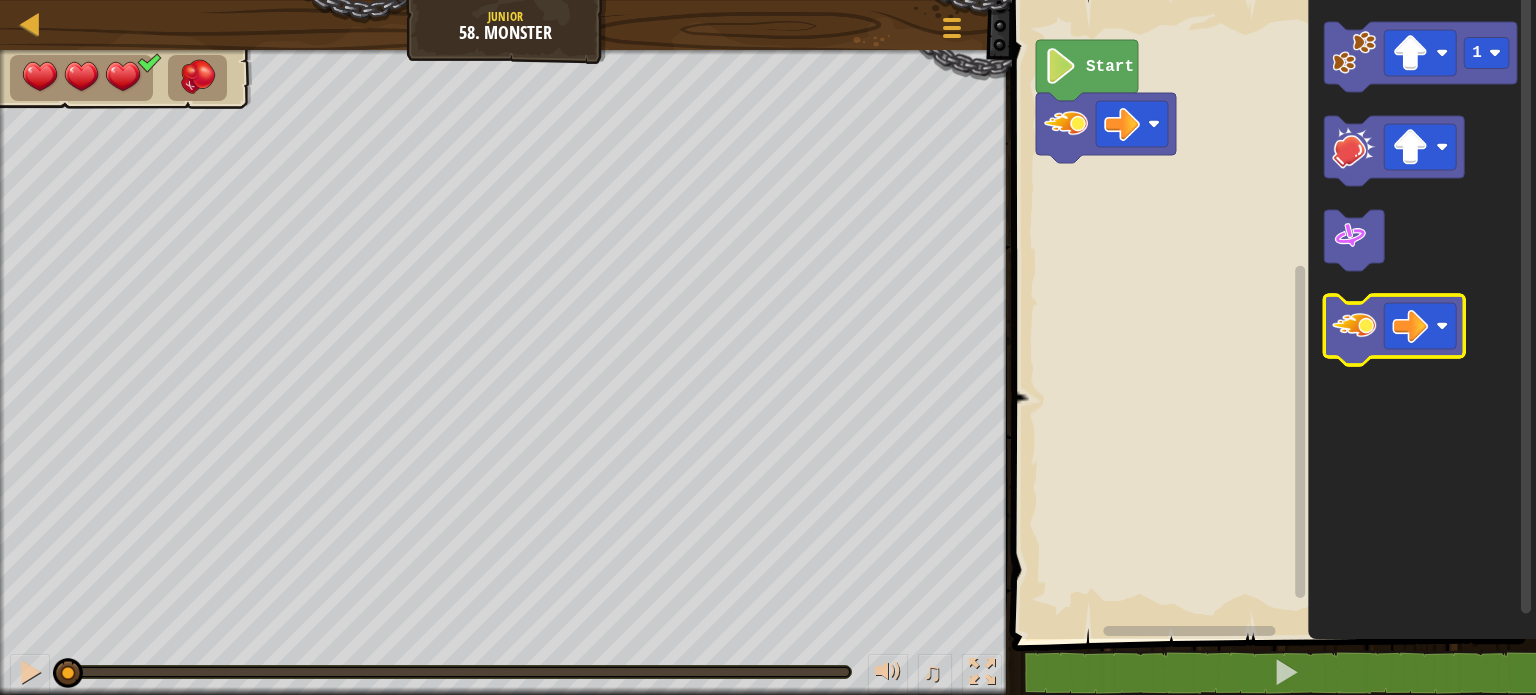 click 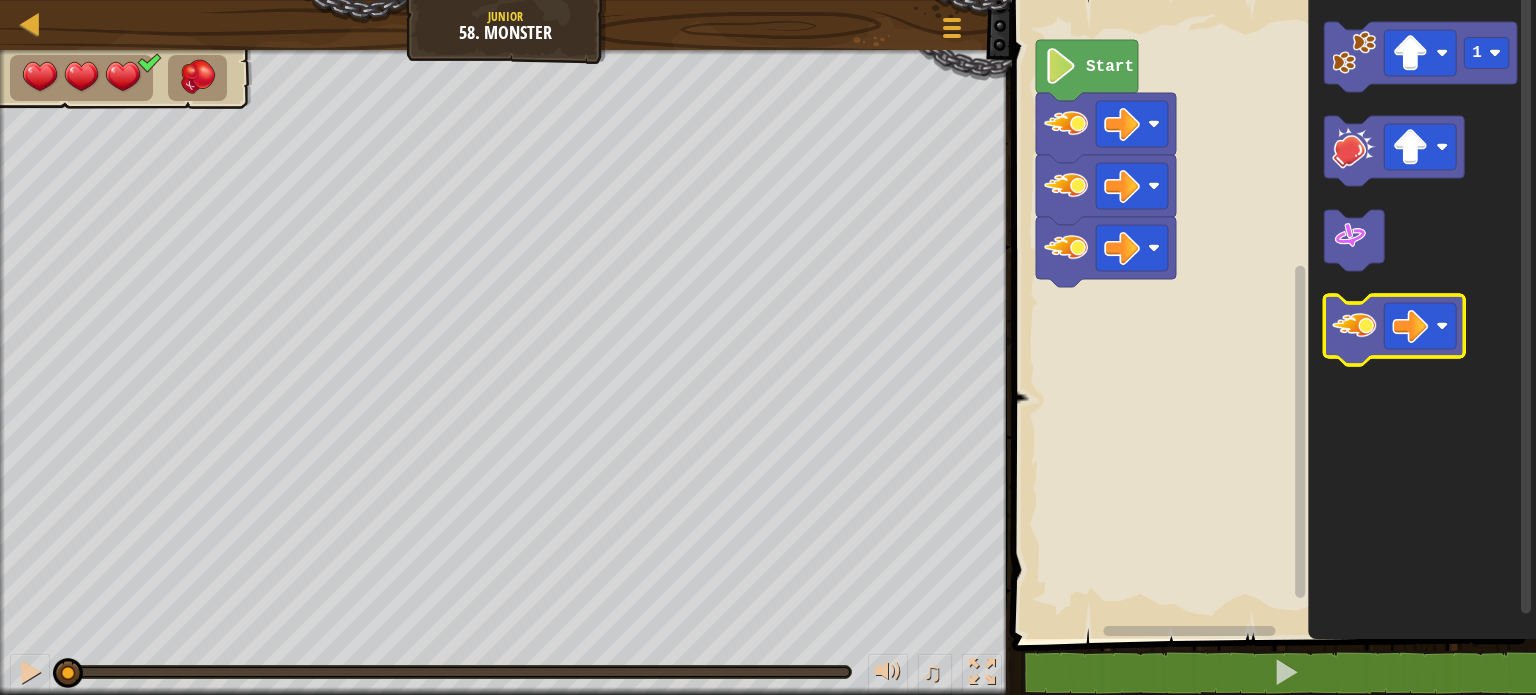 click 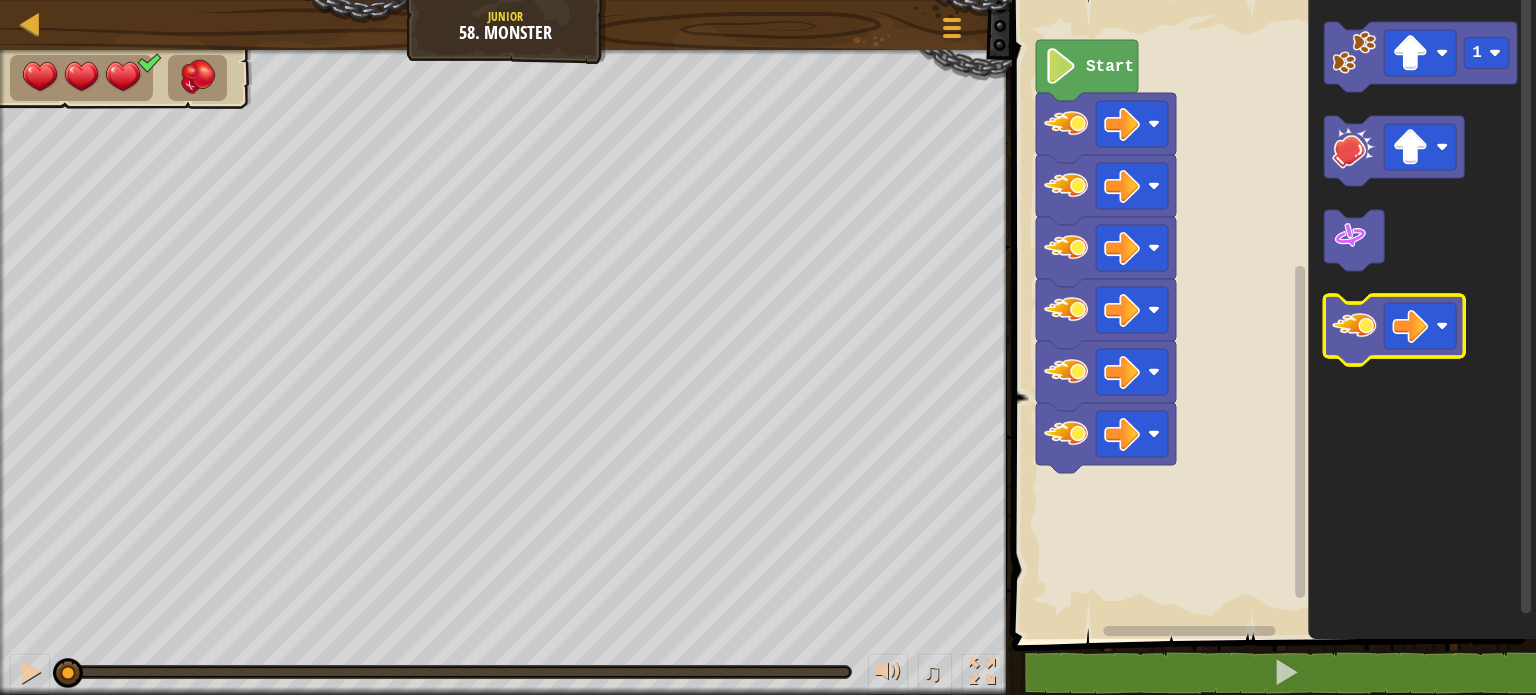 click 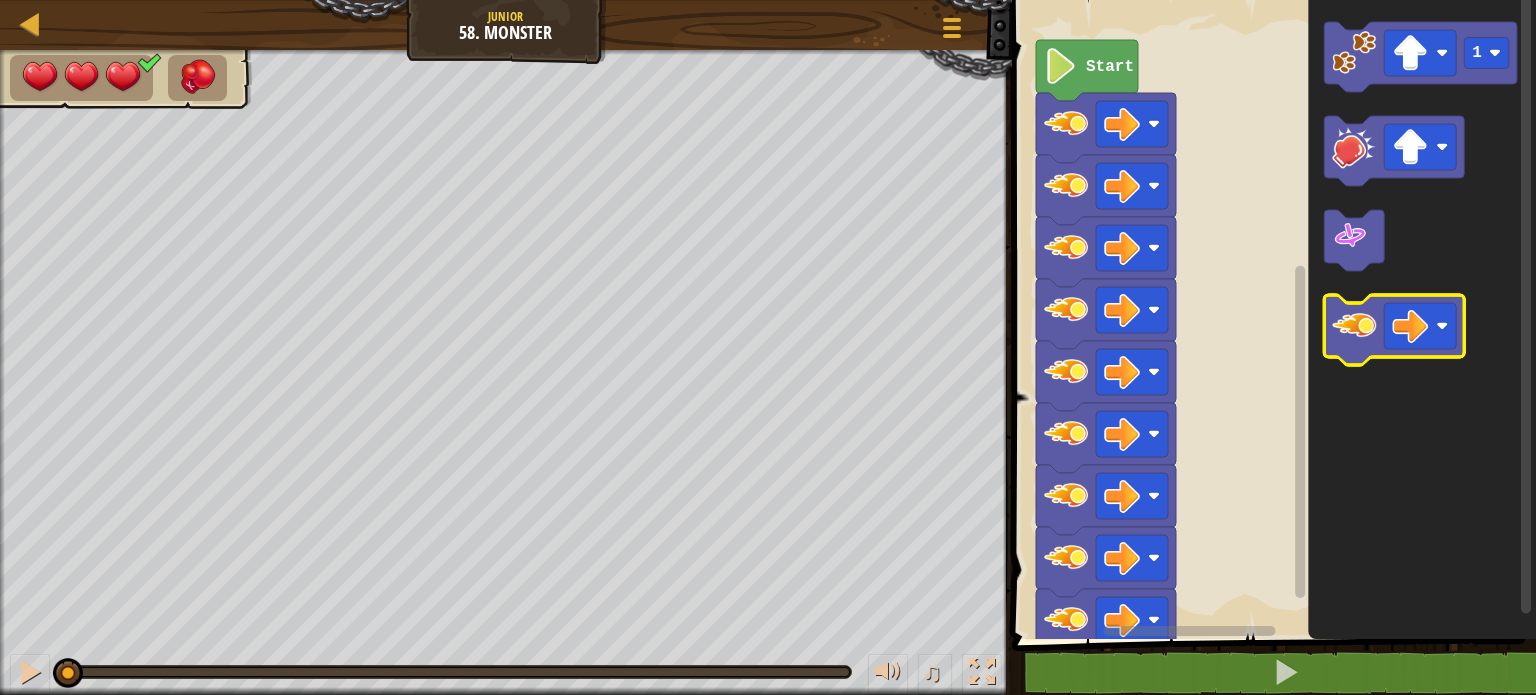 click 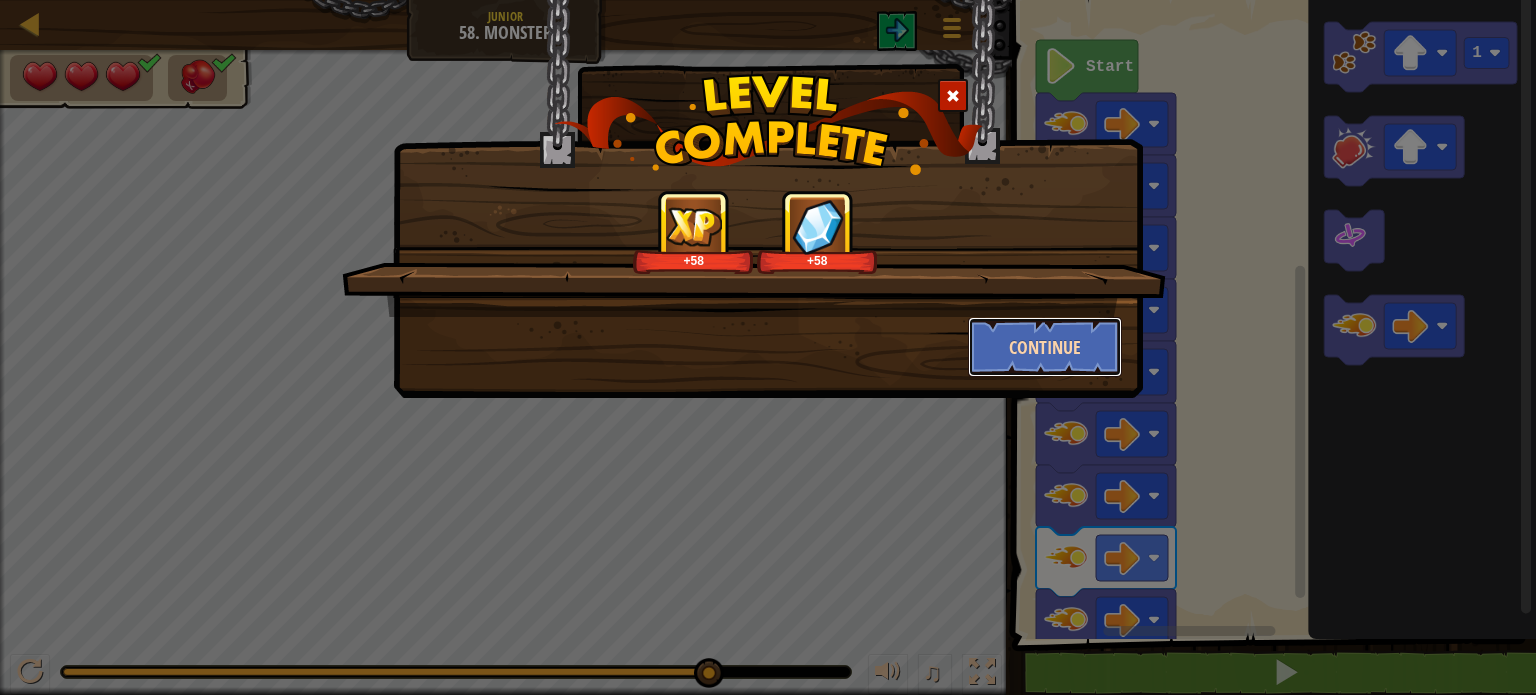 click on "Continue" at bounding box center [1045, 347] 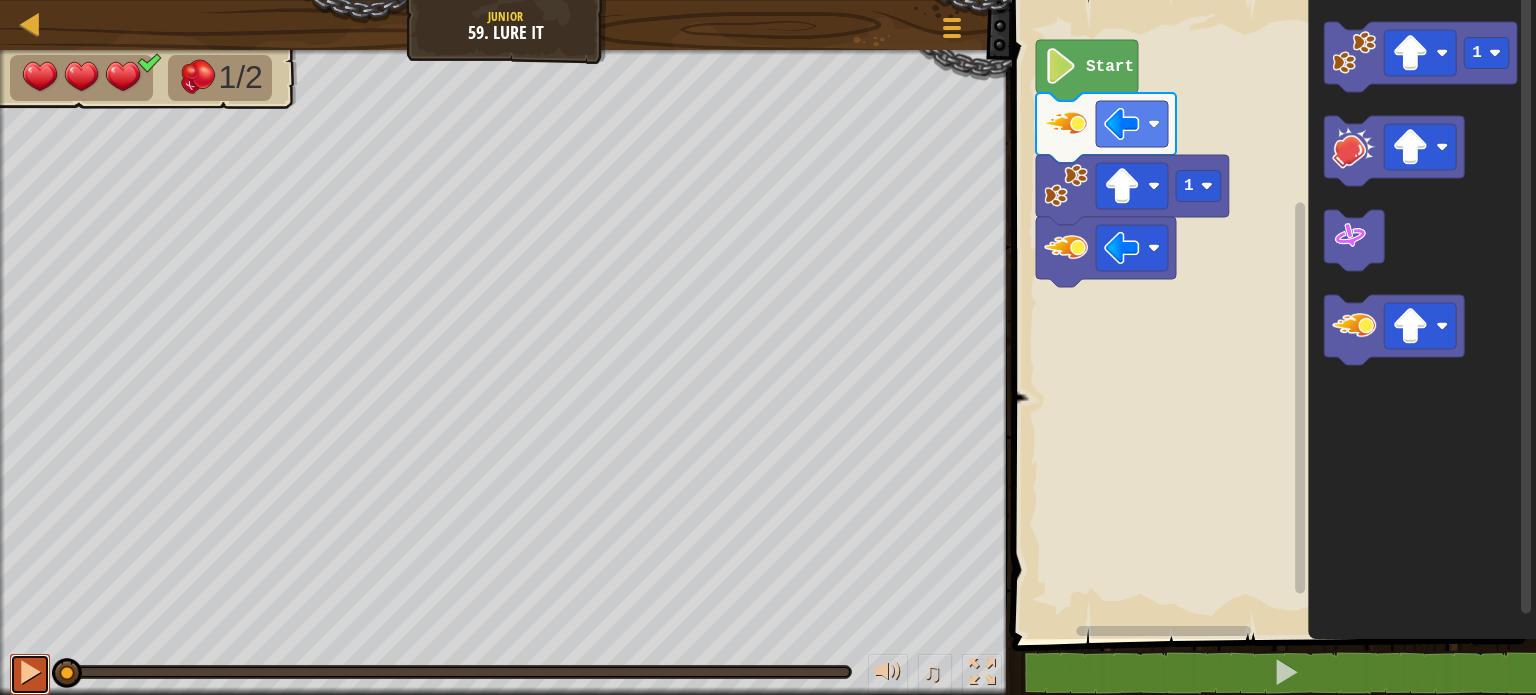 click at bounding box center [30, 672] 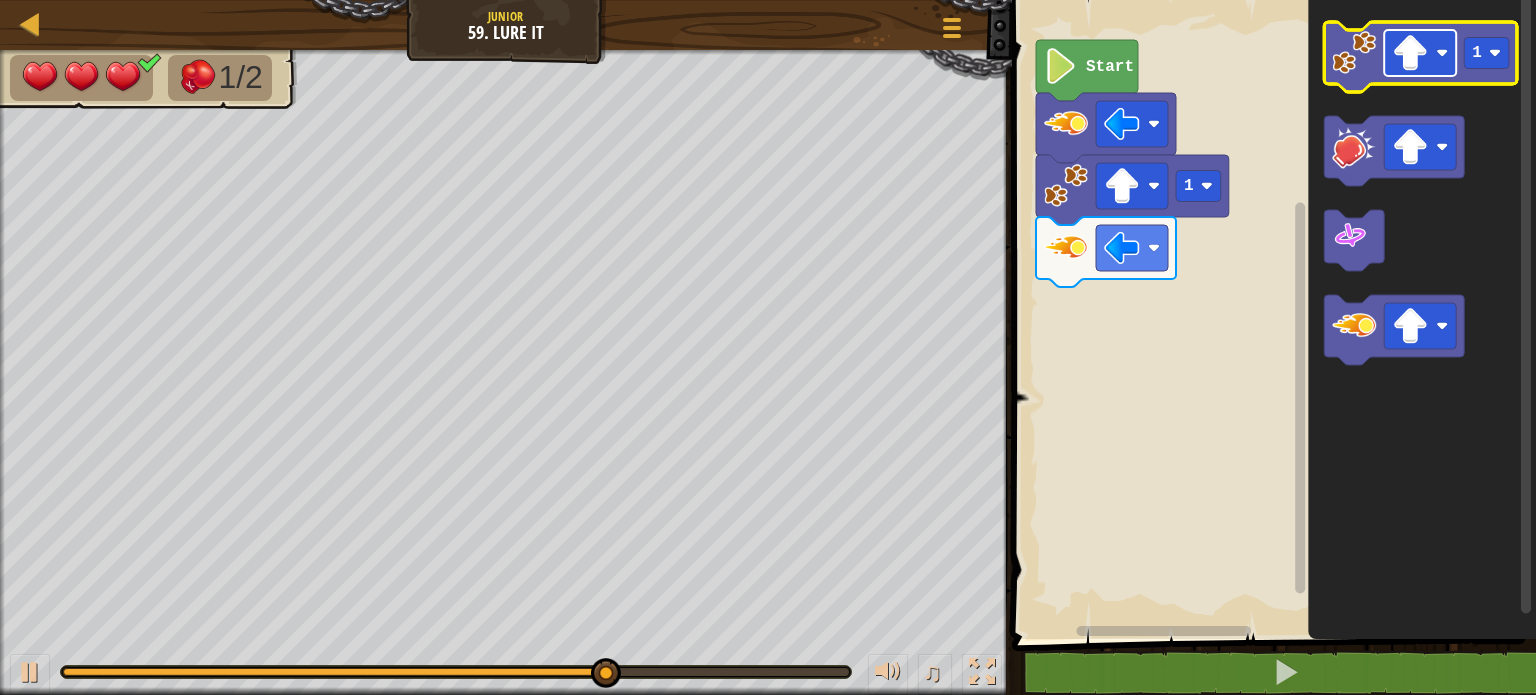 click 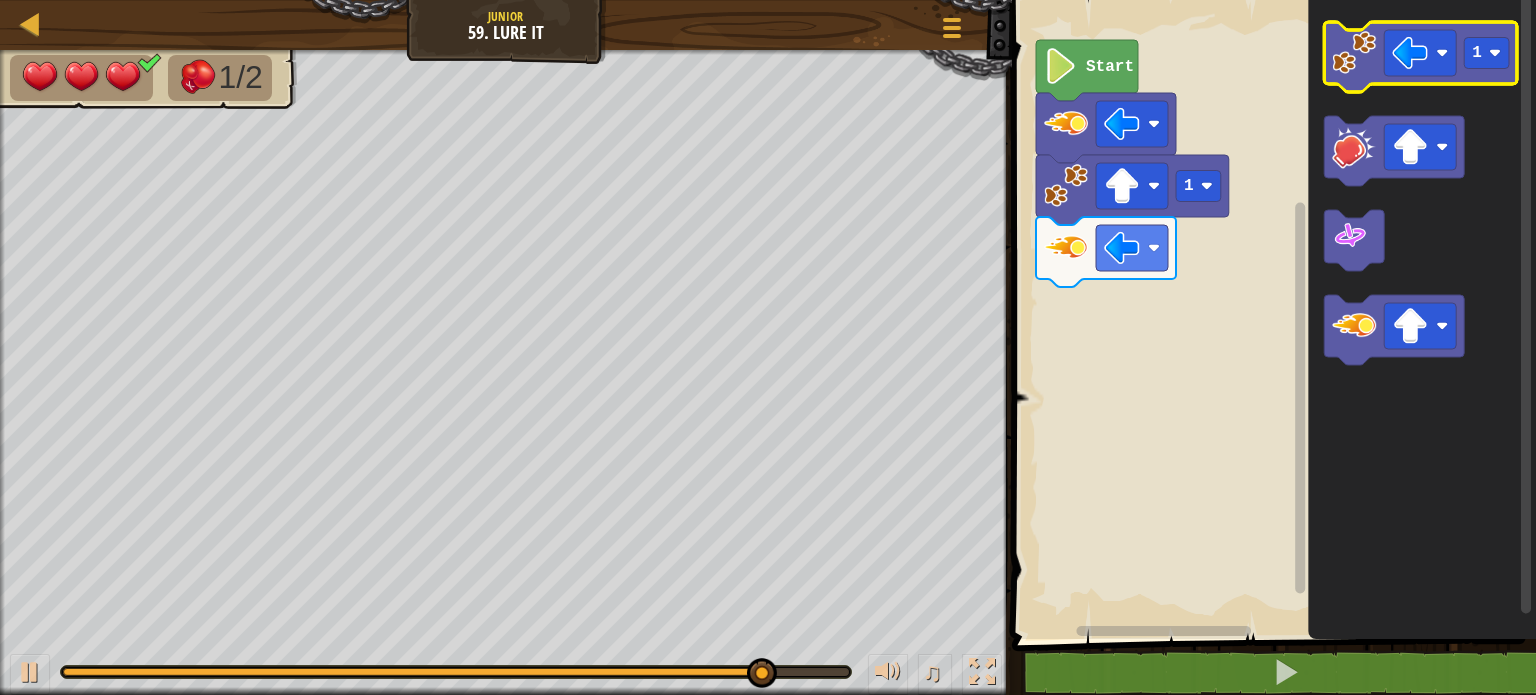 click 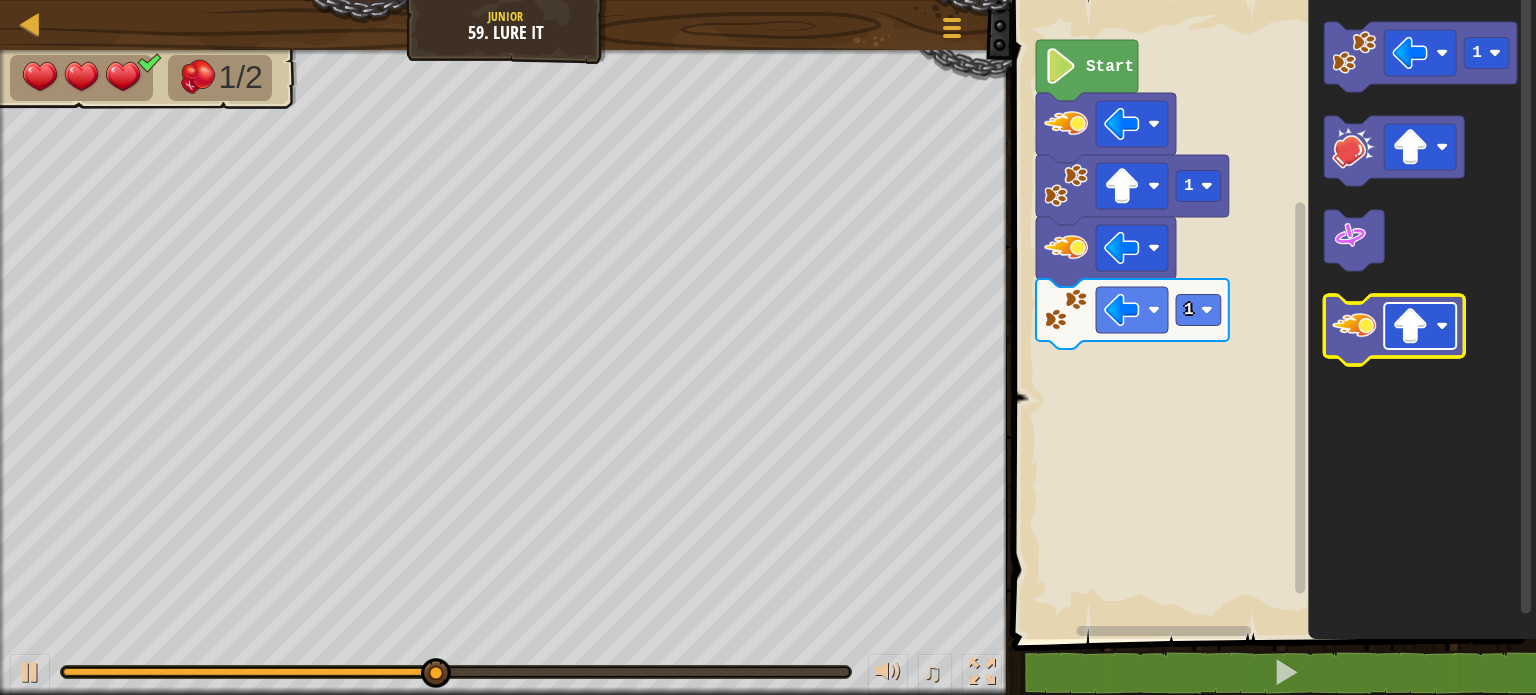 click 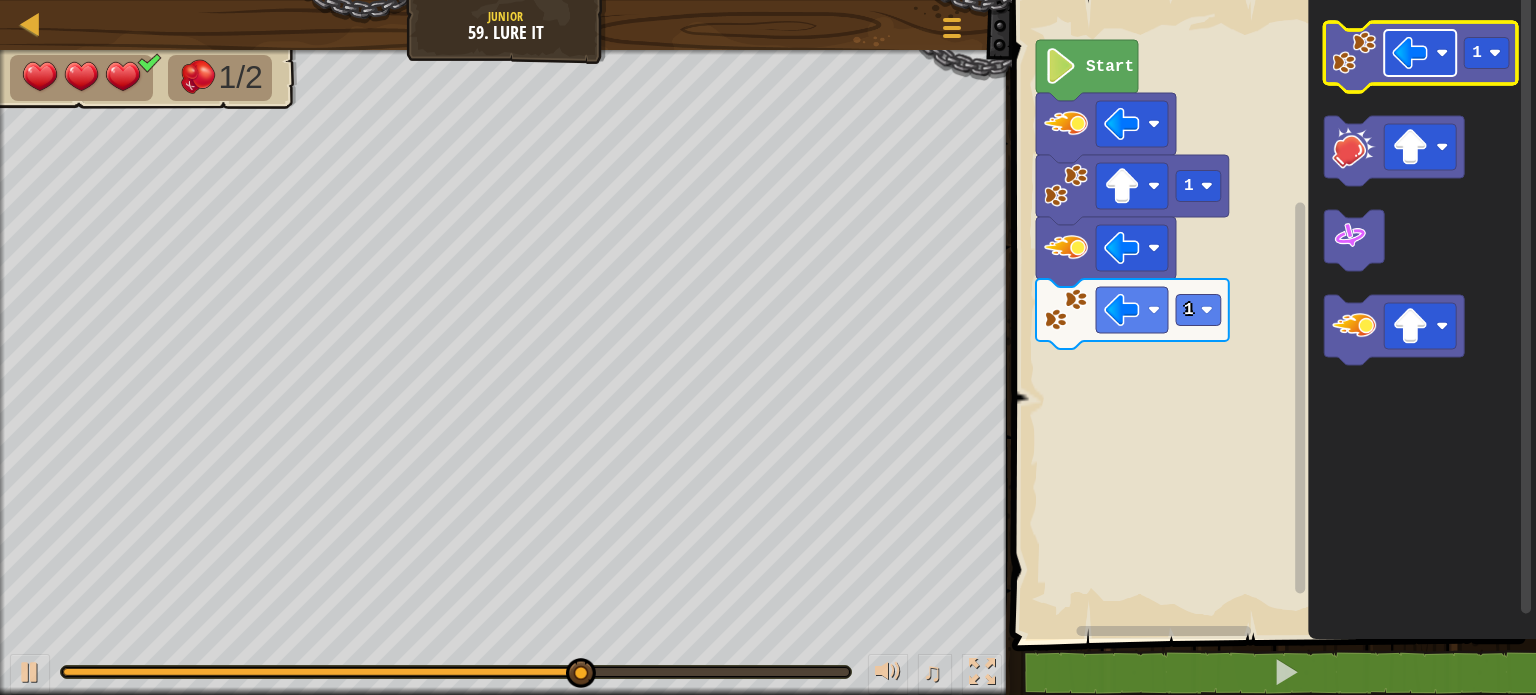 click 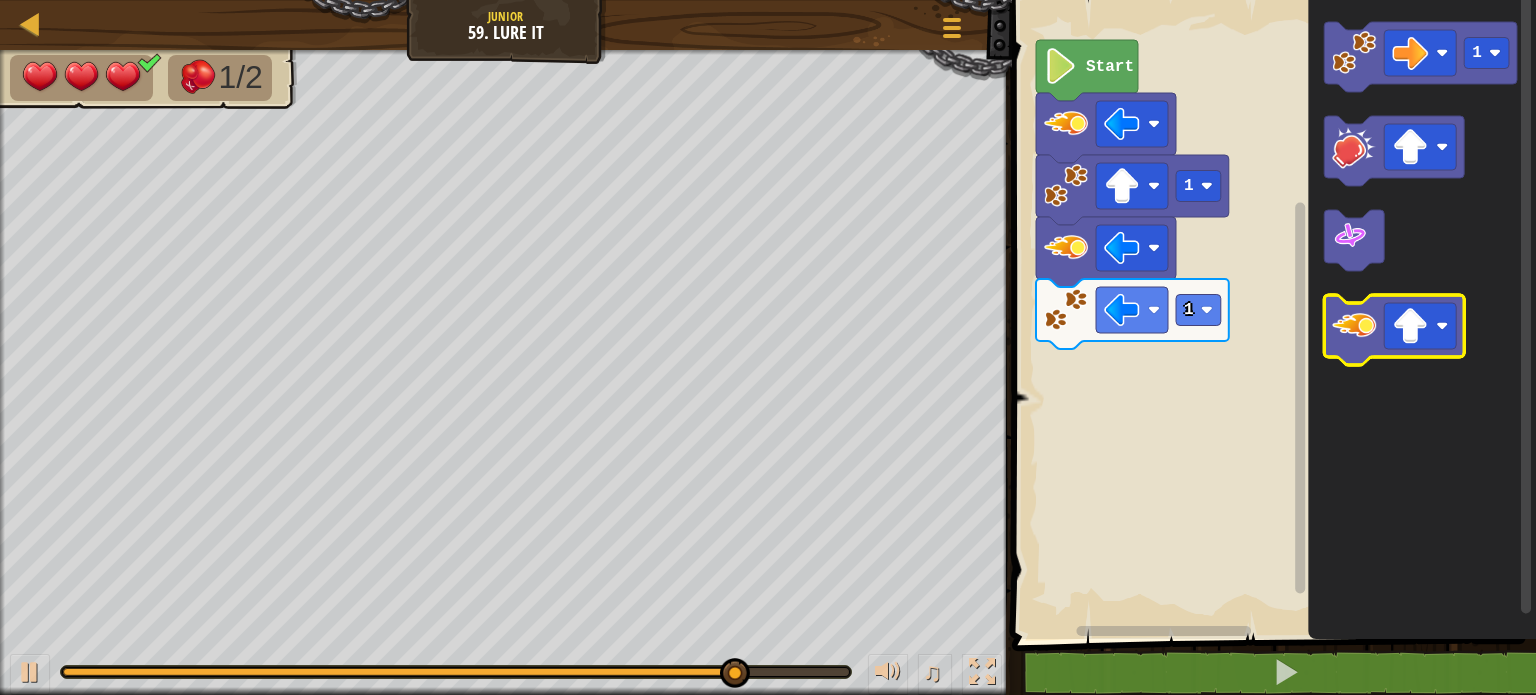 click 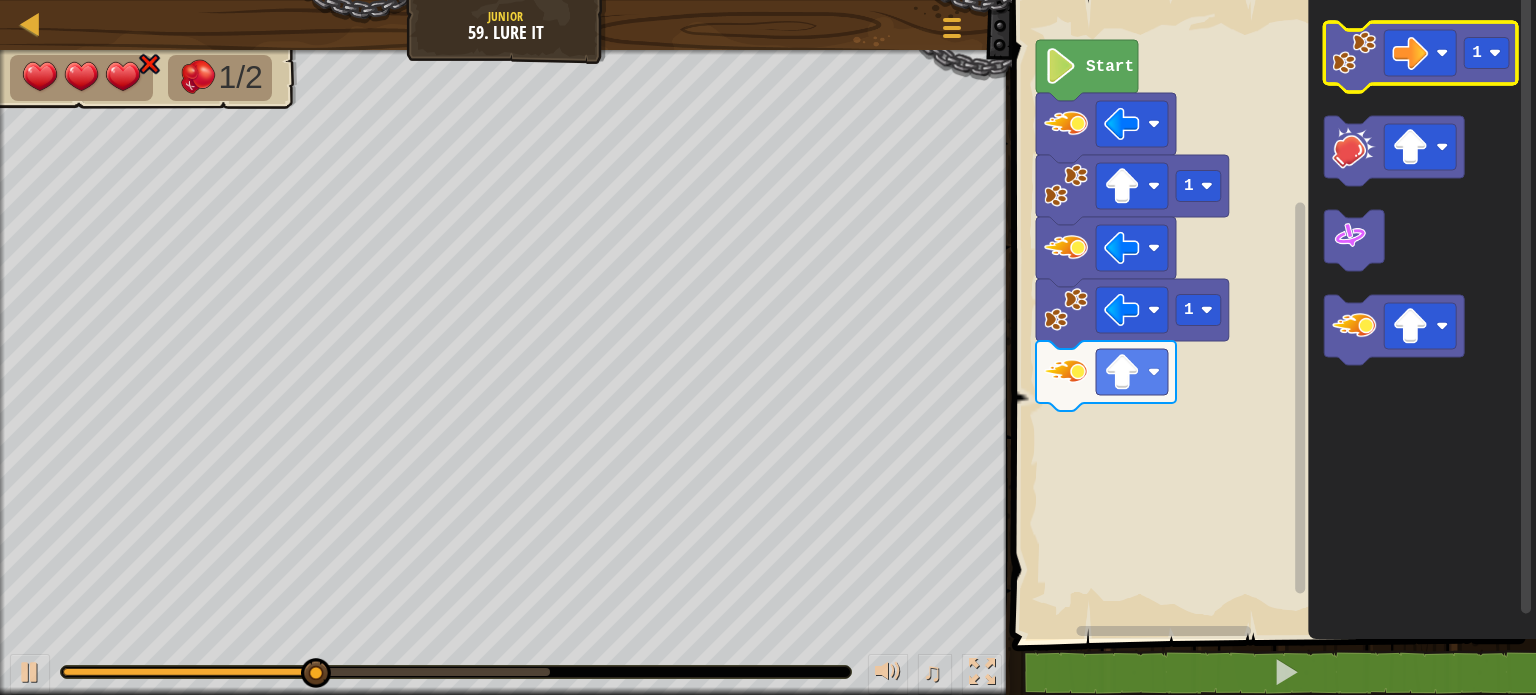 click 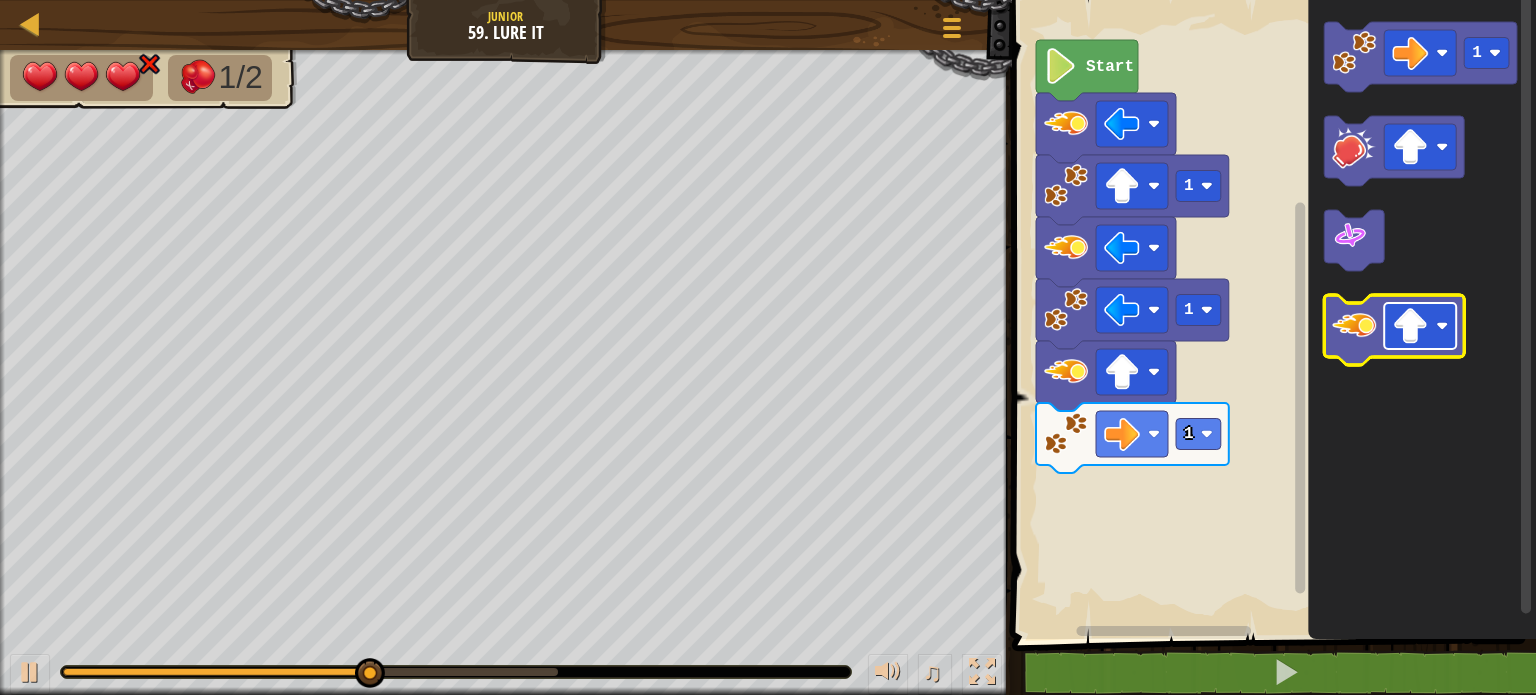 click 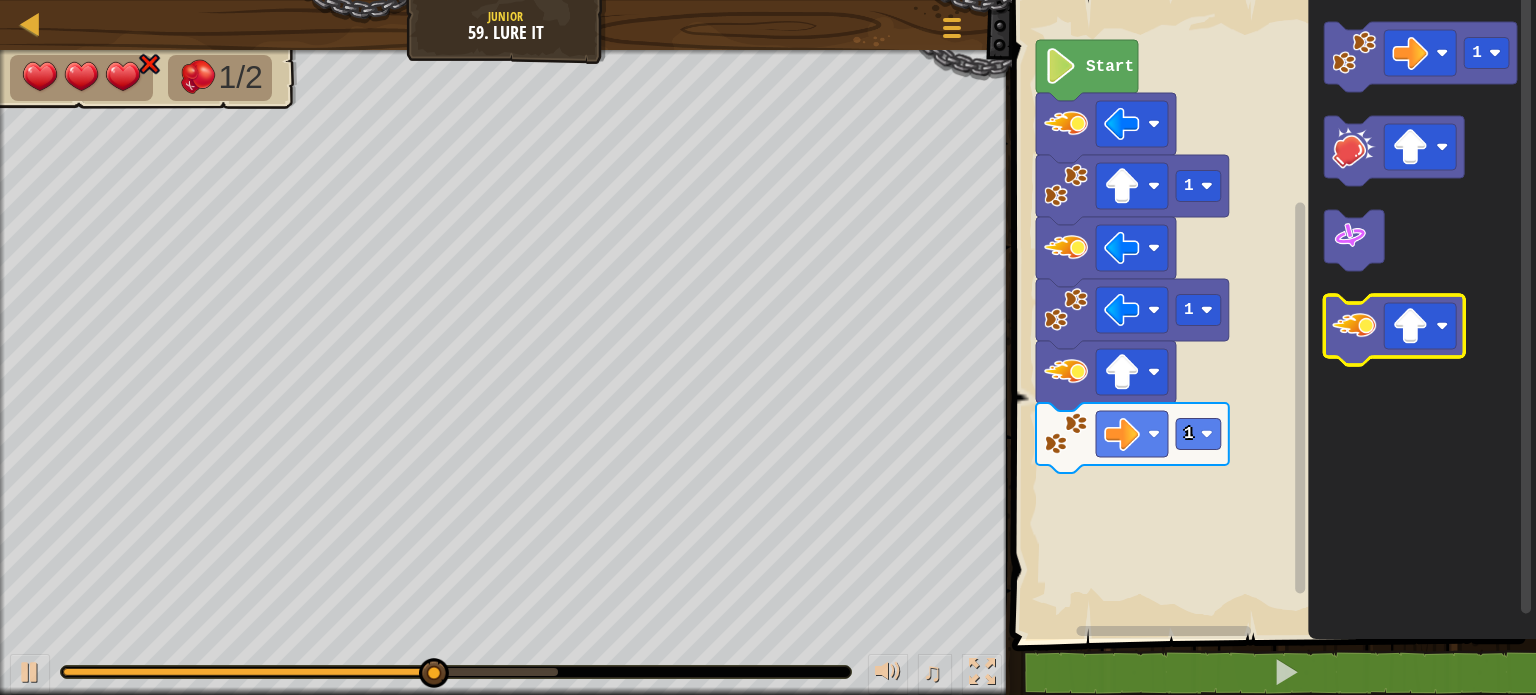 click 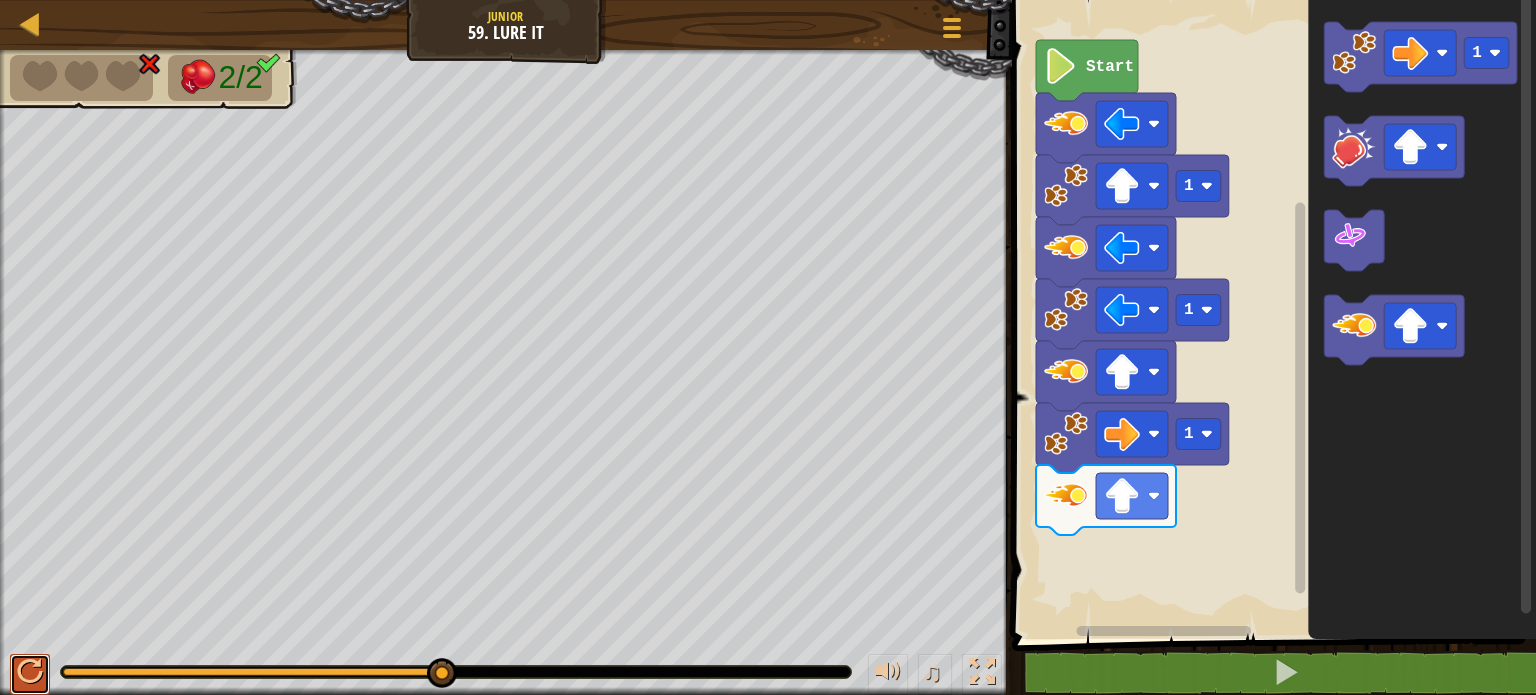 click at bounding box center [30, 674] 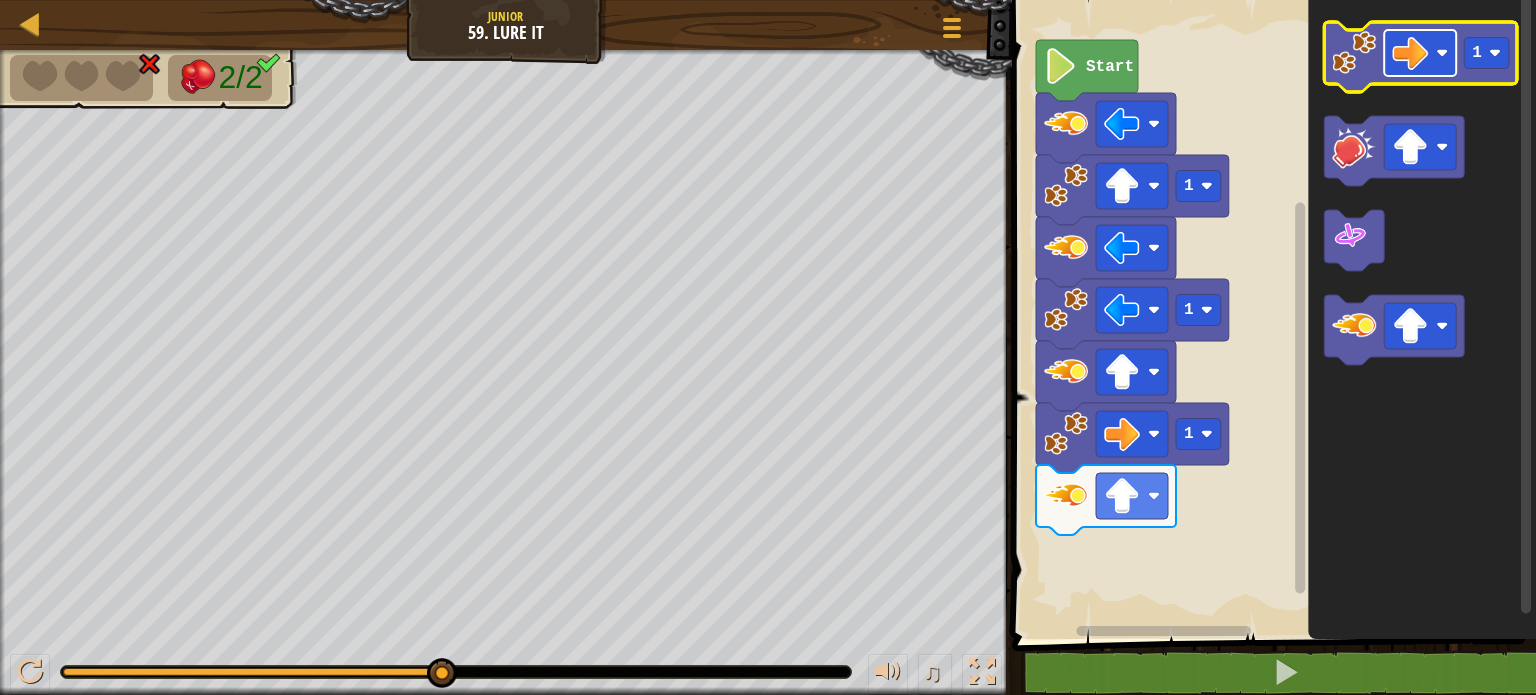 click 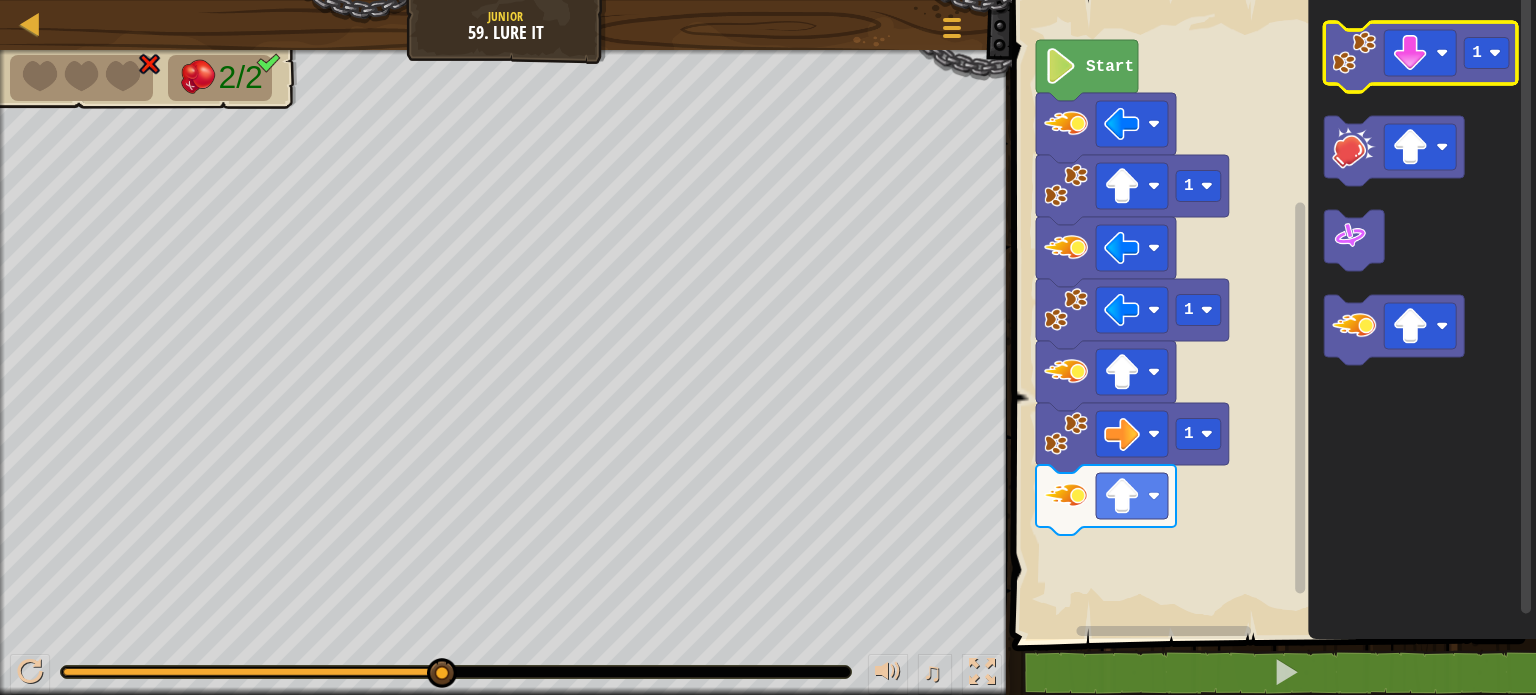 click 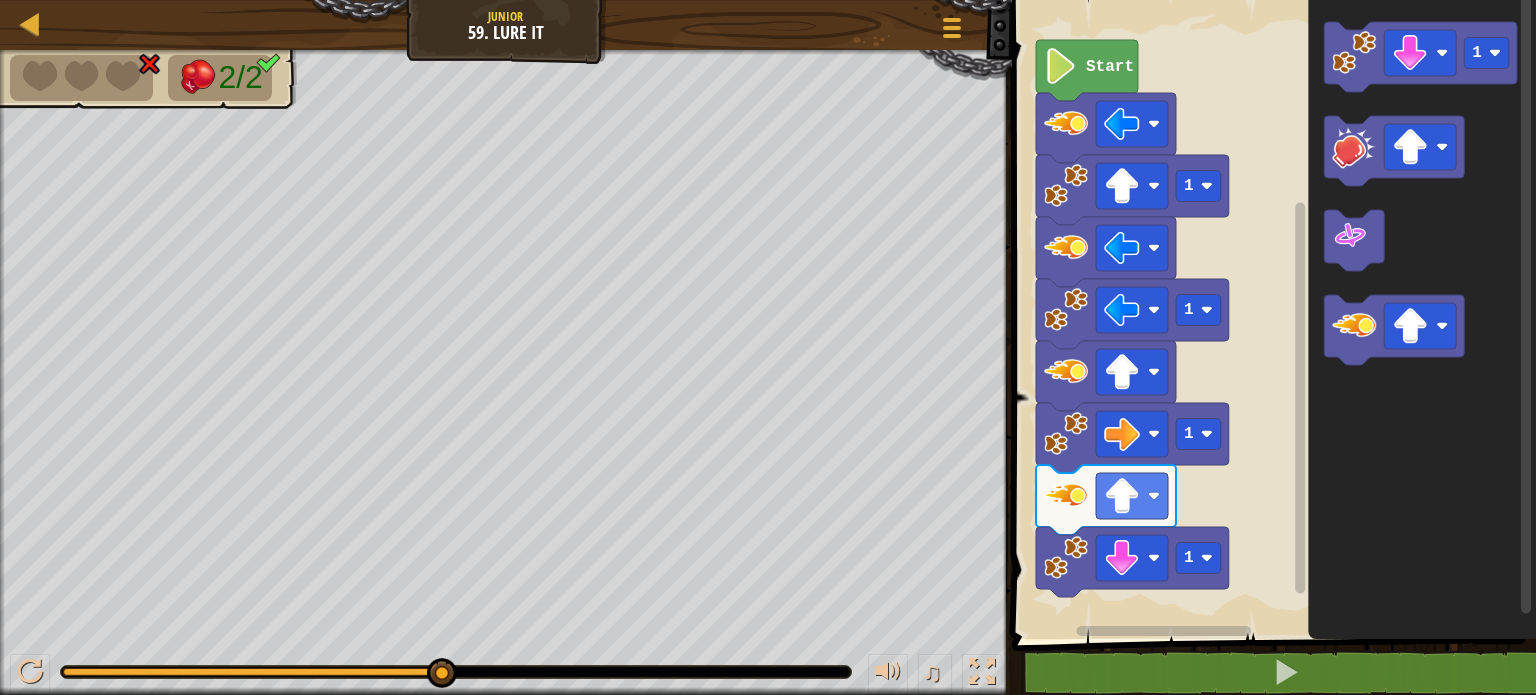 click 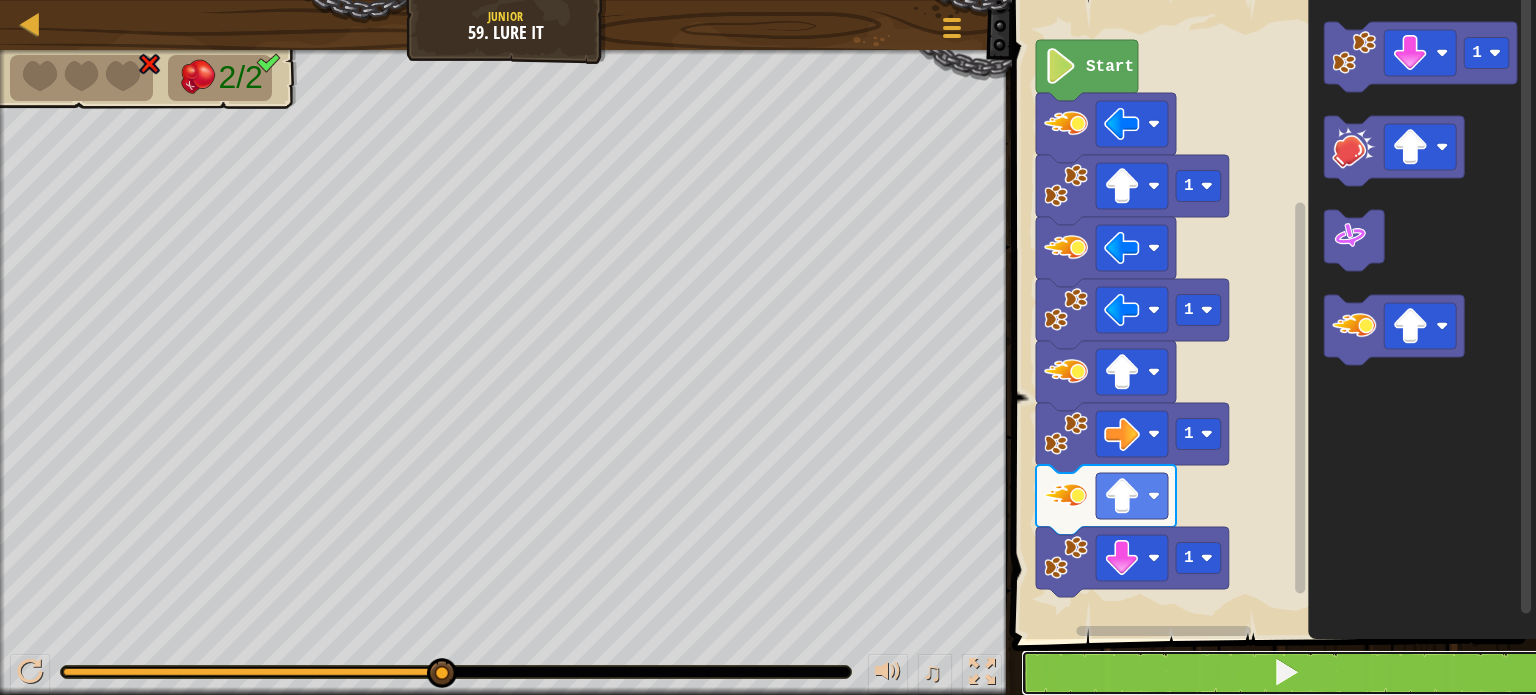 click at bounding box center (1286, 673) 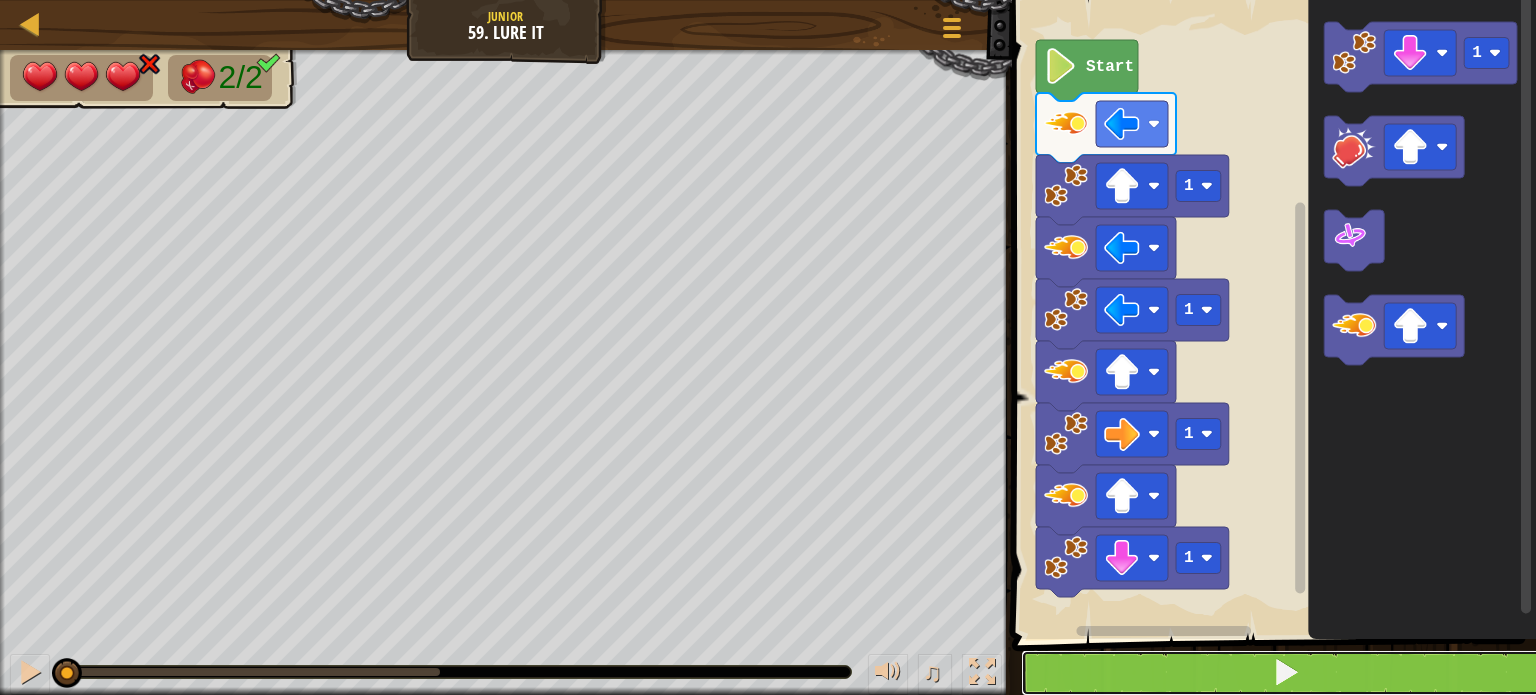 click at bounding box center [1286, 673] 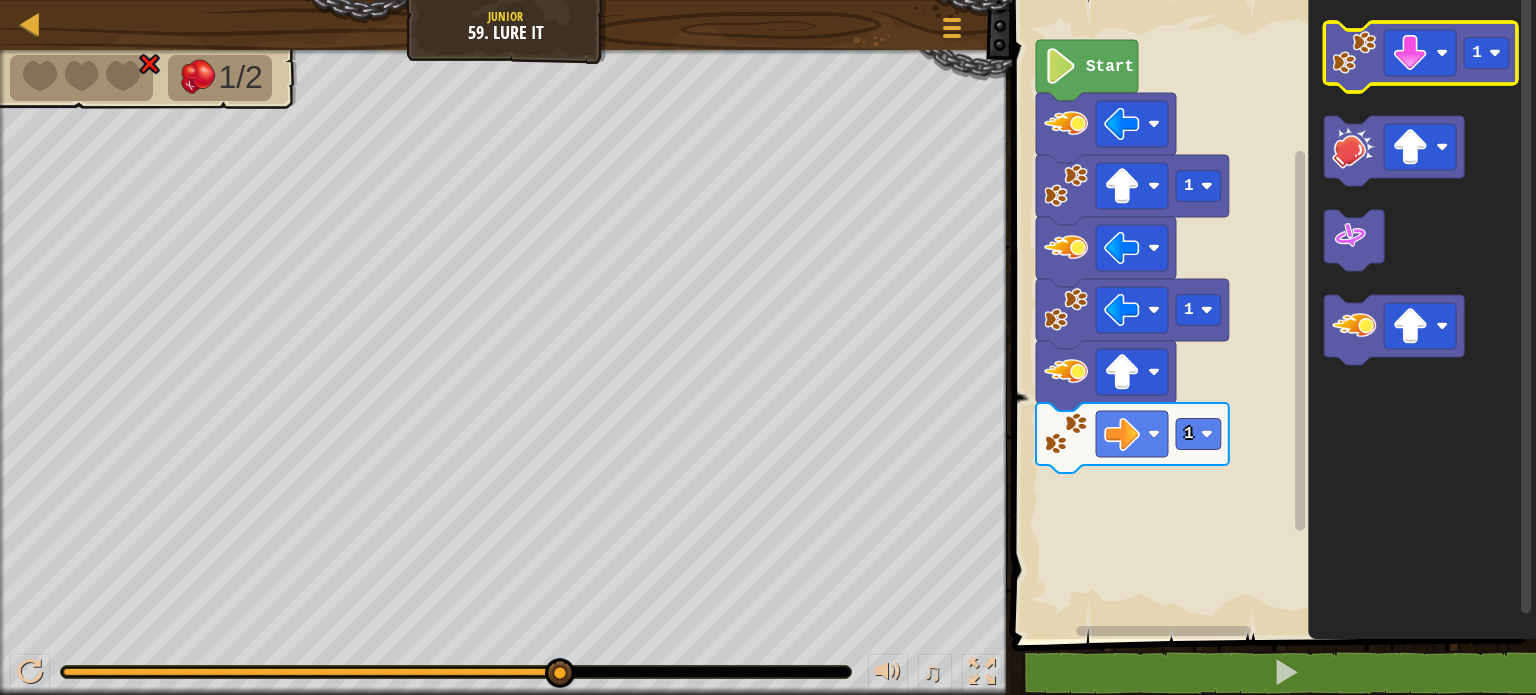 click 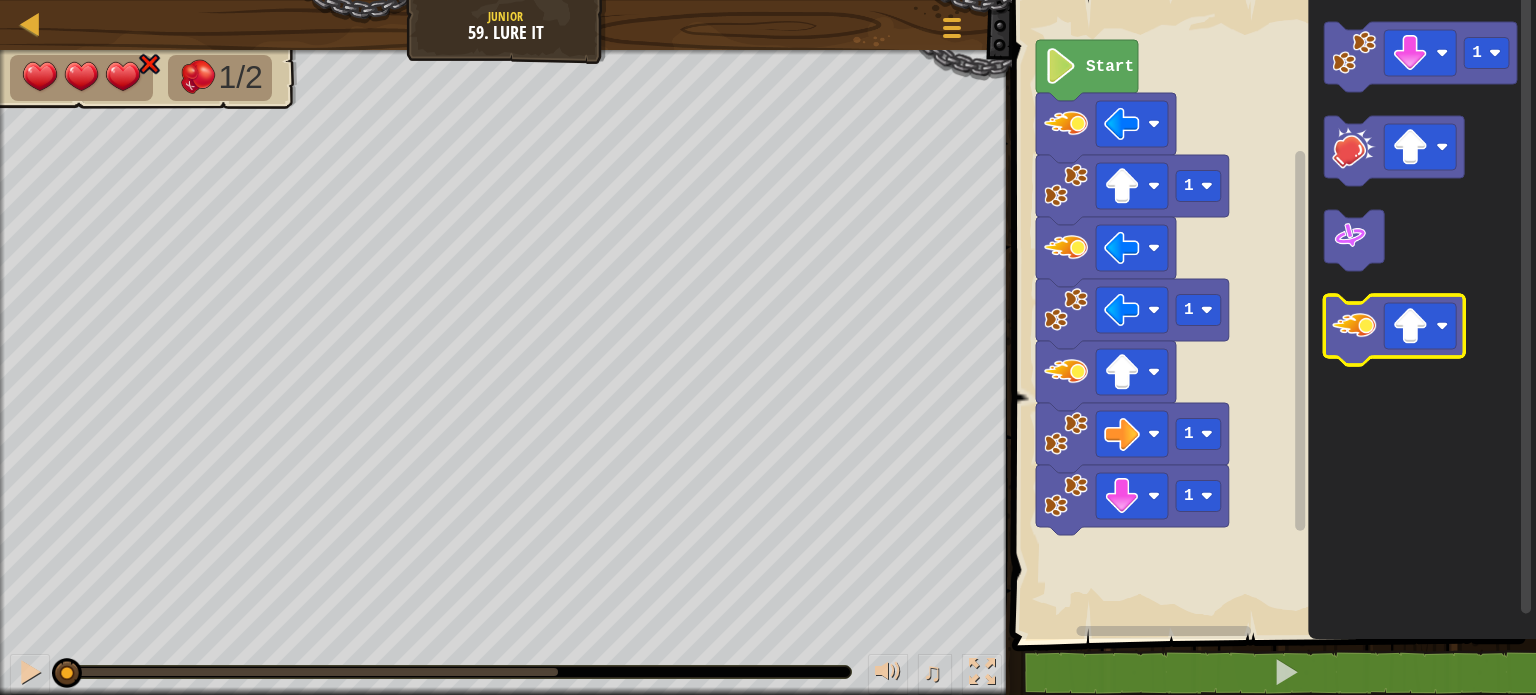 click 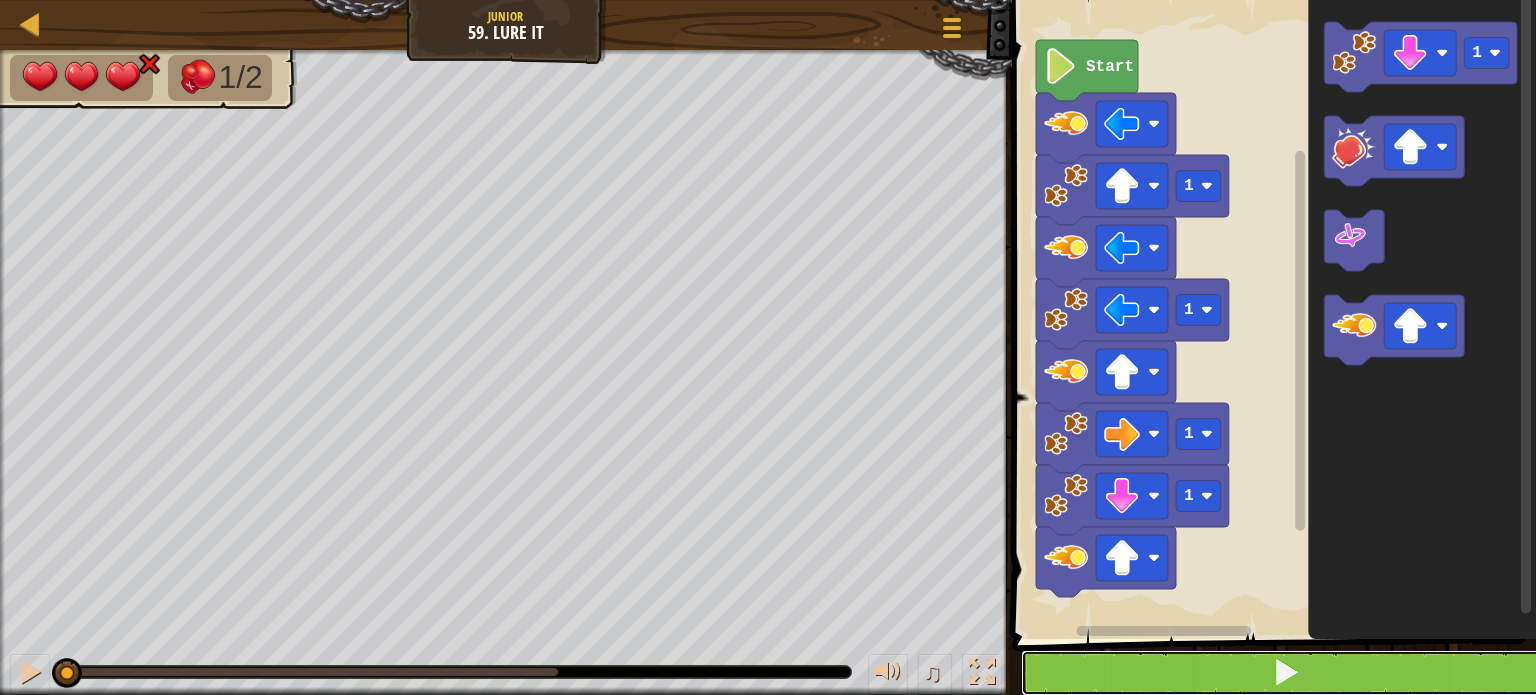 click at bounding box center [1286, 673] 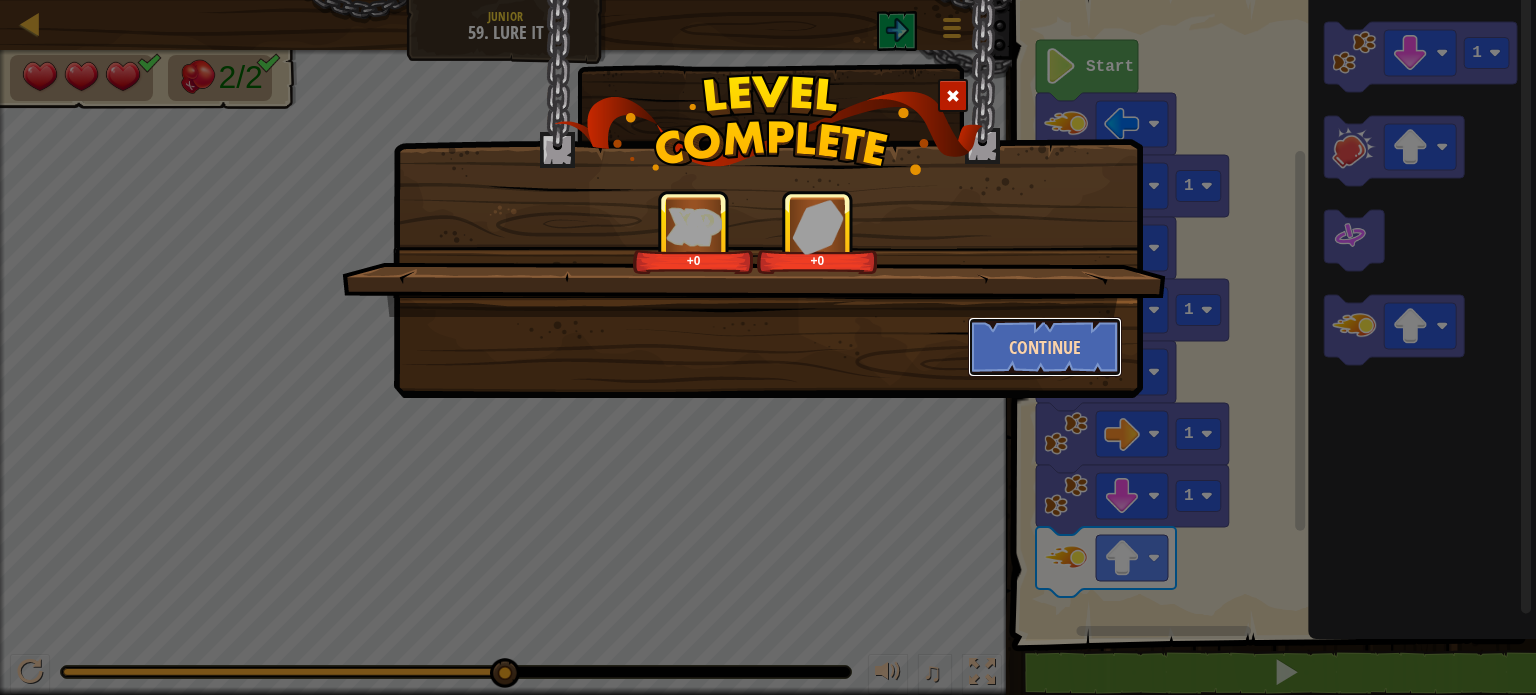 click on "Continue" at bounding box center (1045, 347) 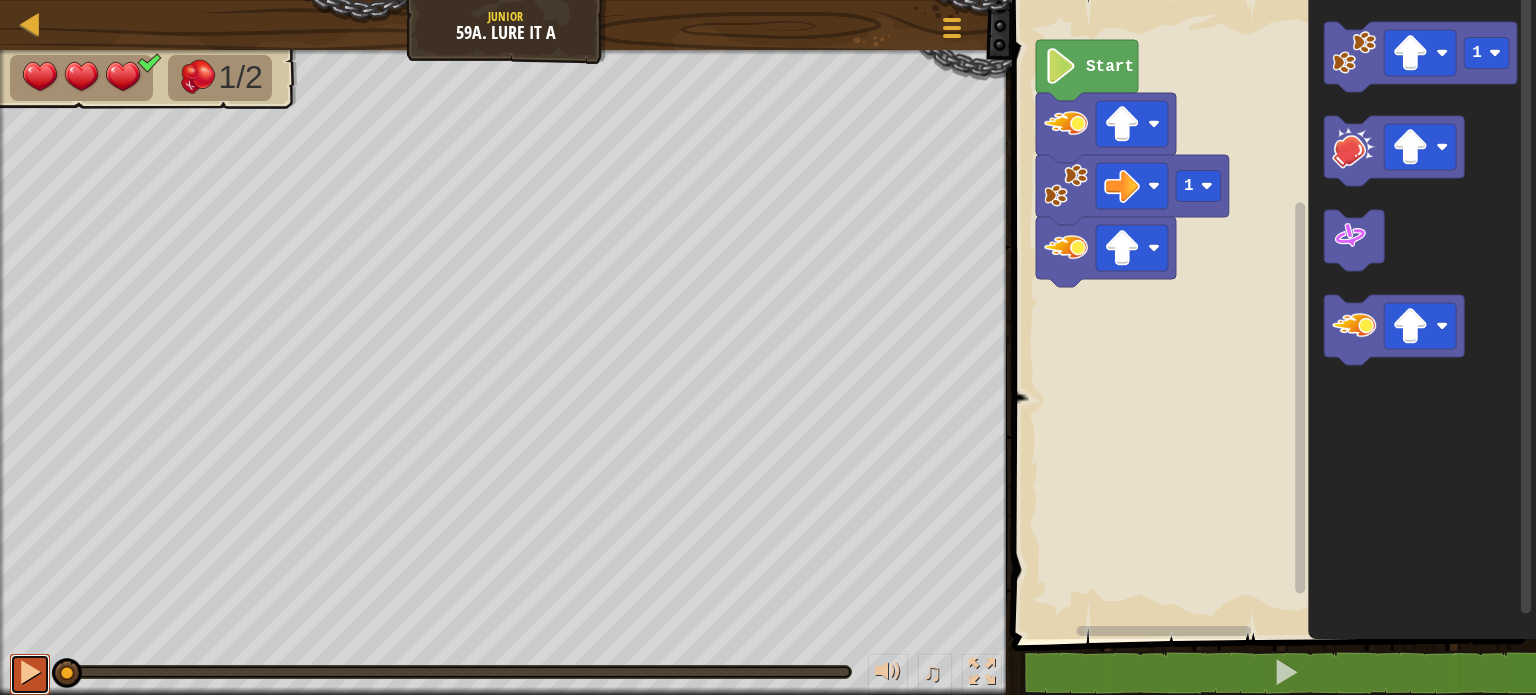 click at bounding box center (30, 672) 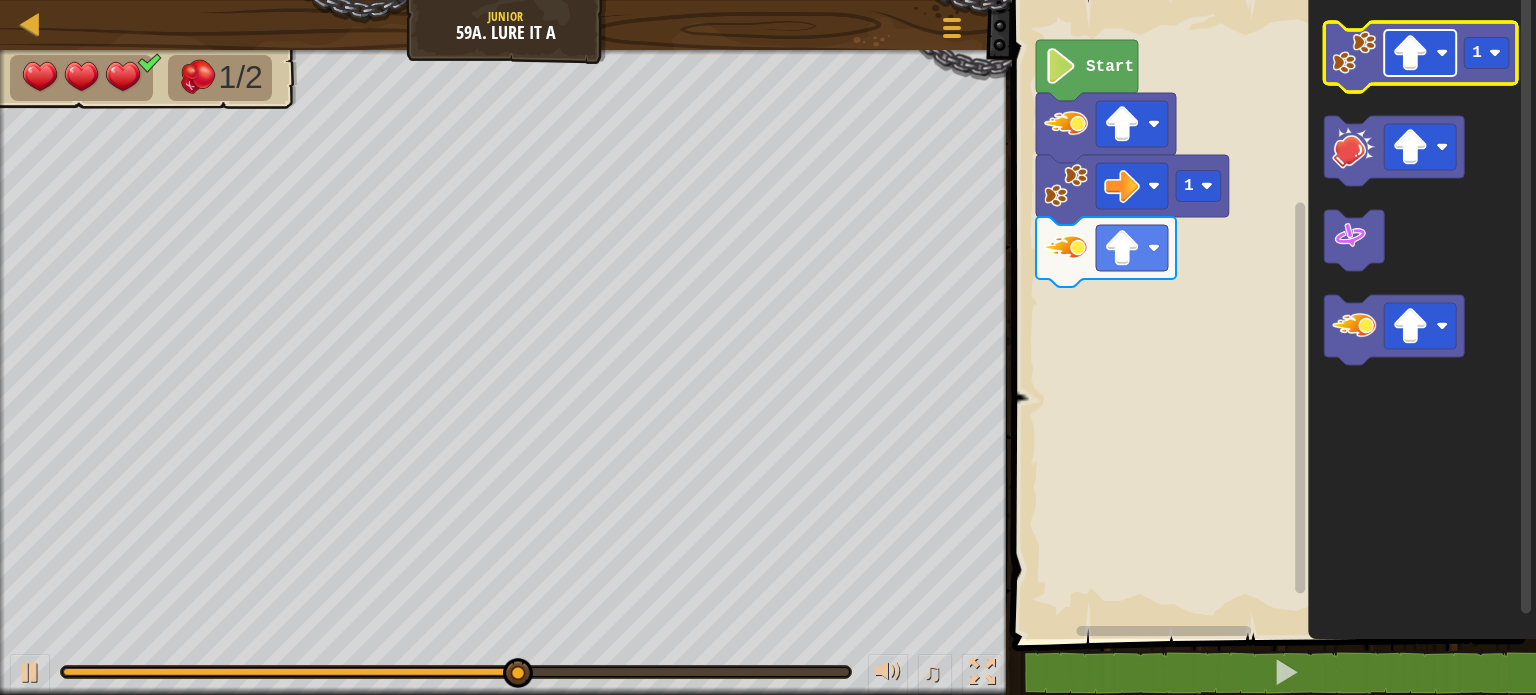 click 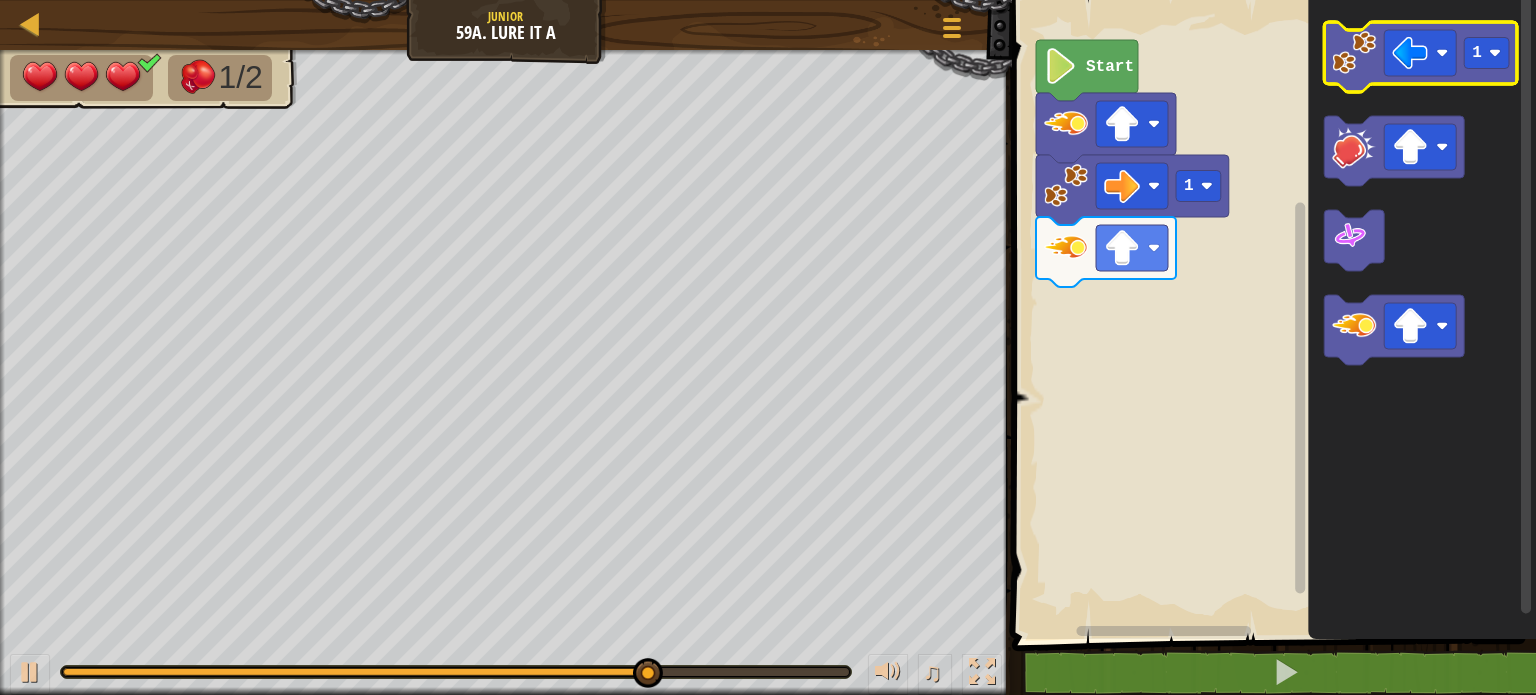 click 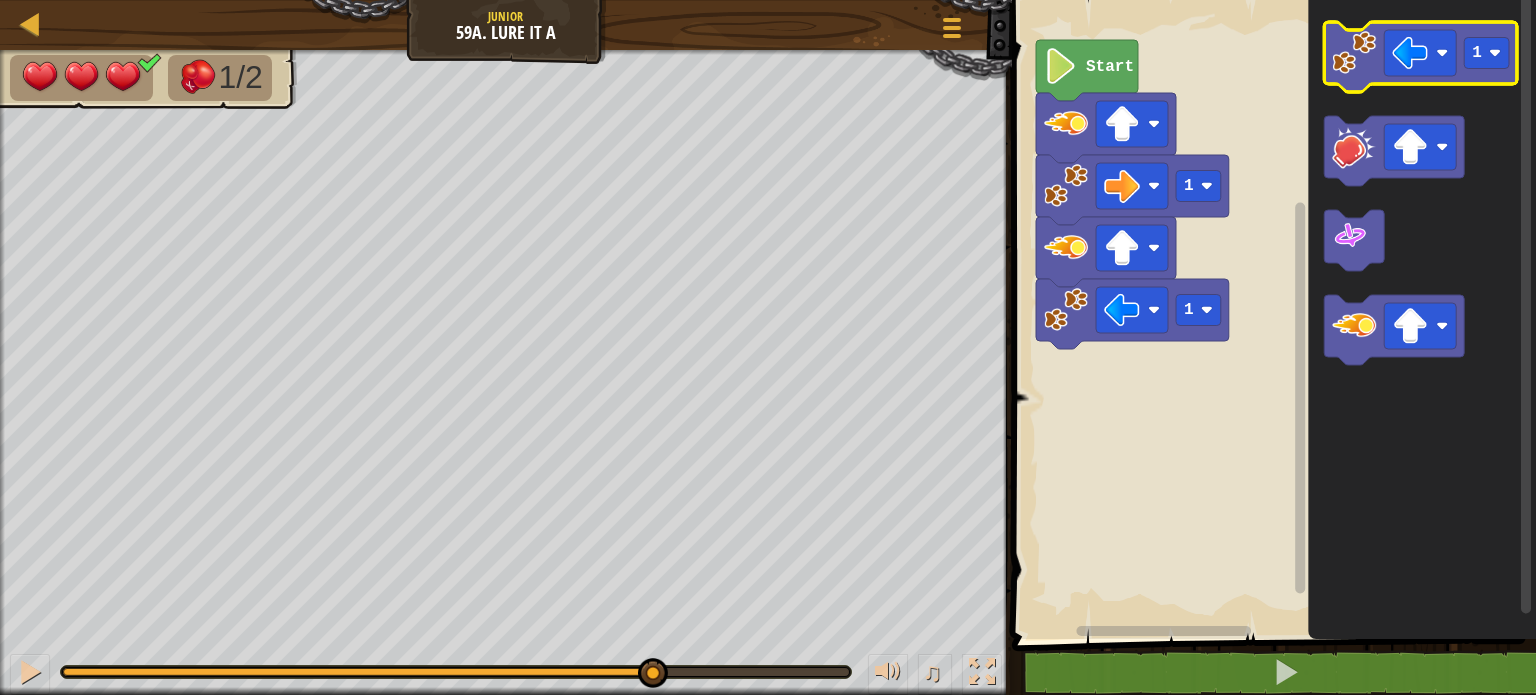 click 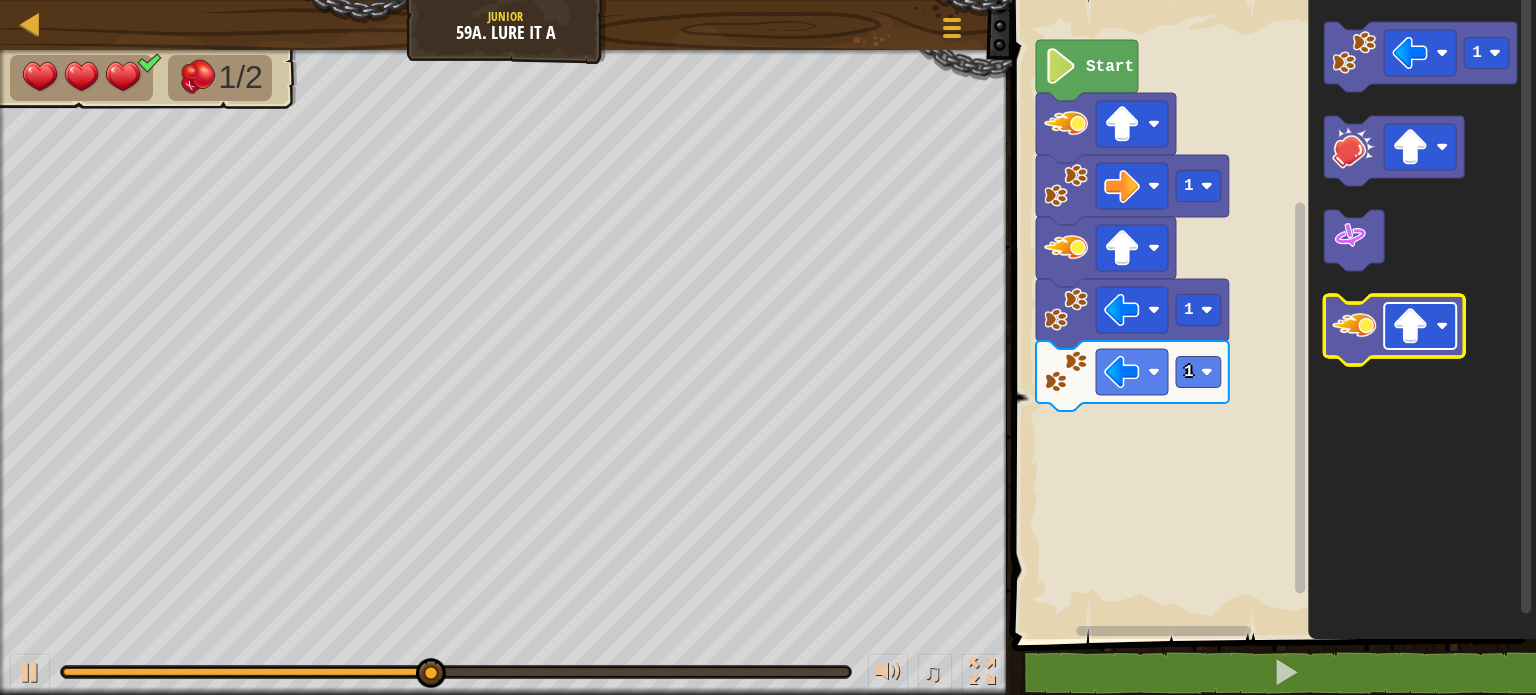 click 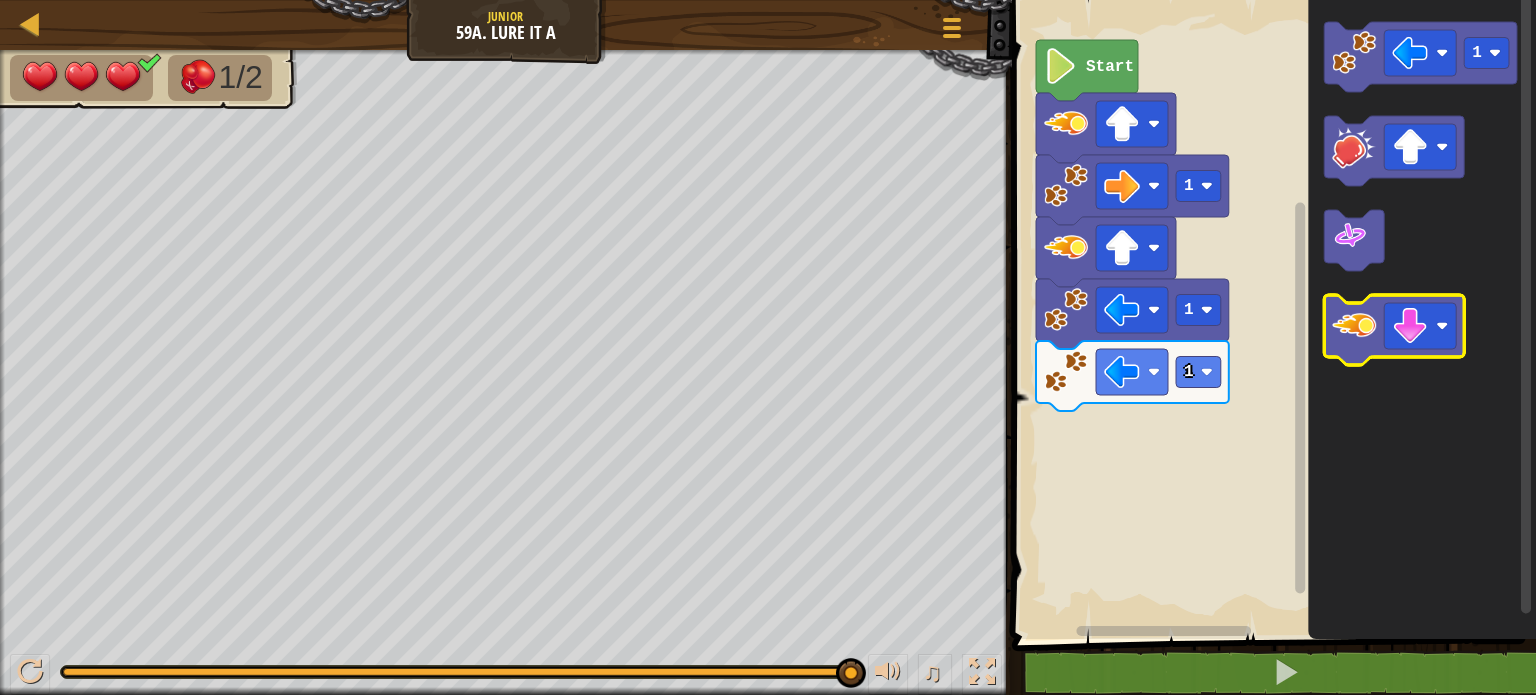 click 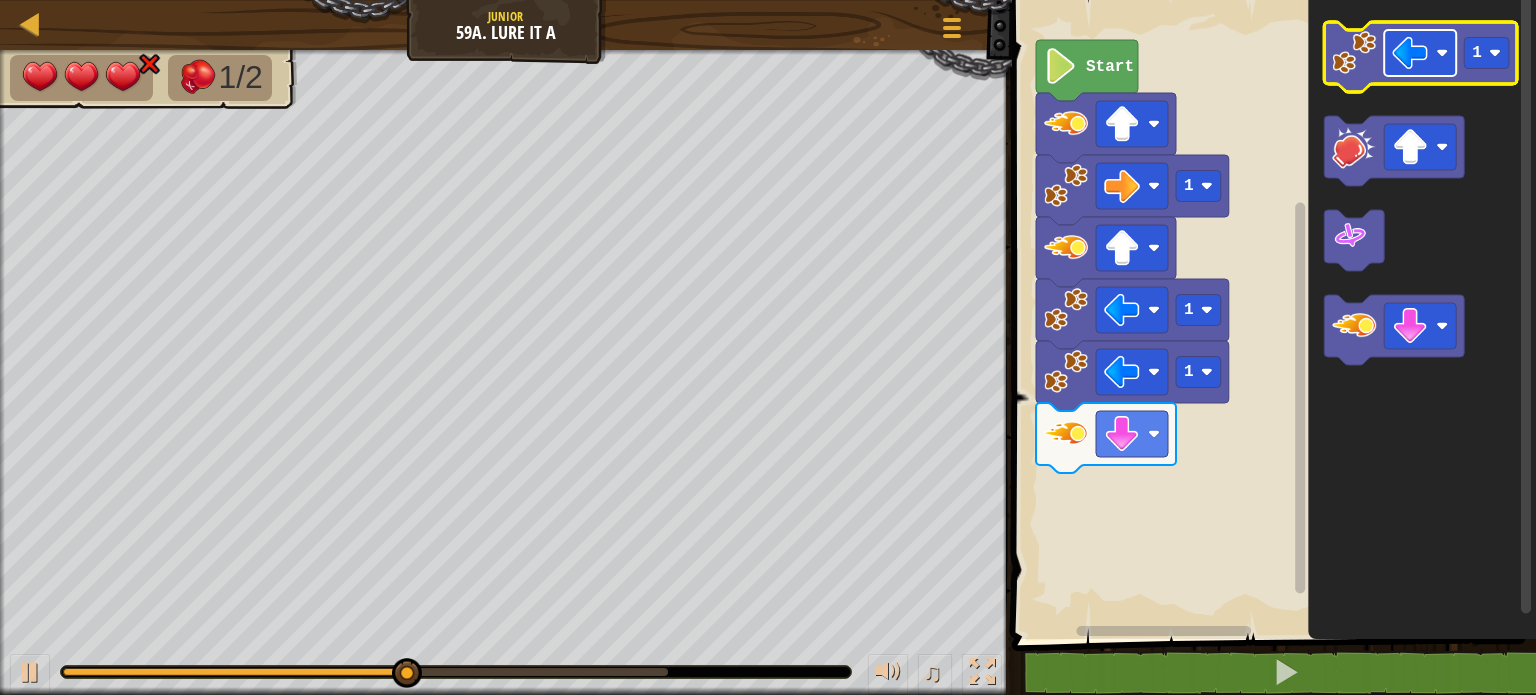 scroll, scrollTop: 0, scrollLeft: 0, axis: both 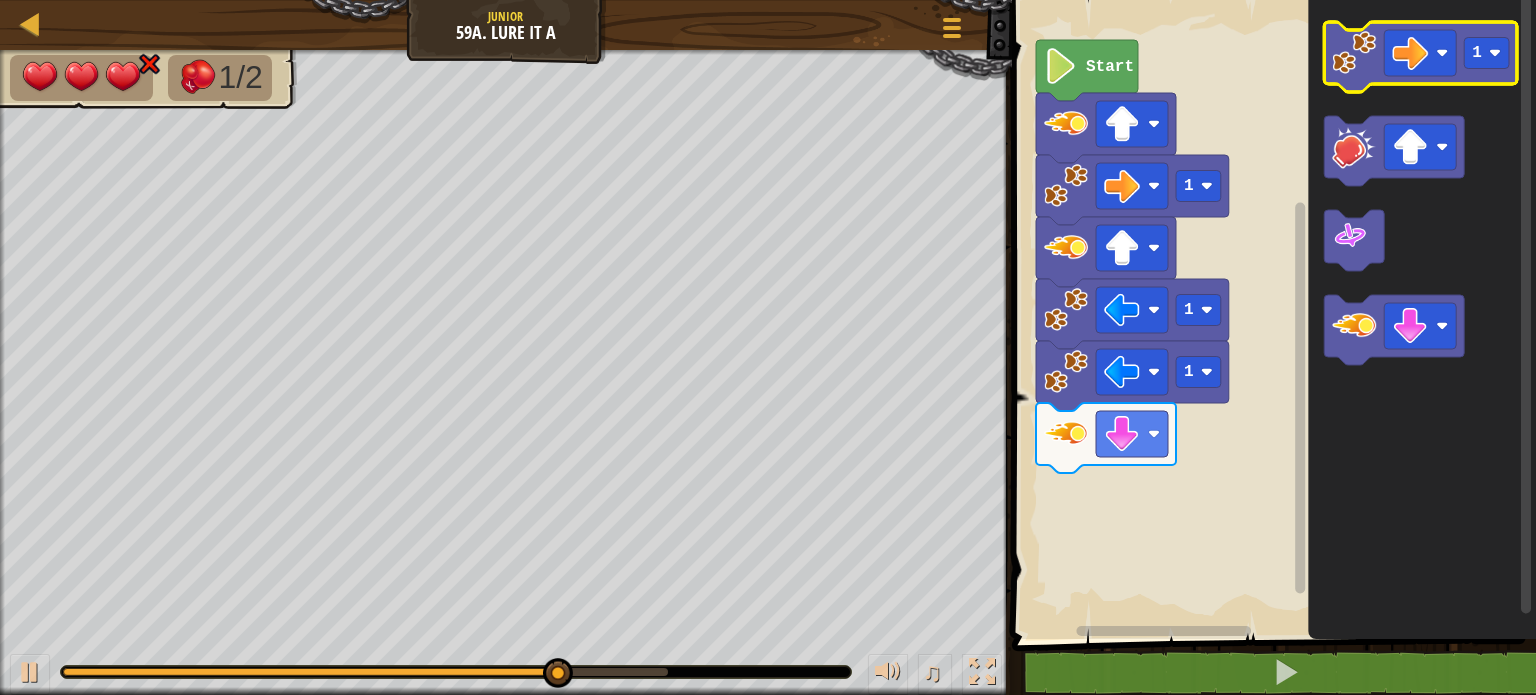 click 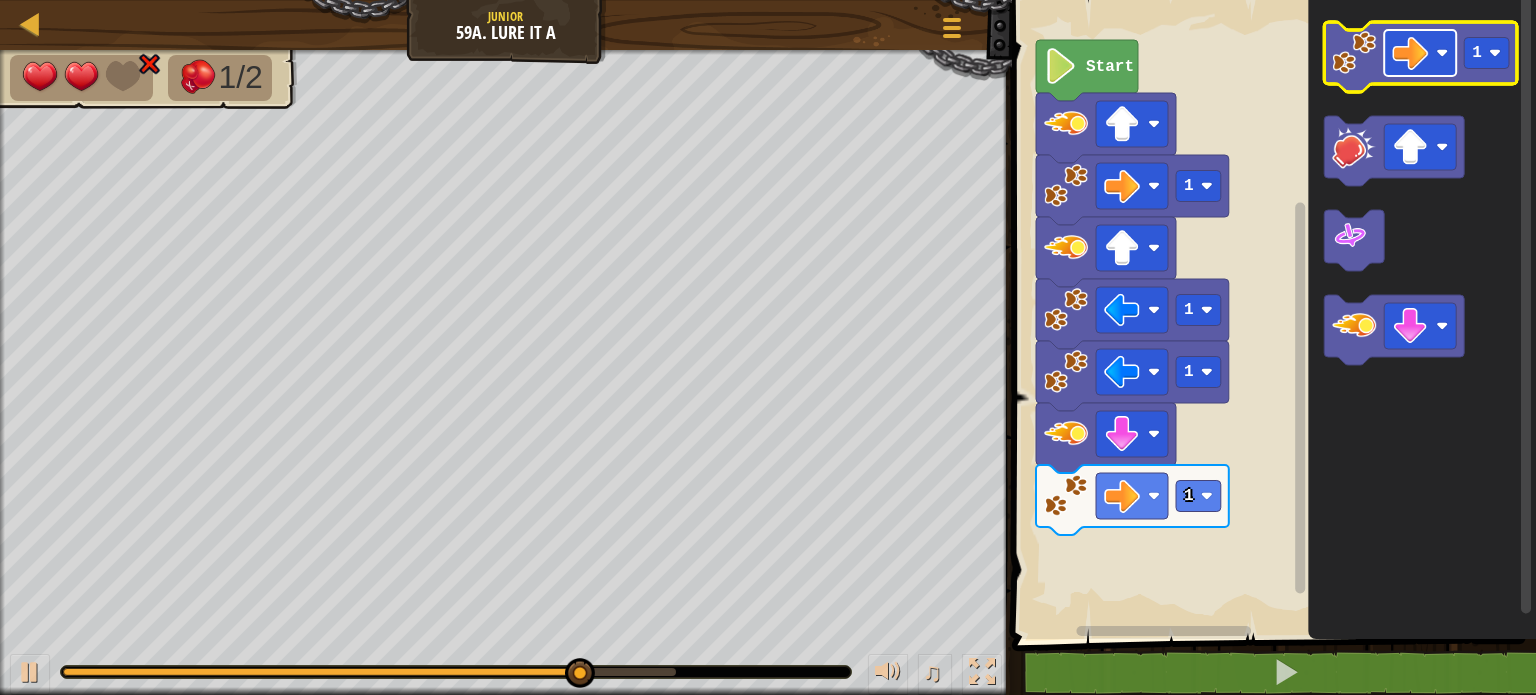 click 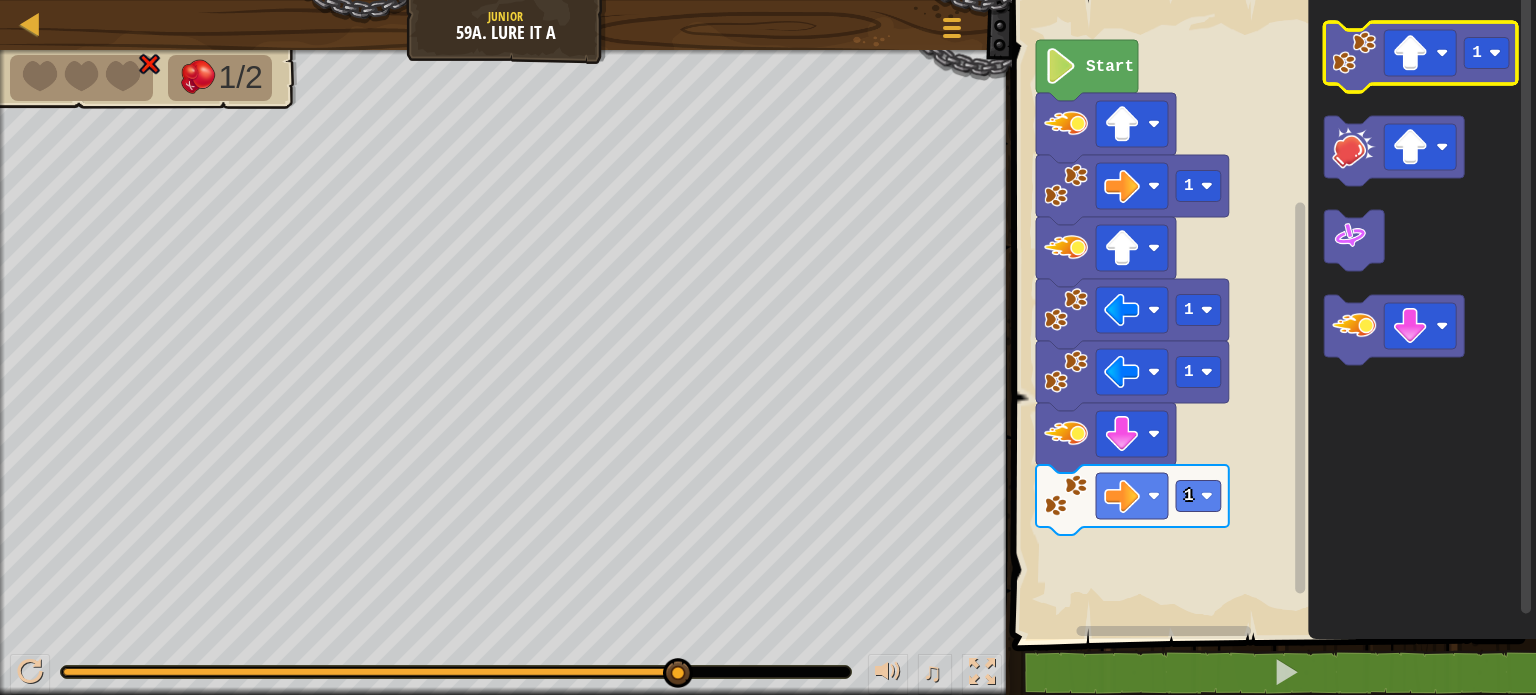 click 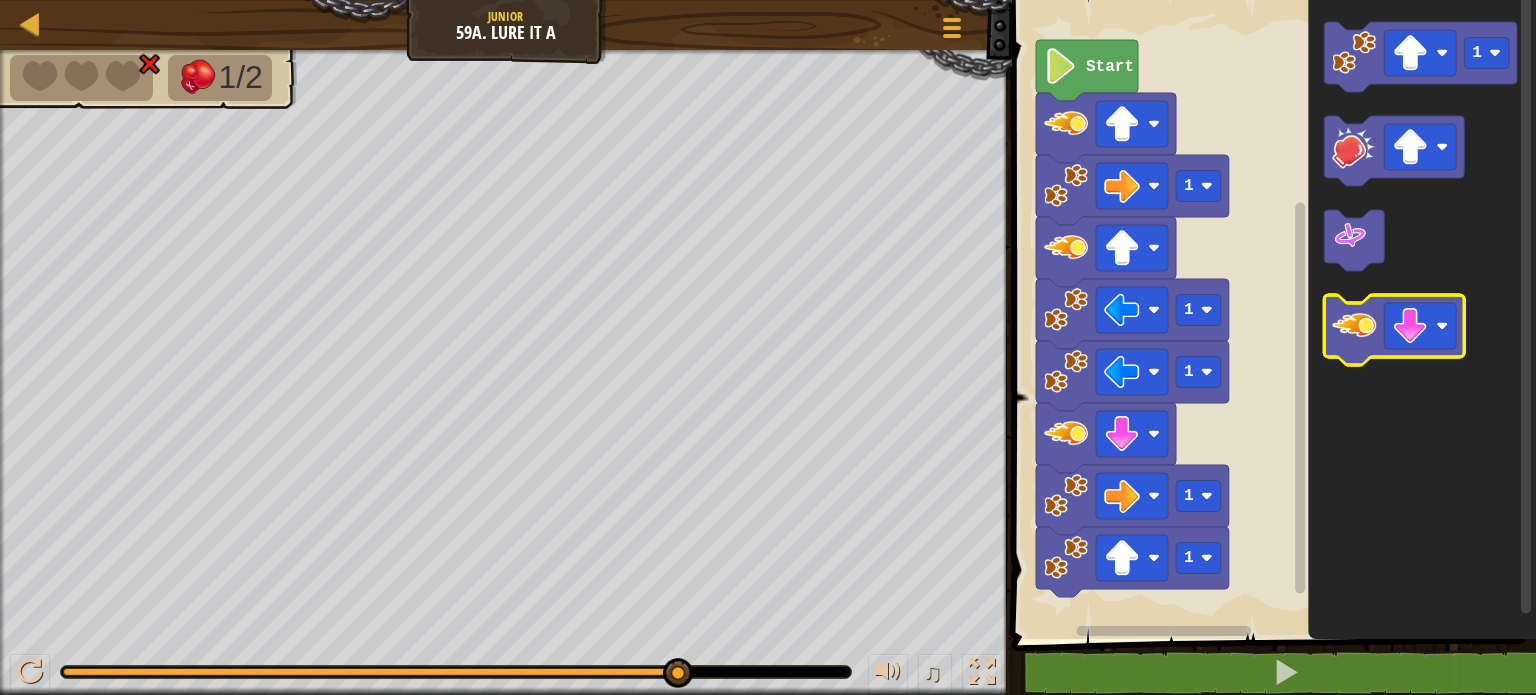 click 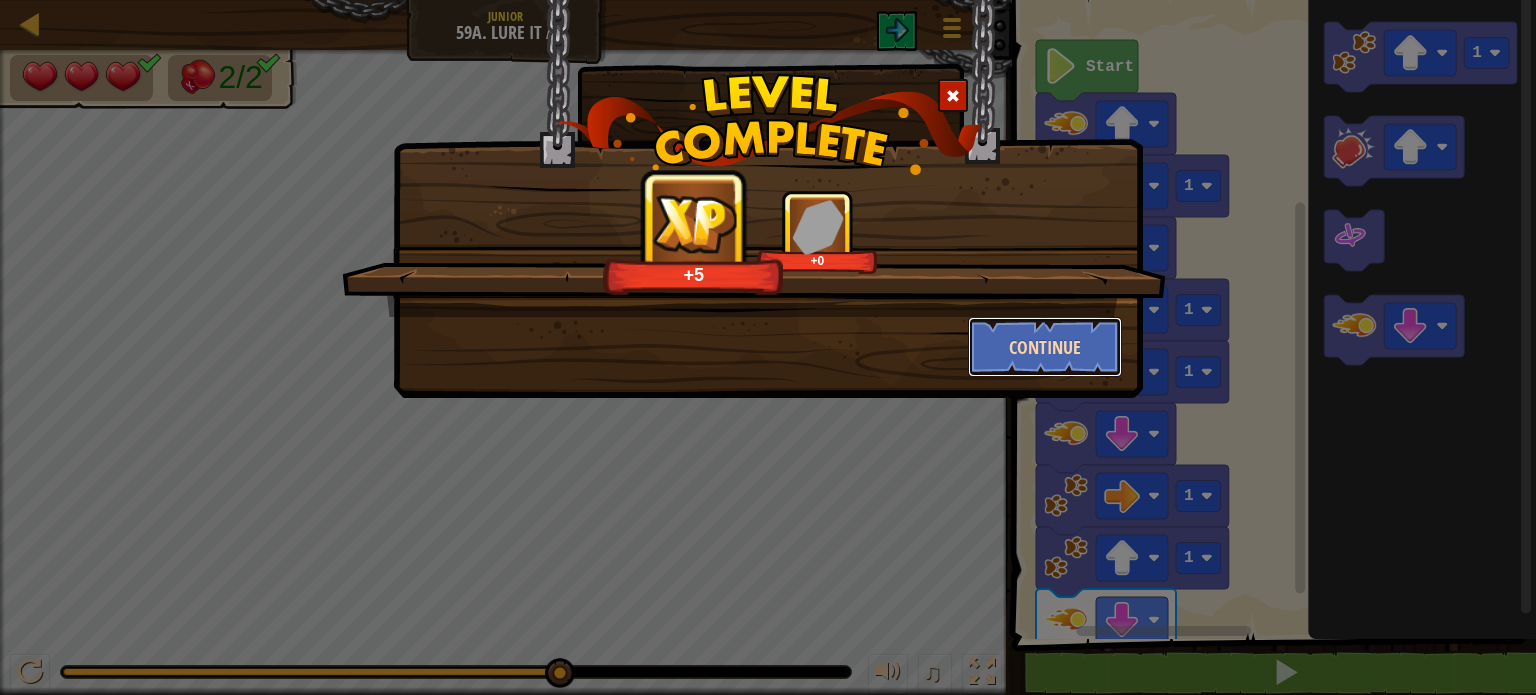 click on "Continue" at bounding box center [1045, 347] 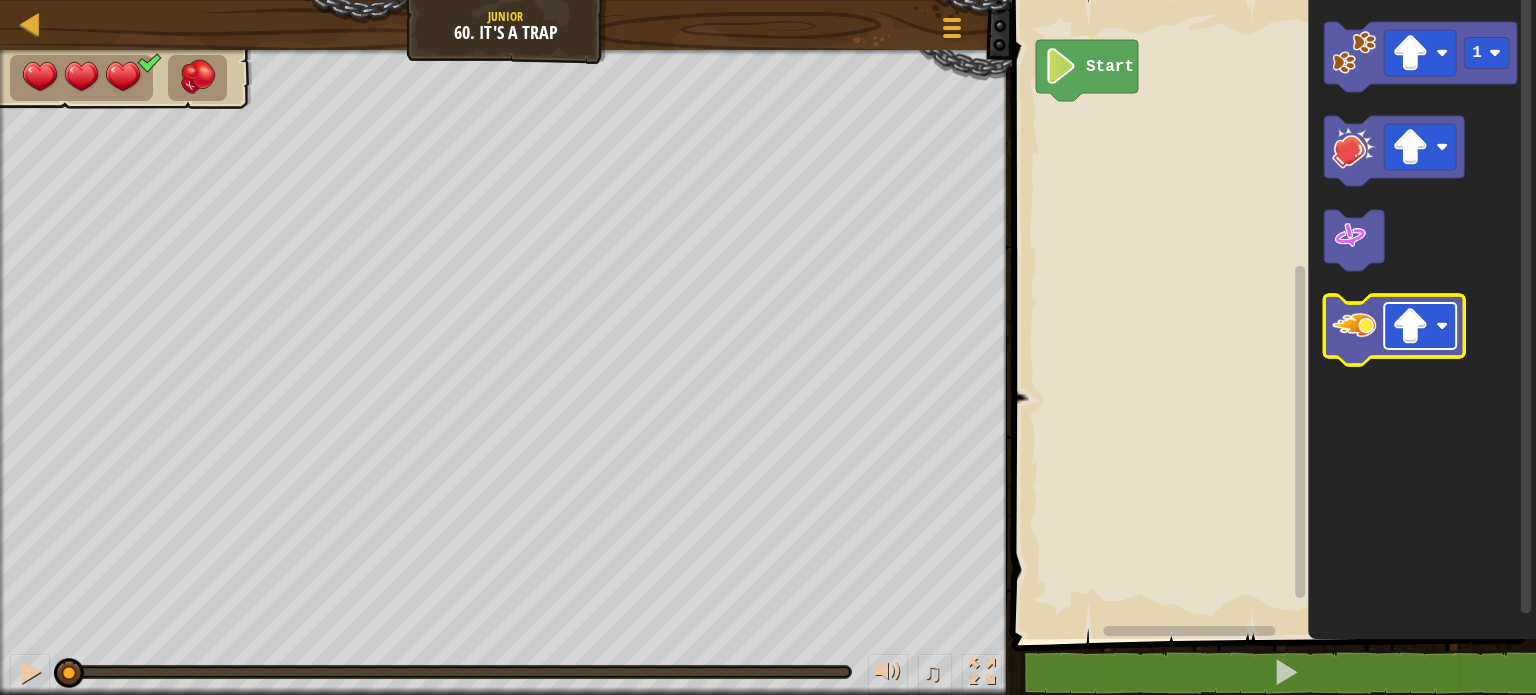 click 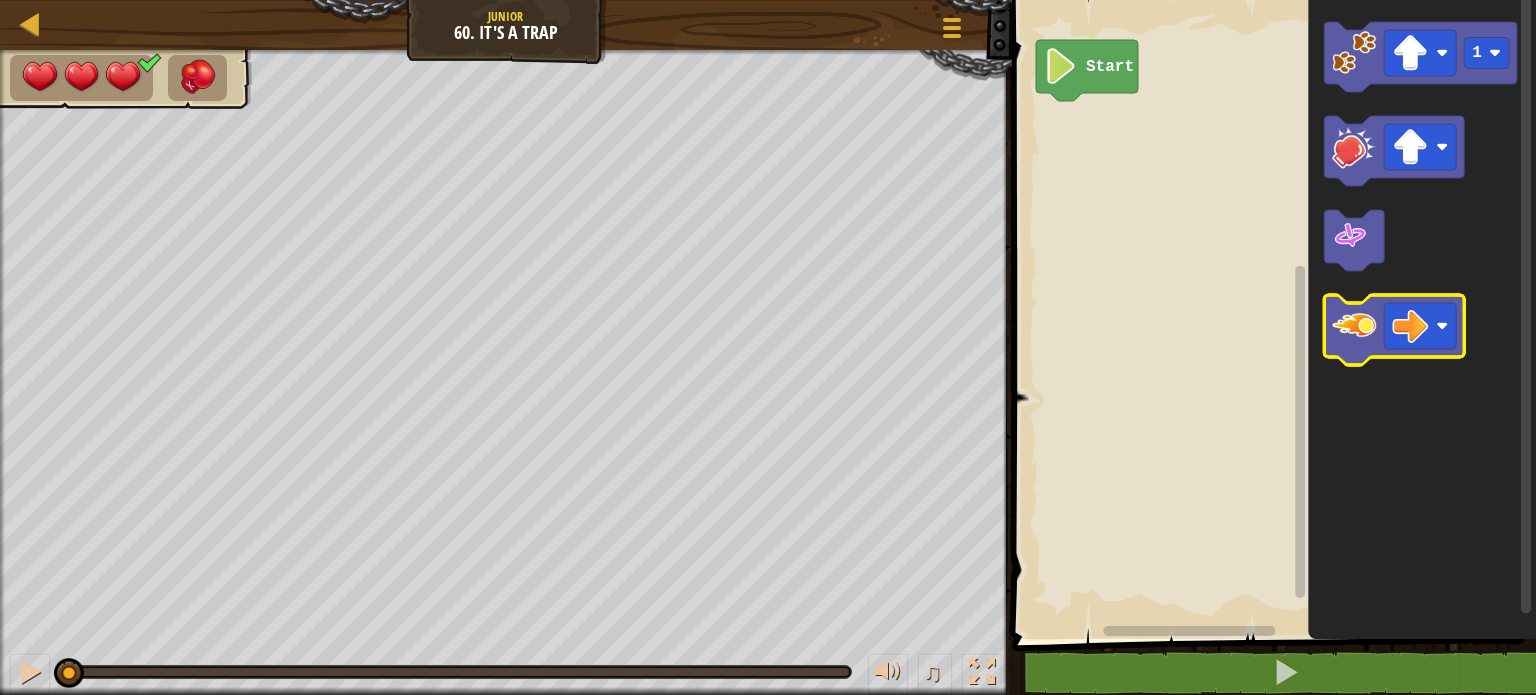 click 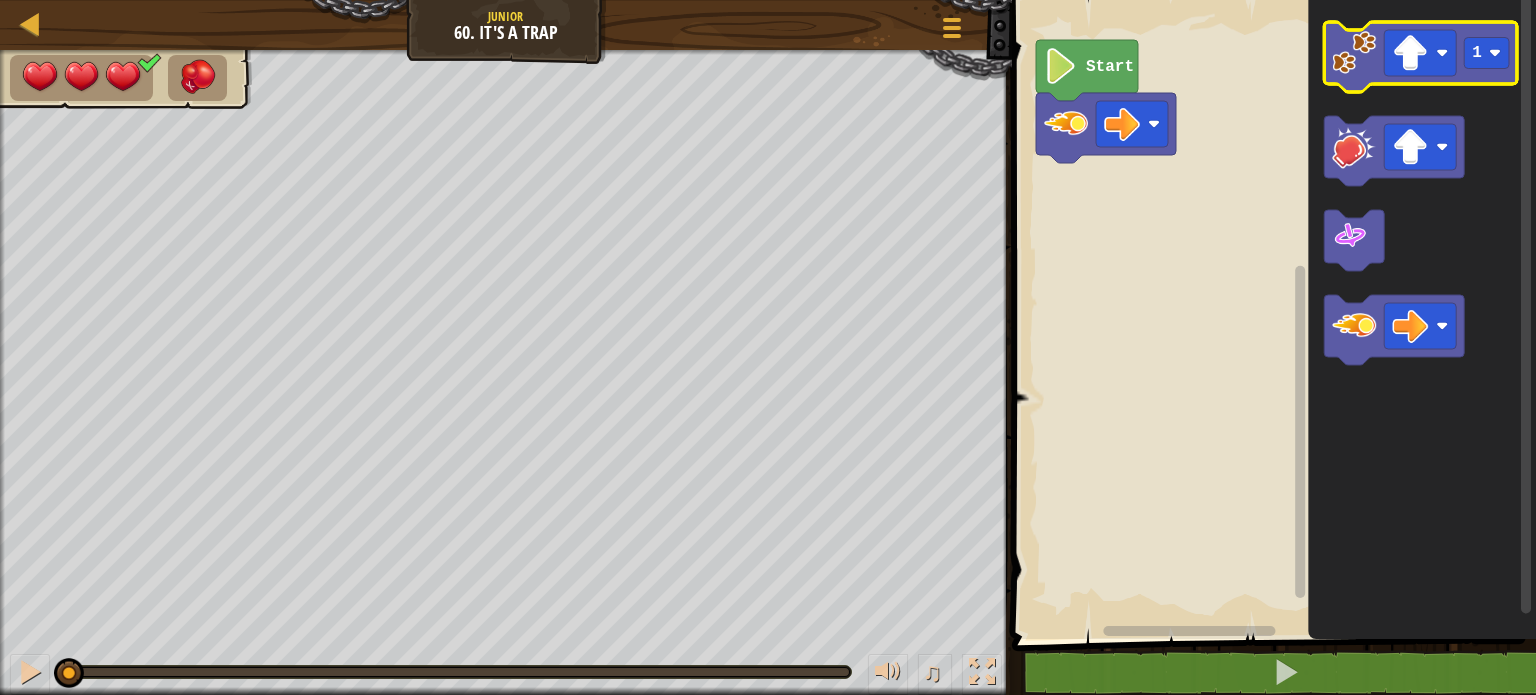 click 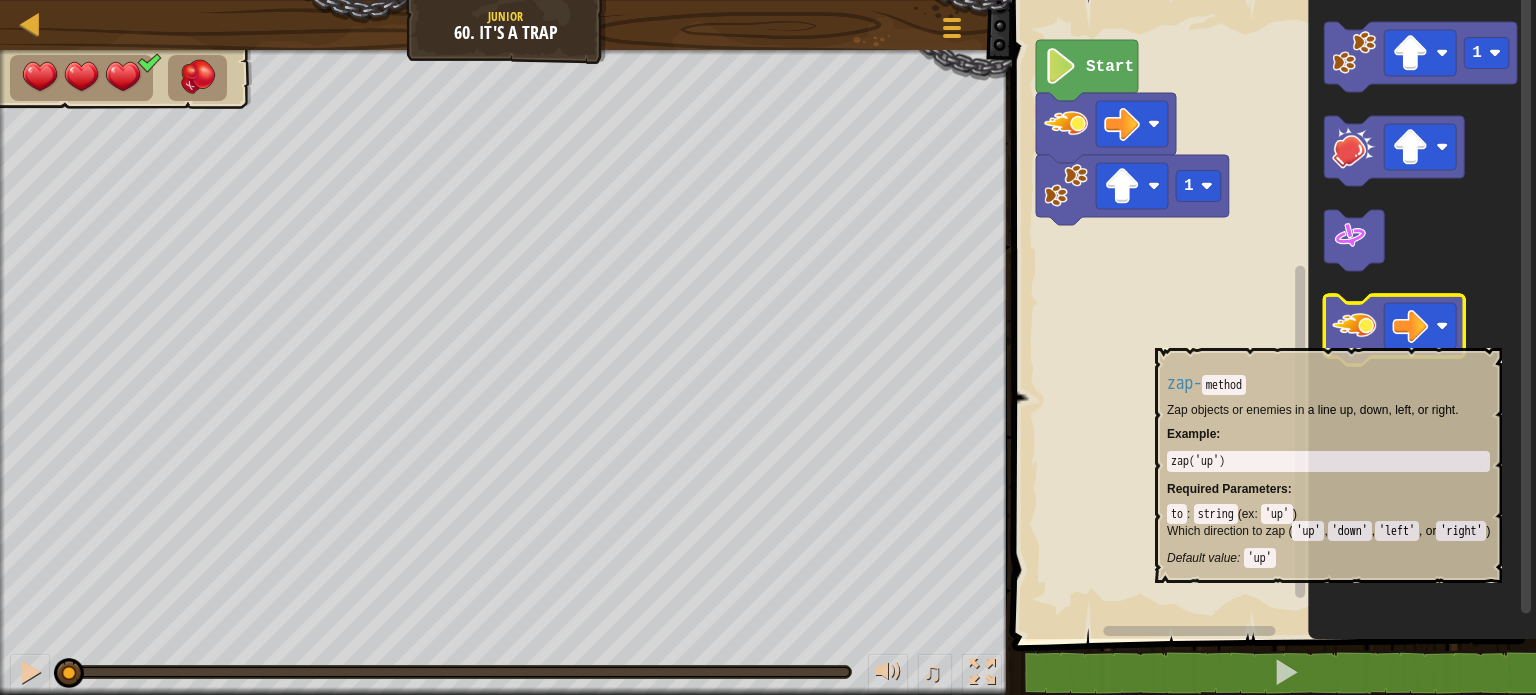 click 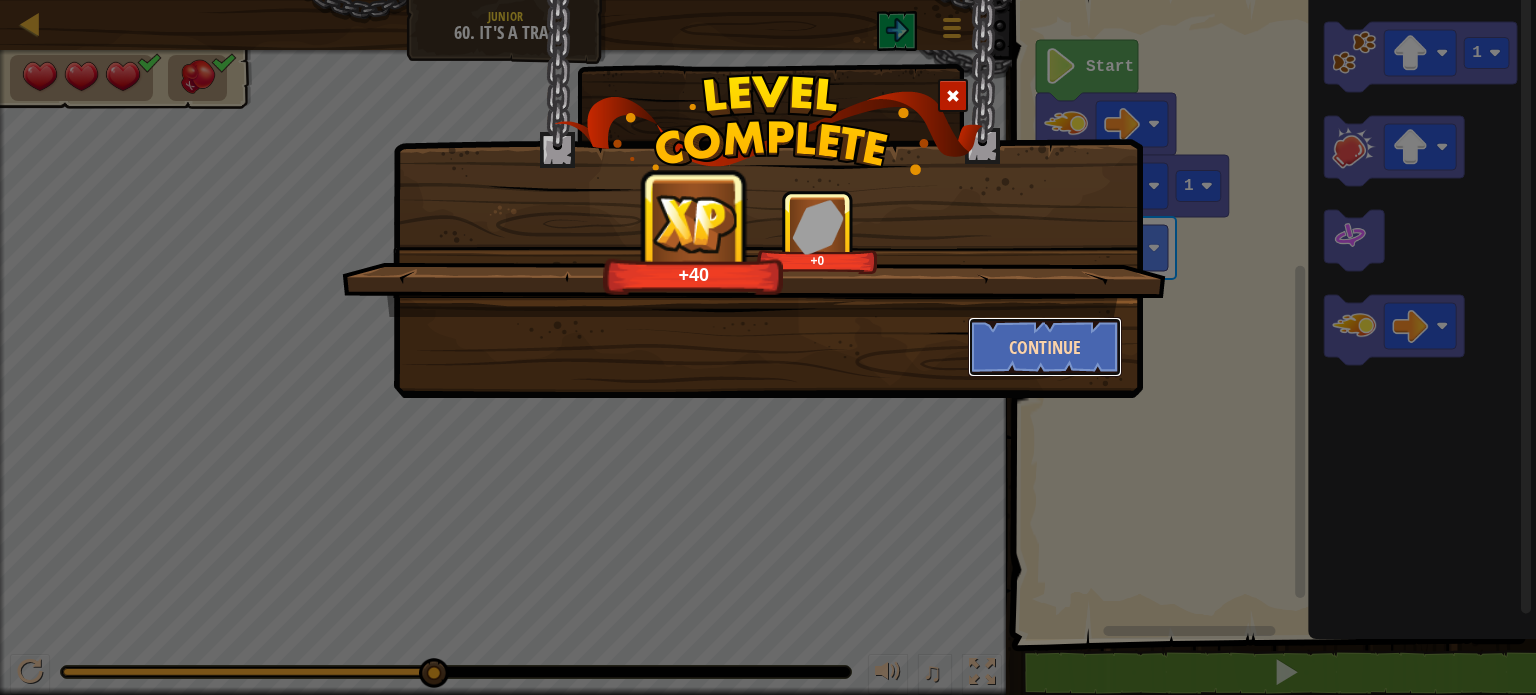 click on "Continue" at bounding box center [1045, 347] 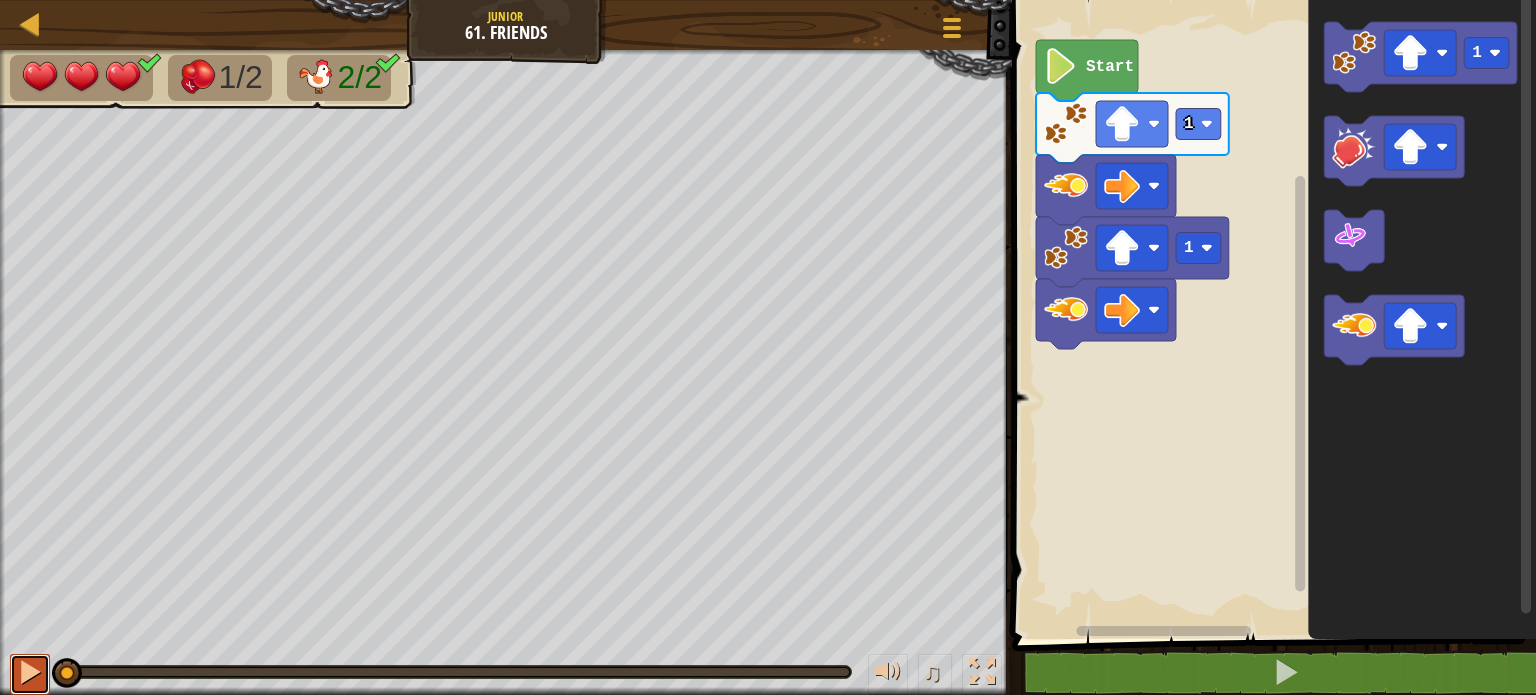 click at bounding box center (30, 672) 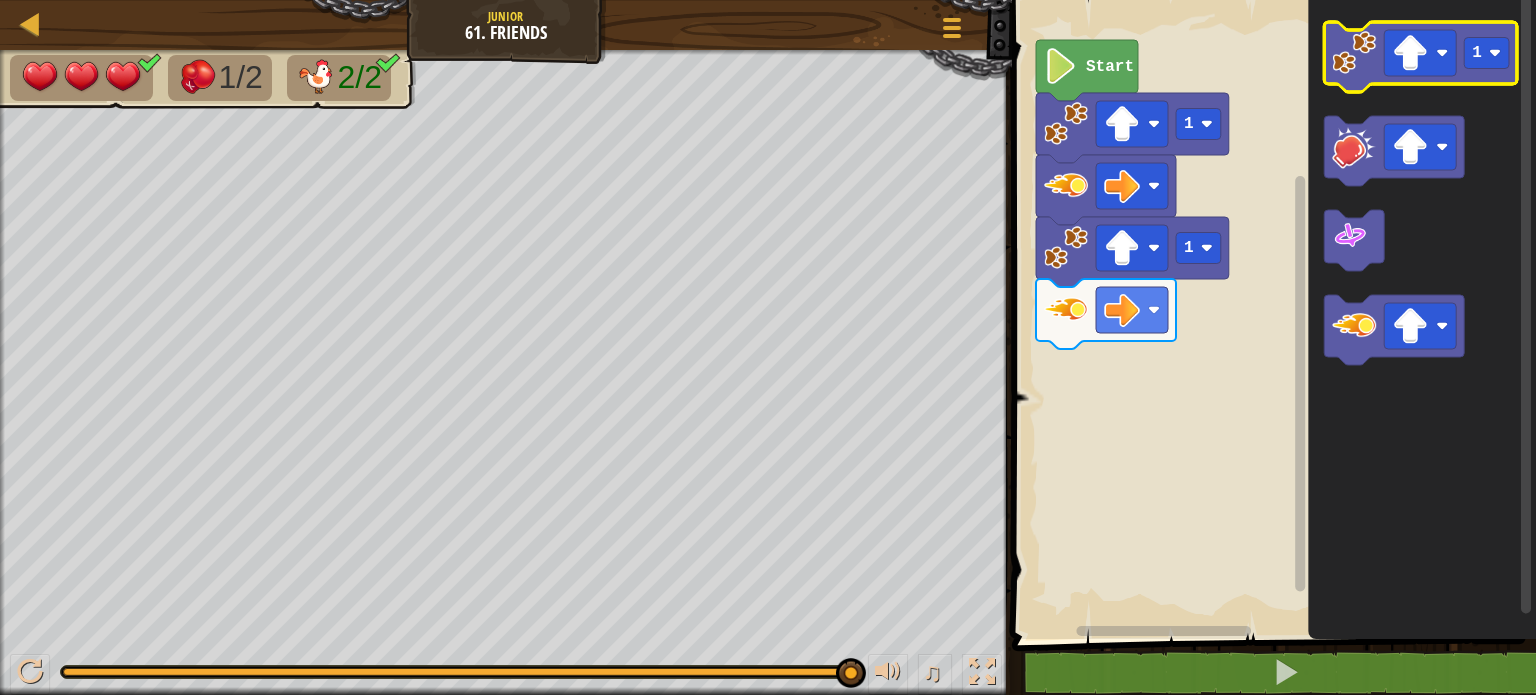 click 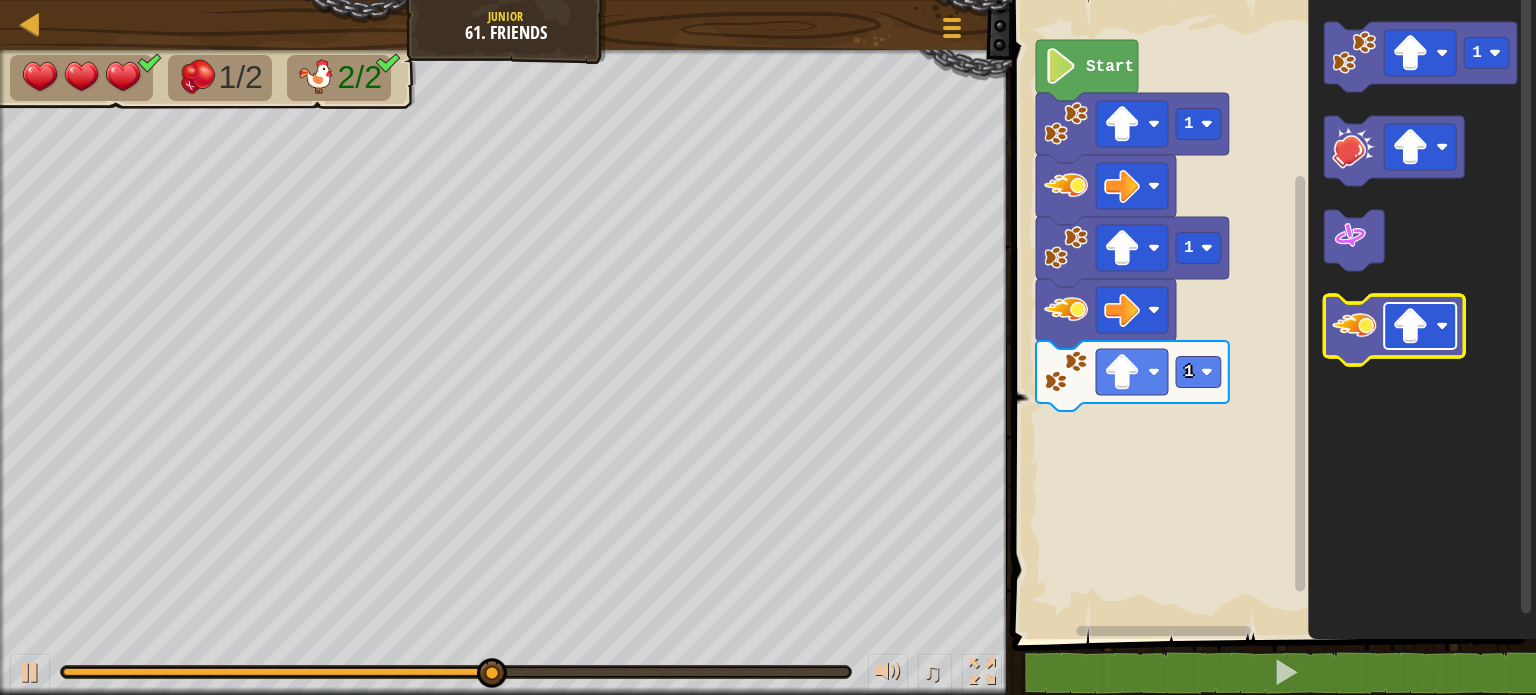click 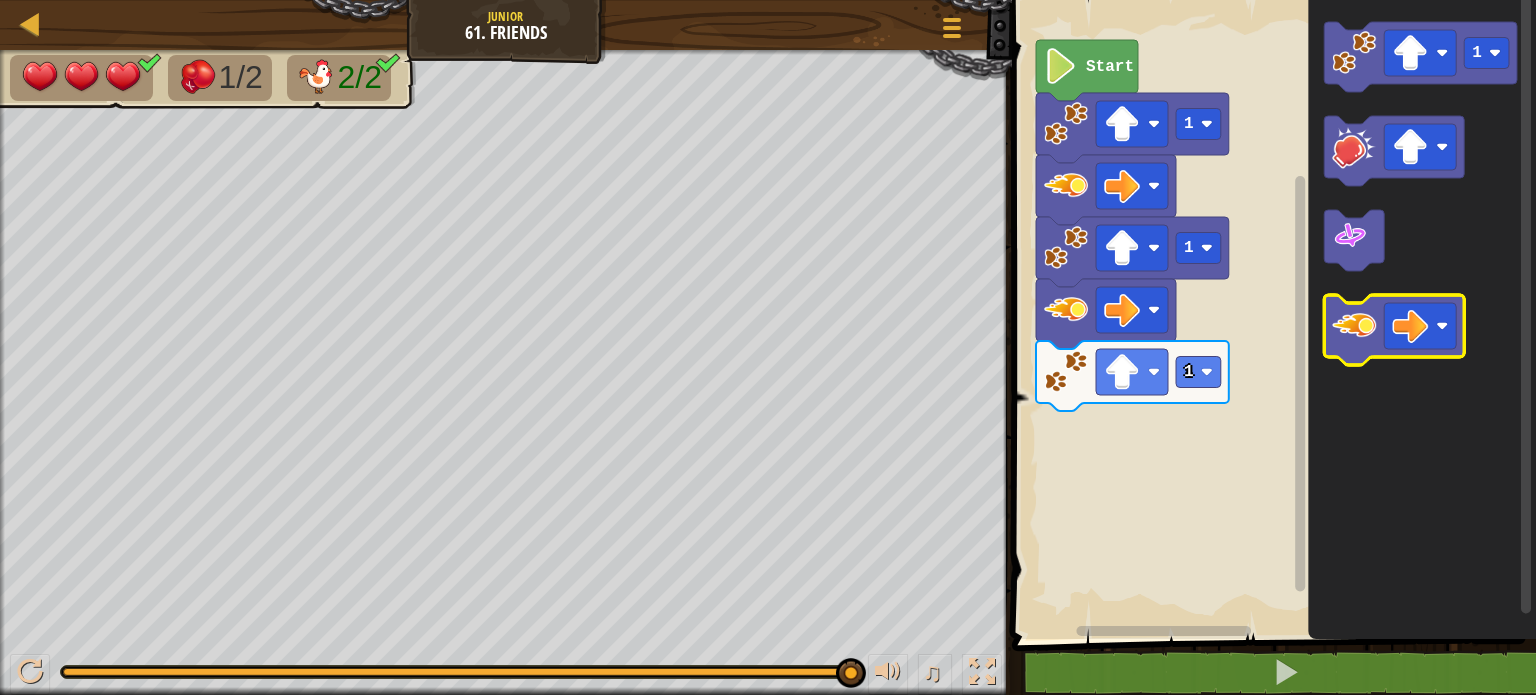 click 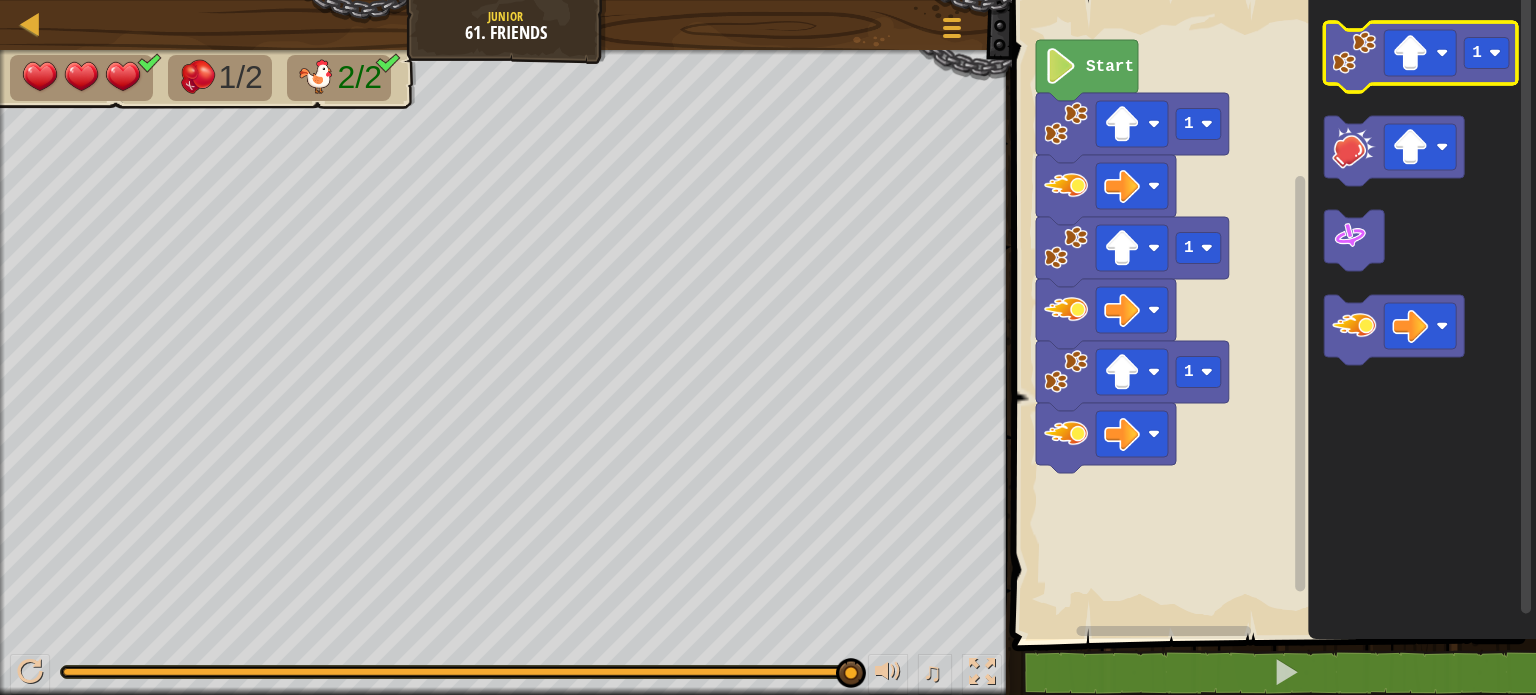 click 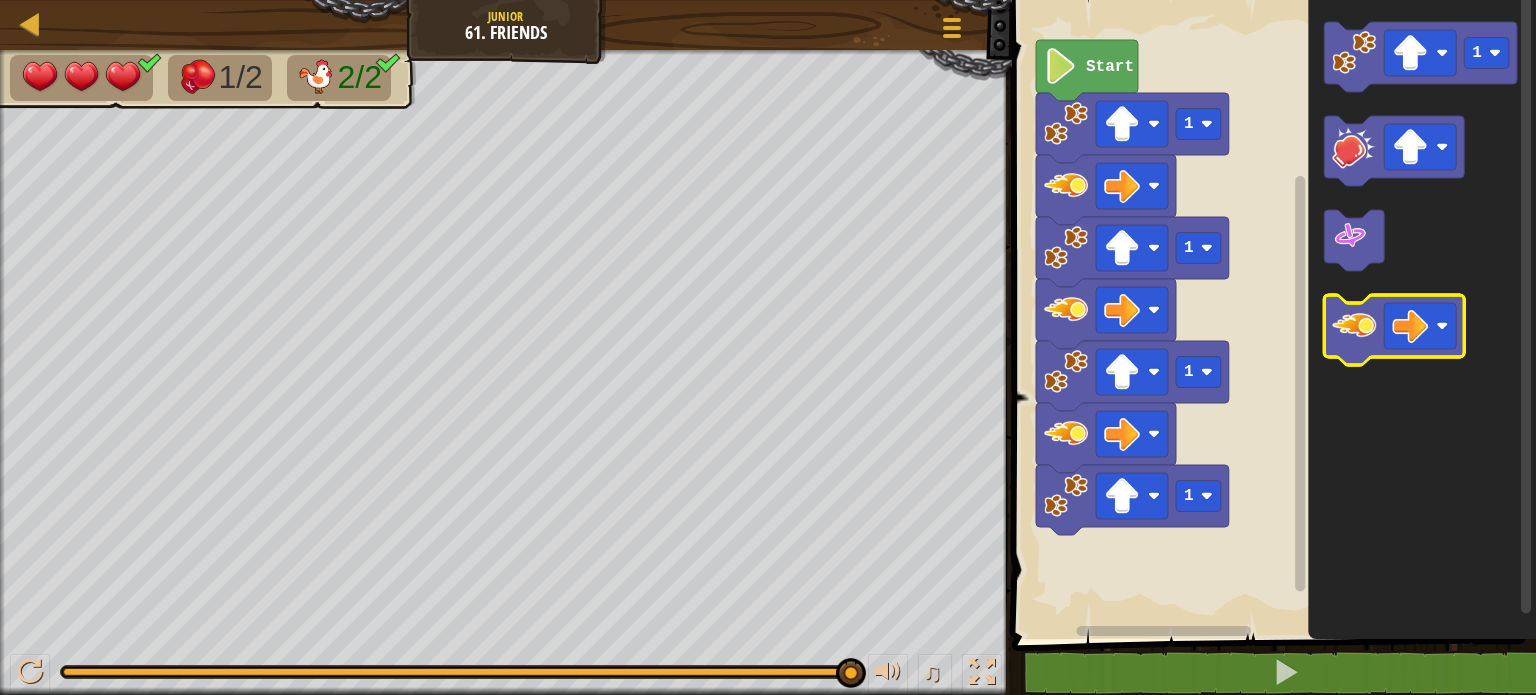 click 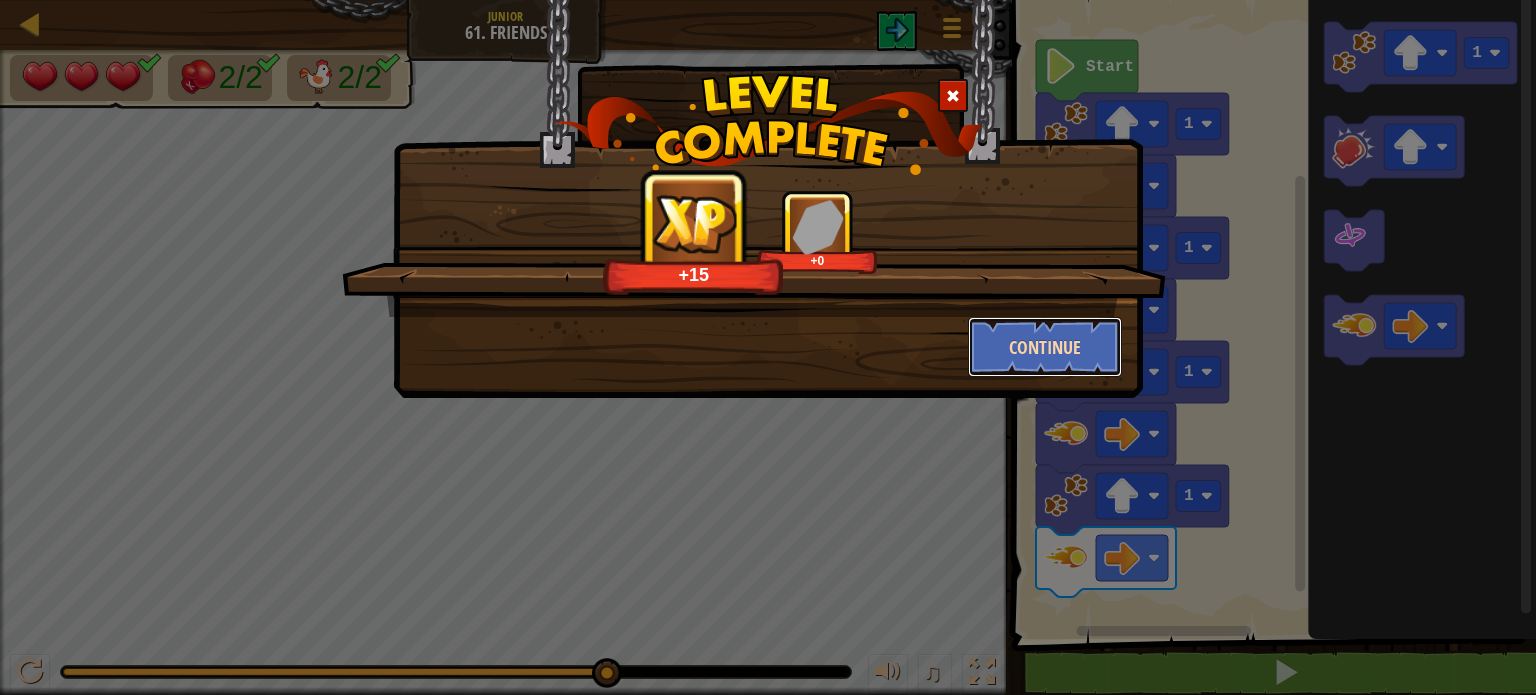 click on "Continue" at bounding box center [1045, 347] 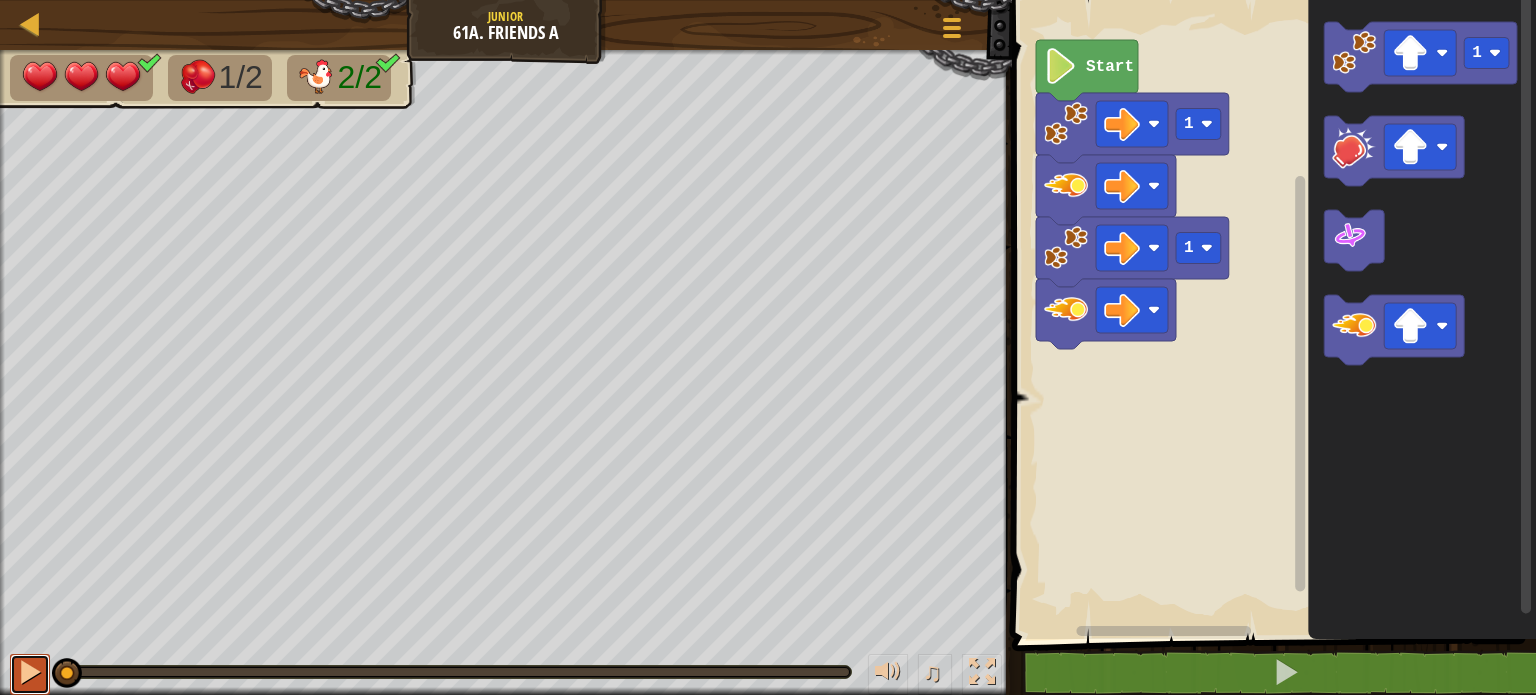 click at bounding box center [30, 672] 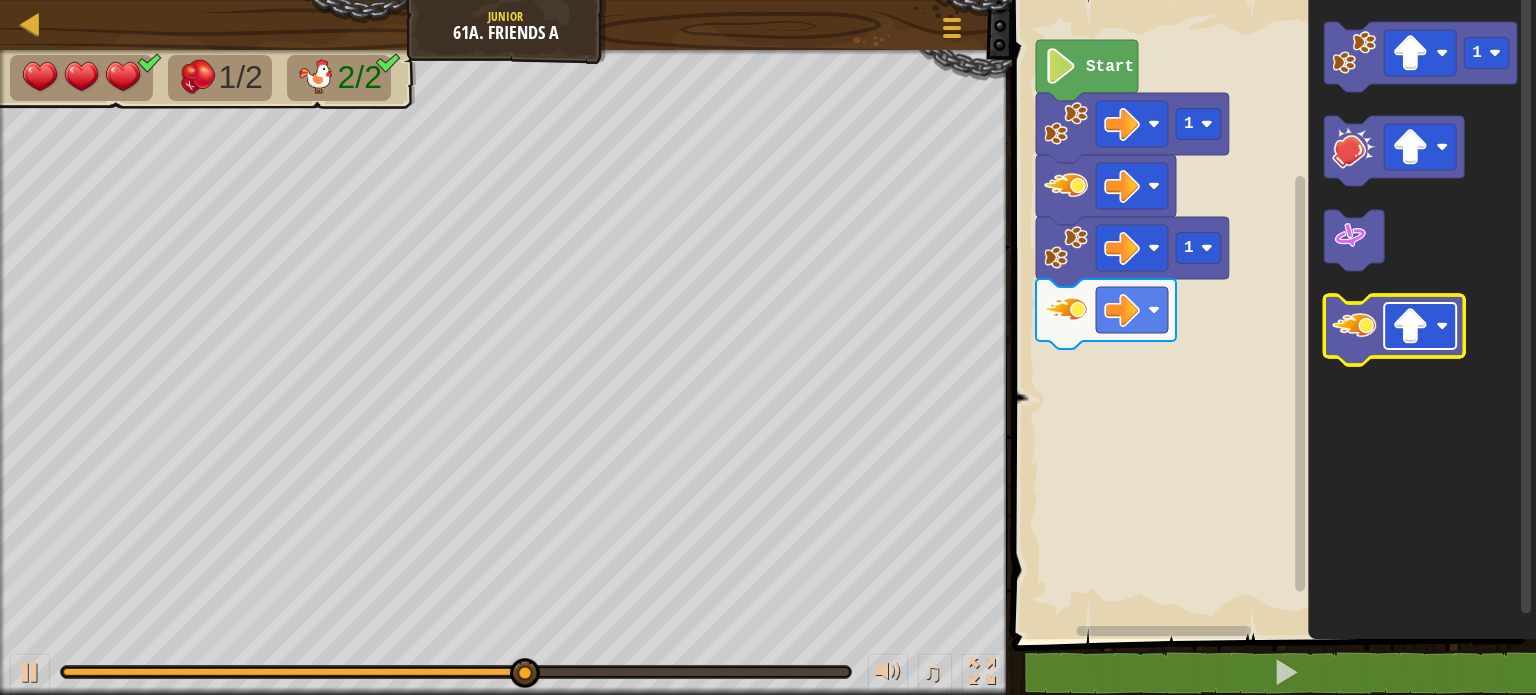 click 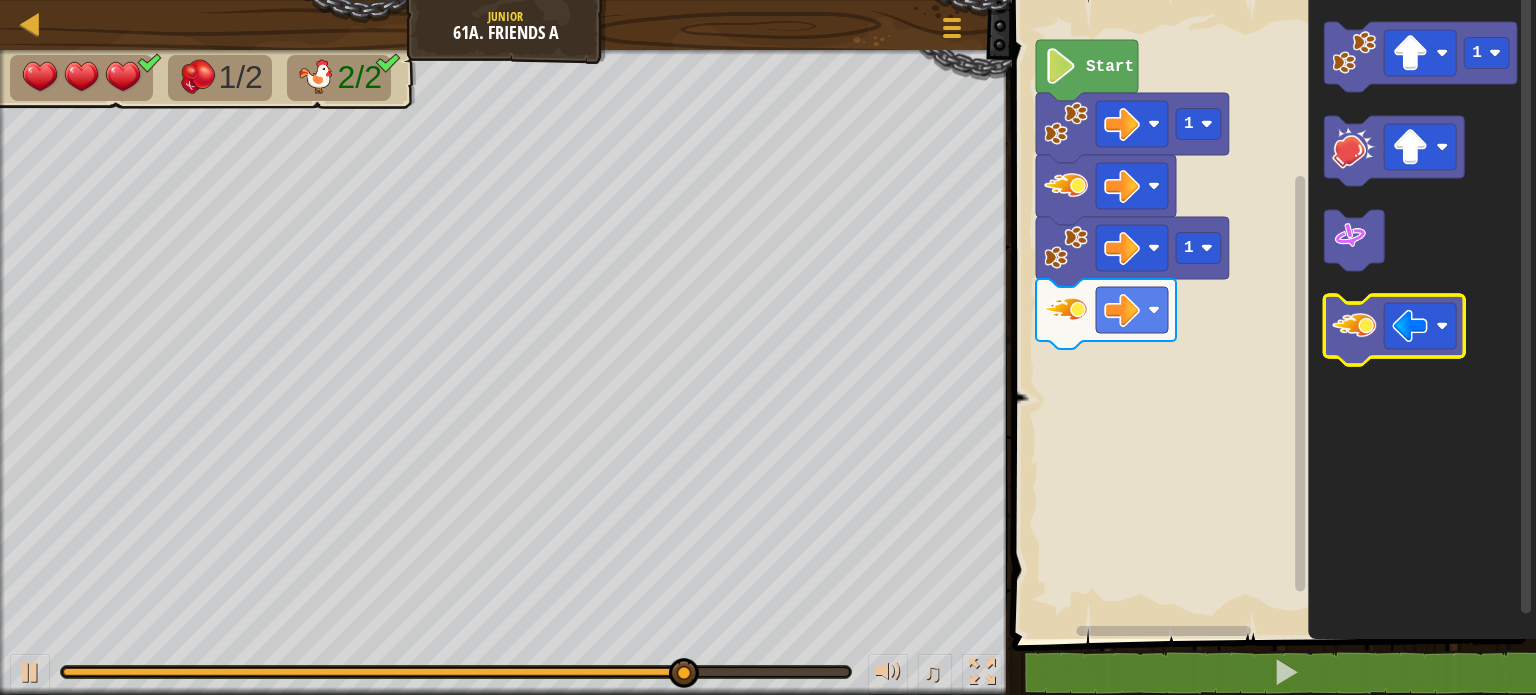 click 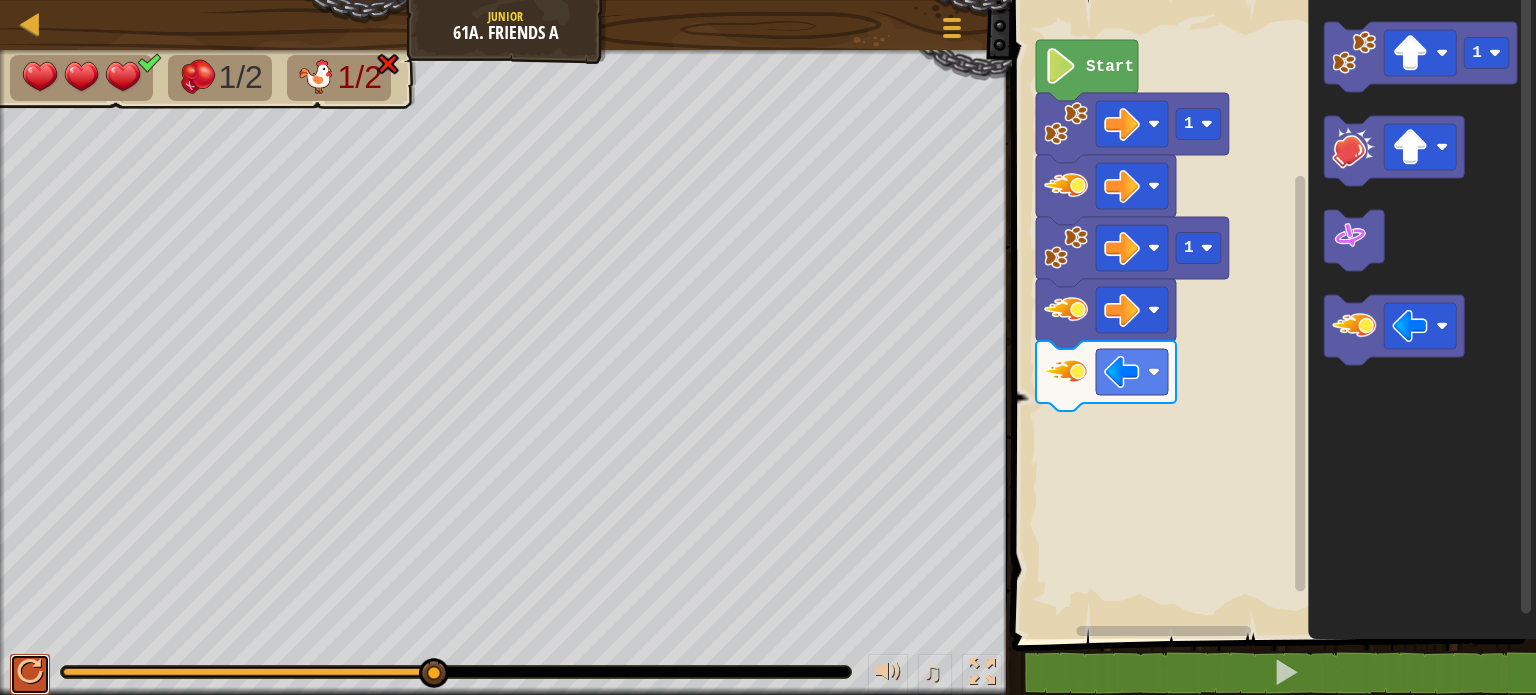 click at bounding box center [30, 672] 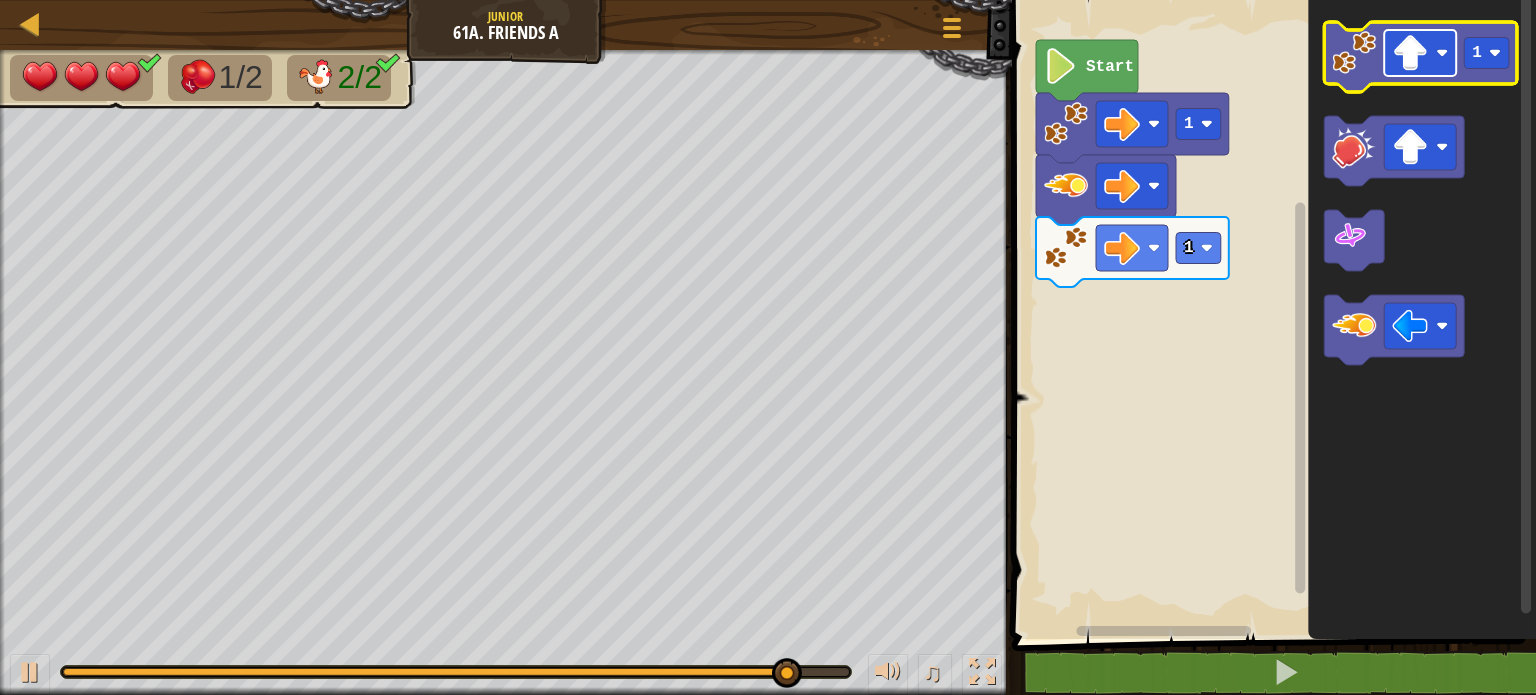click 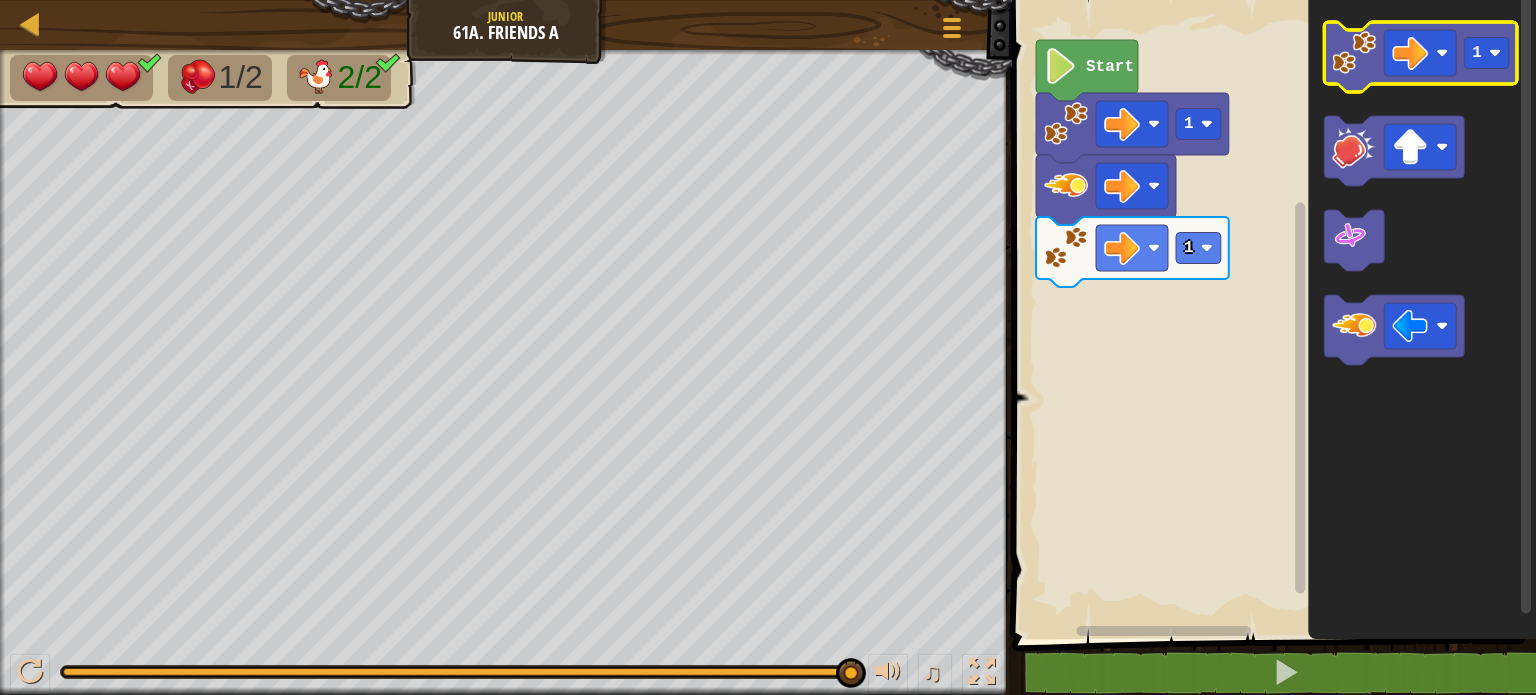 click 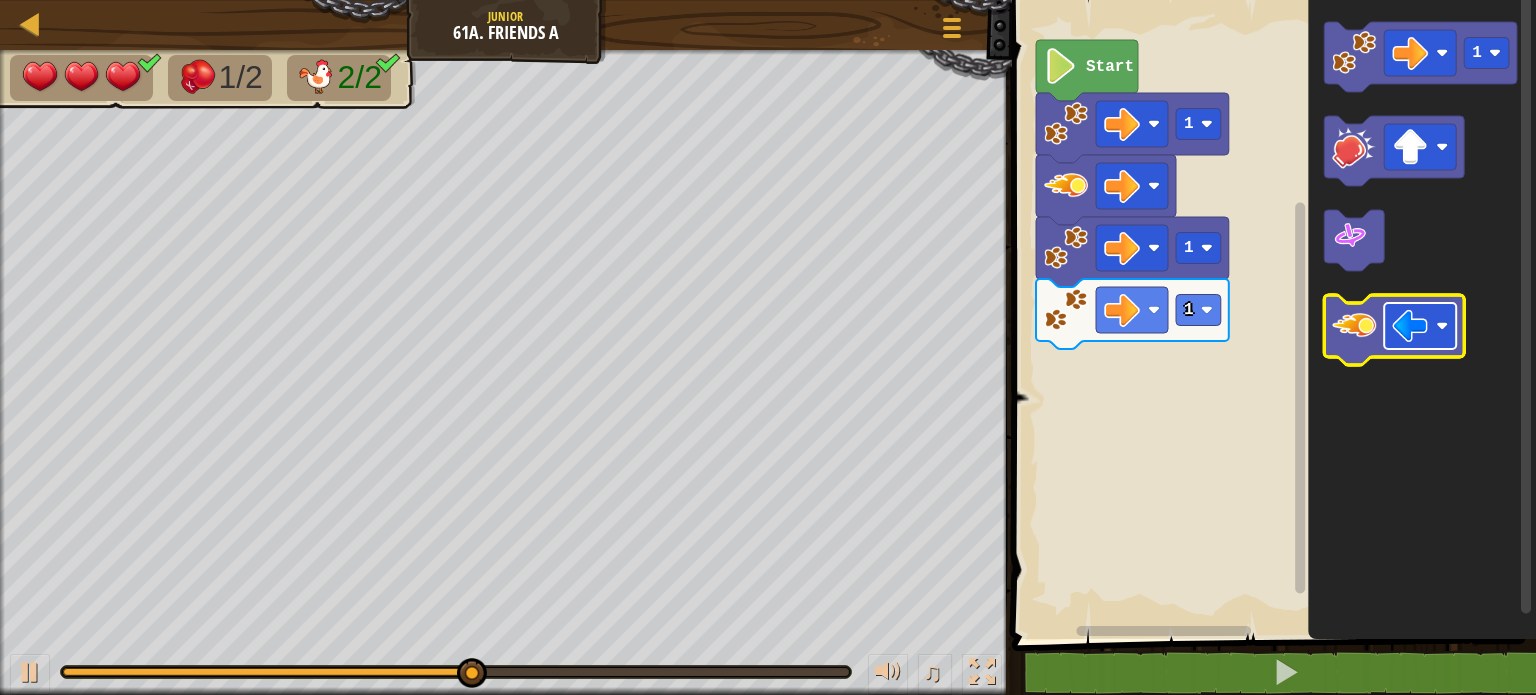click 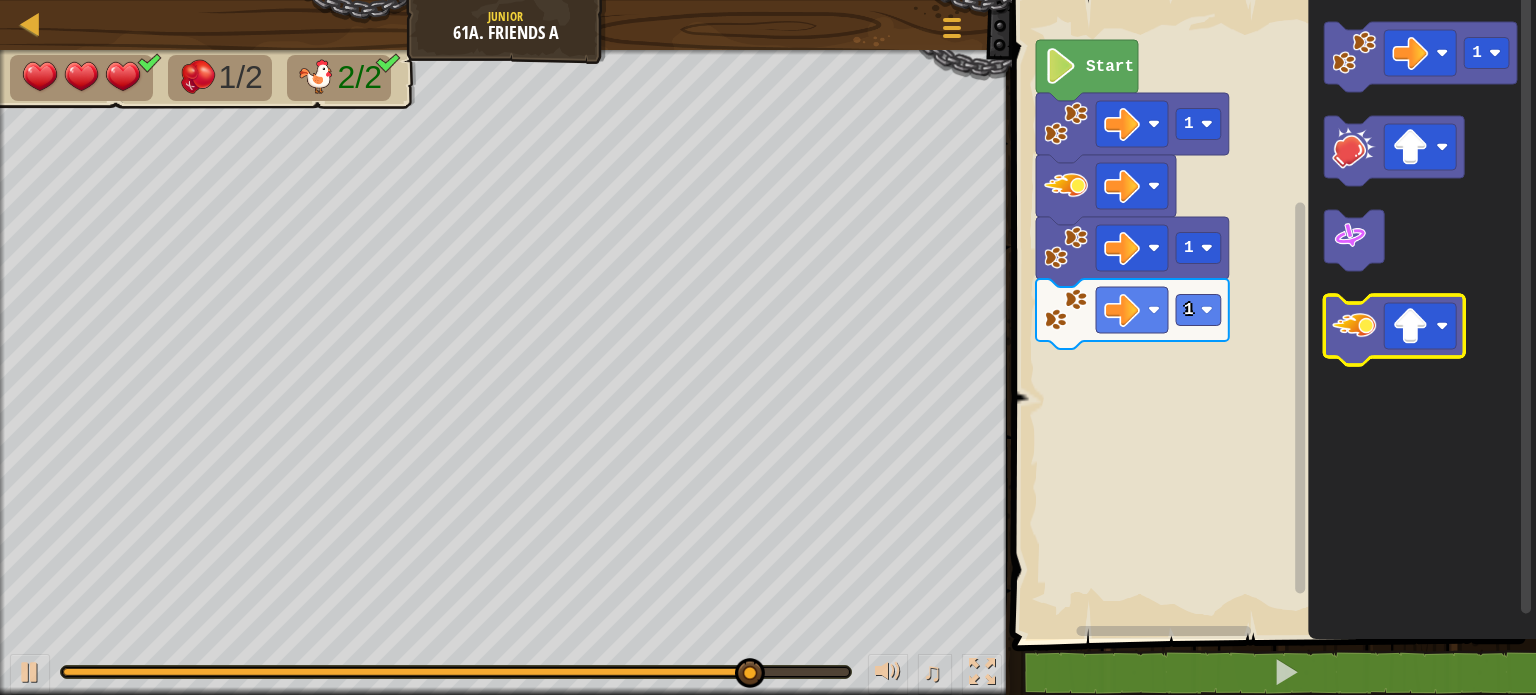click 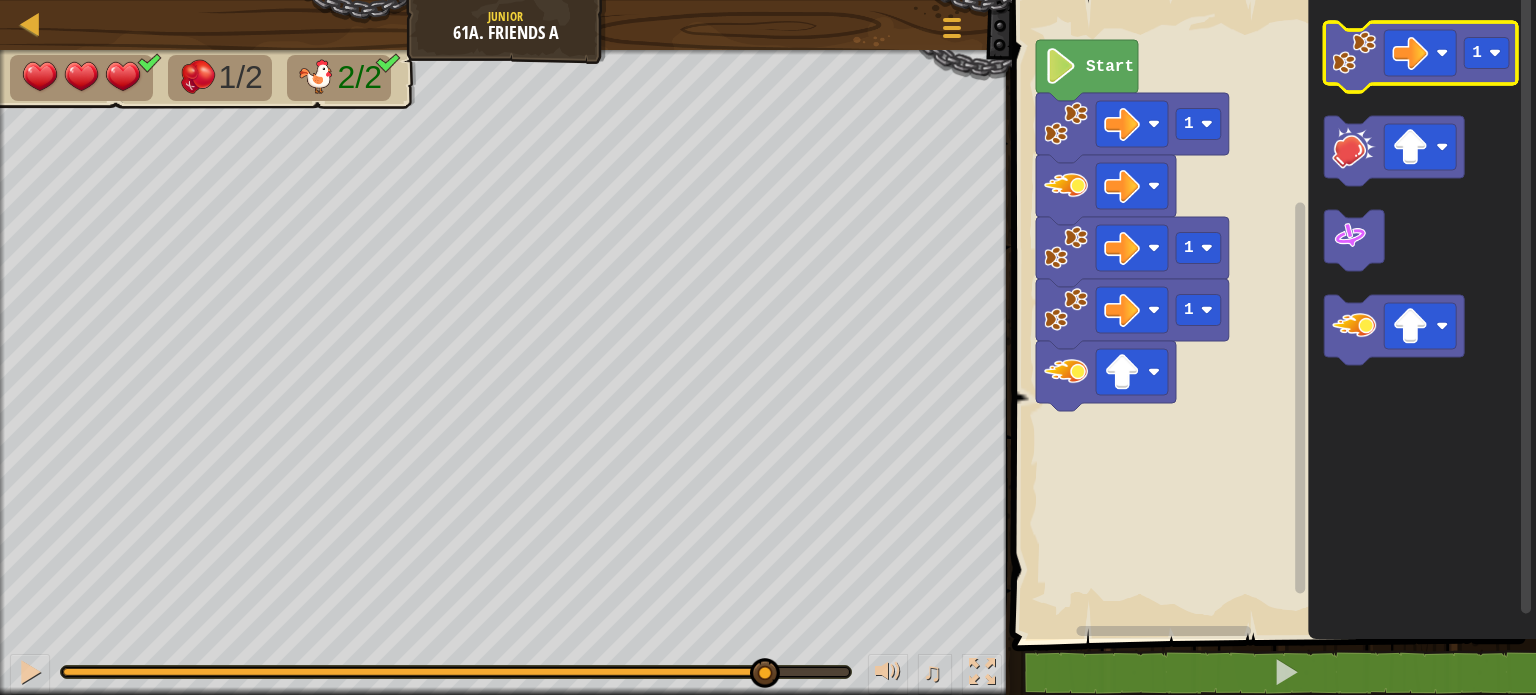 click 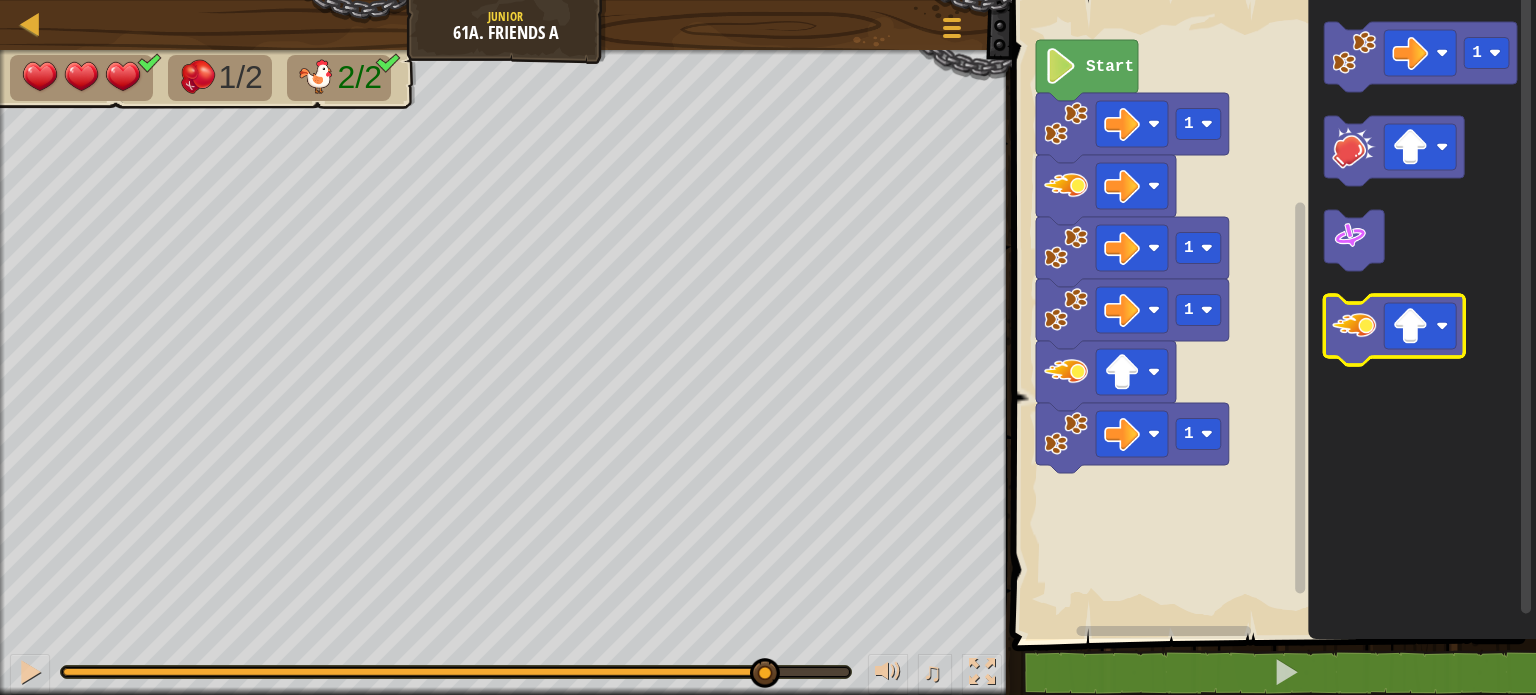 click 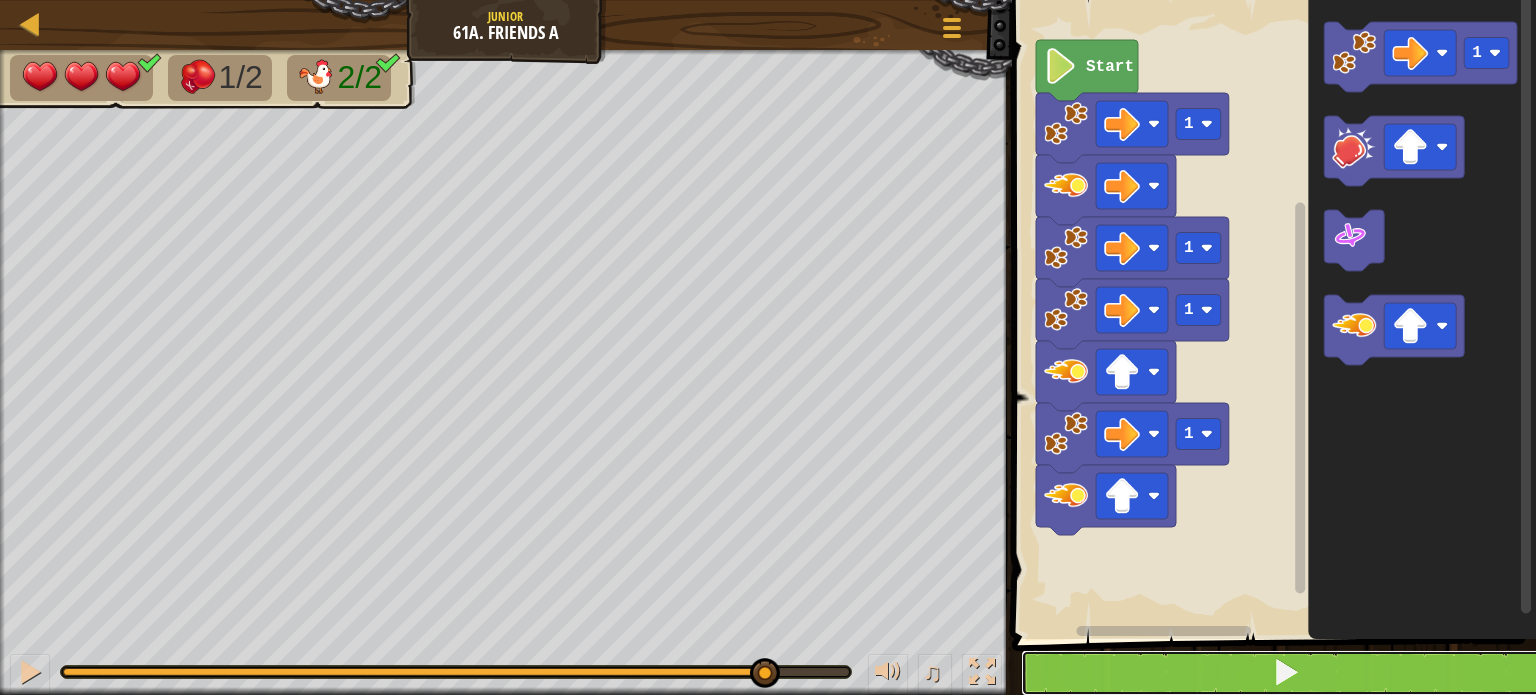 click at bounding box center (1286, 672) 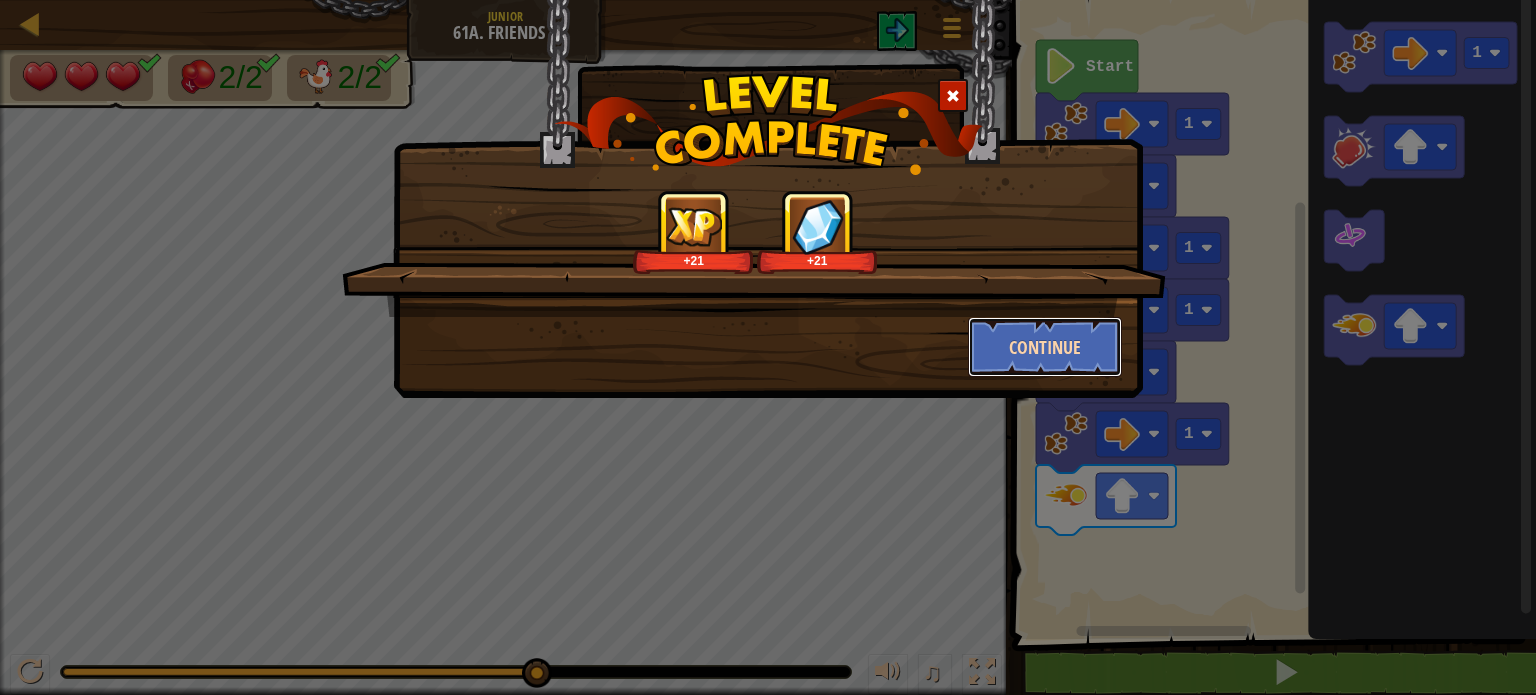 click on "Continue" at bounding box center [1045, 347] 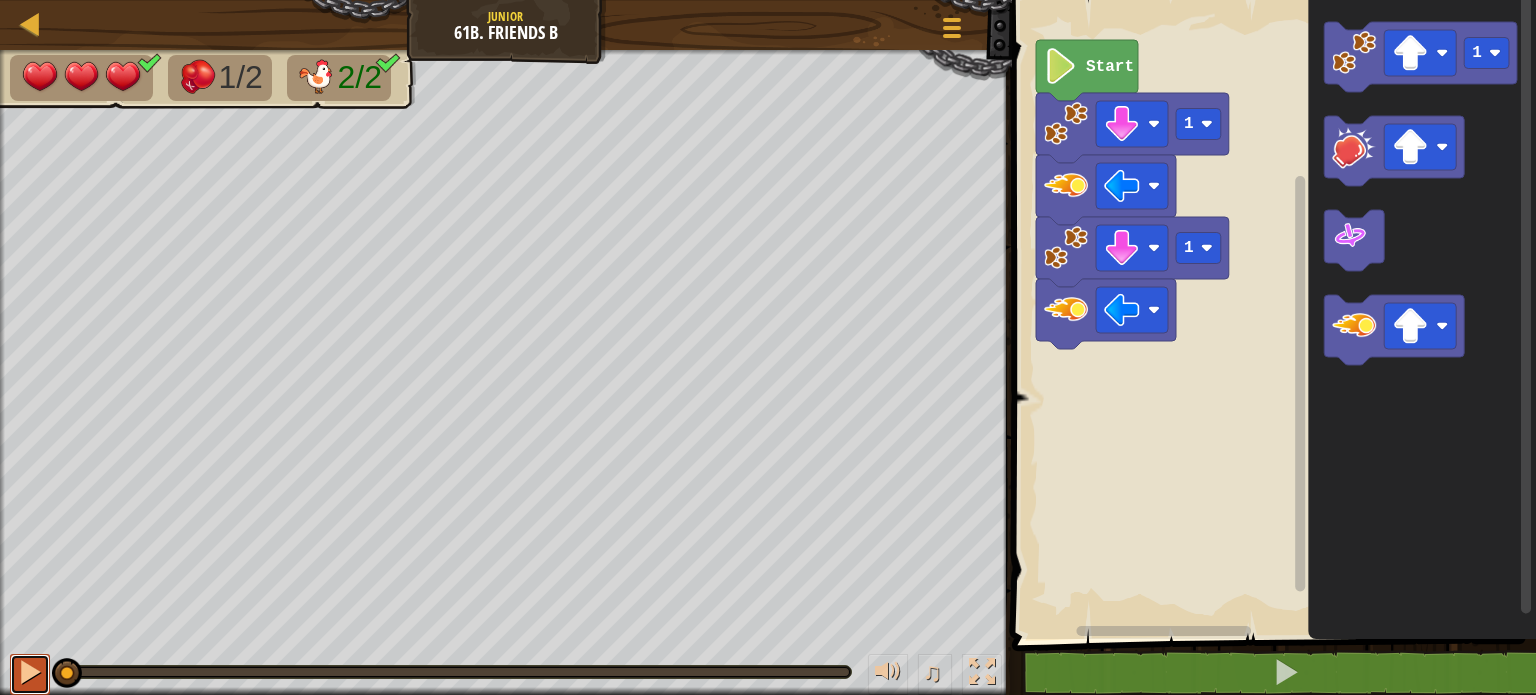 click at bounding box center (30, 672) 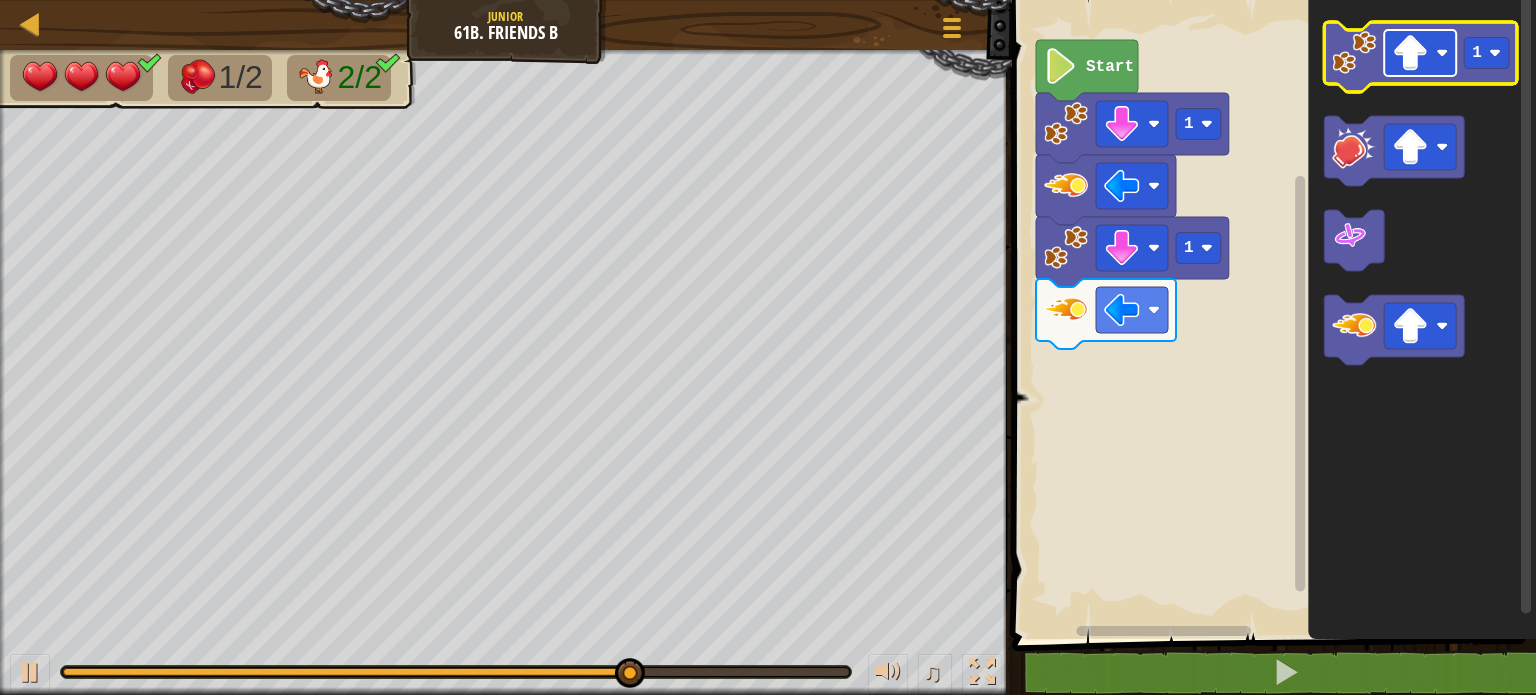 click 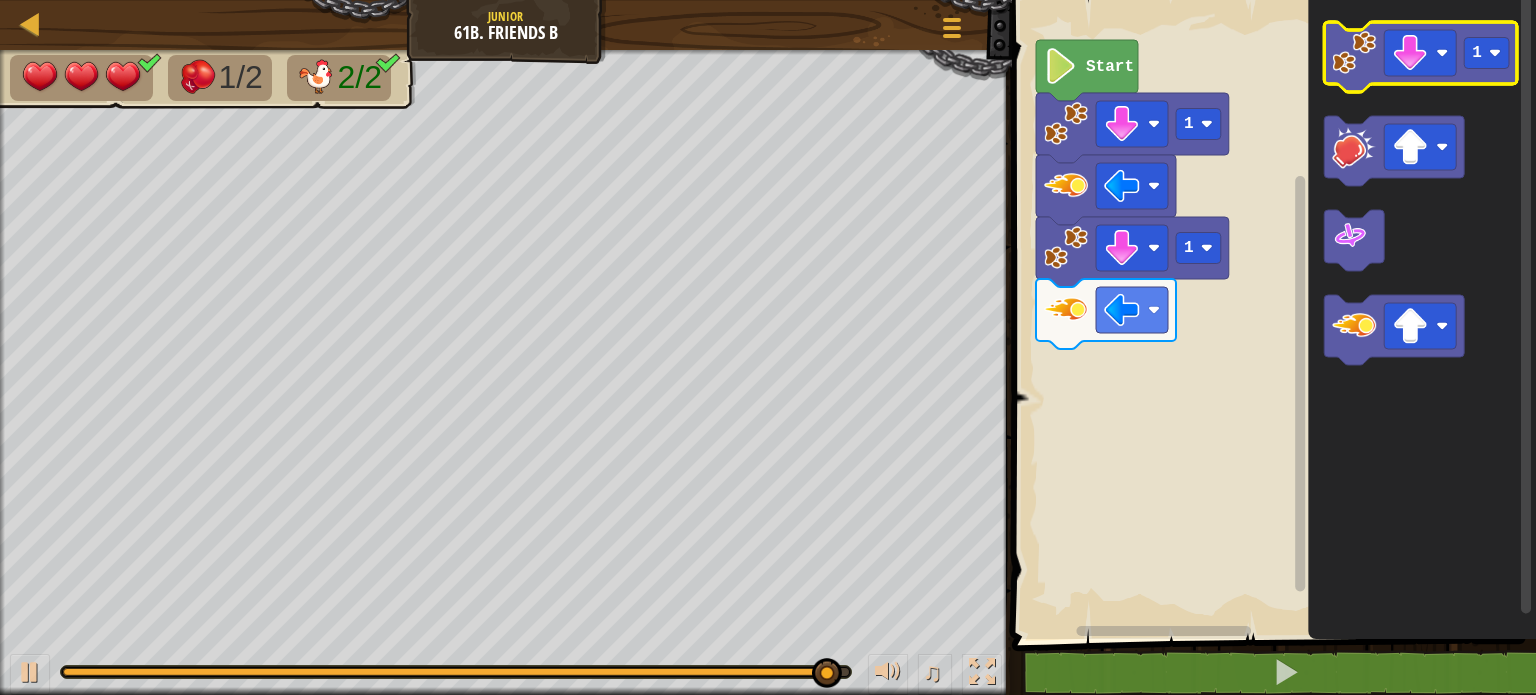 click 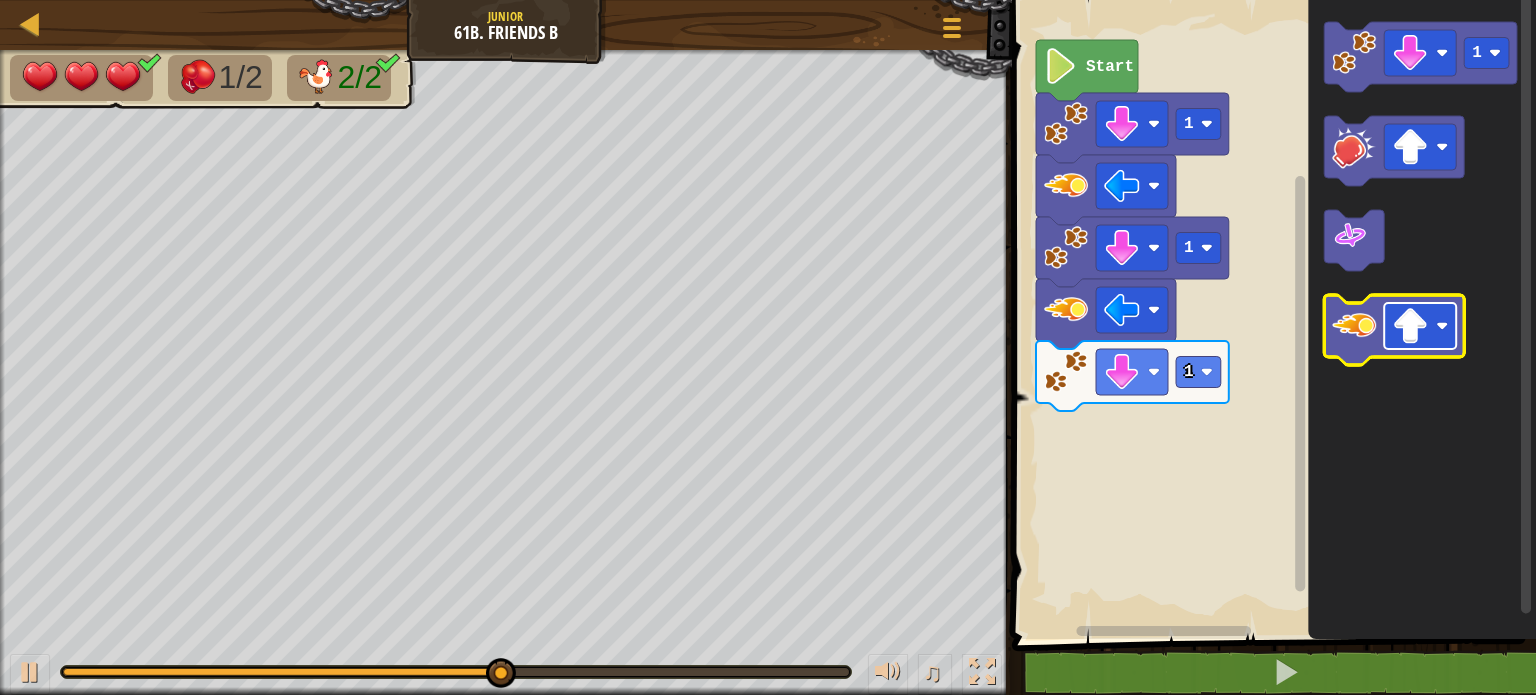 click 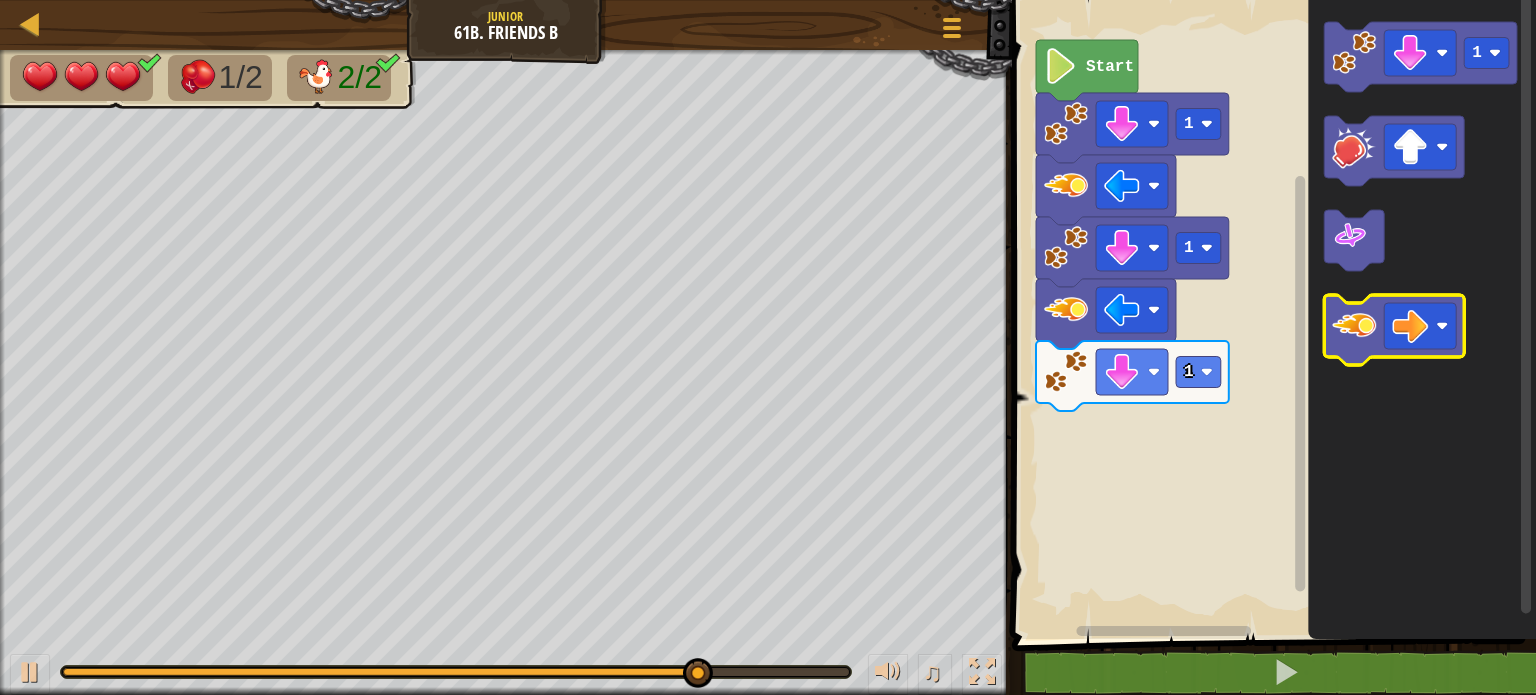 click 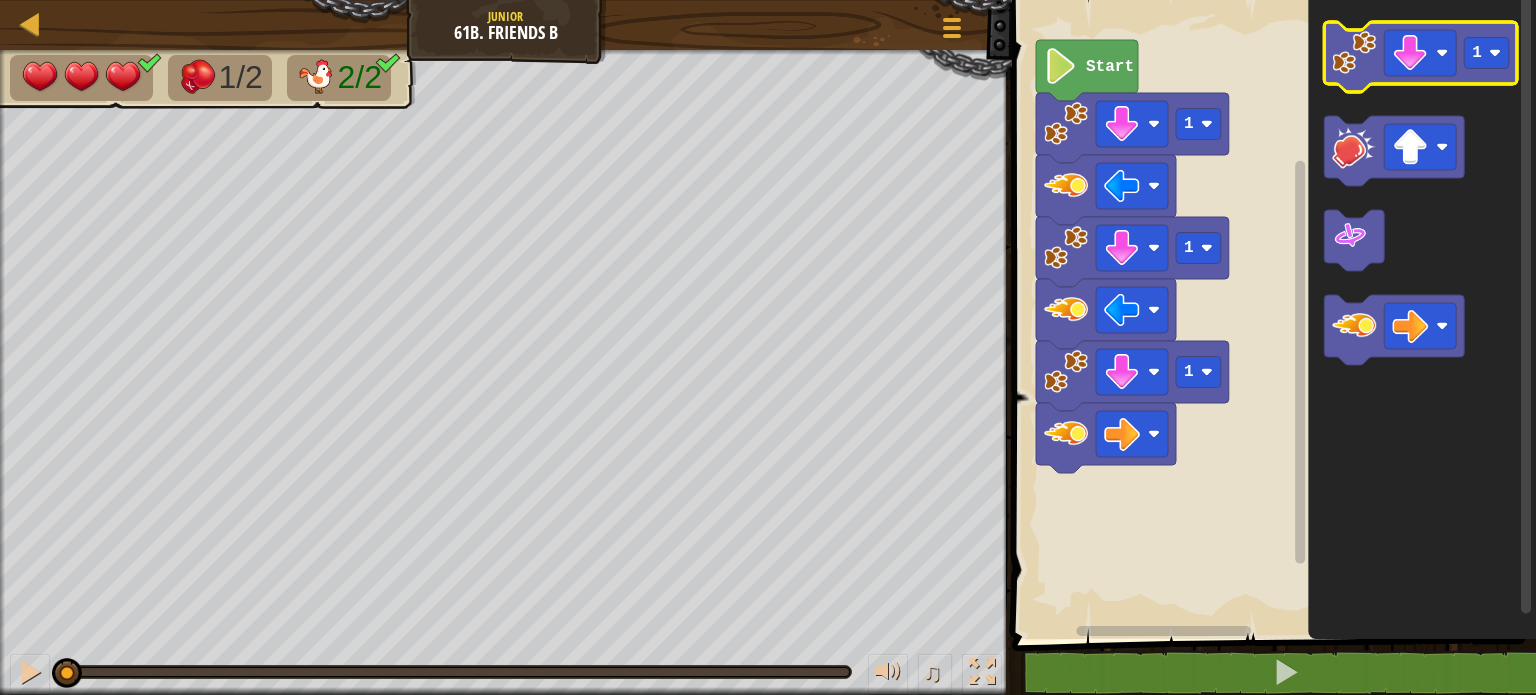 click 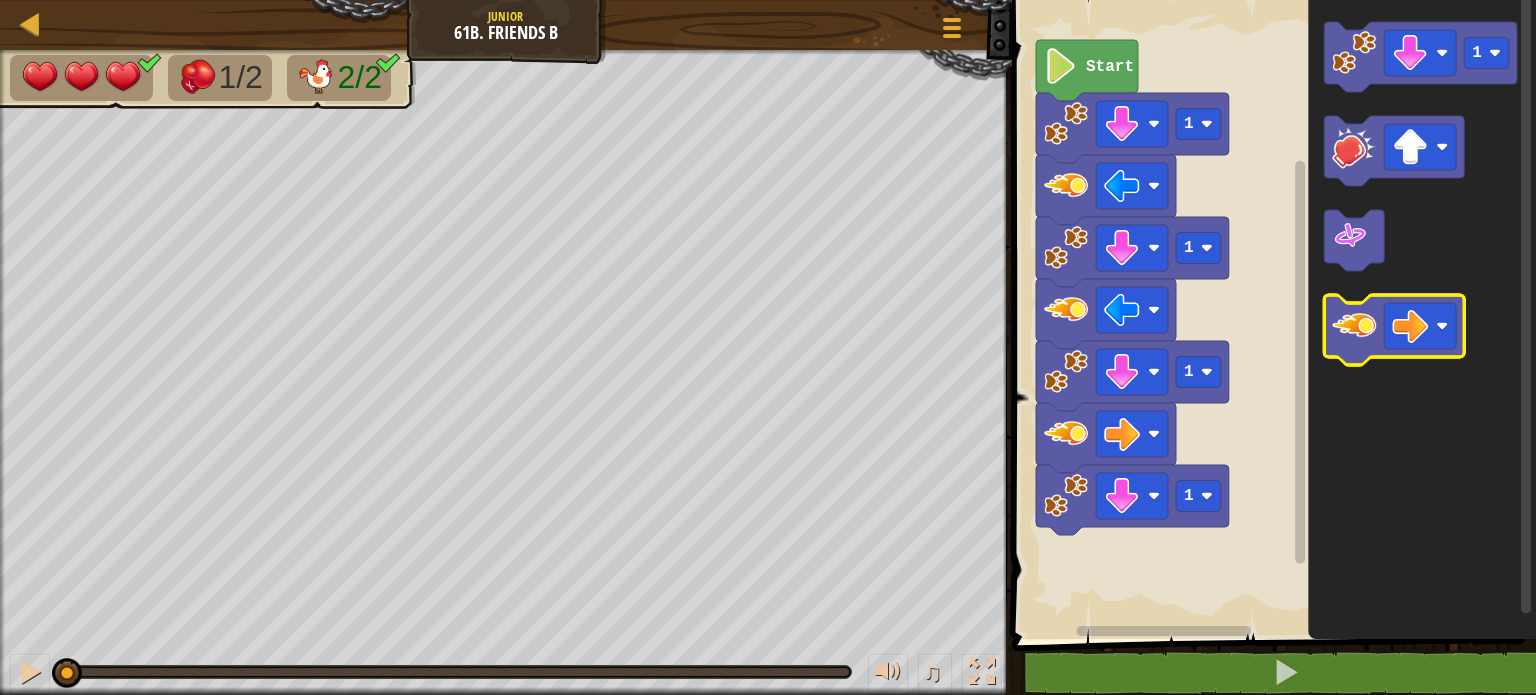 click 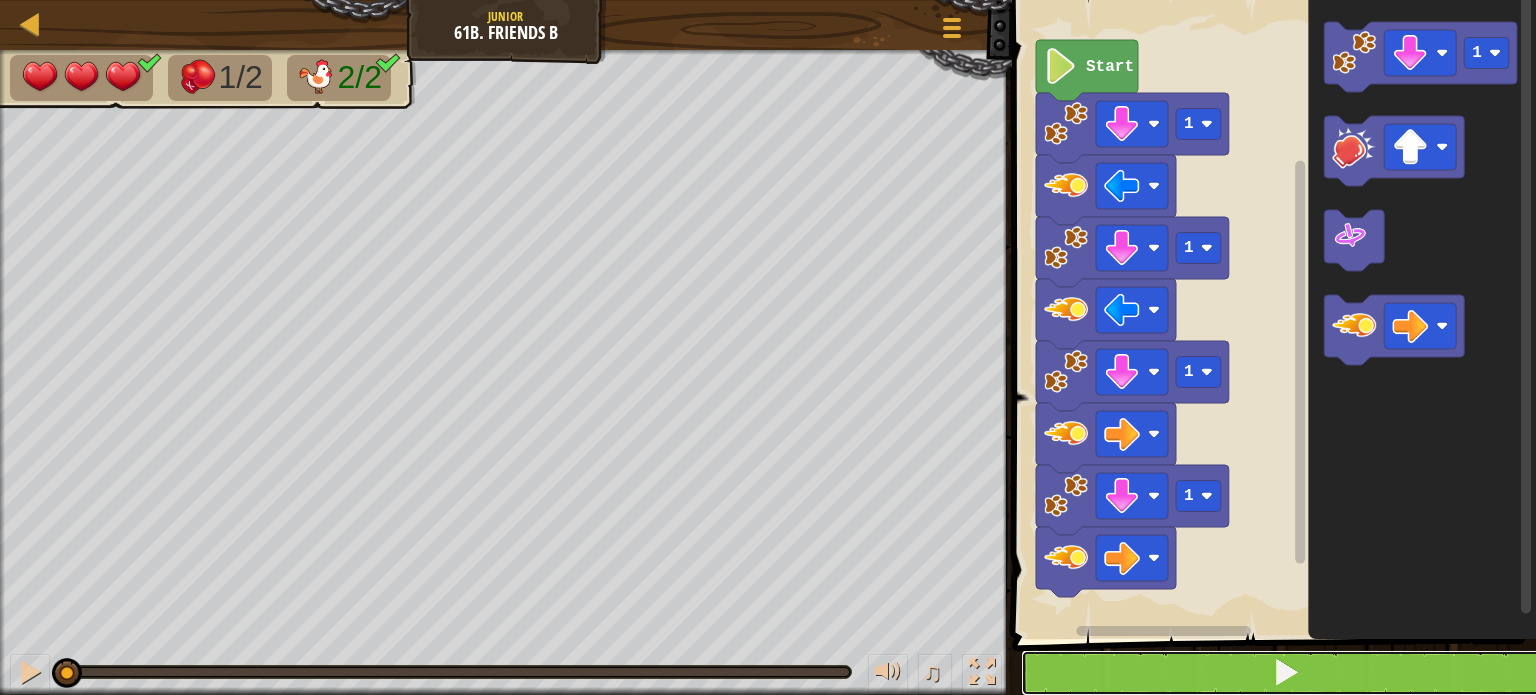 click at bounding box center (1286, 672) 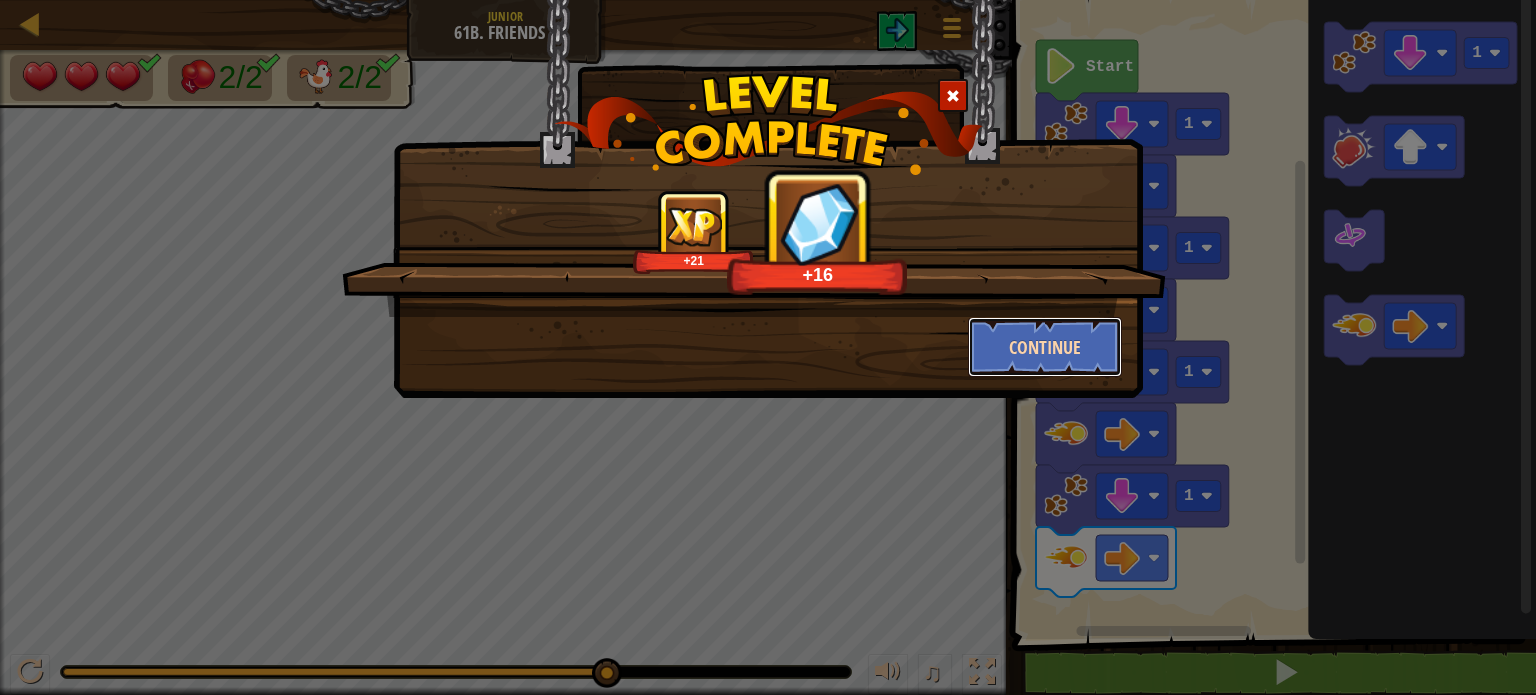 click on "Continue" at bounding box center (1045, 347) 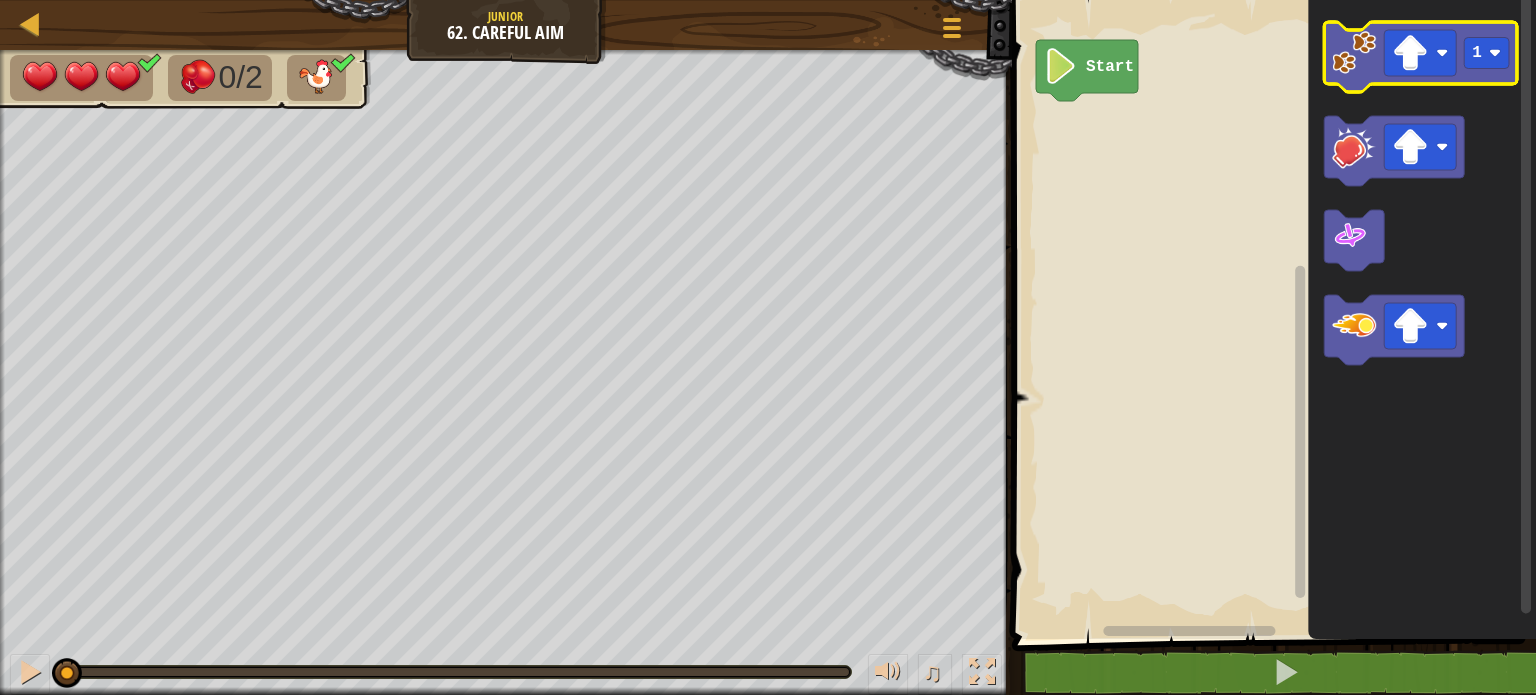 click 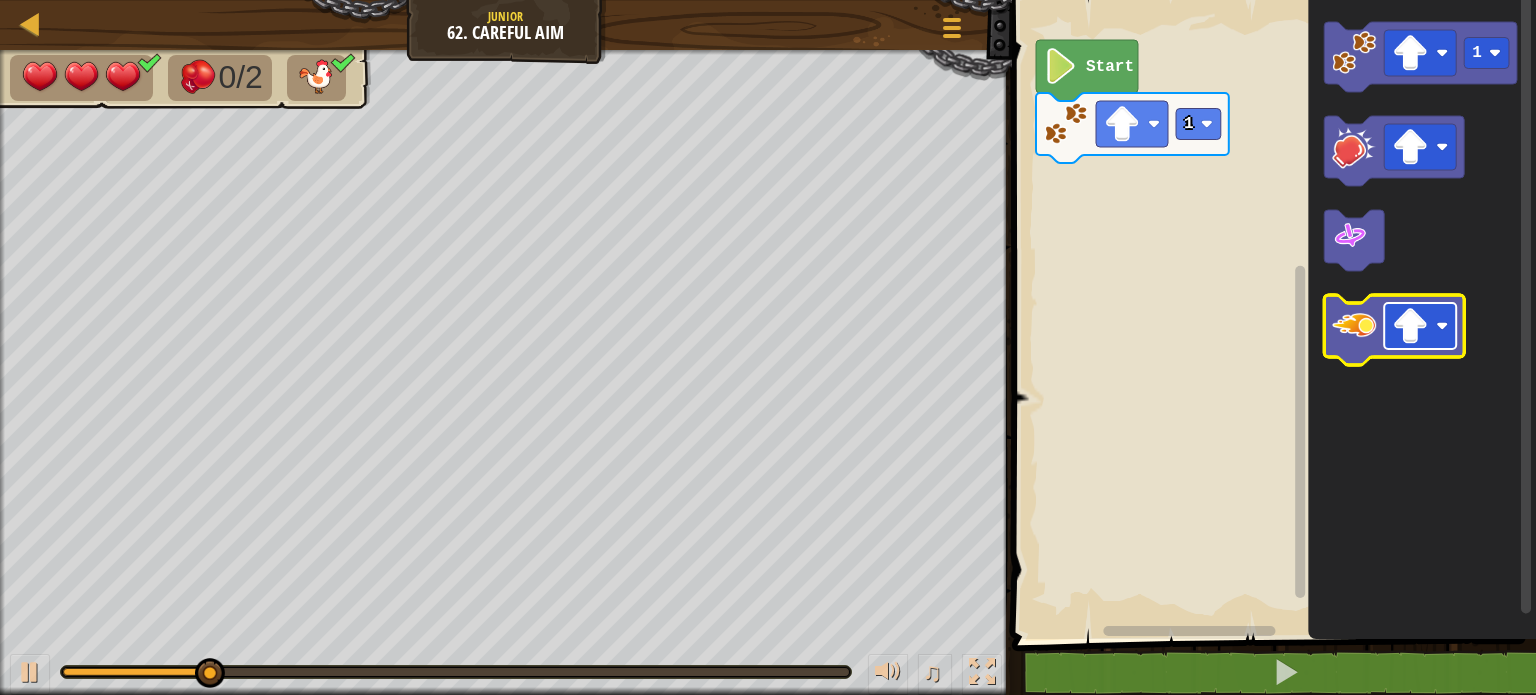 click 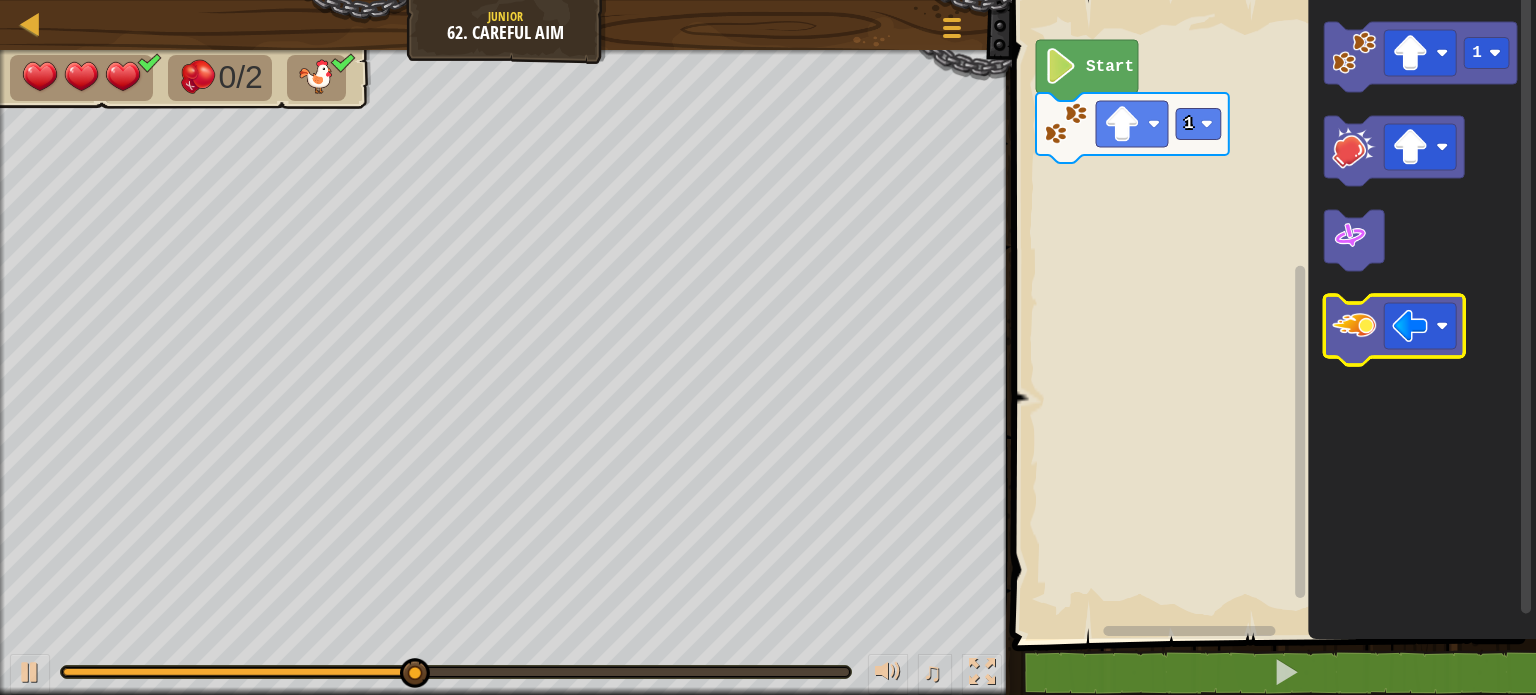click 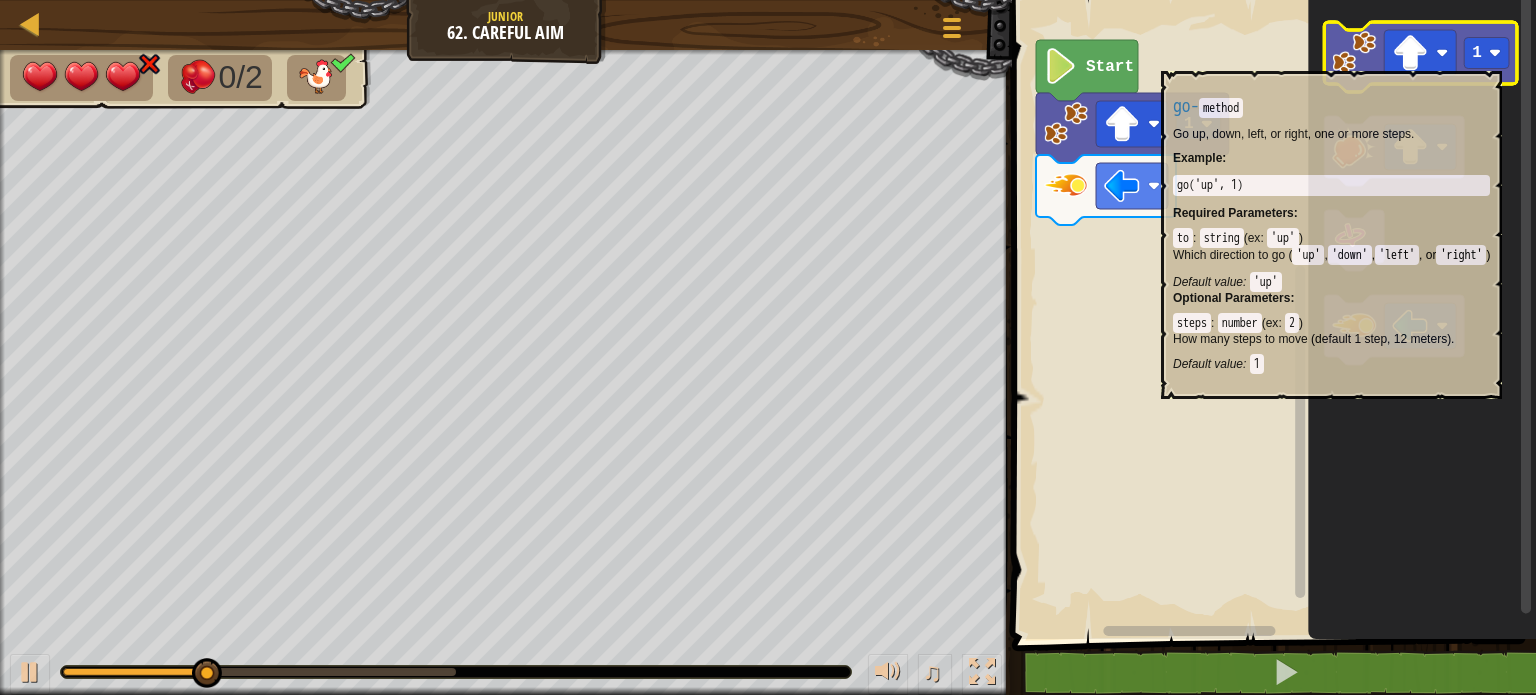 click 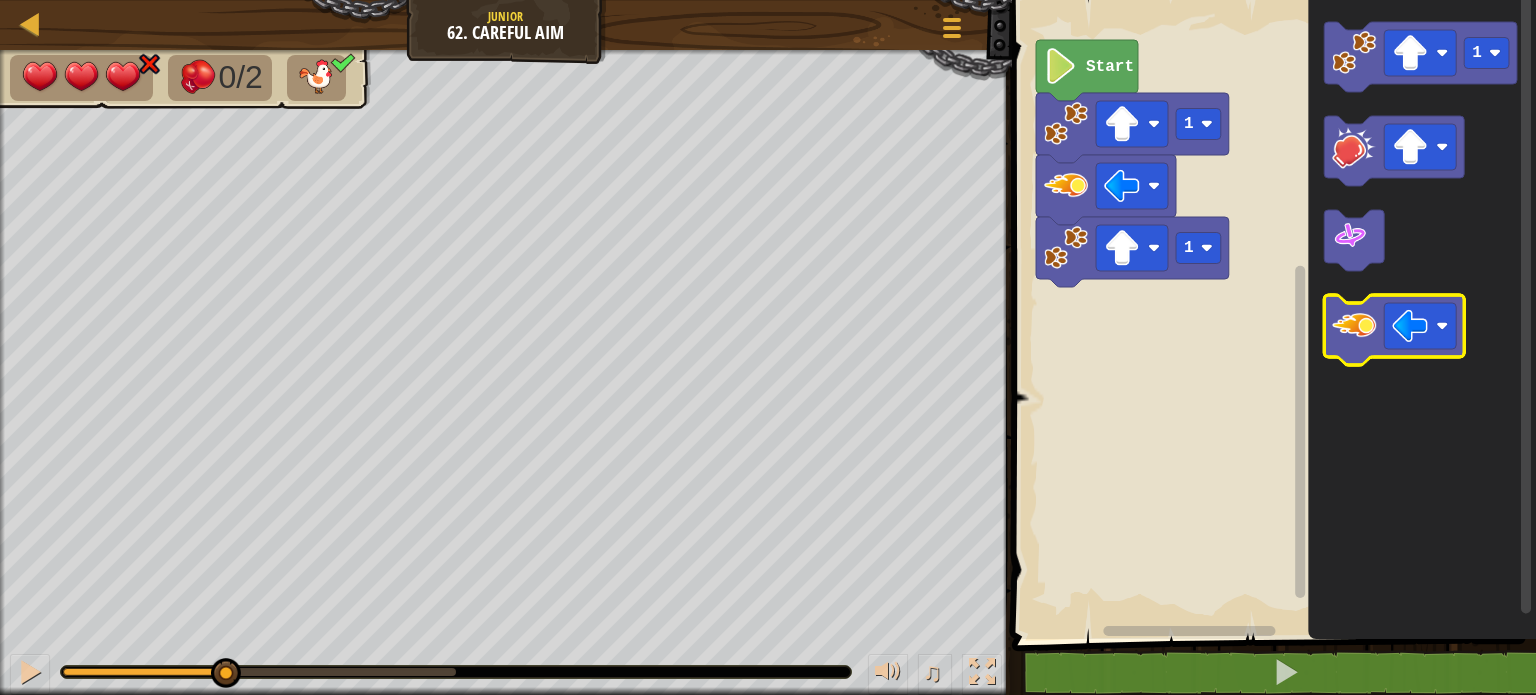 click 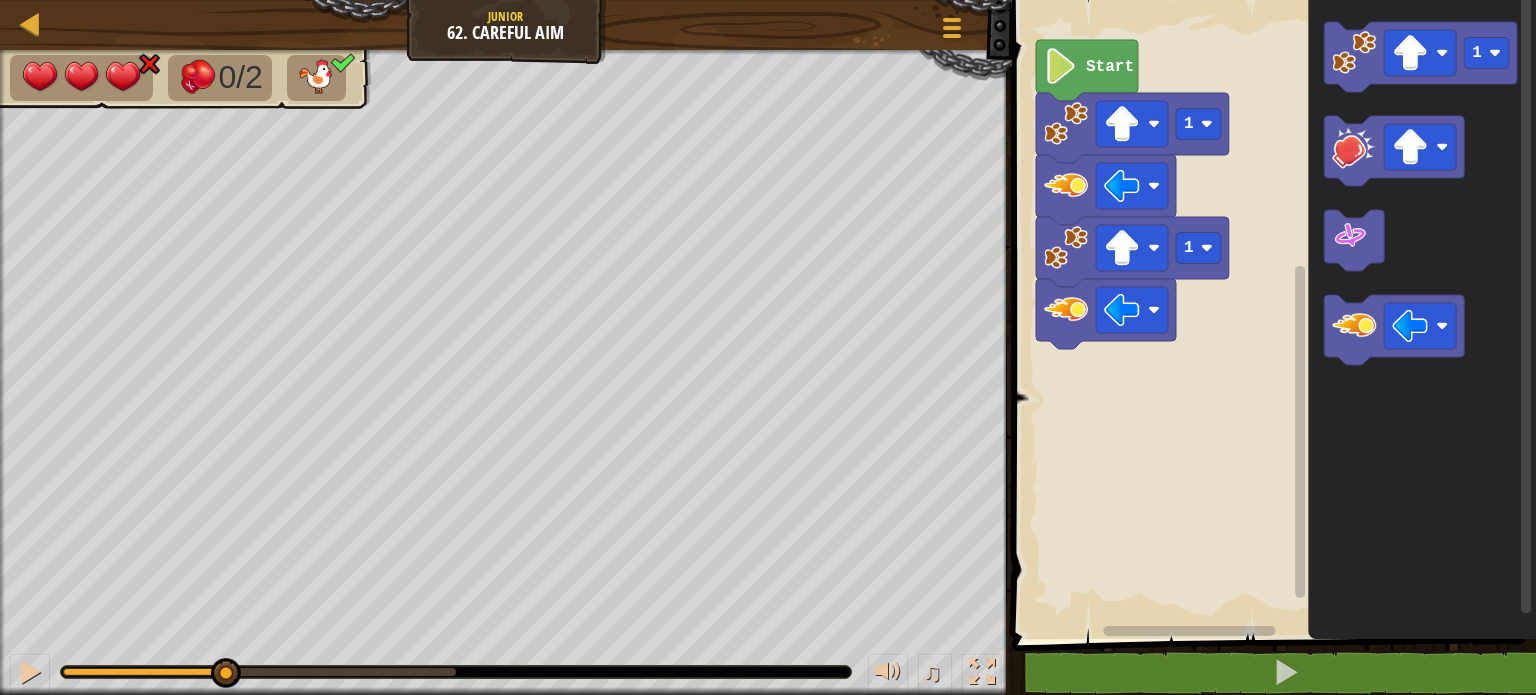 click 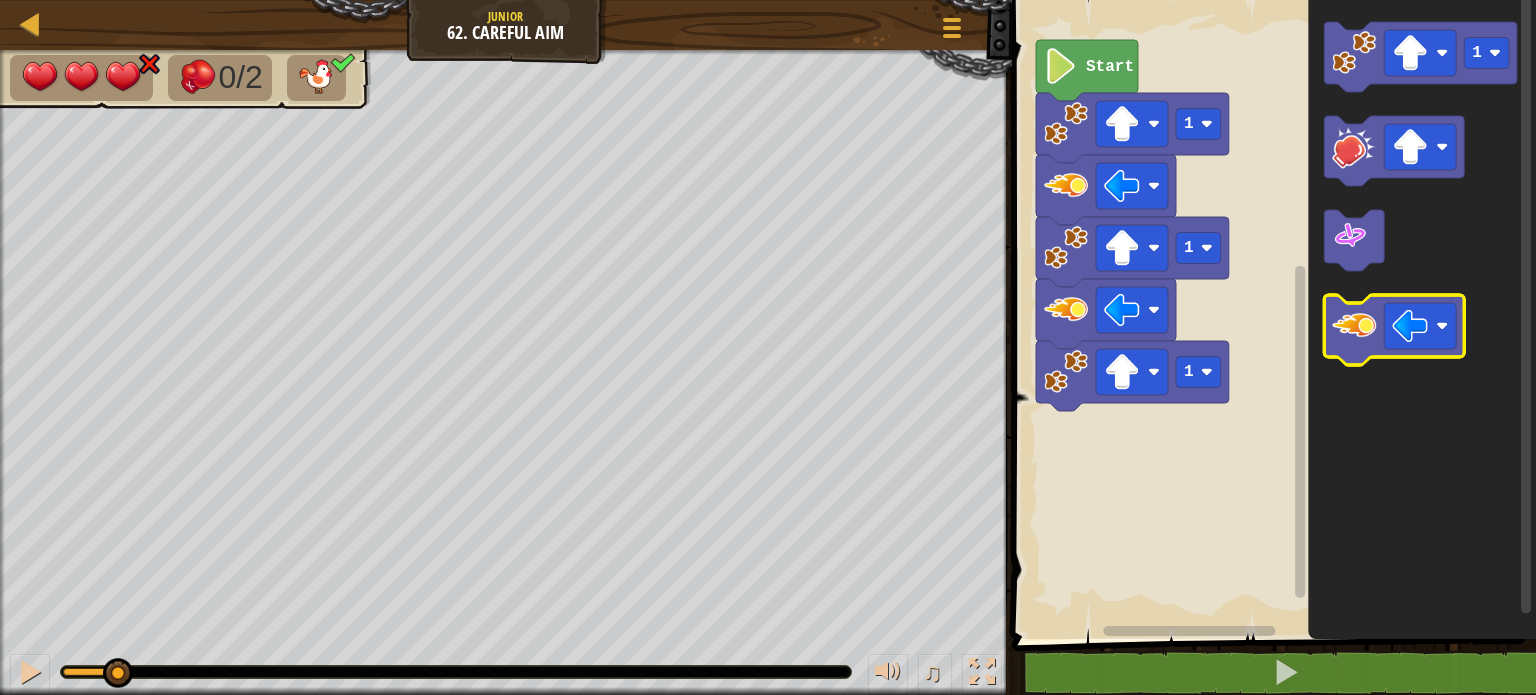 click 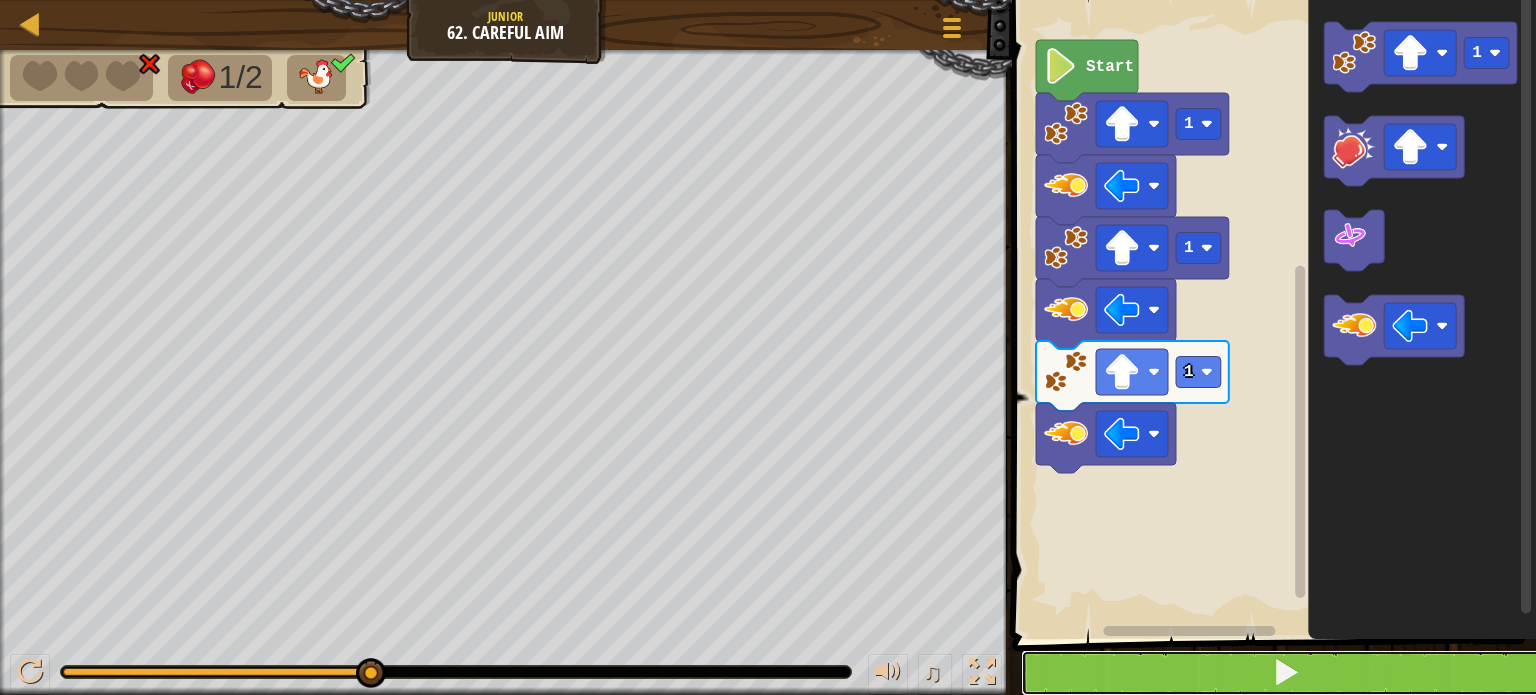 click at bounding box center [1286, 673] 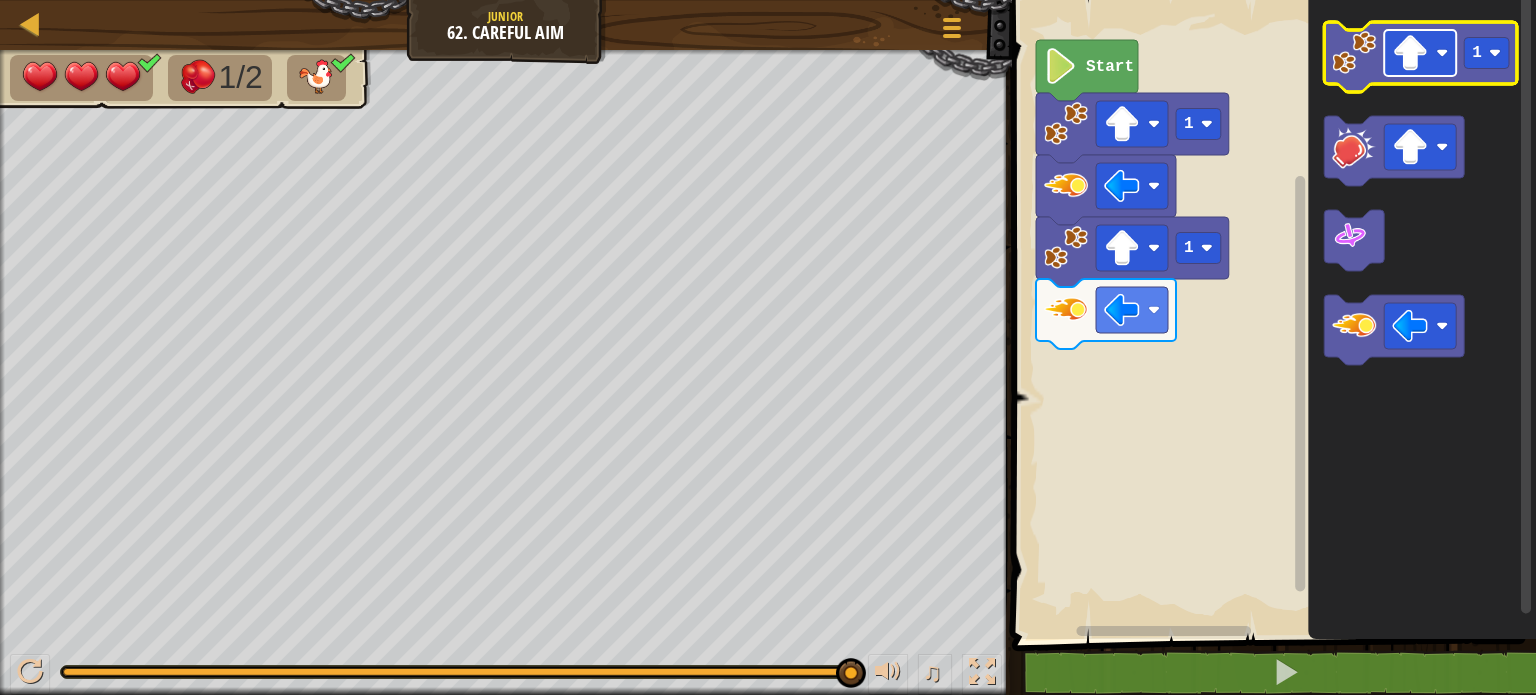 click 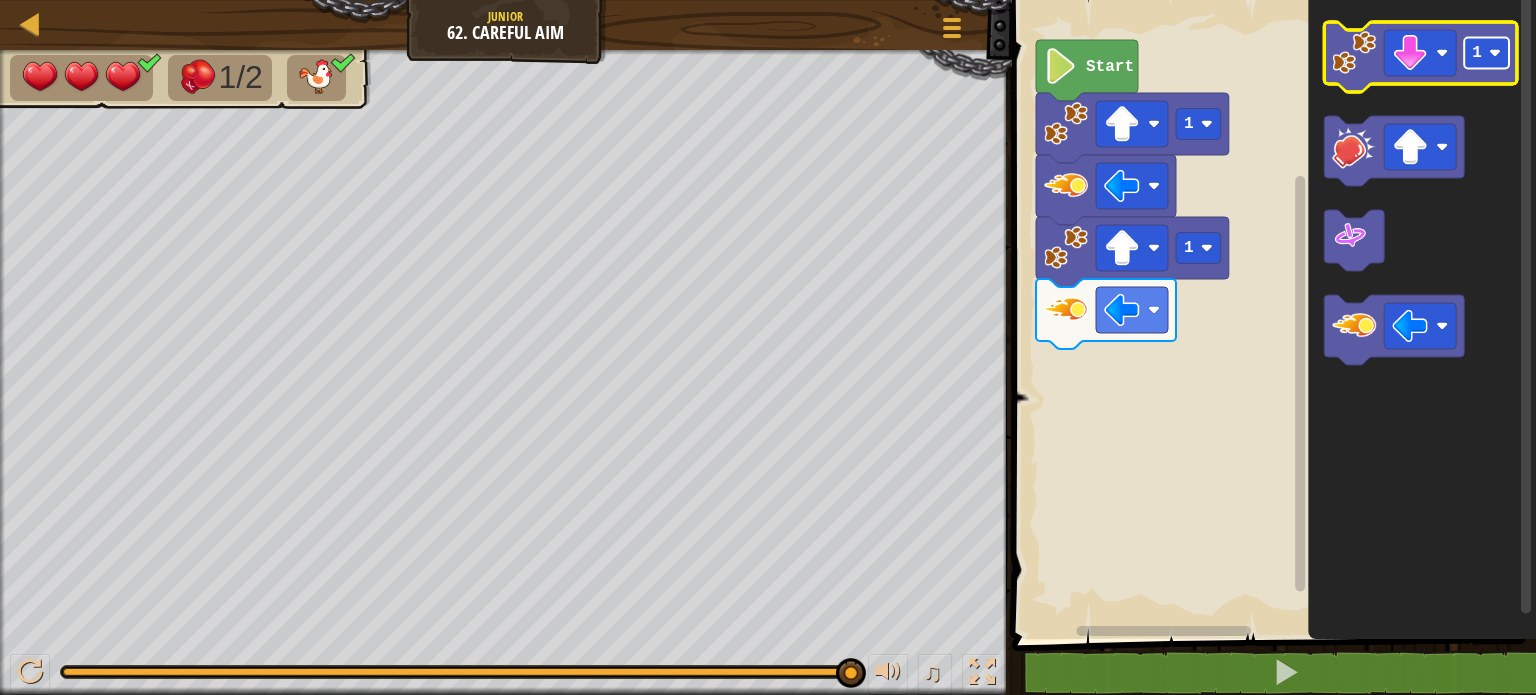 click on "1" 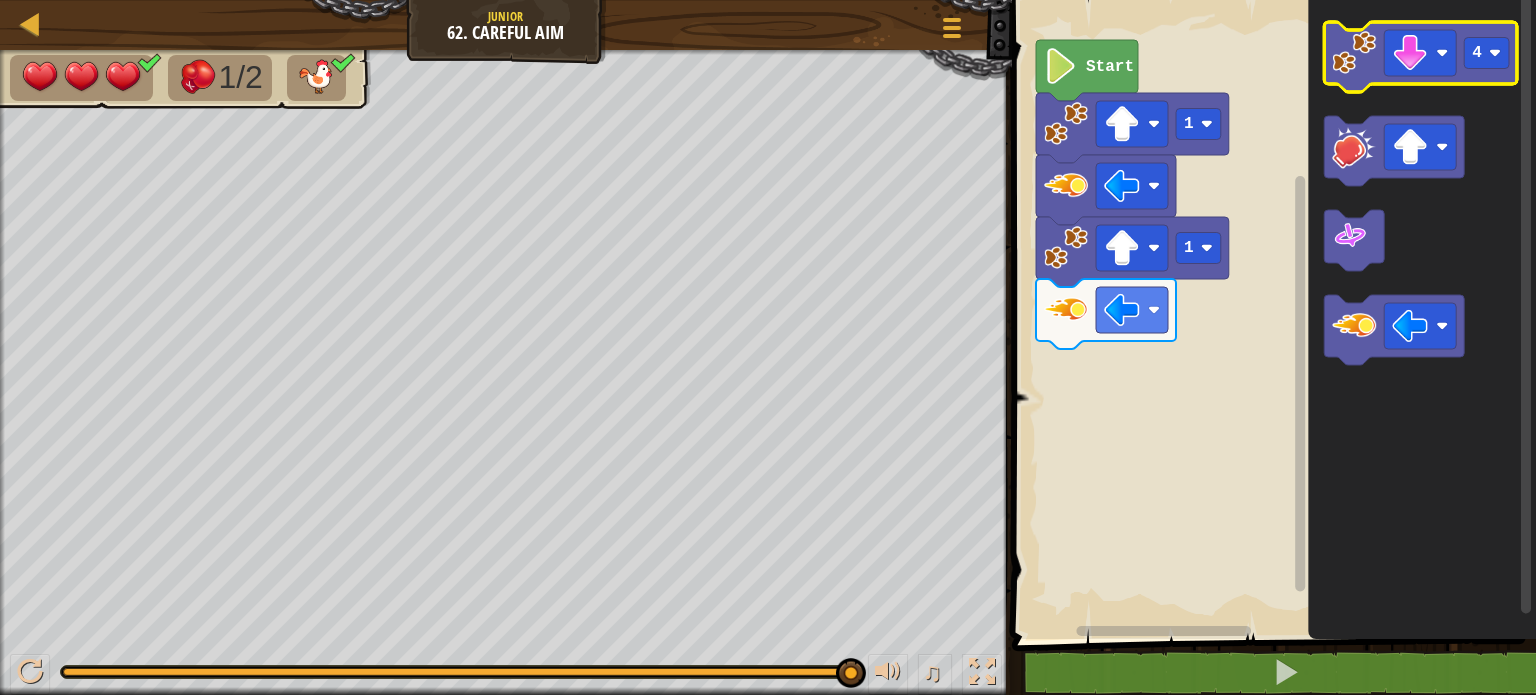 click 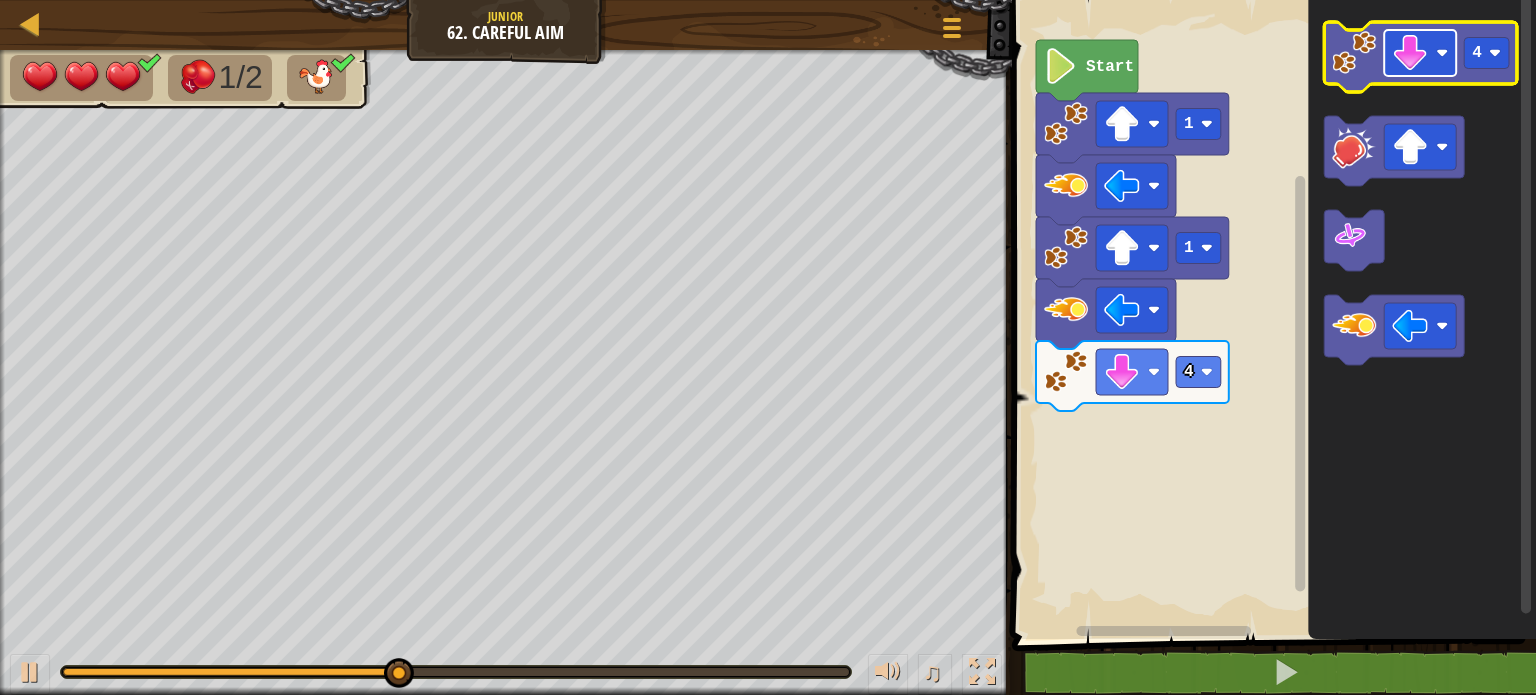 click 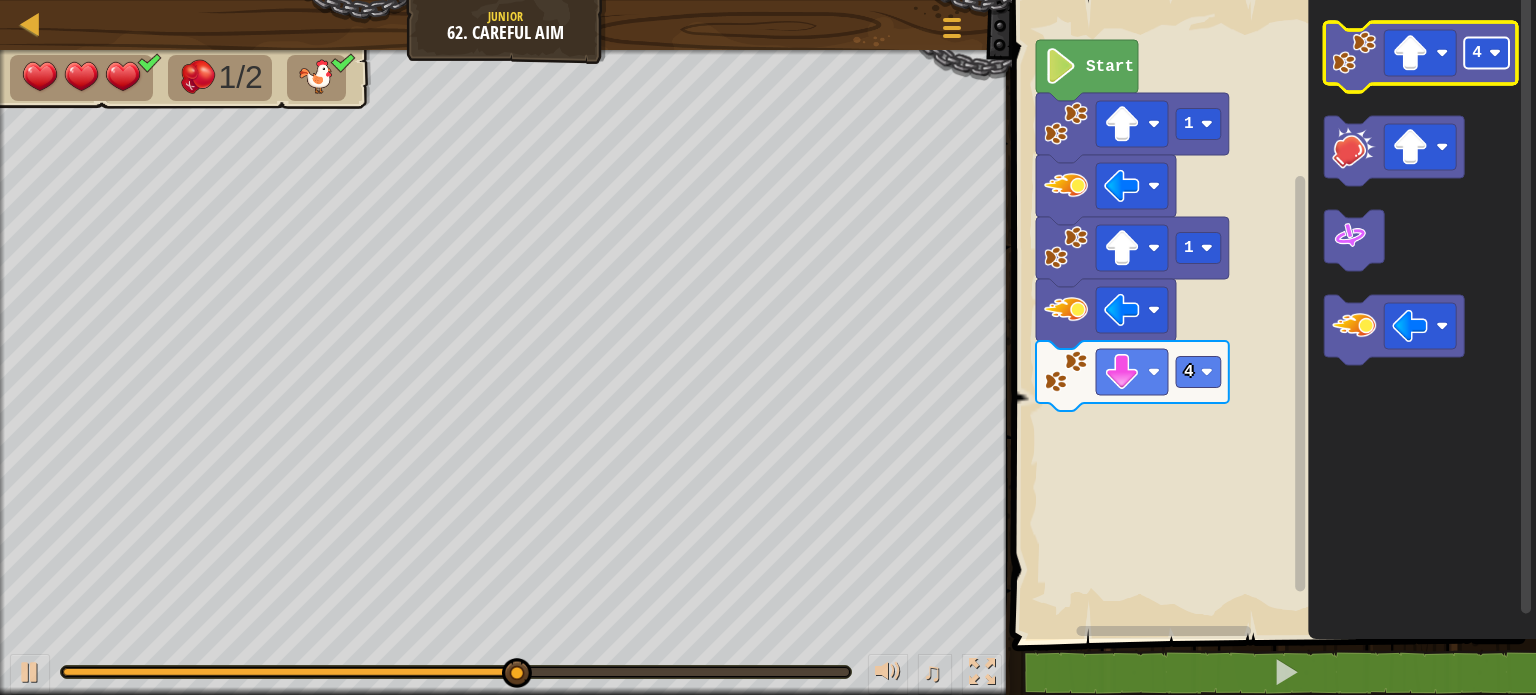 click 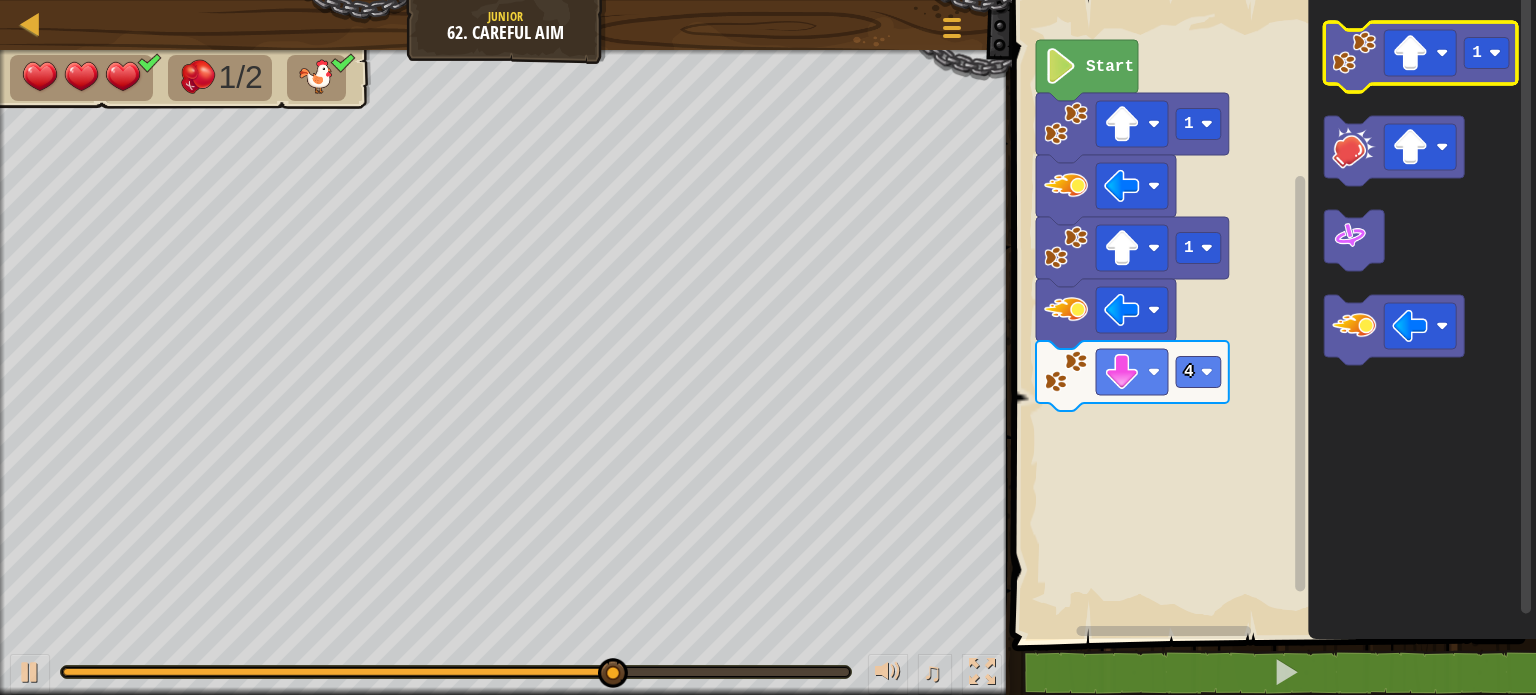 click 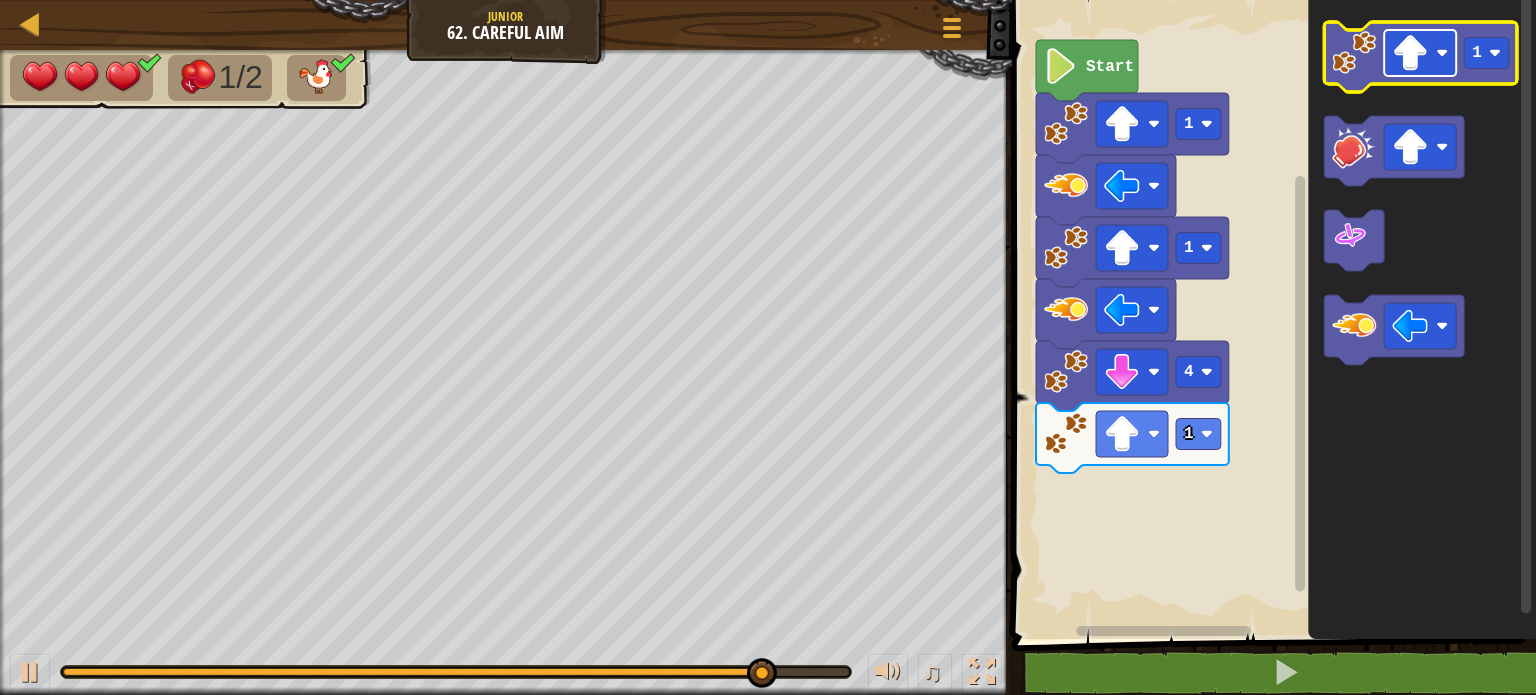 click 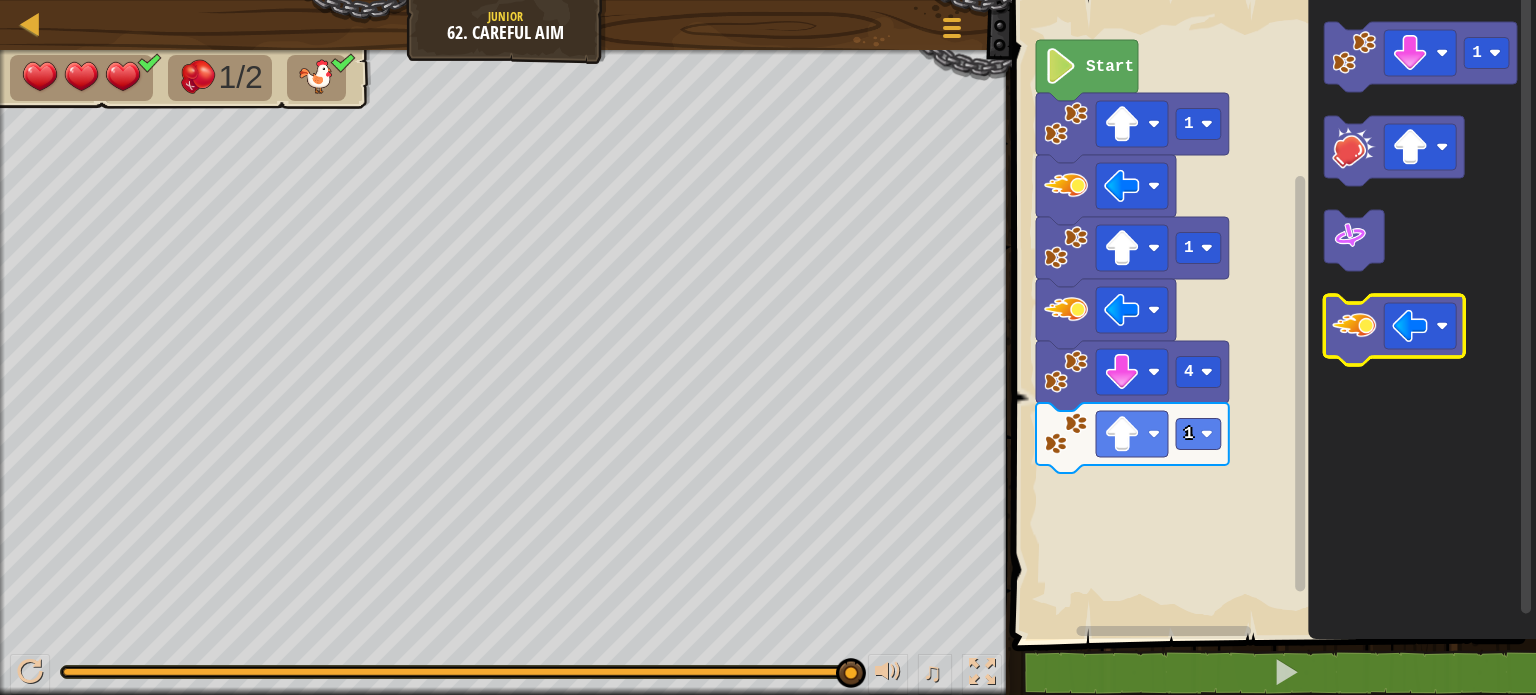 click on "1" 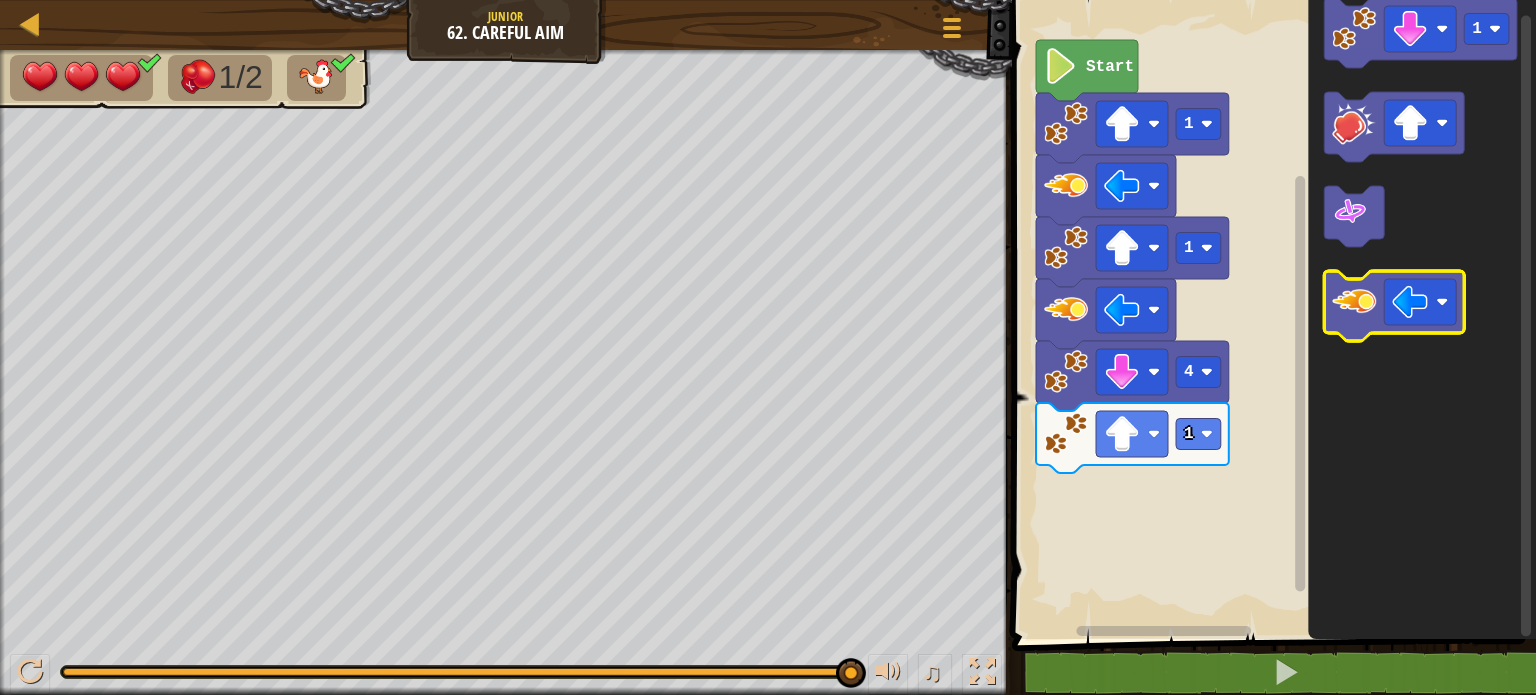click 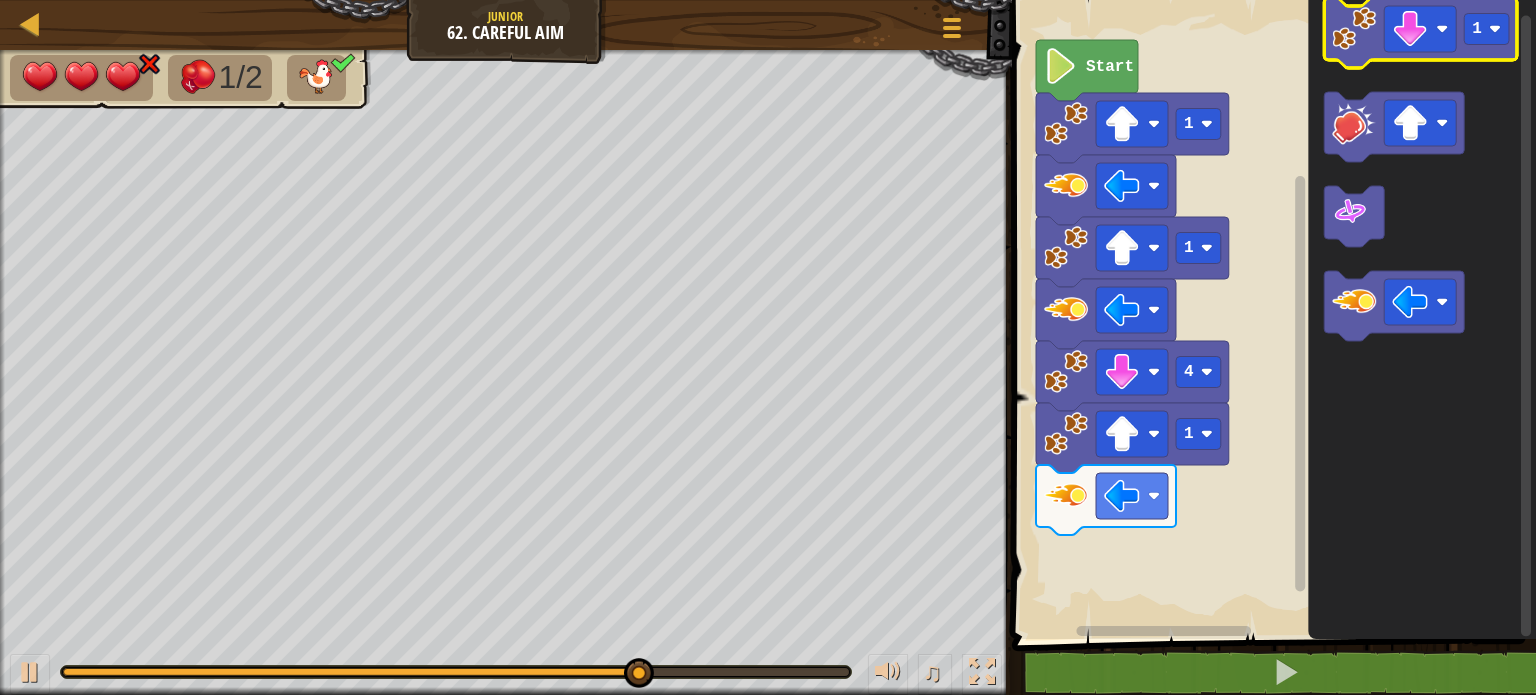 click 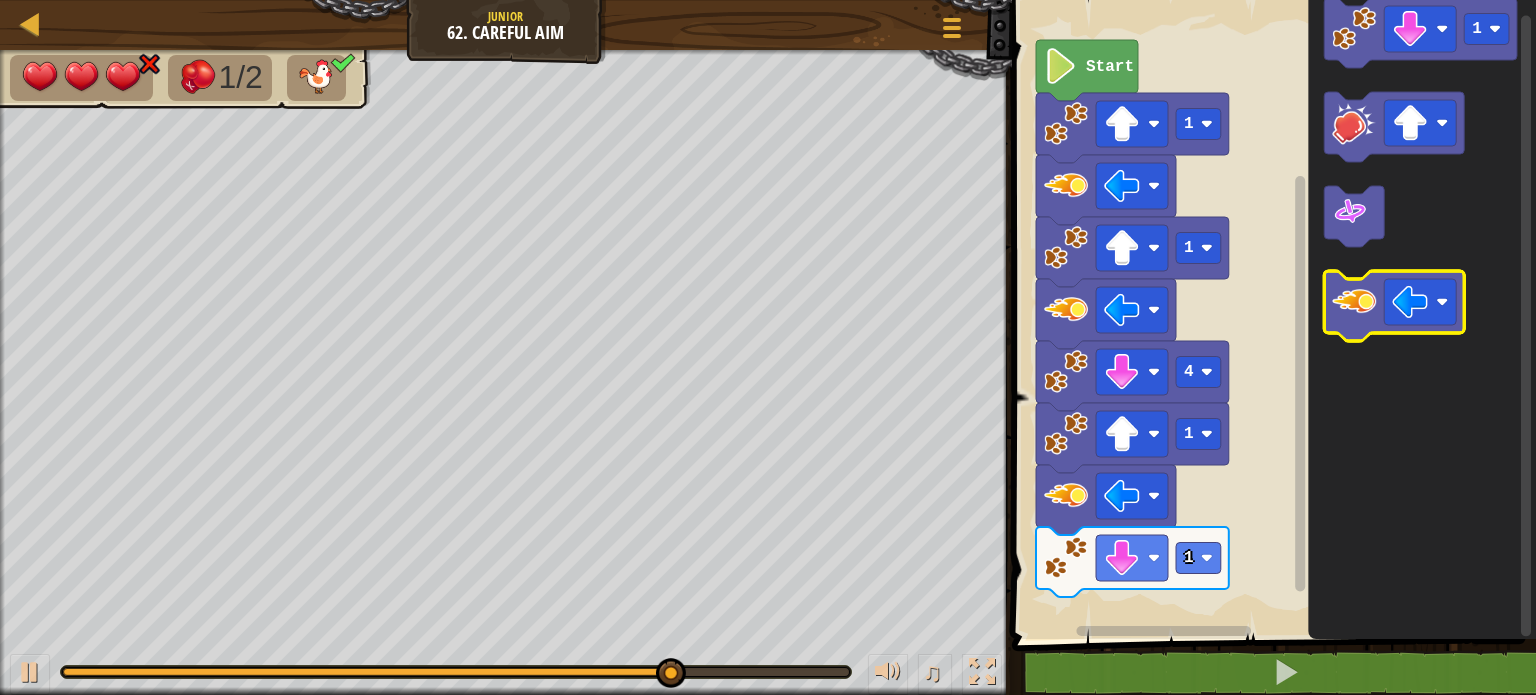 click 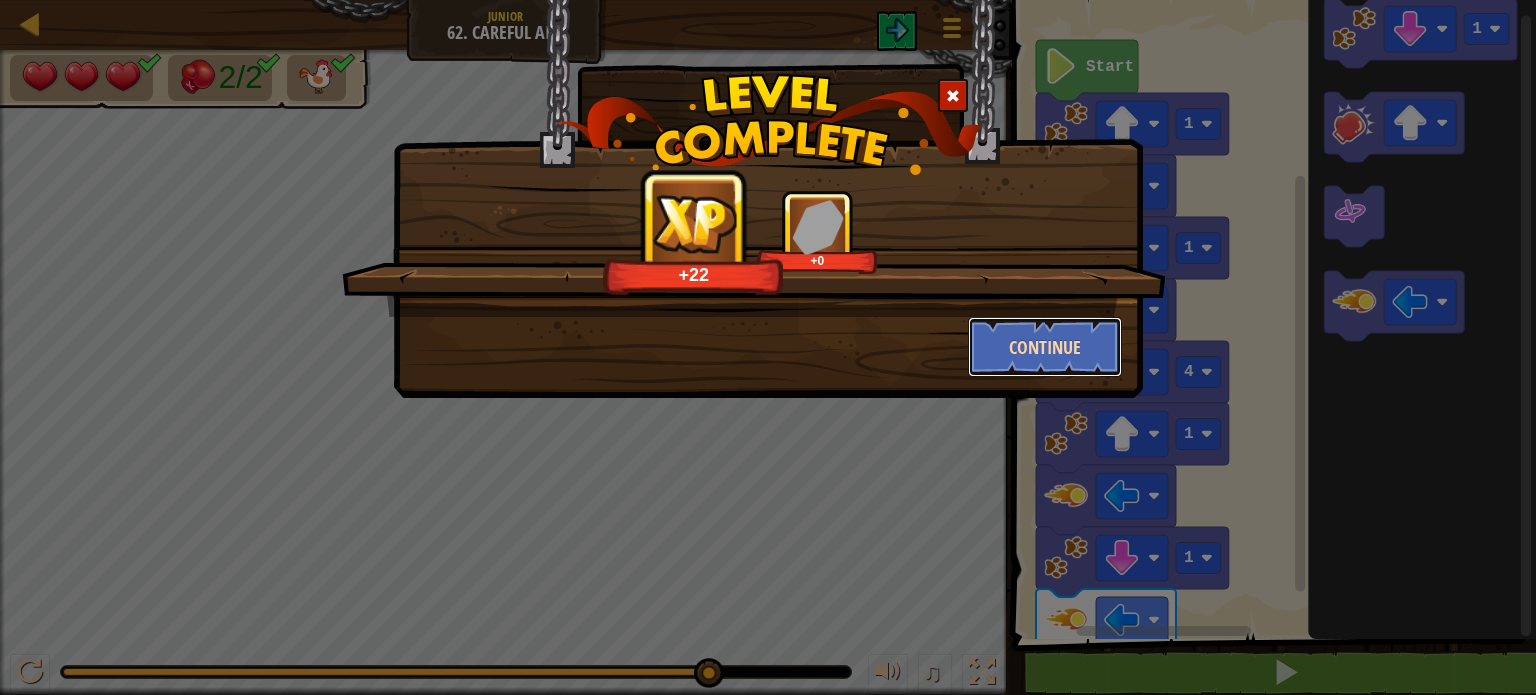click on "Continue" at bounding box center (1045, 347) 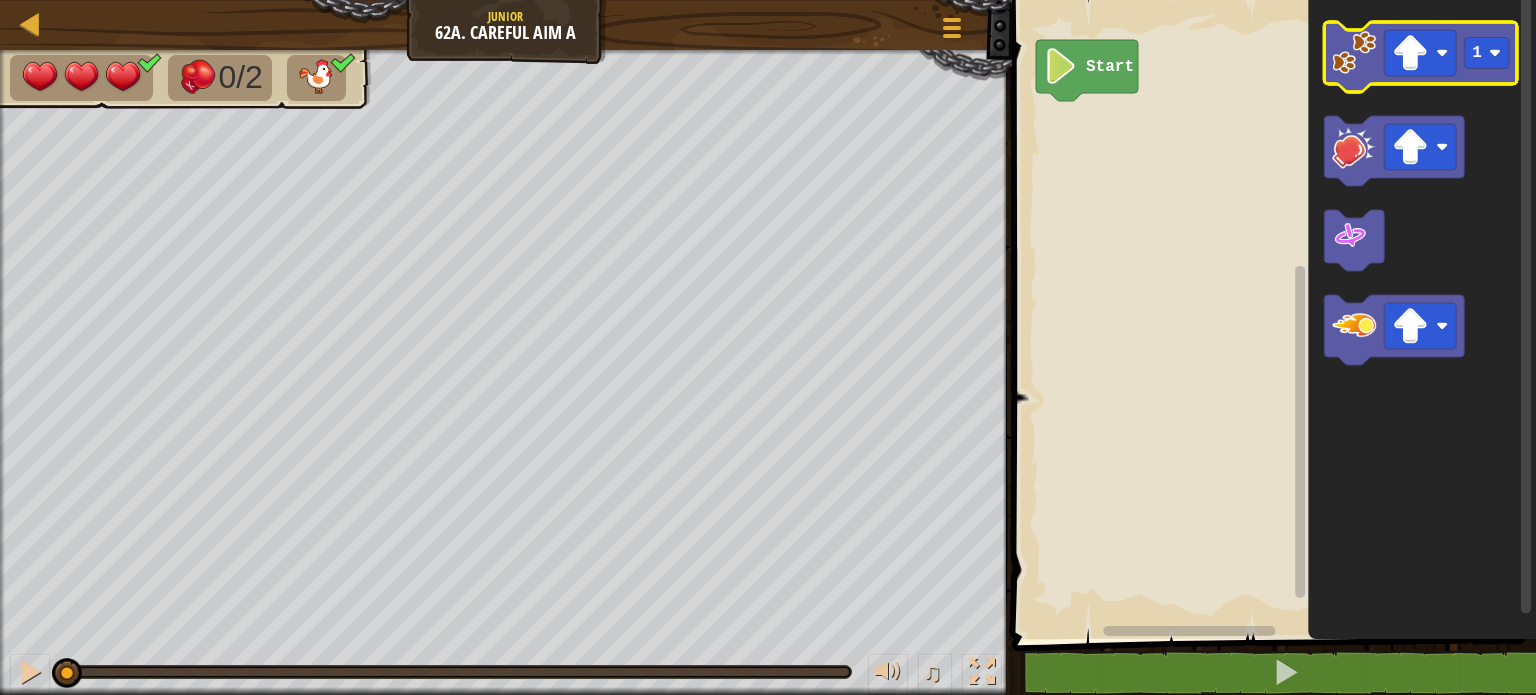 click 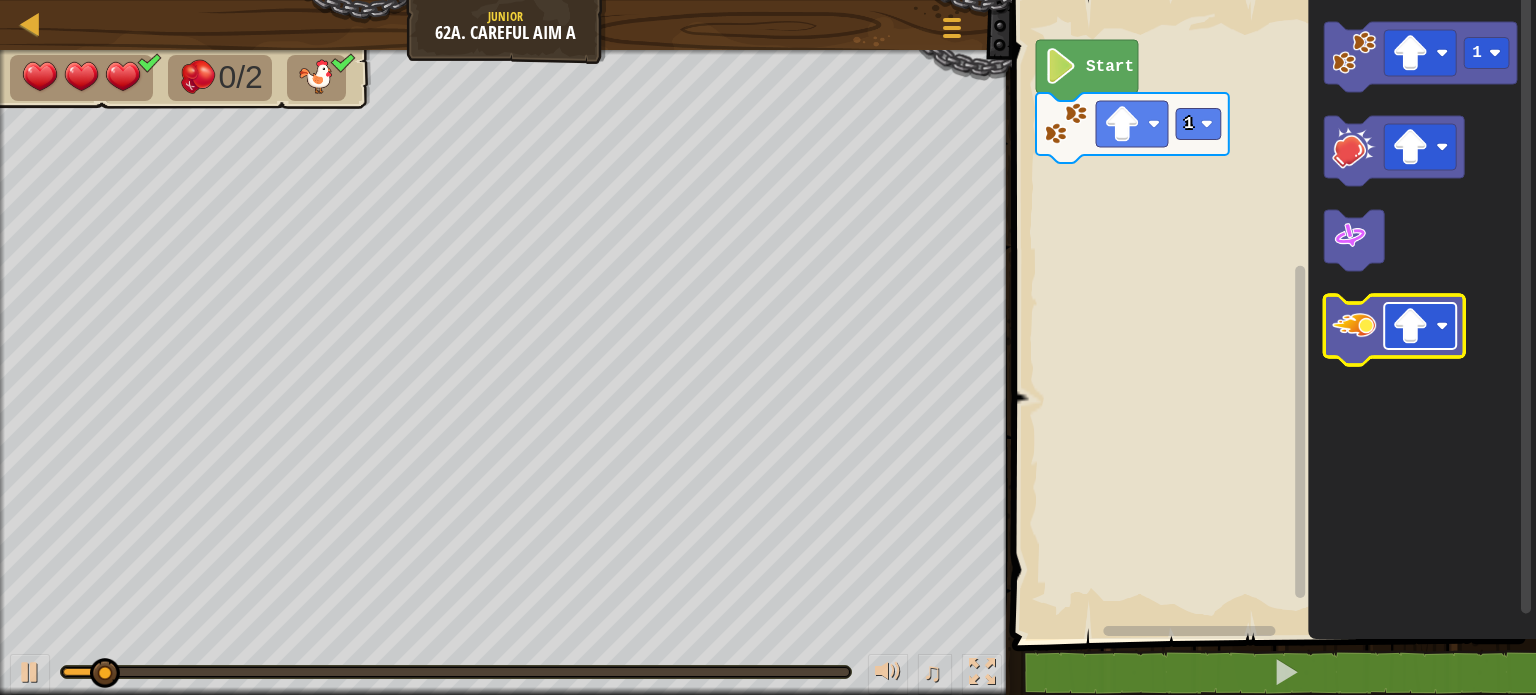 click 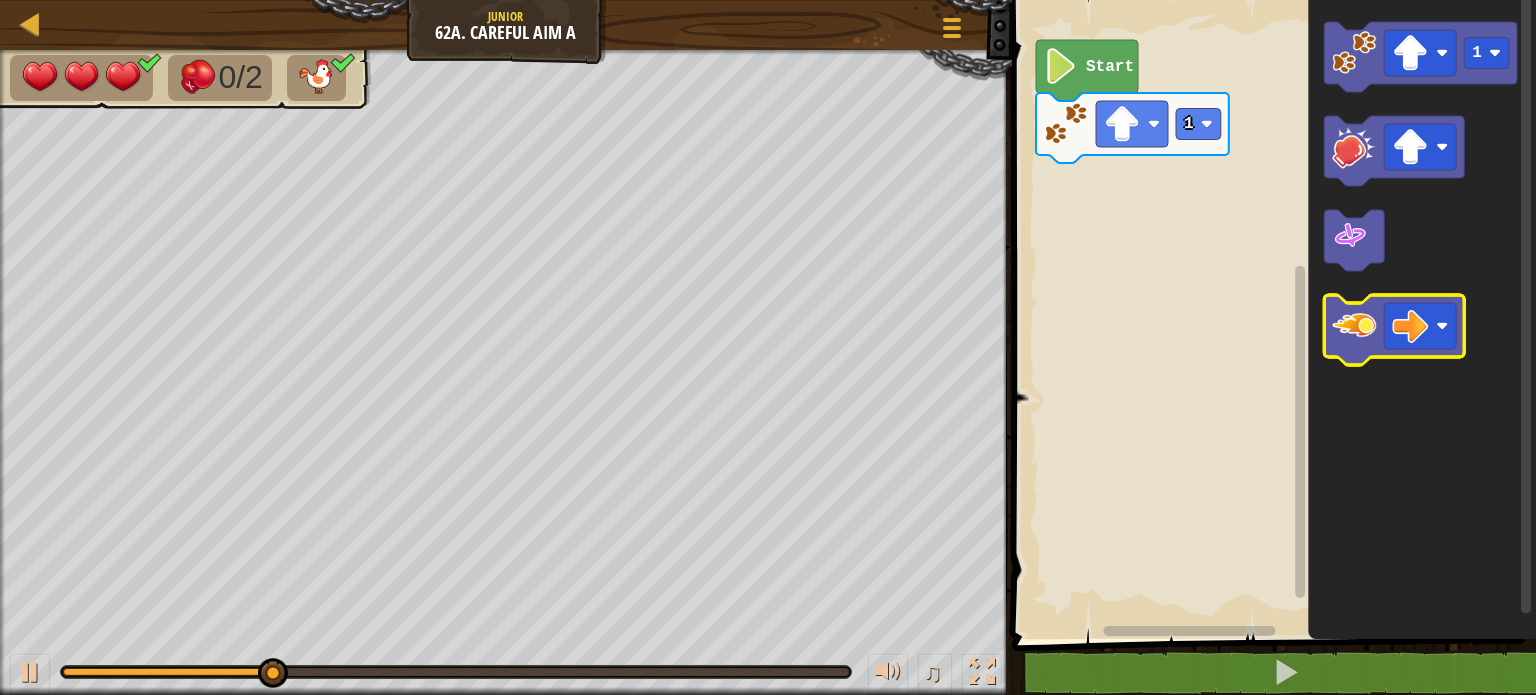 click 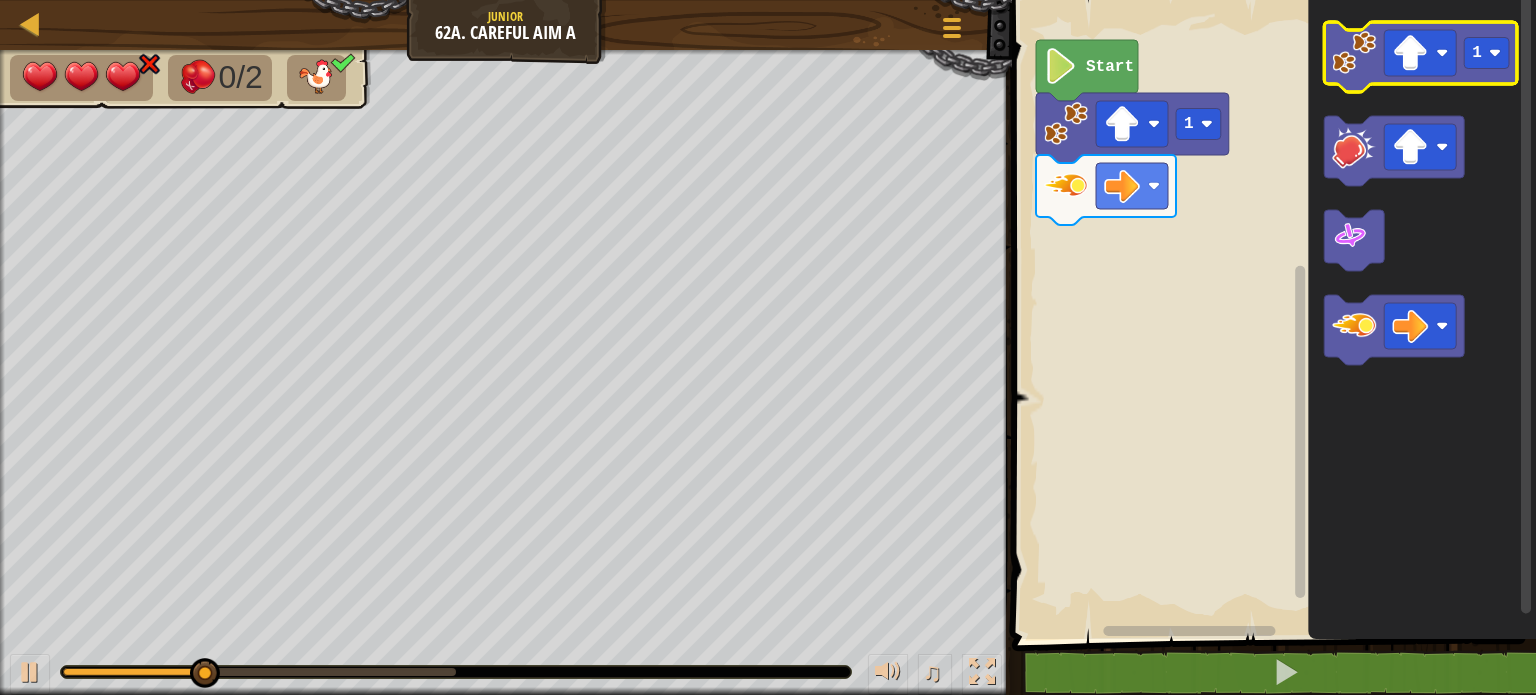 click 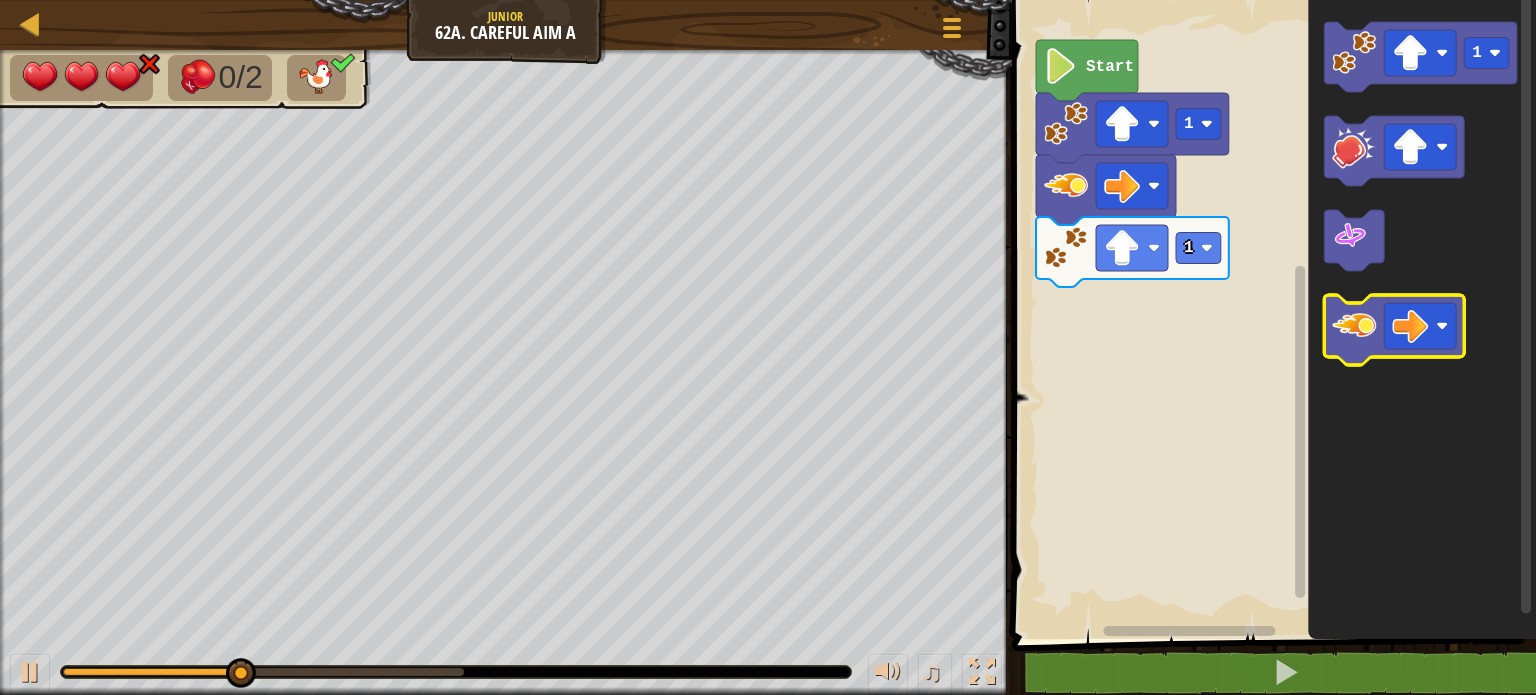 click 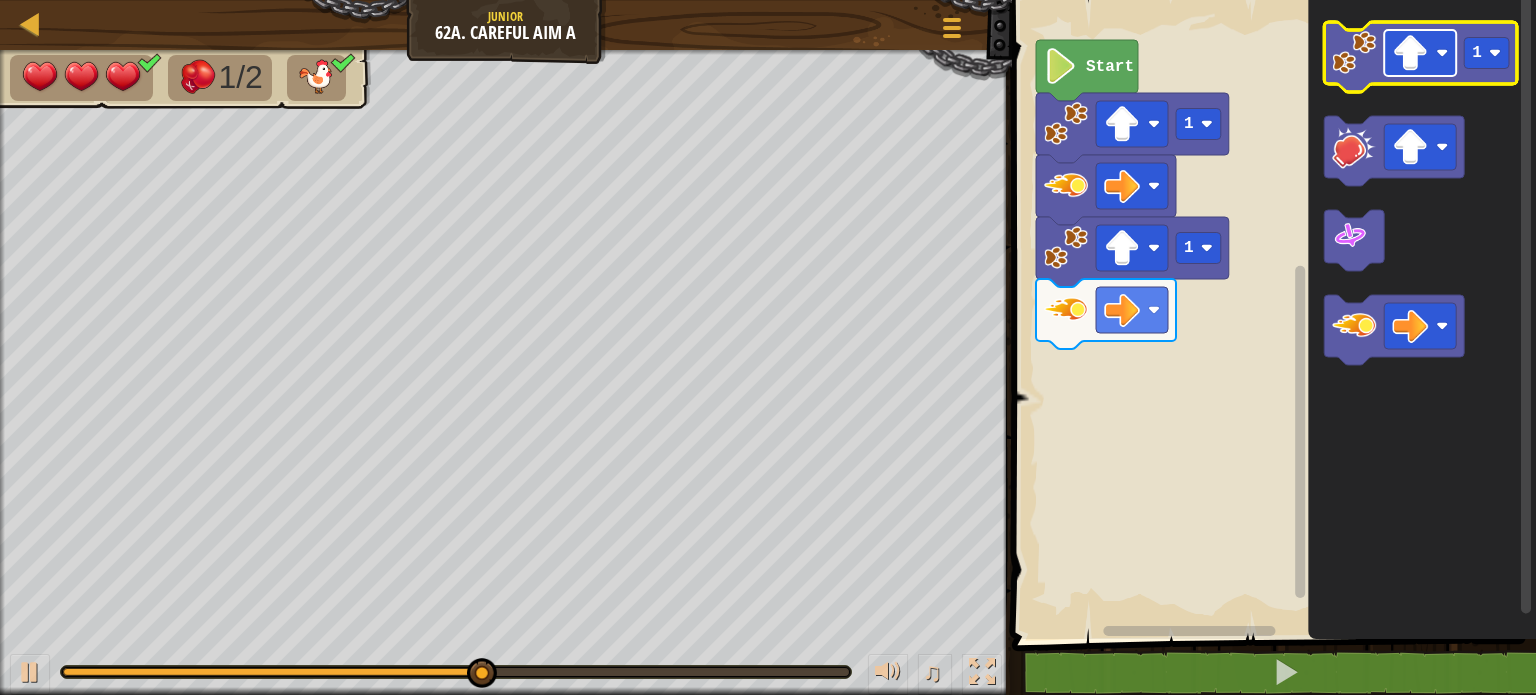 click 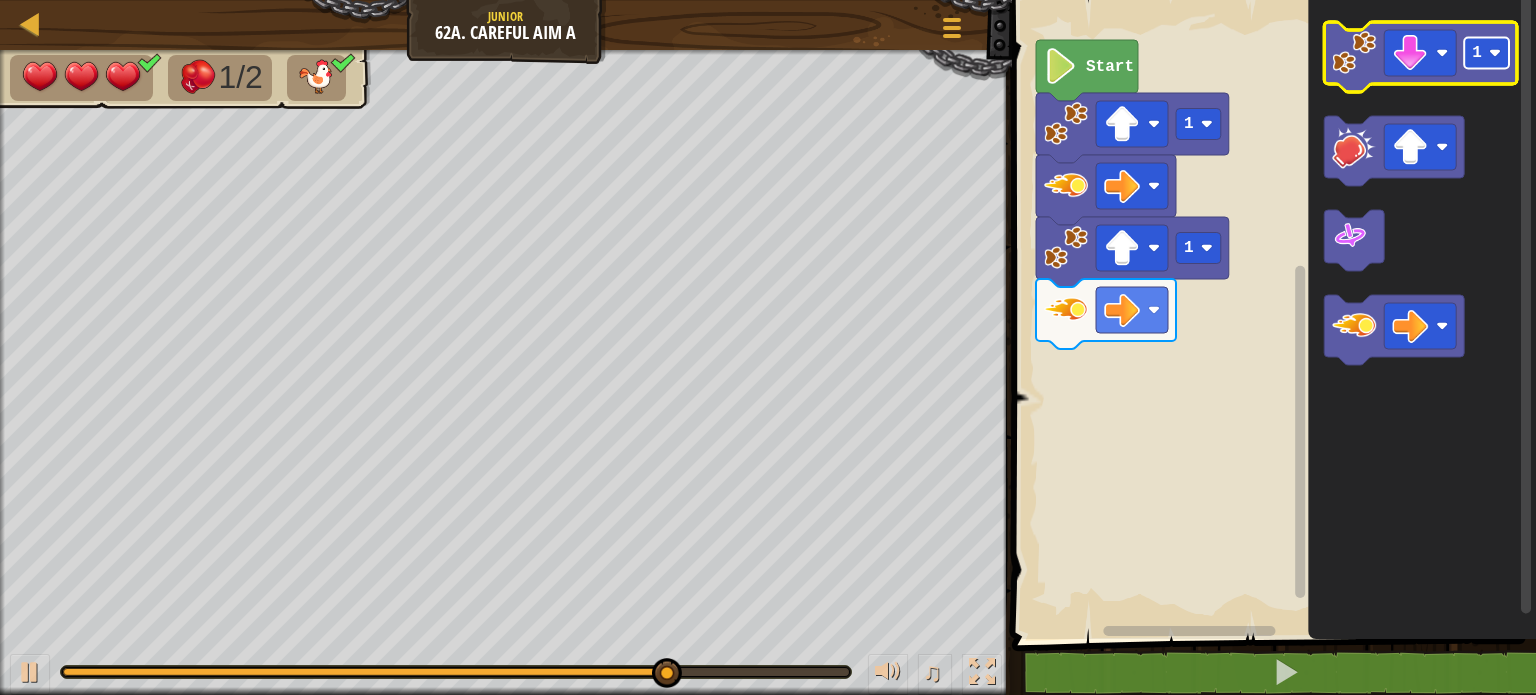 click 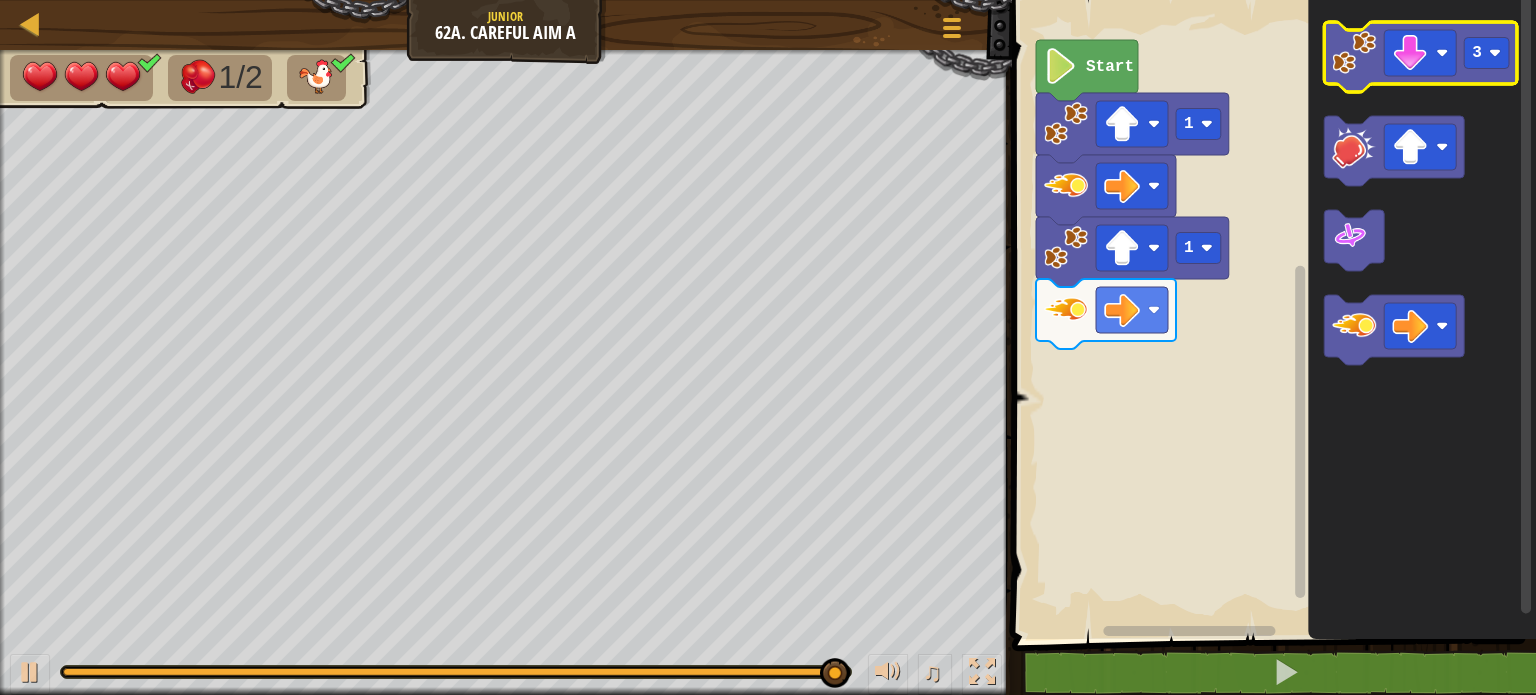 click 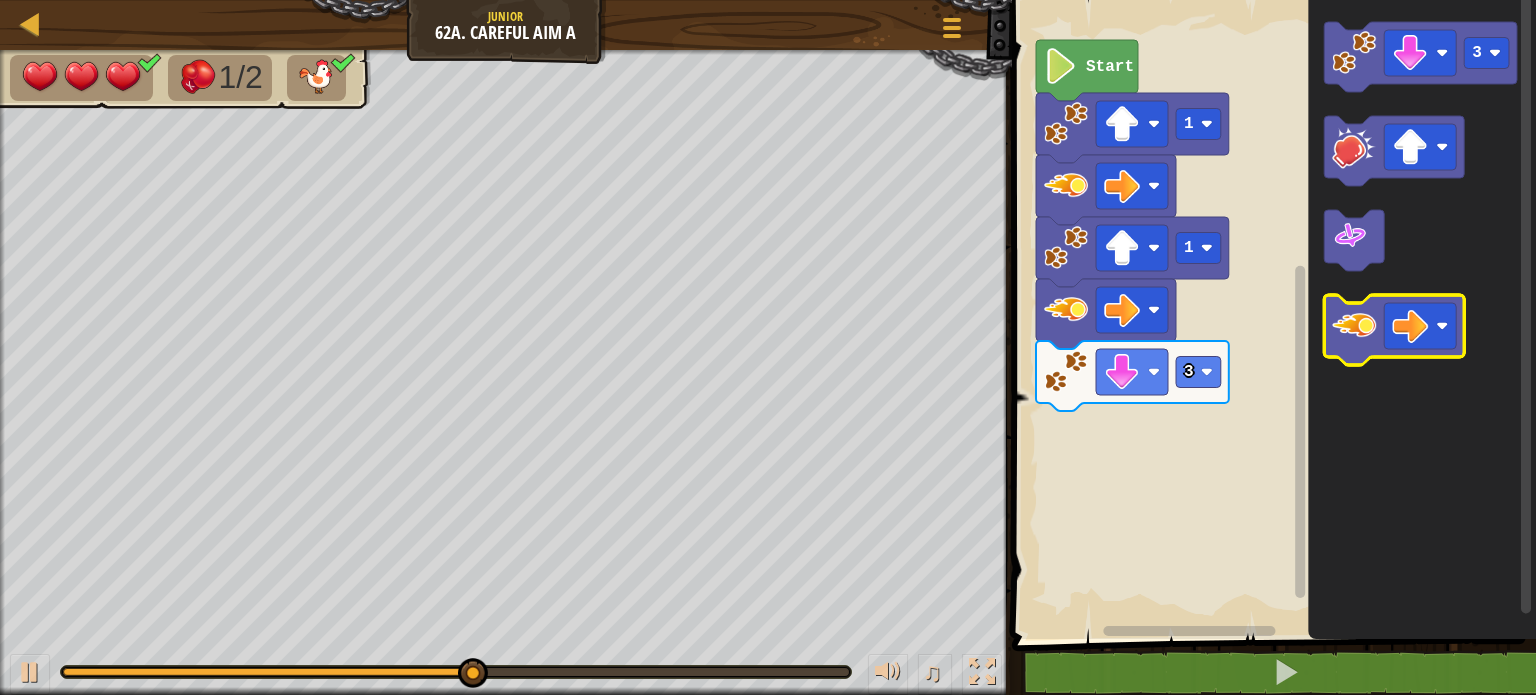click 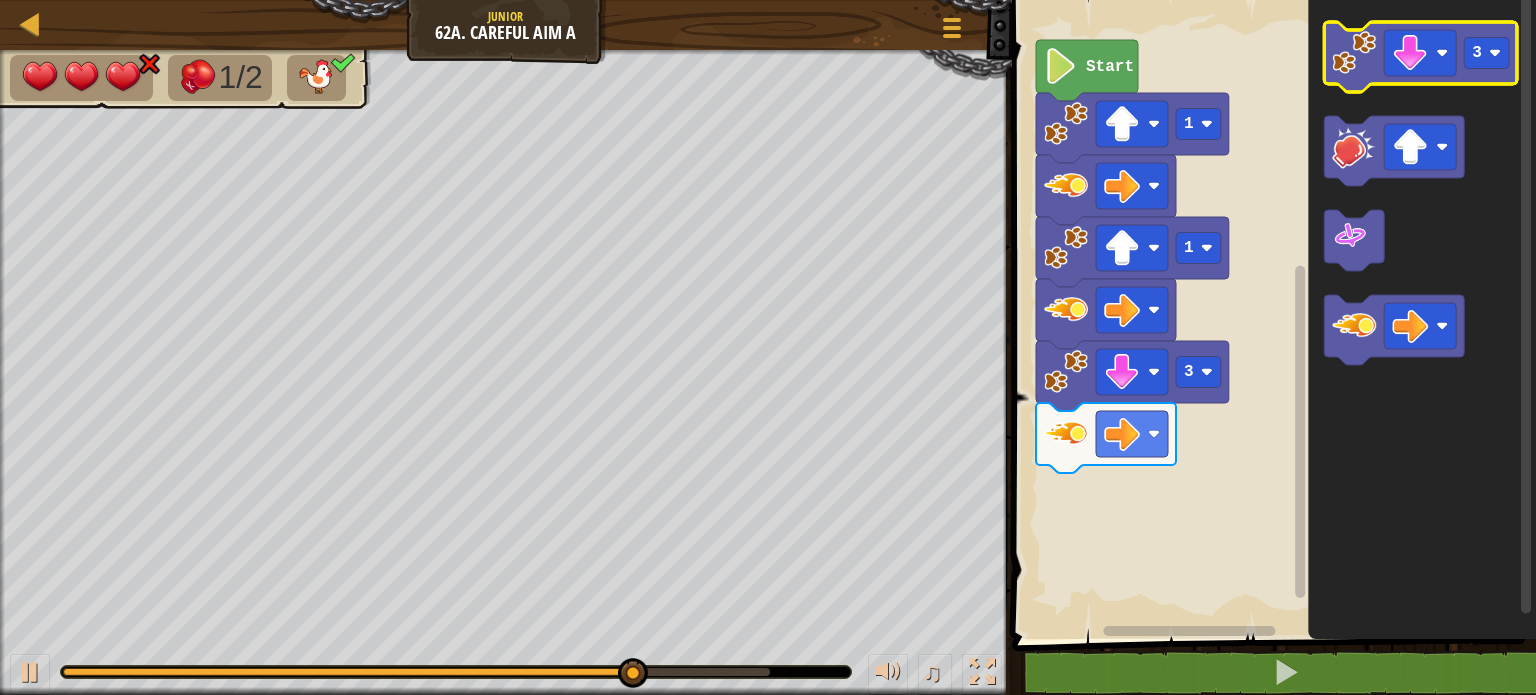 click 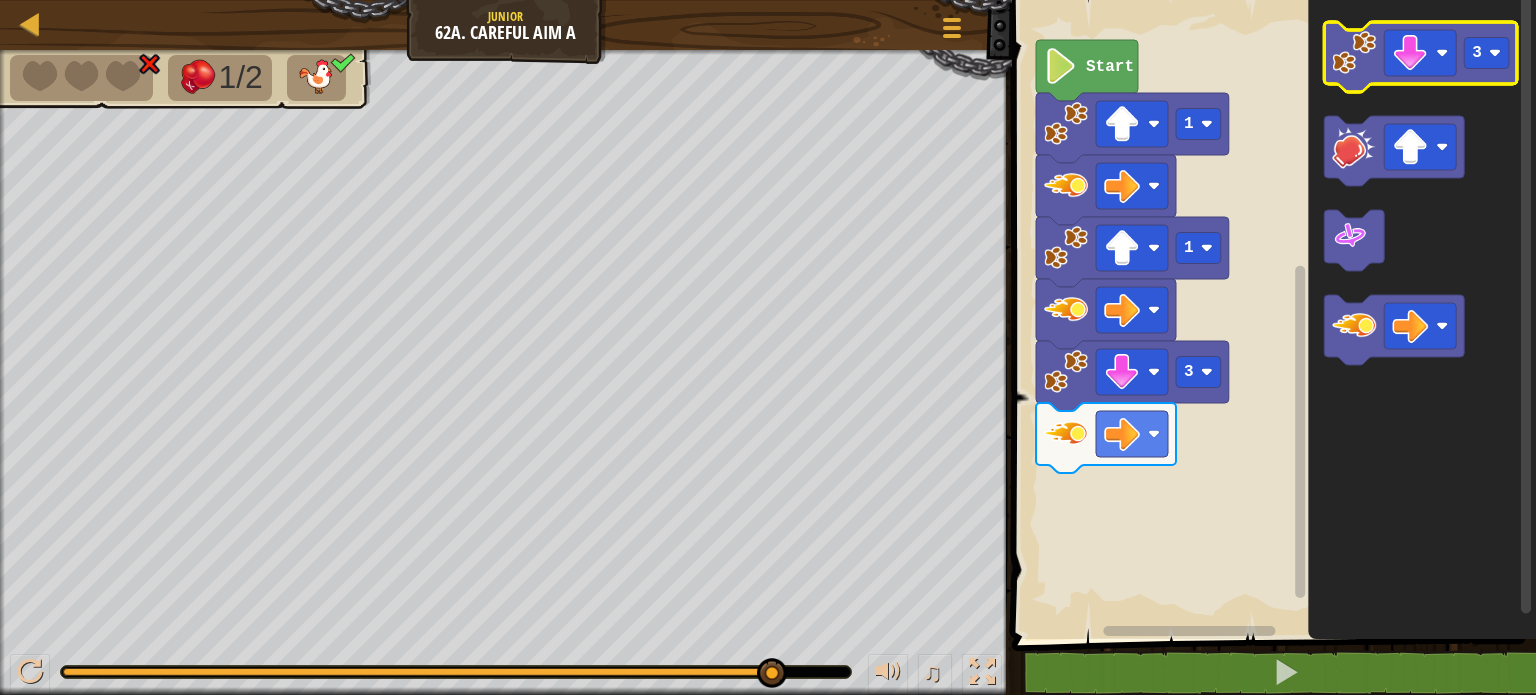 click 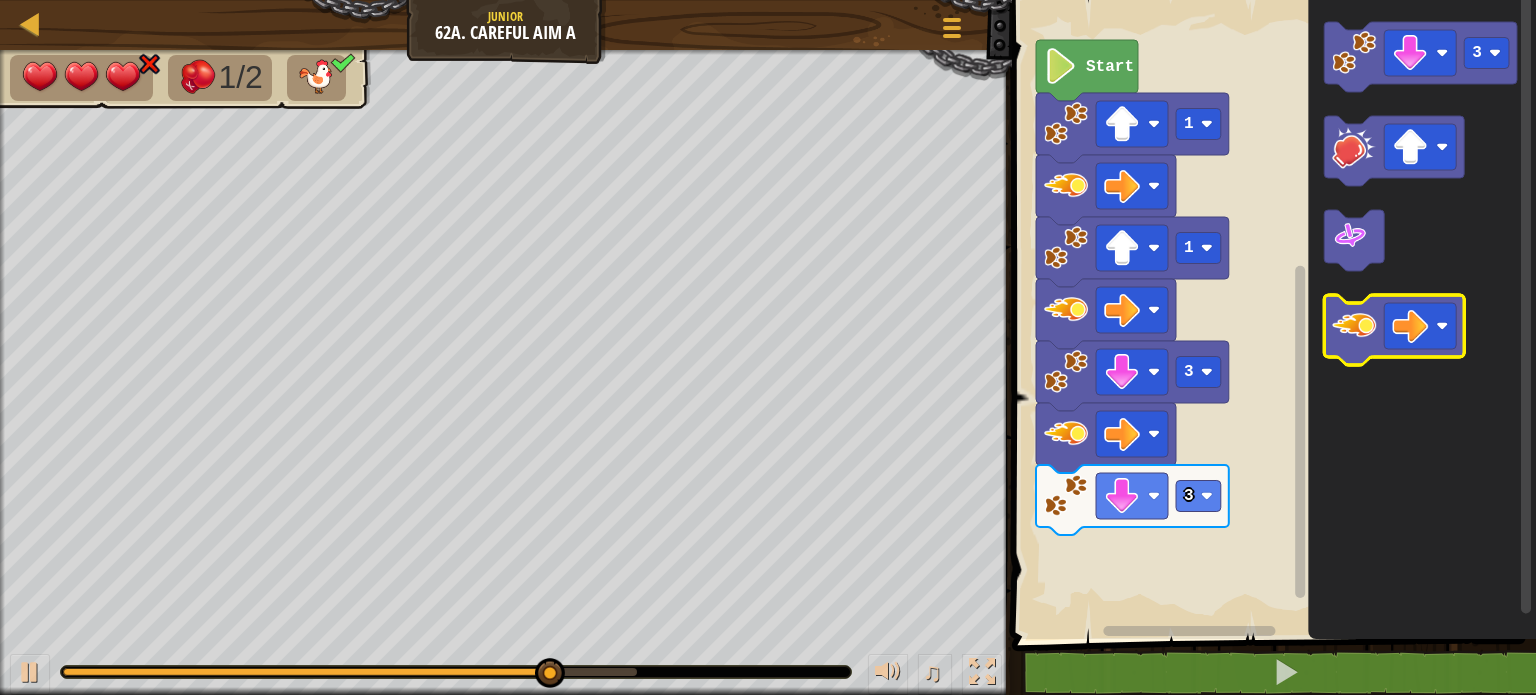 click 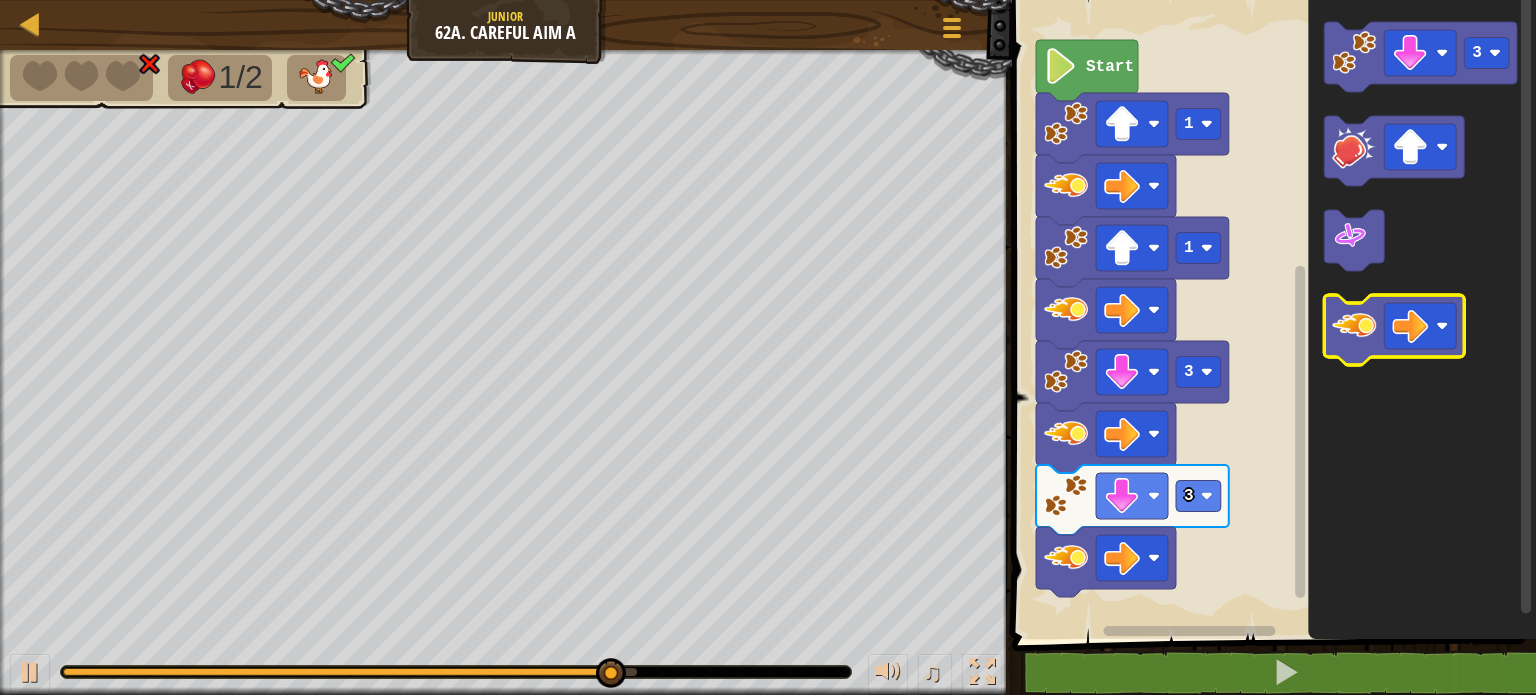 click 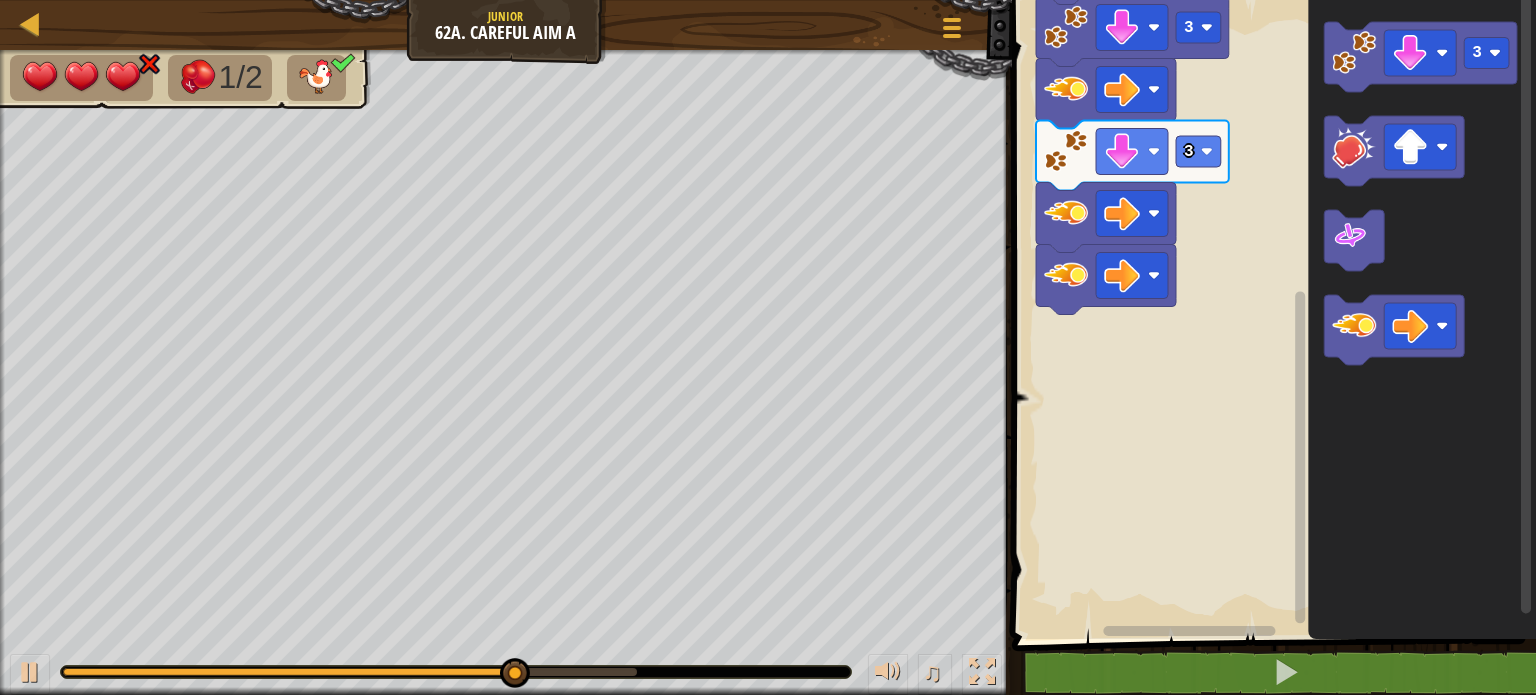 click 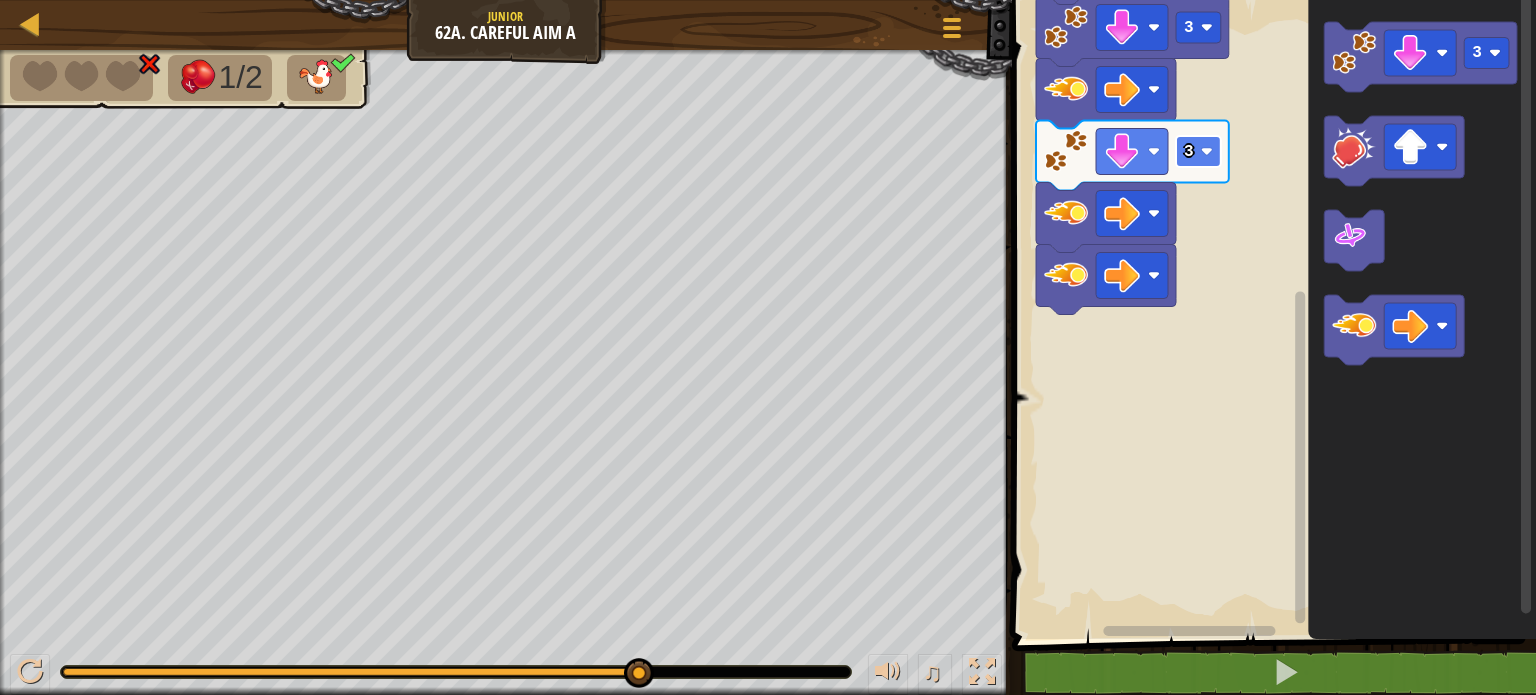 click 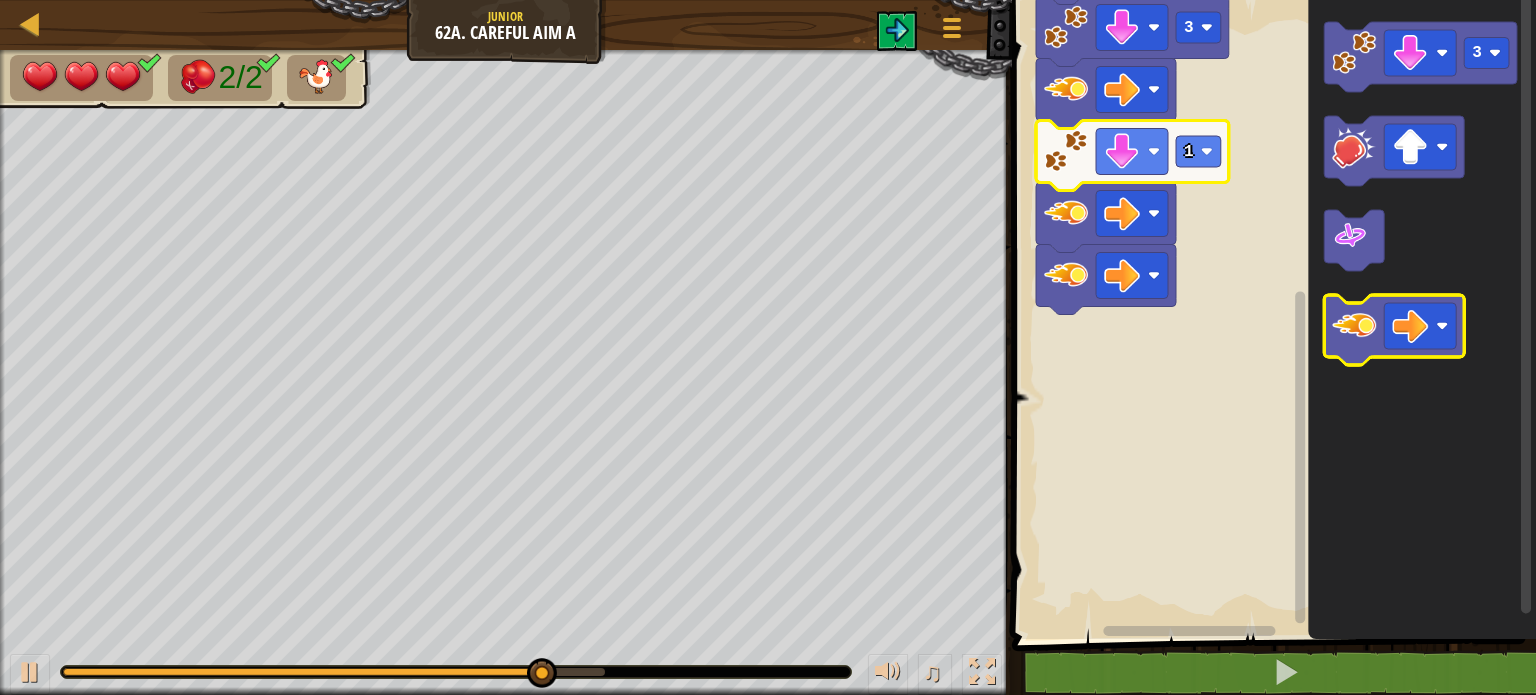 click 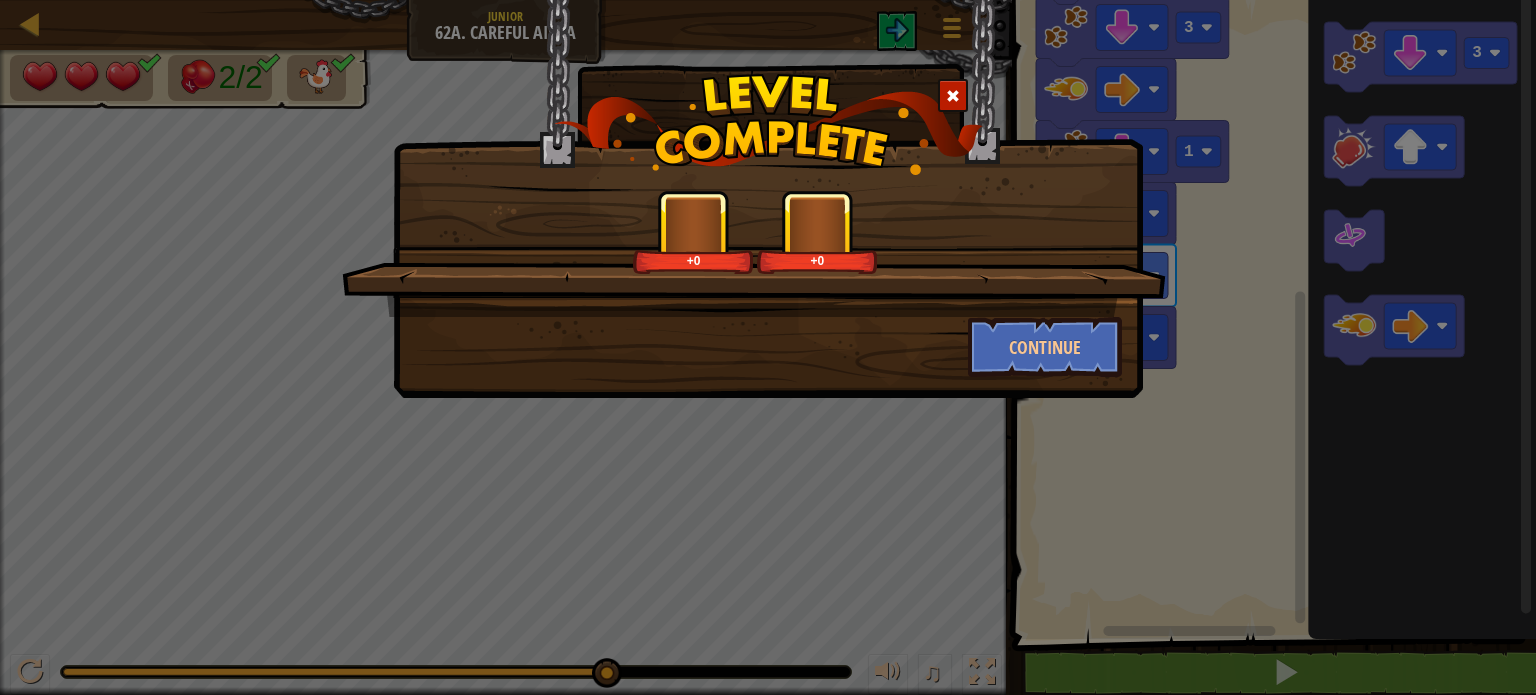 click on "+0 +0 Continue" at bounding box center [768, 347] 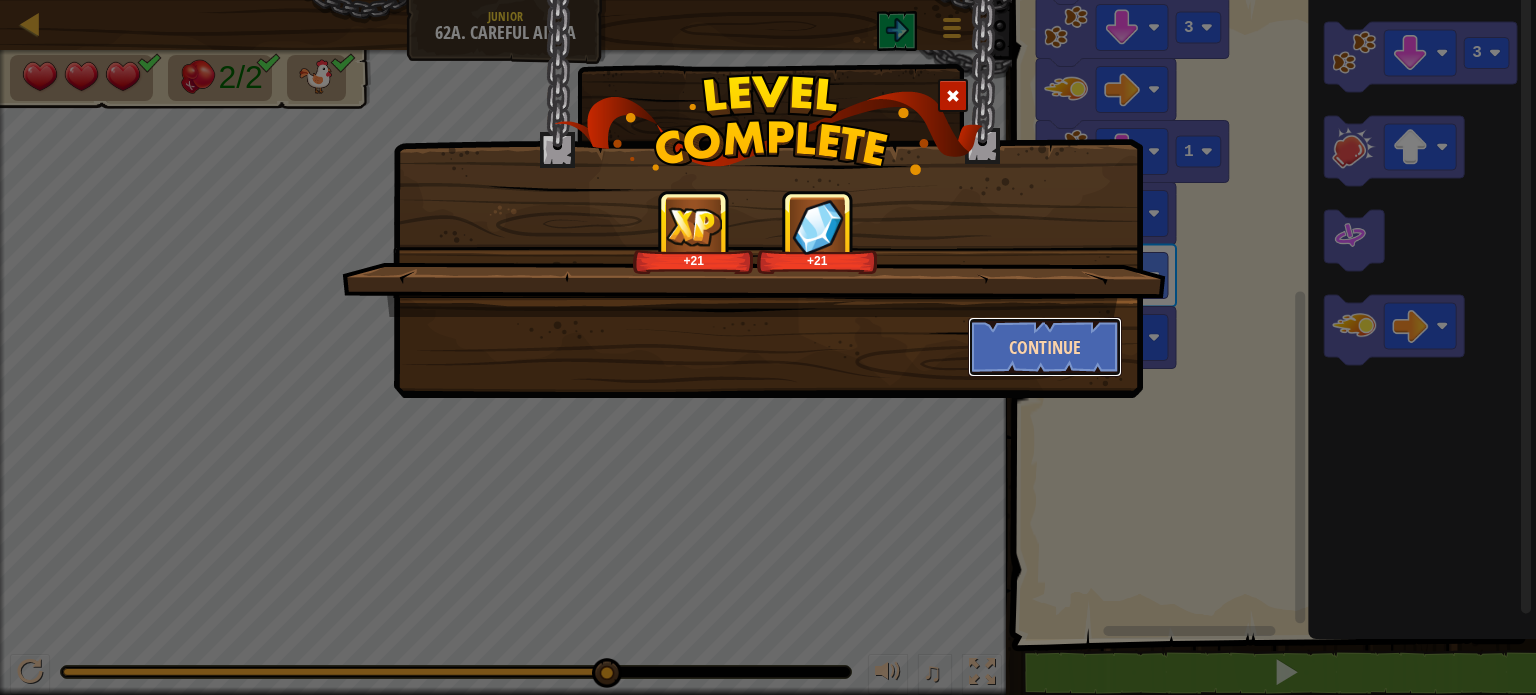 click on "Continue" at bounding box center (1045, 347) 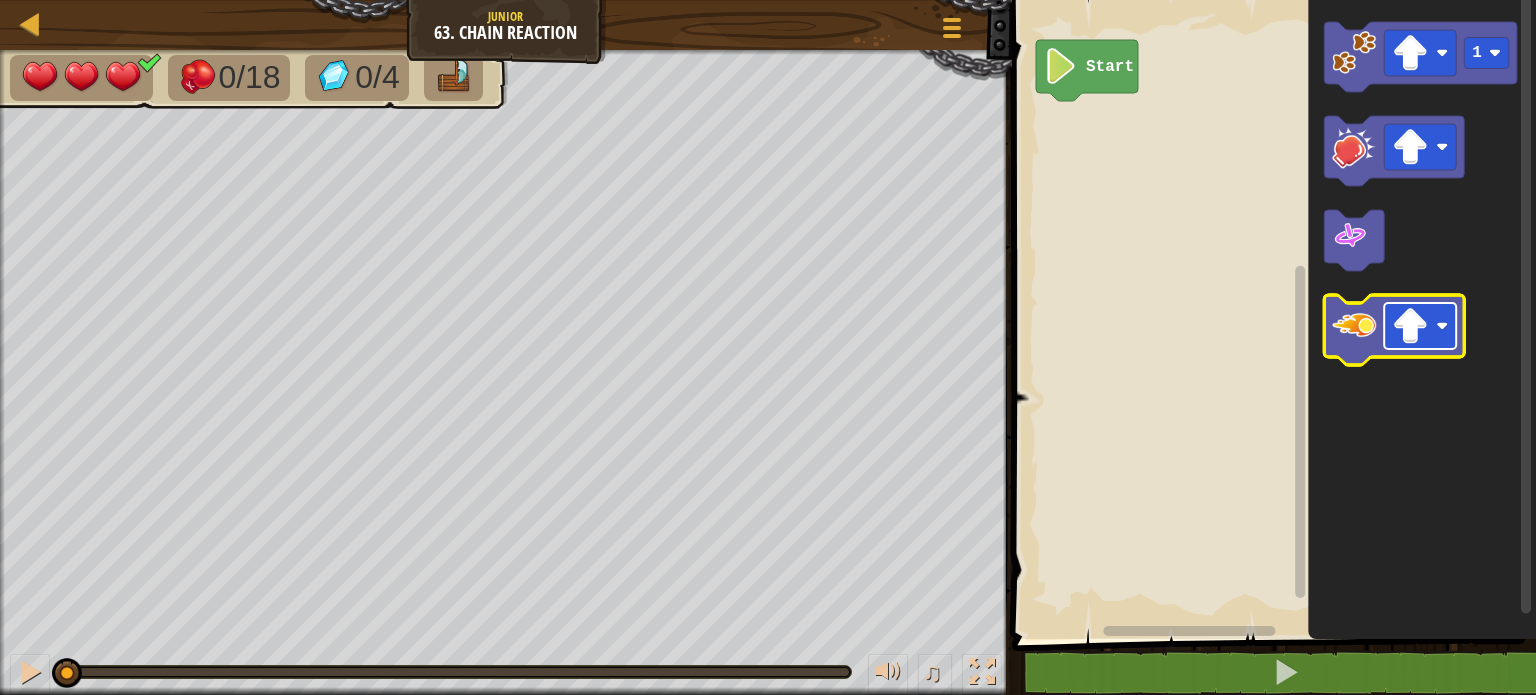 click 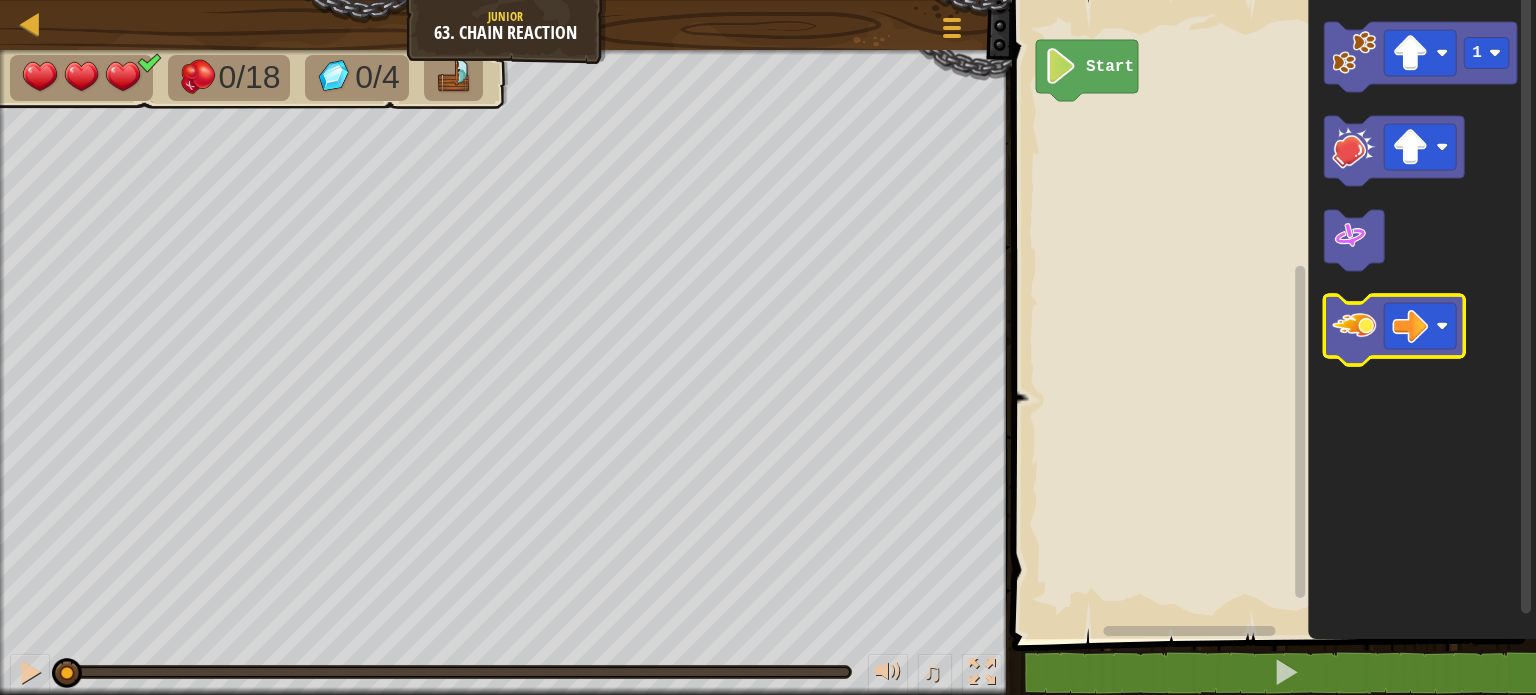 click 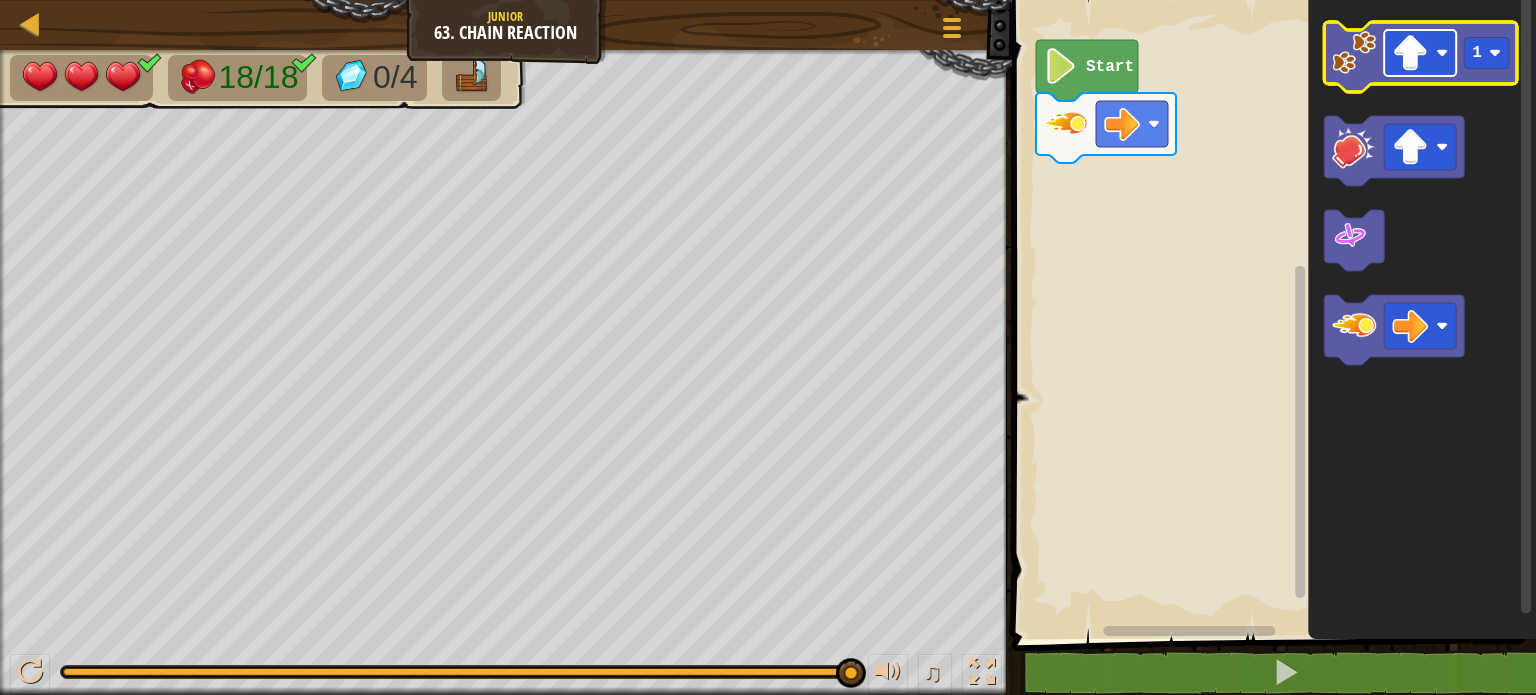 click 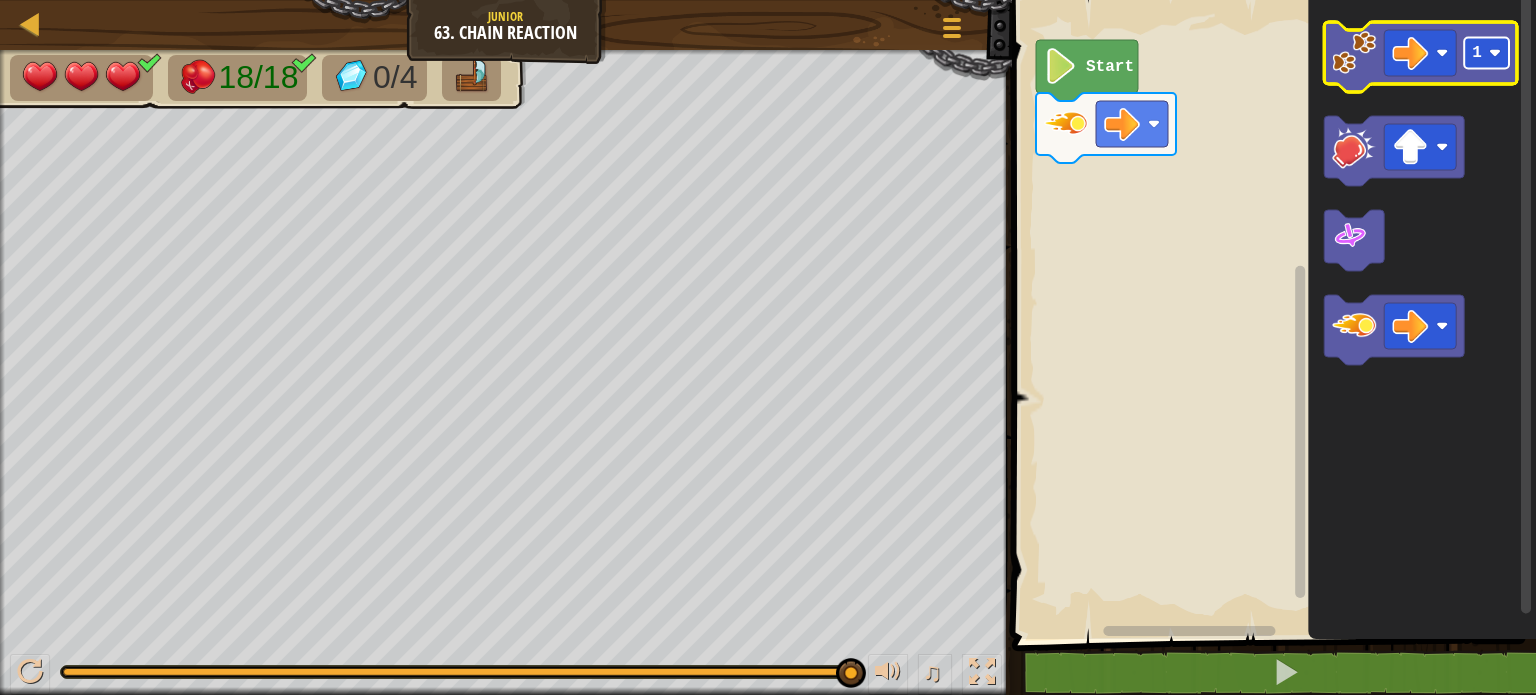 click 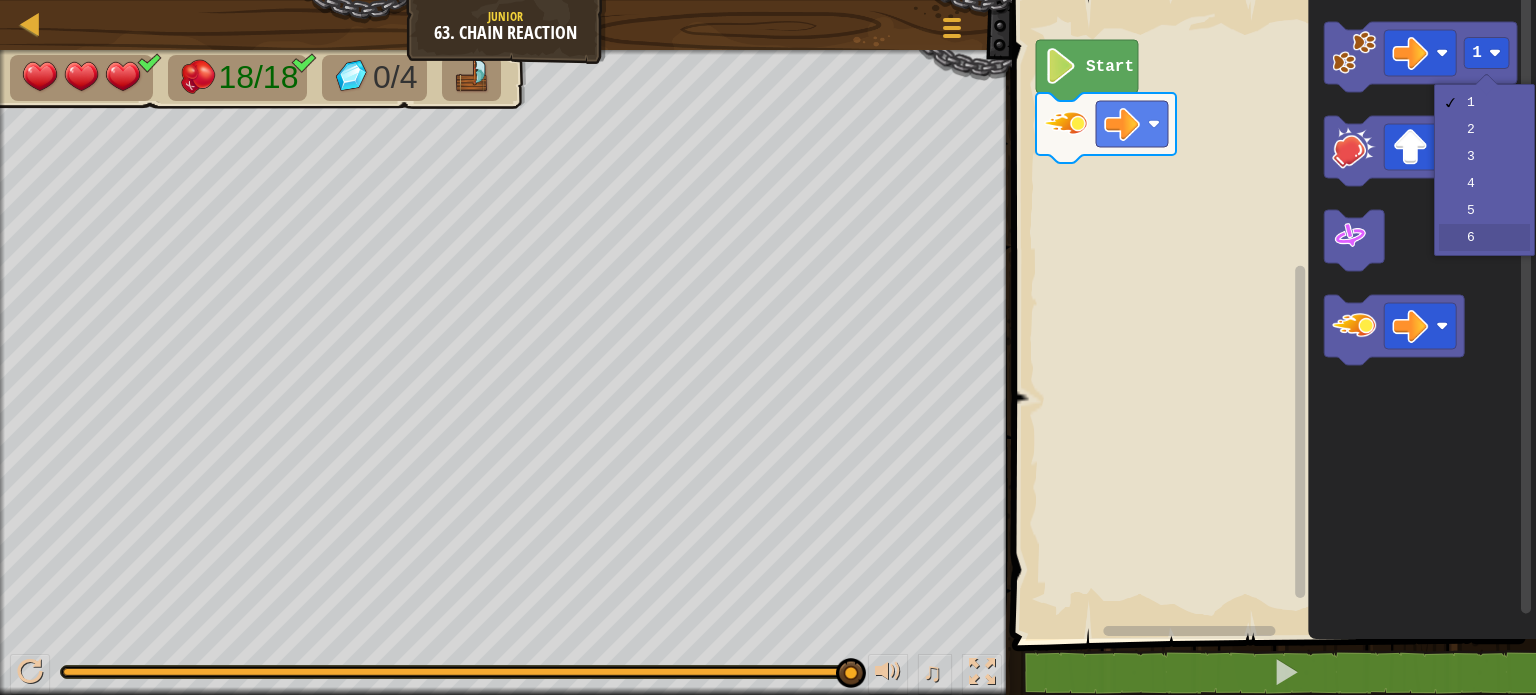 click on "1 2 3 4 5 6" at bounding box center [1484, 170] 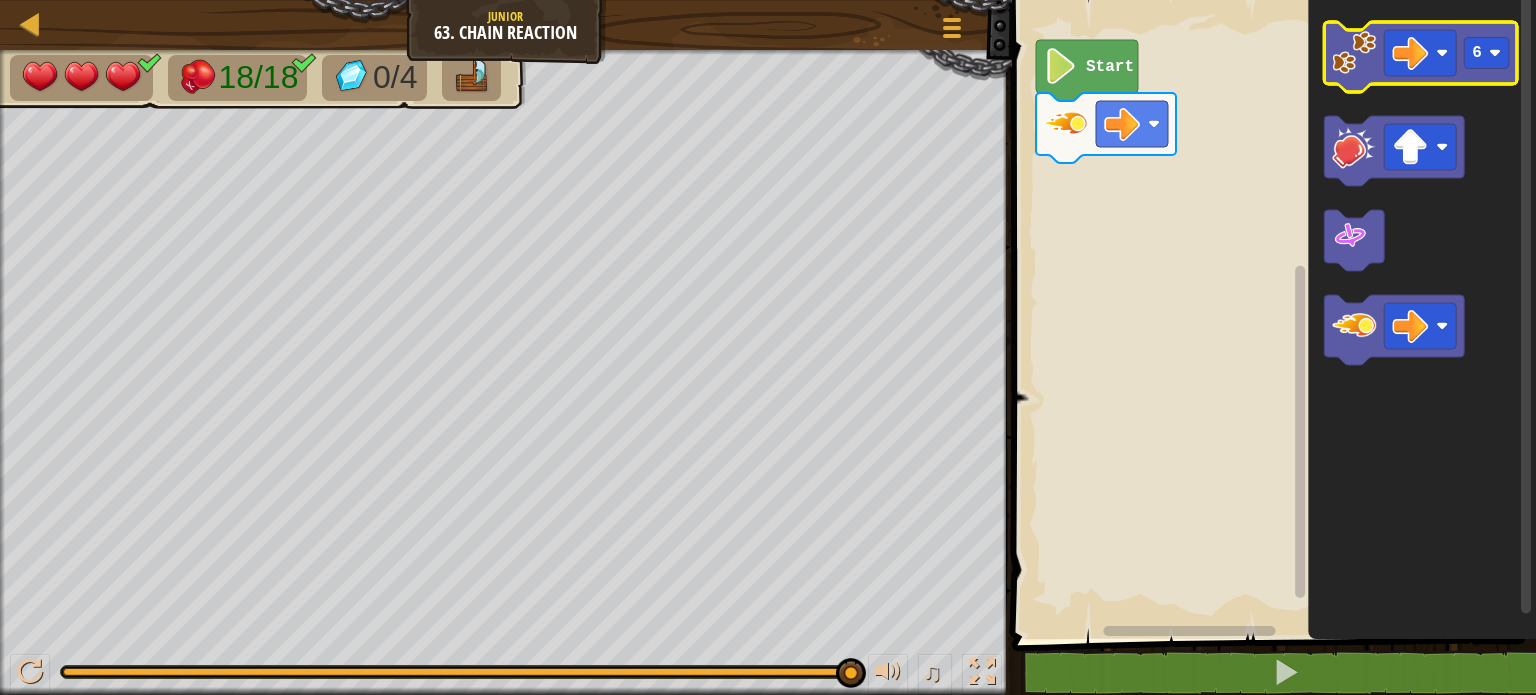 click 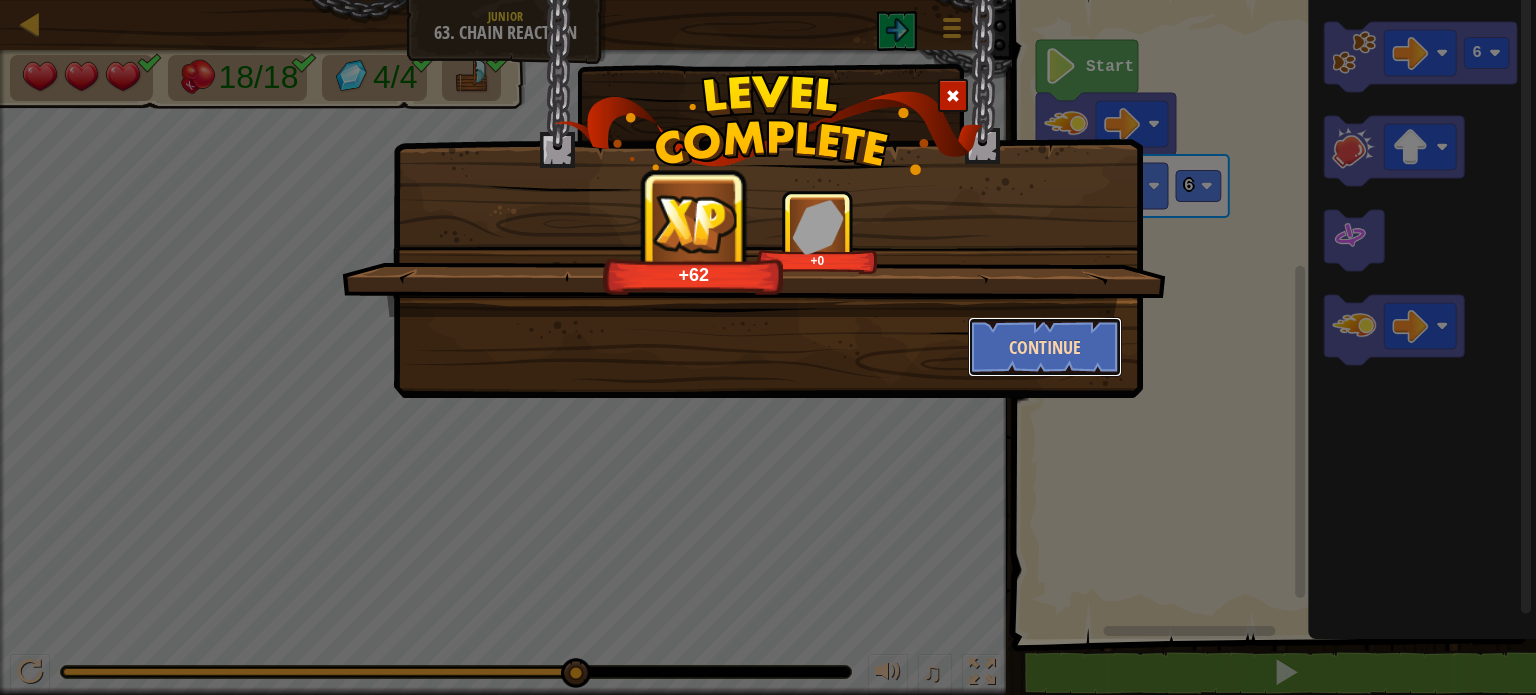 click on "Continue" at bounding box center [1045, 347] 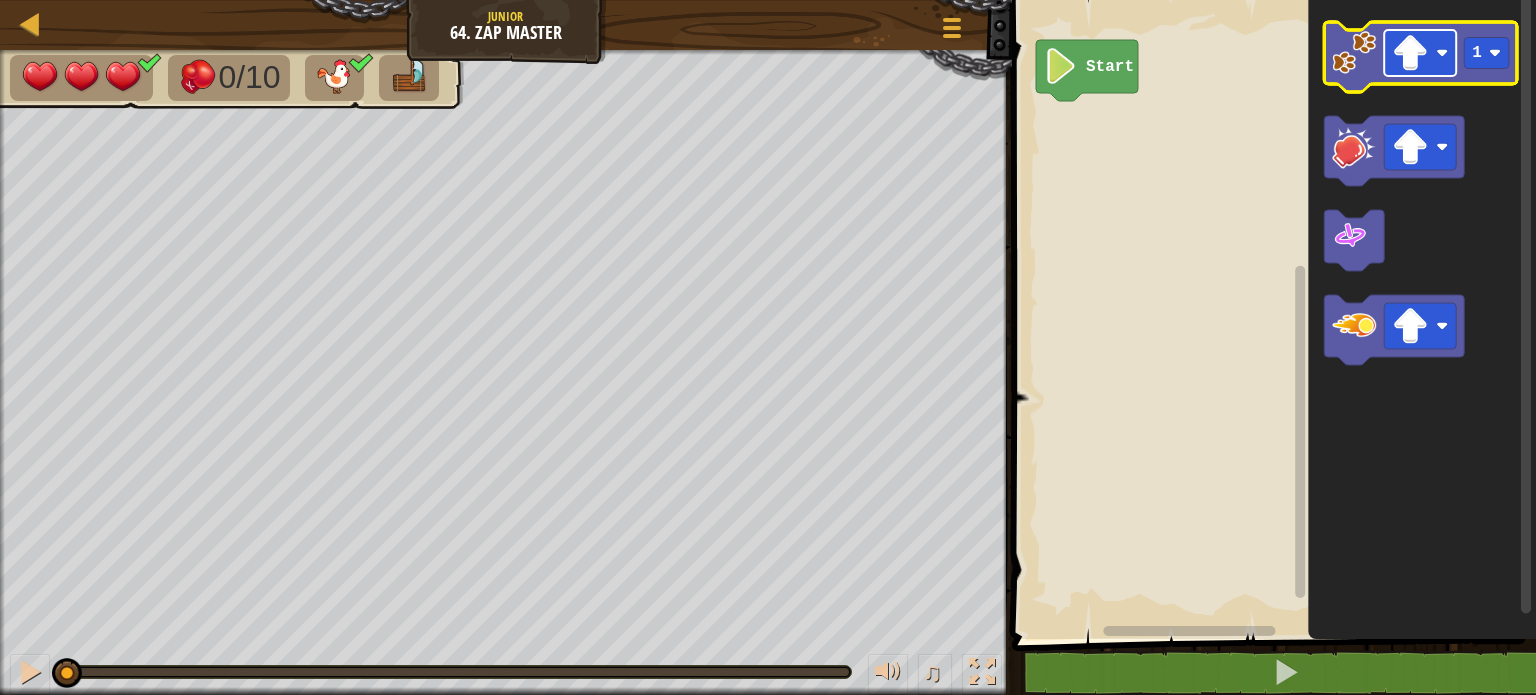 click 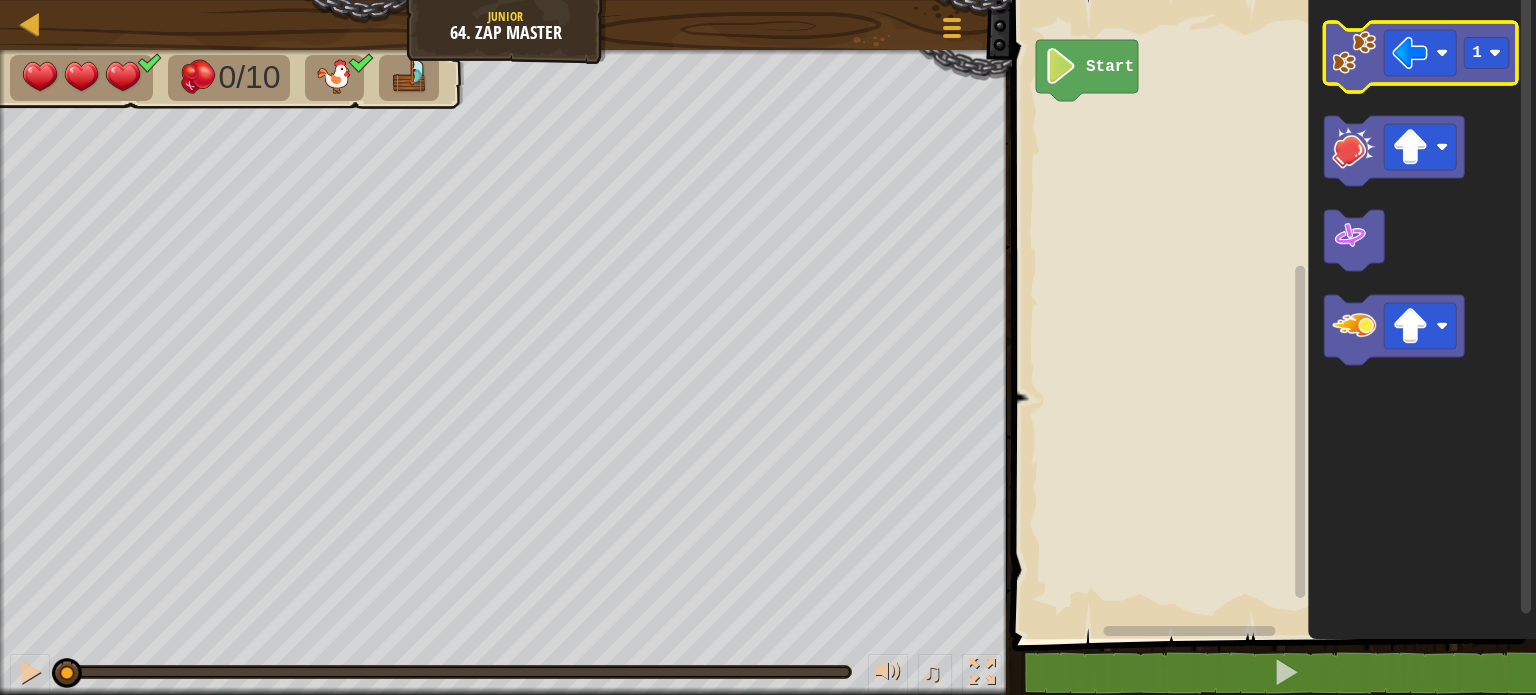 click 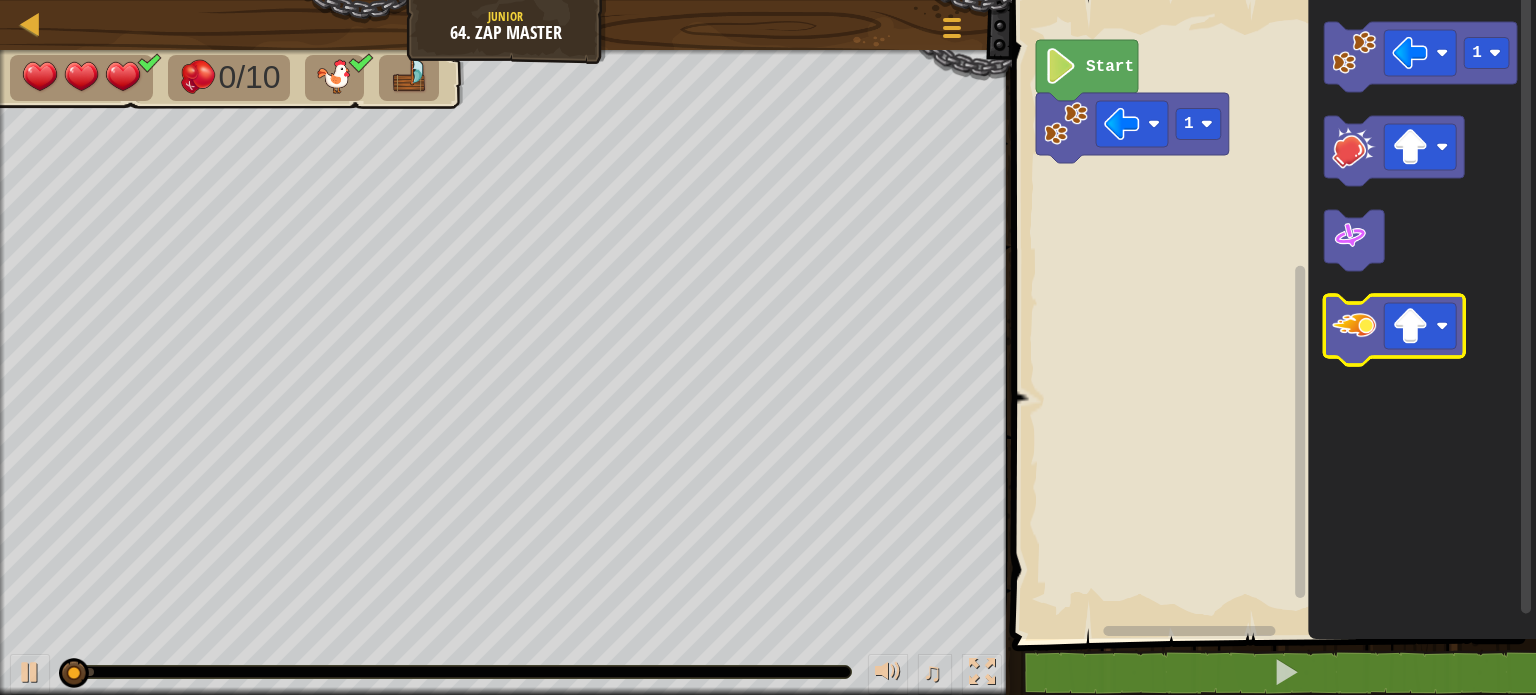 click 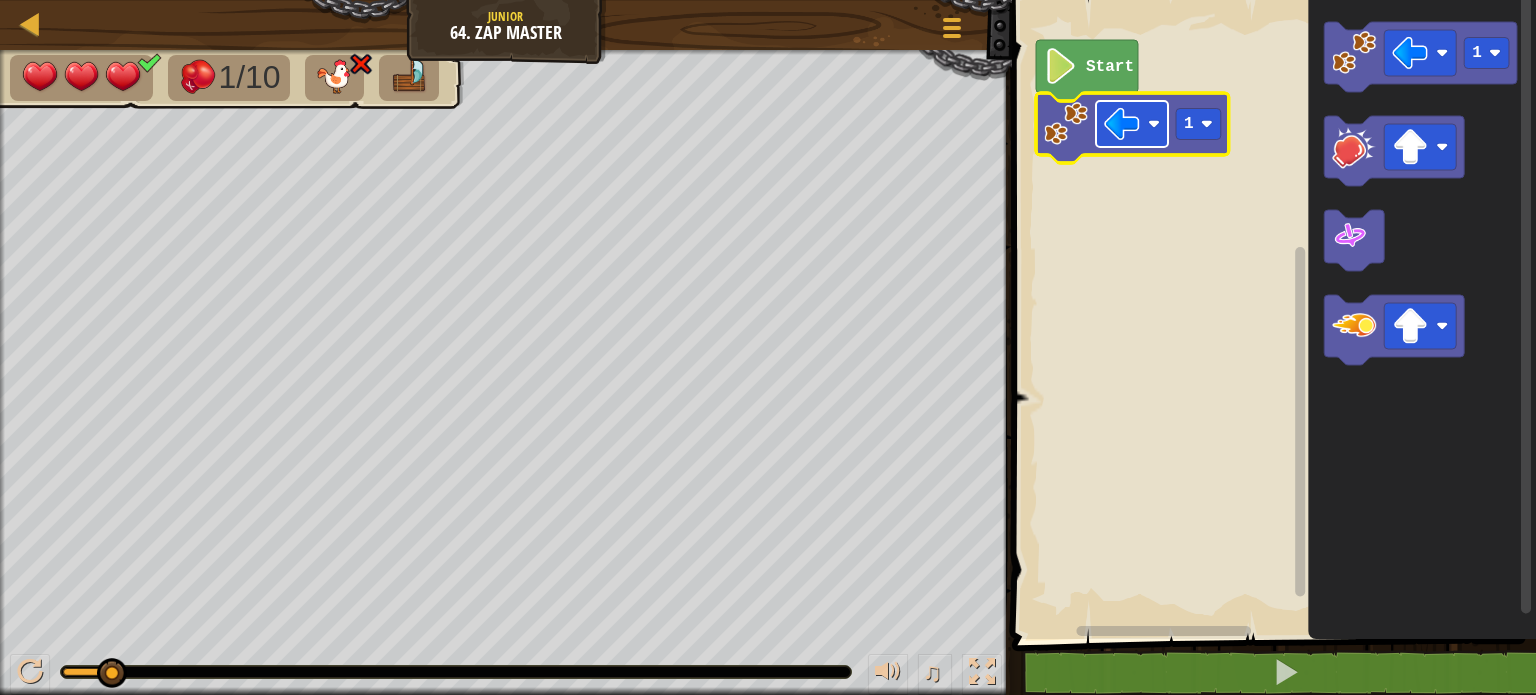 click 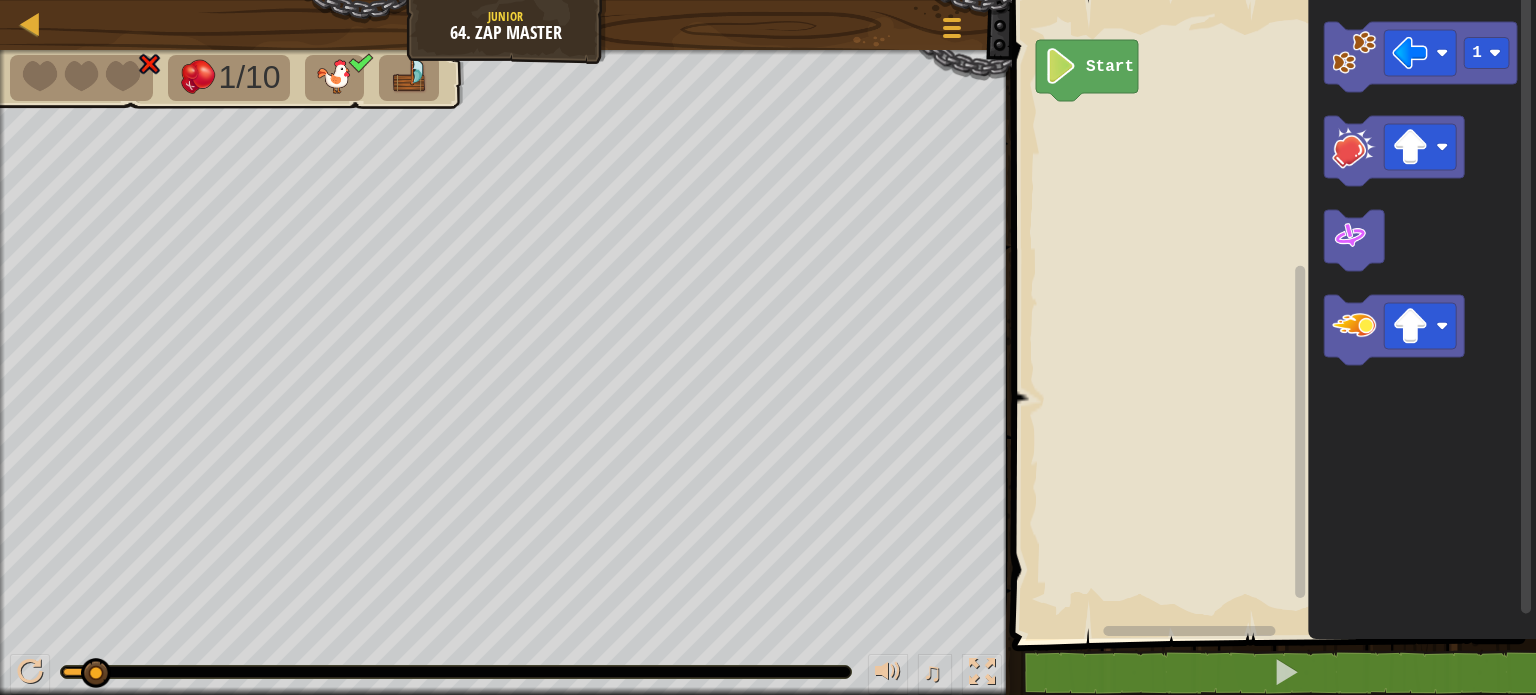 click 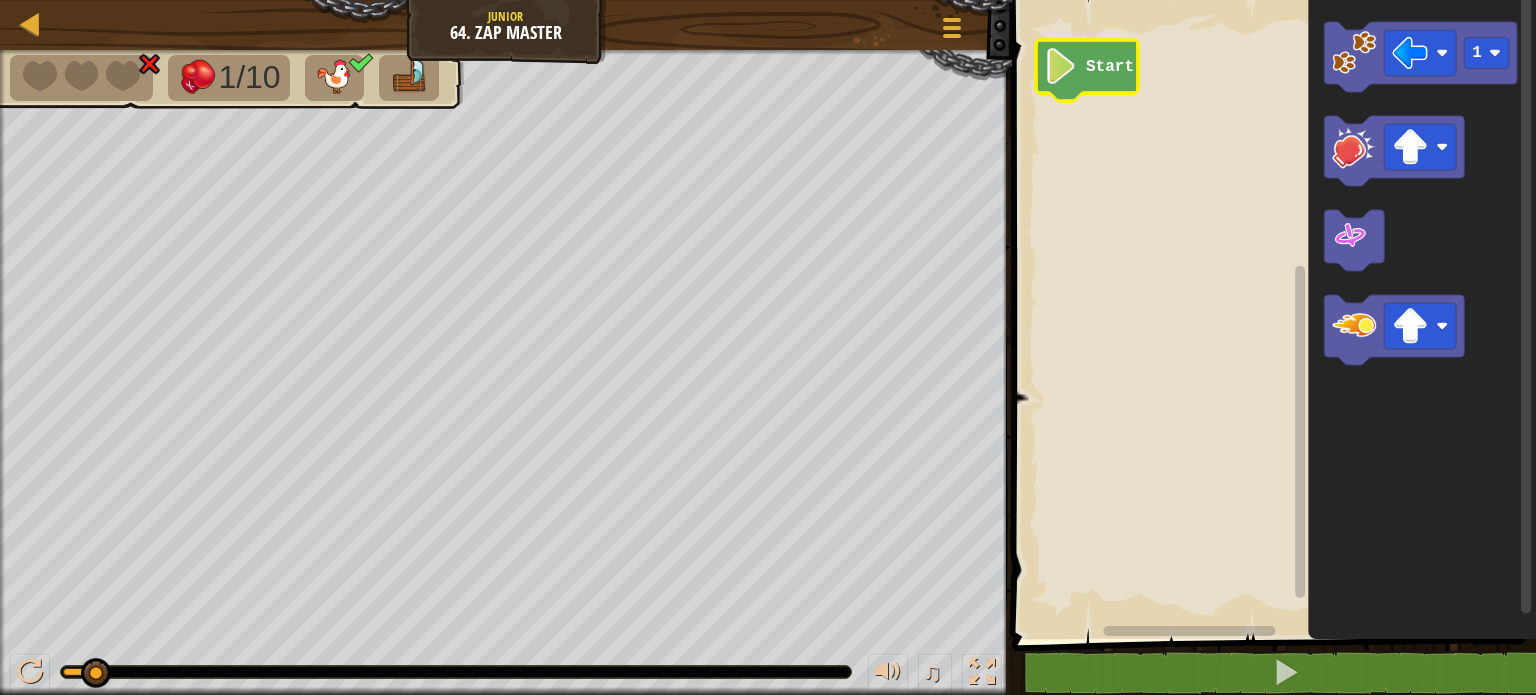 click 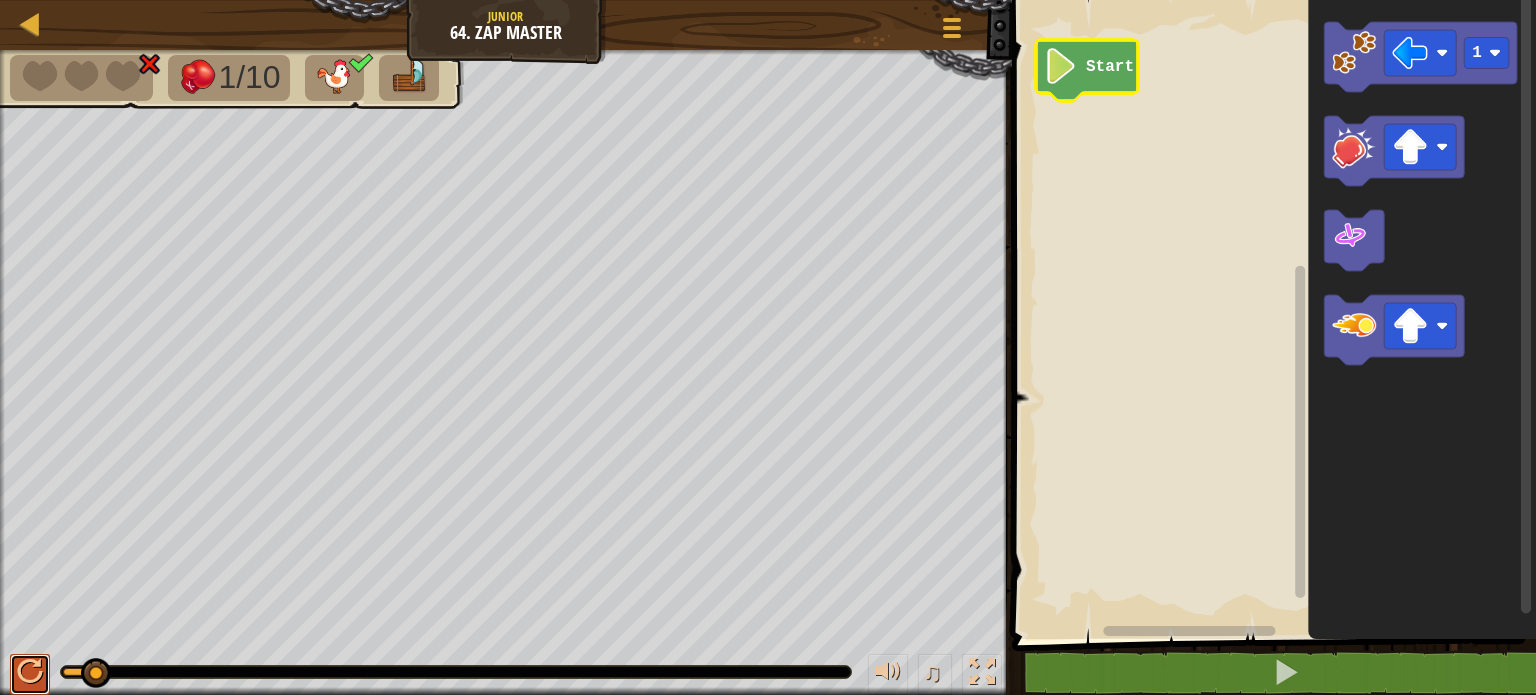 click at bounding box center [30, 672] 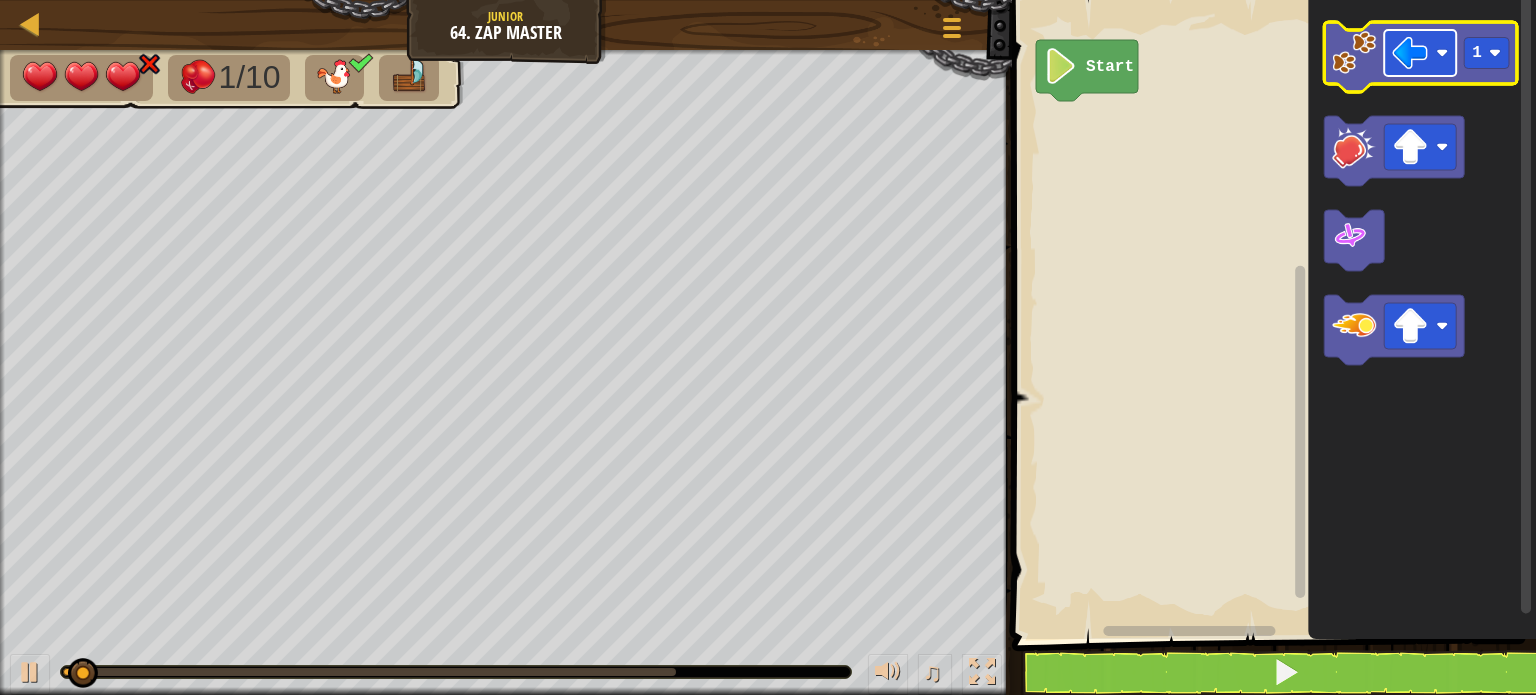 click 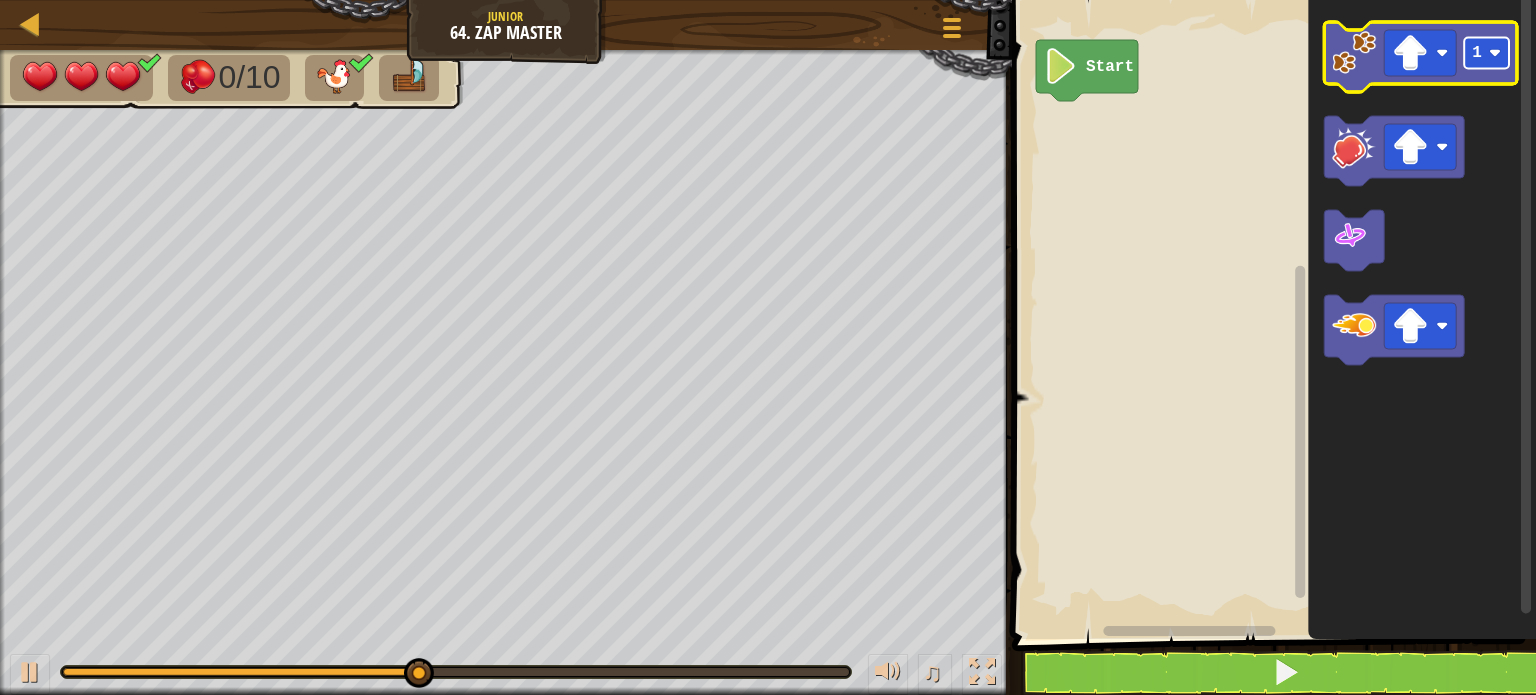 click on "1" 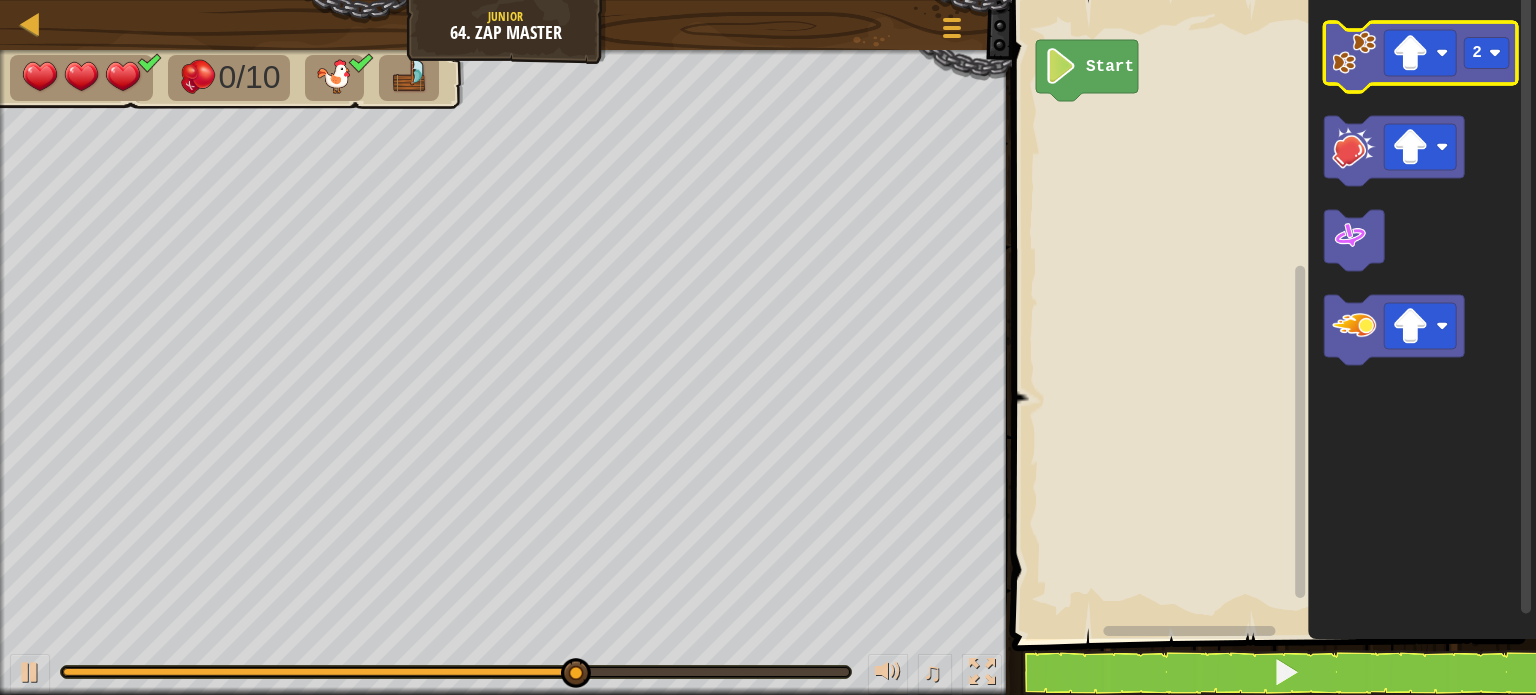 click 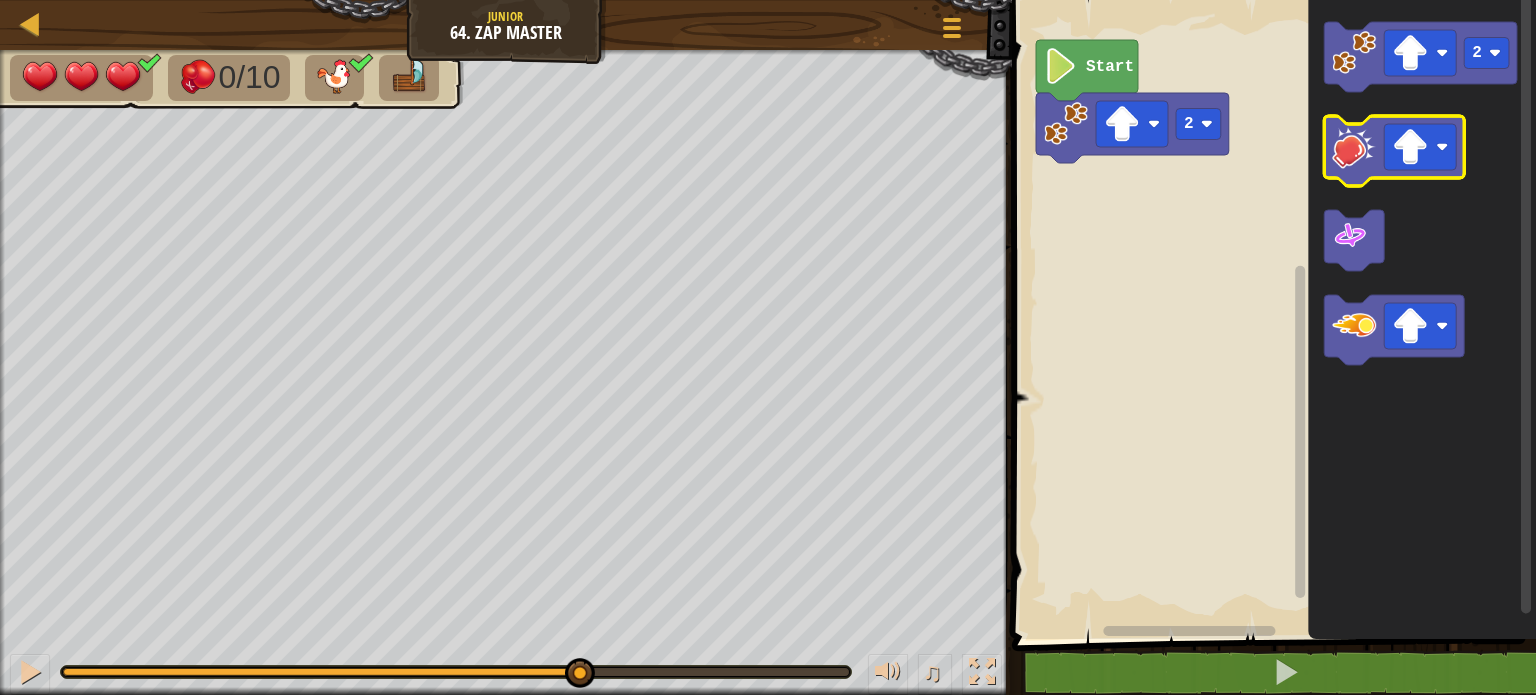 click 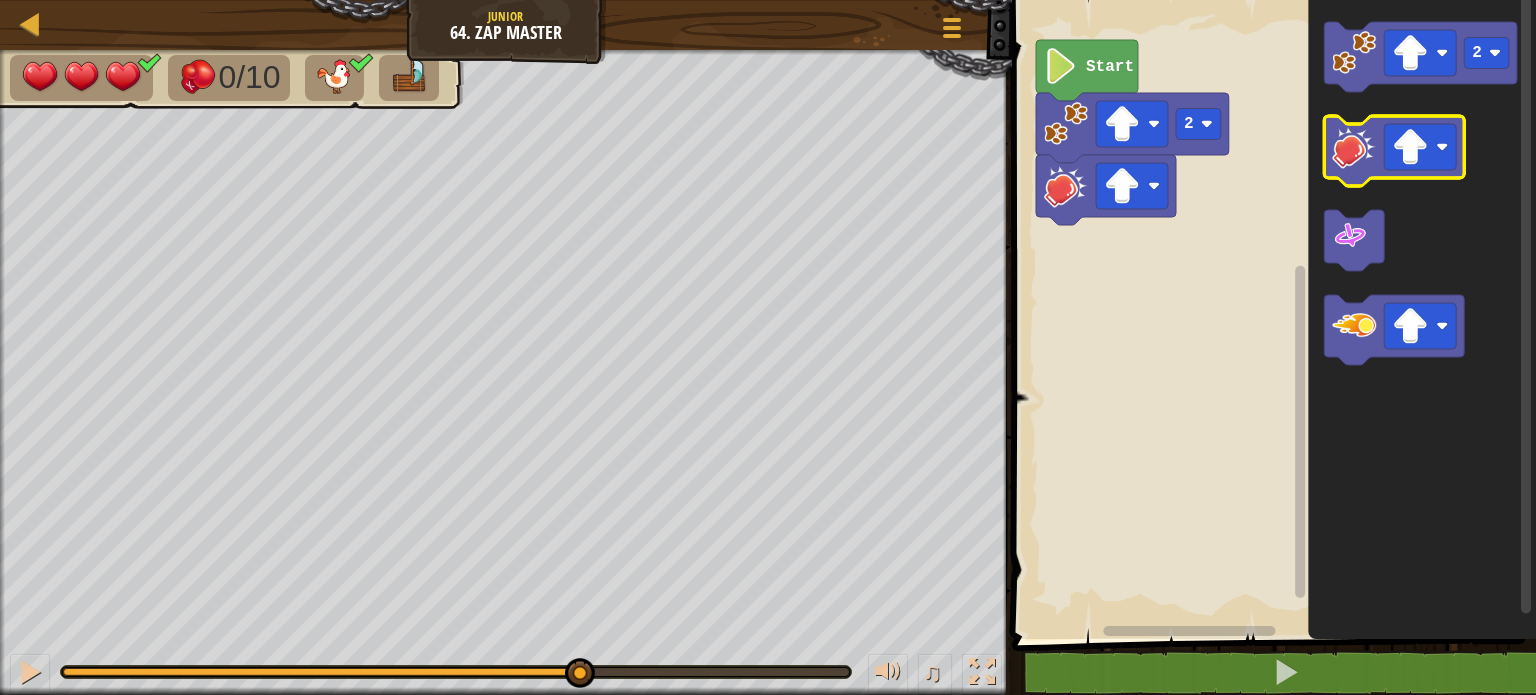 click 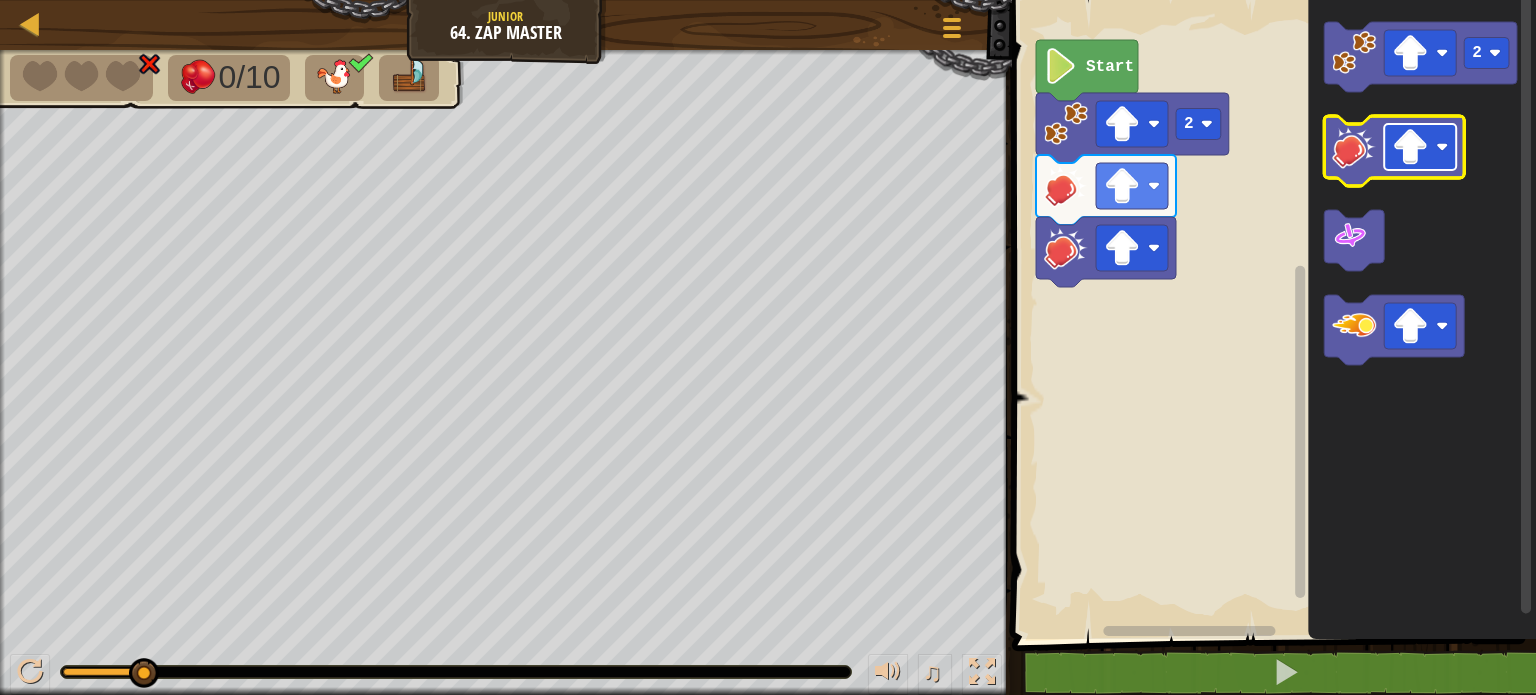 click 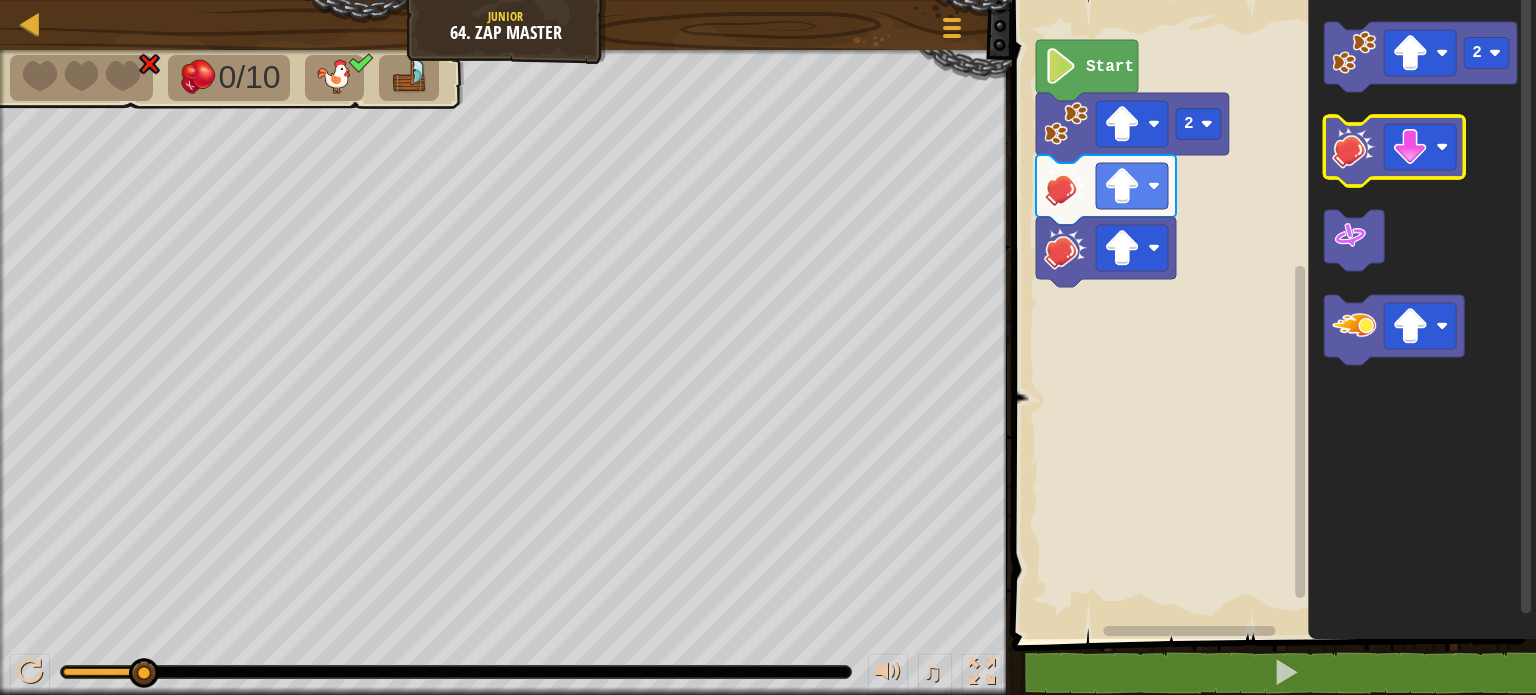 click 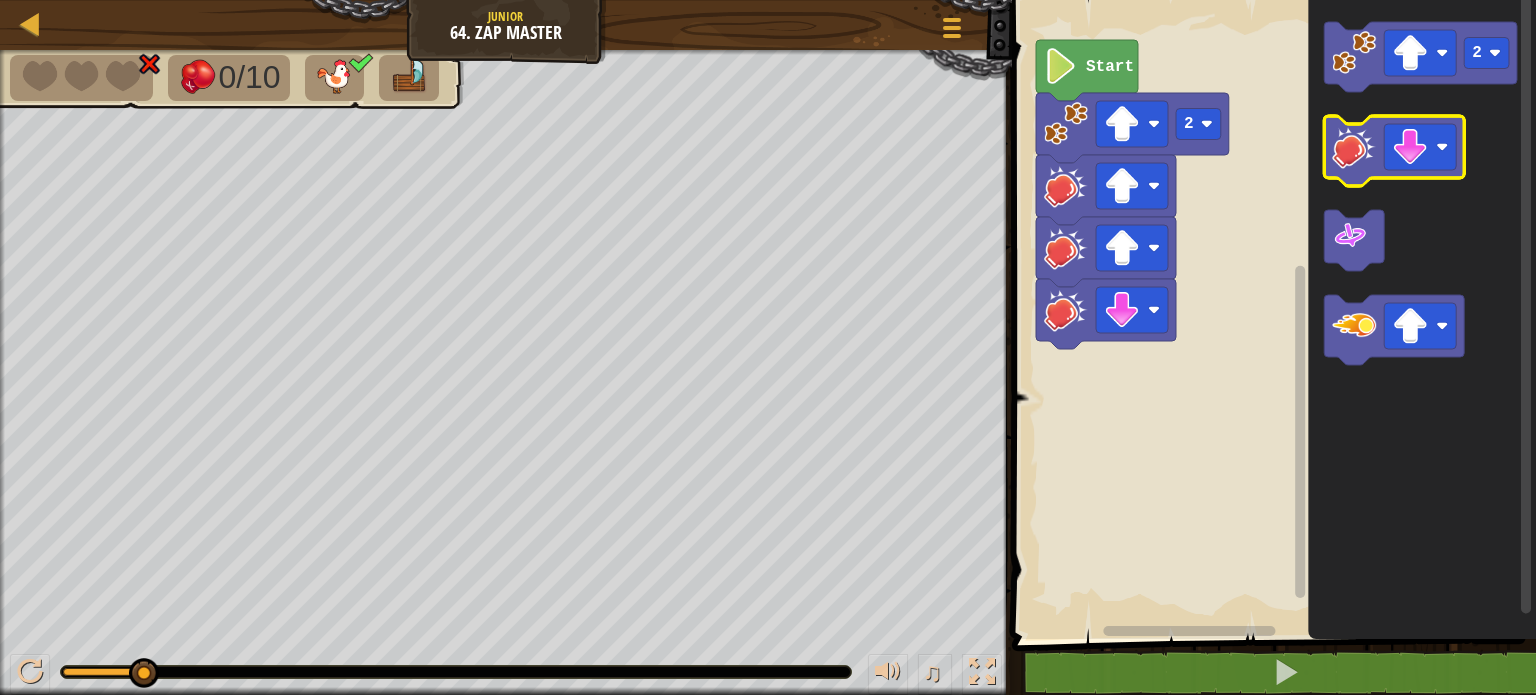 click 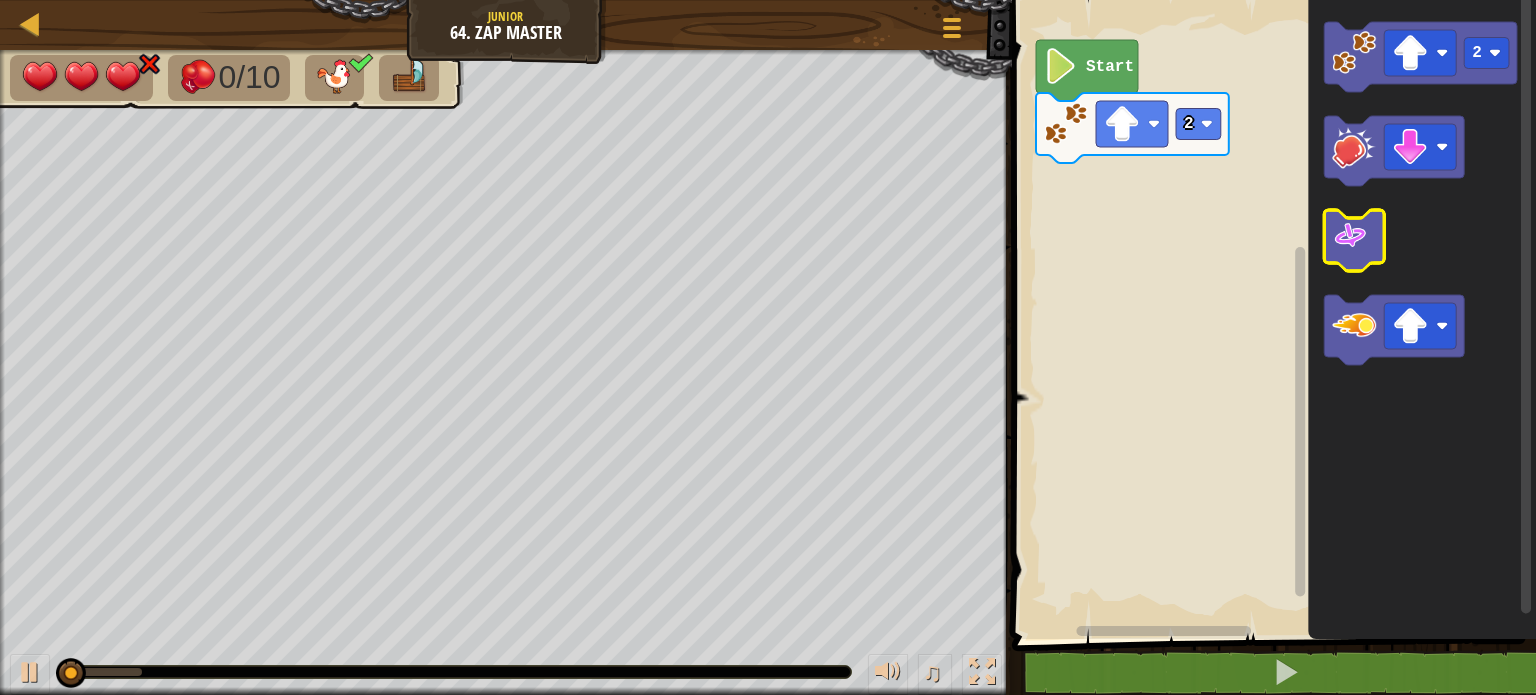 click 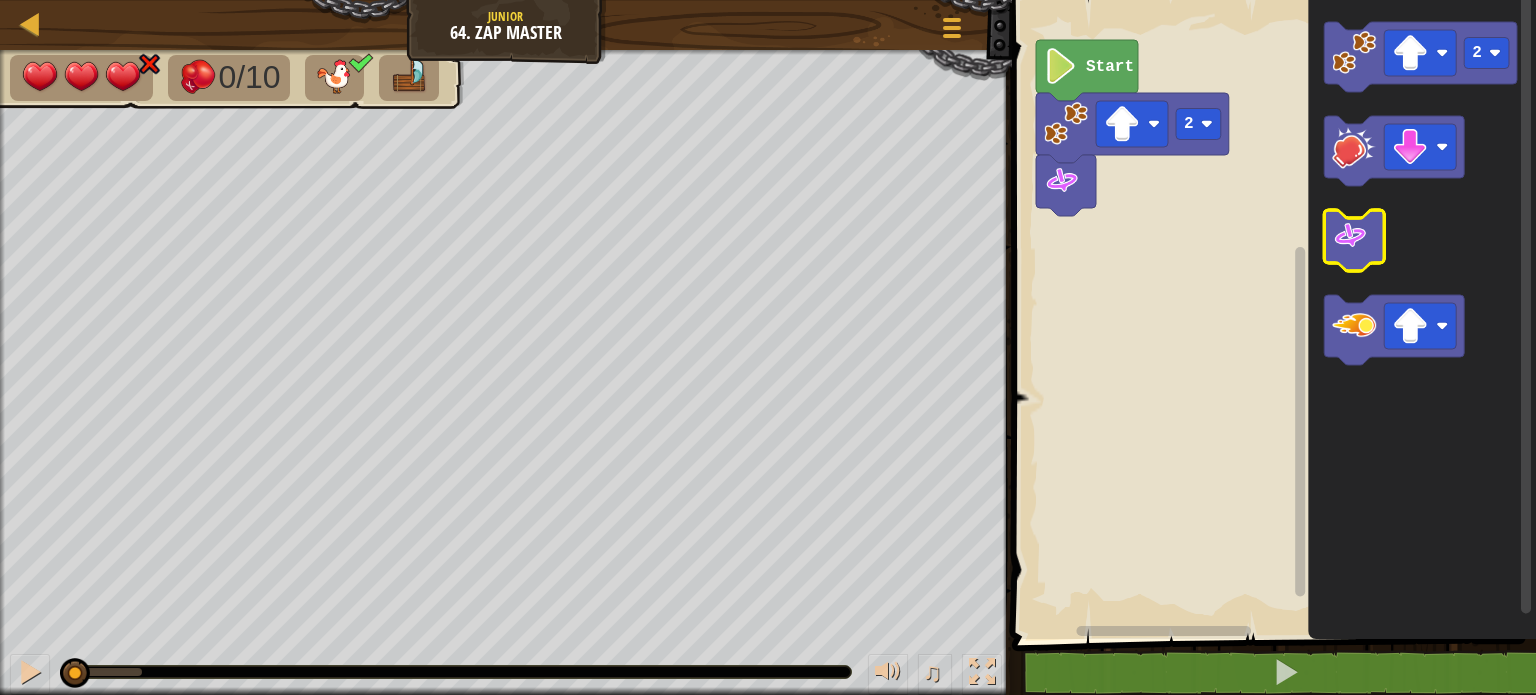 click 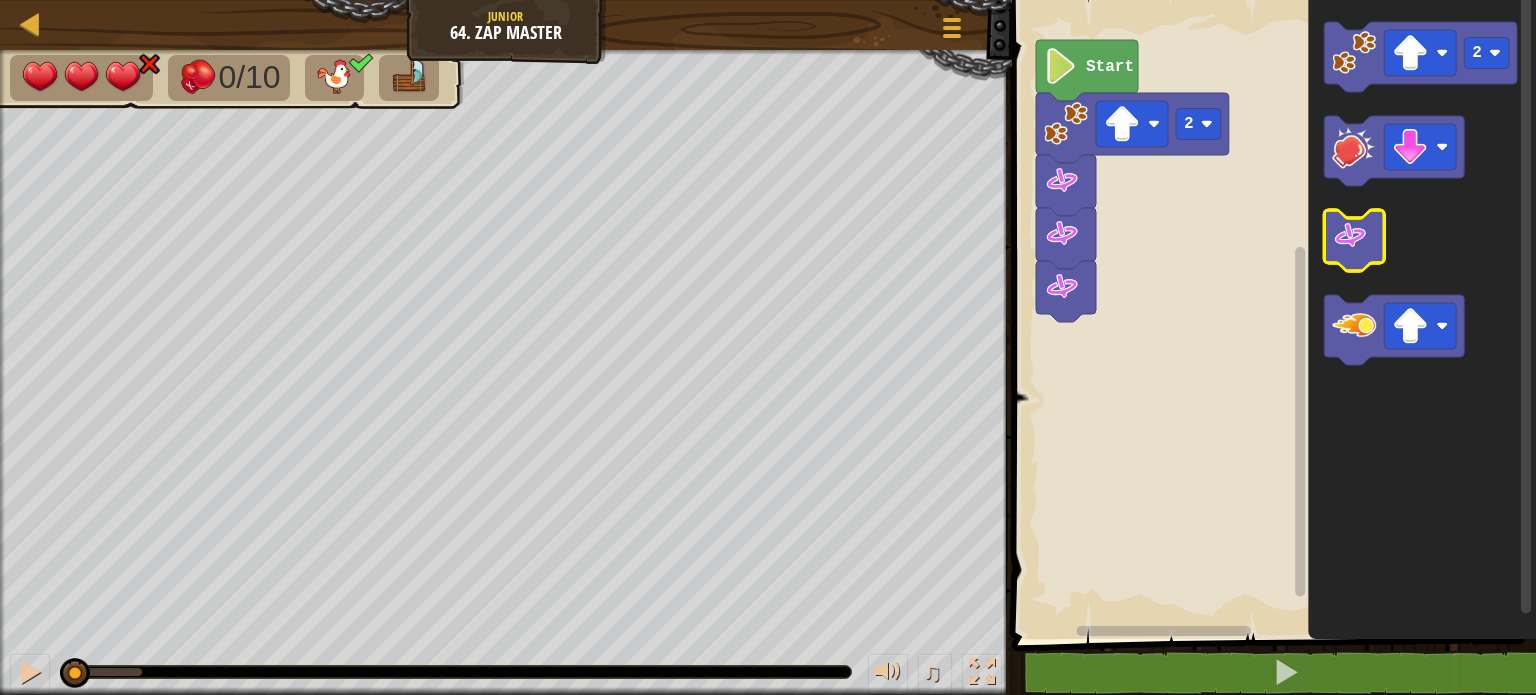 click 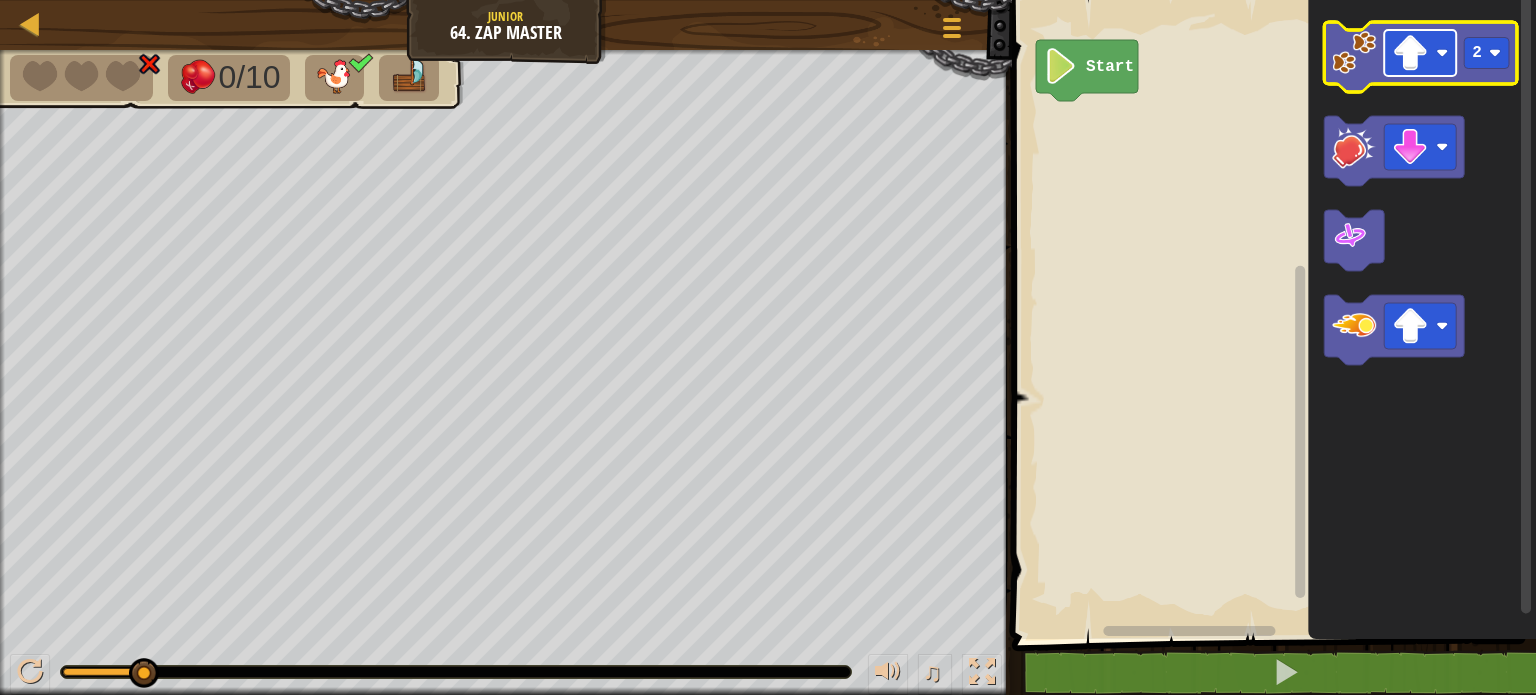 click 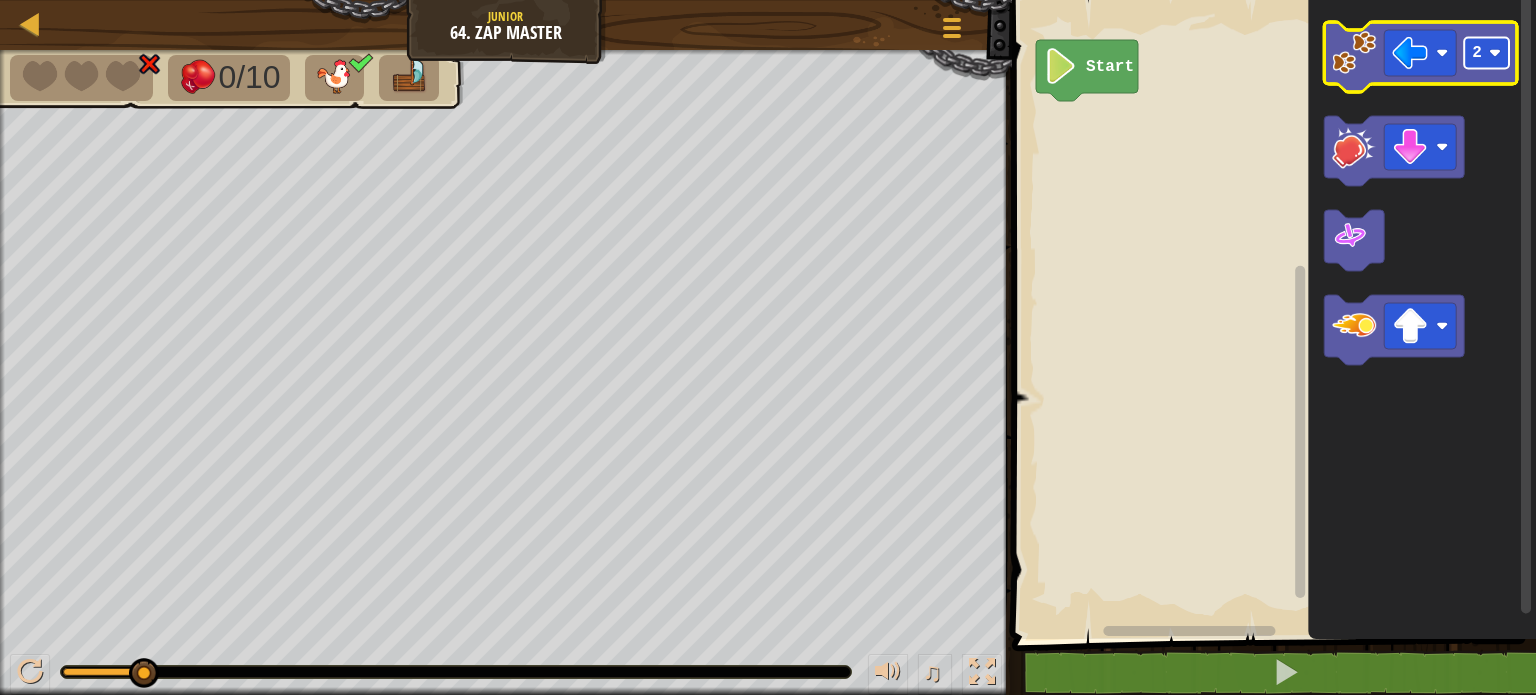 click on "2" 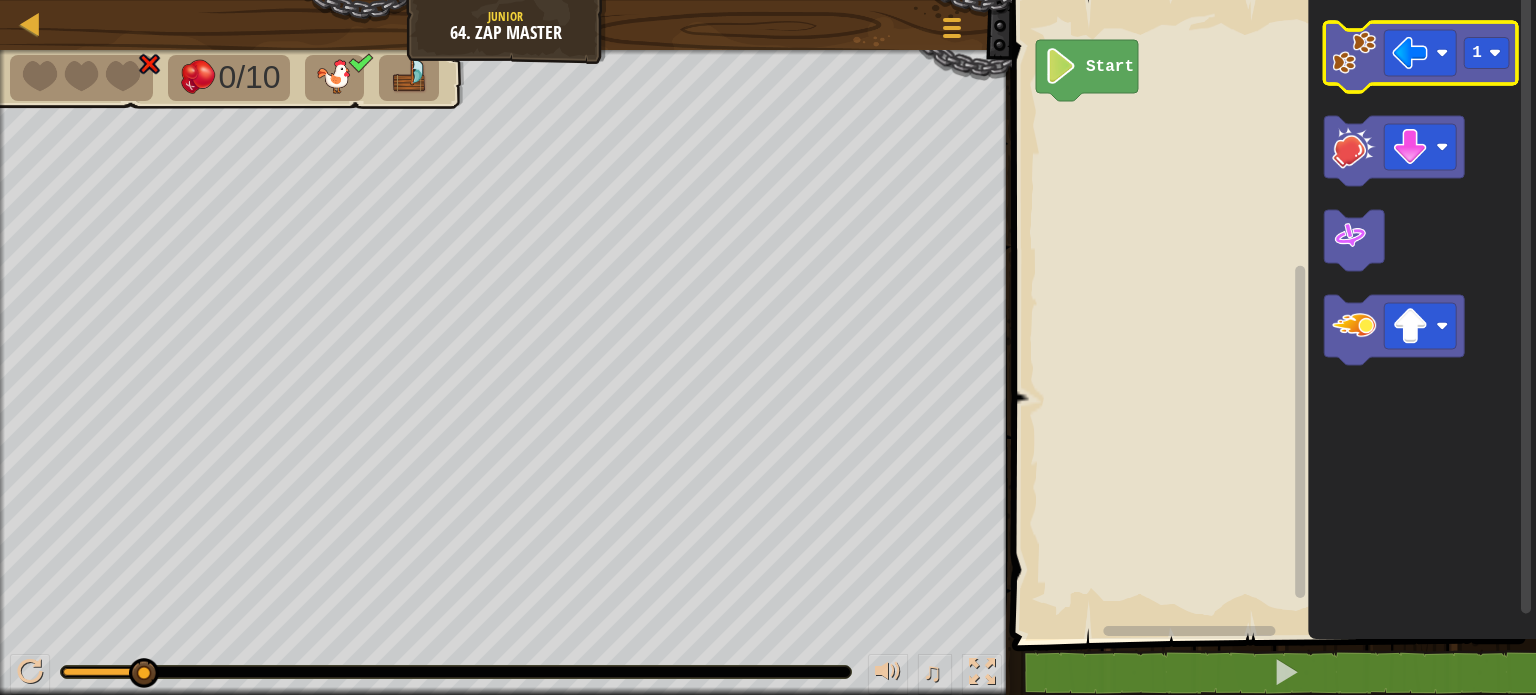 click 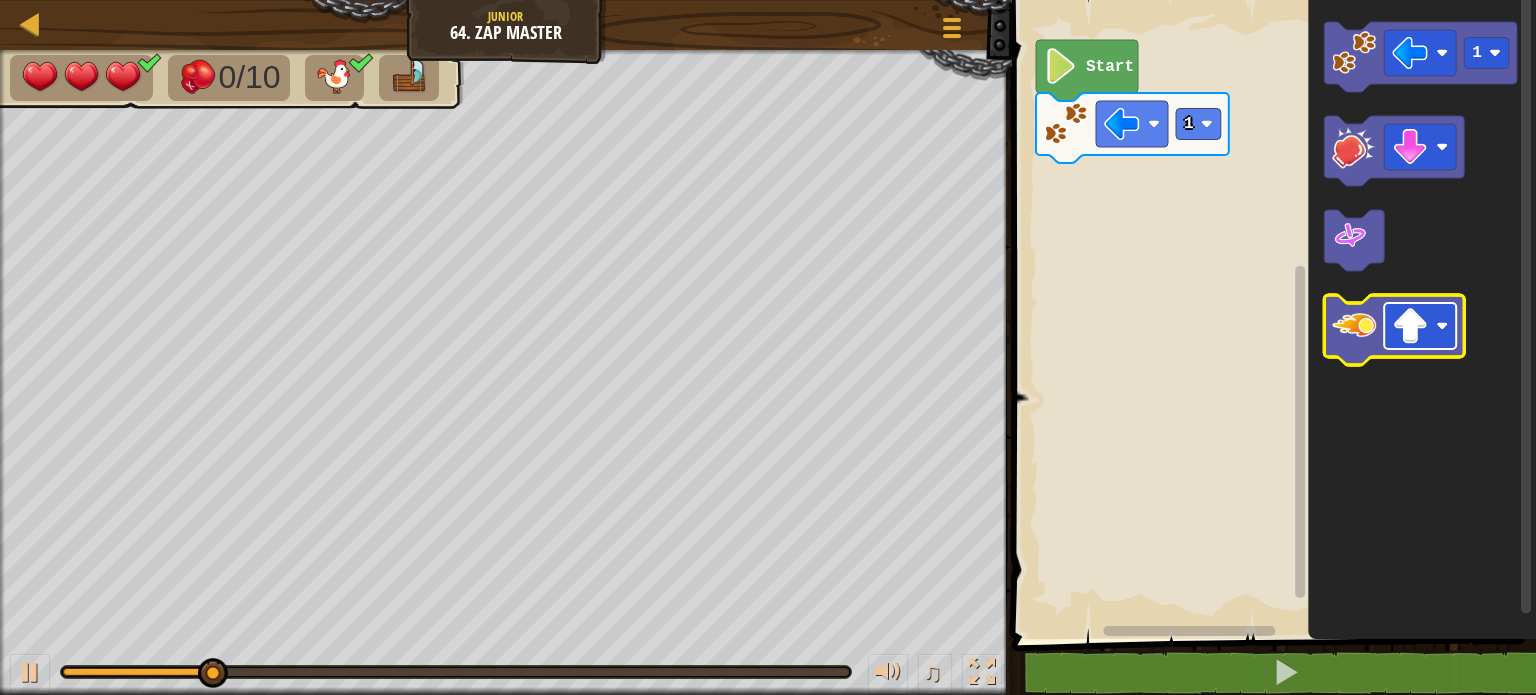 click 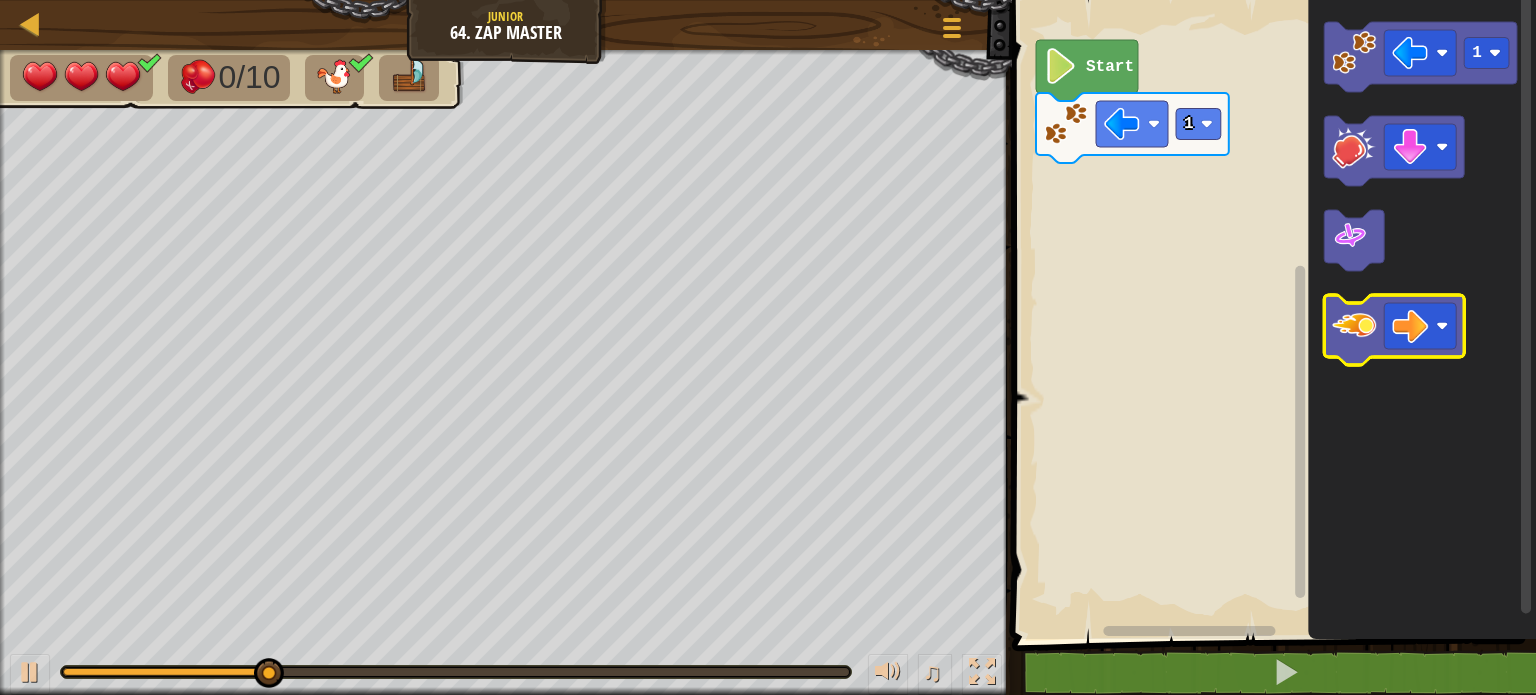 click 